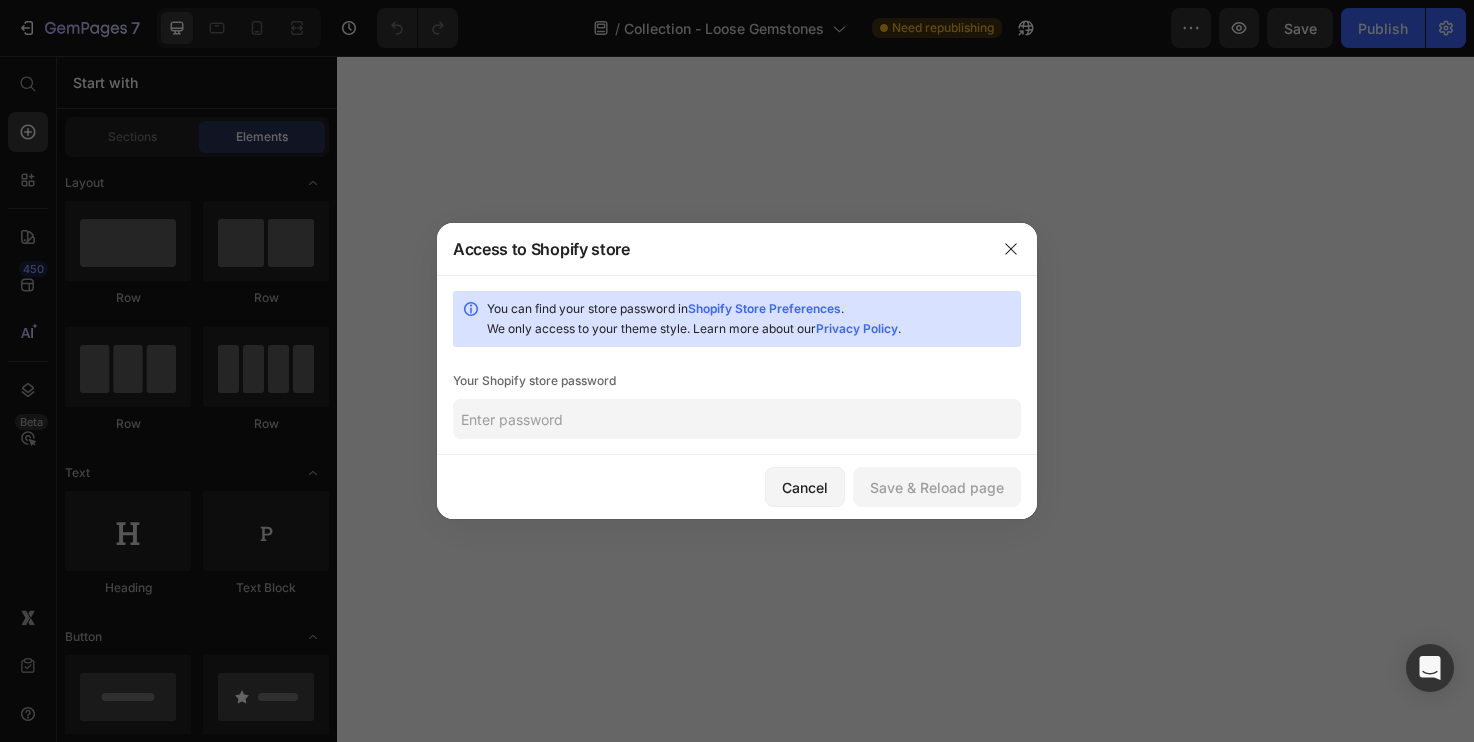 scroll, scrollTop: 0, scrollLeft: 0, axis: both 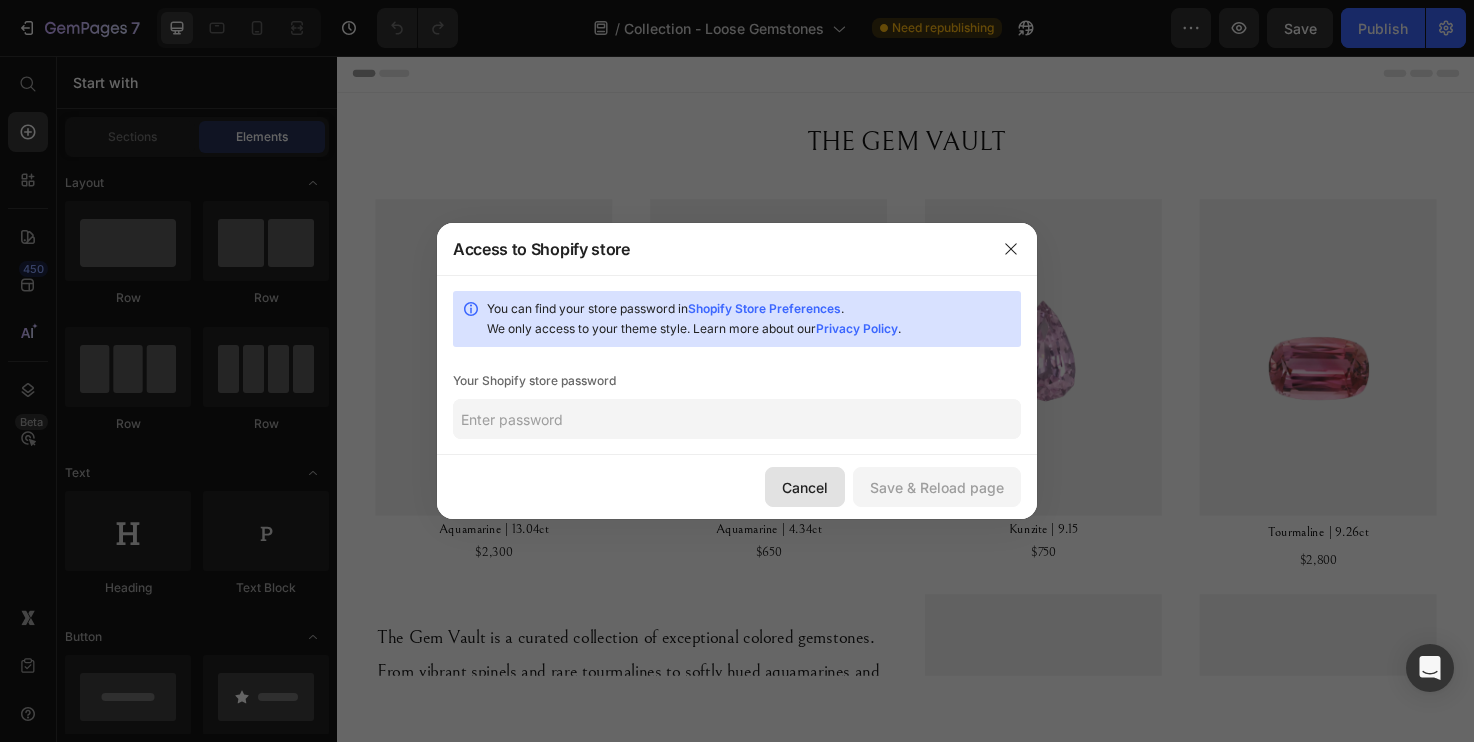 click on "Cancel" 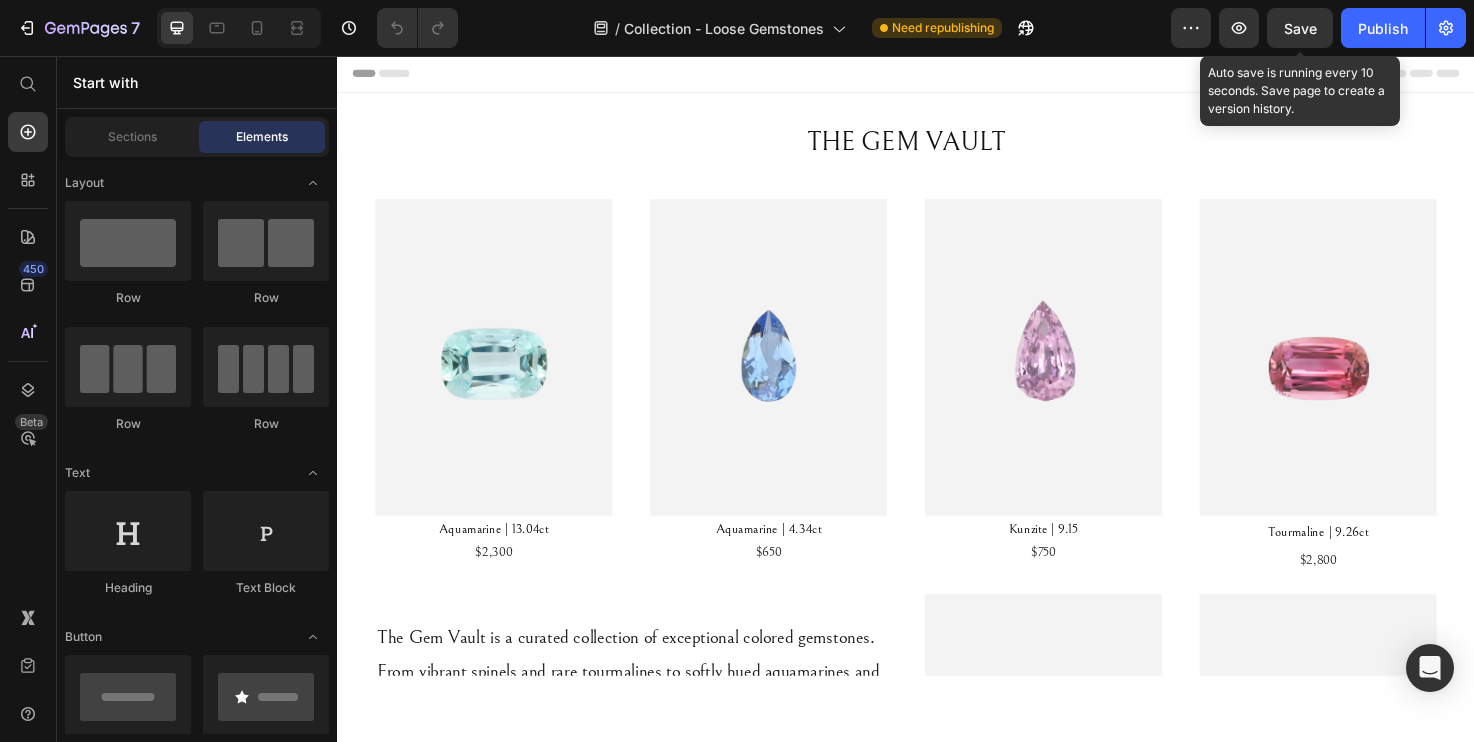 click on "Save" 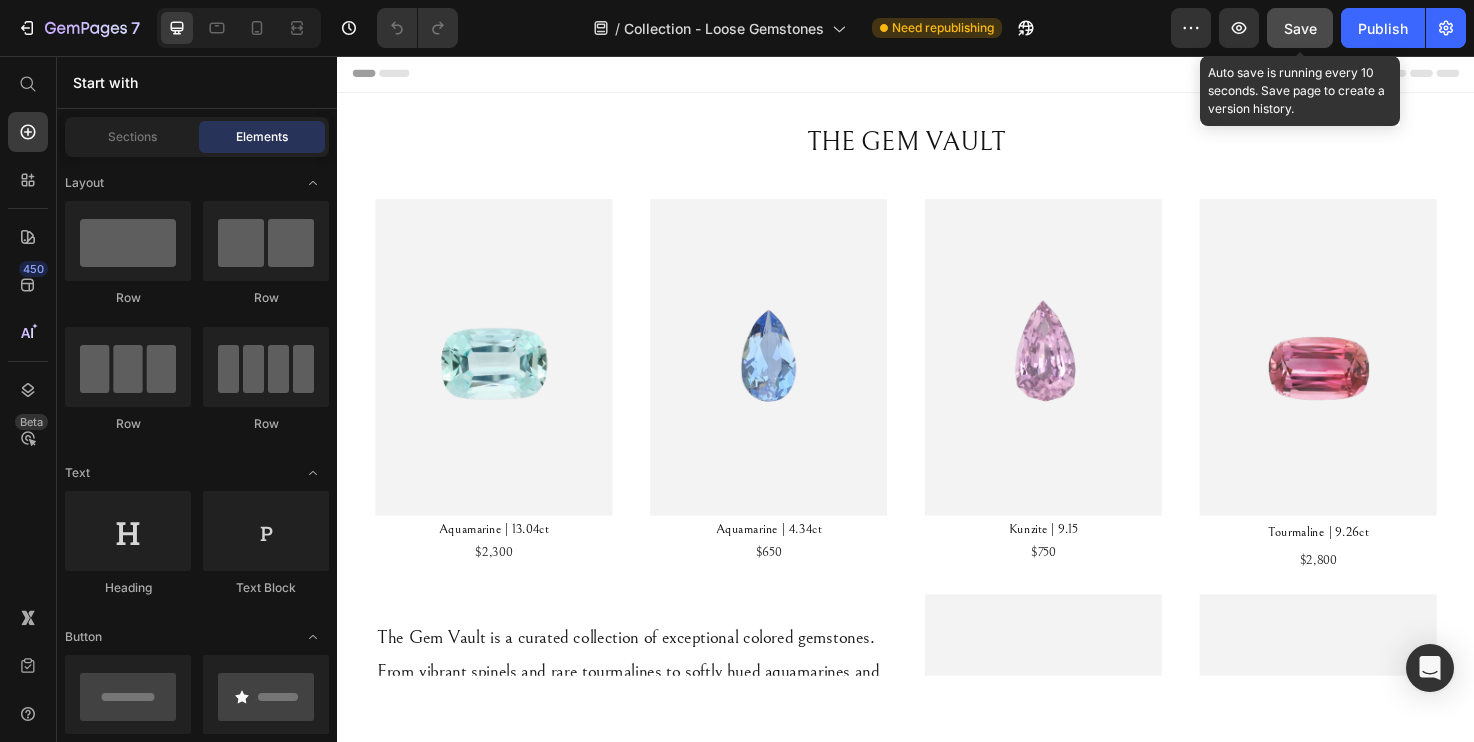 click on "Save" 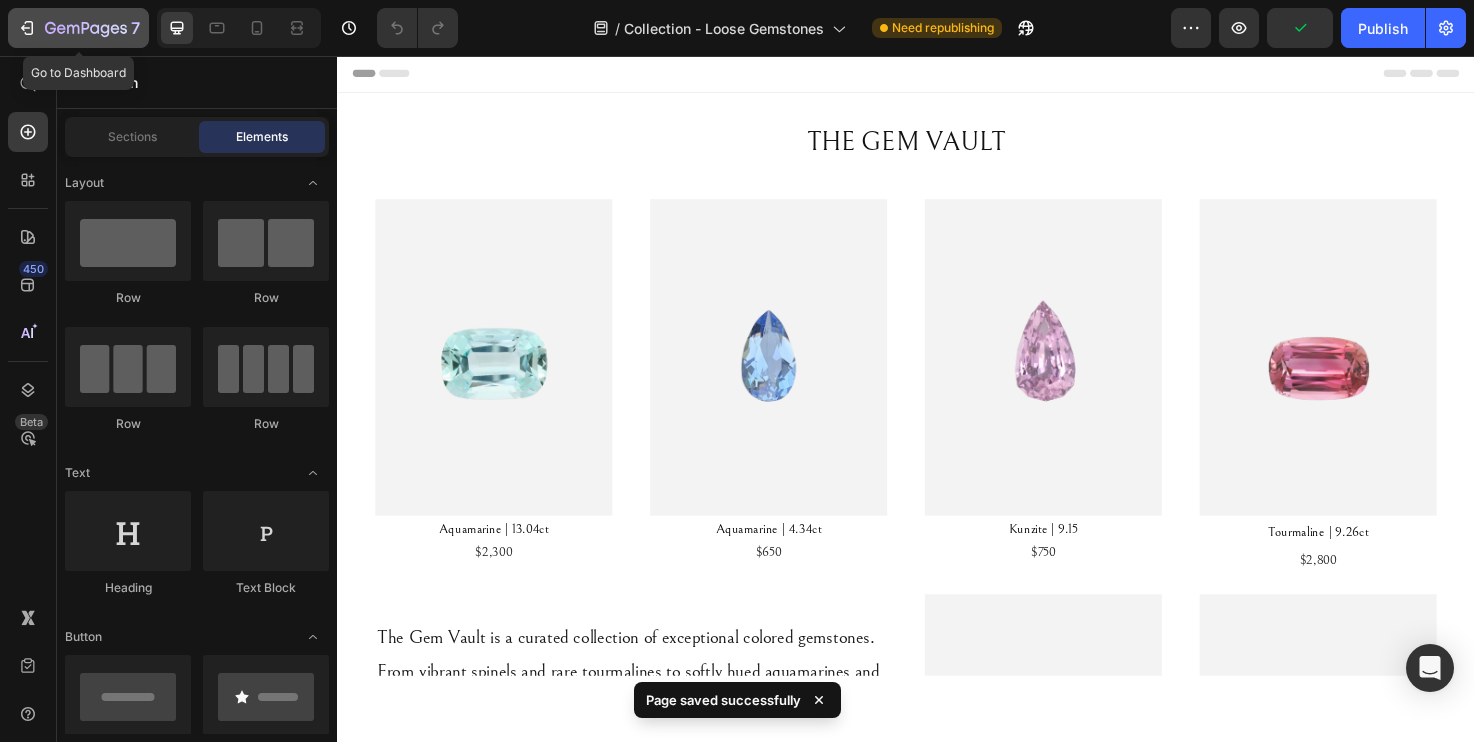 click on "7" at bounding box center (78, 28) 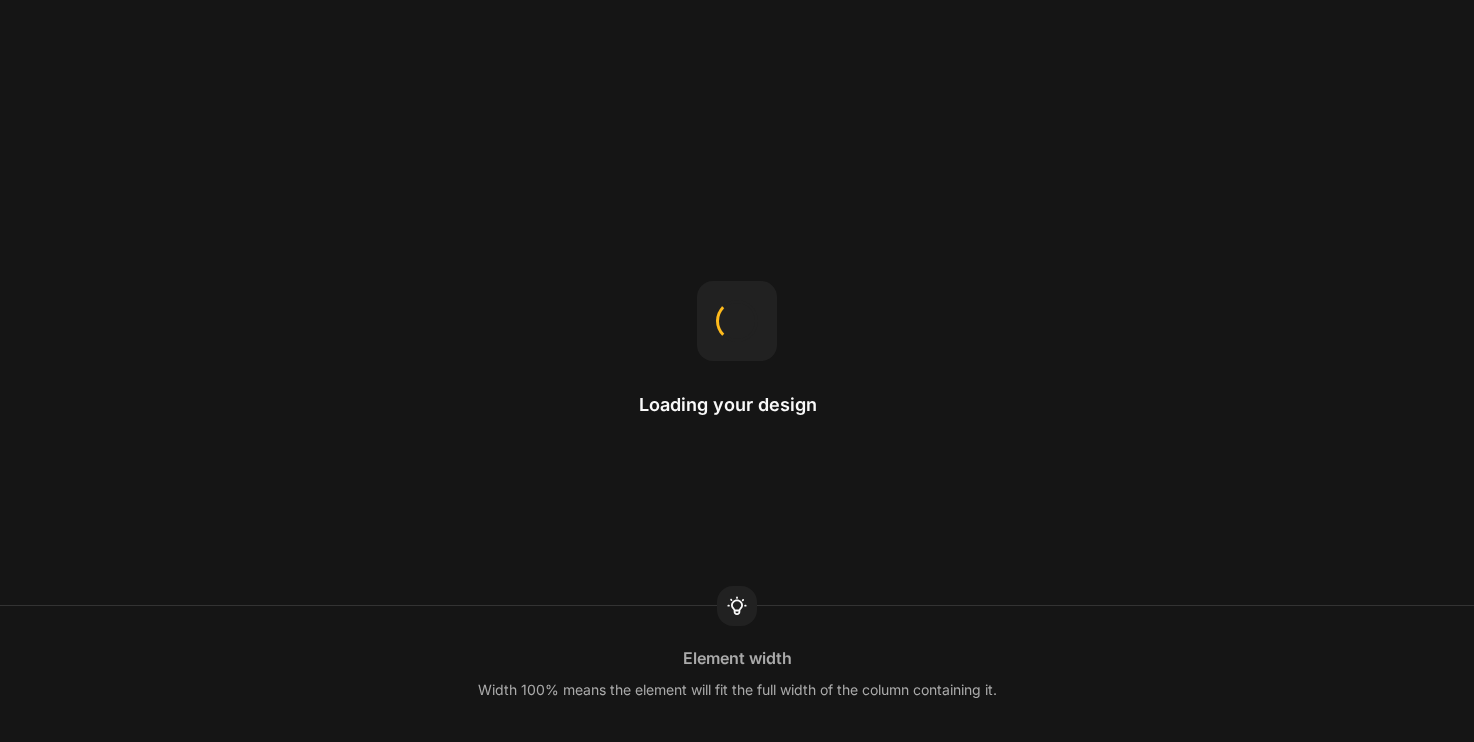 scroll, scrollTop: 0, scrollLeft: 0, axis: both 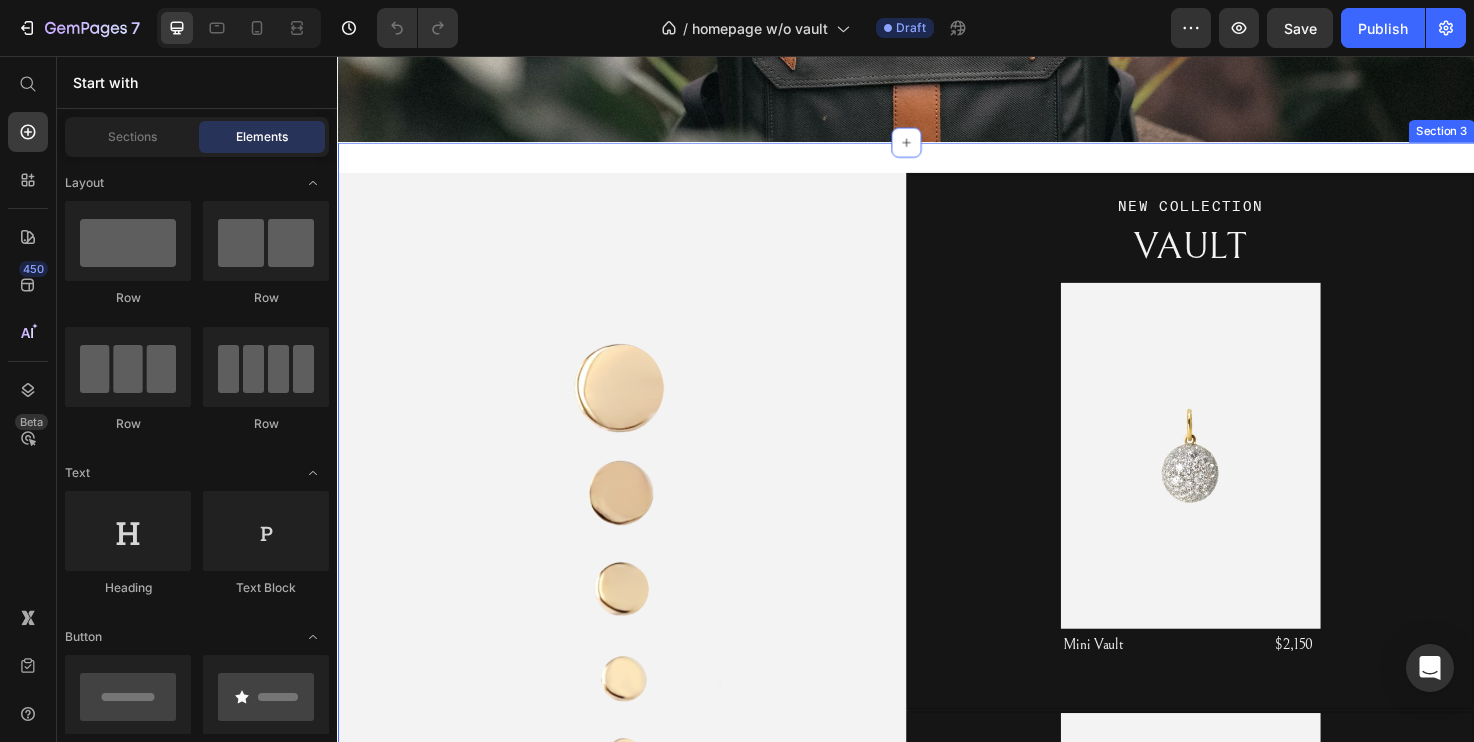 click on "Image NEW COLLECTION Text Block VAULT Text Block Image Mini Vault $2,150 Text Block Row Image Mini Vault Necklace $2,650 Text Block Row Image Major Vault | 3.06ct $3,600 Text Block Row Row Section 3" at bounding box center [937, 901] 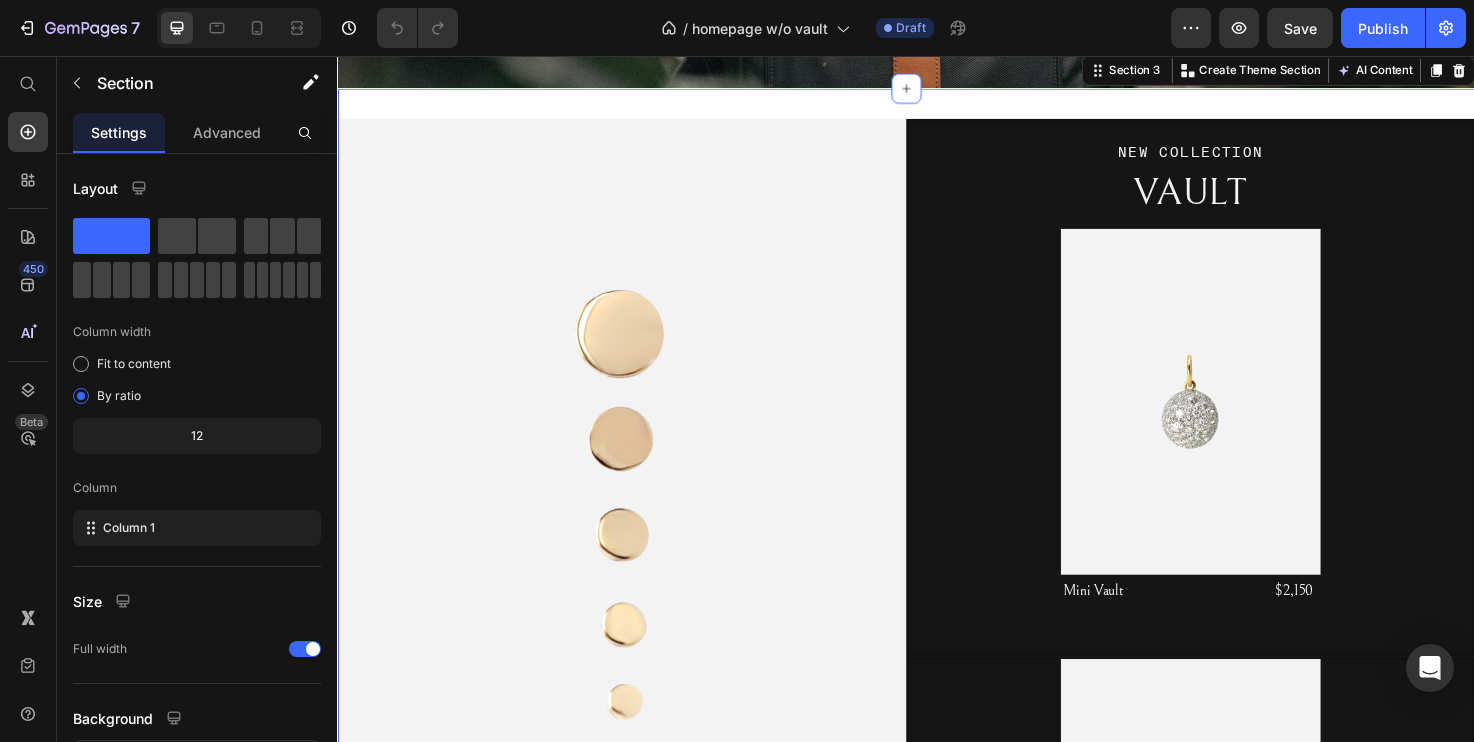 scroll, scrollTop: 402, scrollLeft: 0, axis: vertical 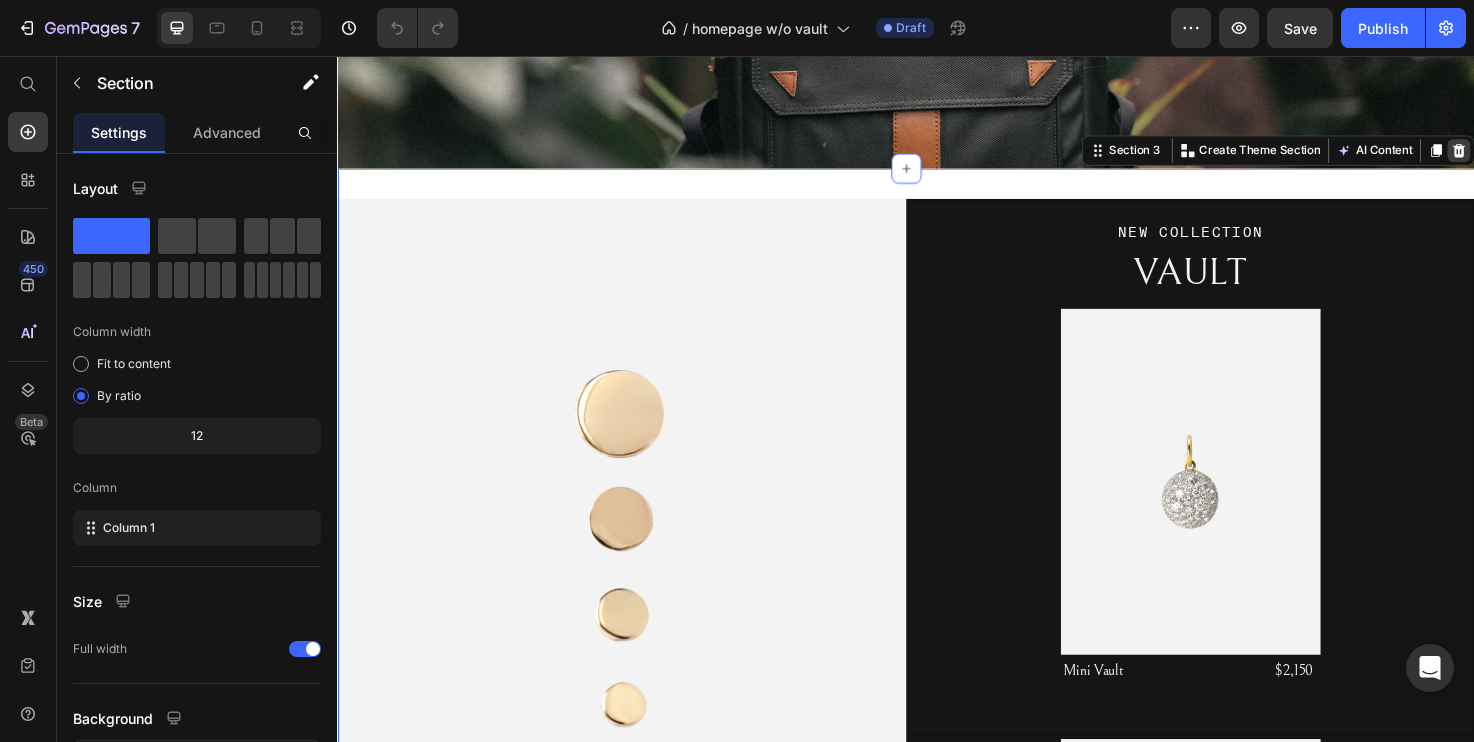 click 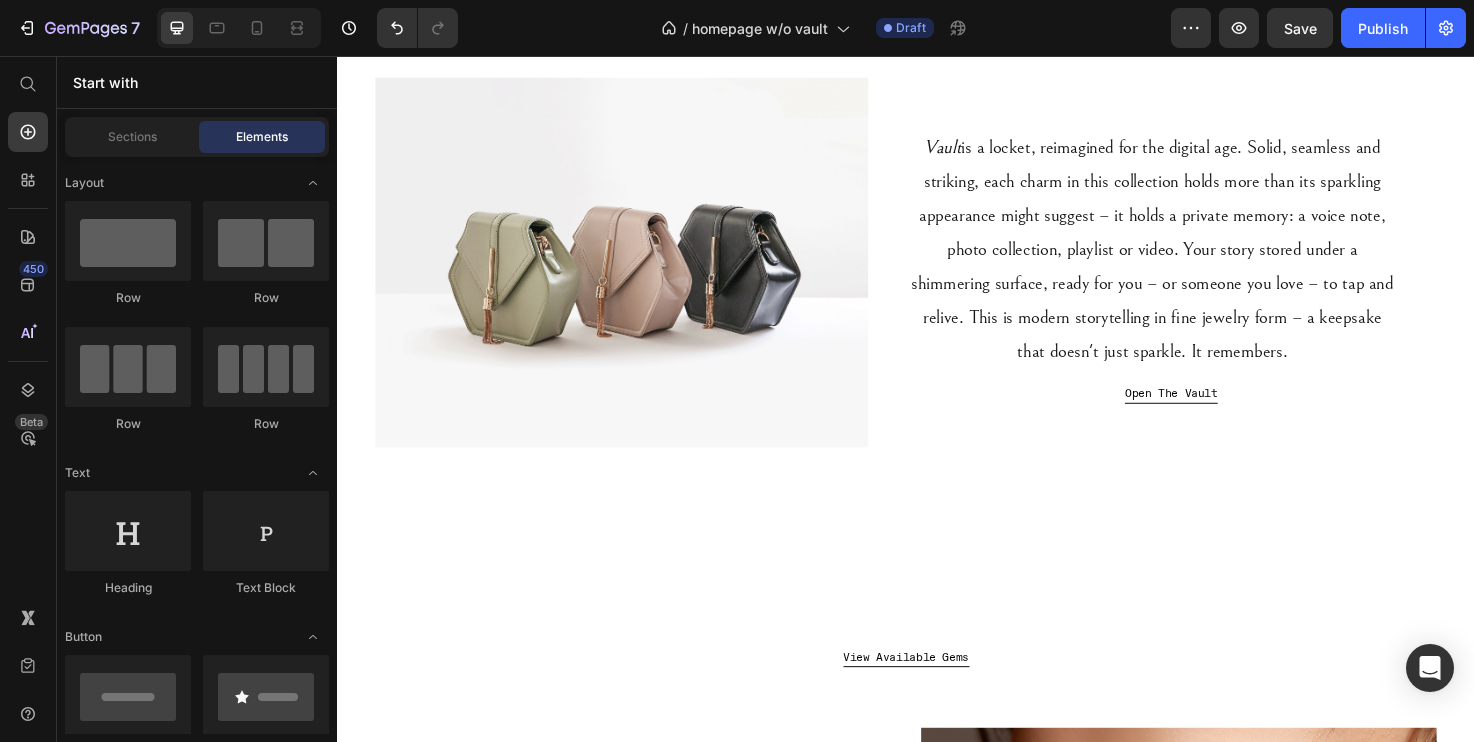 scroll, scrollTop: 525, scrollLeft: 0, axis: vertical 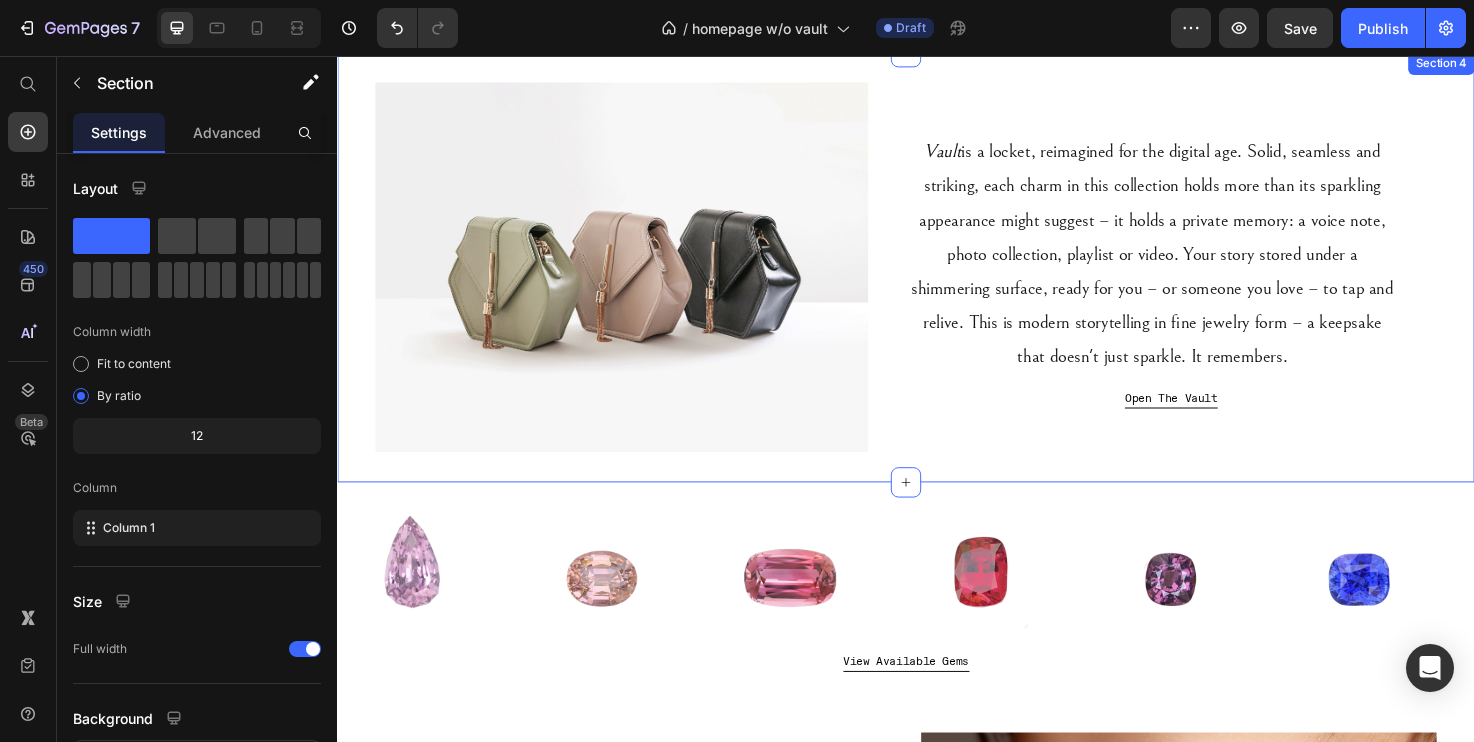 click on "Vault  is a locket, reimagined for the digital age. Solid, seamless and striking, each charm in this collection holds more than its sparkling appearance might suggest – it holds a private memory: a voice note, photo collection, playlist or video. Your story stored under a shimmering surface, ready for you – or someone you love – to tap and relive. This is modern storytelling in fine jewelry form – a keepsake that doesn't just sparkle. It remembers. Text Block Open The Vault Button Row Section 4" at bounding box center (937, 279) 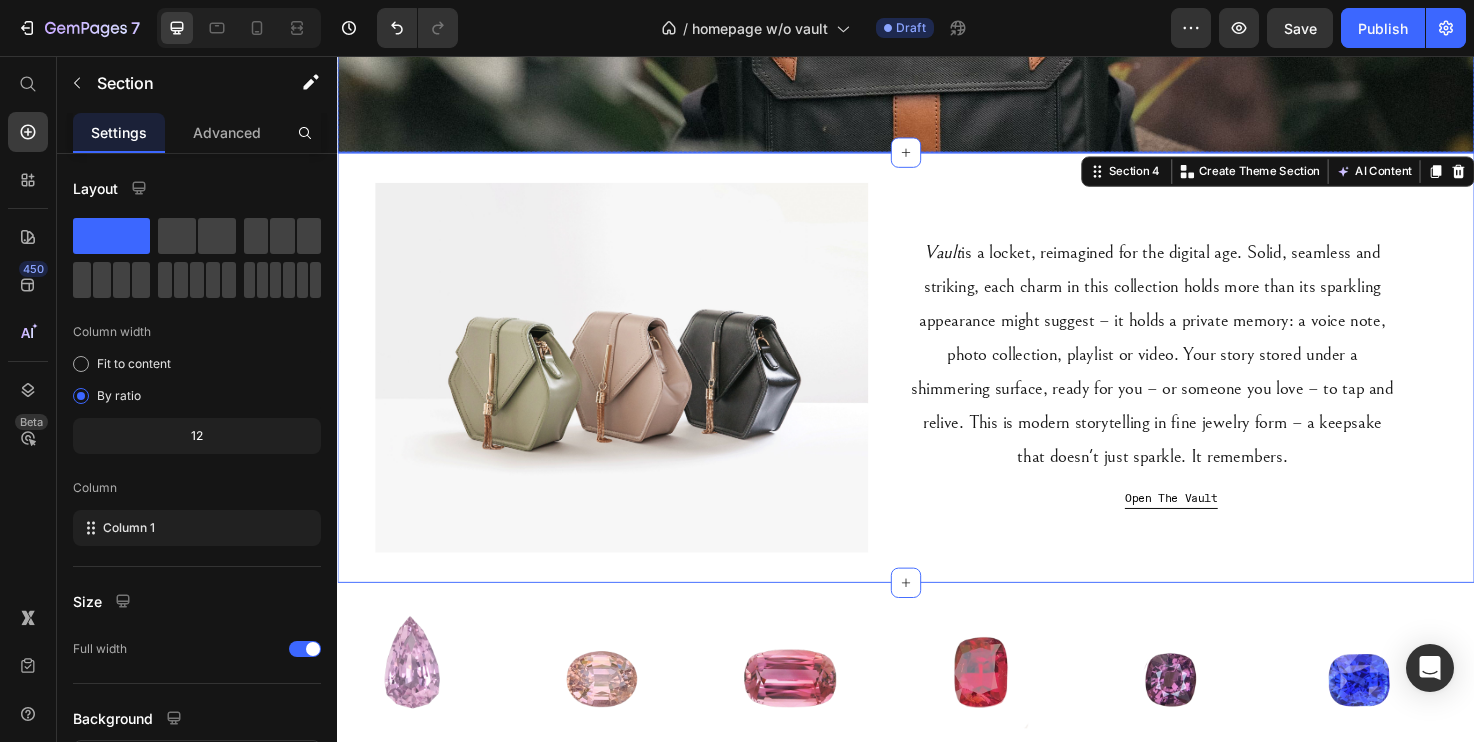 scroll, scrollTop: 410, scrollLeft: 0, axis: vertical 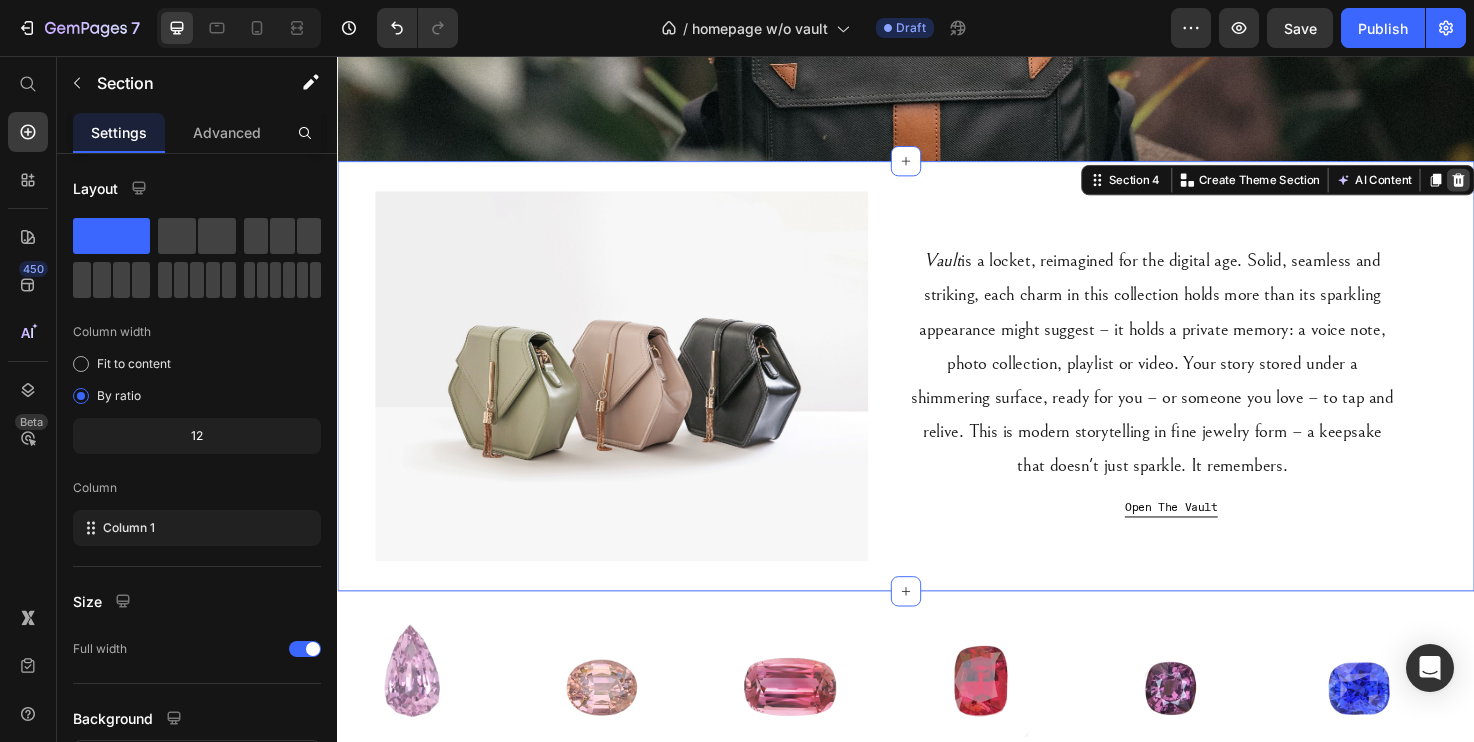 click 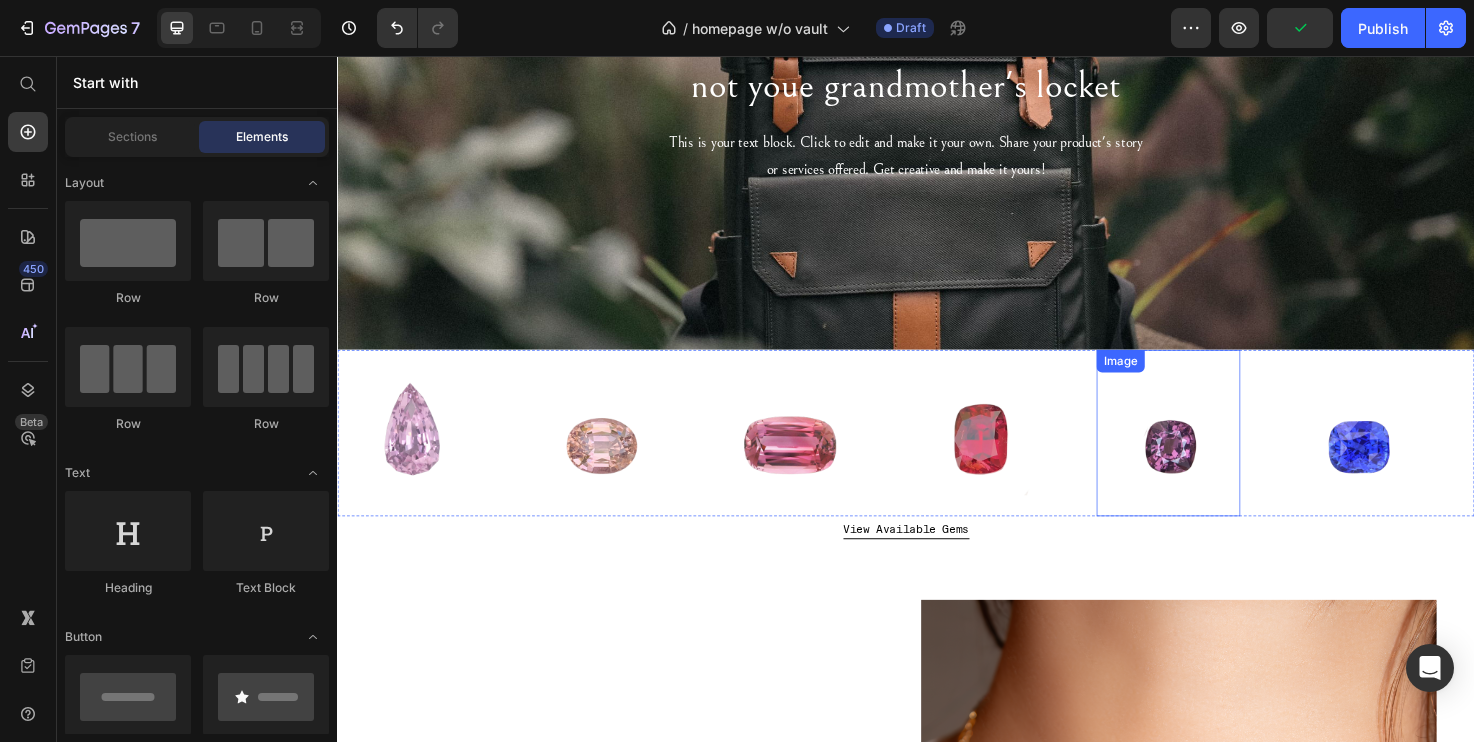 scroll, scrollTop: 210, scrollLeft: 0, axis: vertical 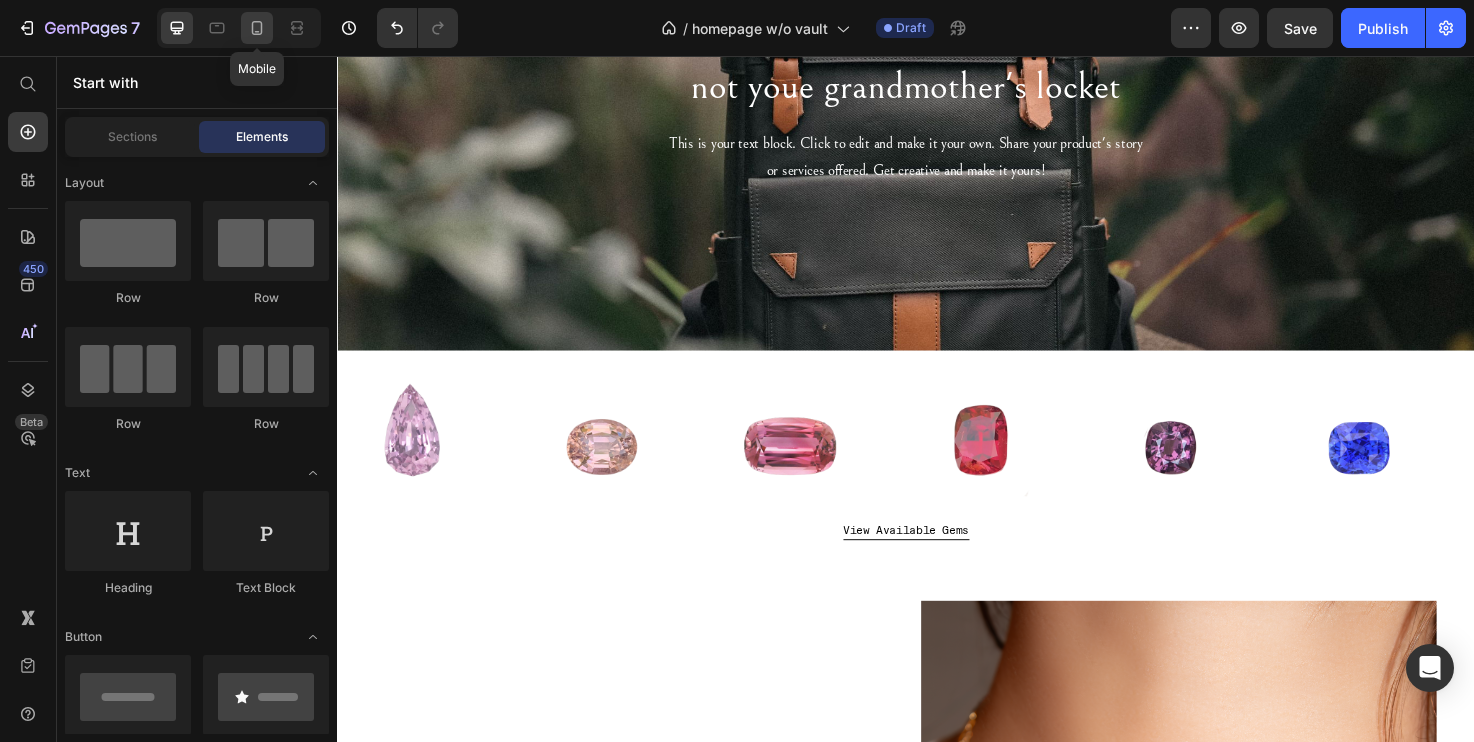 click 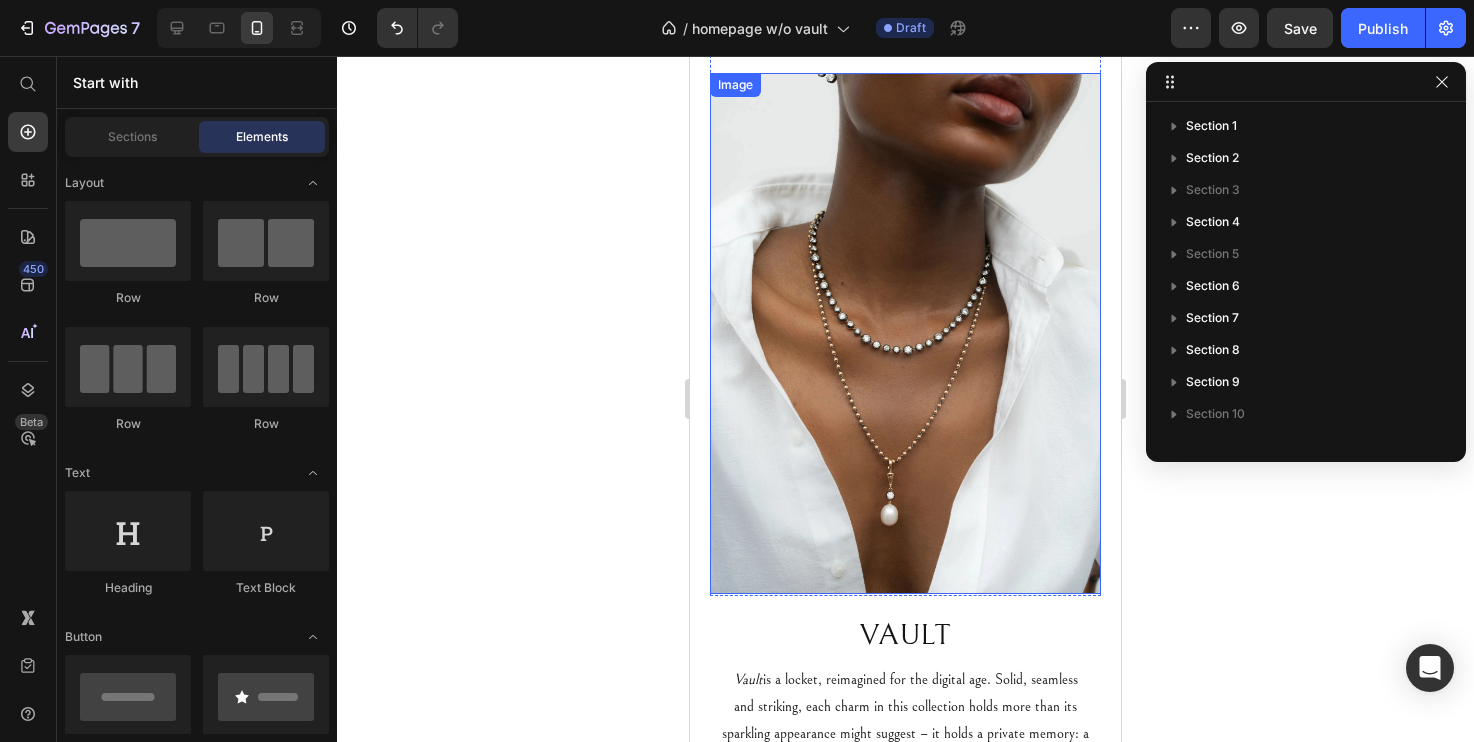 scroll, scrollTop: 0, scrollLeft: 0, axis: both 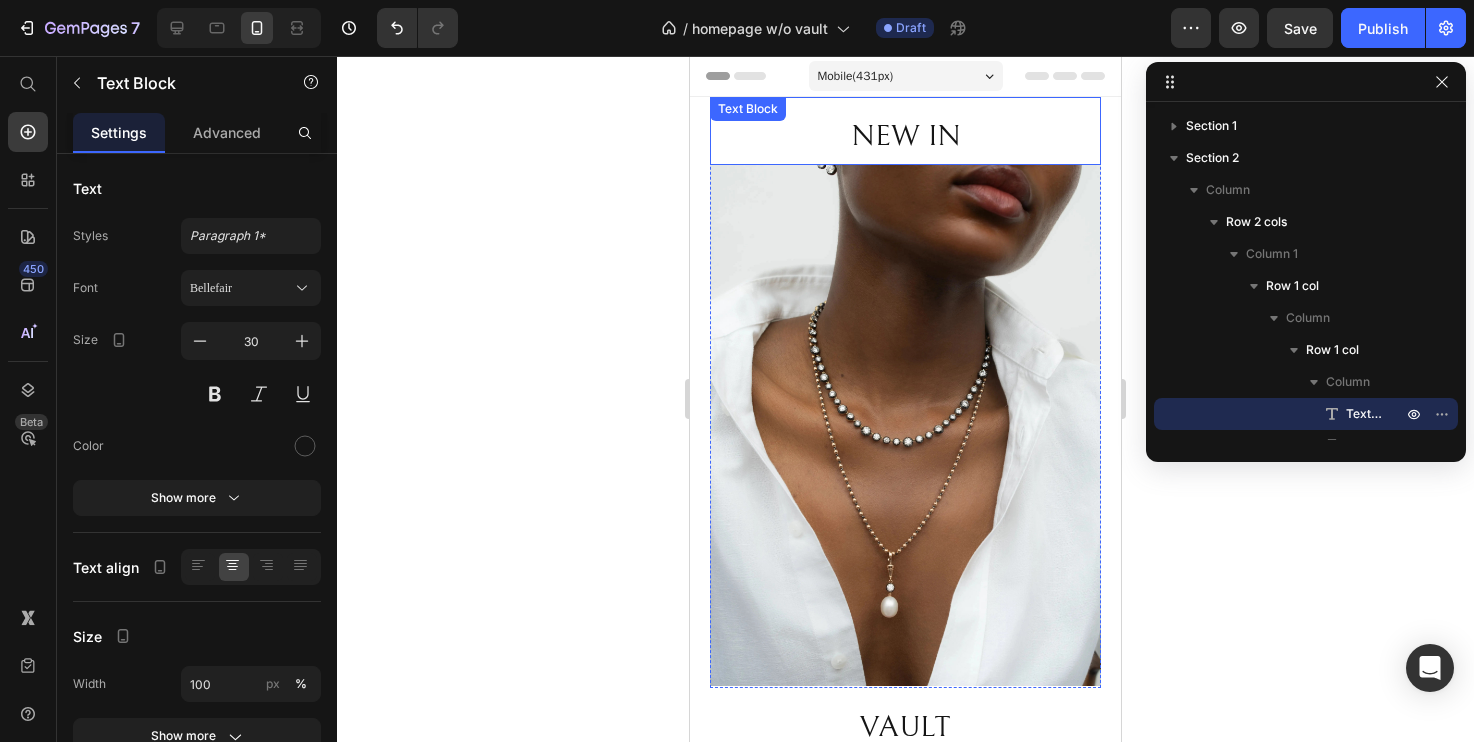 click on "NEW IN Text Block" at bounding box center [905, 131] 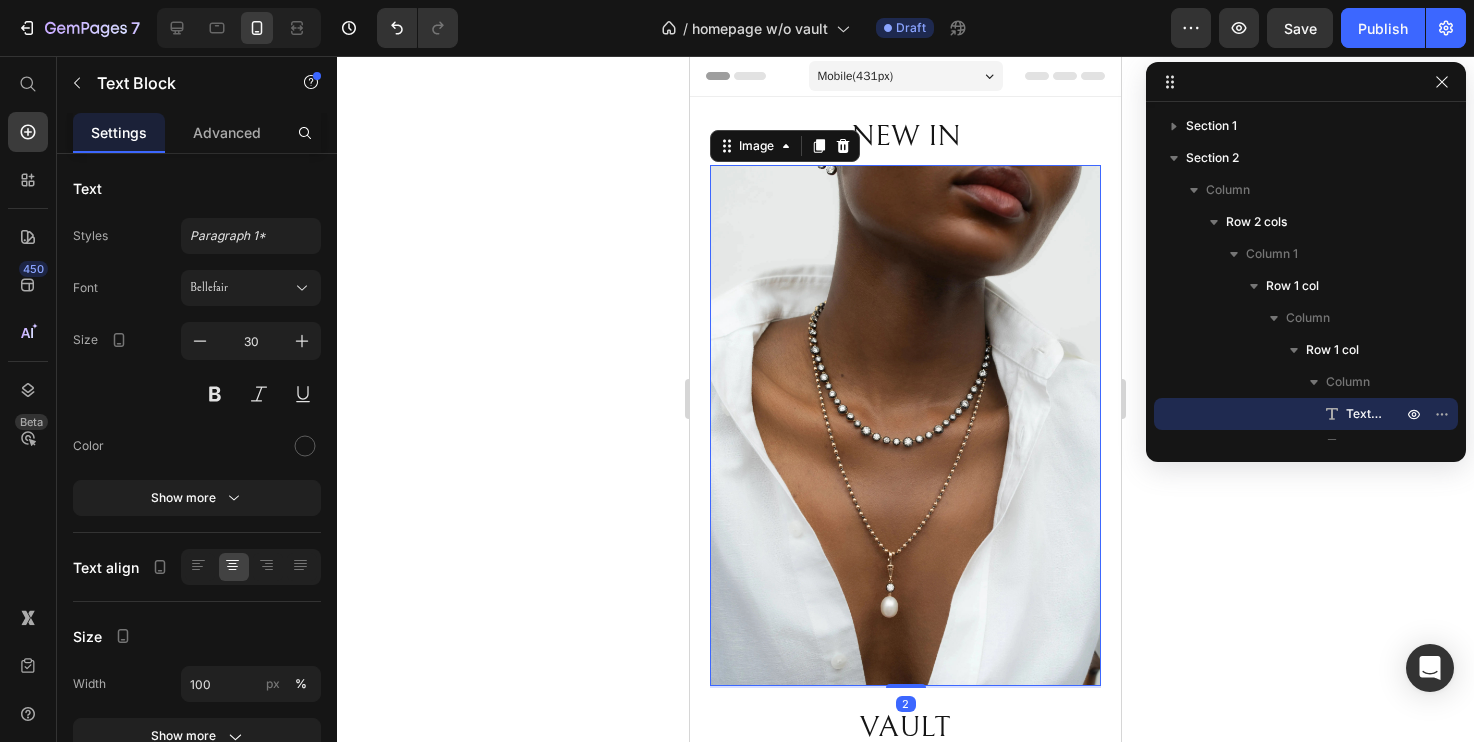 click at bounding box center [905, 425] 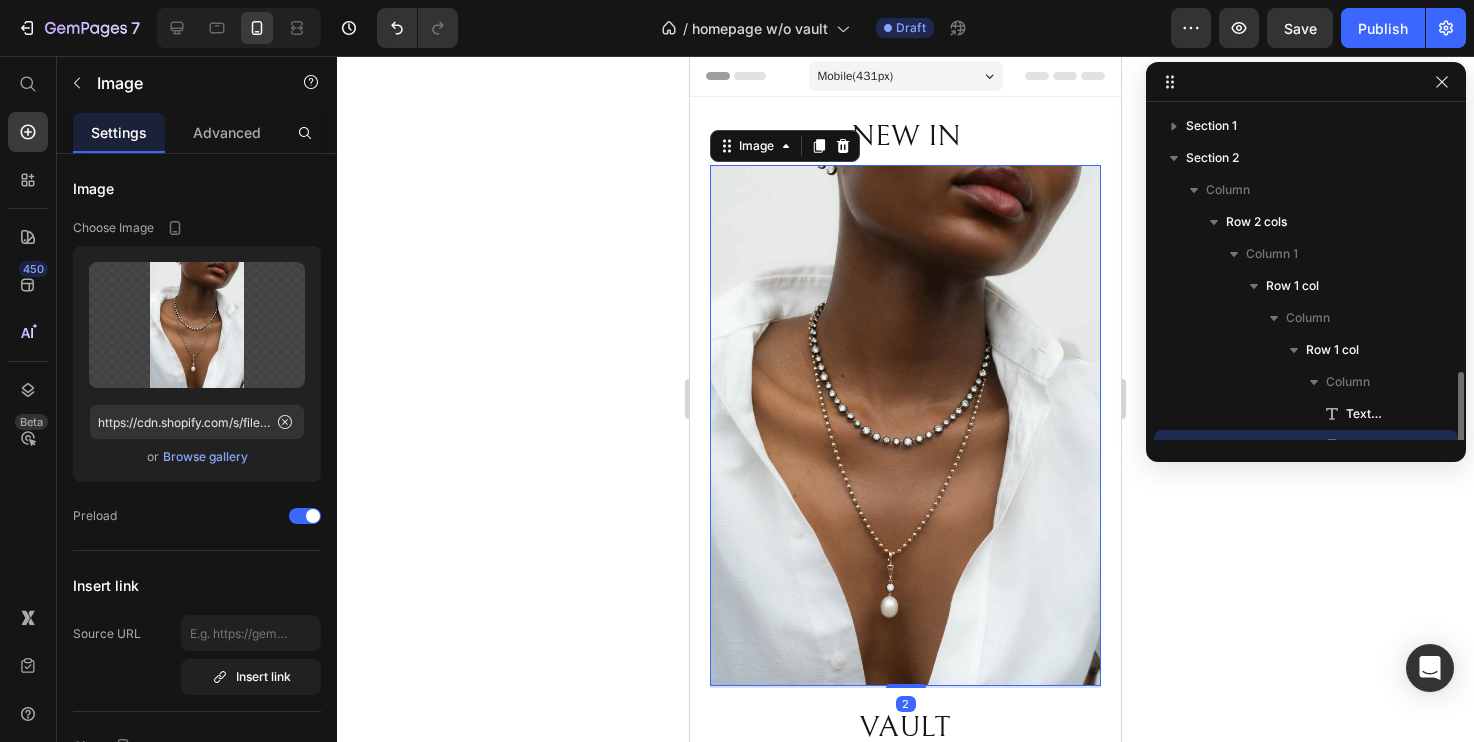 scroll, scrollTop: 186, scrollLeft: 0, axis: vertical 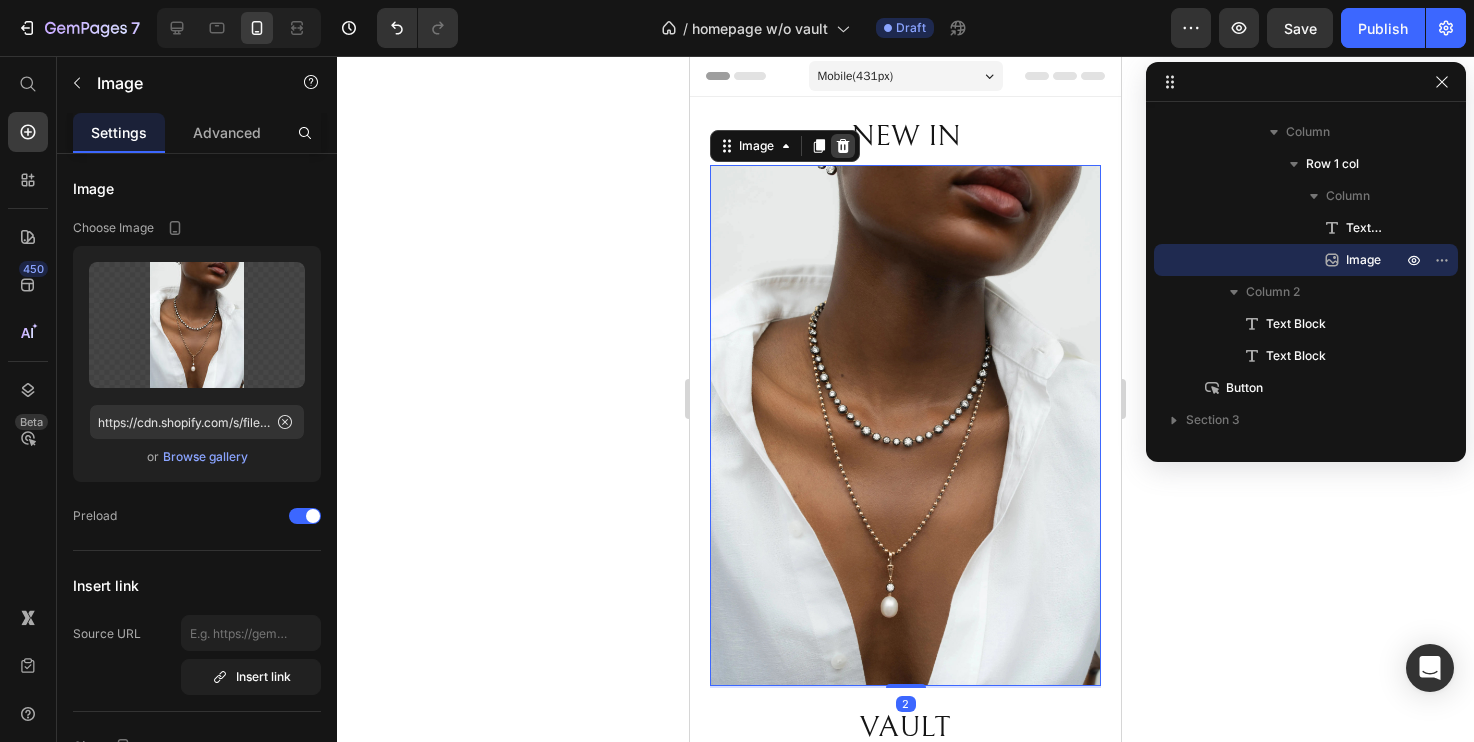 click 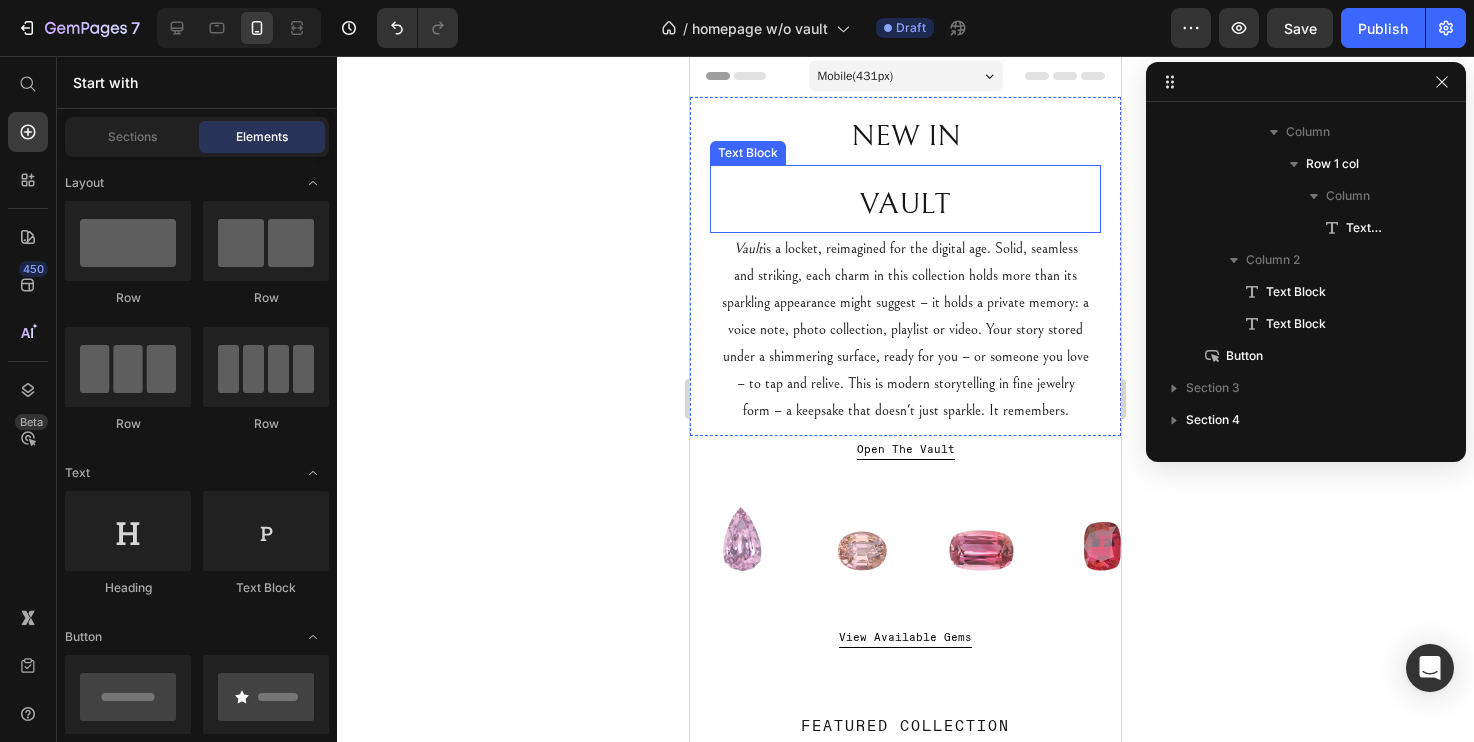 click on "VAULT" at bounding box center (905, 204) 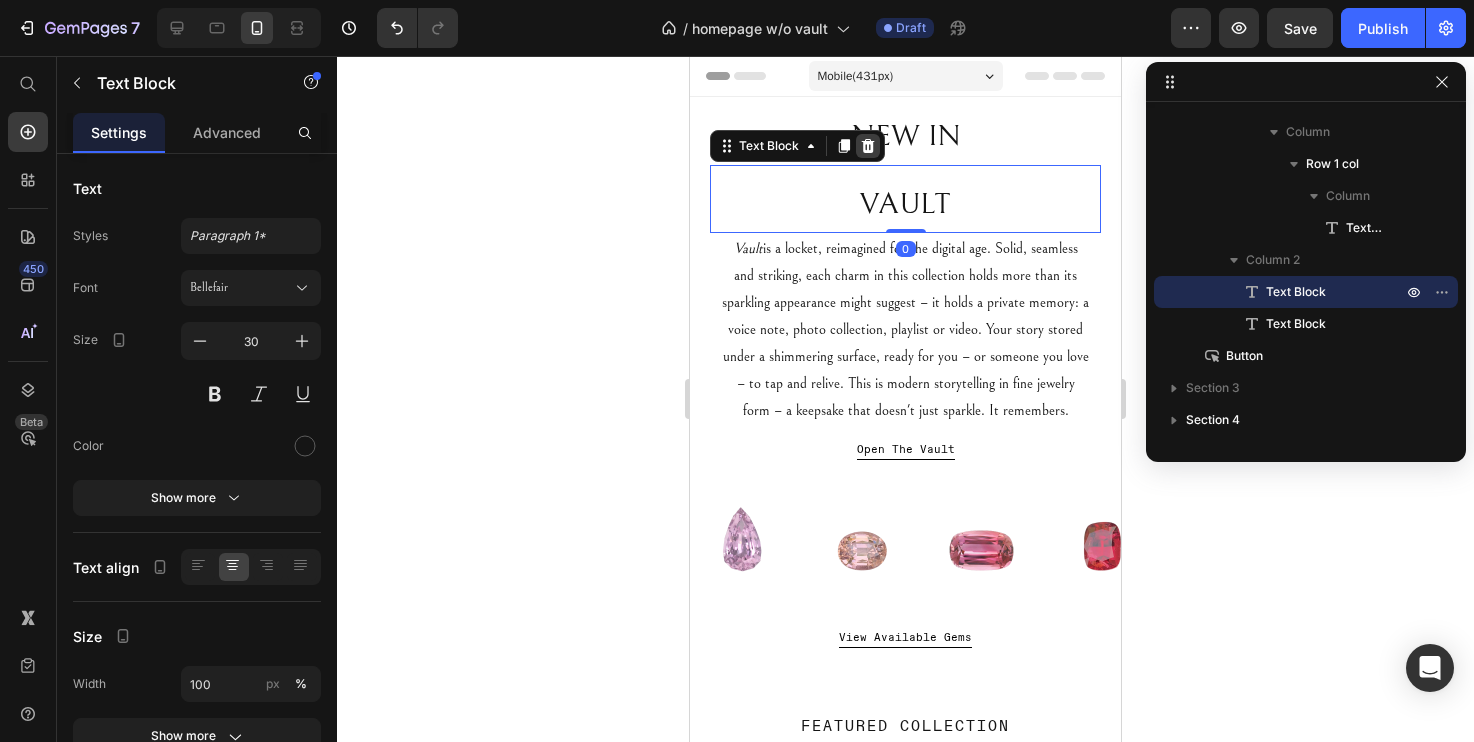 click at bounding box center [868, 146] 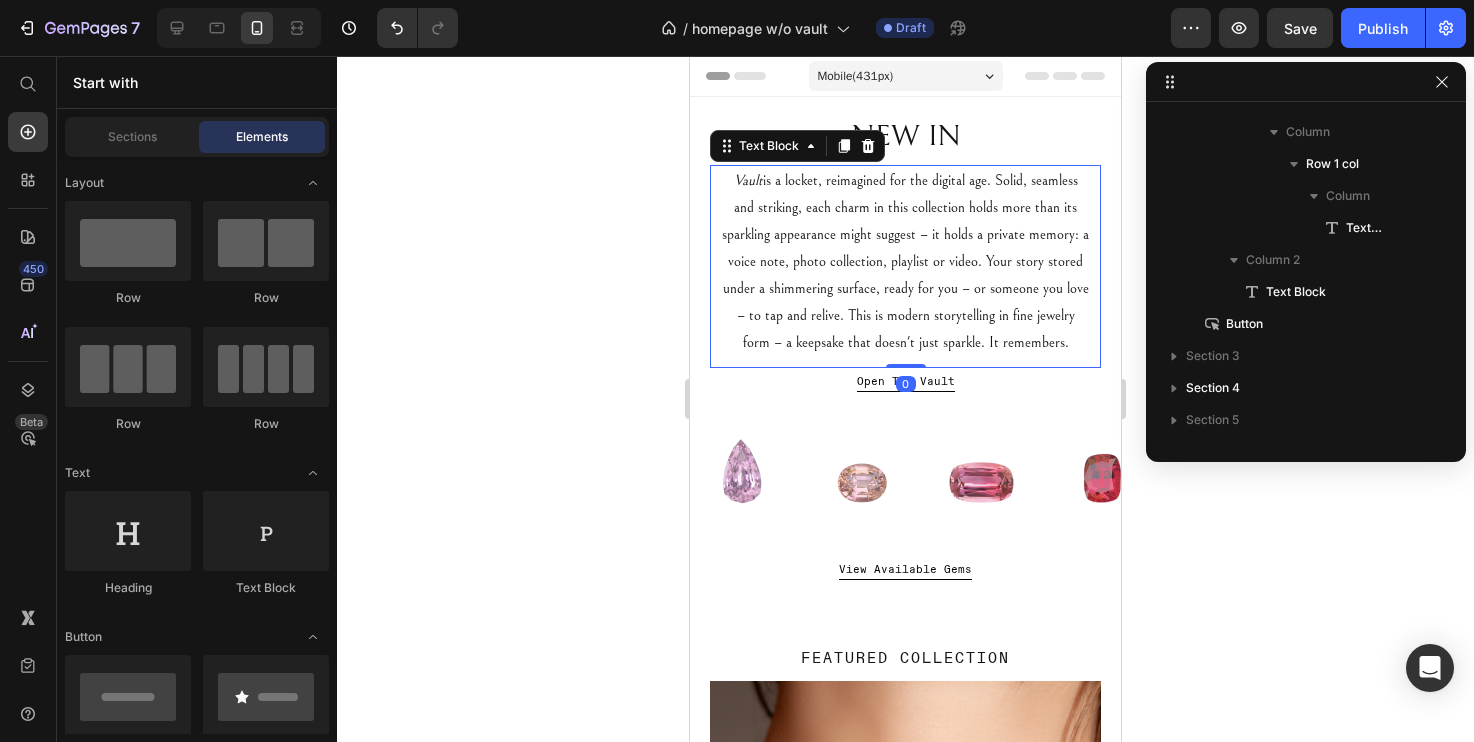 click on "Vault is a locket, reimagined for the digital age. Solid, seamless and striking, each charm in this collection holds more than its sparkling appearance might suggest – it holds a private memory: a voice note, photo collection, playlist or video. Your story stored under a shimmering surface, ready for you – or someone you love – to tap and relive. This is modern storytelling in fine jewelry form – a keepsake that doesn't just sparkle. It remembers." at bounding box center (905, 261) 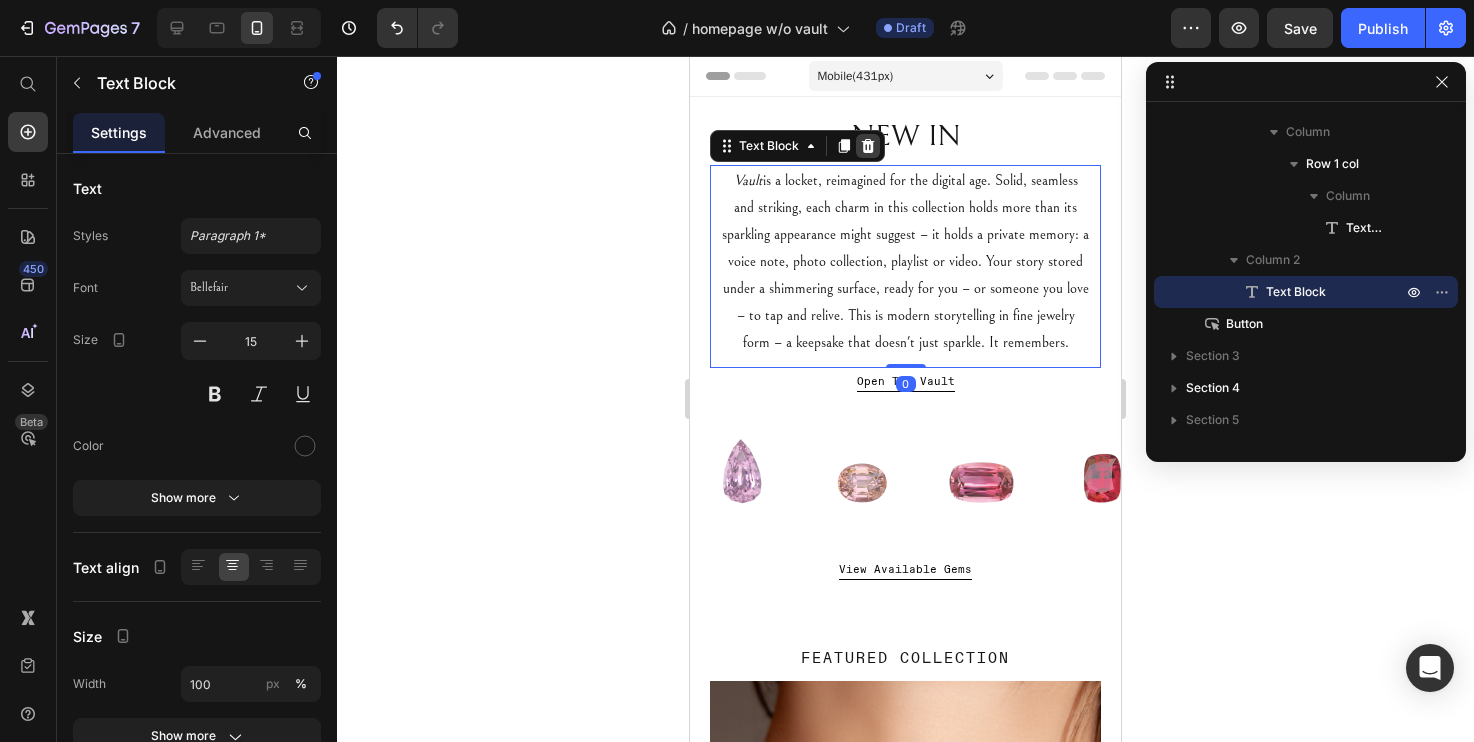 click 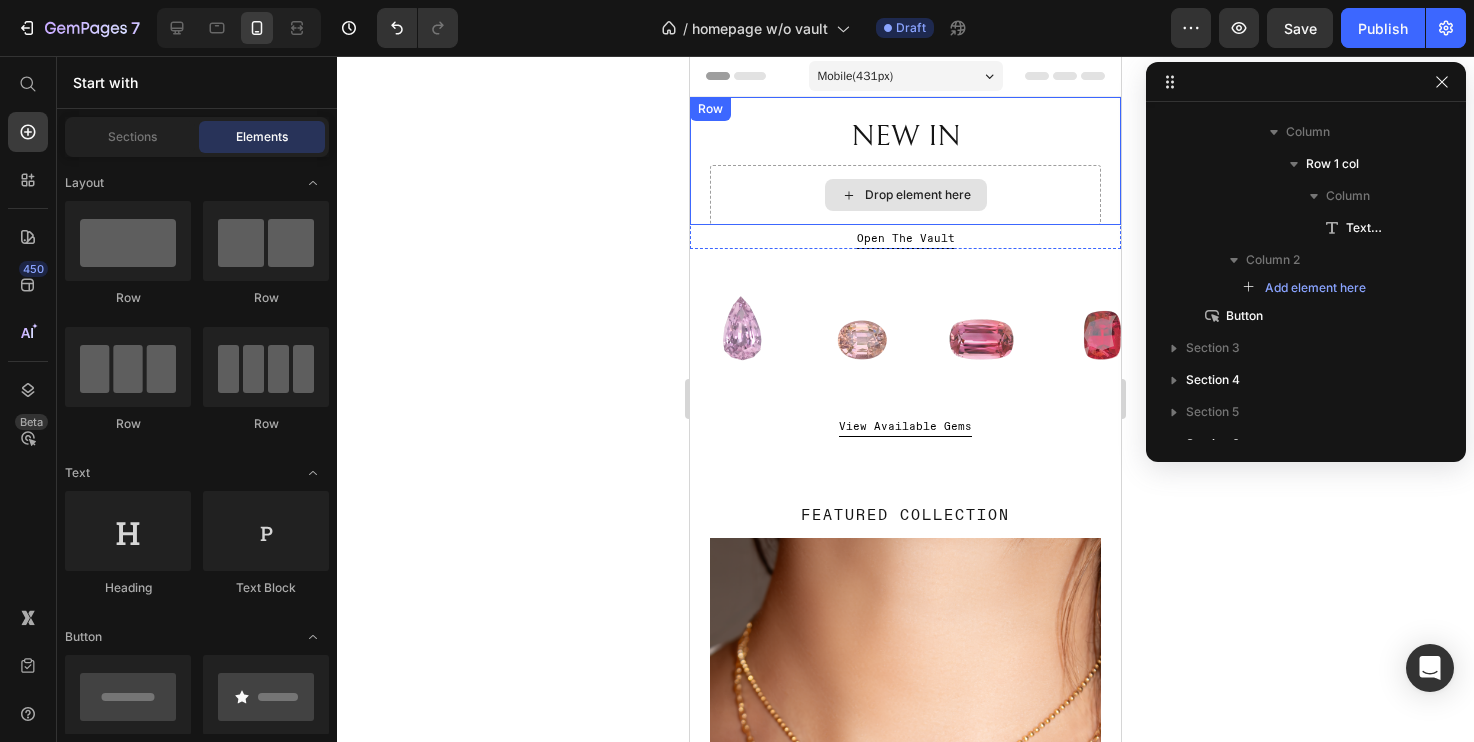 click on "Drop element here" at bounding box center (906, 195) 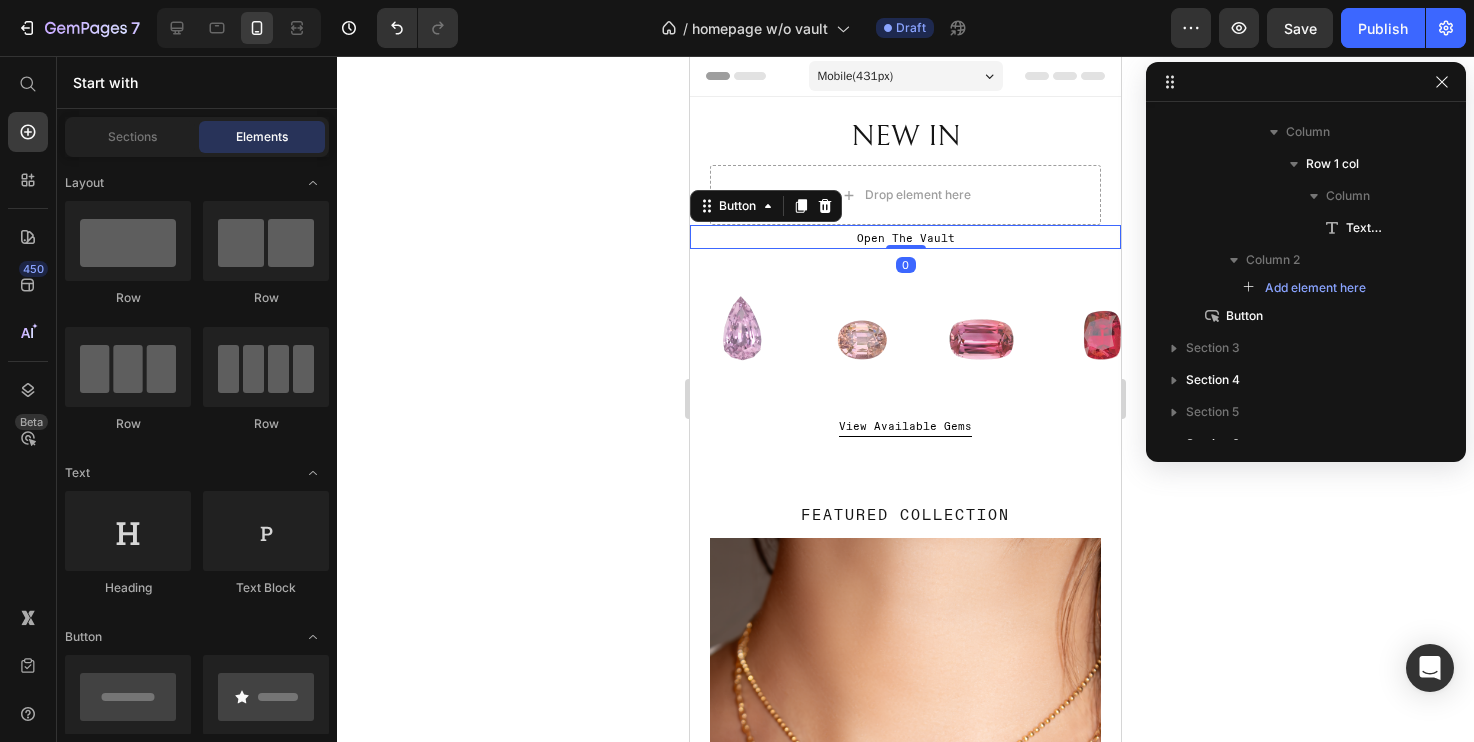 click on "Open The Vault Button   0" at bounding box center (905, 237) 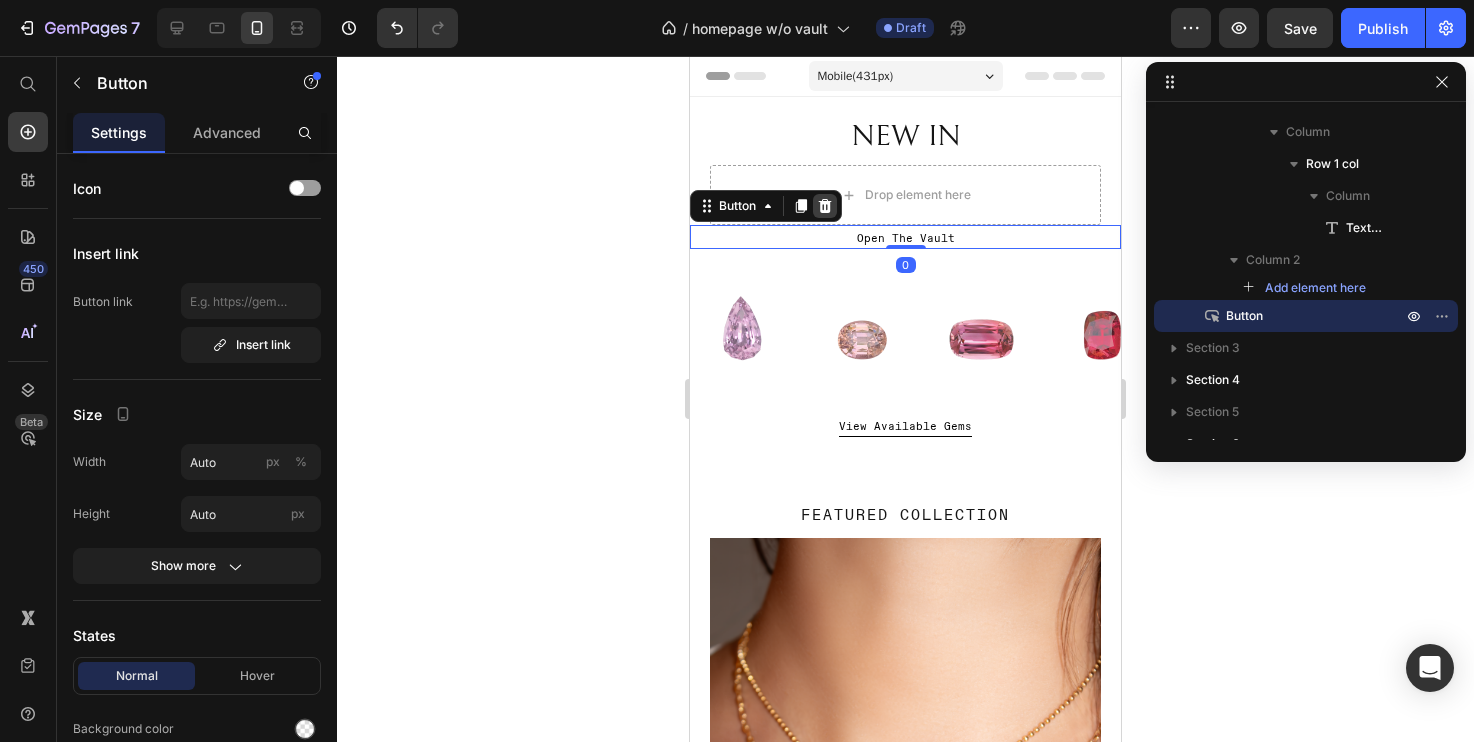 click 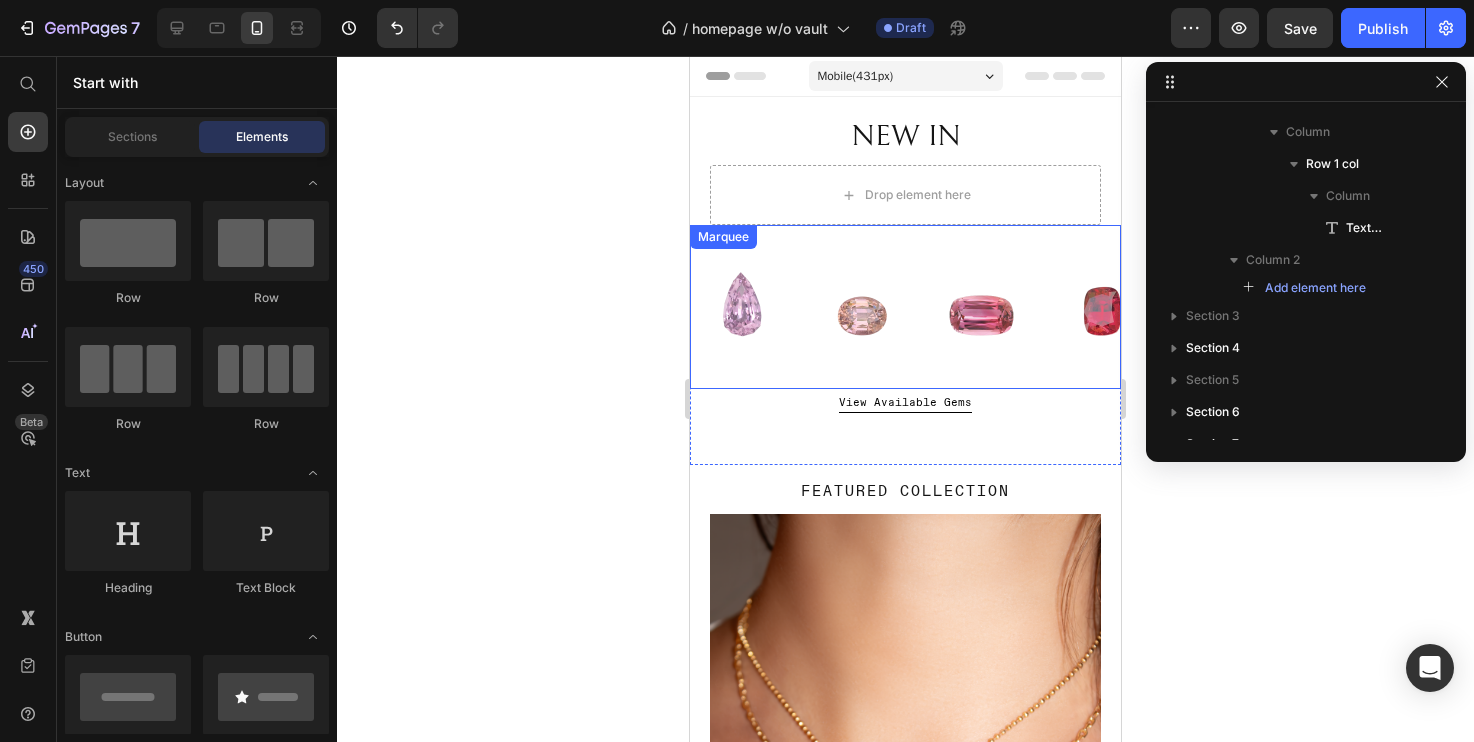 click on "Image Image Image Image Image Image Image Image Image Image Image Image Image Image Image Image Image Image Marquee" at bounding box center [905, 307] 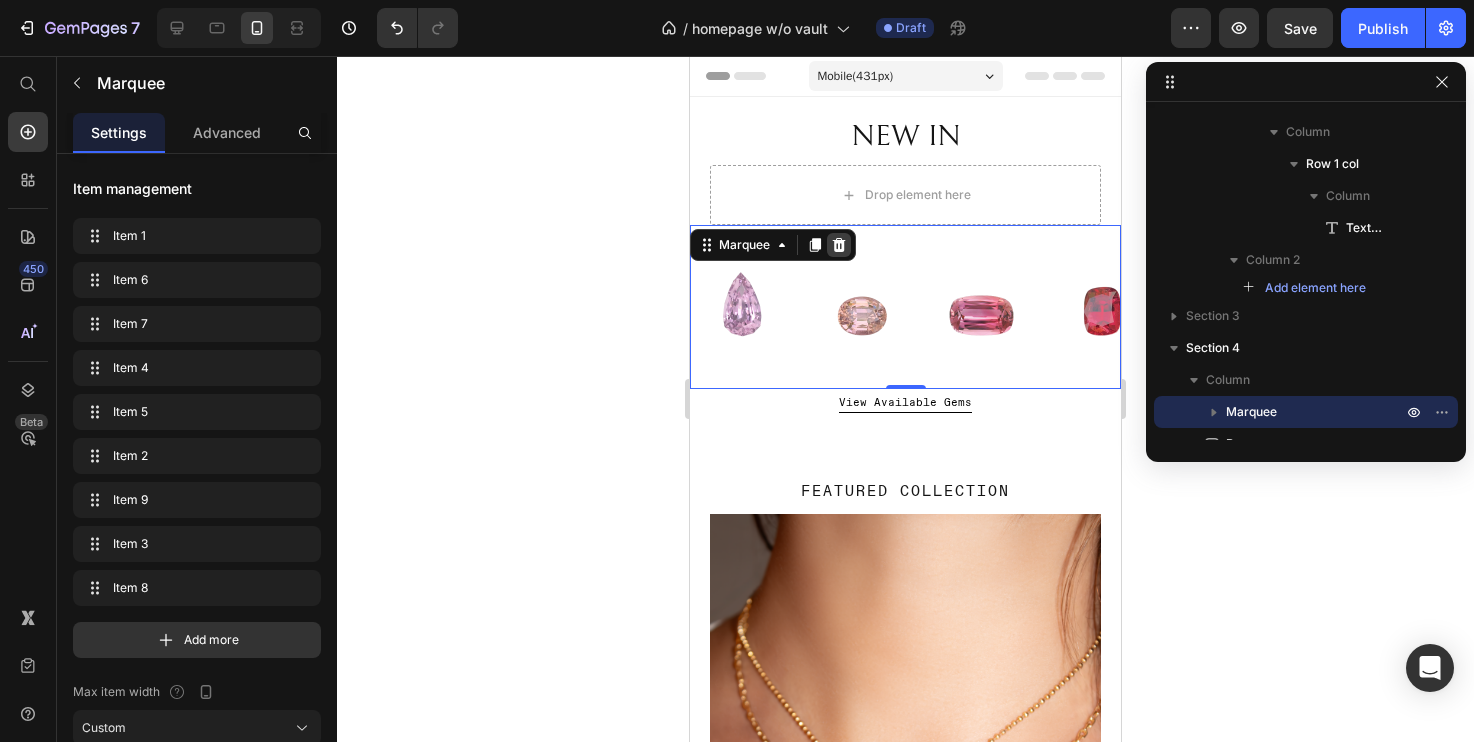 click 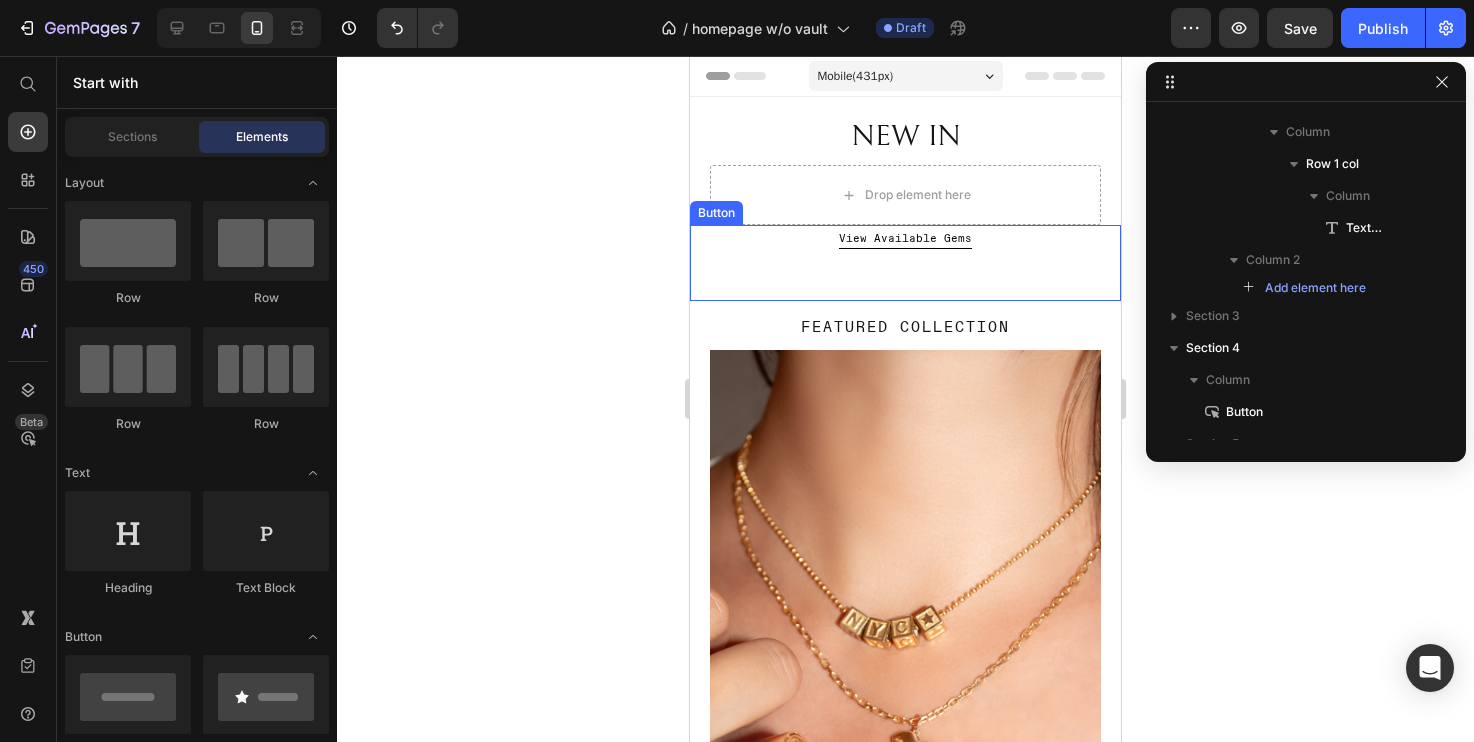 click on "View Available Gems Button" at bounding box center (905, 263) 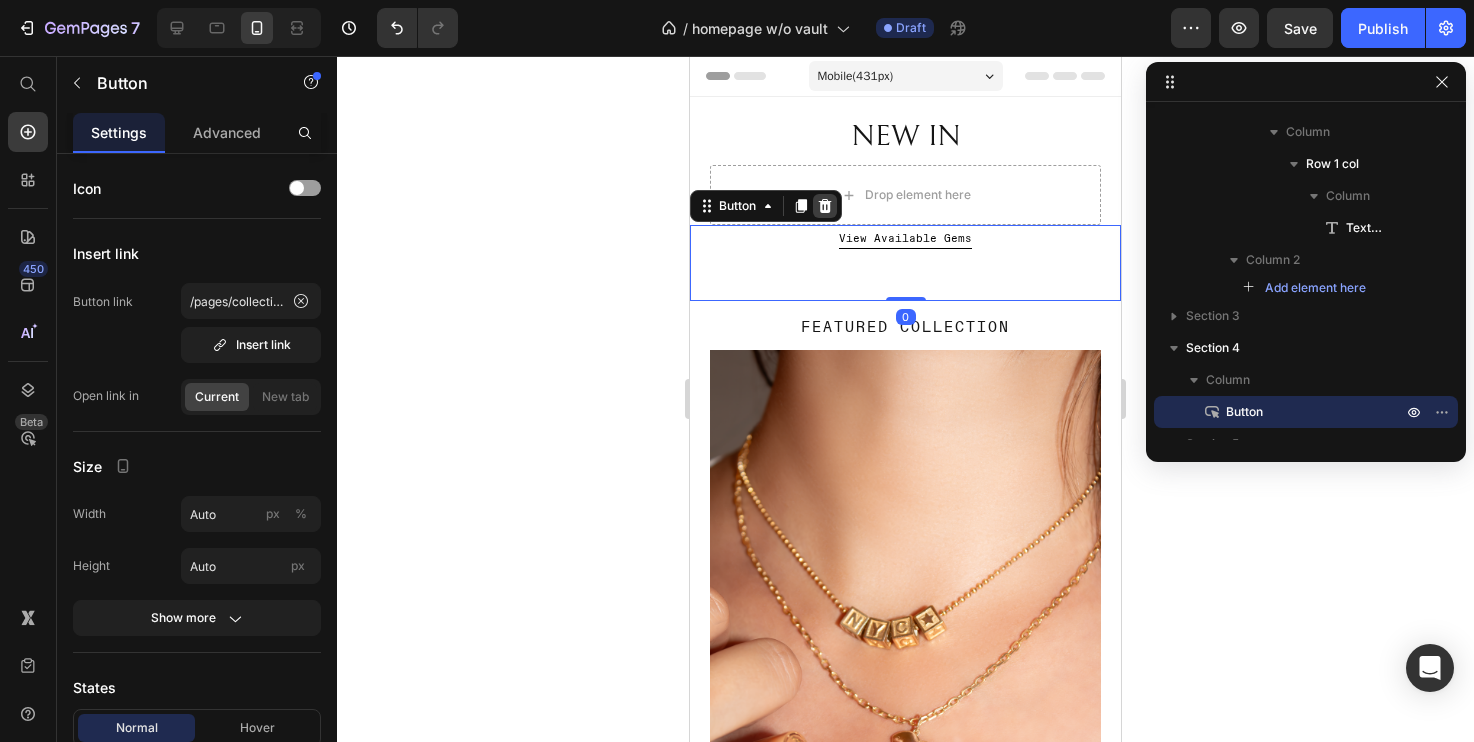 click at bounding box center (825, 206) 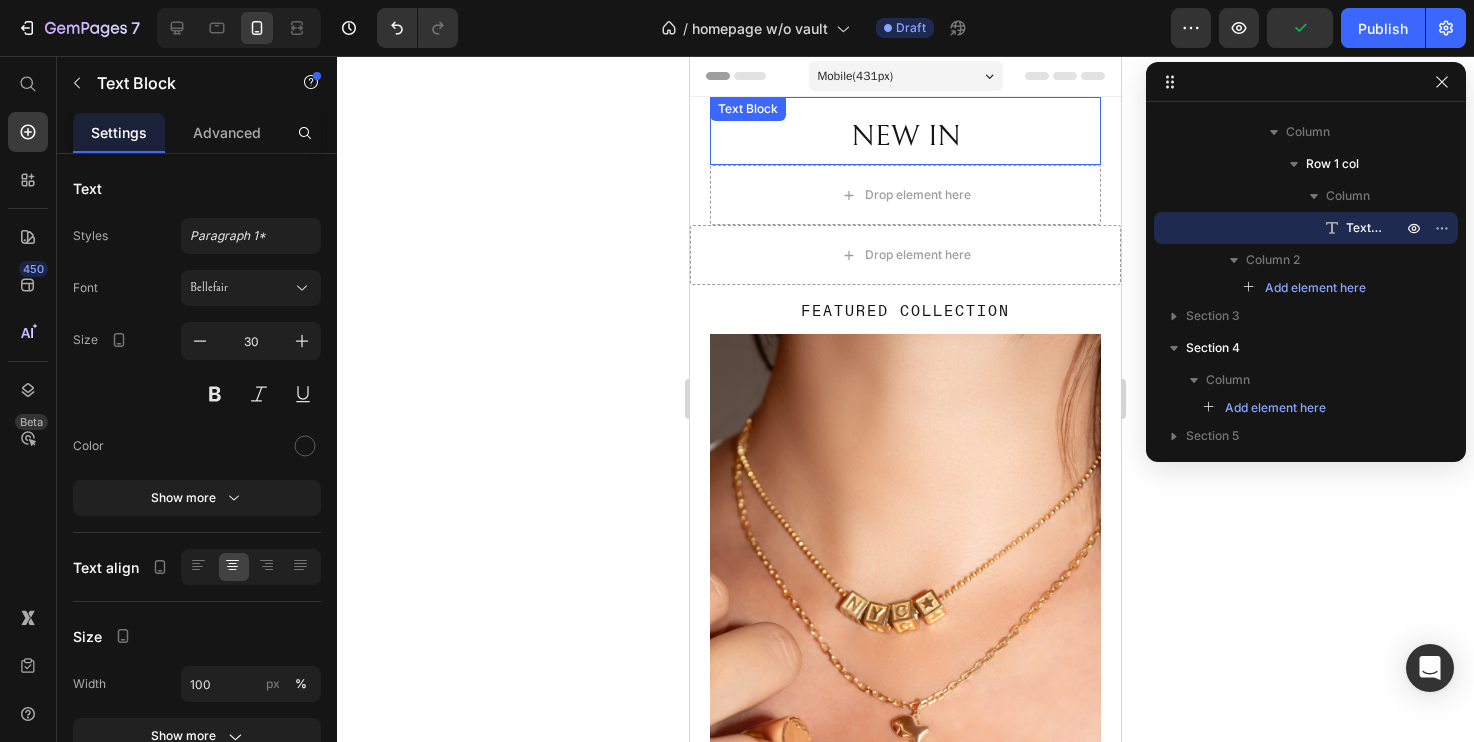 click on "NEW IN" at bounding box center (905, 136) 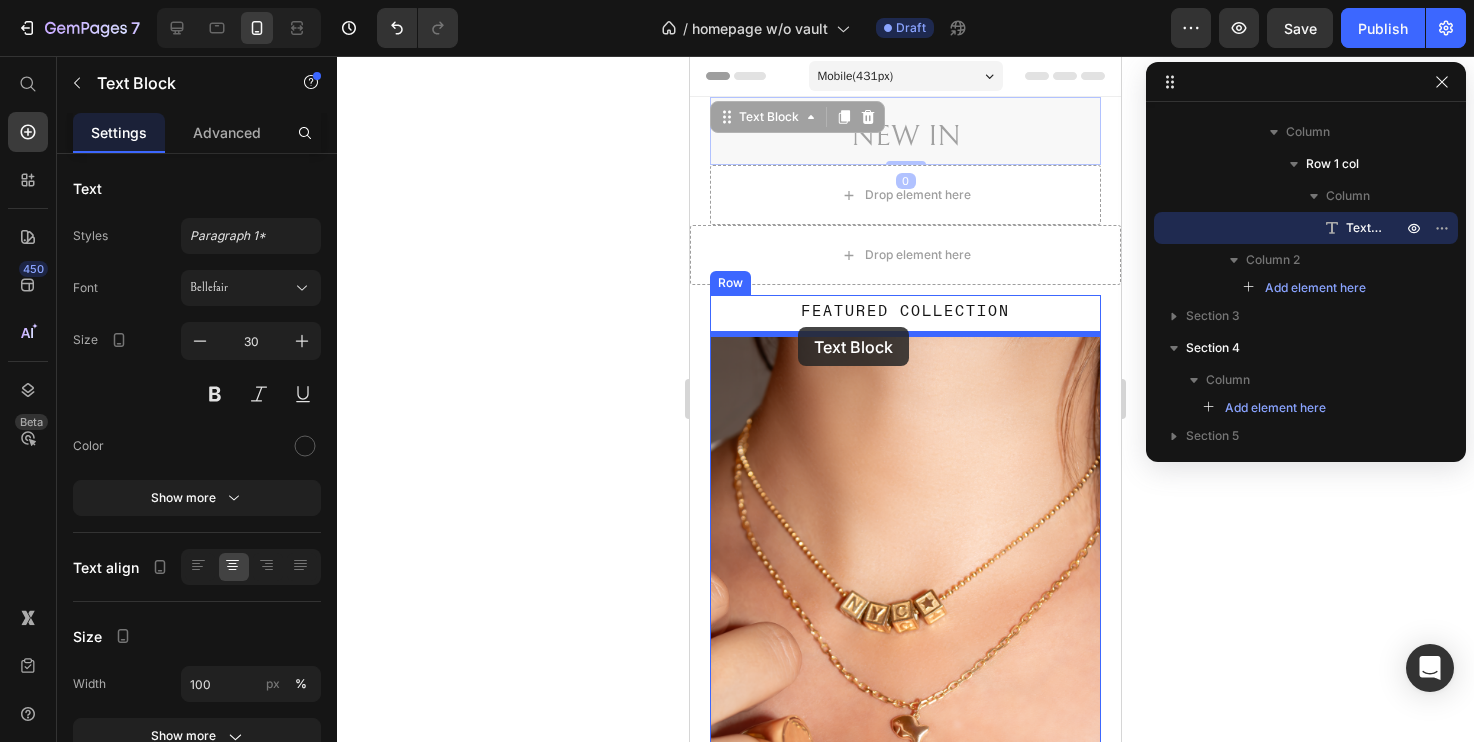 drag, startPoint x: 721, startPoint y: 115, endPoint x: 798, endPoint y: 327, distance: 225.55043 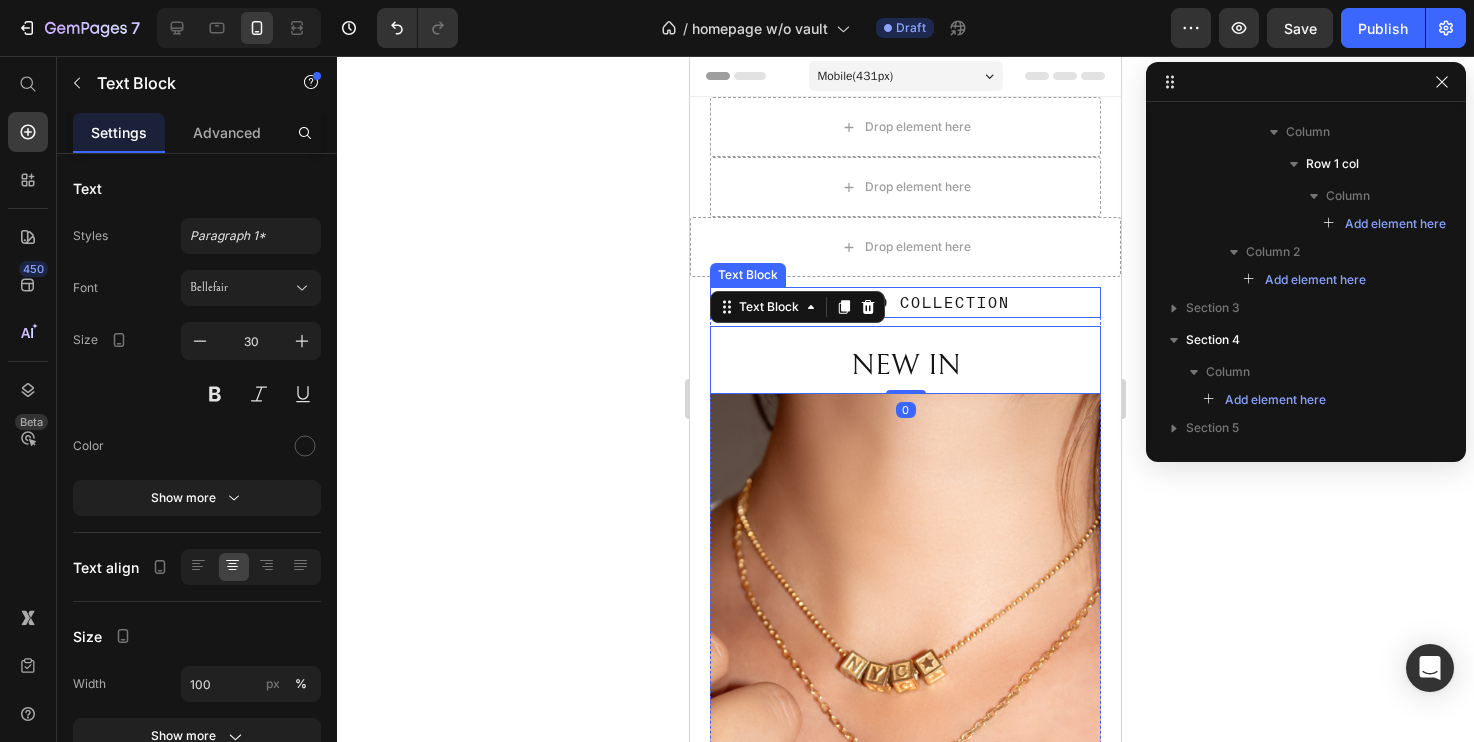 click on "FEATURED COLLECTION" at bounding box center [905, 302] 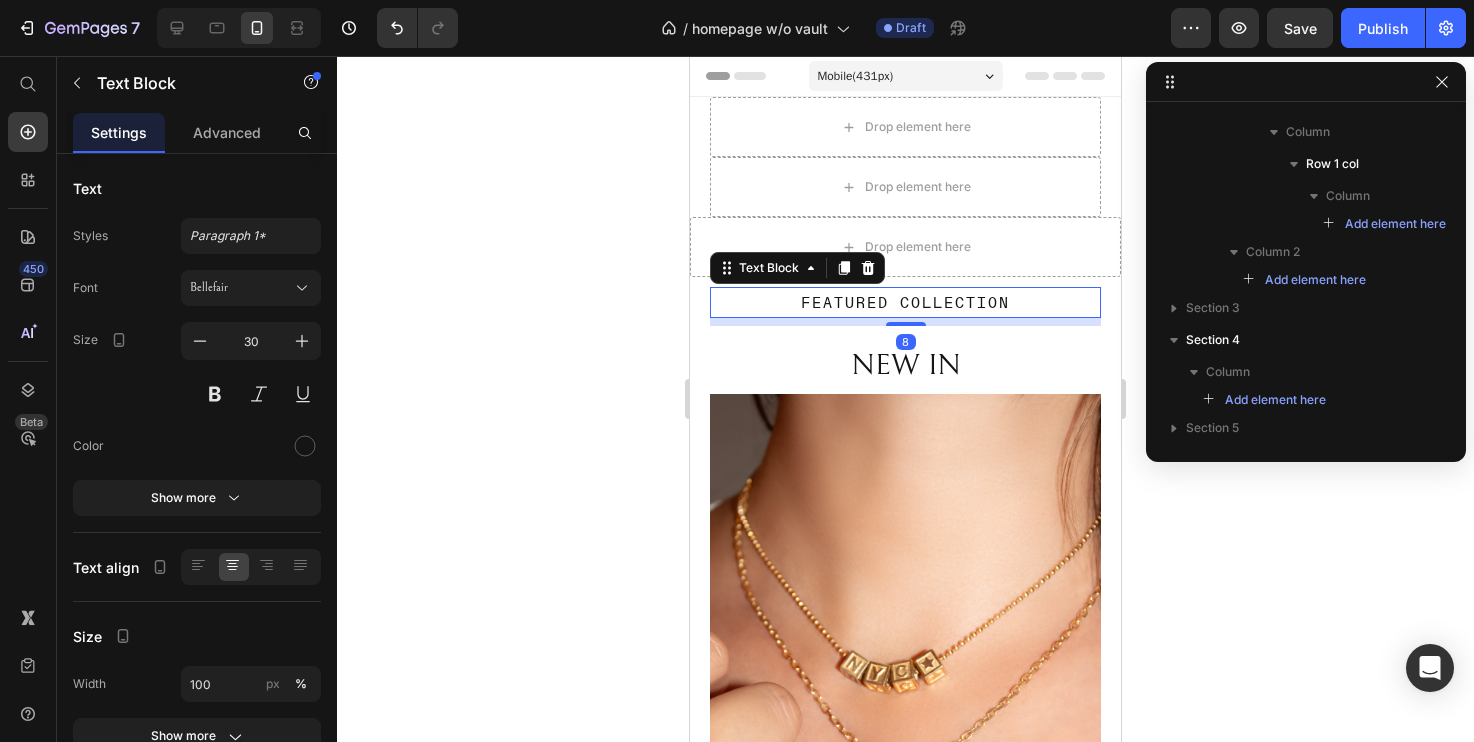 scroll, scrollTop: 642, scrollLeft: 0, axis: vertical 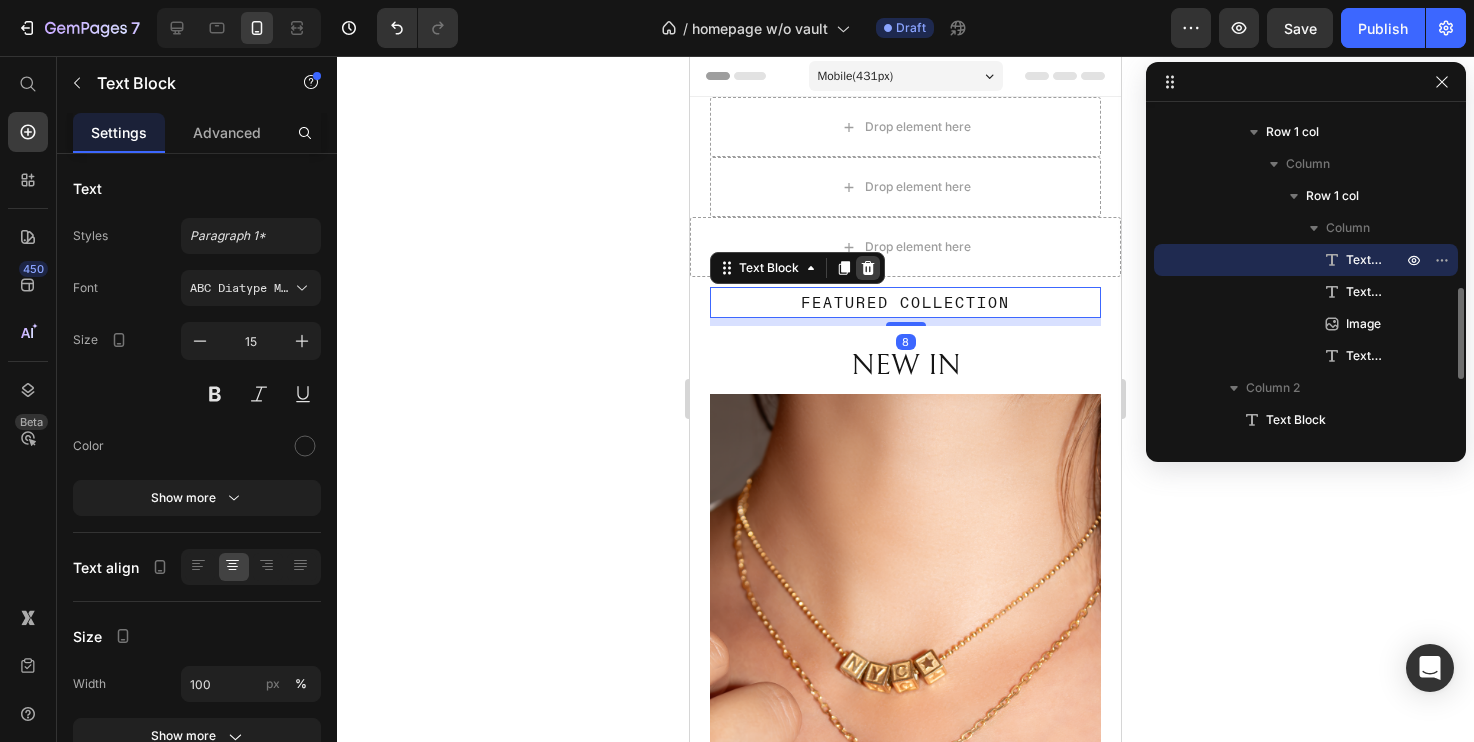 click at bounding box center (868, 268) 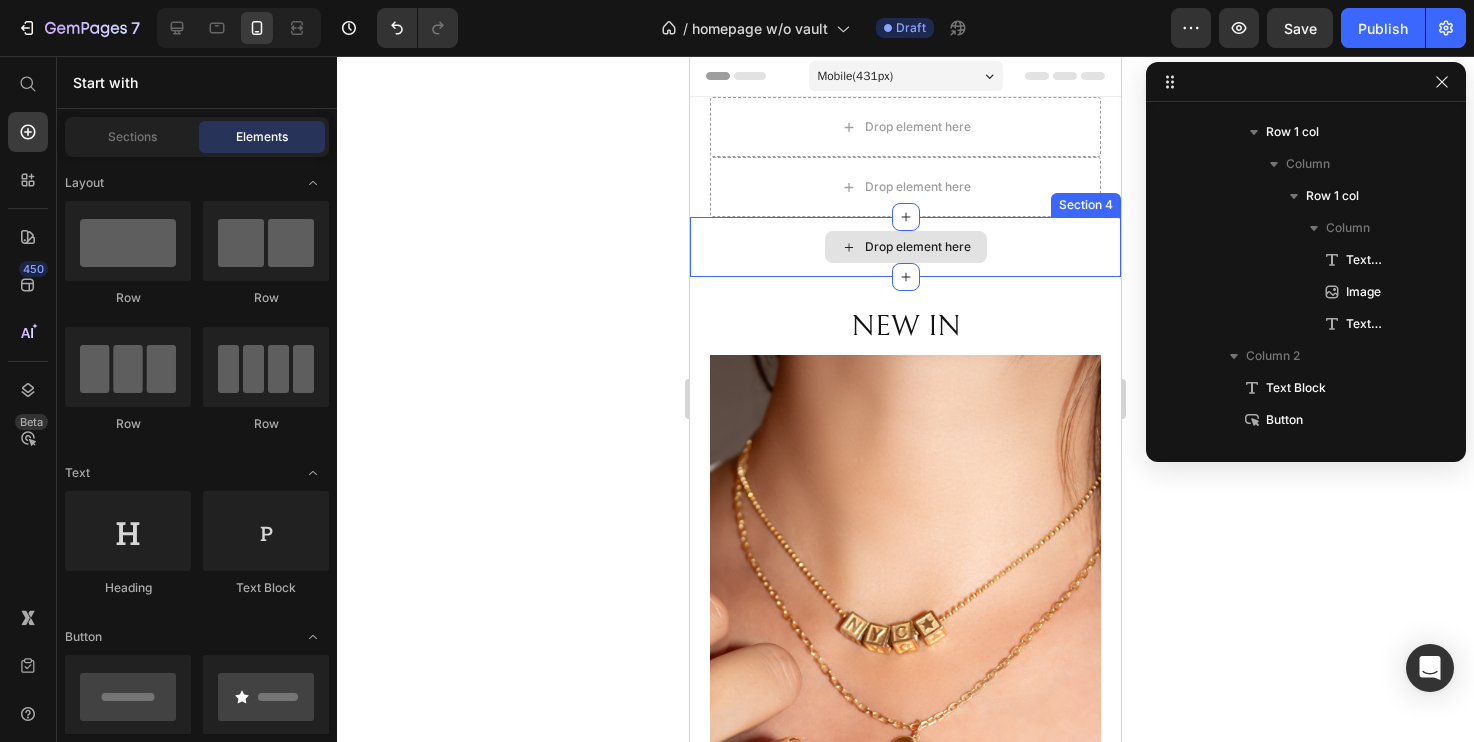 click on "Drop element here" at bounding box center [905, 247] 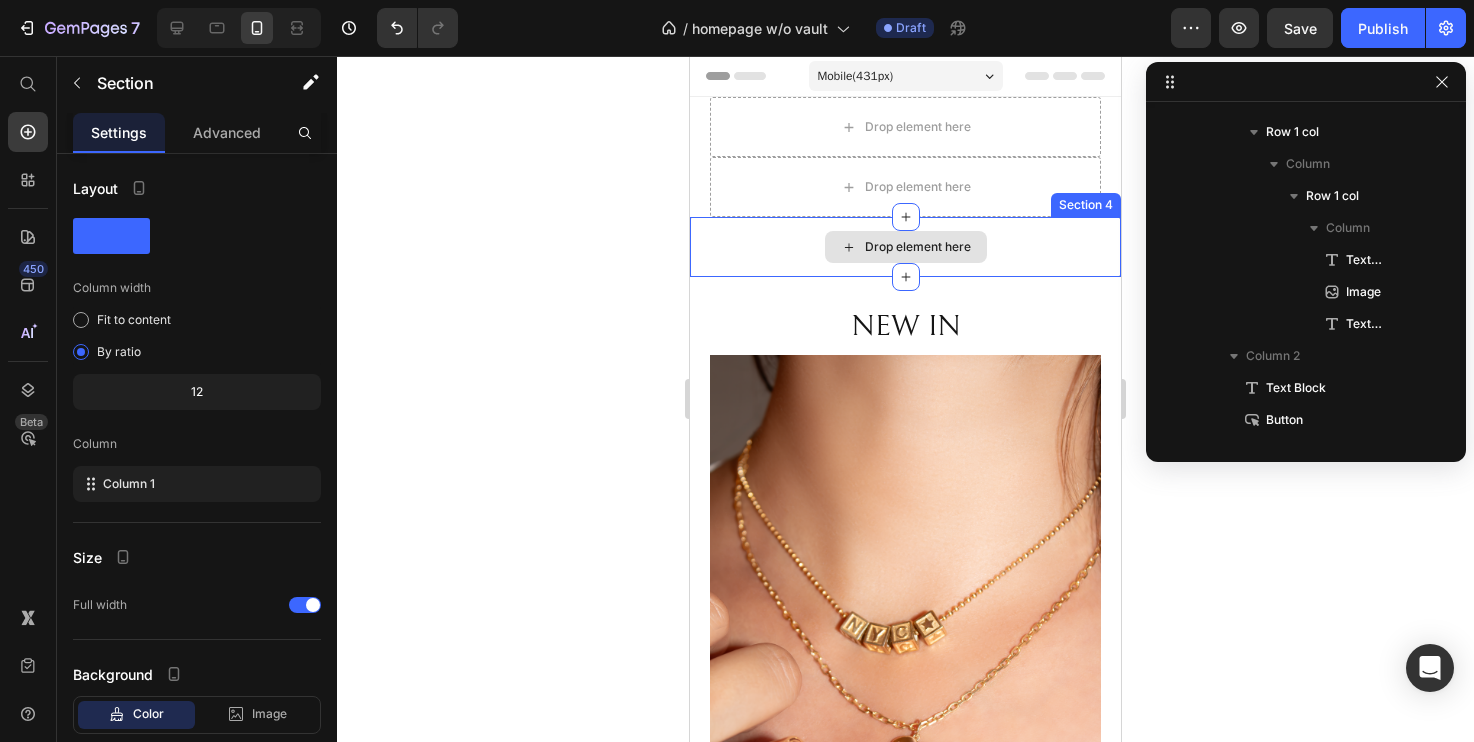scroll, scrollTop: 266, scrollLeft: 0, axis: vertical 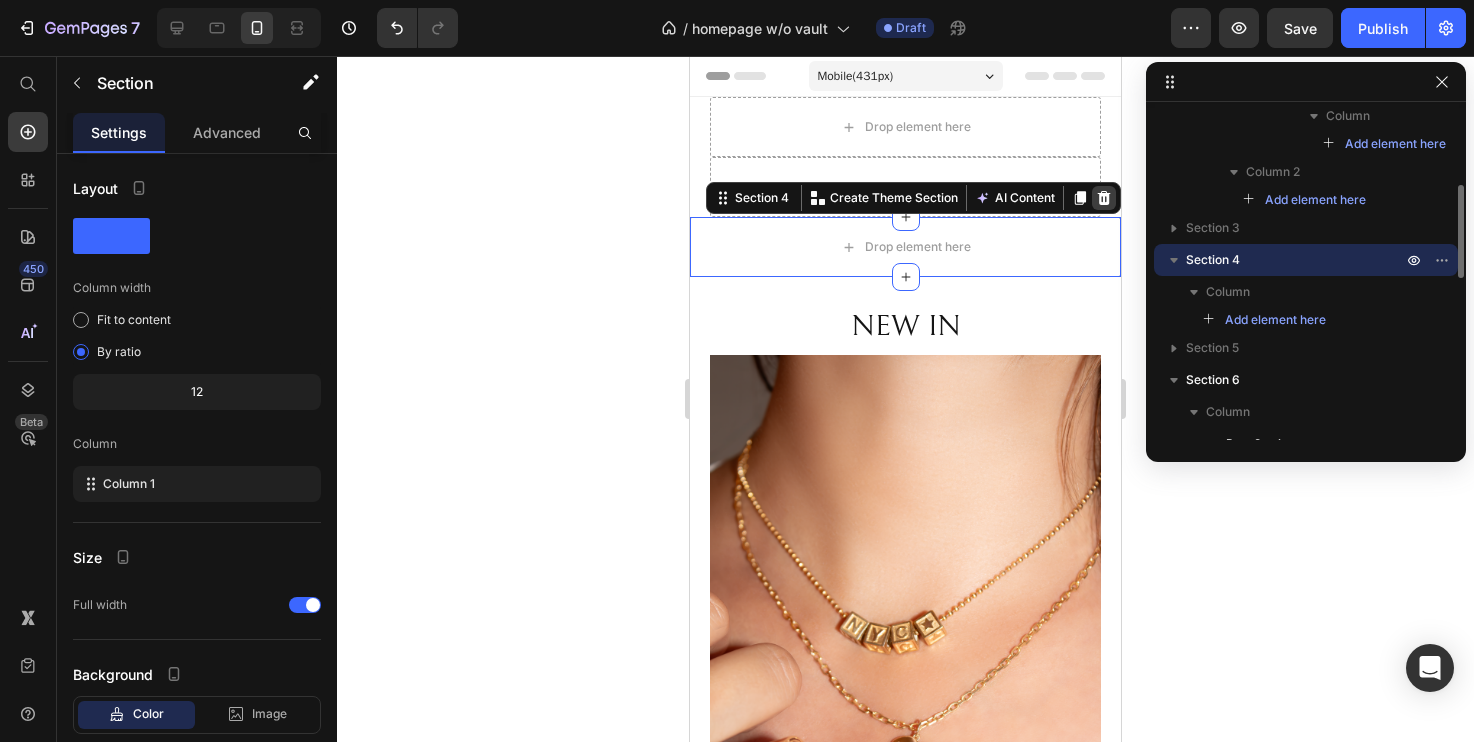 click 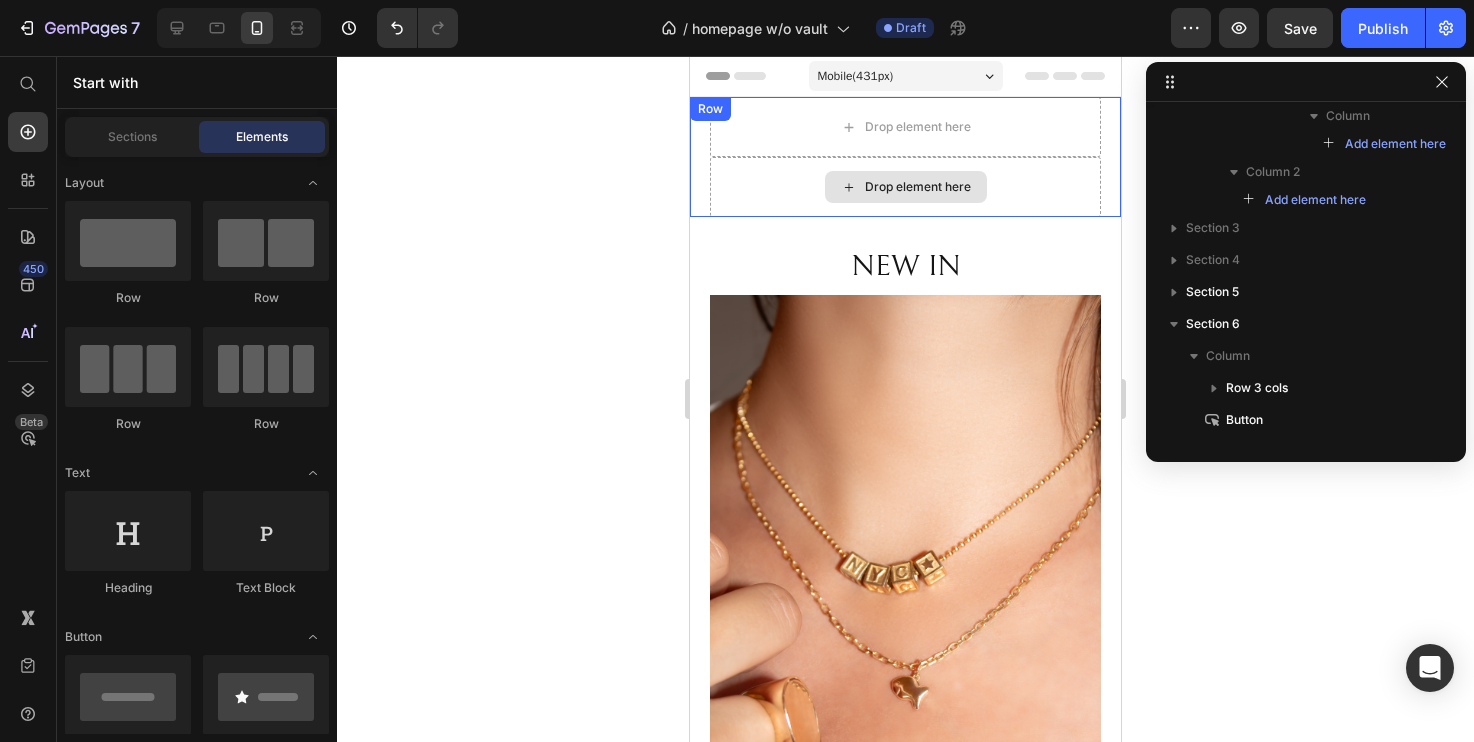 click on "Drop element here" at bounding box center [905, 187] 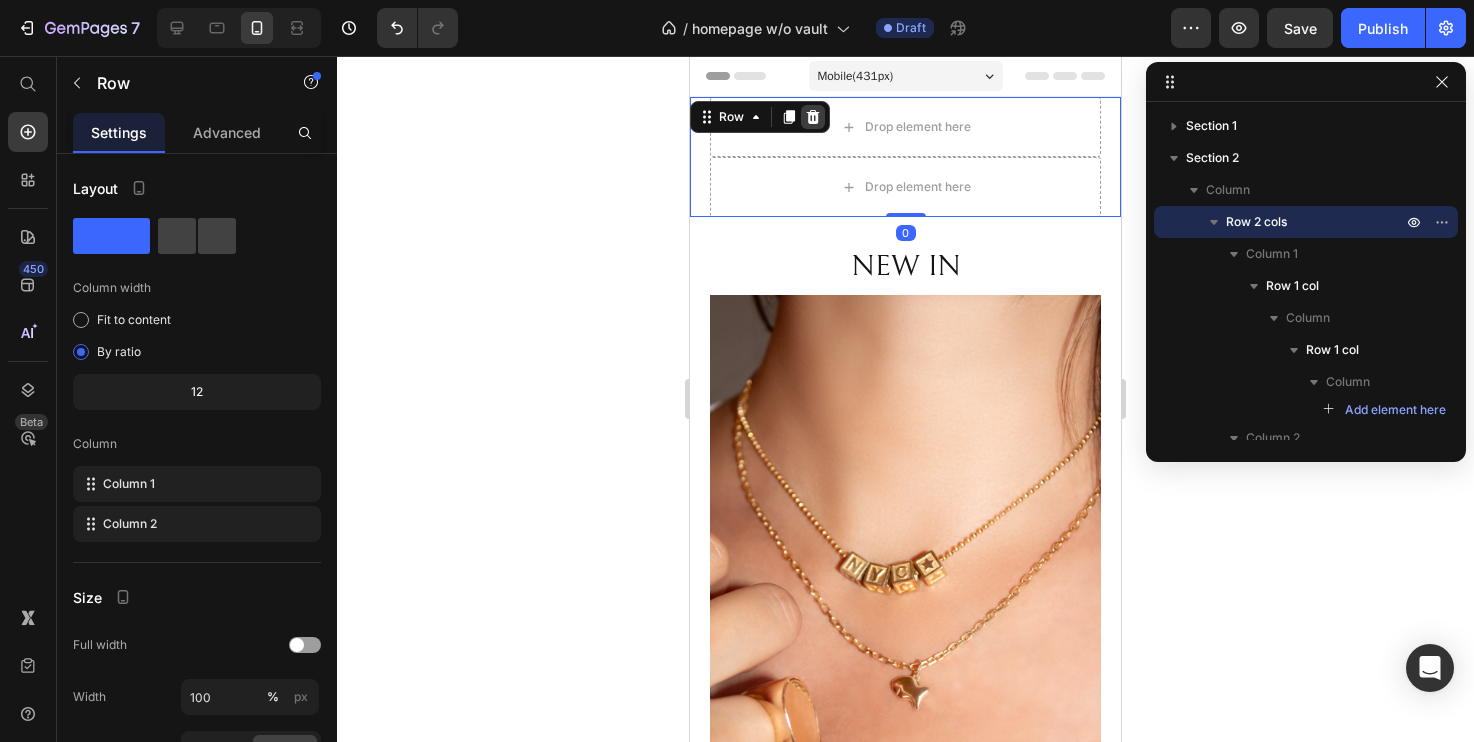 click 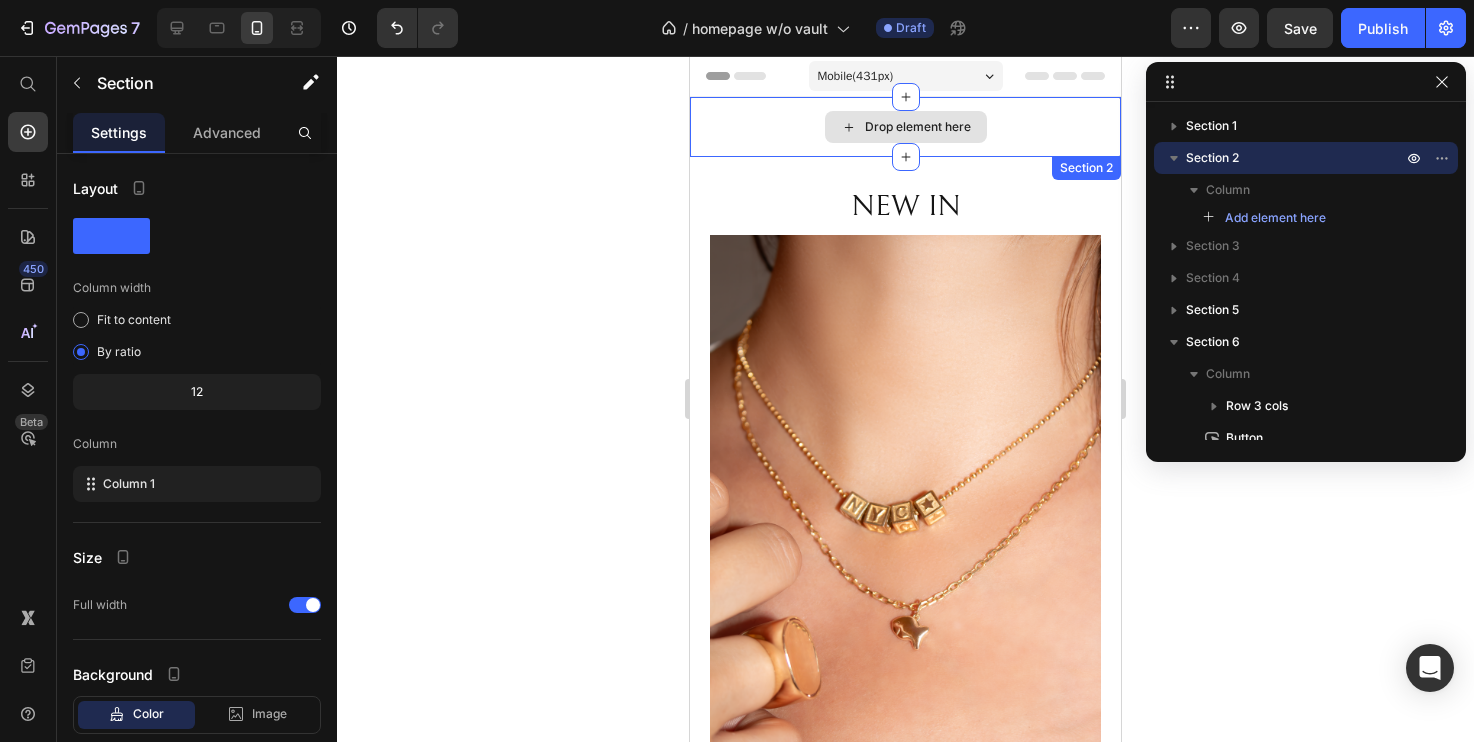 click on "Drop element here" at bounding box center (905, 127) 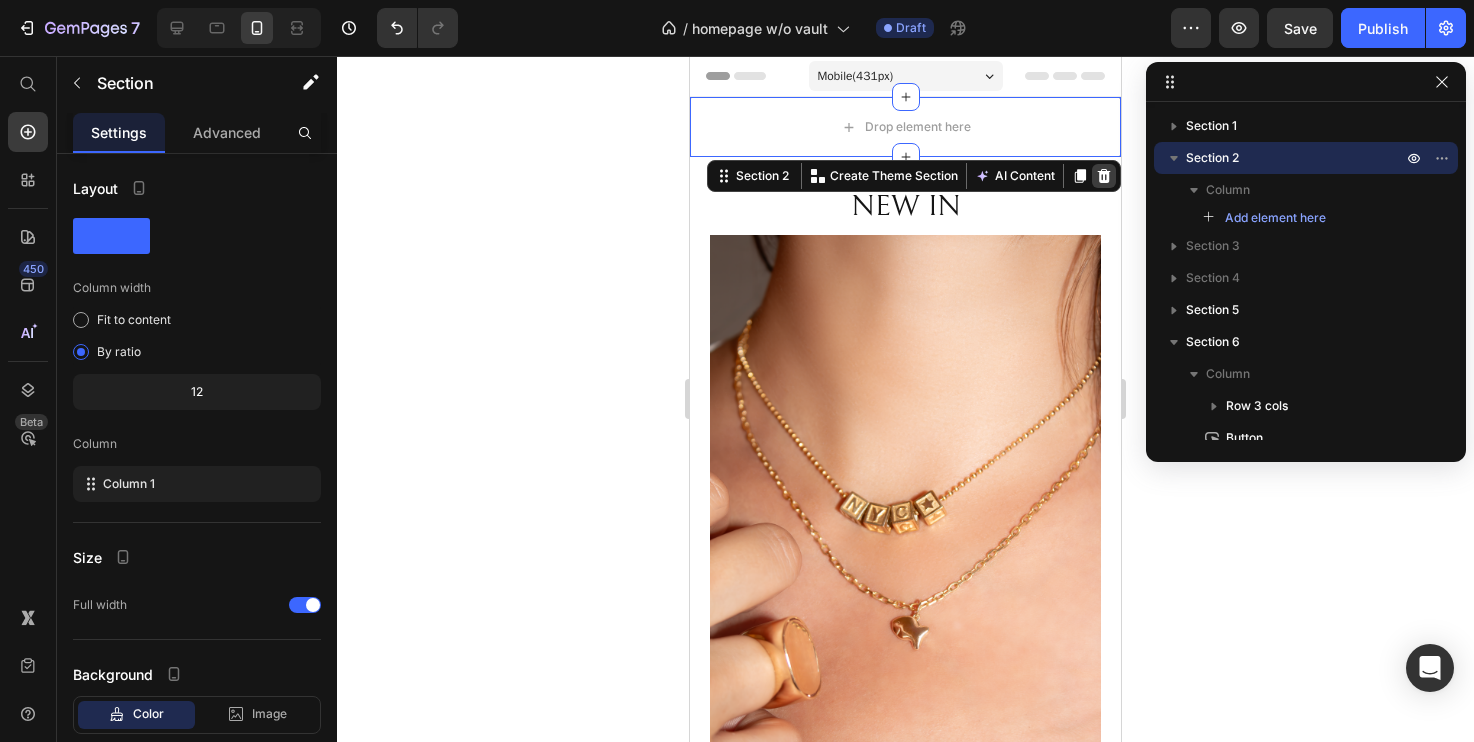 click 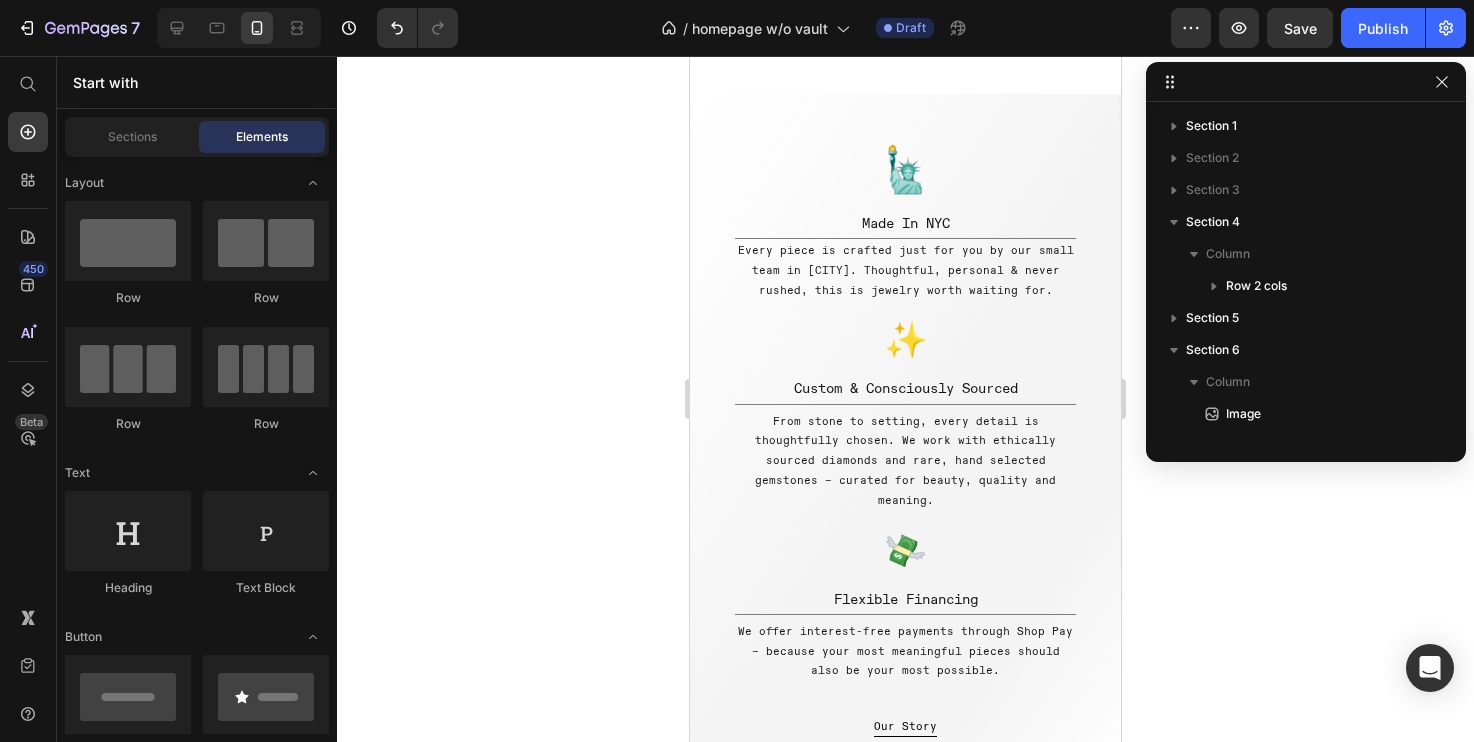 scroll, scrollTop: 1051, scrollLeft: 0, axis: vertical 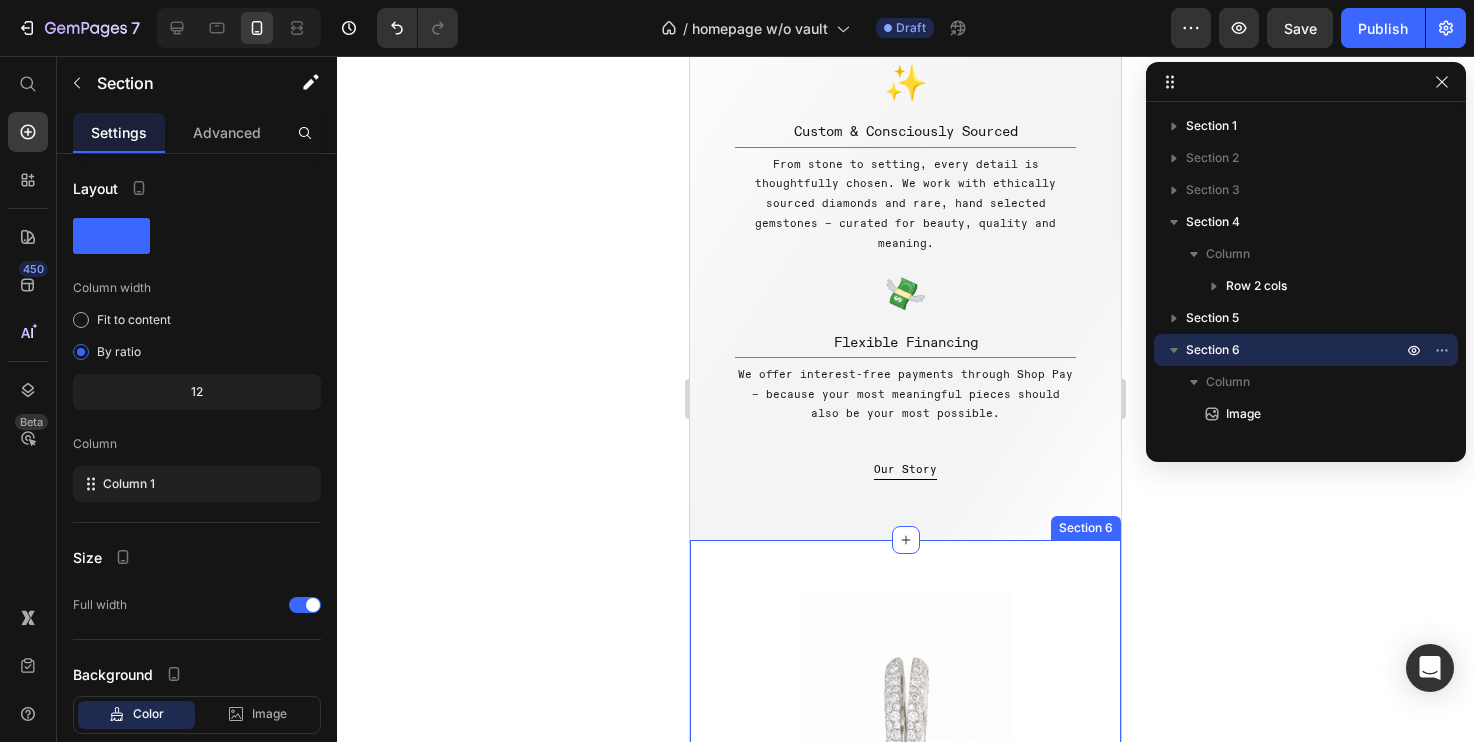 click on "Image A ring with a secret... Heading Wear it one way, then flip the script. Each ring in the Counterpart collection transforms with a turn – revealing hidden messages, alternate faces, or unexpected details. Because every love, every memory, has more than one side. Text Block Explore The Collection Button Section 6" at bounding box center [905, 792] 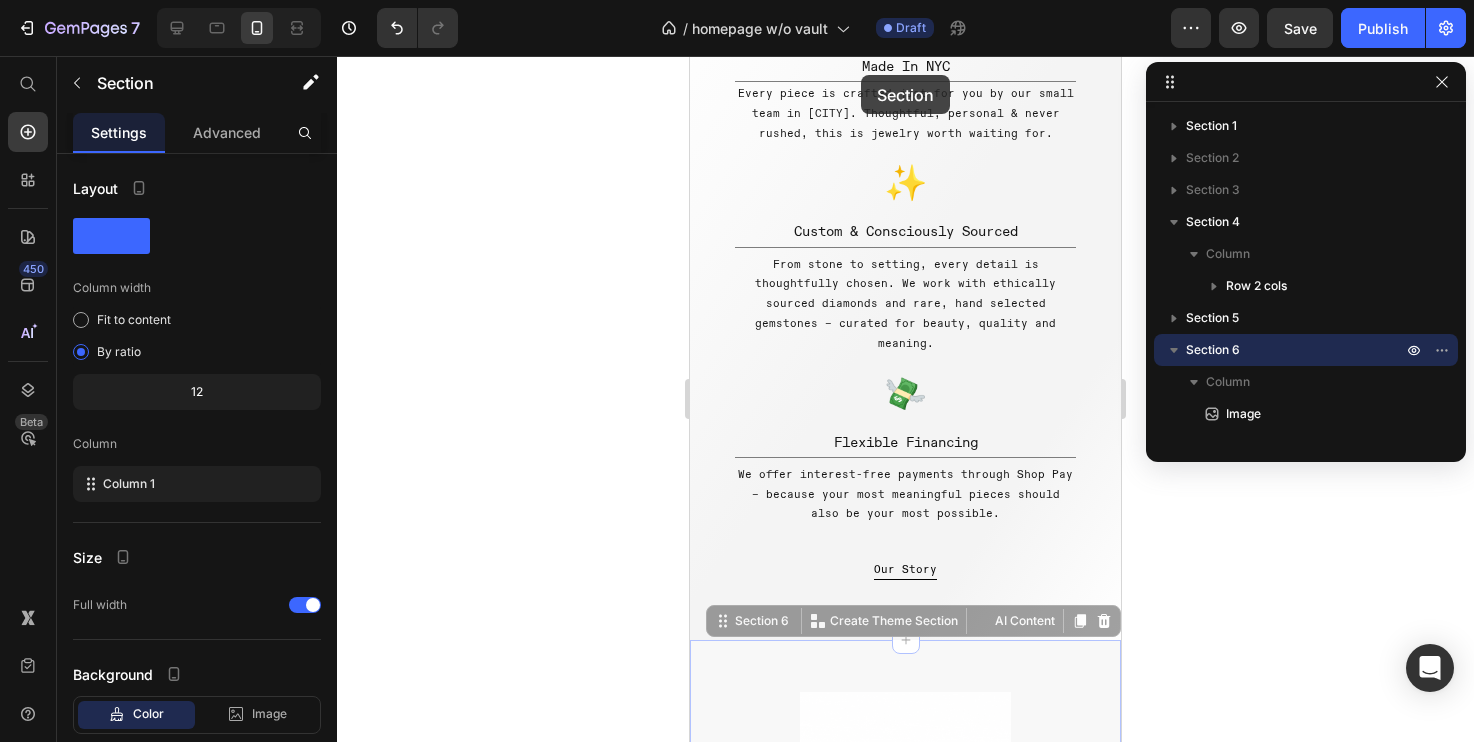 scroll, scrollTop: 757, scrollLeft: 0, axis: vertical 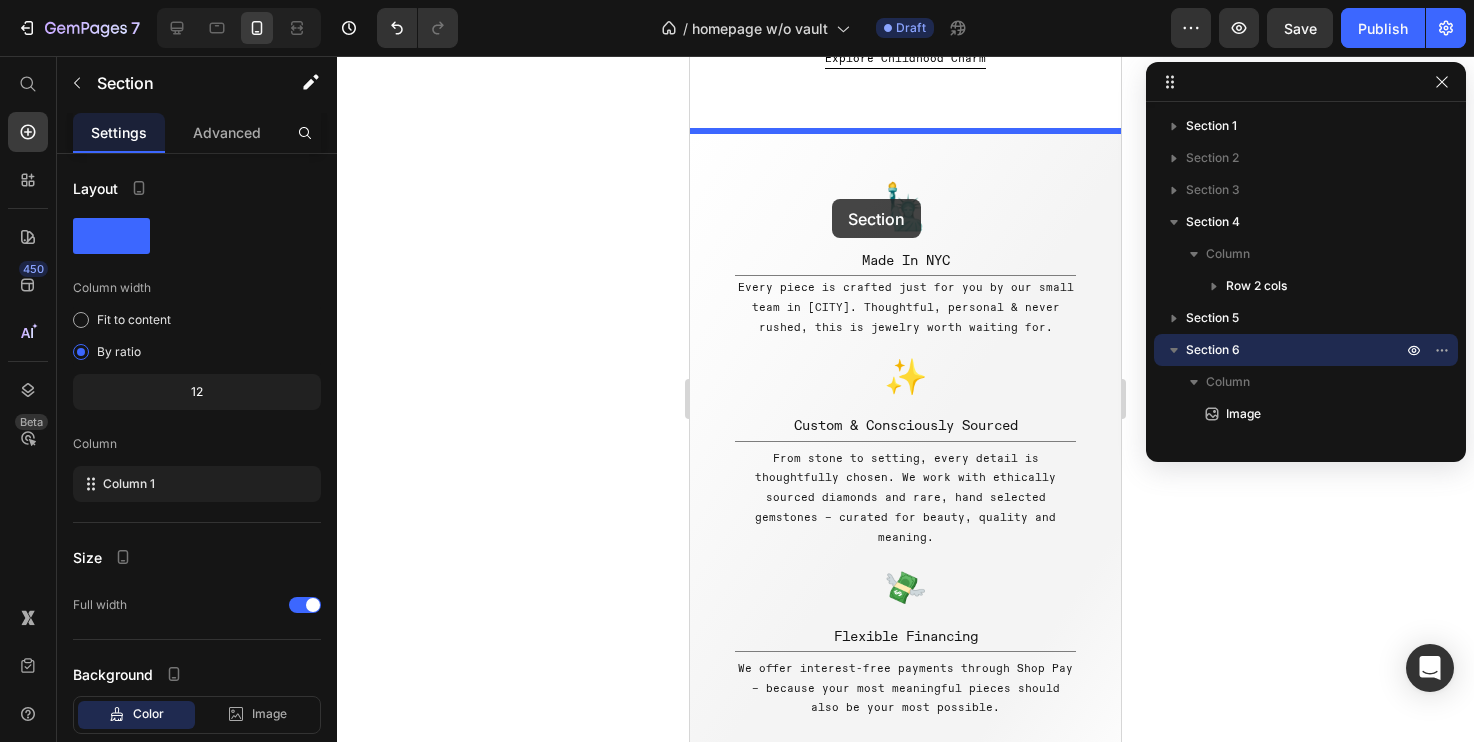 drag, startPoint x: 726, startPoint y: 504, endPoint x: 833, endPoint y: 199, distance: 323.22437 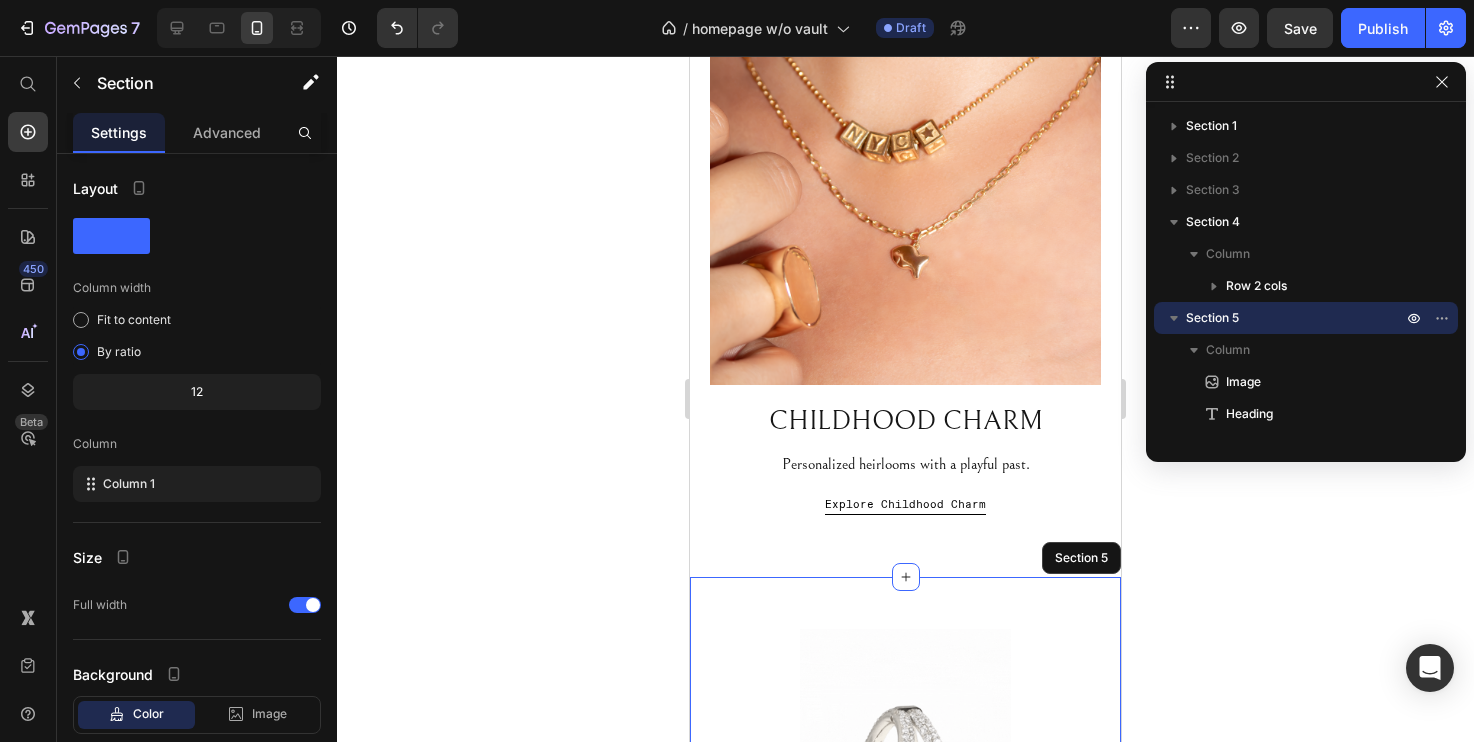 scroll, scrollTop: 298, scrollLeft: 0, axis: vertical 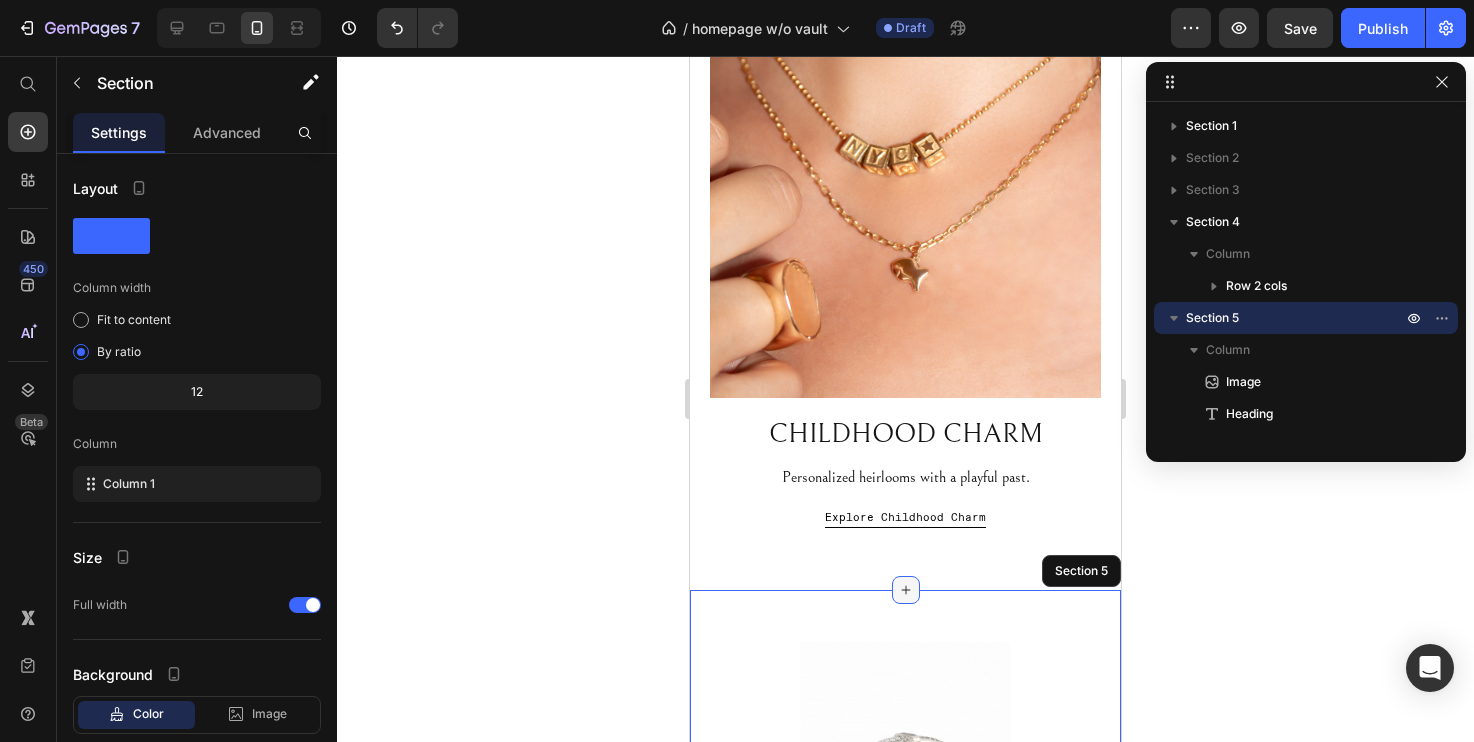 click 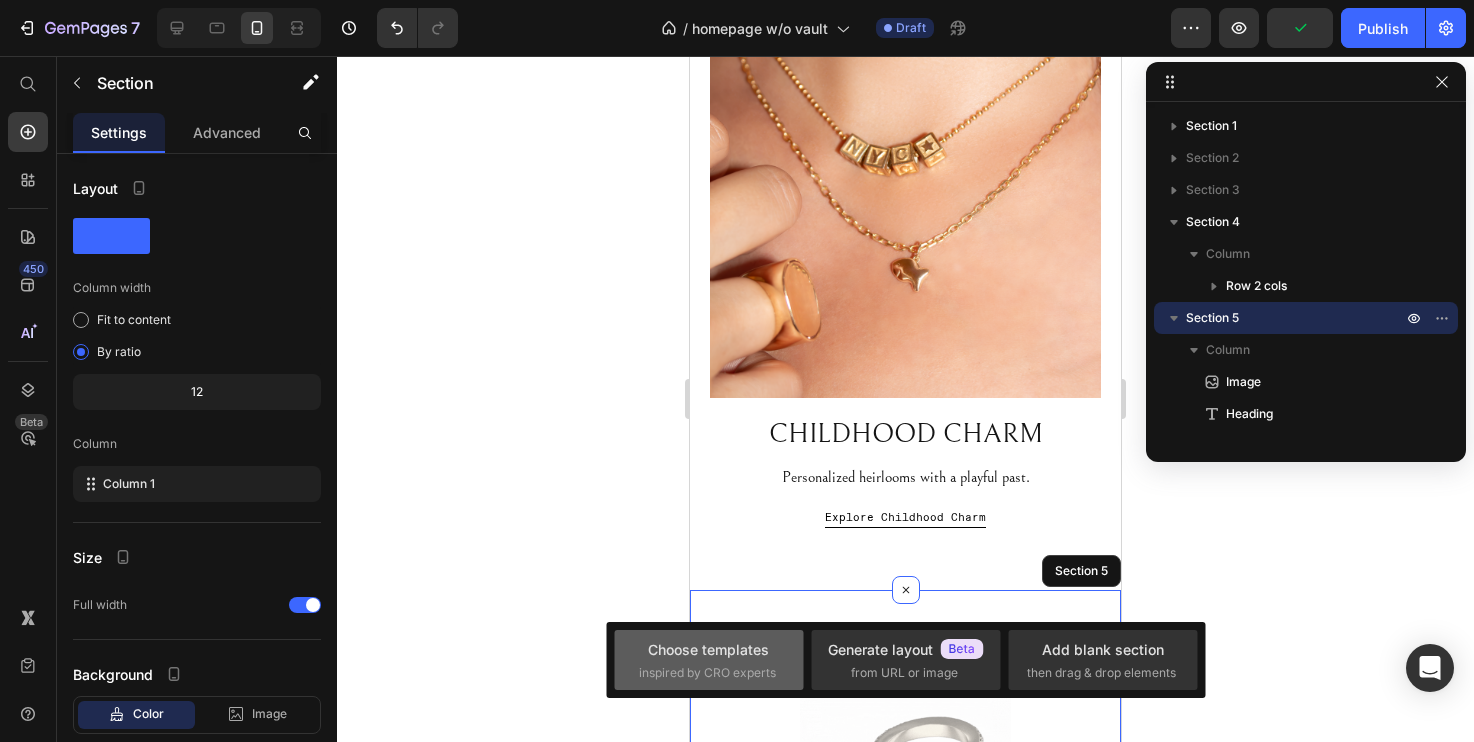 click on "Choose templates" at bounding box center (708, 649) 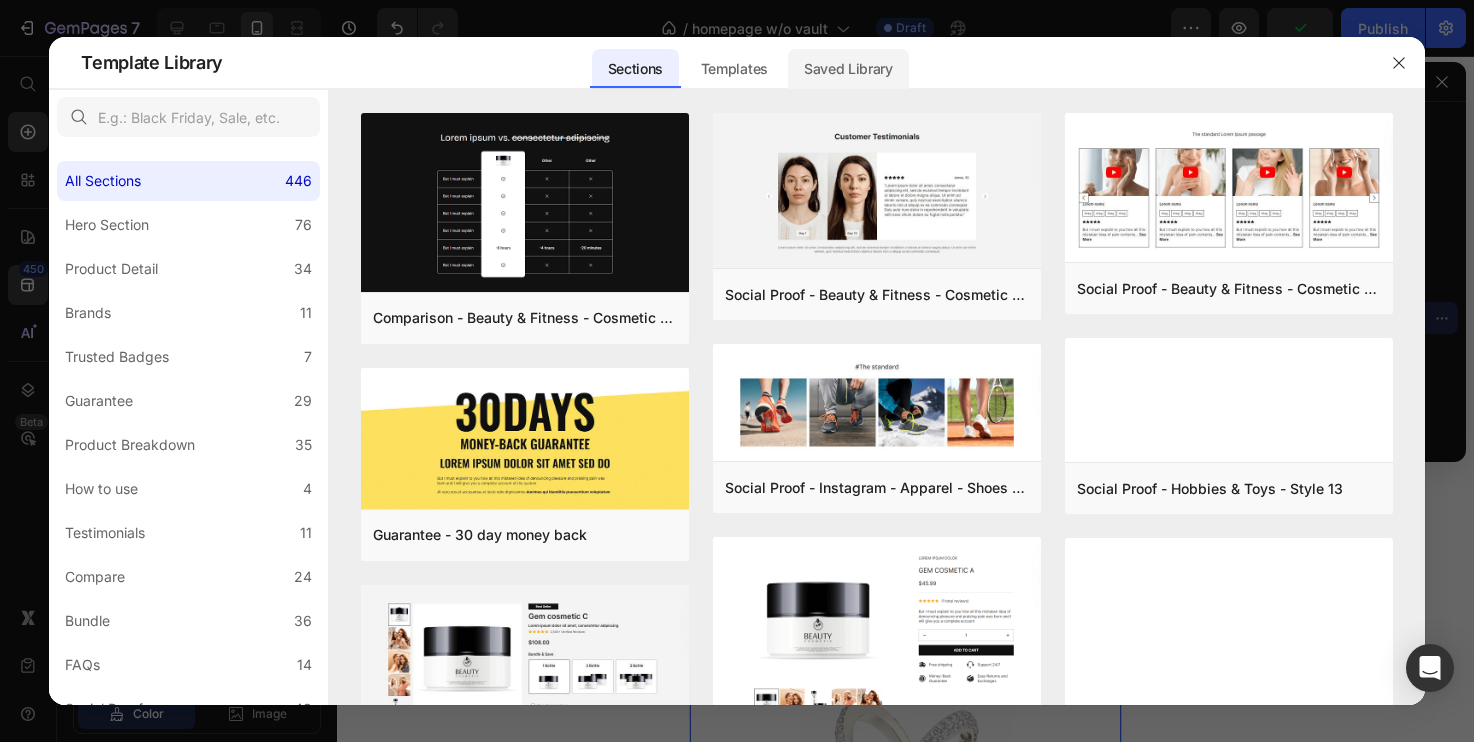 click on "Saved Library" 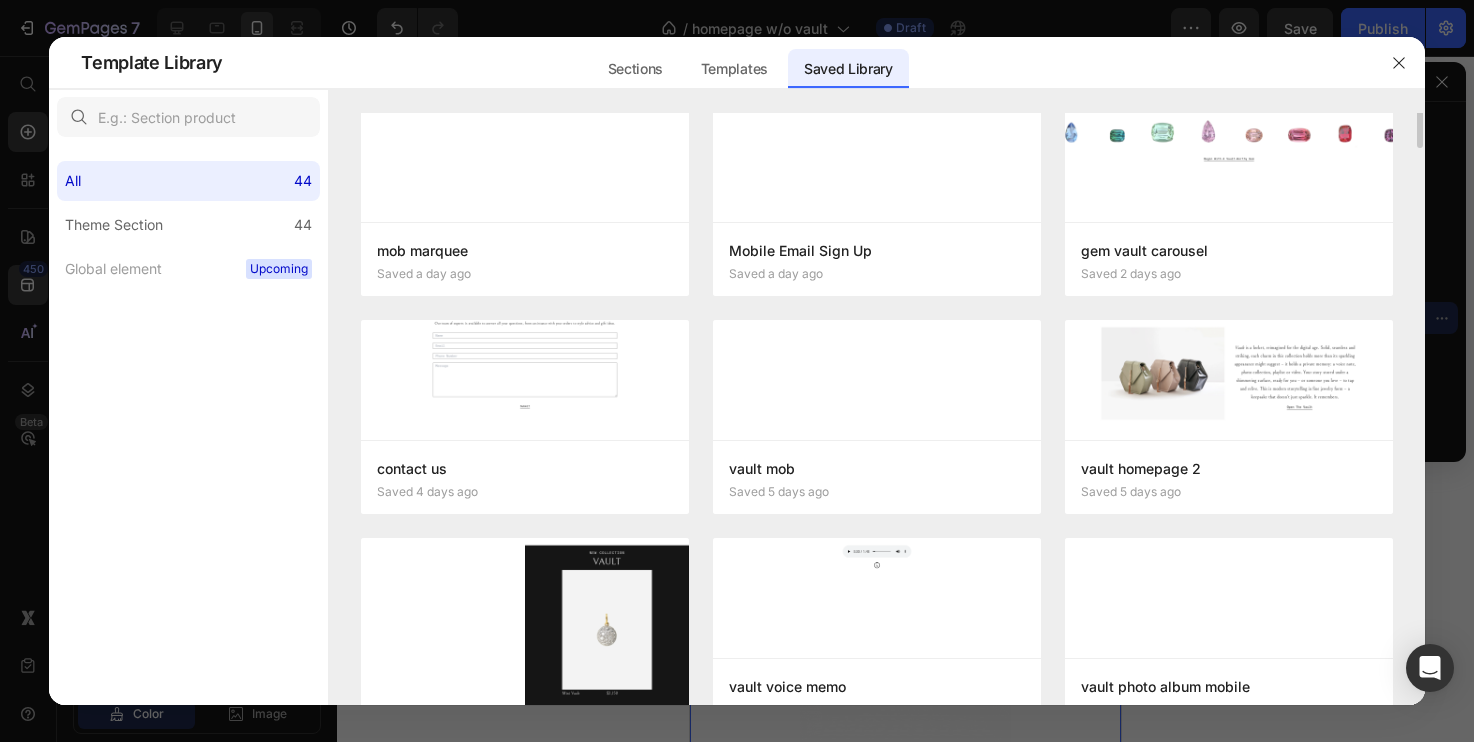 scroll, scrollTop: 0, scrollLeft: 0, axis: both 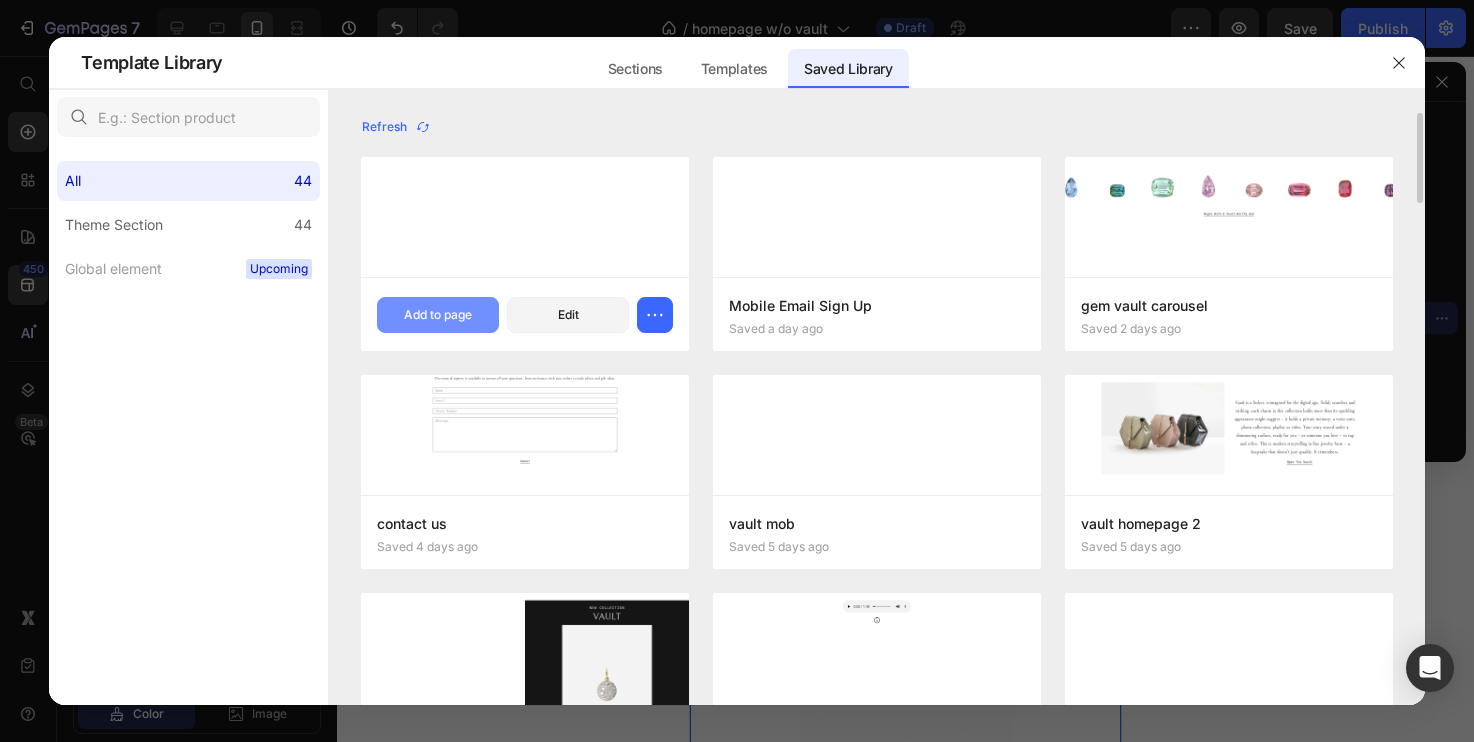 click on "Add to page" at bounding box center (438, 315) 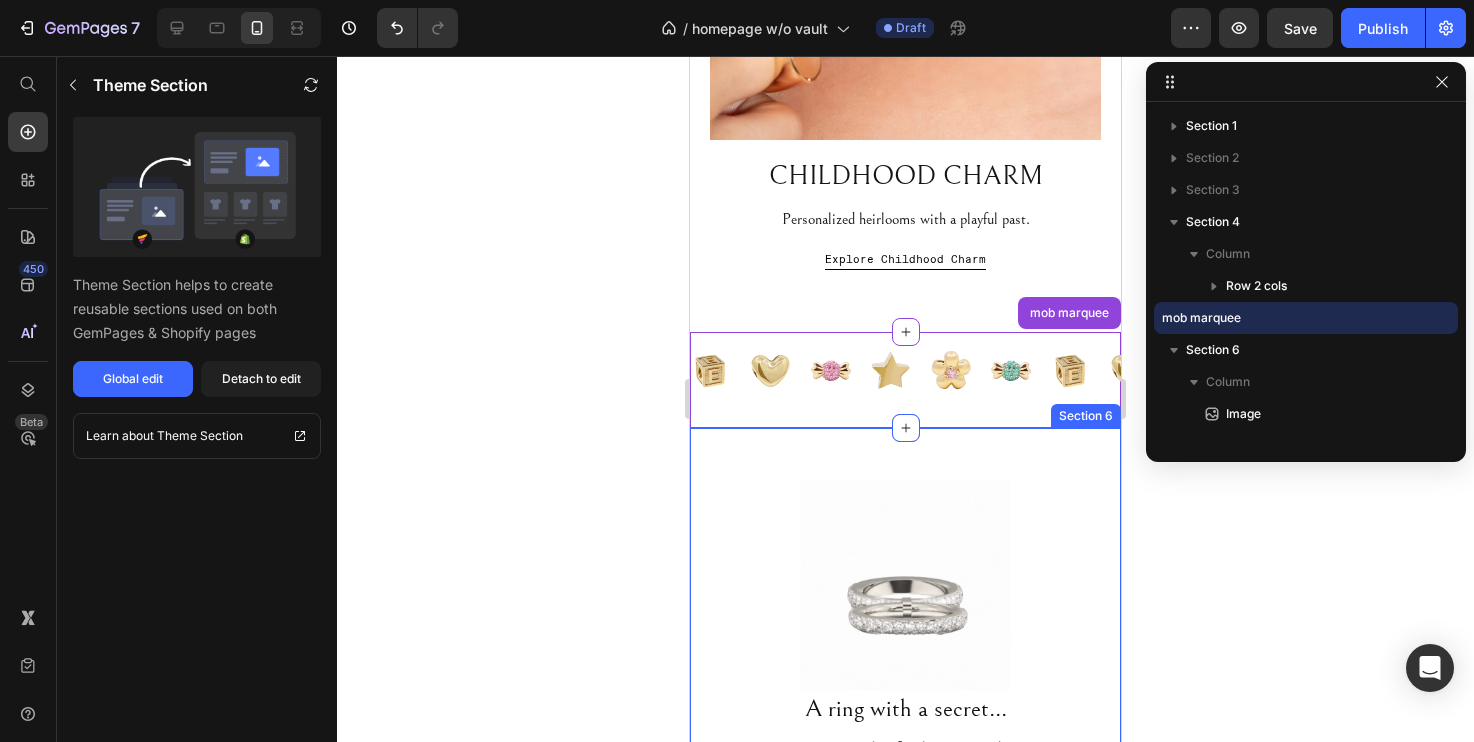 scroll, scrollTop: 555, scrollLeft: 0, axis: vertical 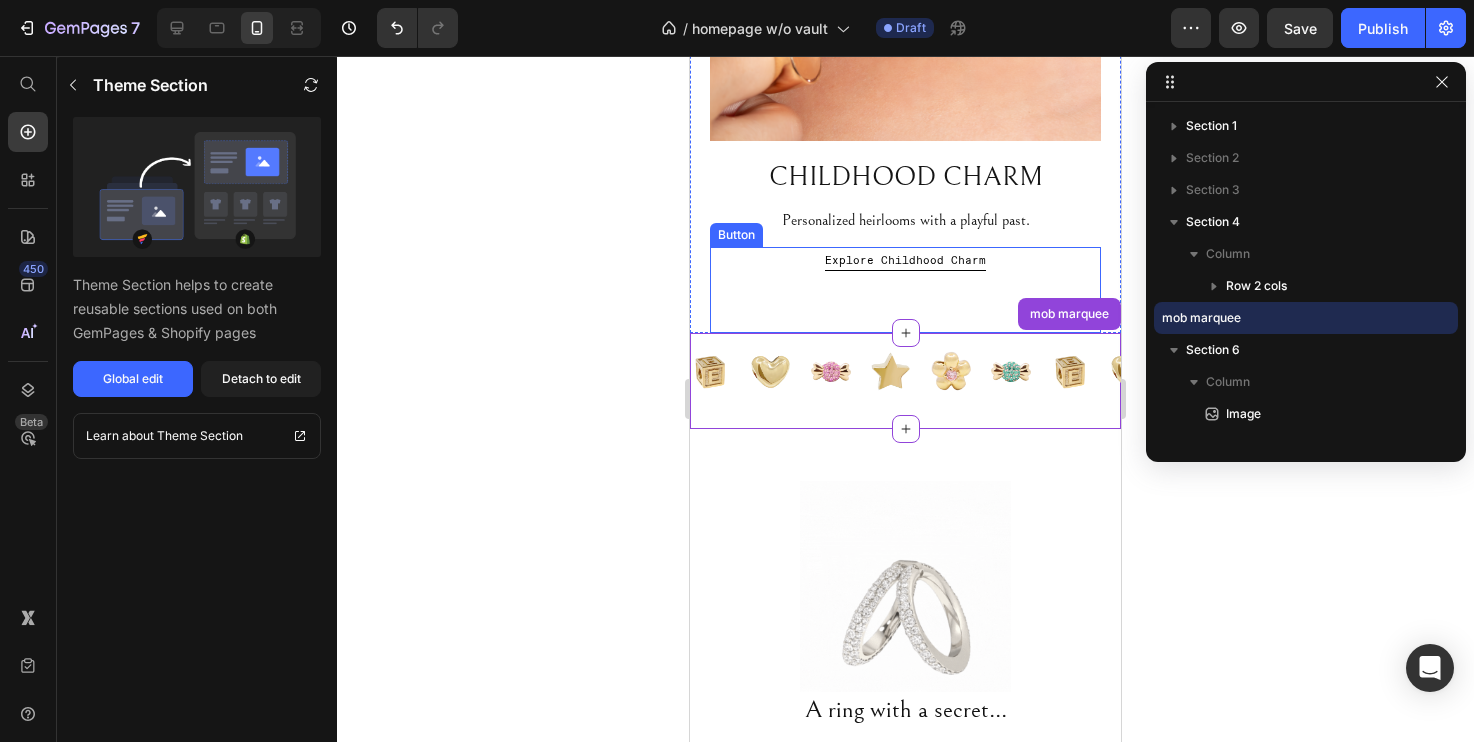 click on "Explore Childhood Charm Button" at bounding box center (905, 290) 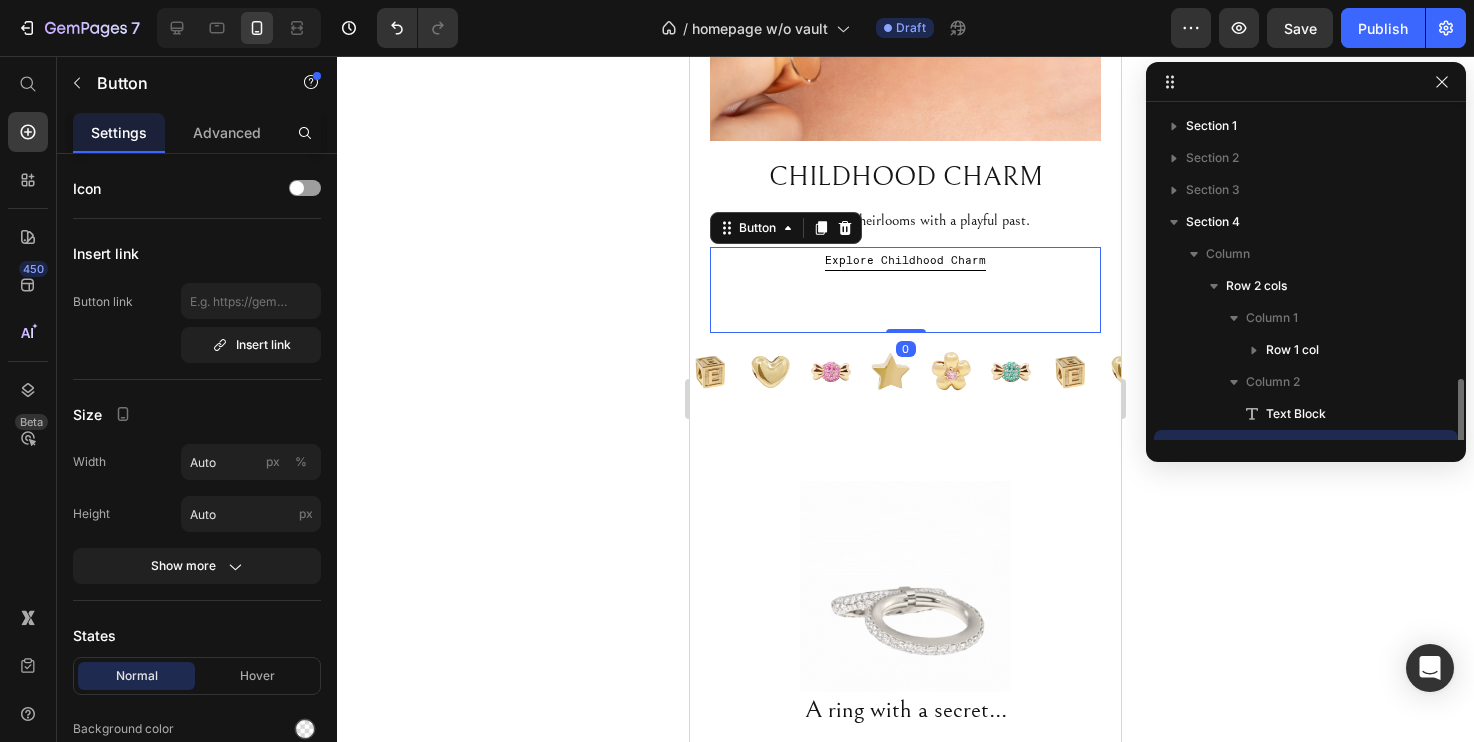 scroll, scrollTop: 186, scrollLeft: 0, axis: vertical 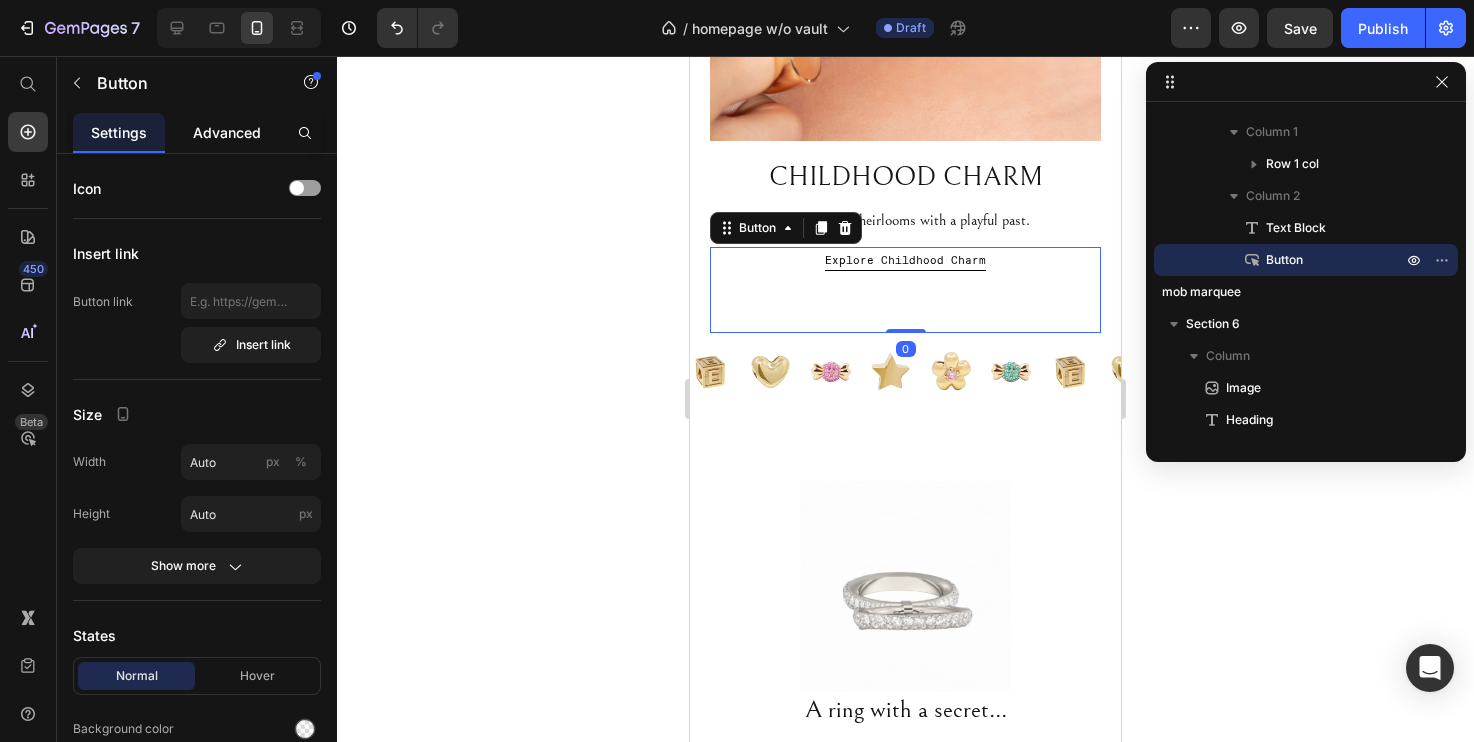 click on "Advanced" at bounding box center (227, 132) 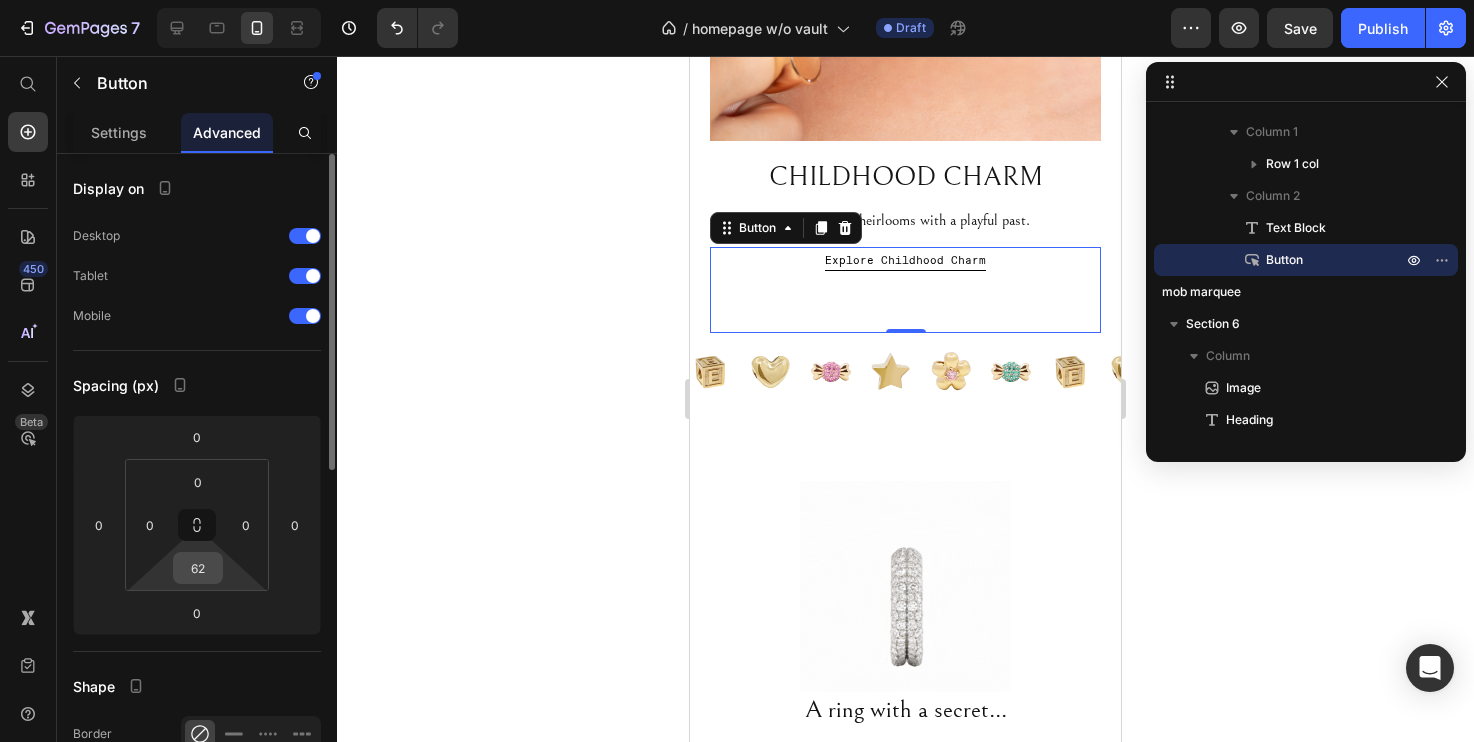 click on "62" at bounding box center (198, 568) 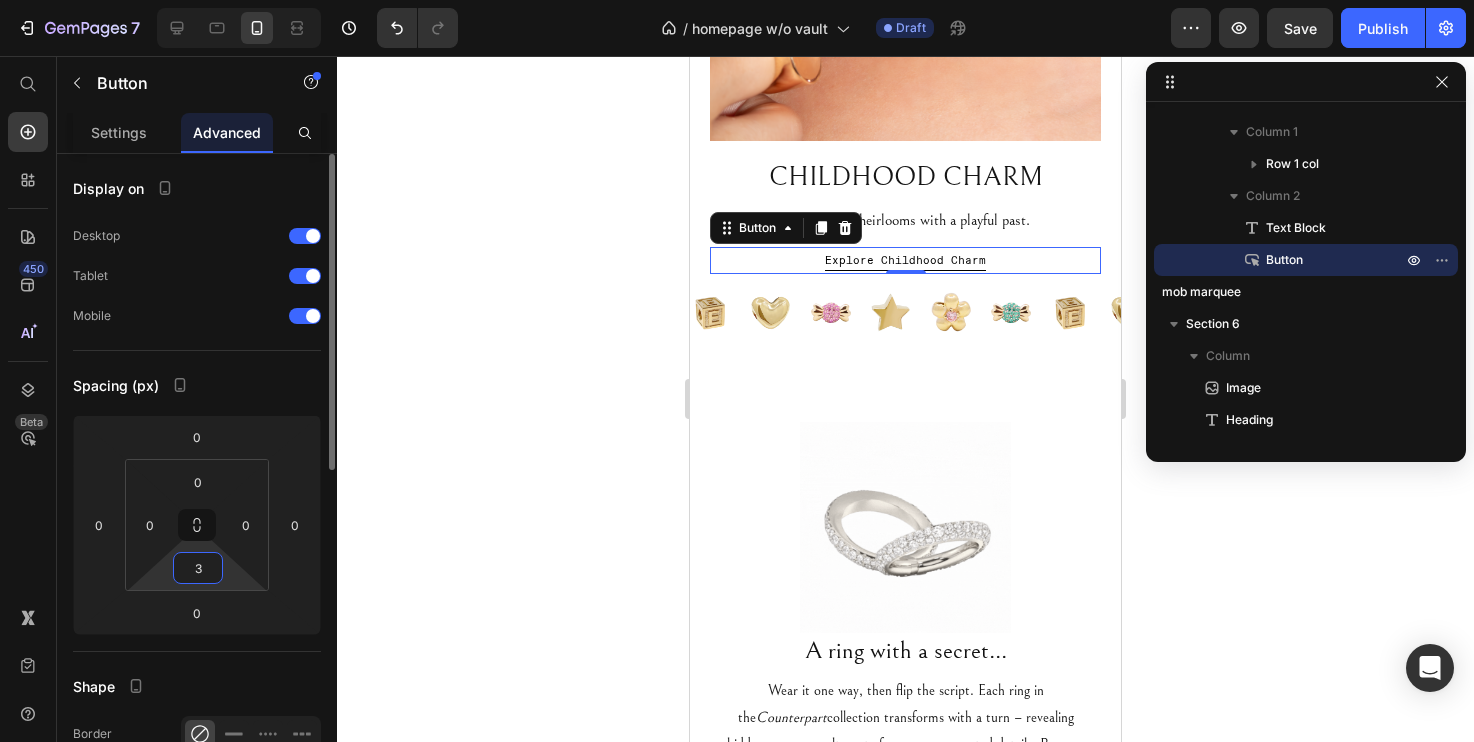 type on "32" 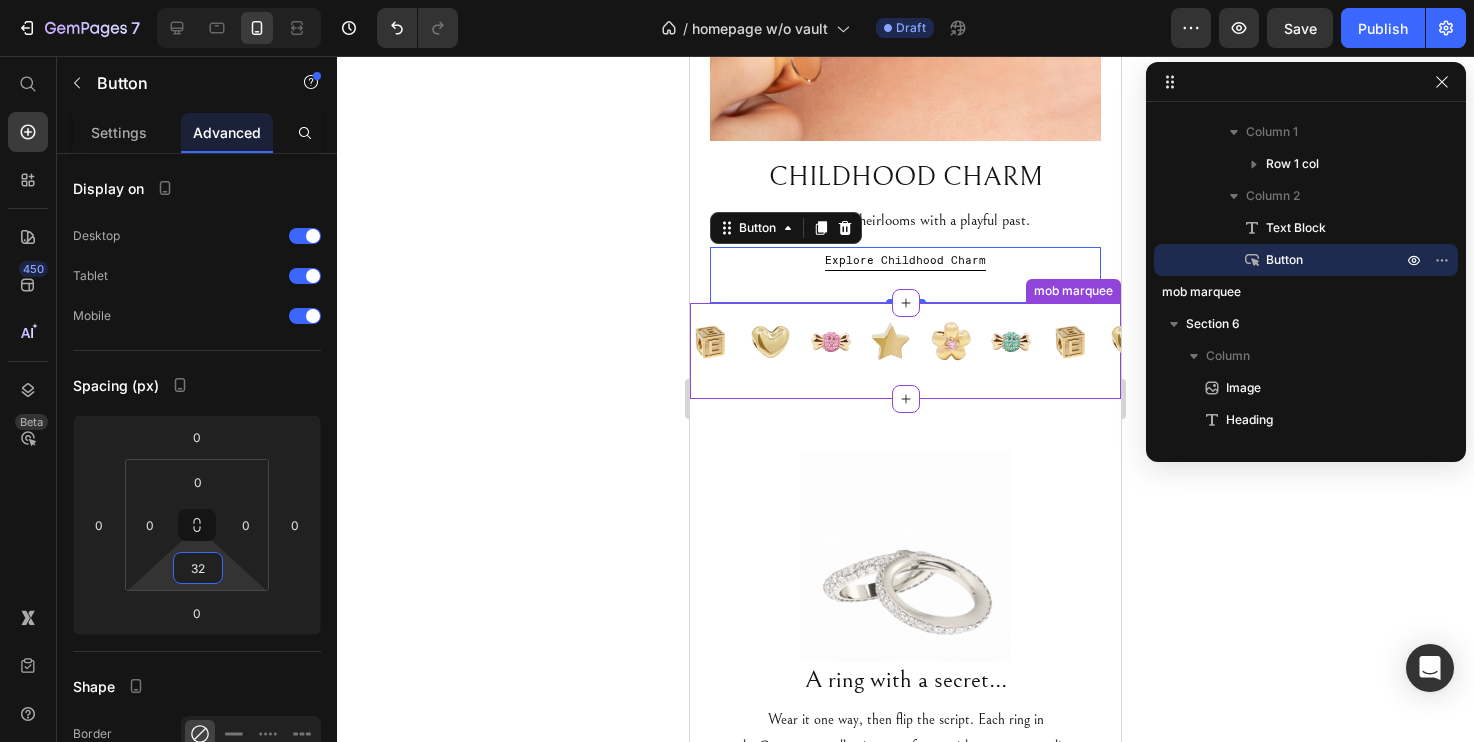 click at bounding box center (831, 341) 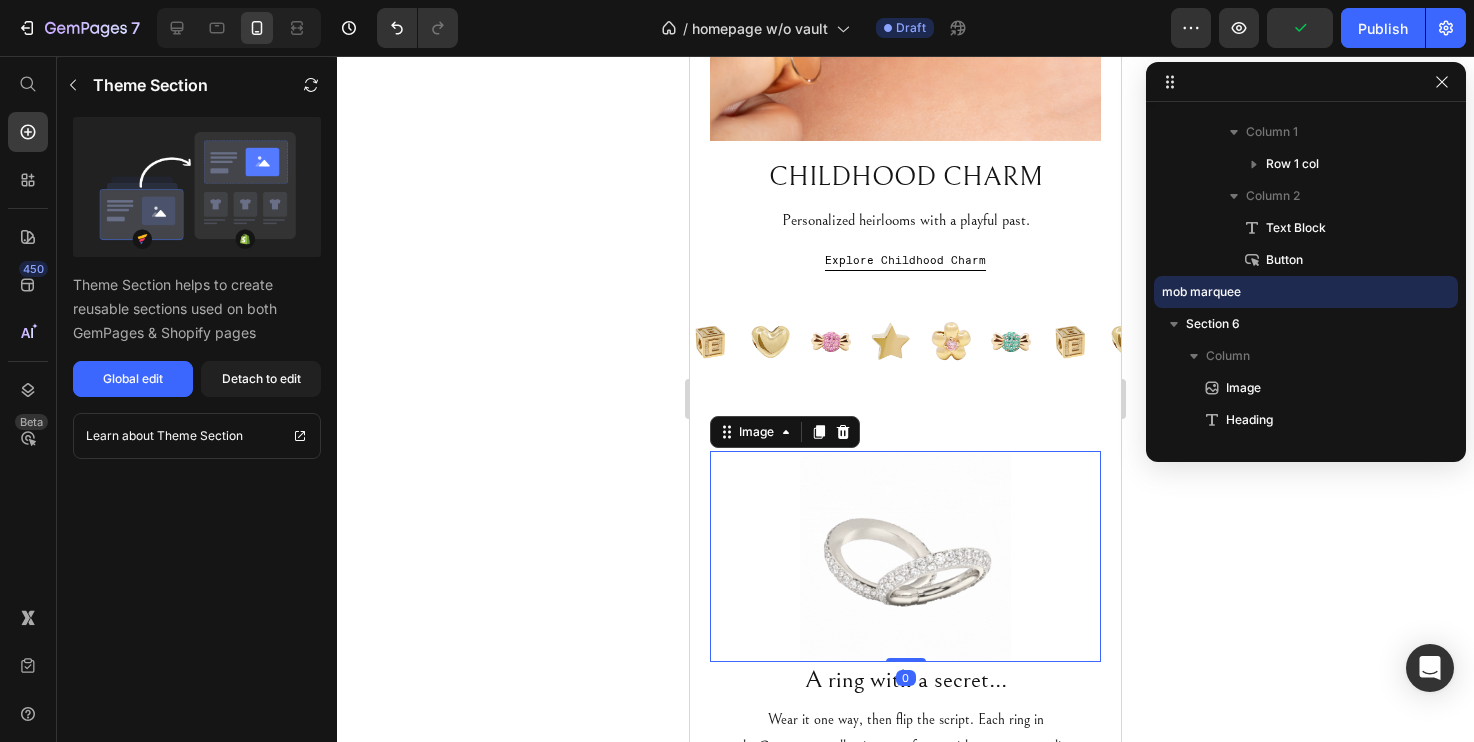 click at bounding box center (905, 556) 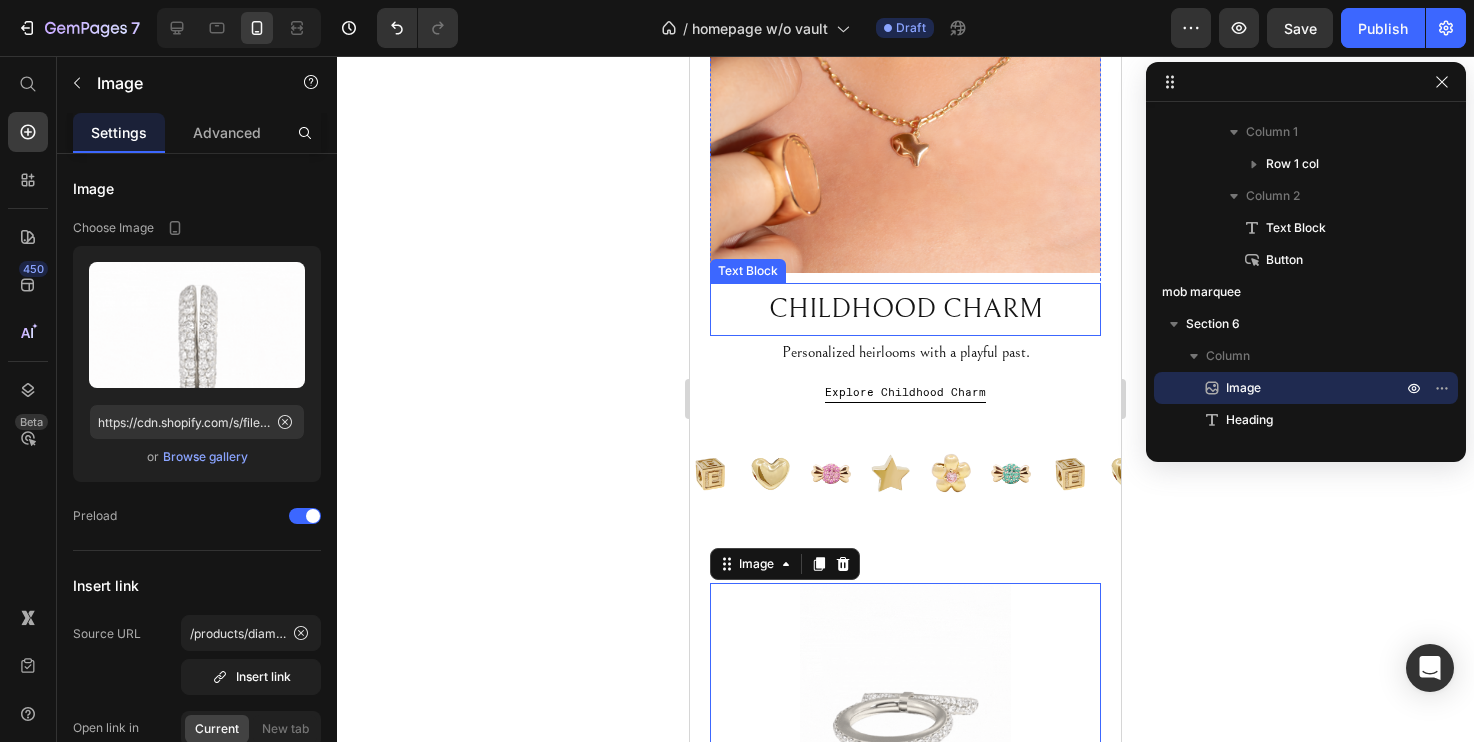 scroll, scrollTop: 573, scrollLeft: 0, axis: vertical 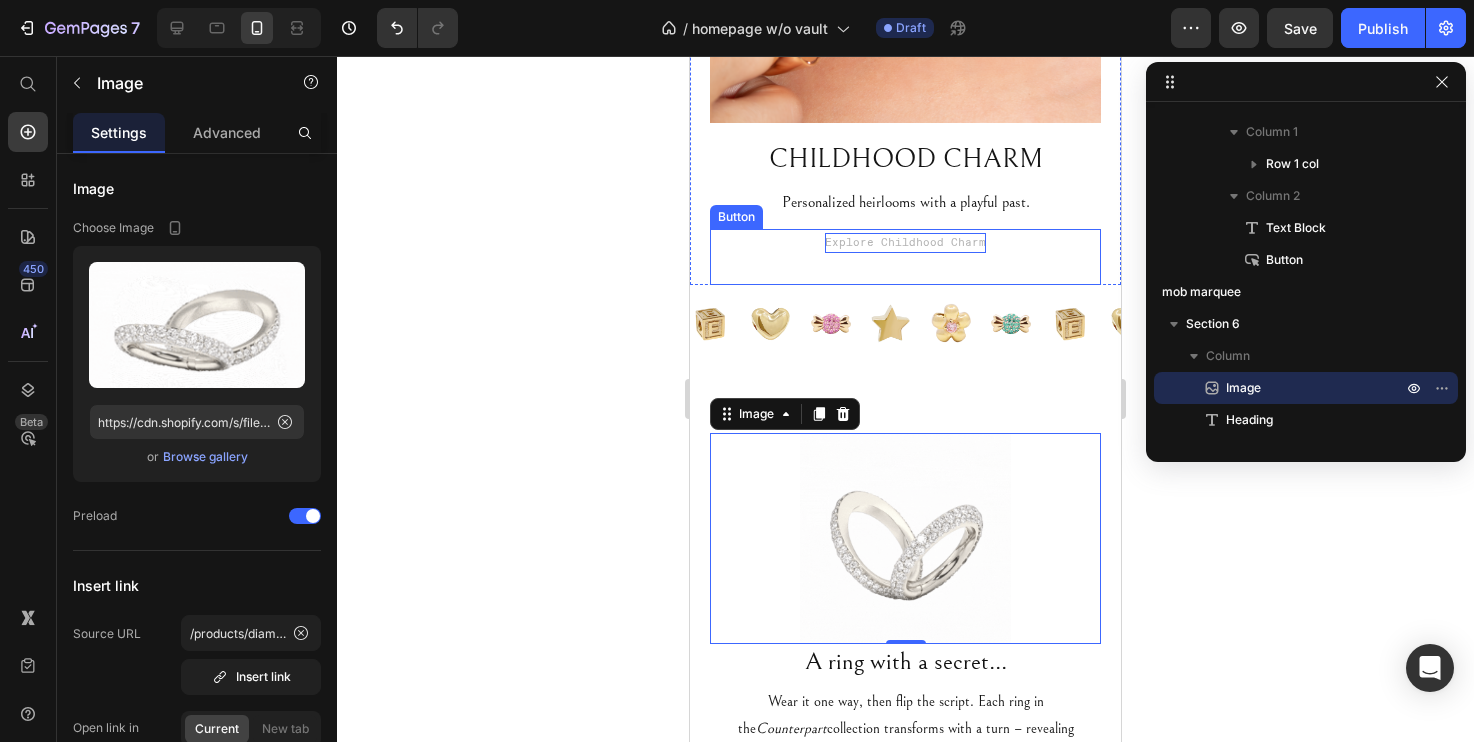 click on "Explore Childhood Charm" at bounding box center (905, 243) 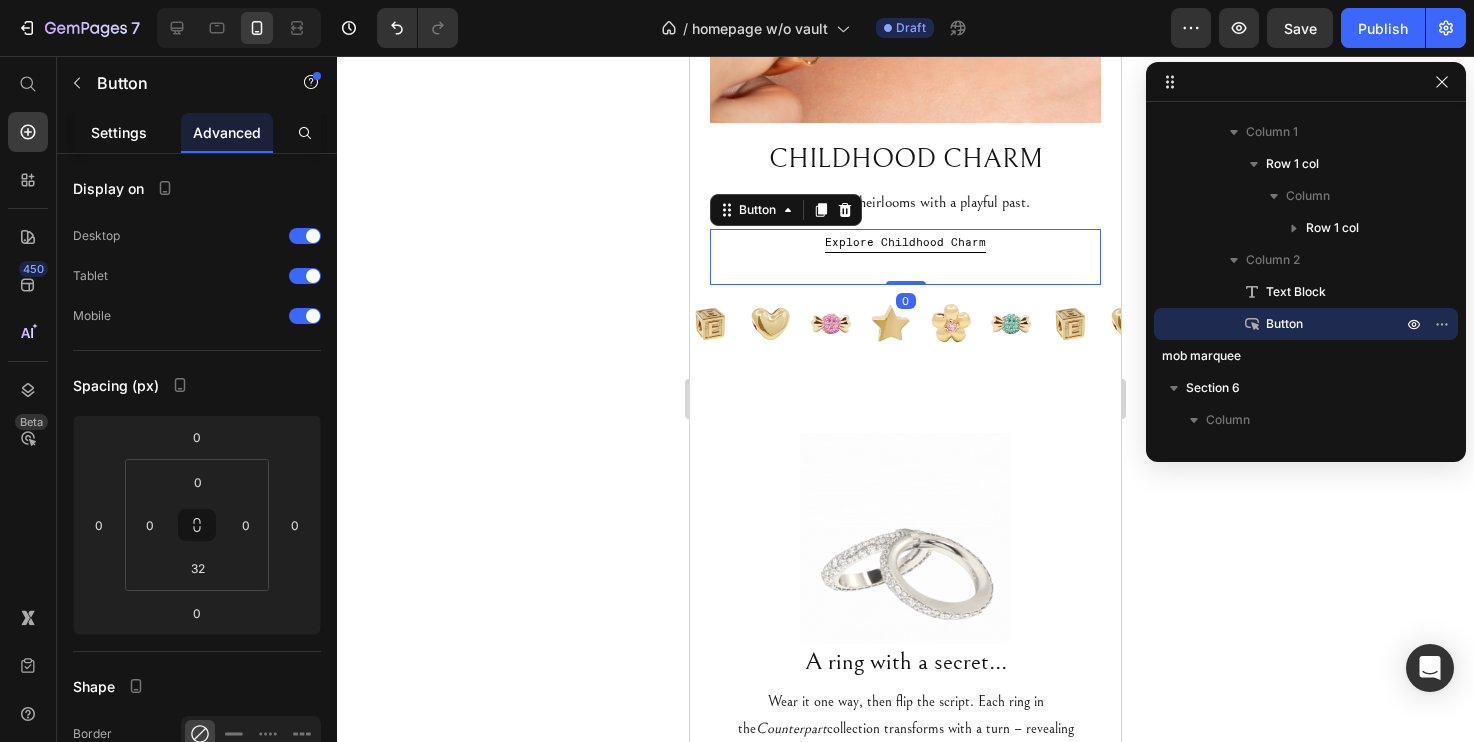 click on "Settings" at bounding box center [119, 132] 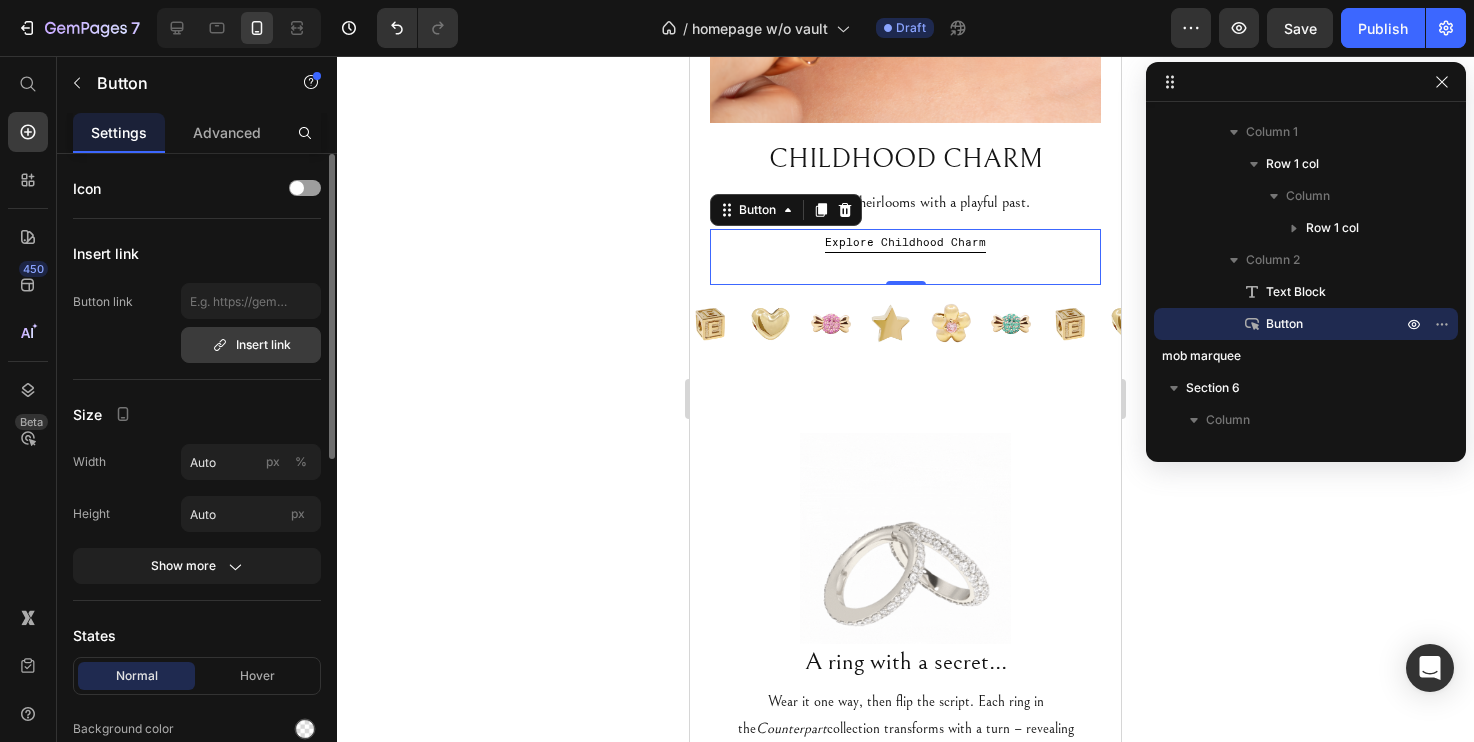 click 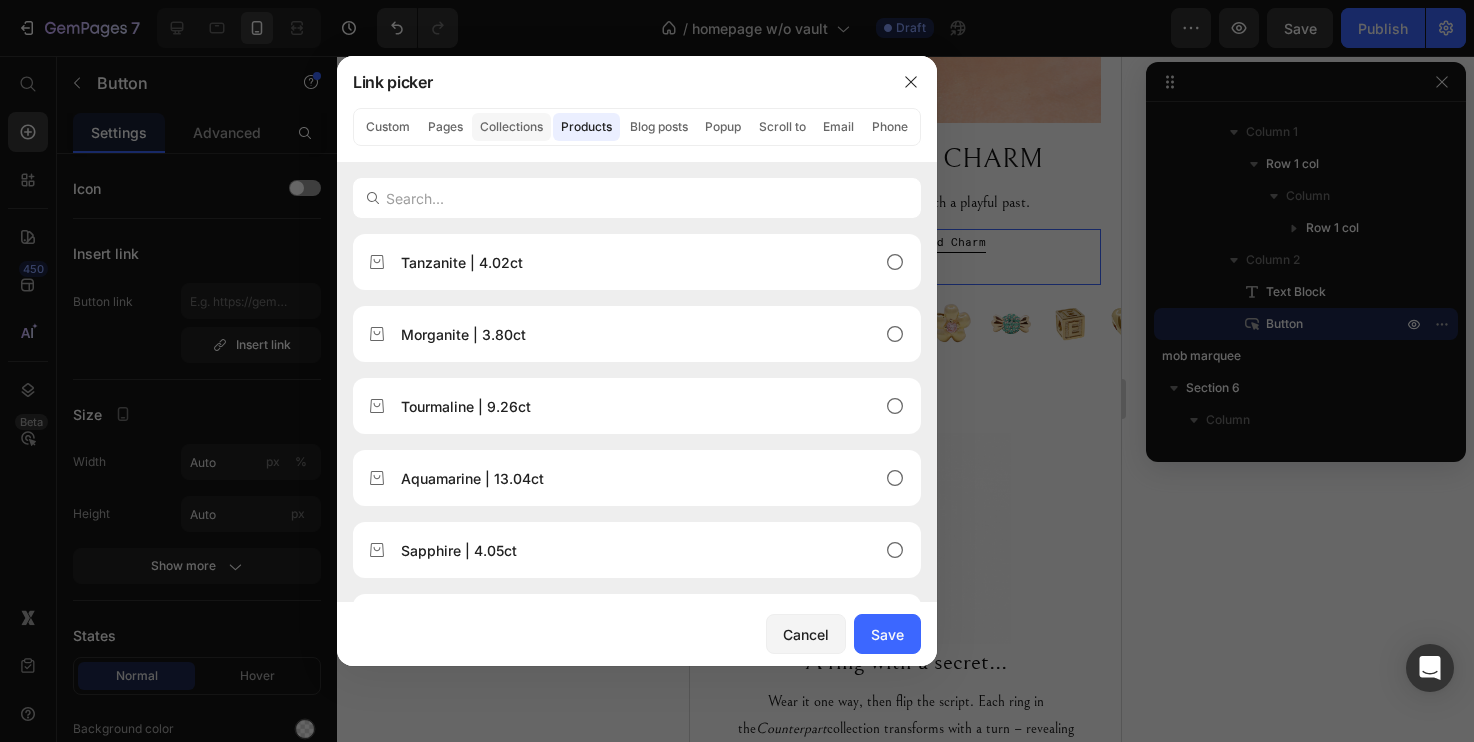 click on "Collections" 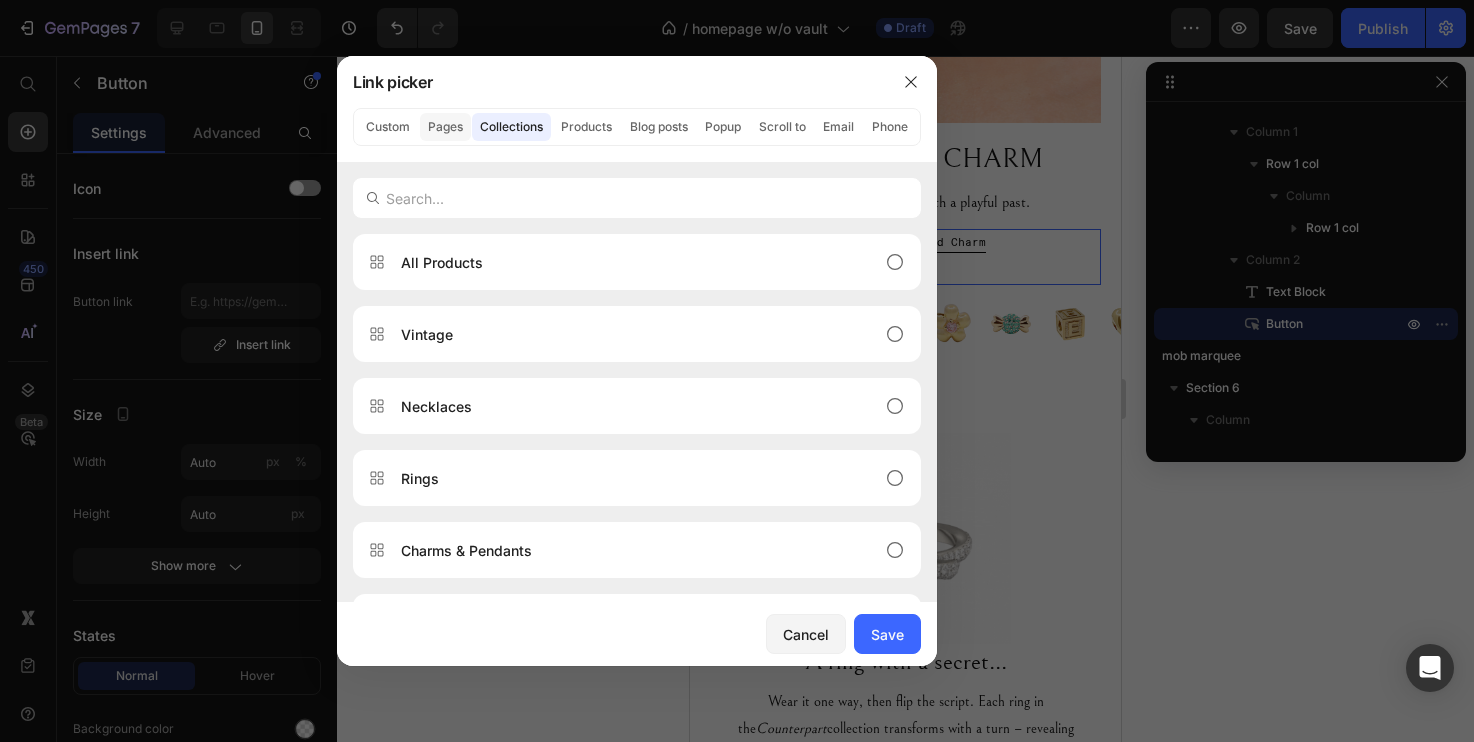 click on "Pages" 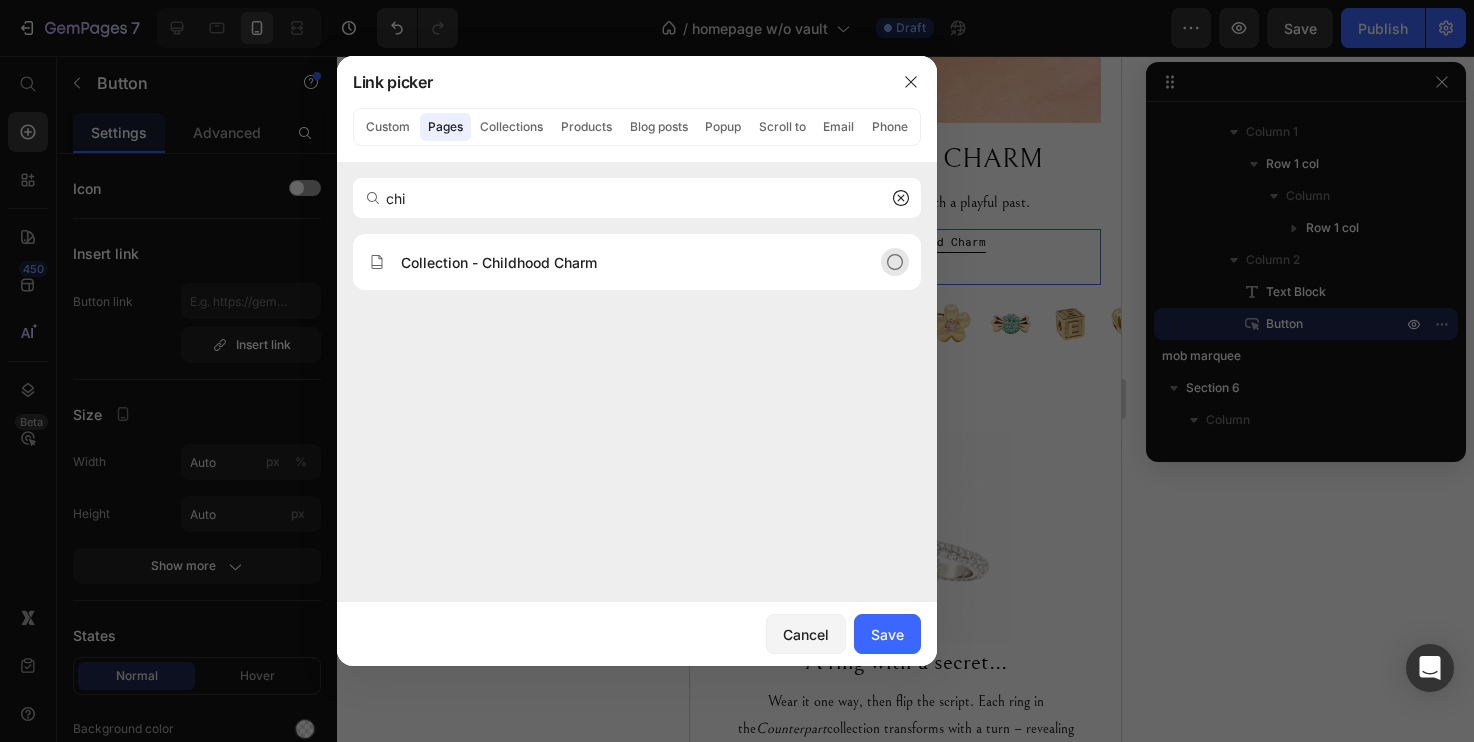type on "chi" 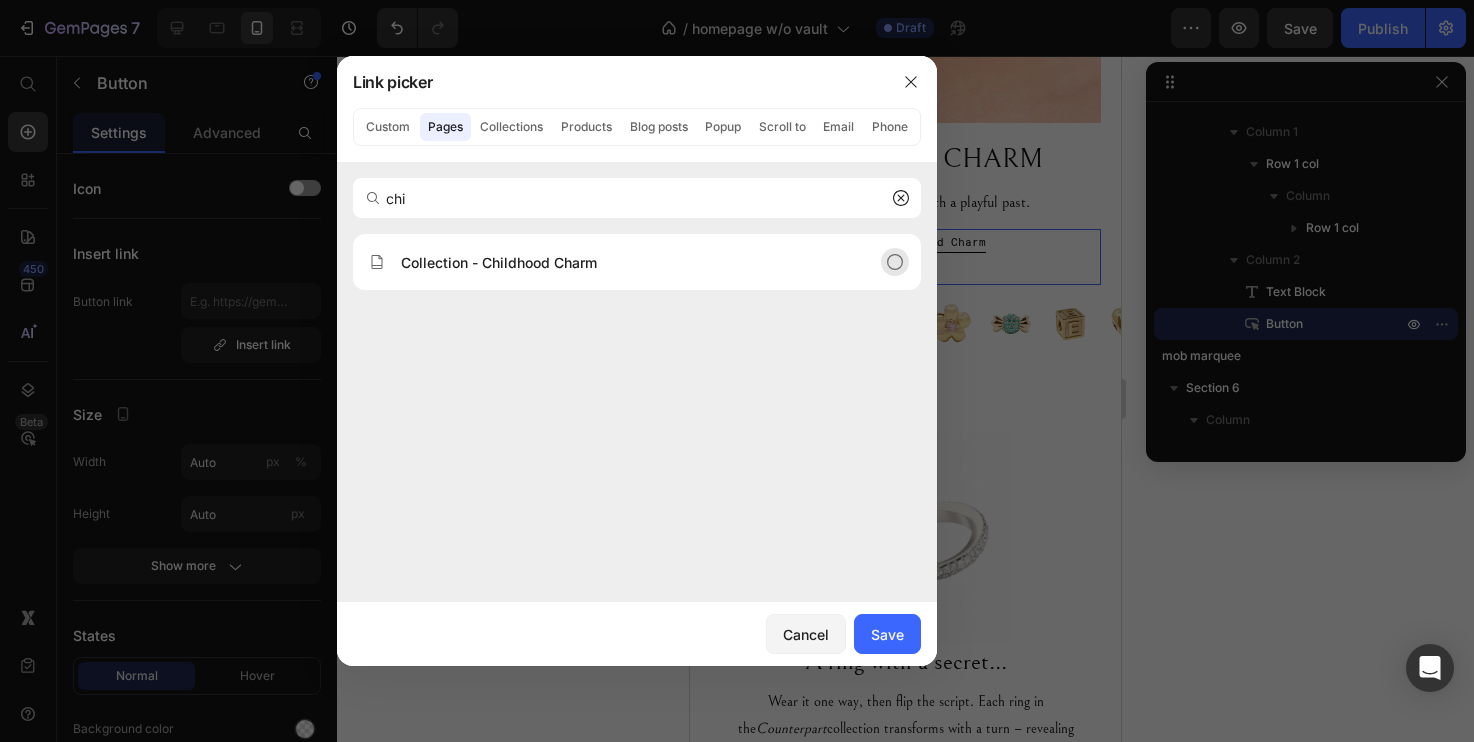 click on "Collection - Childhood Charm" 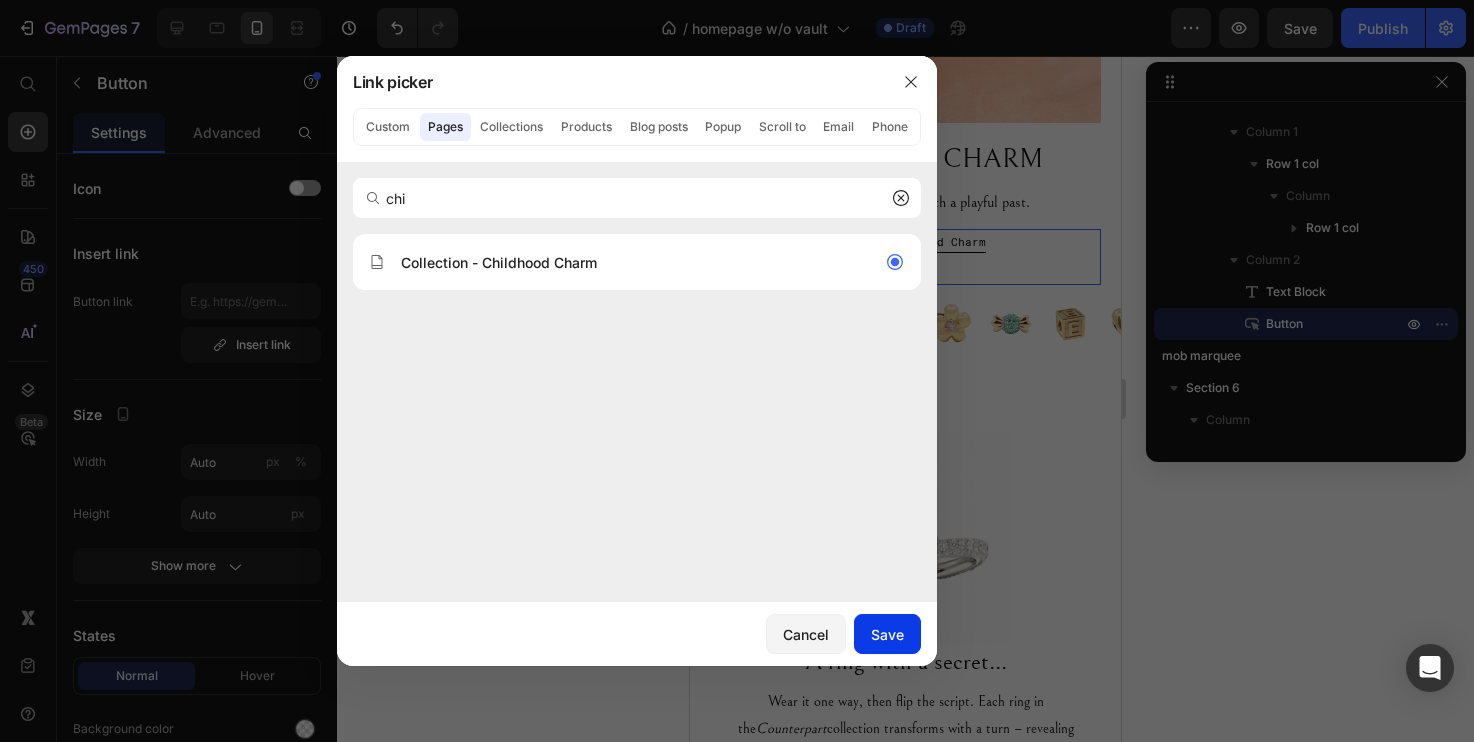 click on "Save" 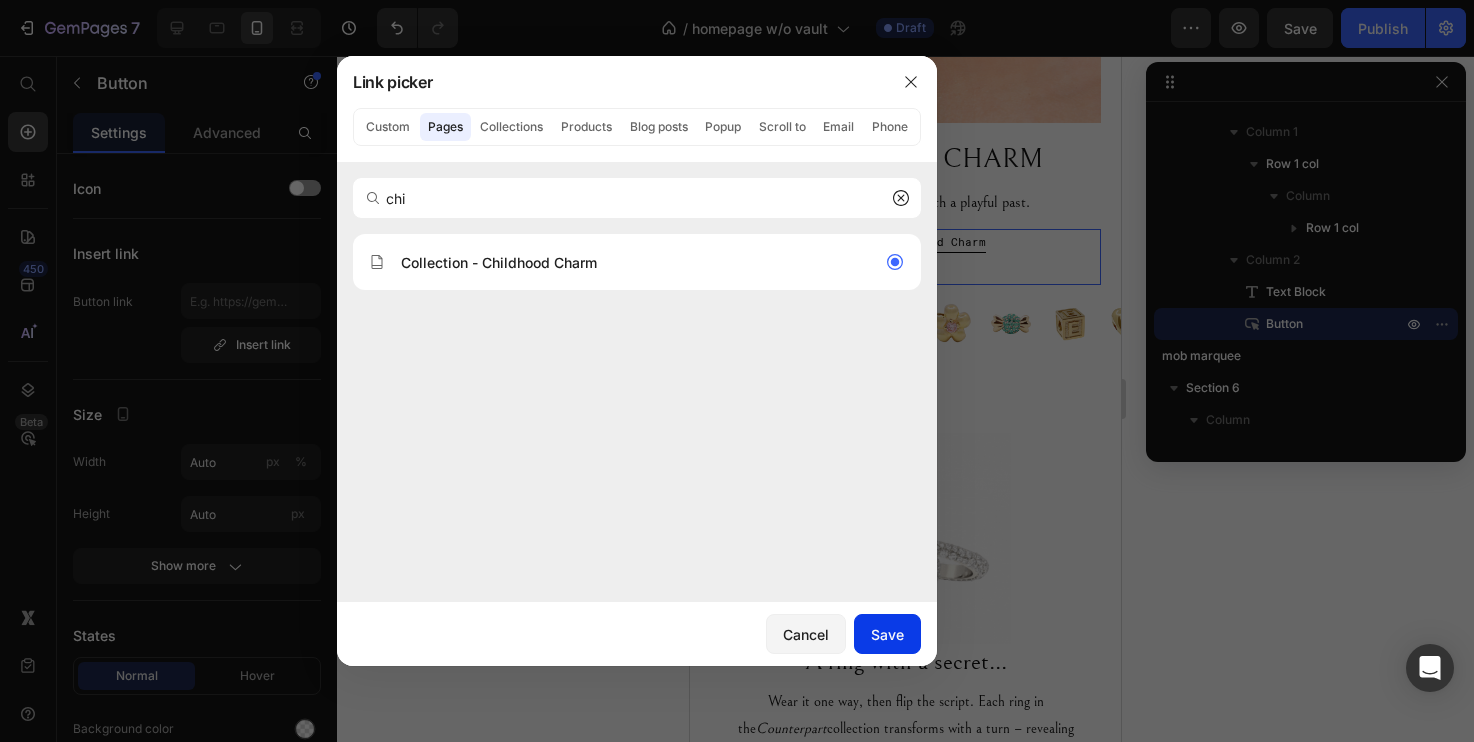 type on "/pages/childhood-charm" 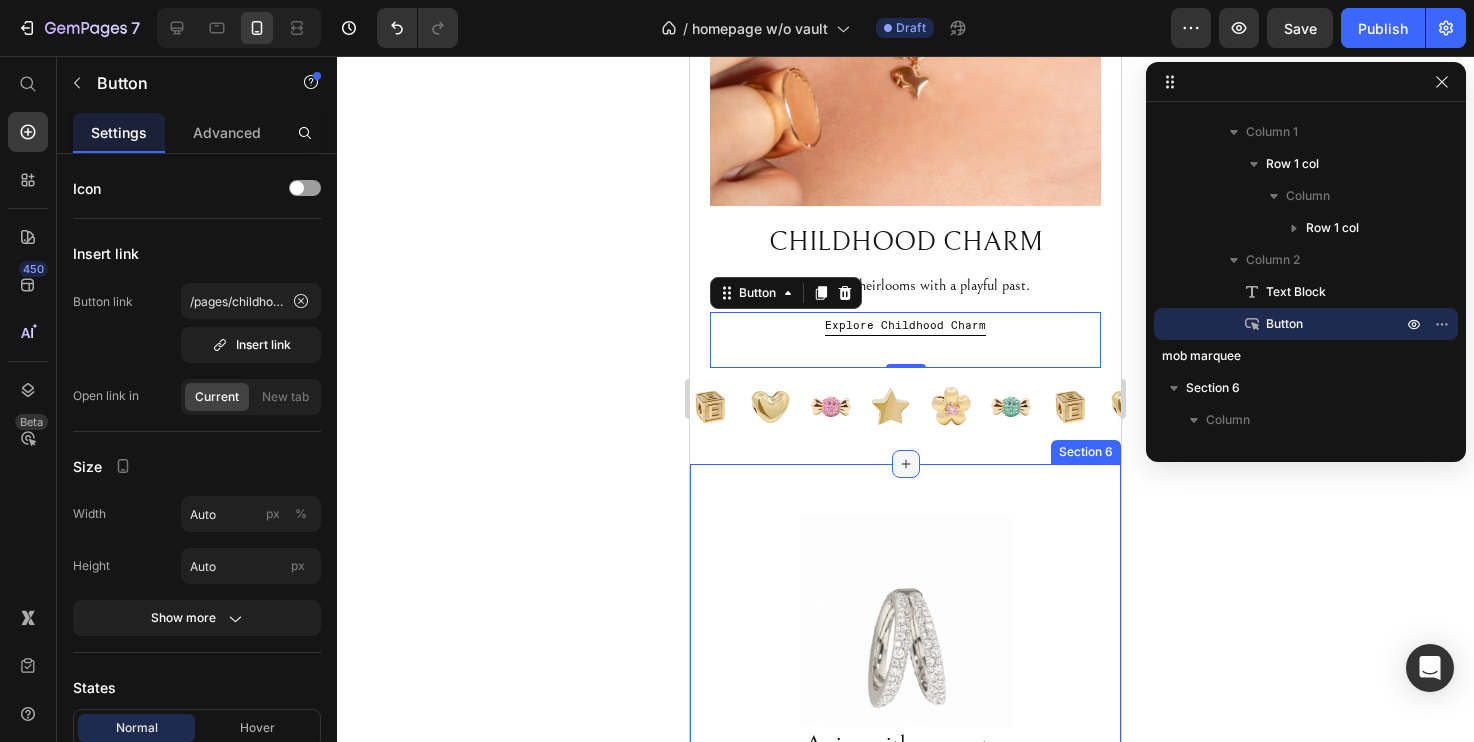 scroll, scrollTop: 395, scrollLeft: 0, axis: vertical 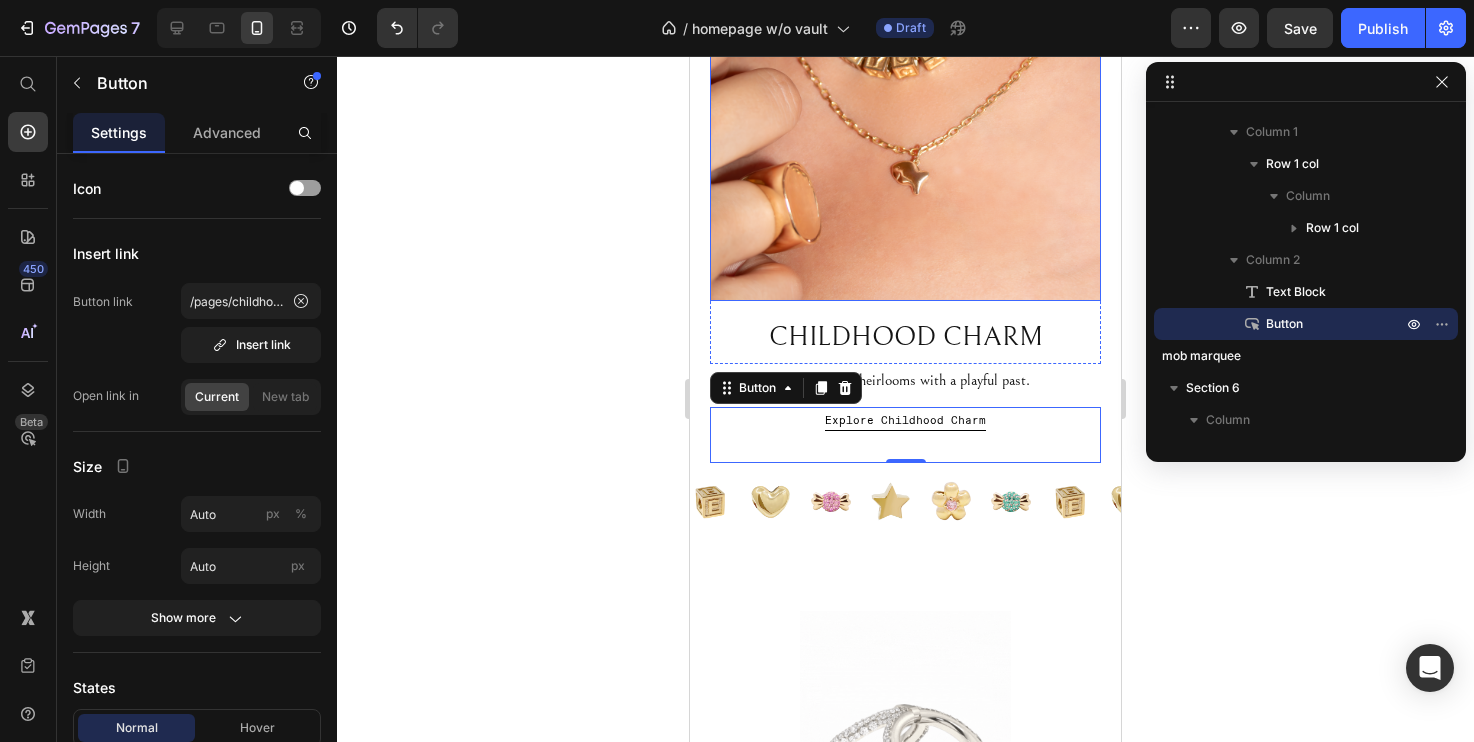 click at bounding box center [905, 40] 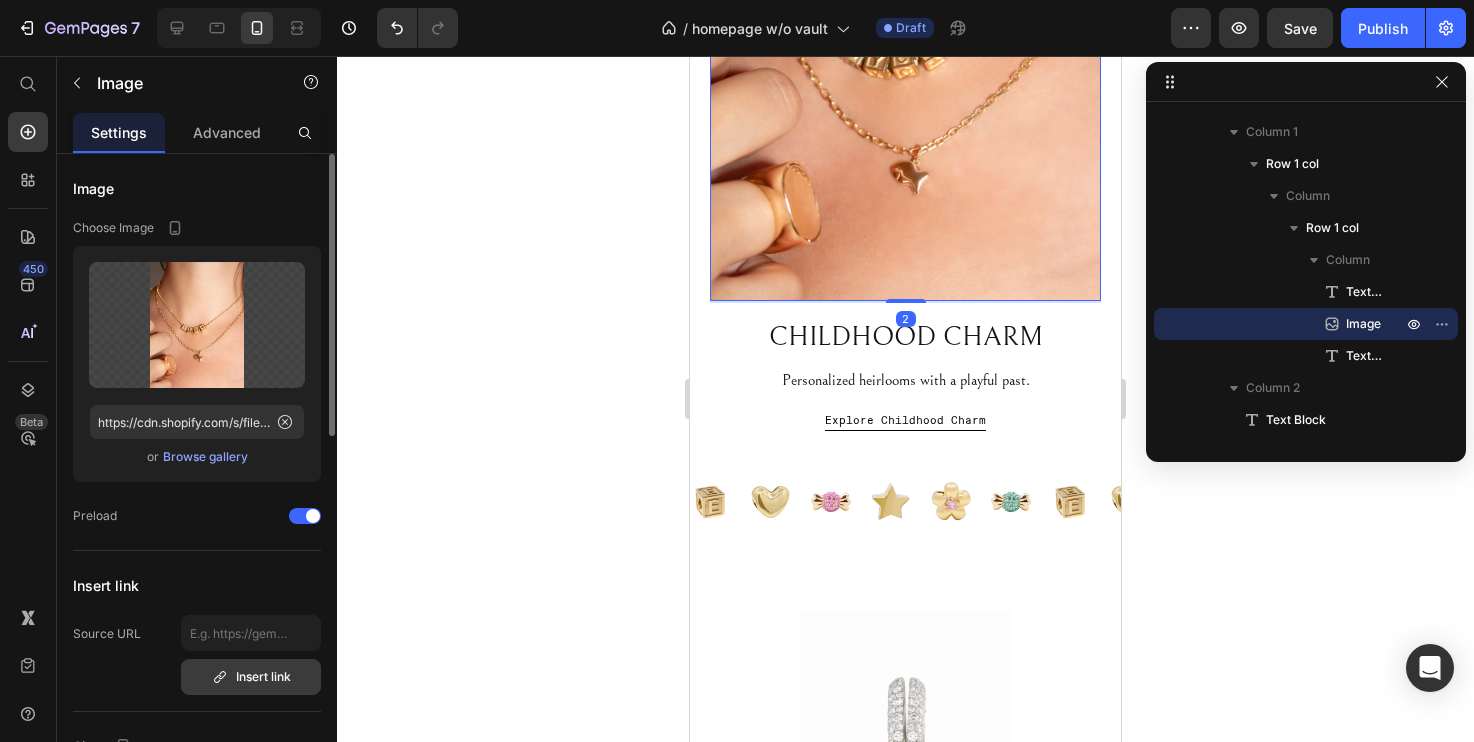 click 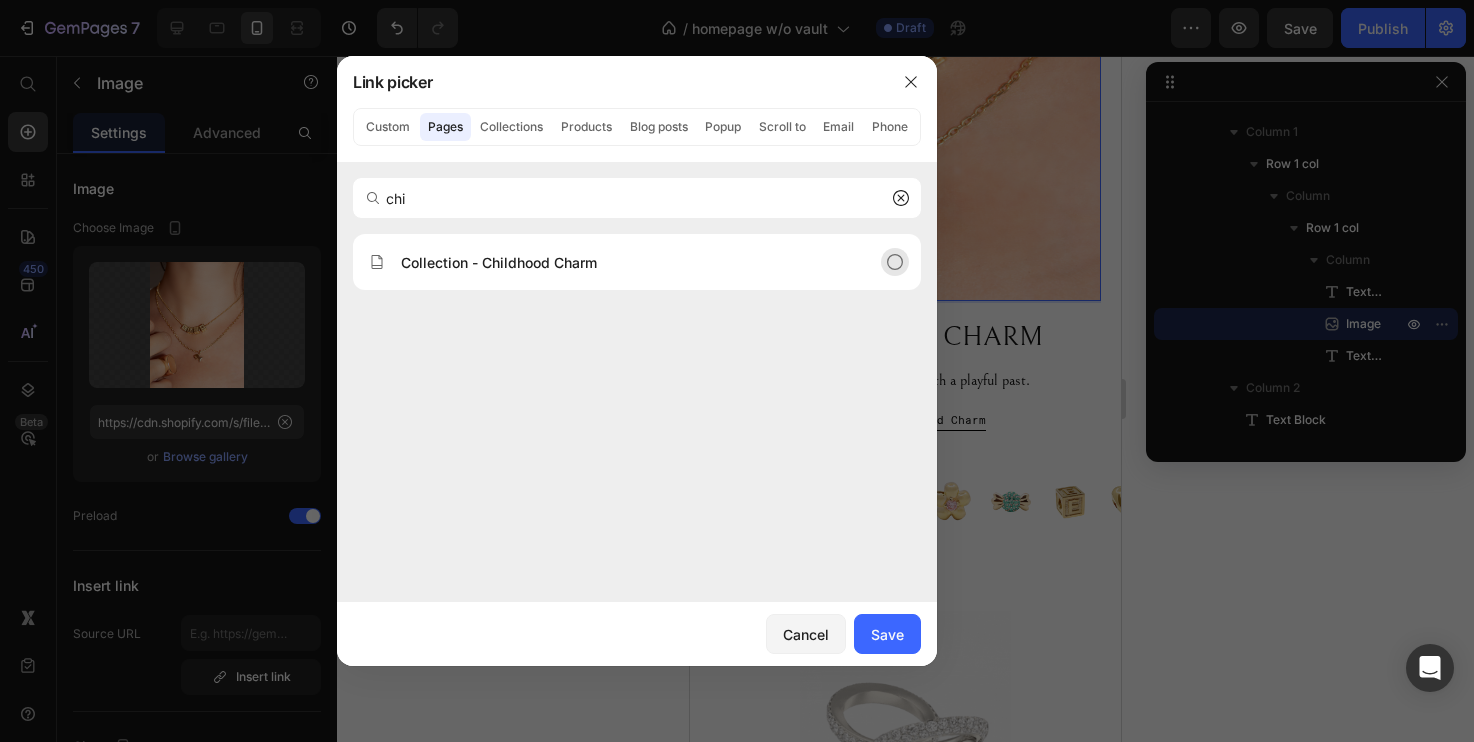 type on "chi" 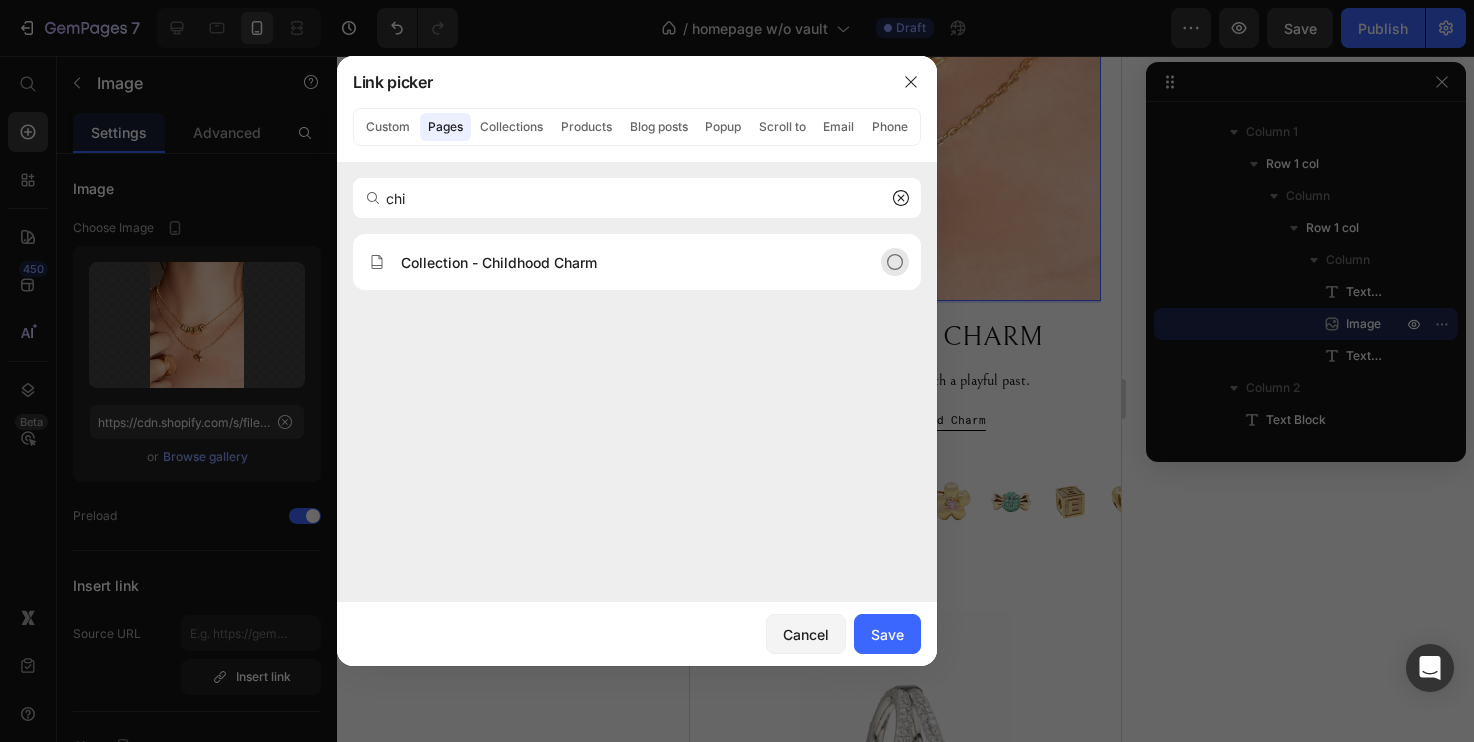 click on "Collection - Childhood Charm" 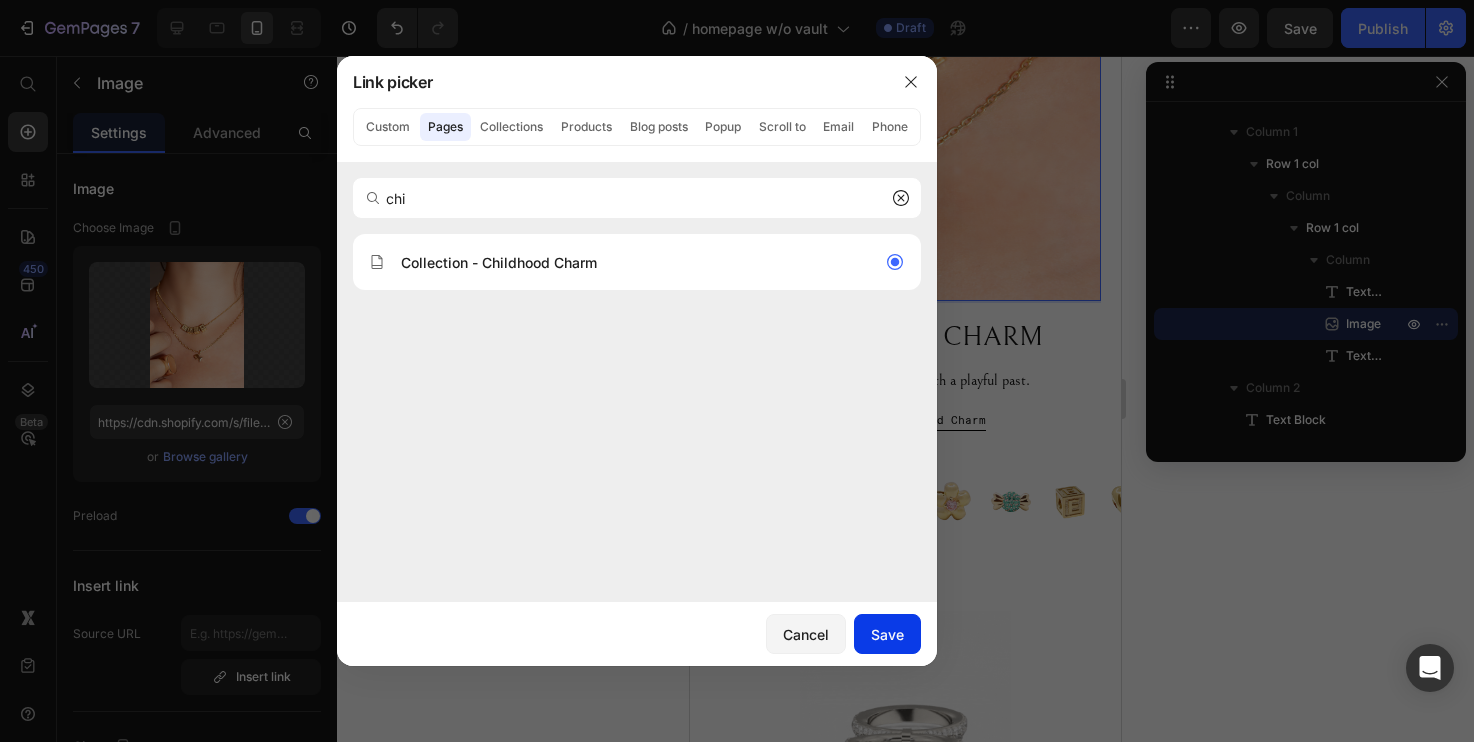 click on "Save" at bounding box center (887, 634) 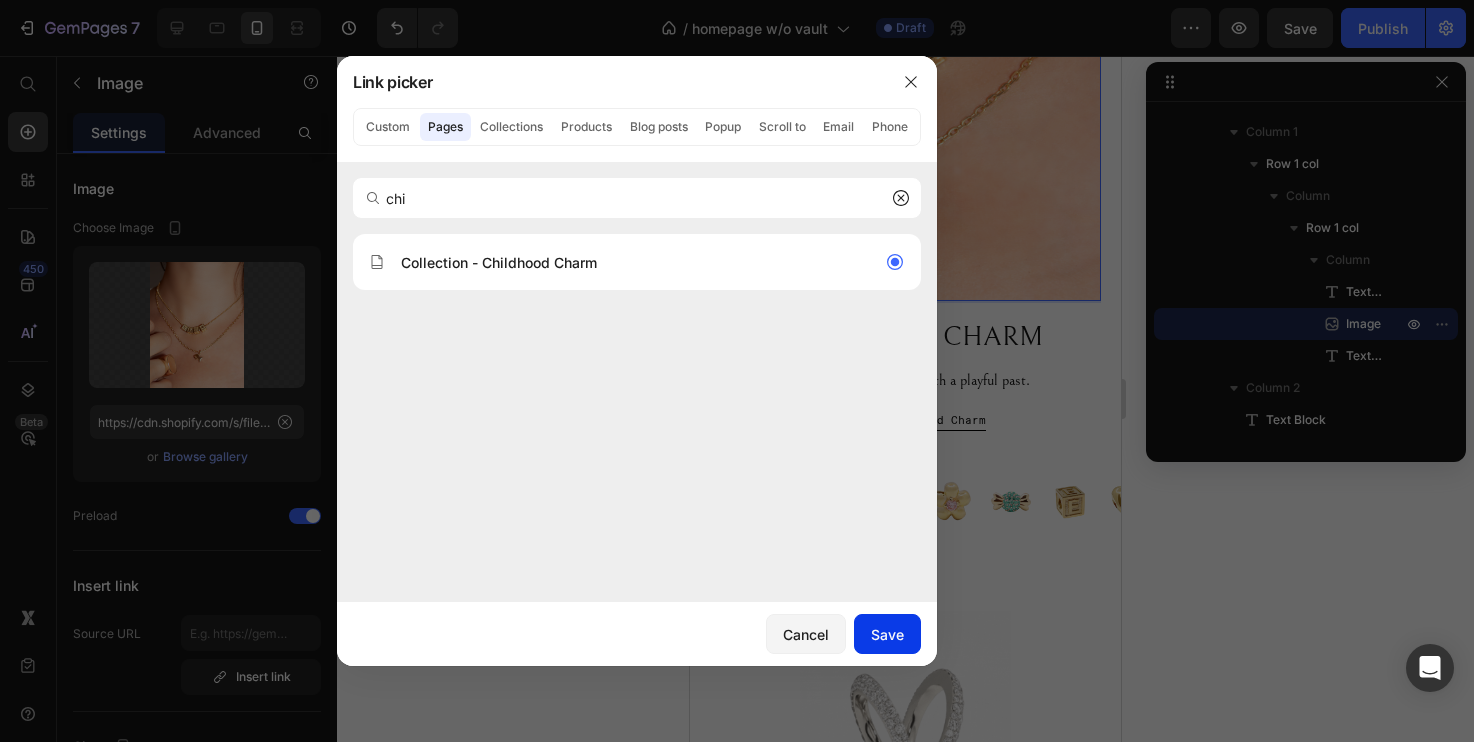 type on "/pages/childhood-charm" 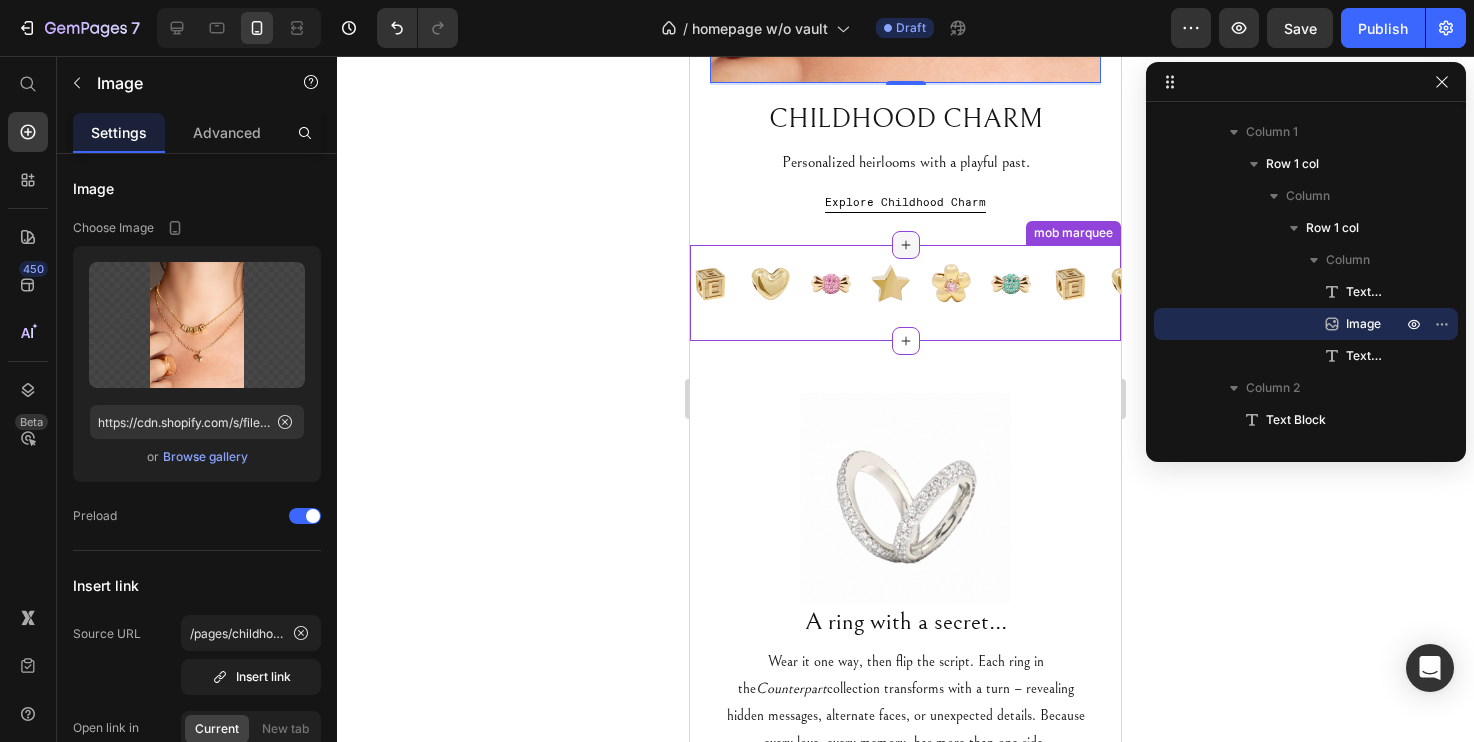 scroll, scrollTop: 661, scrollLeft: 0, axis: vertical 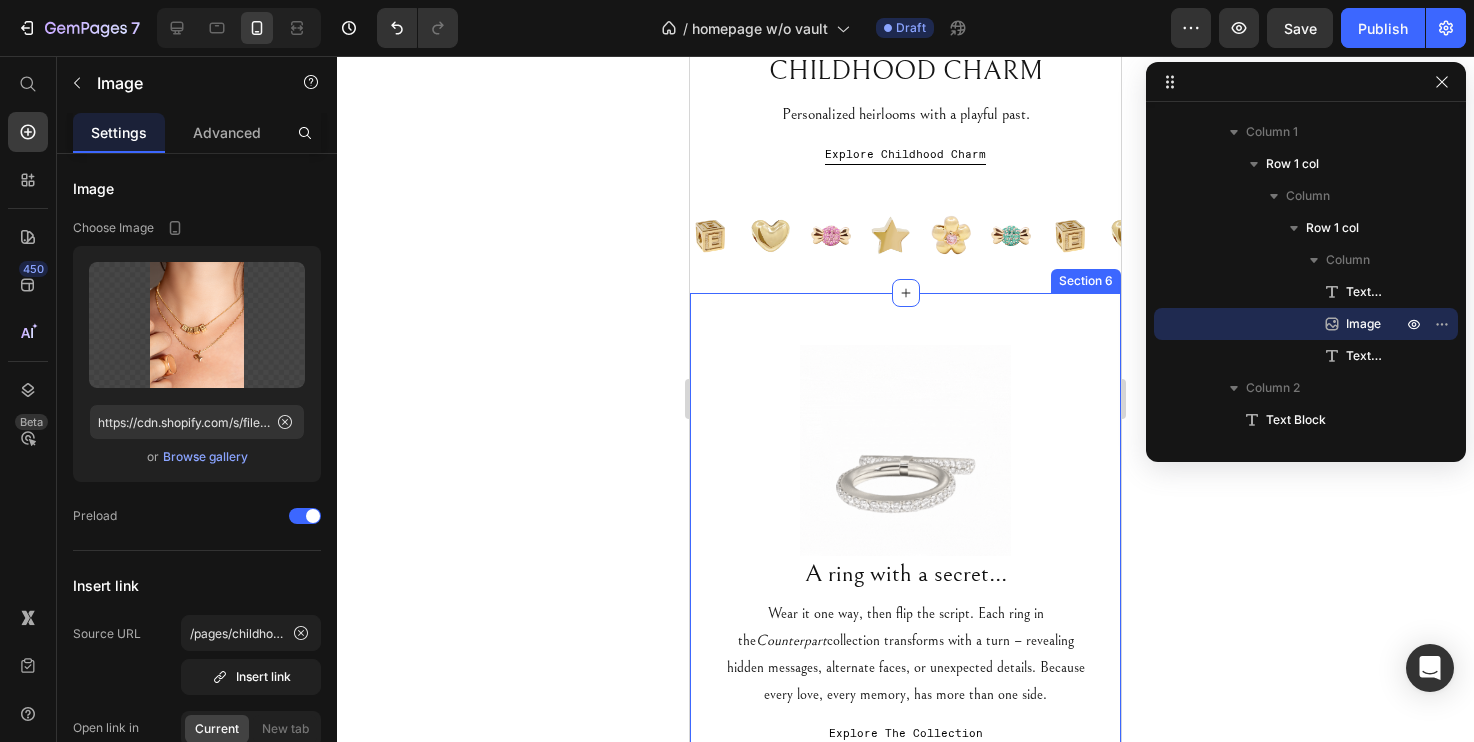 click on "Image A ring with a secret... Heading Wear it one way, then flip the script. Each ring in the Counterpart collection transforms with a turn – revealing hidden messages, alternate faces, or unexpected details. Because every love, every memory, has more than one side. Text Block Explore The Collection Button Section 6" at bounding box center (905, 545) 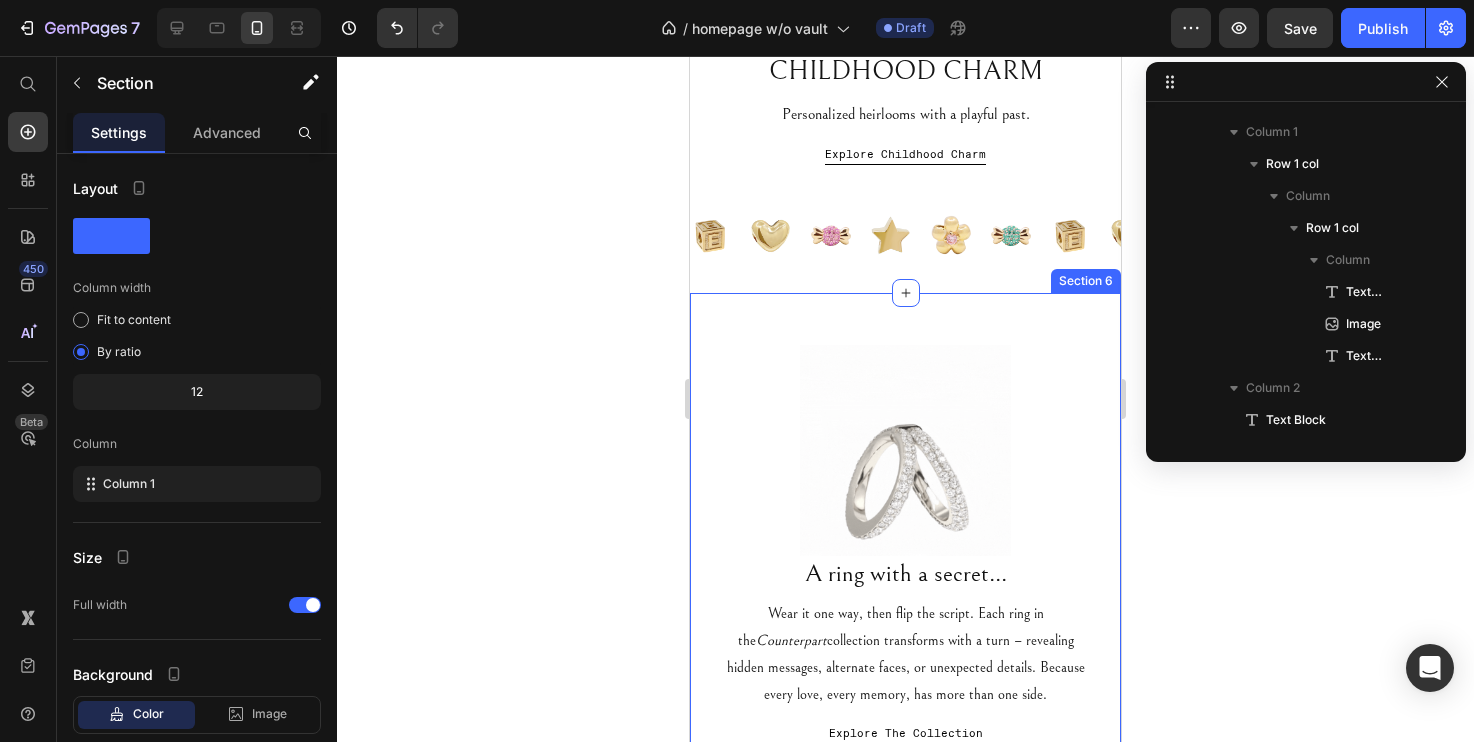 scroll, scrollTop: 442, scrollLeft: 0, axis: vertical 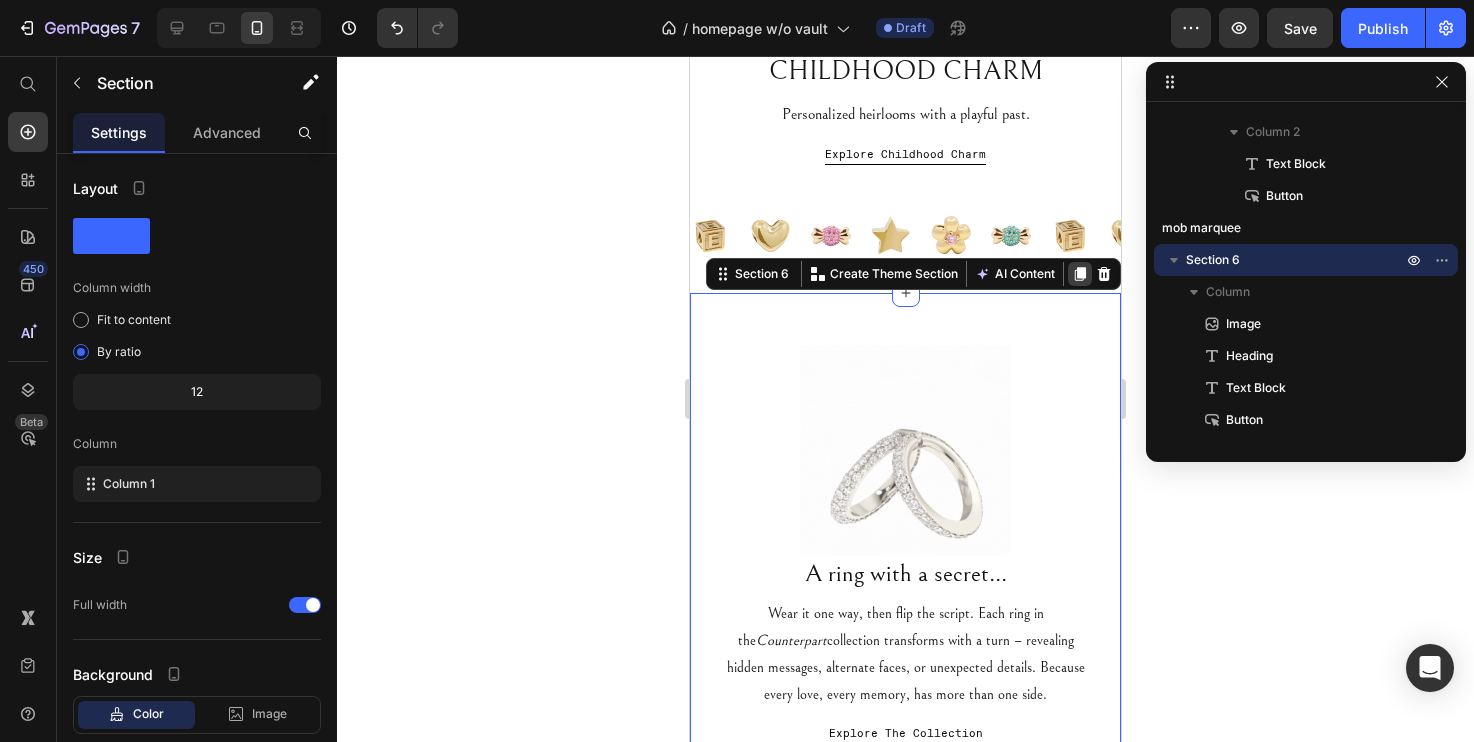 click 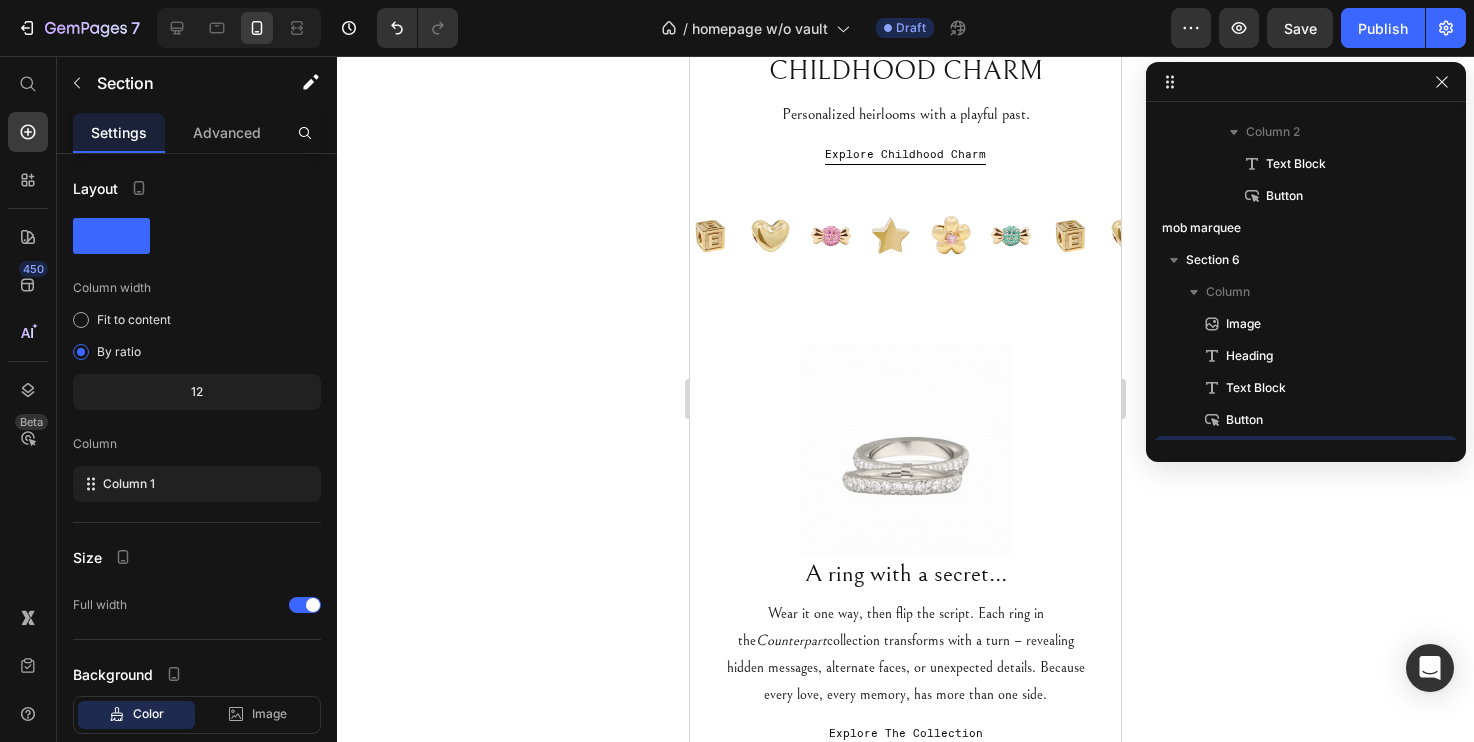 scroll, scrollTop: 634, scrollLeft: 0, axis: vertical 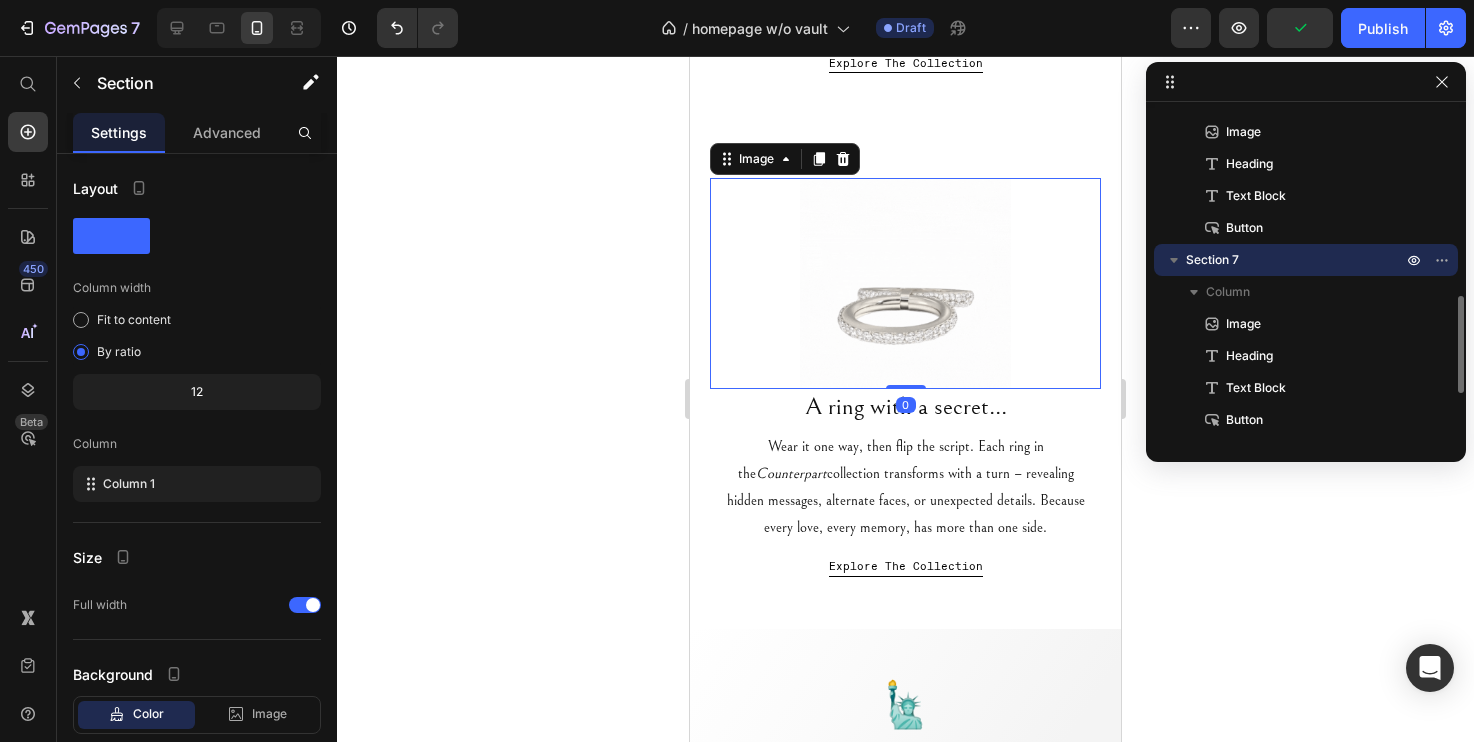 click at bounding box center [905, 283] 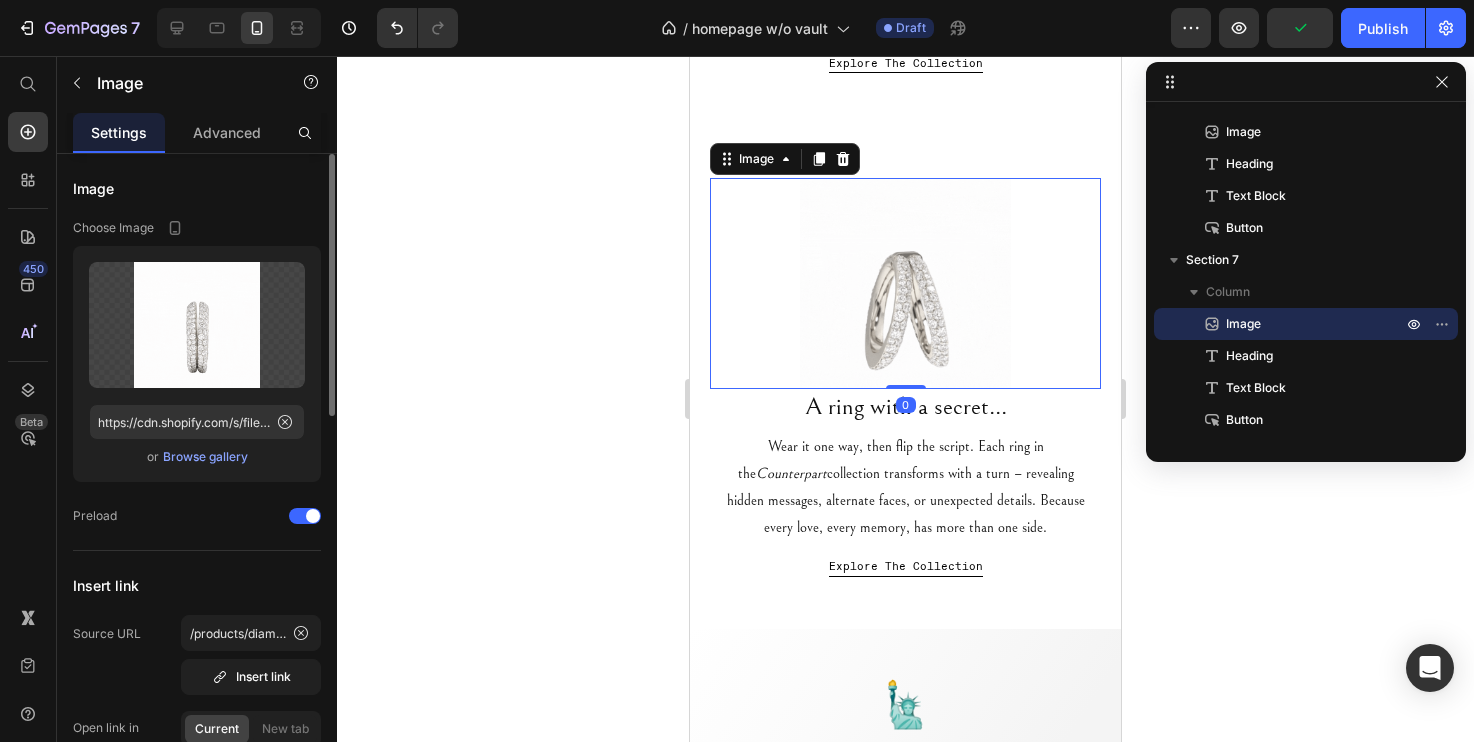 click on "Browse gallery" at bounding box center (205, 457) 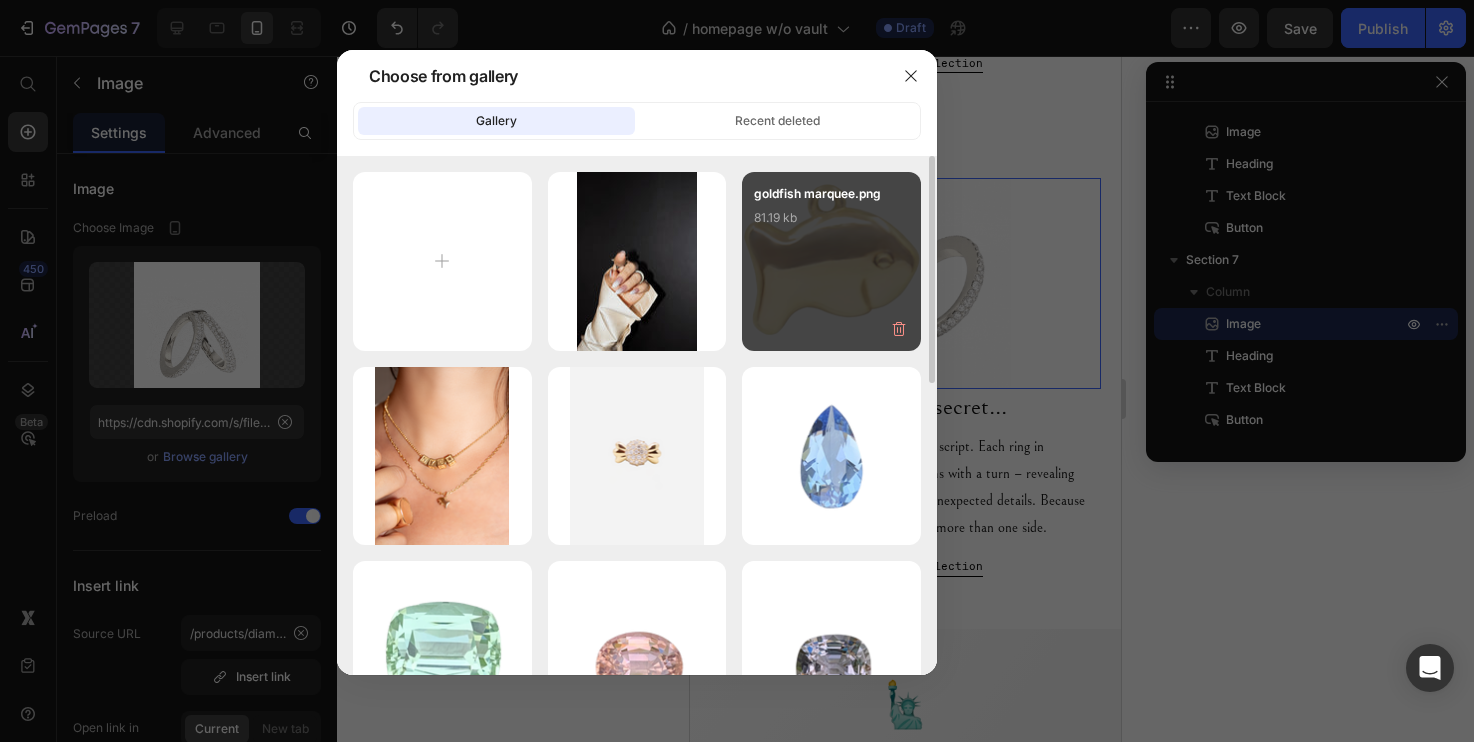 click on "goldfish marquee.png 81.19 kb" at bounding box center (831, 224) 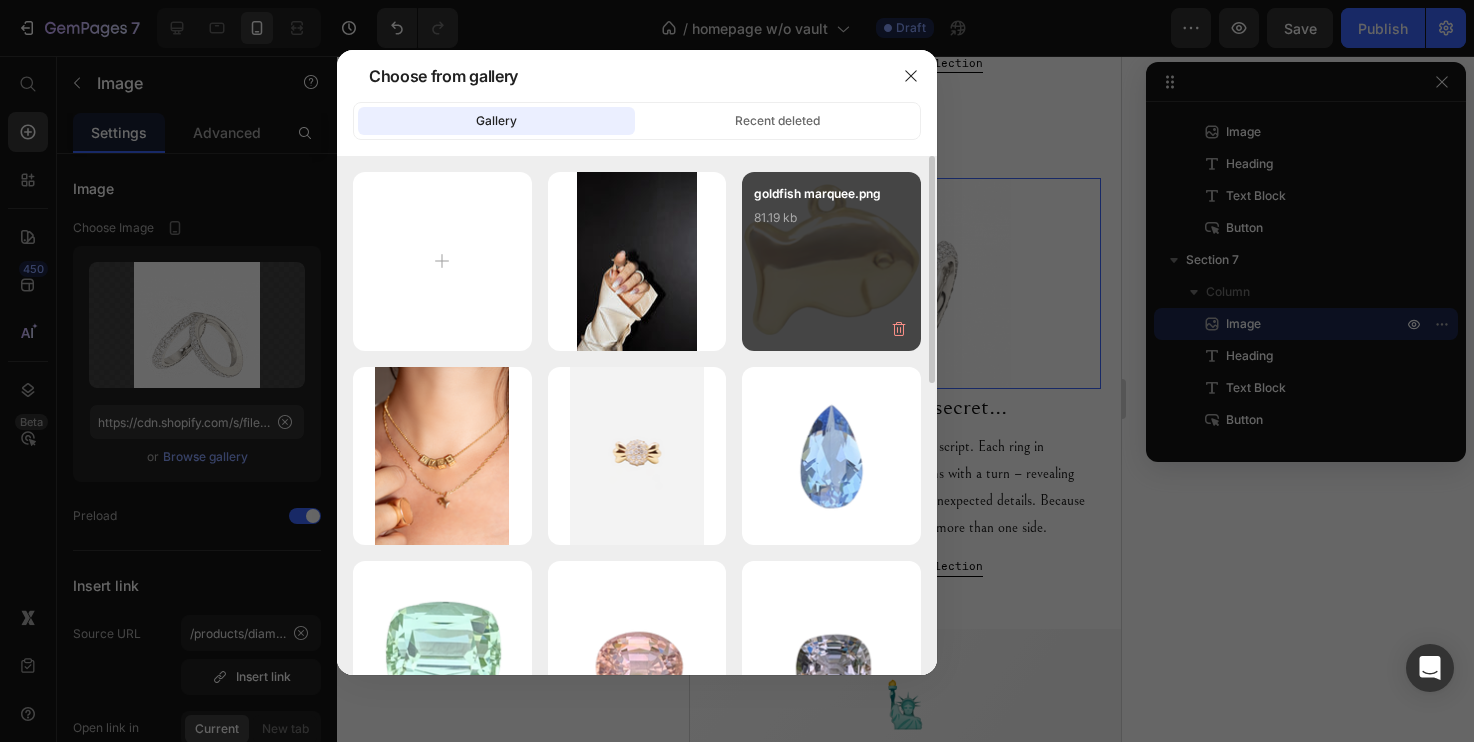 type on "https://cdn.shopify.com/s/files/1/0555/1977/2741/files/gempages_486904736339985623-f8a00a66-c155-4d82-aa4d-ebd6343aec75.png" 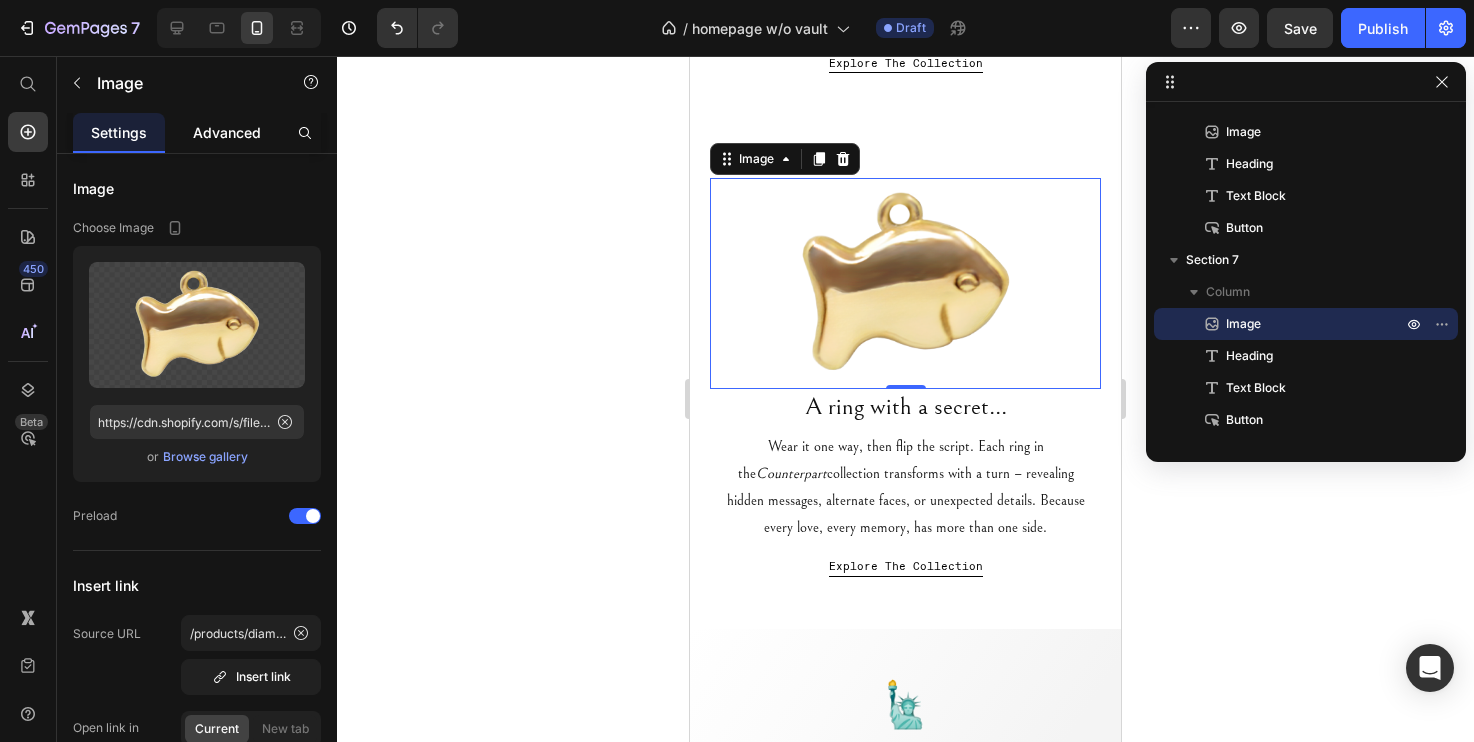 click on "Advanced" at bounding box center [227, 132] 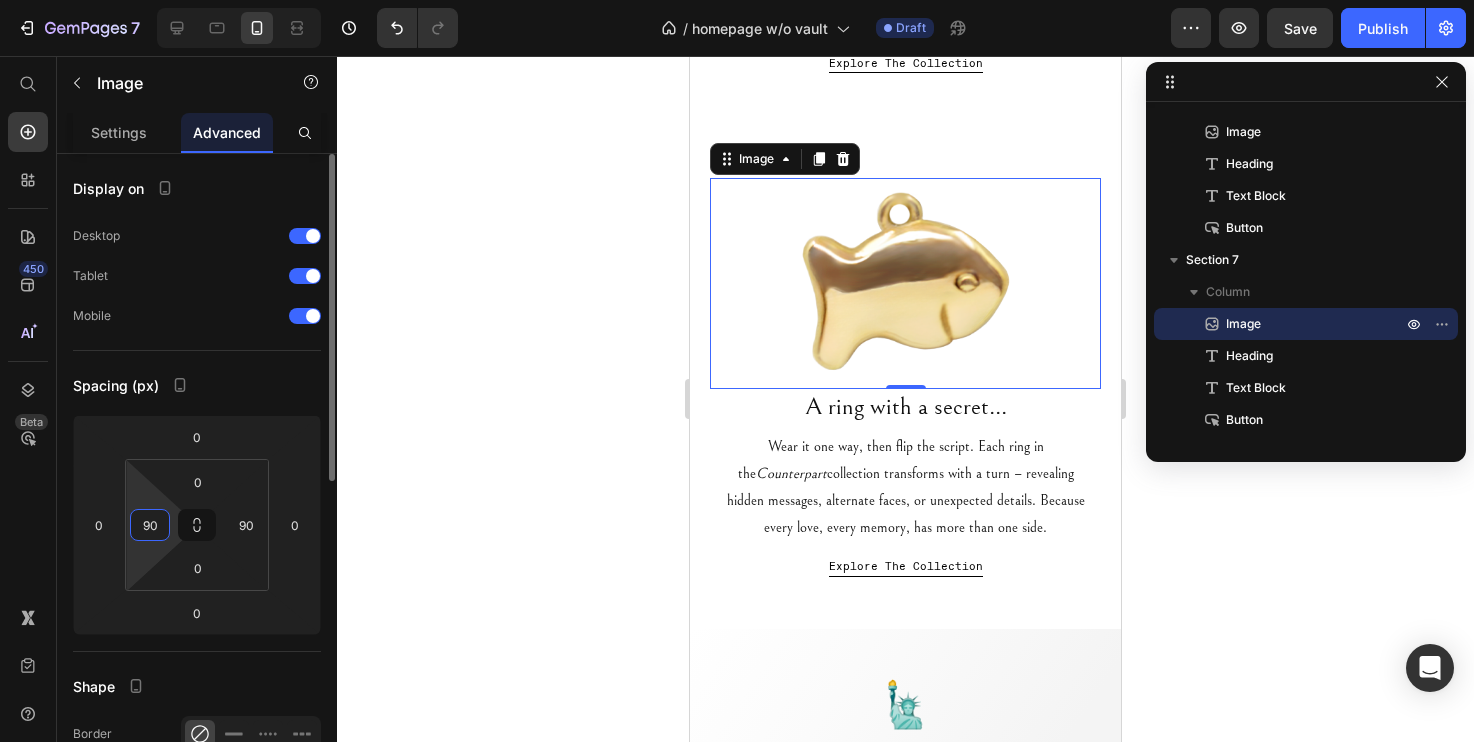 click on "90" at bounding box center (150, 525) 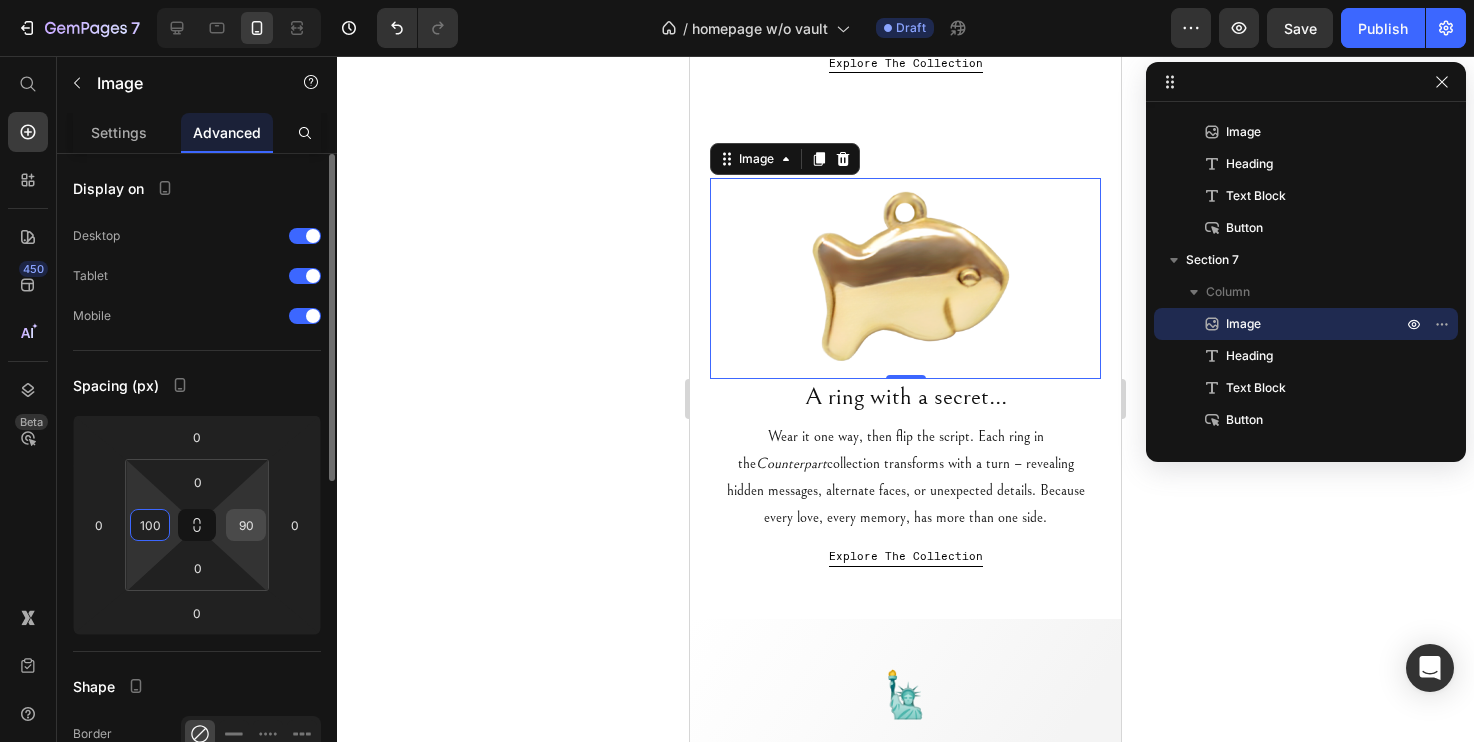 type on "100" 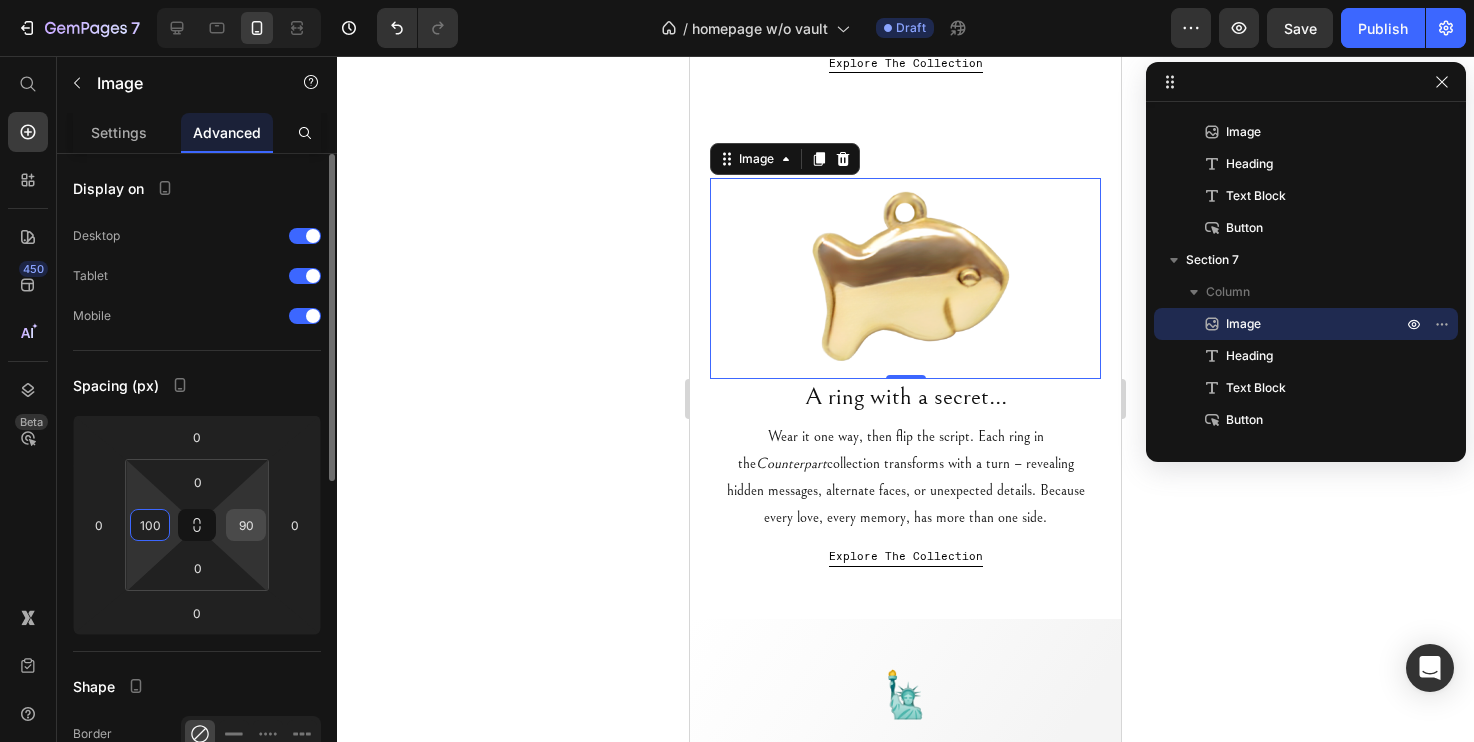 click on "90" at bounding box center [246, 525] 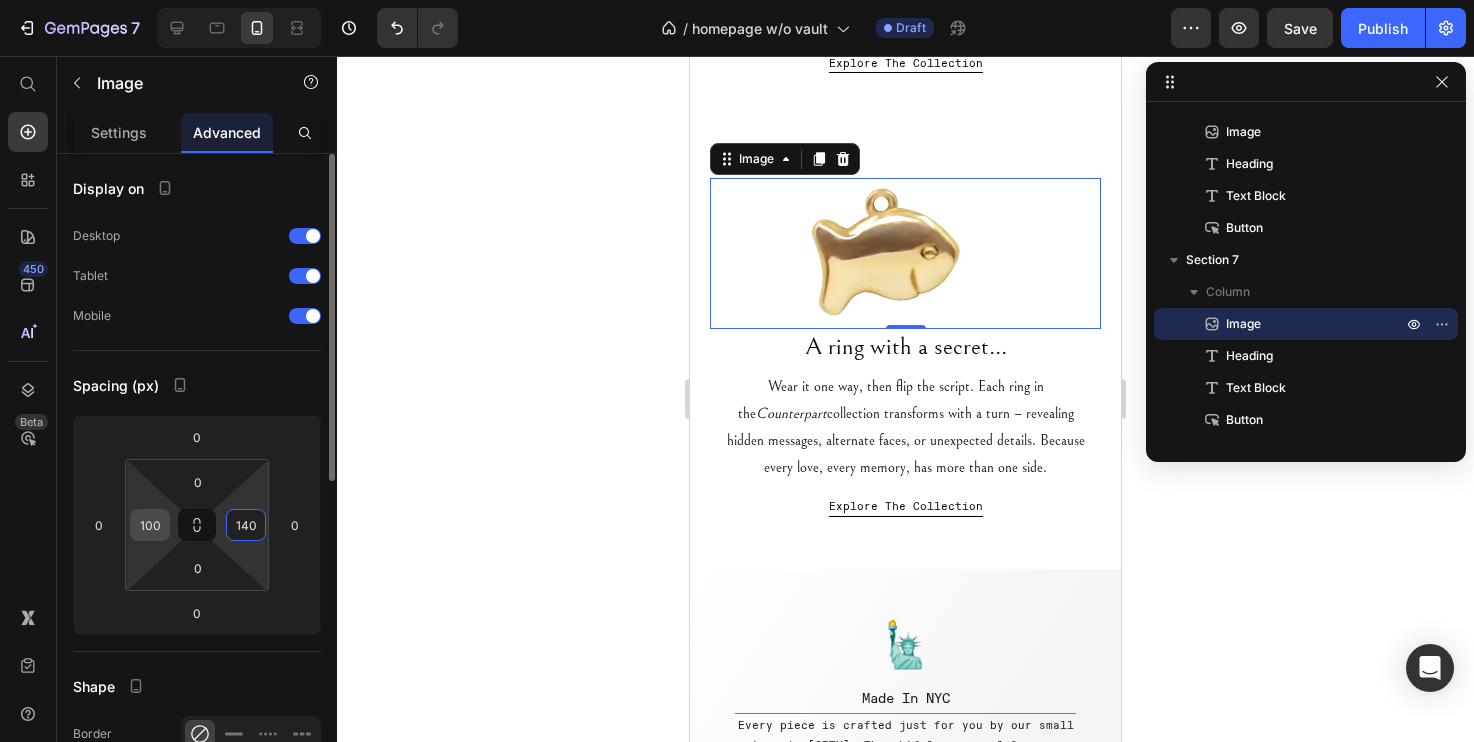 type on "140" 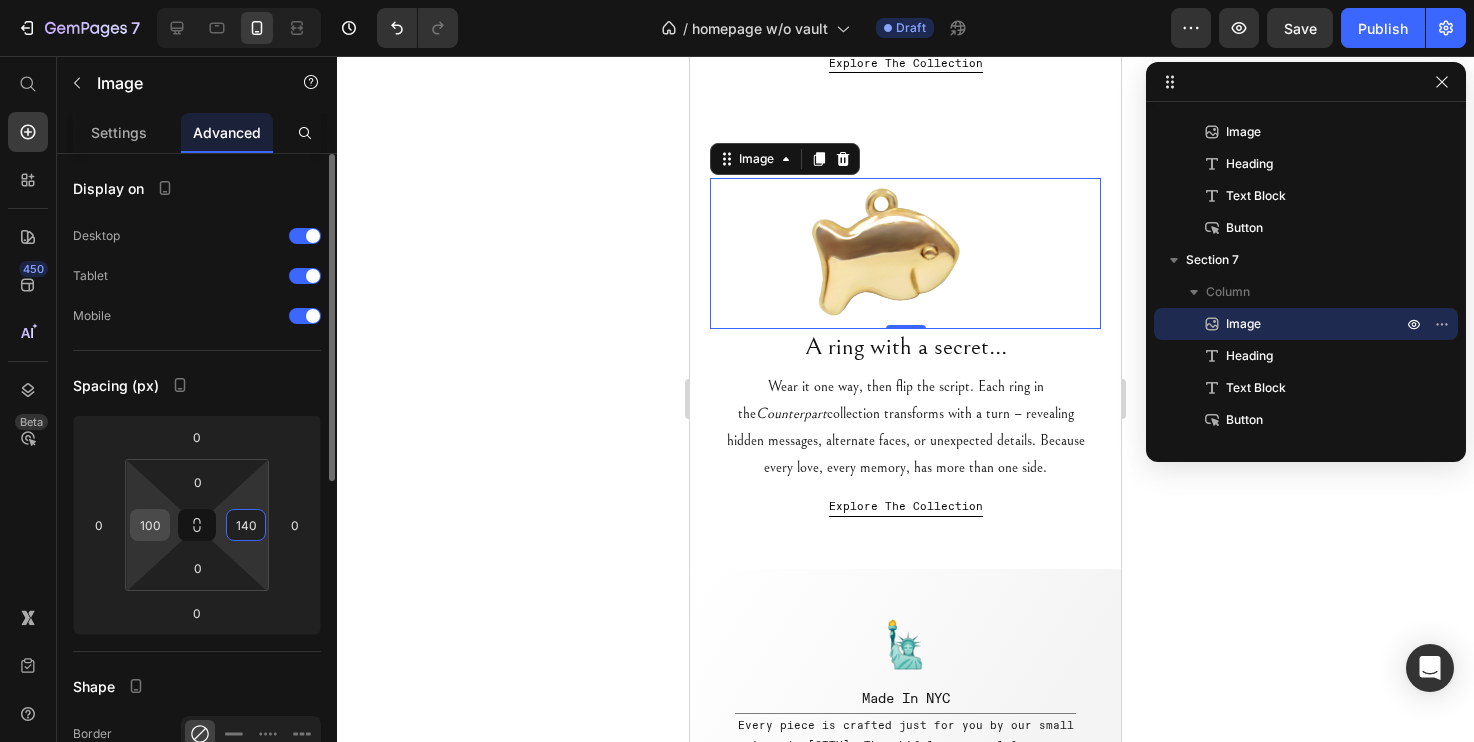 click on "100" at bounding box center (150, 525) 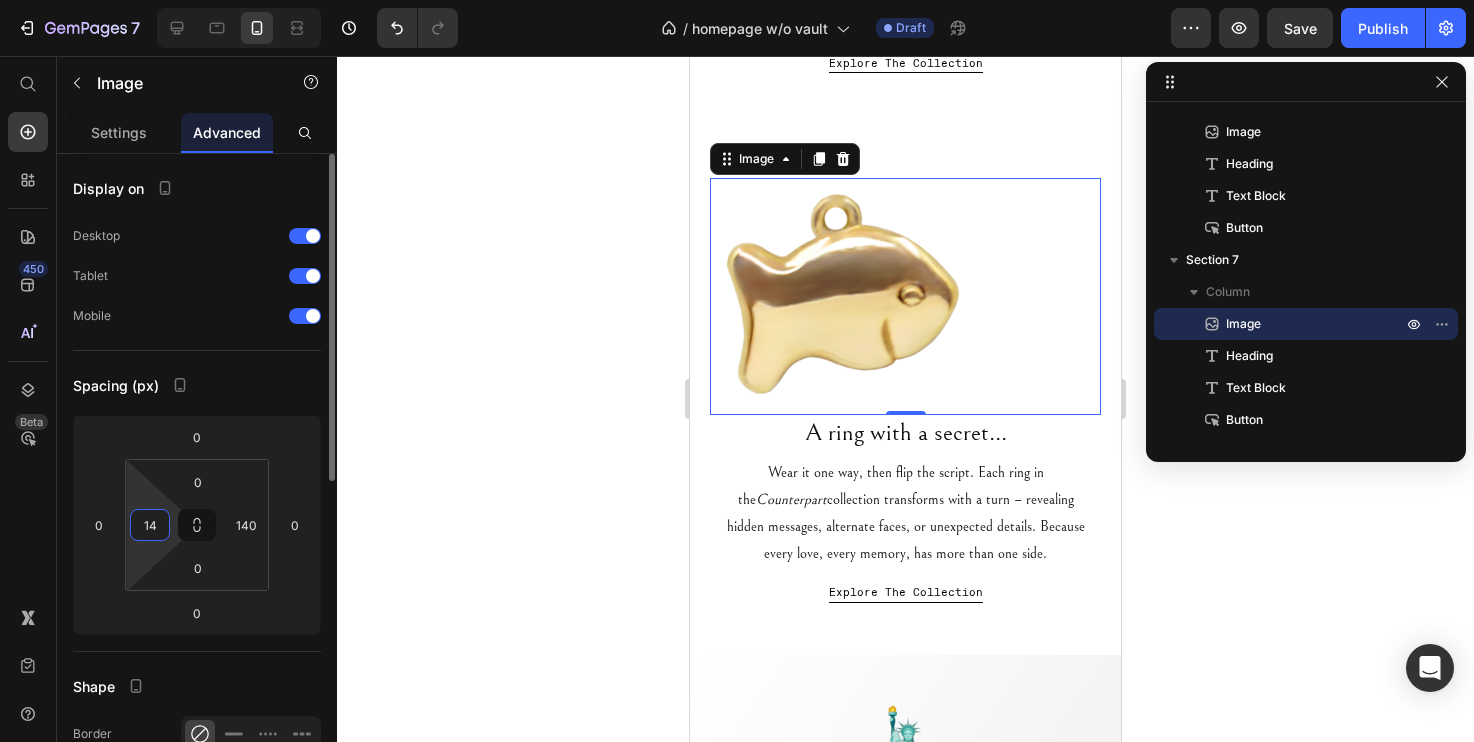 type on "140" 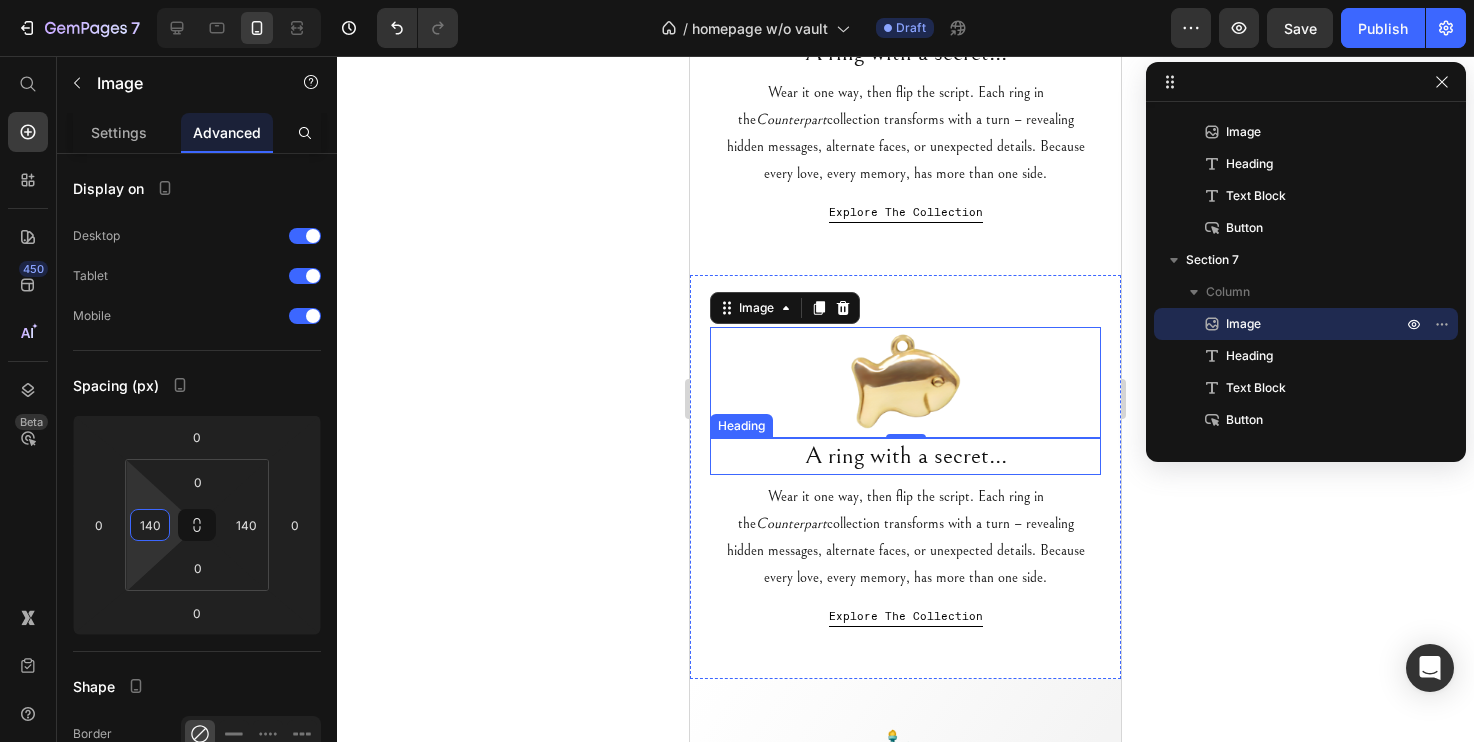 scroll, scrollTop: 1188, scrollLeft: 0, axis: vertical 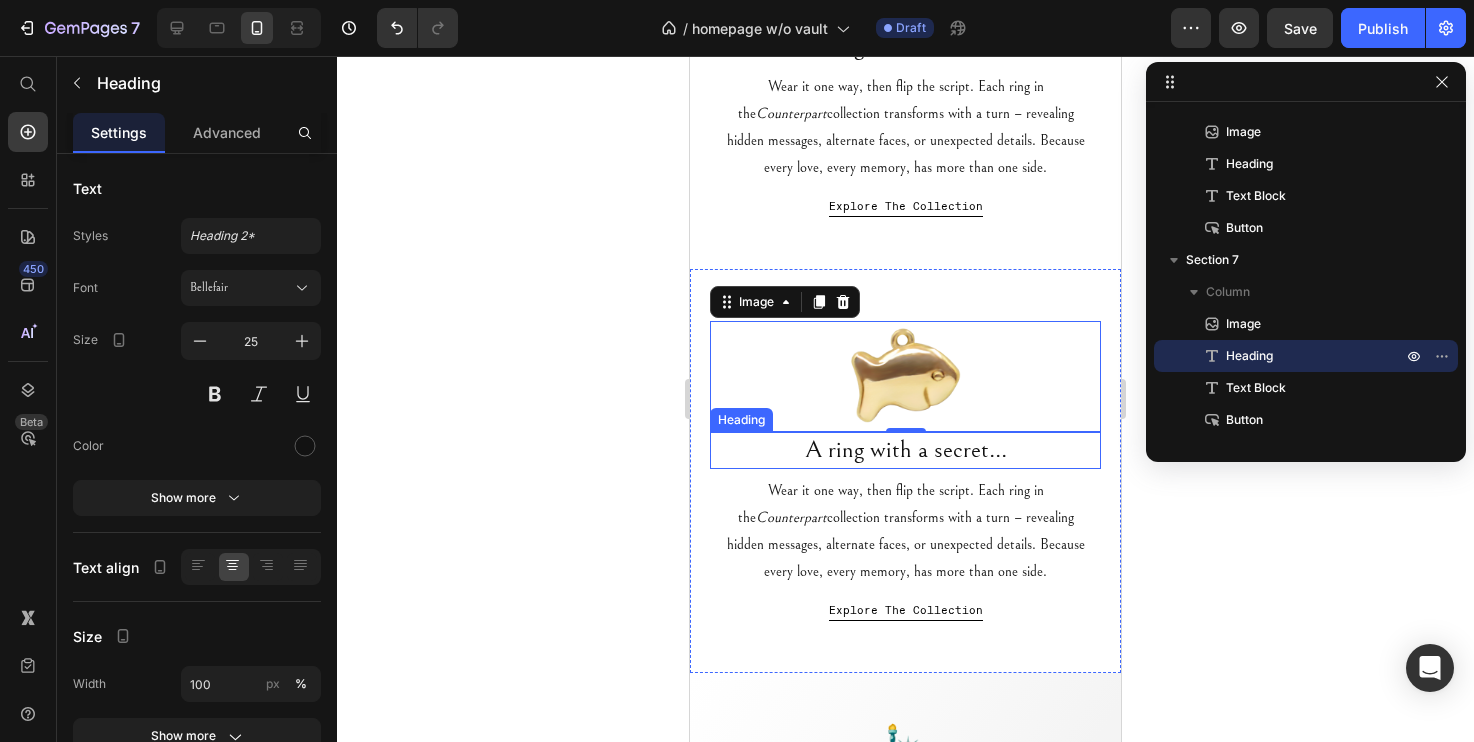 click on "A ring with a secret..." at bounding box center (905, 450) 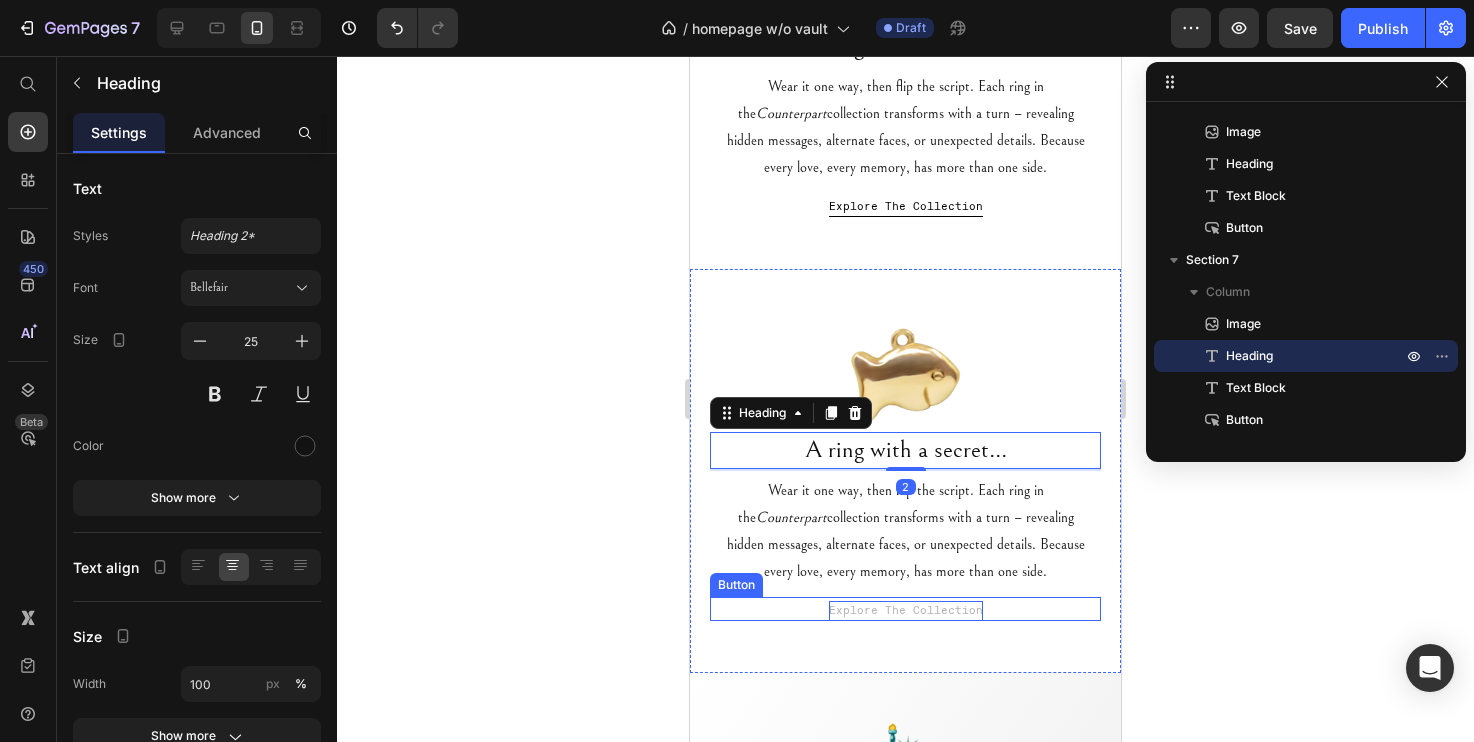 click on "Explore The Collection" at bounding box center (906, 611) 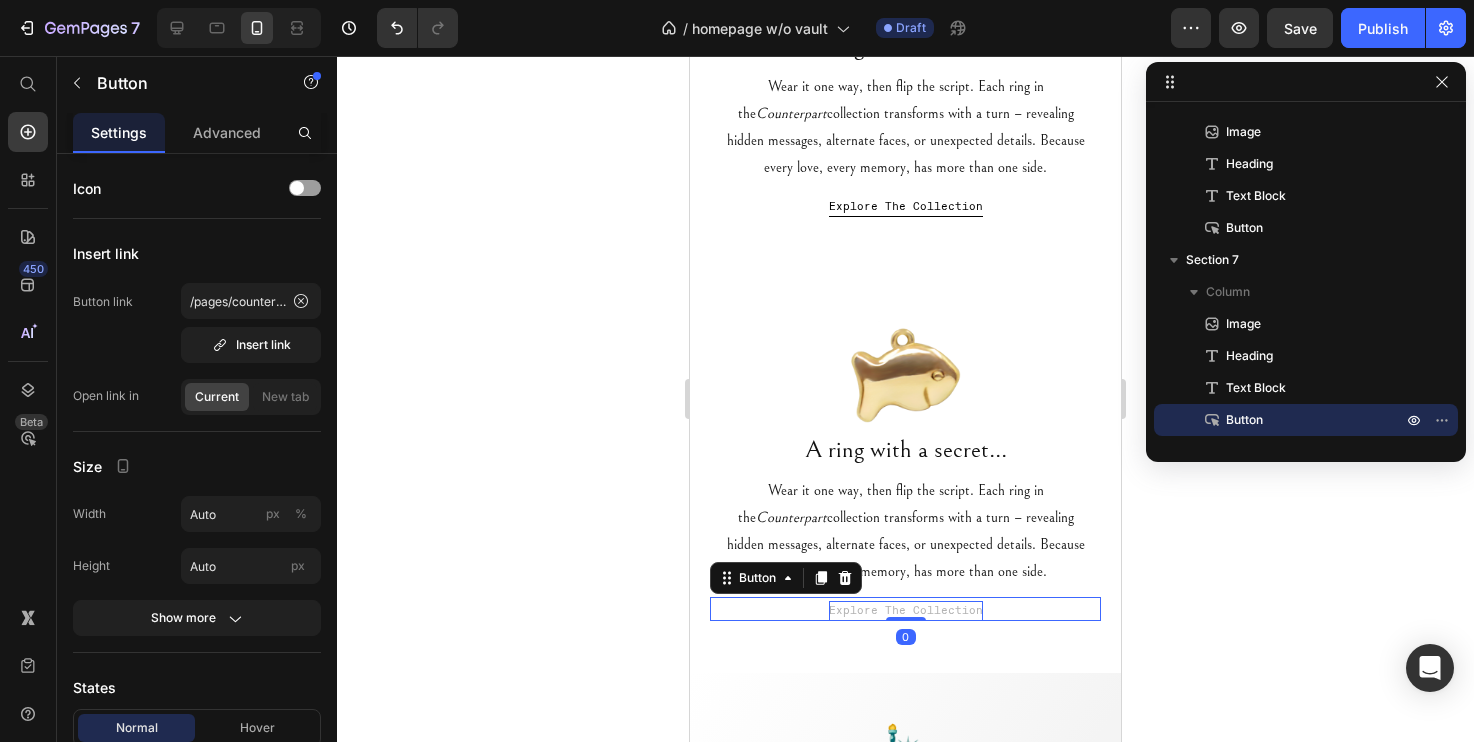 click on "Explore The Collection" at bounding box center (906, 611) 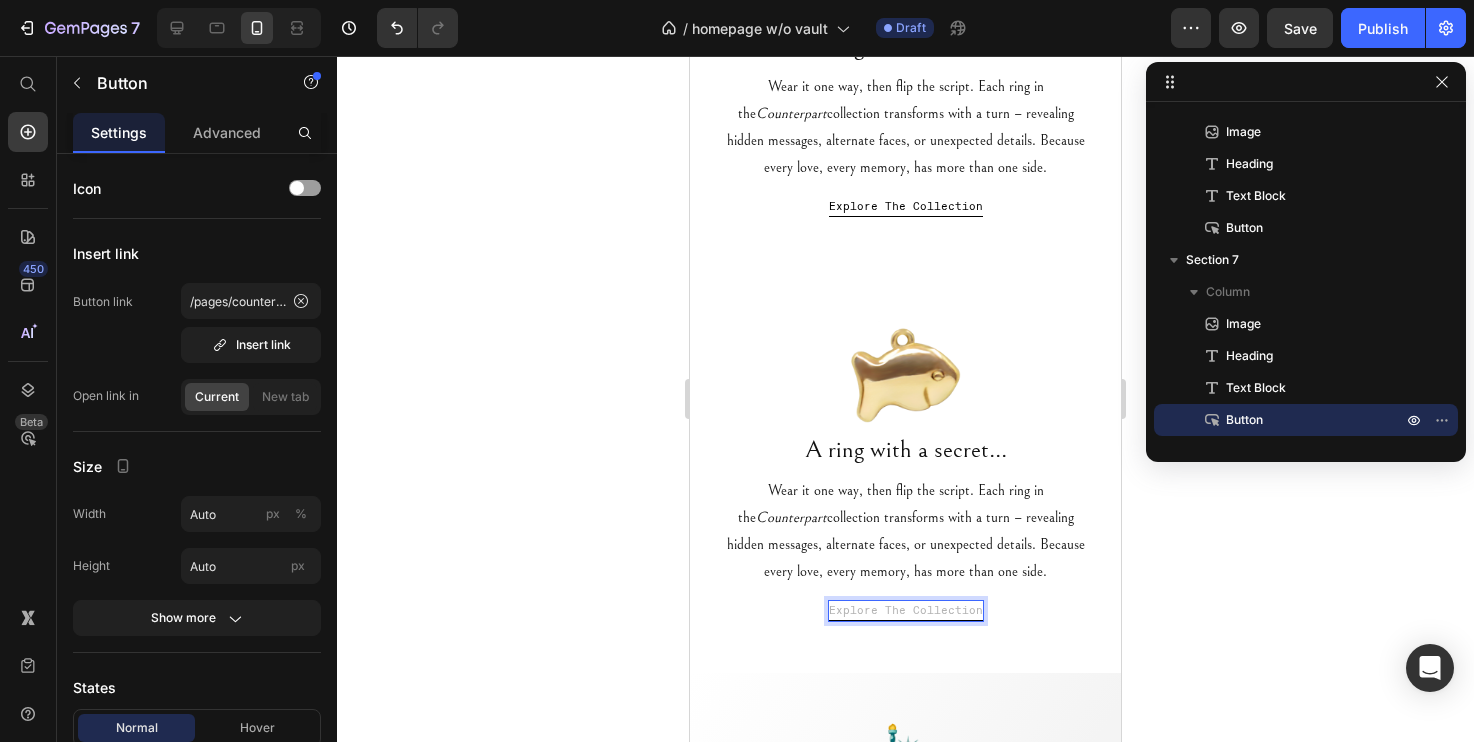 click on "Explore The Collection" at bounding box center [906, 611] 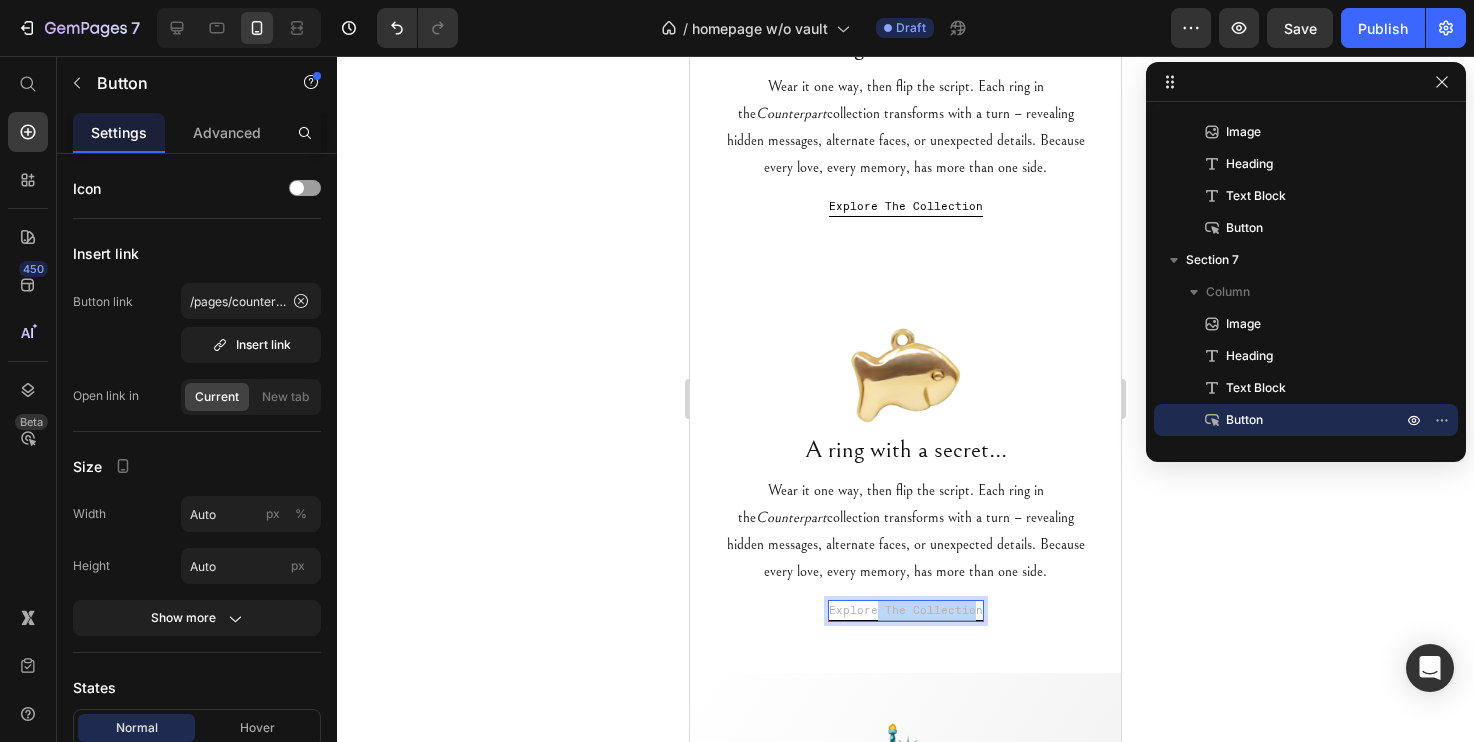drag, startPoint x: 974, startPoint y: 613, endPoint x: 881, endPoint y: 609, distance: 93.08598 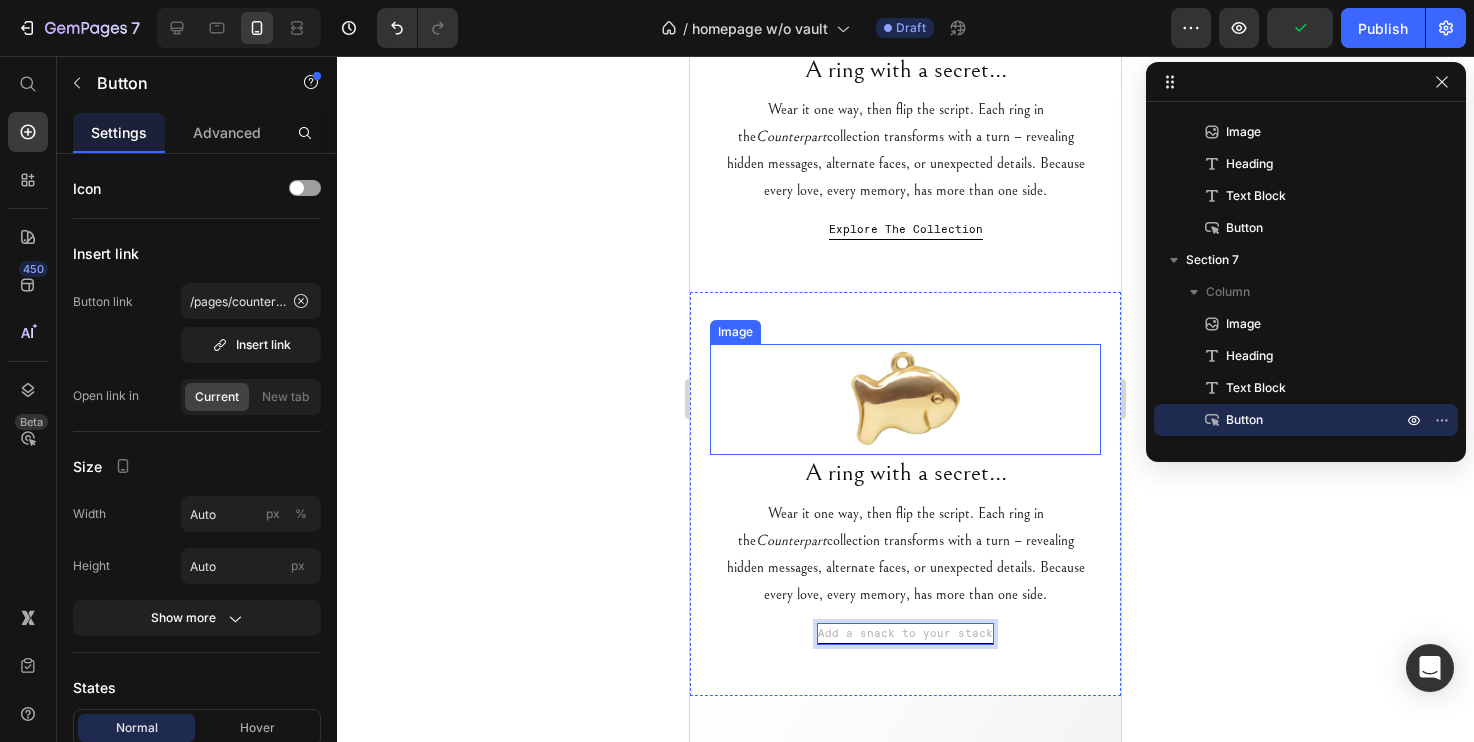 scroll, scrollTop: 1158, scrollLeft: 0, axis: vertical 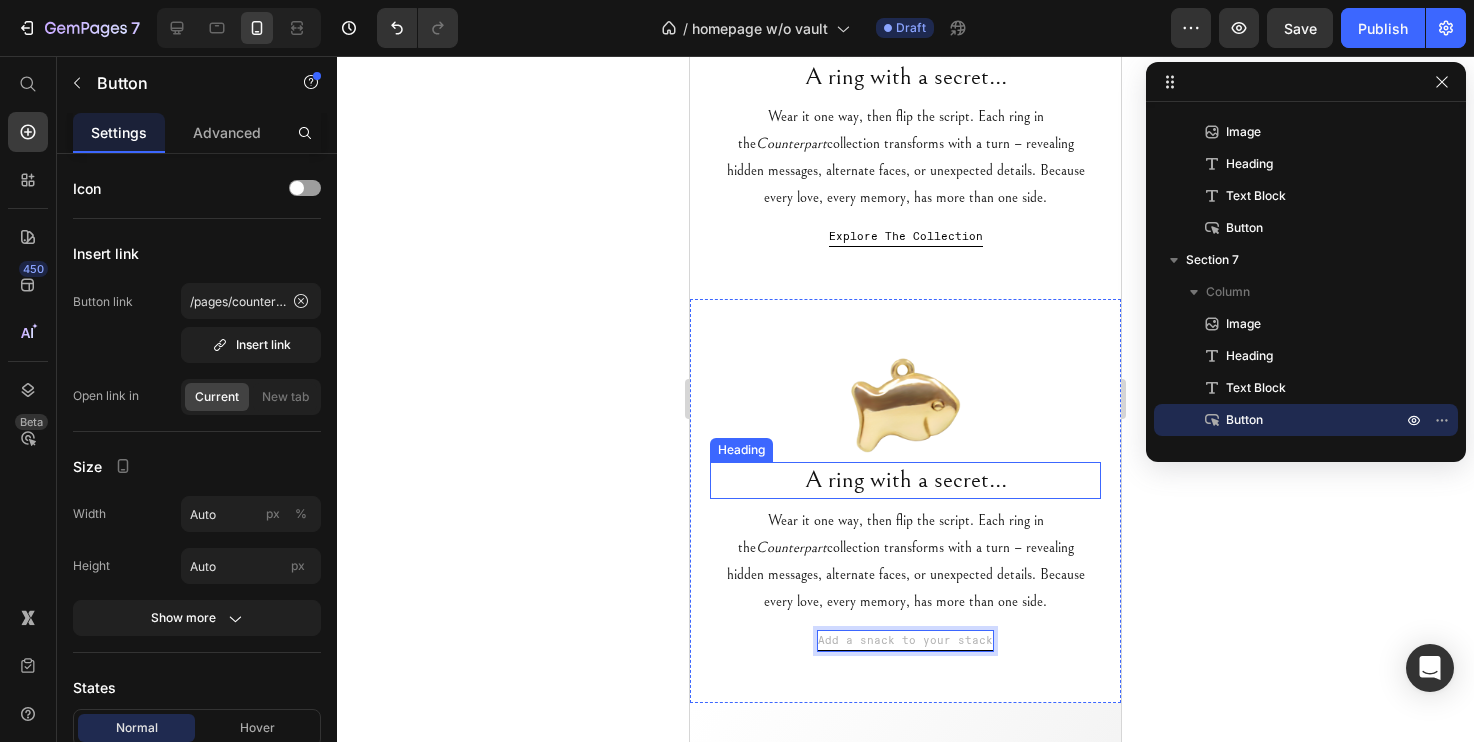 click on "A ring with a secret..." at bounding box center [905, 480] 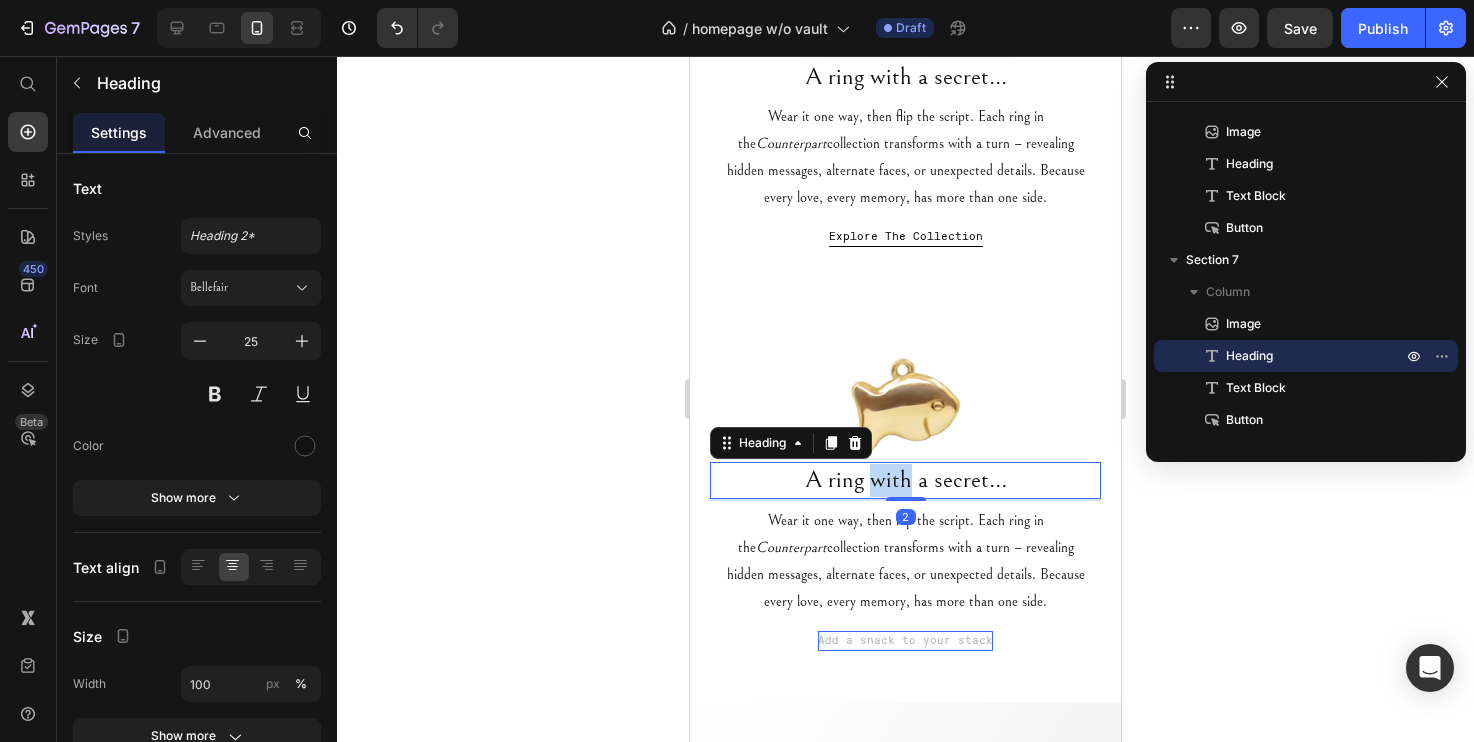 click on "A ring with a secret..." at bounding box center [905, 480] 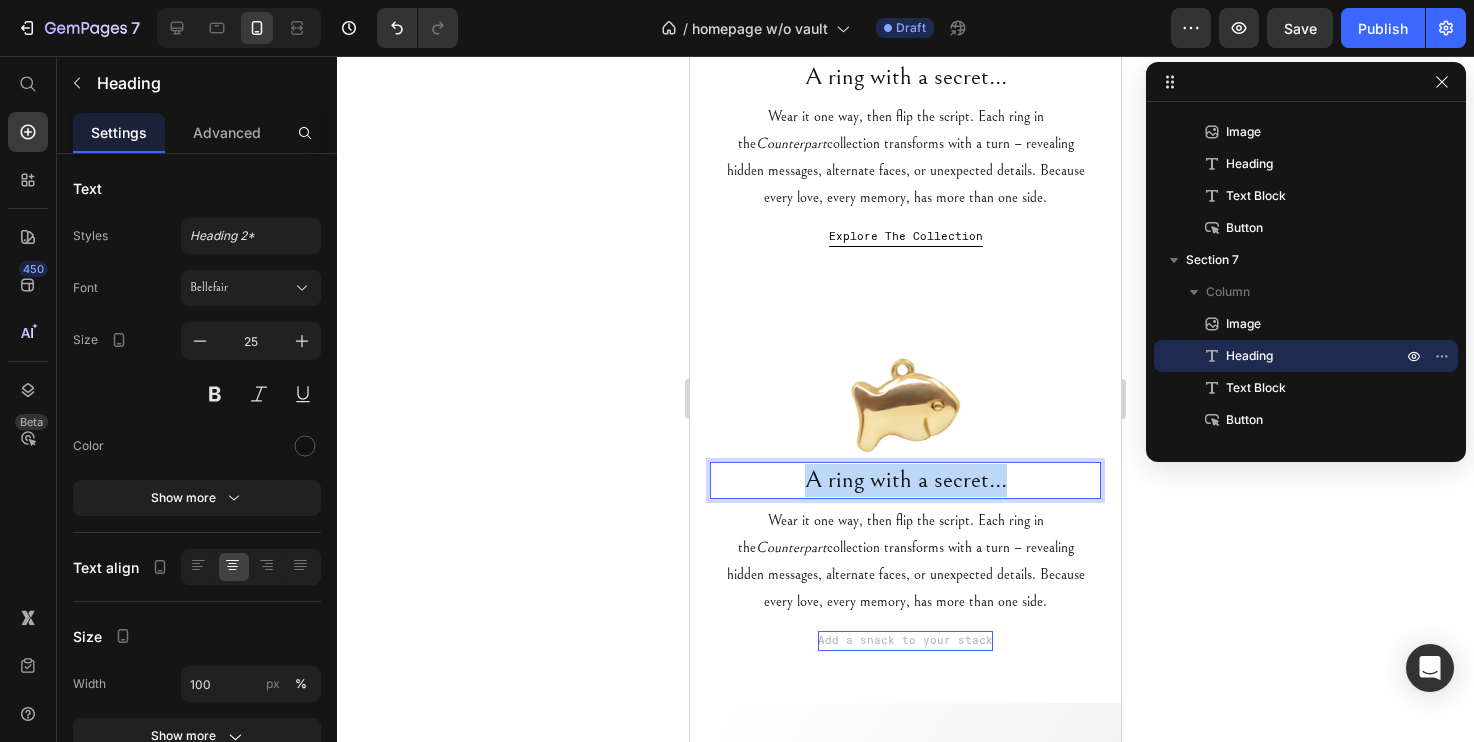 drag, startPoint x: 1034, startPoint y: 477, endPoint x: 787, endPoint y: 471, distance: 247.07286 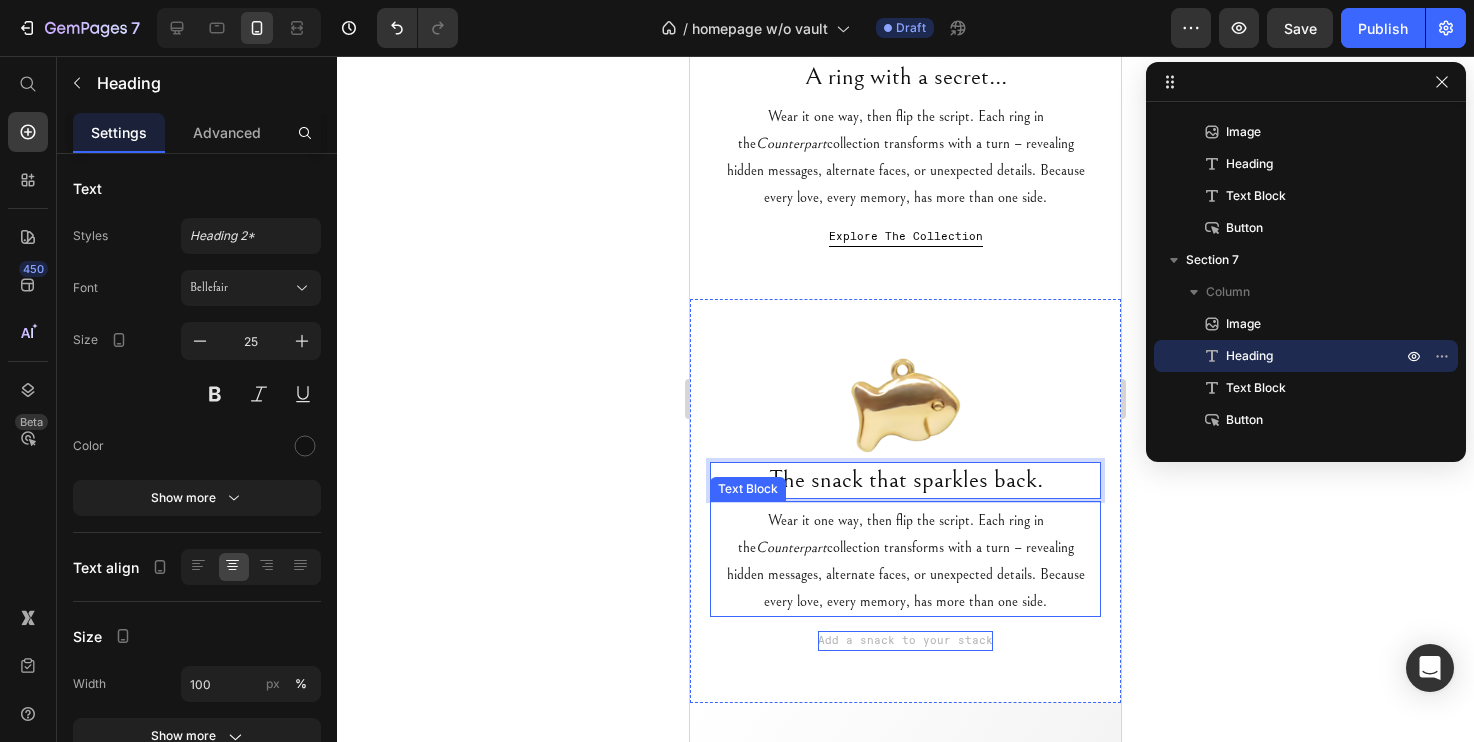 click on "Wear it one way, then flip the script. Each ring in the Counterpart collection transforms with a turn – revealing hidden messages, alternate faces, or unexpected details. Because every love, every memory, has more than one side." at bounding box center (905, 561) 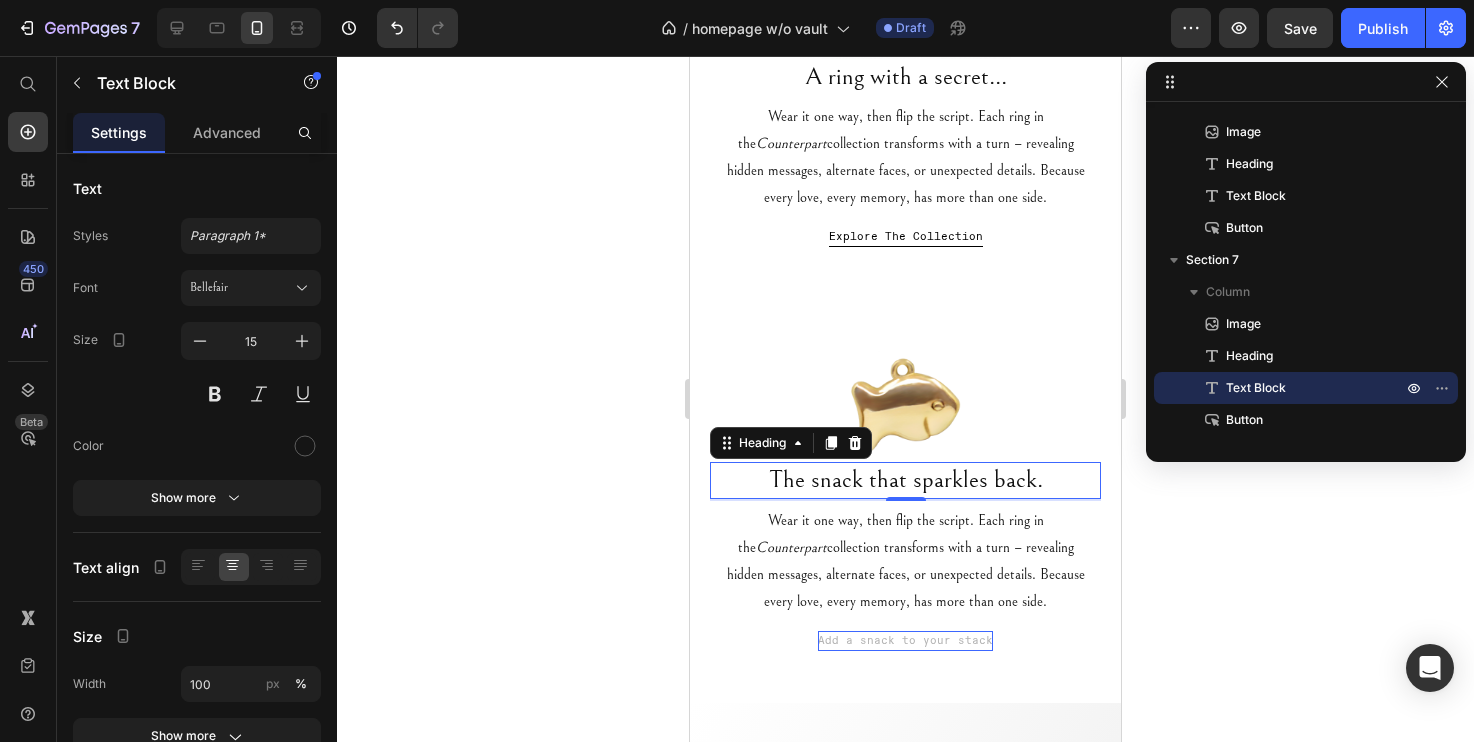 click on "The snack that sparkles back." at bounding box center [905, 480] 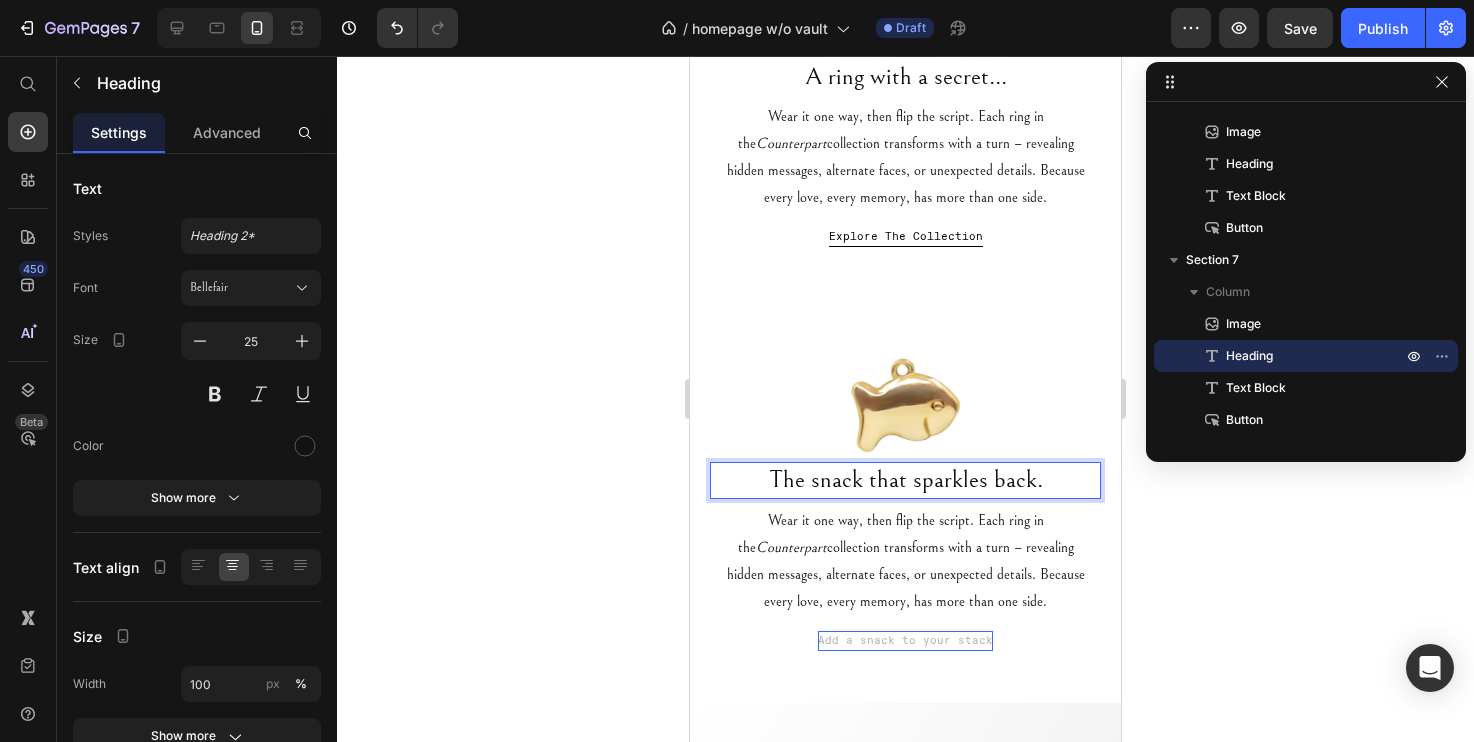 click on "The snack that sparkles back." at bounding box center (905, 480) 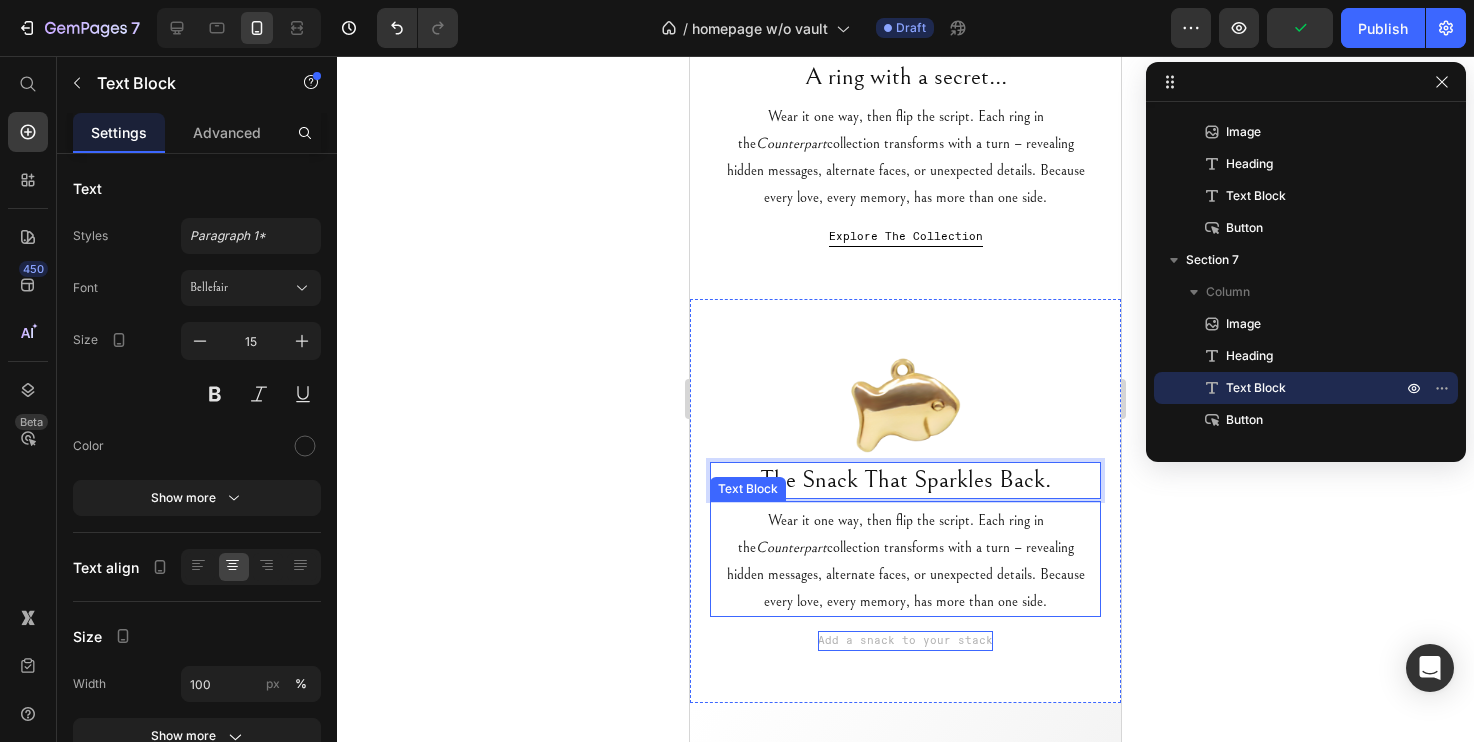 click on "Wear it one way, then flip the script. Each ring in the Counterpart collection transforms with a turn – revealing hidden messages, alternate faces, or unexpected details. Because every love, every memory, has more than one side." at bounding box center (905, 561) 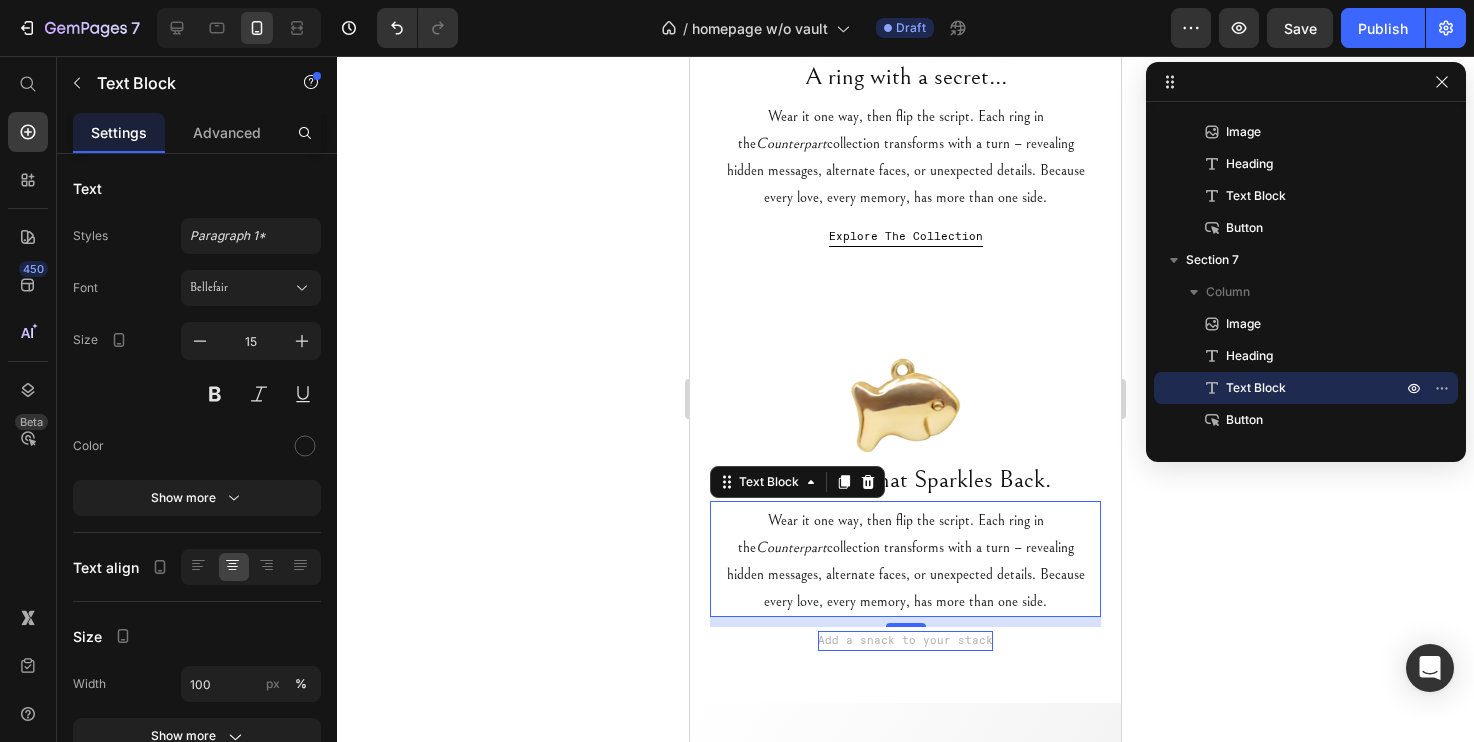 click on "Wear it one way, then flip the script. Each ring in the Counterpart collection transforms with a turn – revealing hidden messages, alternate faces, or unexpected details. Because every love, every memory, has more than one side." at bounding box center [905, 561] 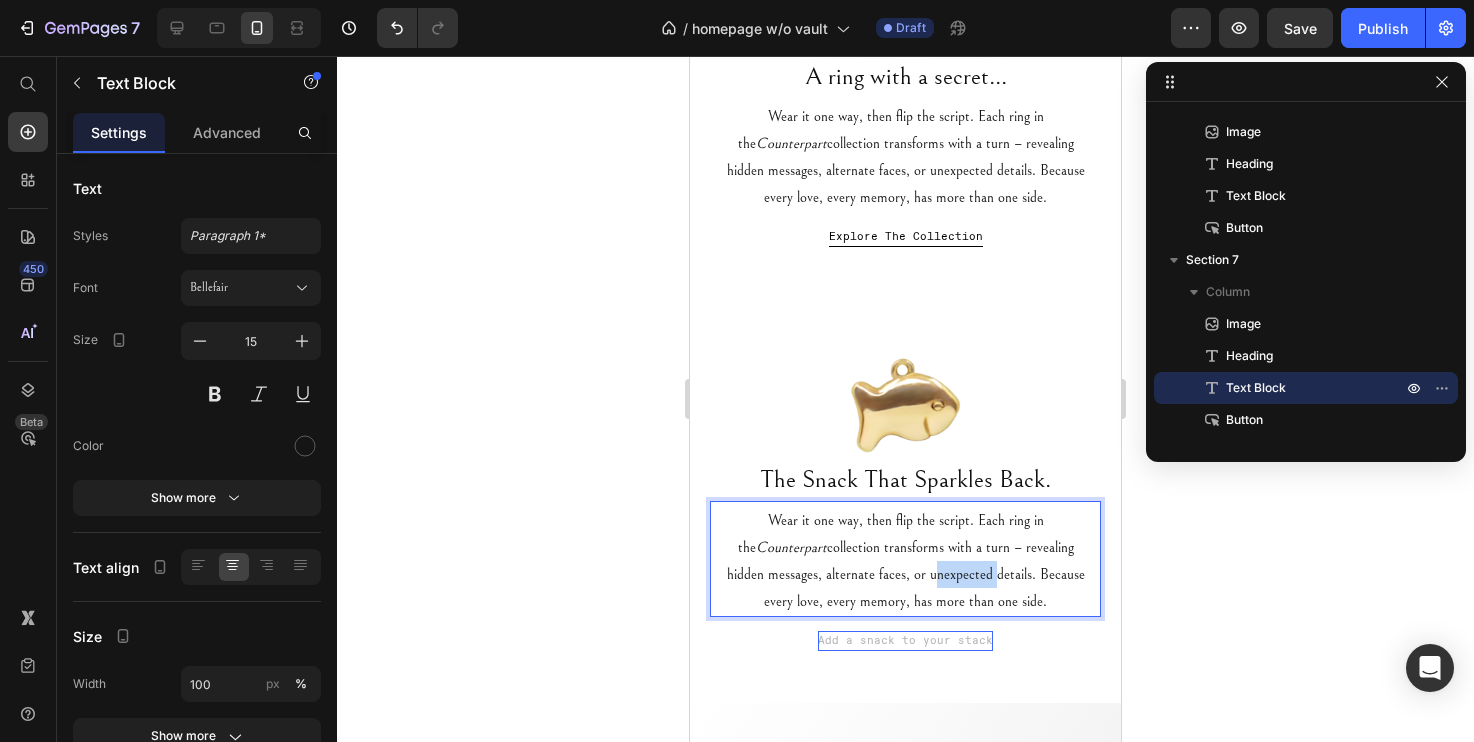 click on "Wear it one way, then flip the script. Each ring in the Counterpart collection transforms with a turn – revealing hidden messages, alternate faces, or unexpected details. Because every love, every memory, has more than one side." at bounding box center [905, 561] 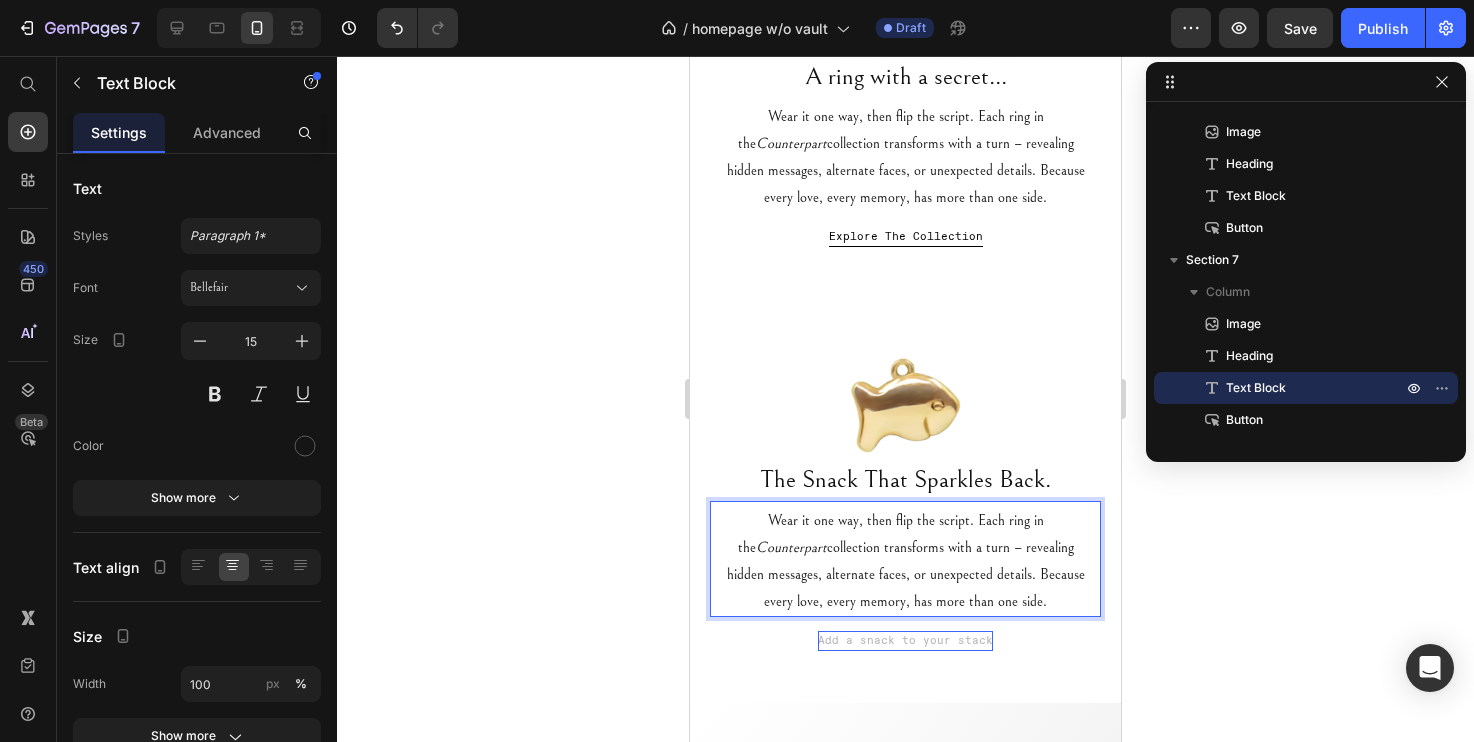 click on "Wear it one way, then flip the script. Each ring in the Counterpart collection transforms with a turn – revealing hidden messages, alternate faces, or unexpected details. Because every love, every memory, has more than one side." at bounding box center (905, 561) 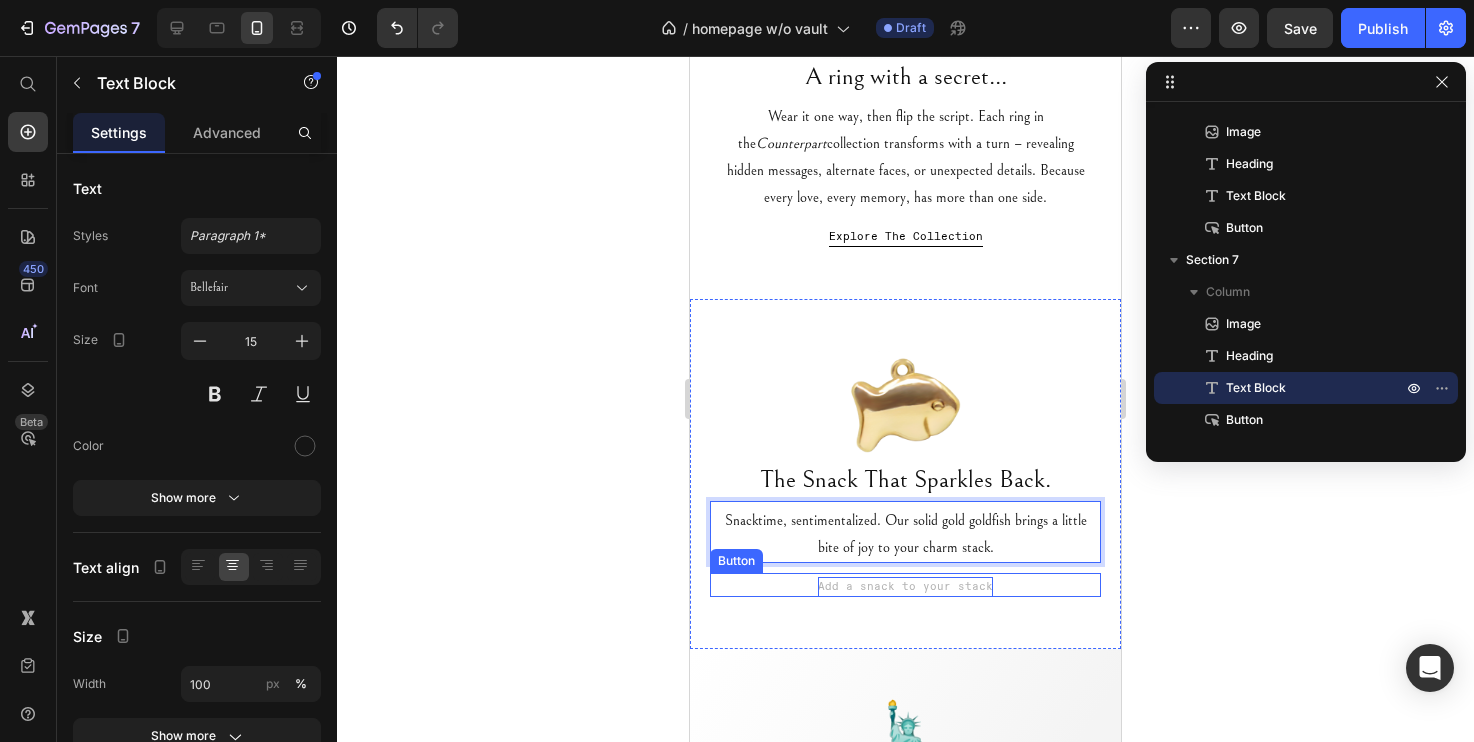 click on "Add a snack to your stack" at bounding box center [905, 587] 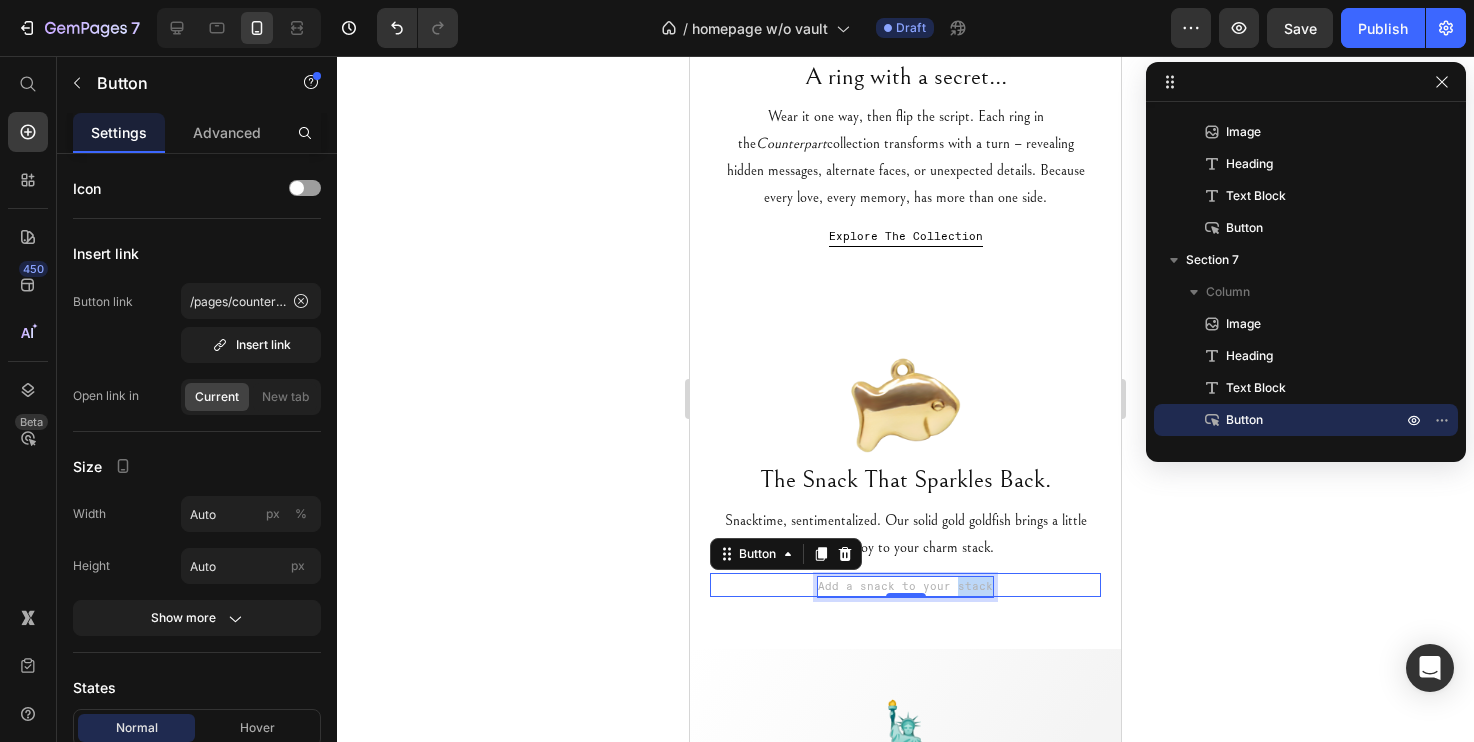 click on "Add a snack to your stack" at bounding box center [905, 587] 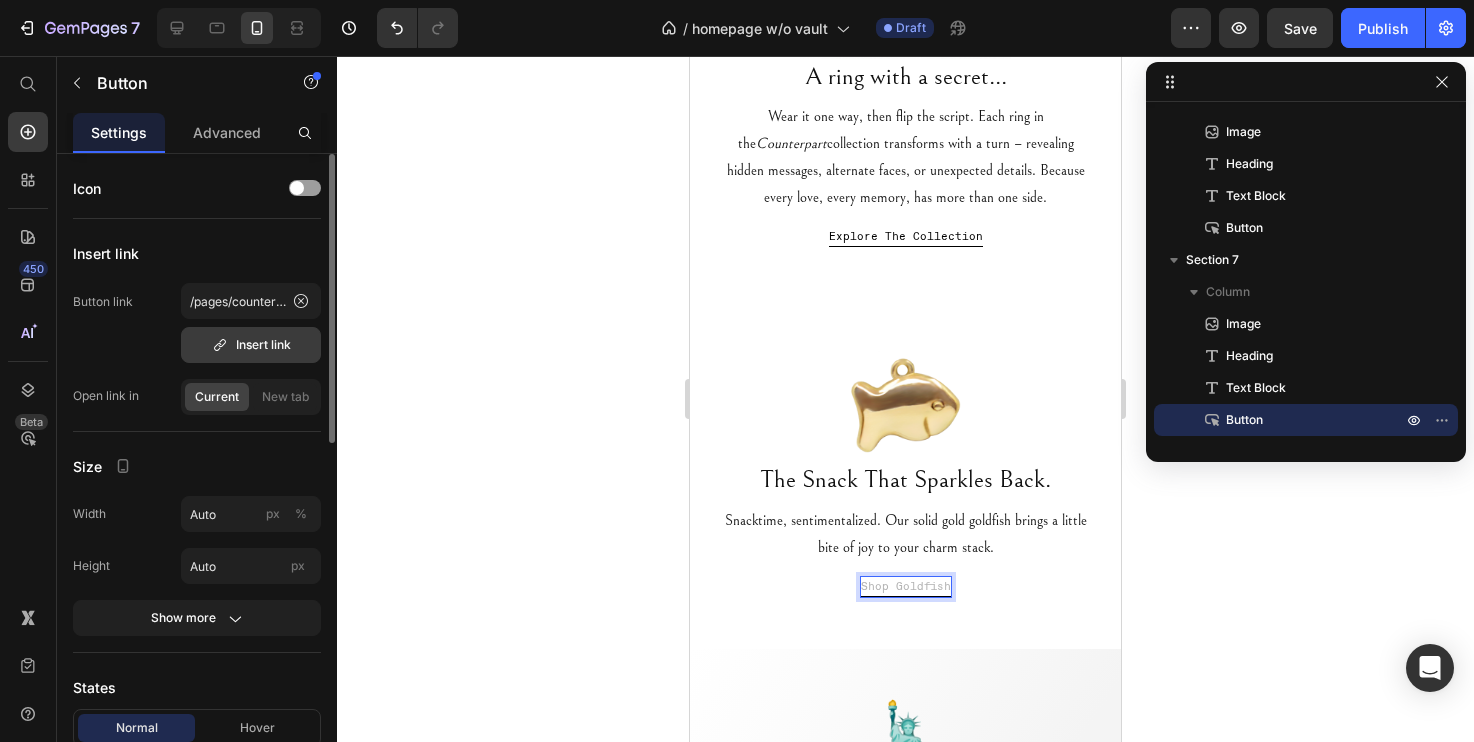 click on "Insert link" at bounding box center (251, 345) 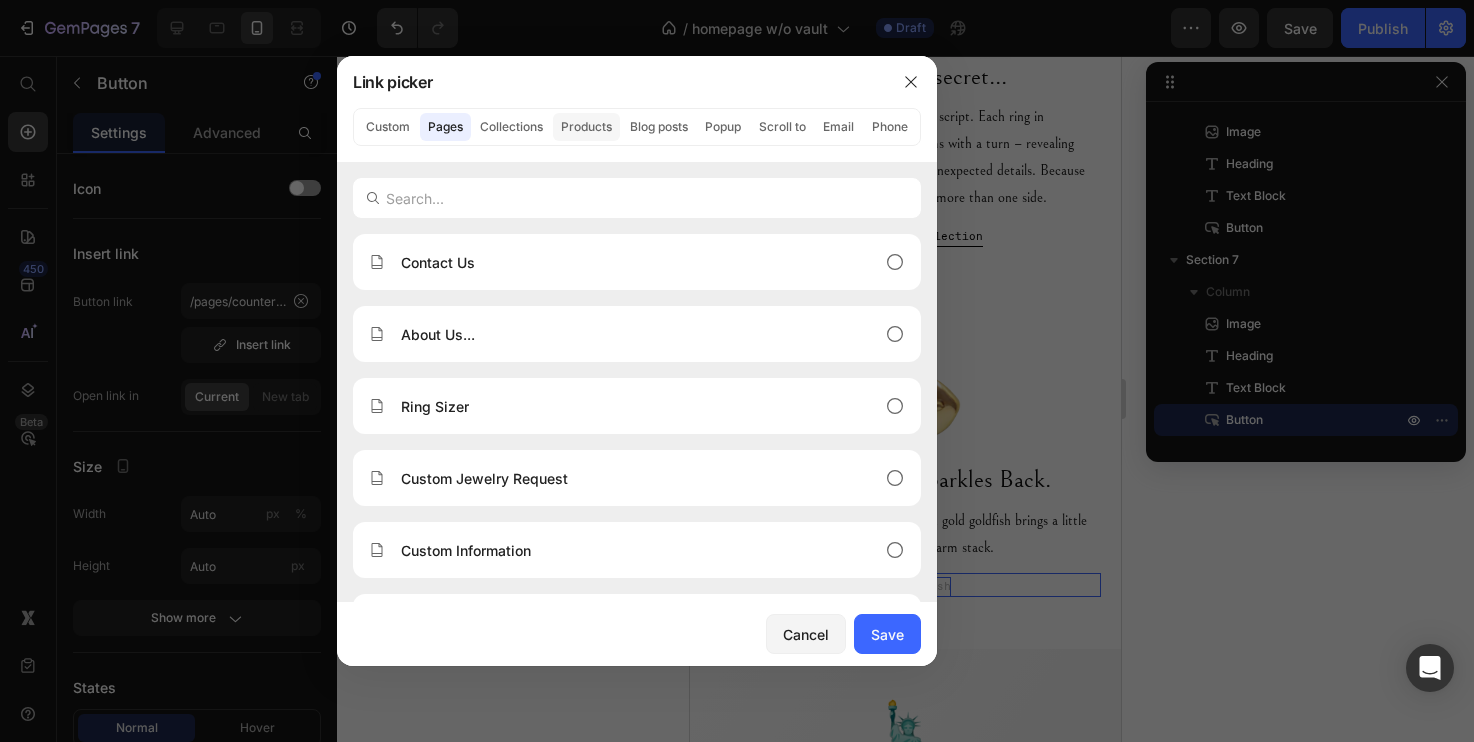 click on "Products" 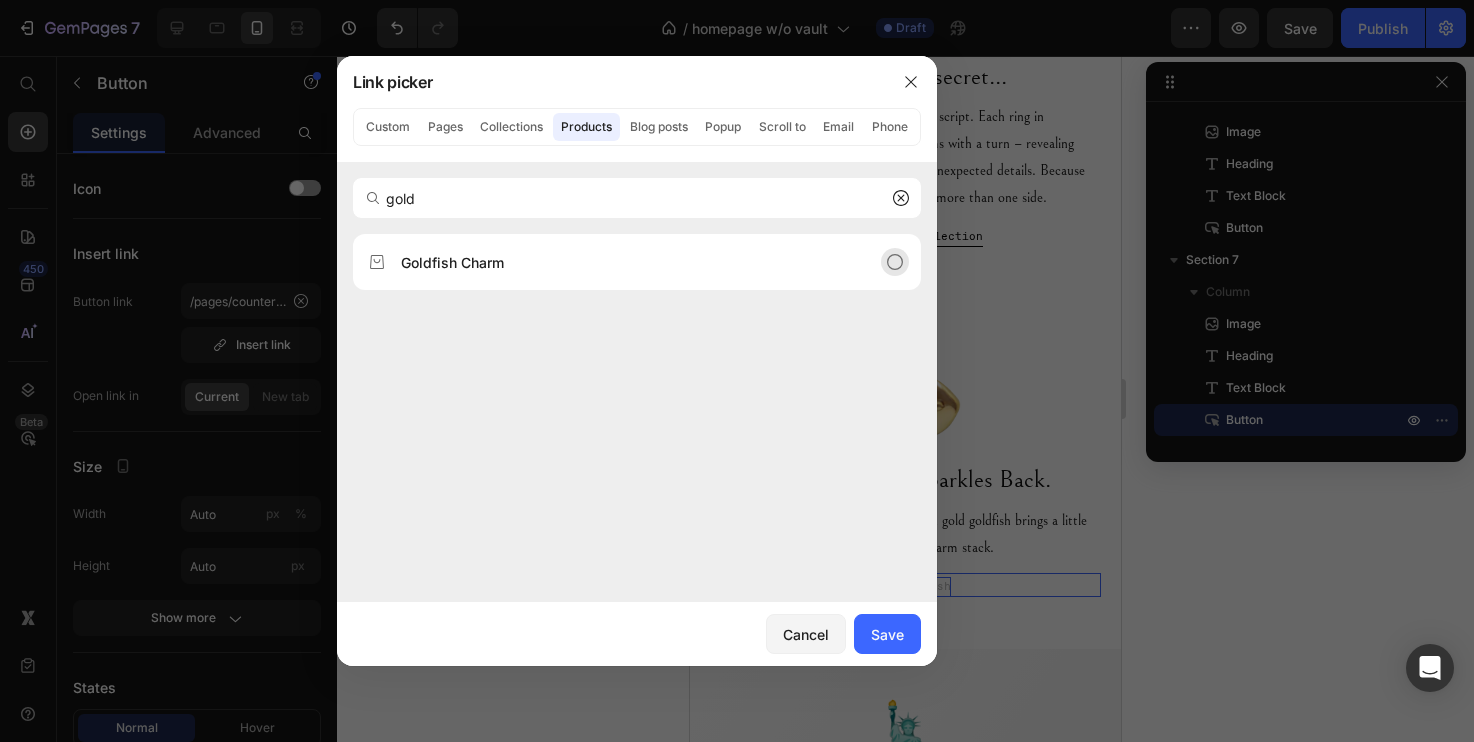 type on "gold" 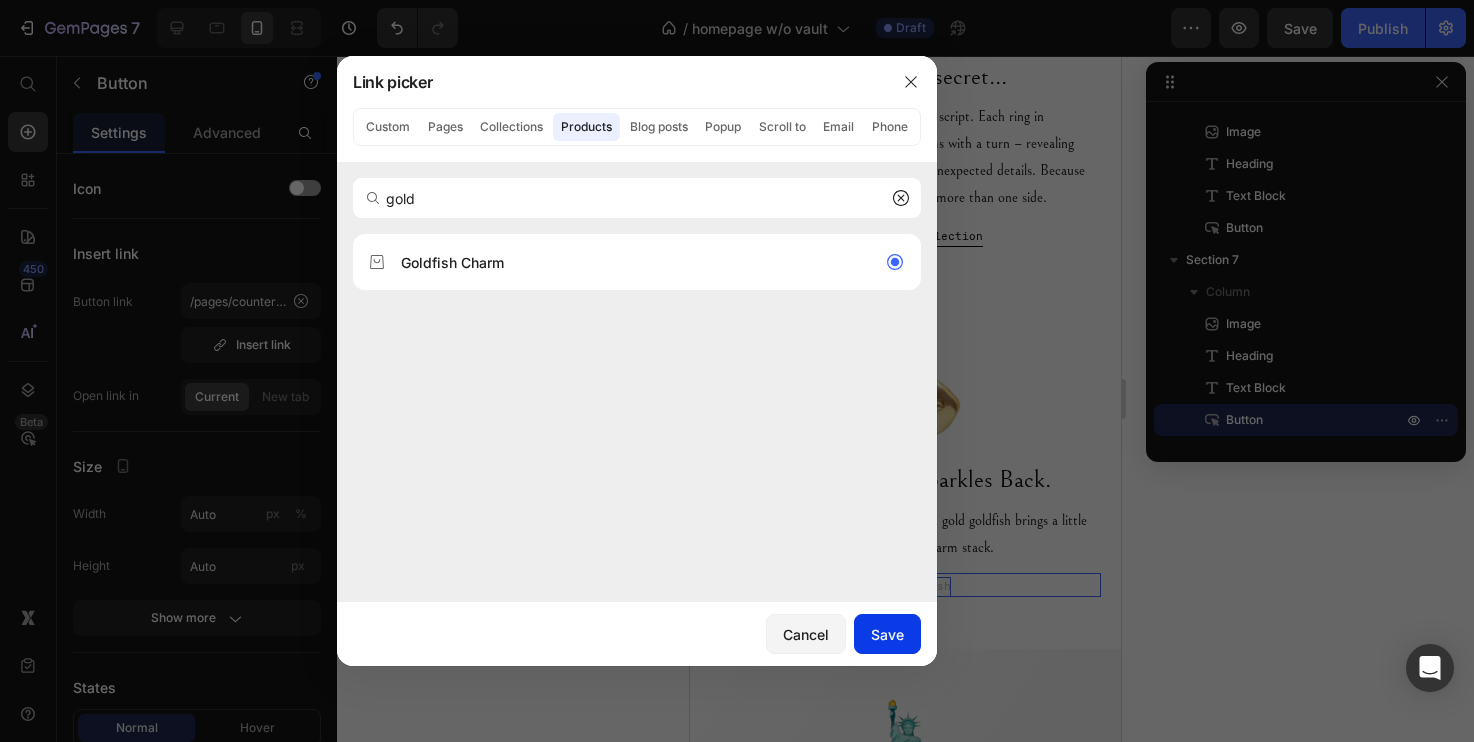 click on "Save" at bounding box center [887, 634] 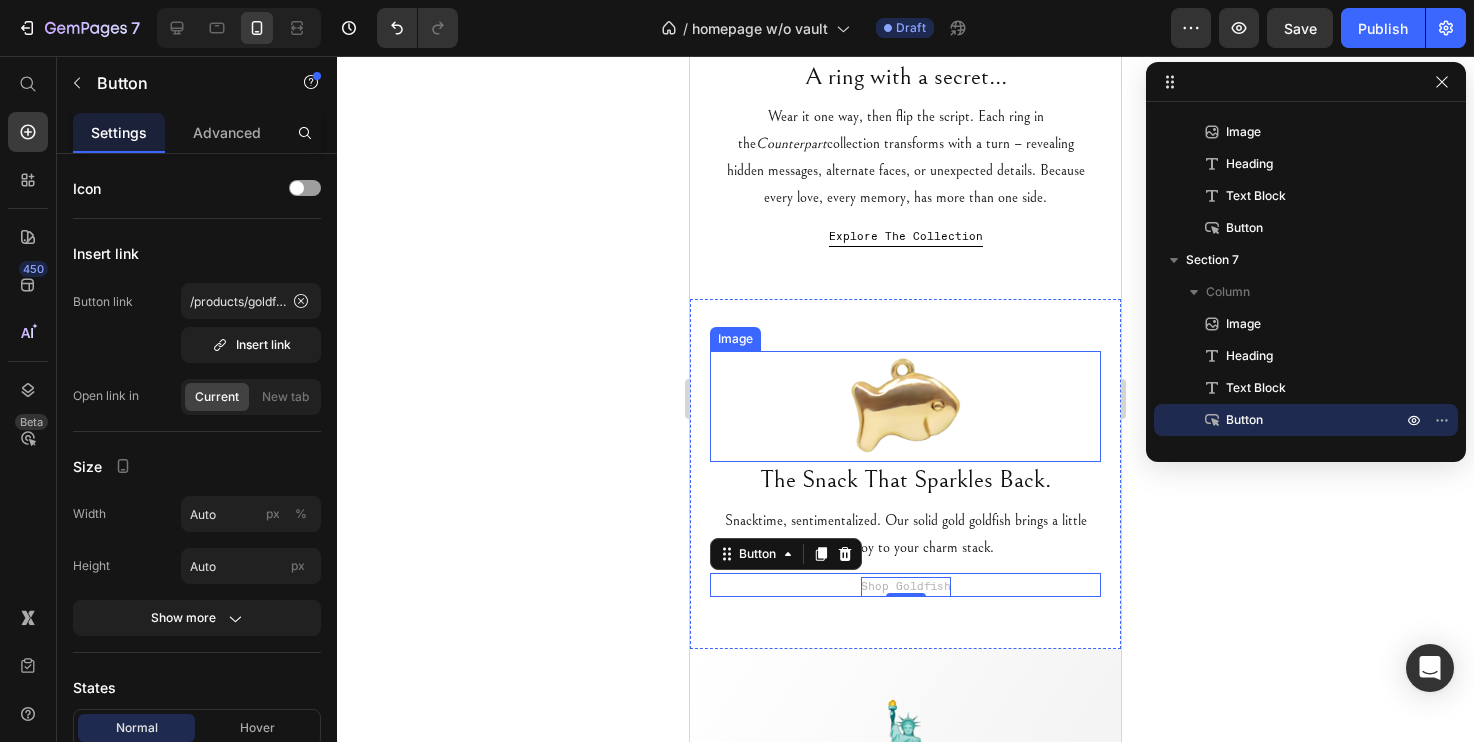 click at bounding box center [905, 406] 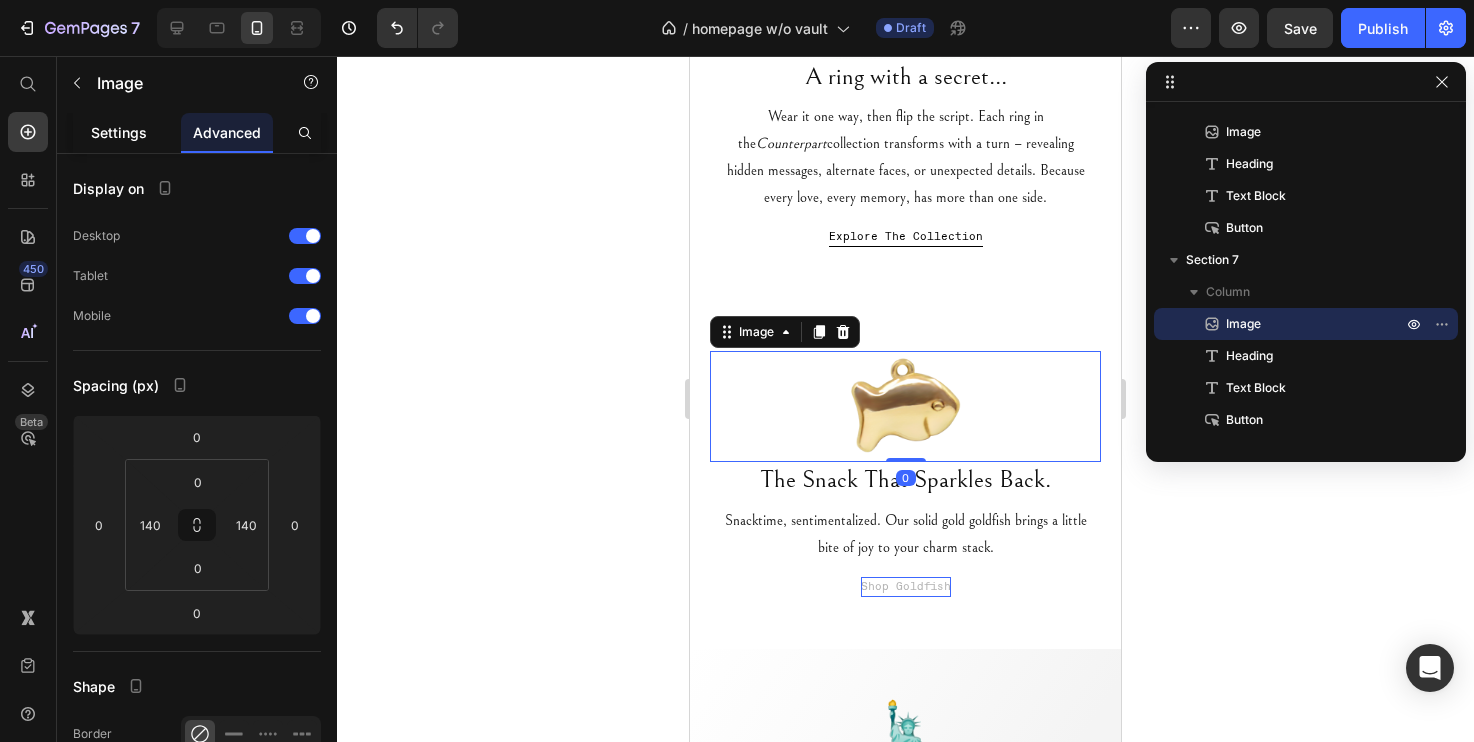 click on "Settings" 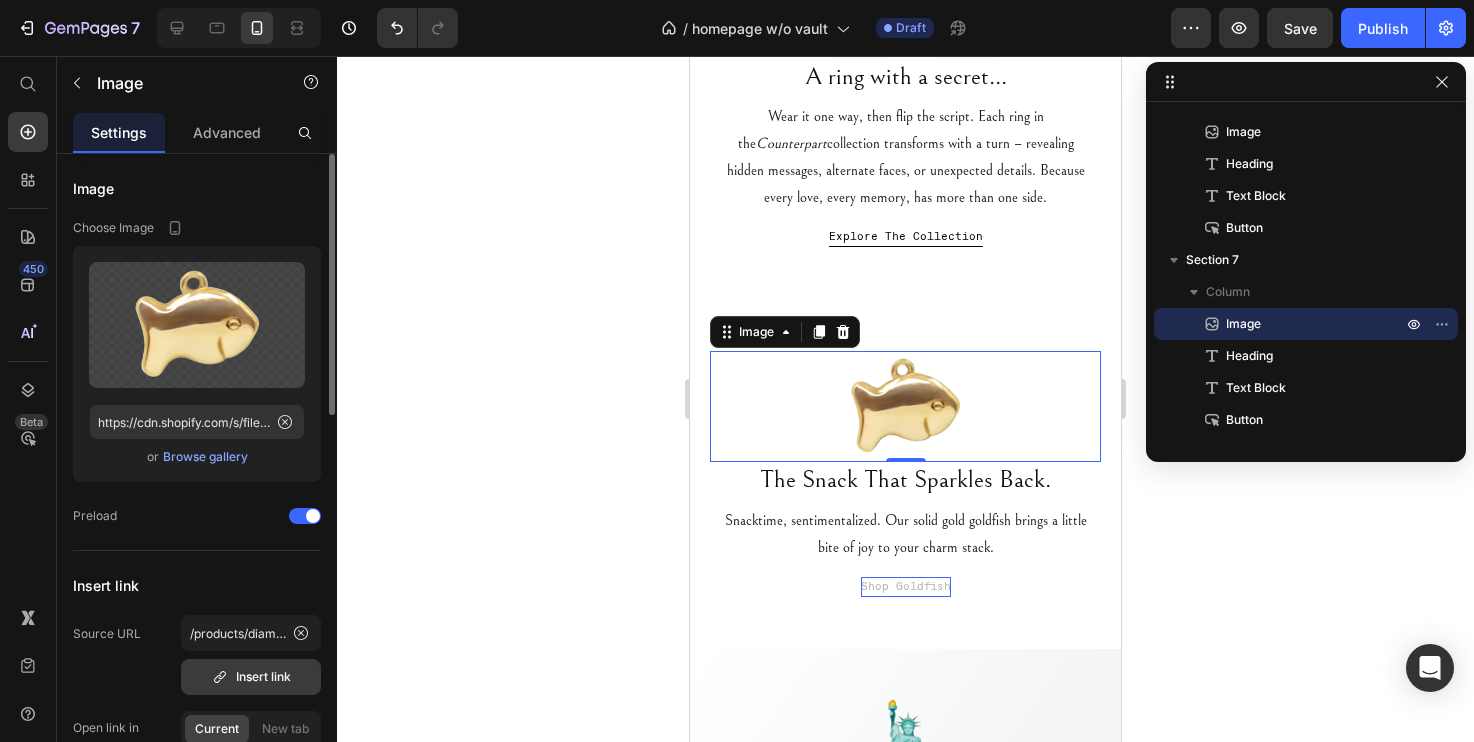 click on "Insert link" at bounding box center (251, 677) 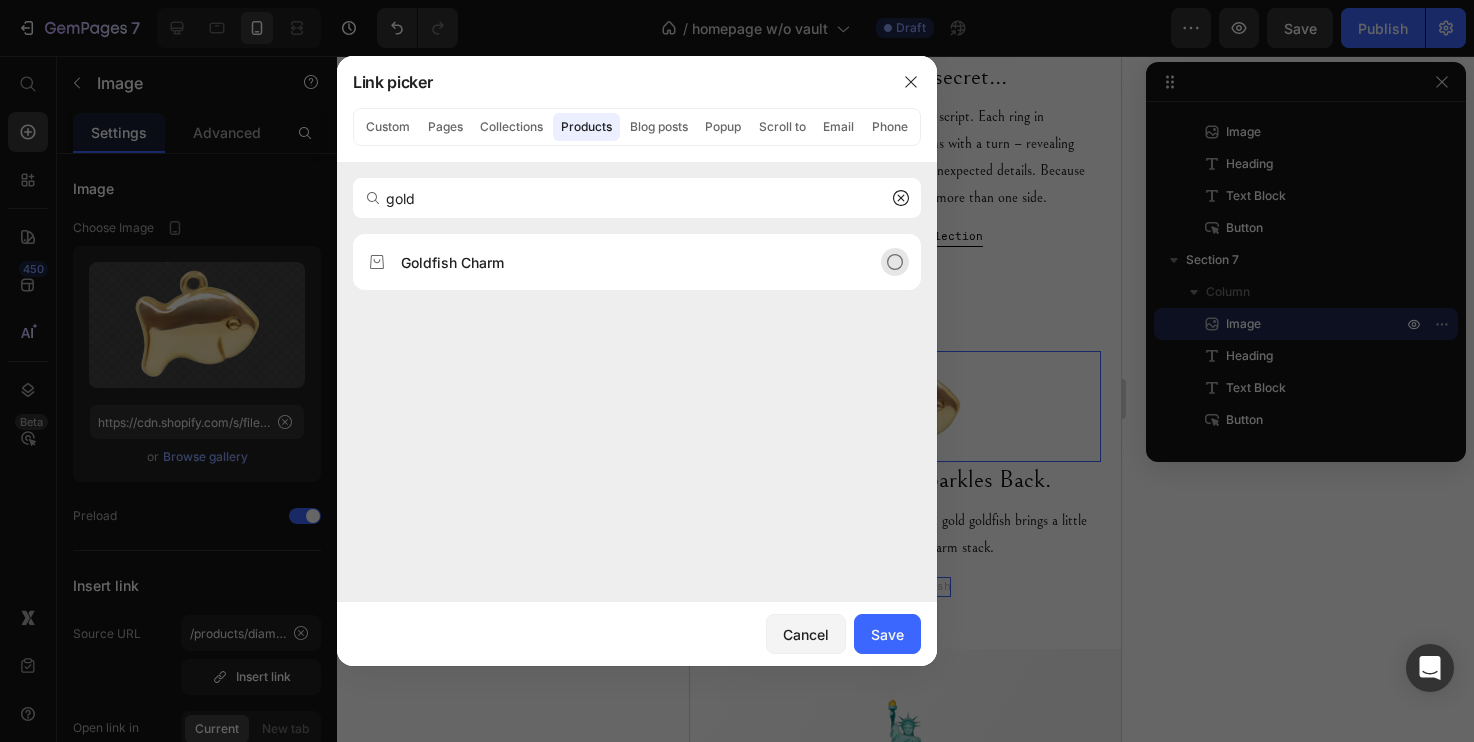 type on "gold" 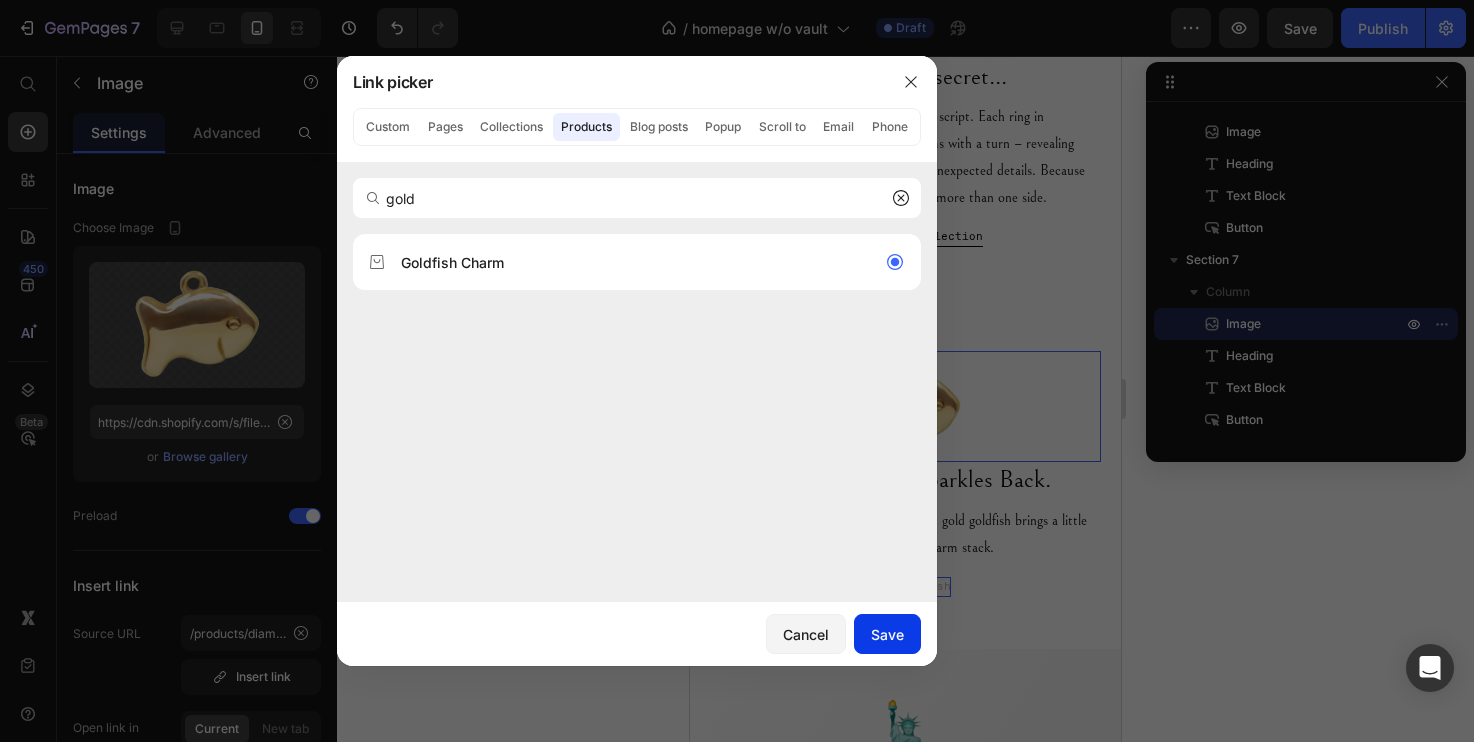 click on "Save" 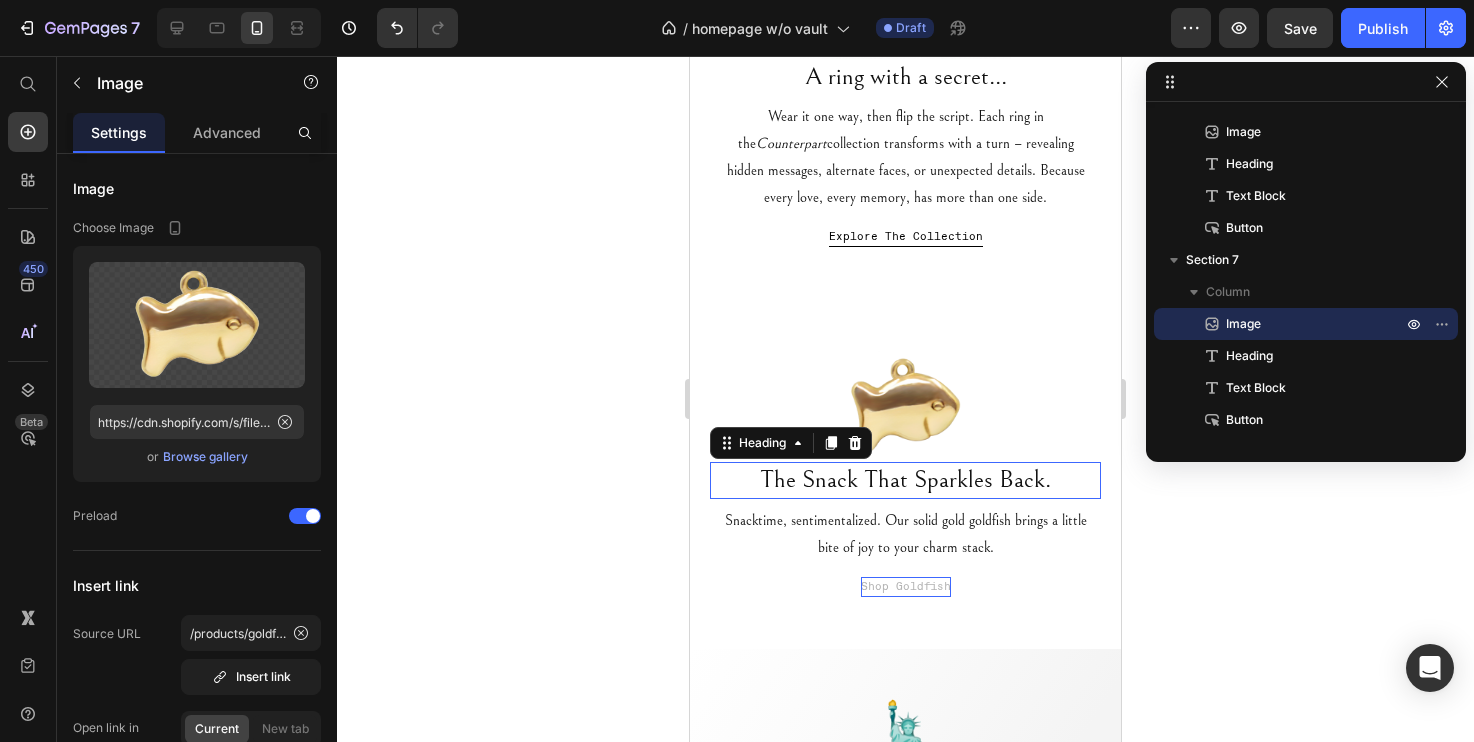 click on "The Snack That Sparkles Back." at bounding box center [905, 480] 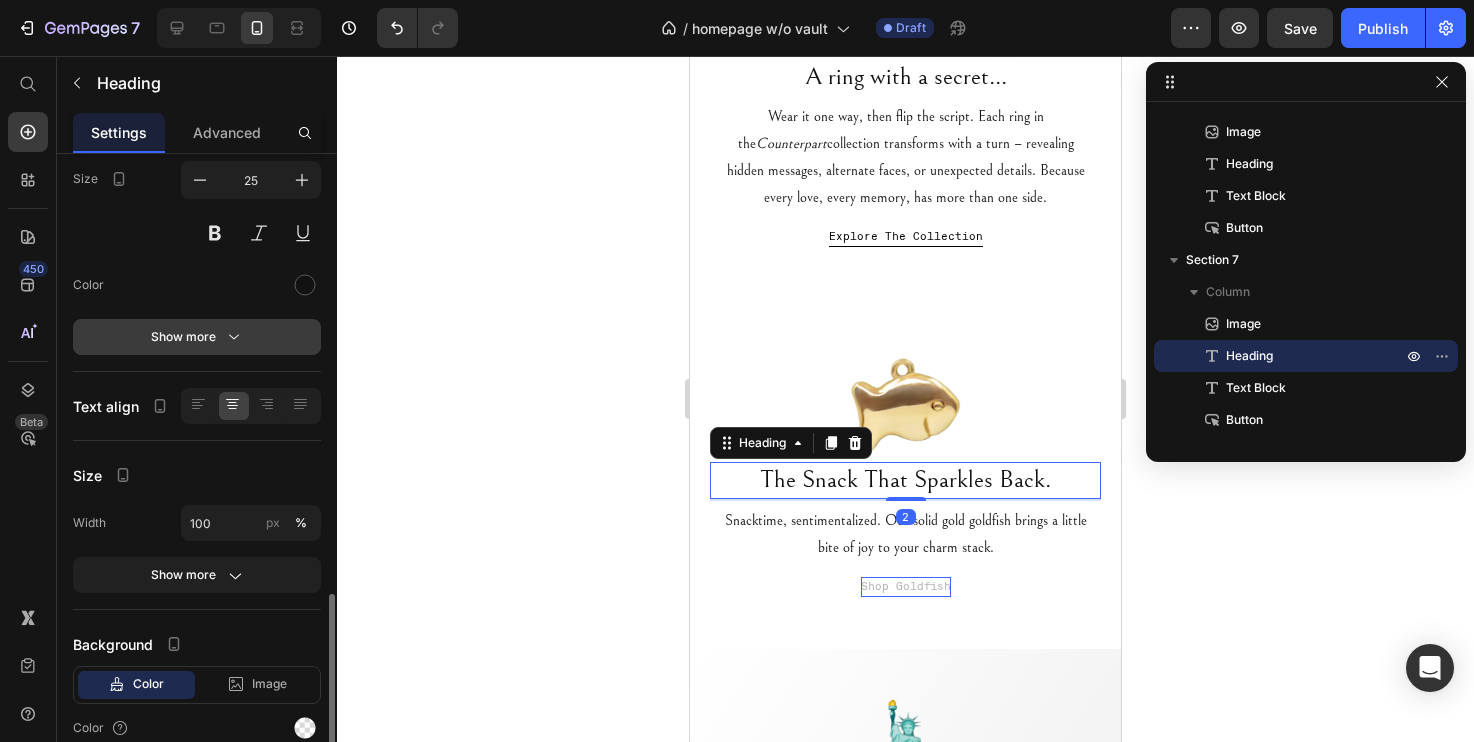 scroll, scrollTop: 367, scrollLeft: 0, axis: vertical 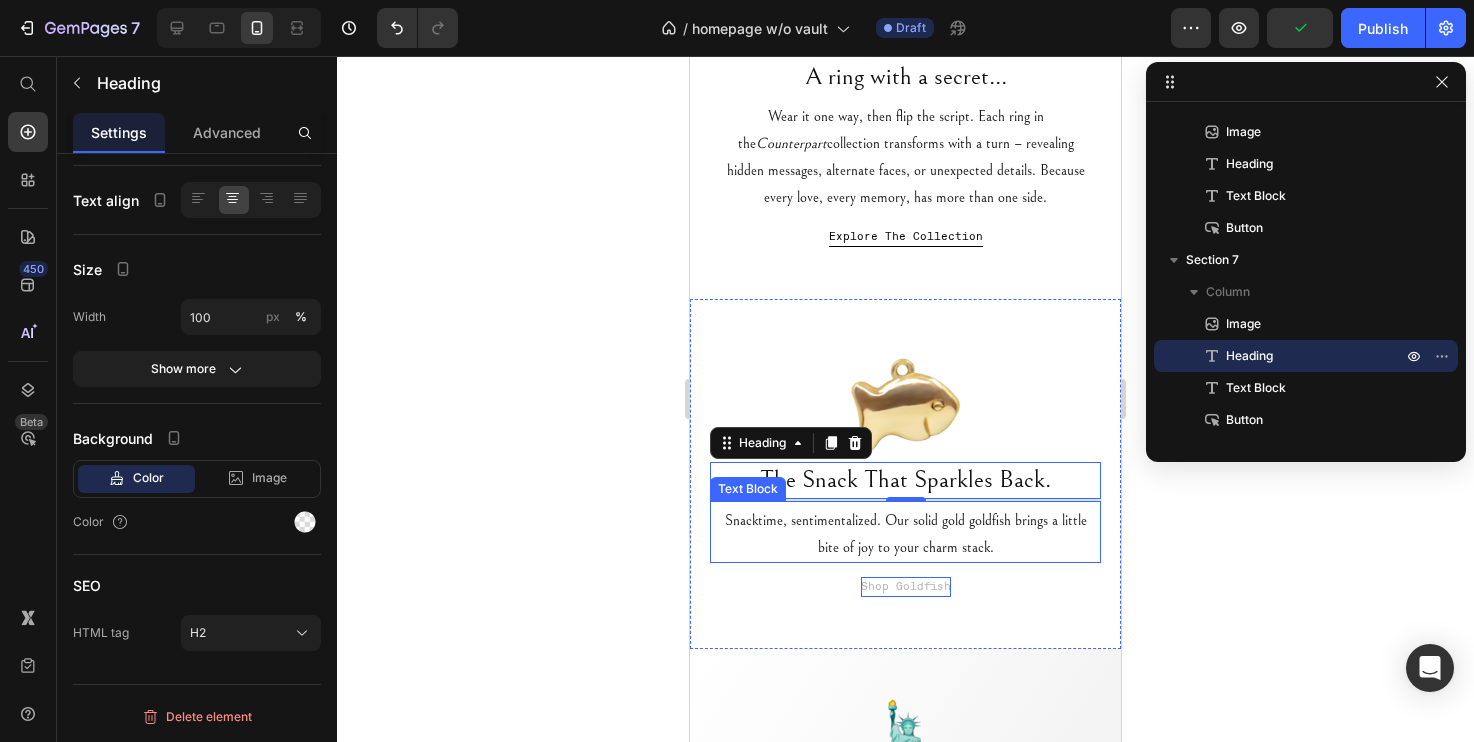 click on "Snacktime, sentimentalized. Our solid gold goldfish brings a little bite of joy to your charm stack." at bounding box center [905, 534] 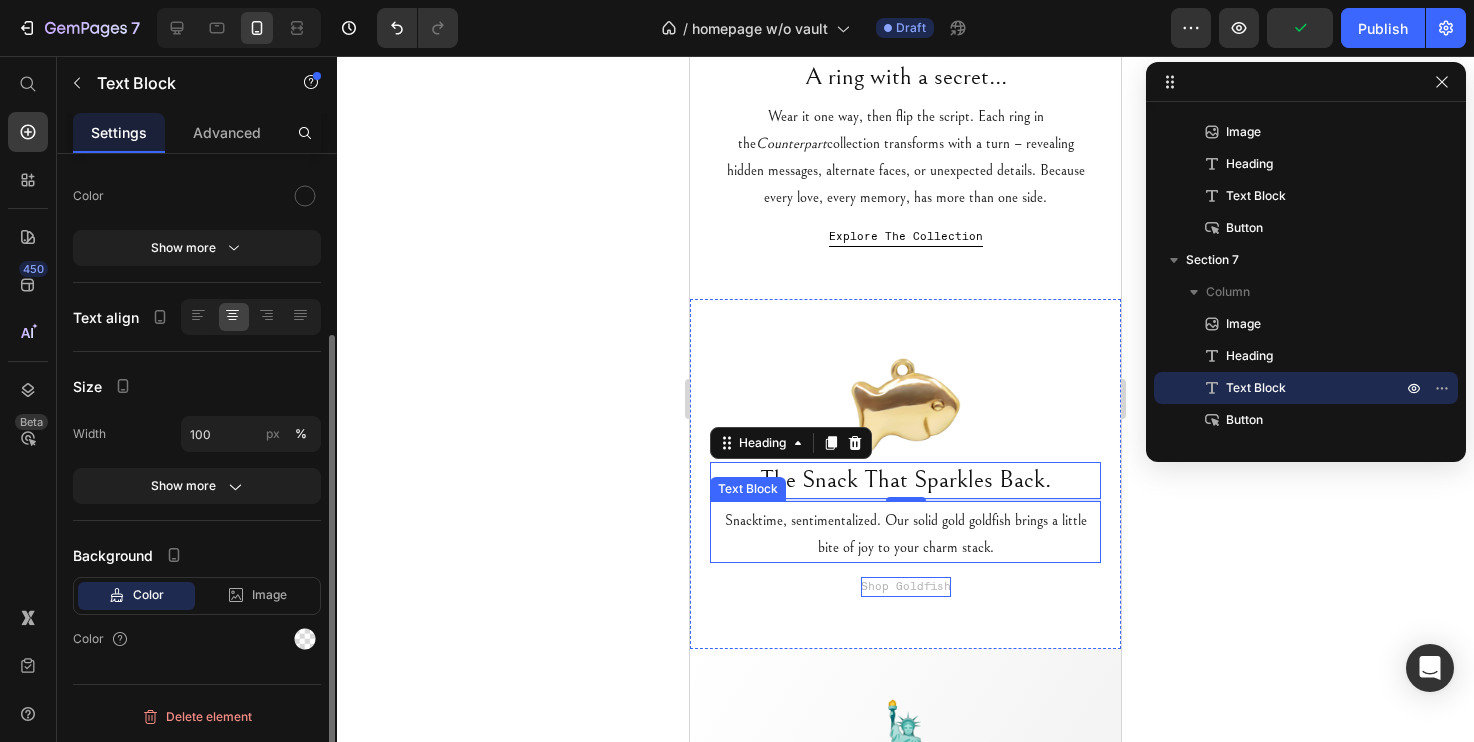 scroll, scrollTop: 0, scrollLeft: 0, axis: both 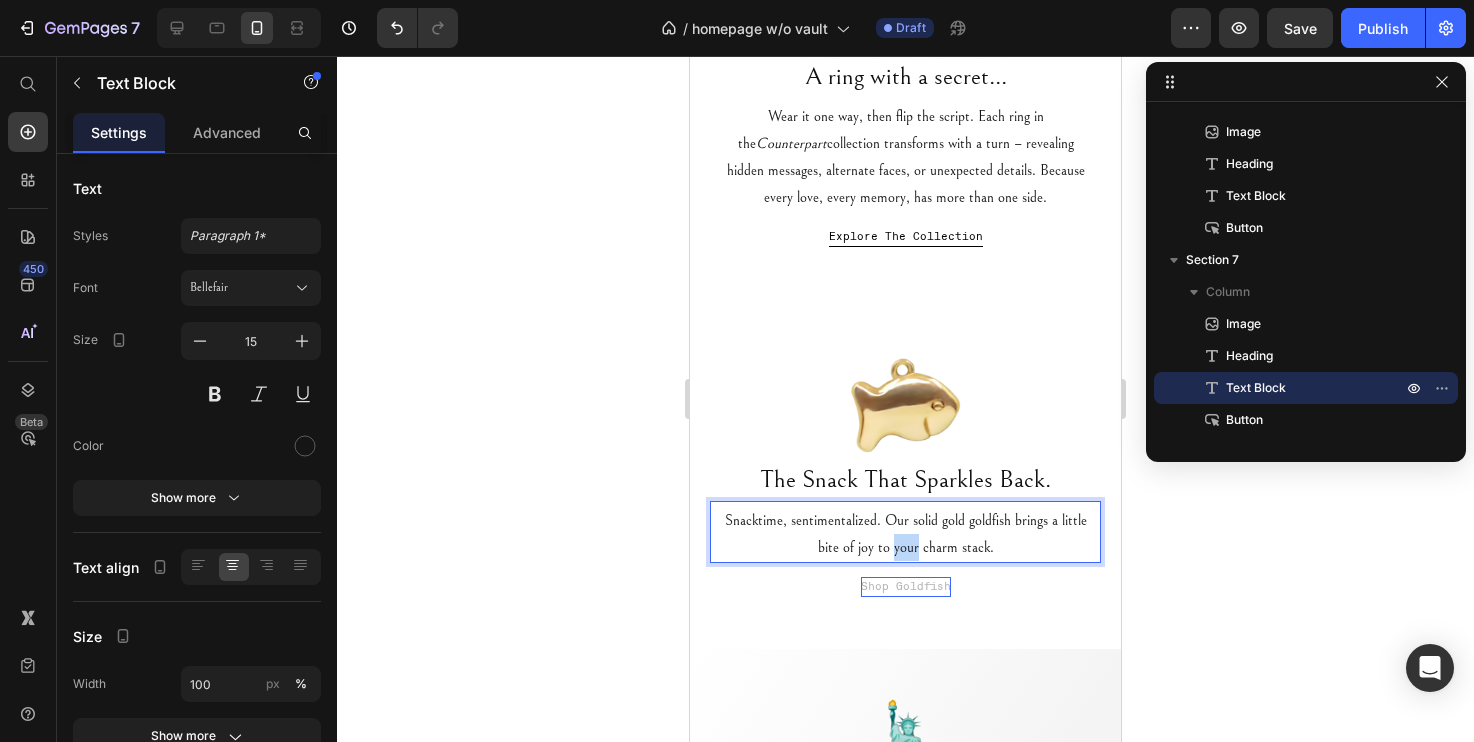 click on "Snacktime, sentimentalized. Our solid gold goldfish brings a little bite of joy to your charm stack." at bounding box center (905, 534) 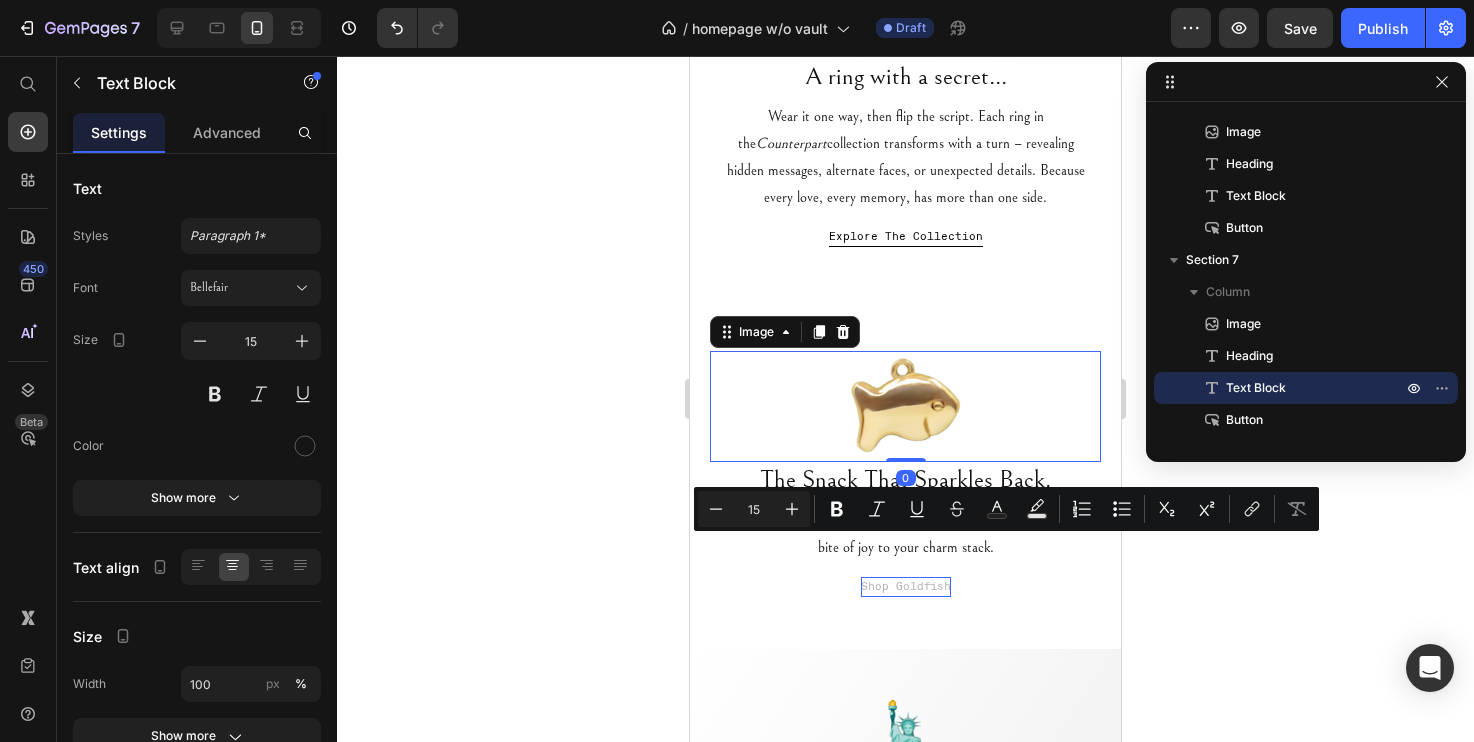 click at bounding box center [905, 406] 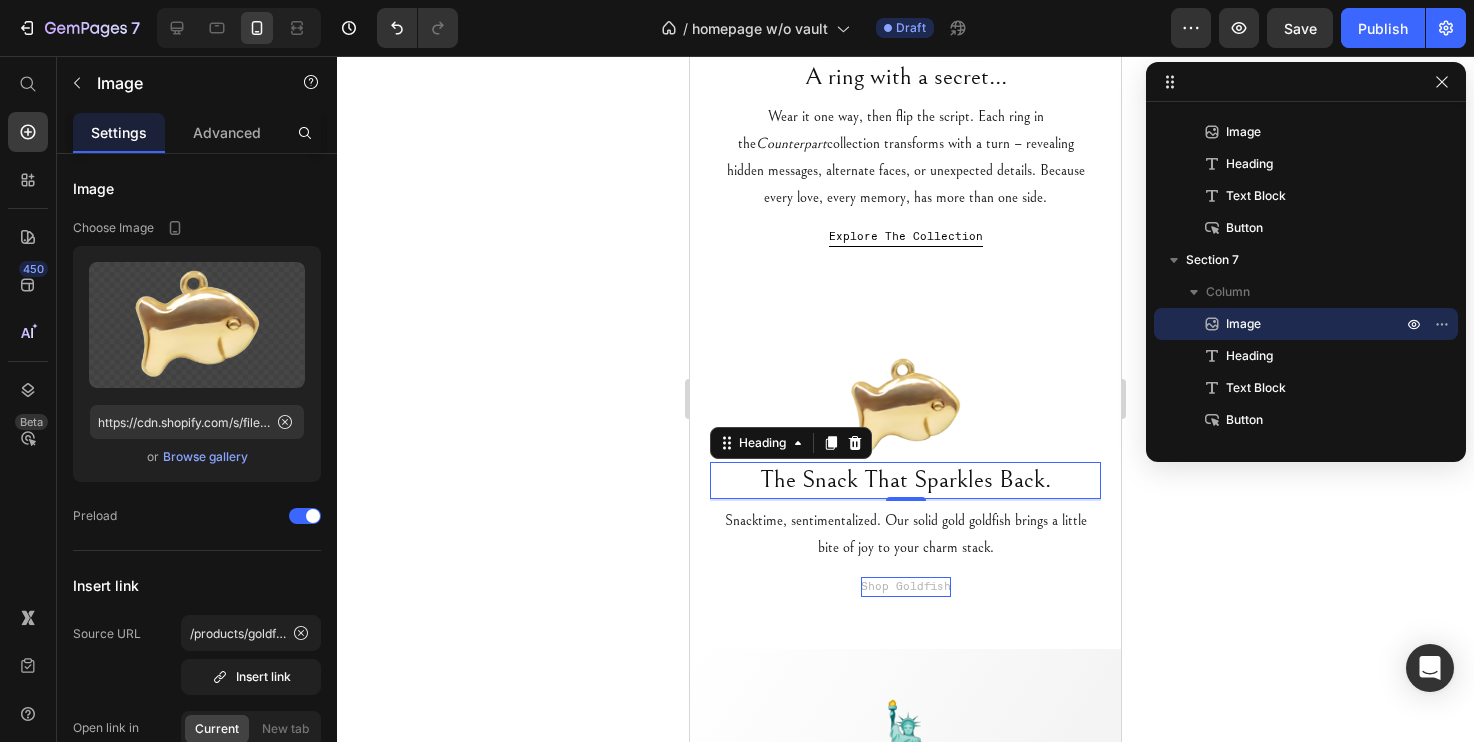 click on "The Snack That Sparkles Back." at bounding box center (905, 480) 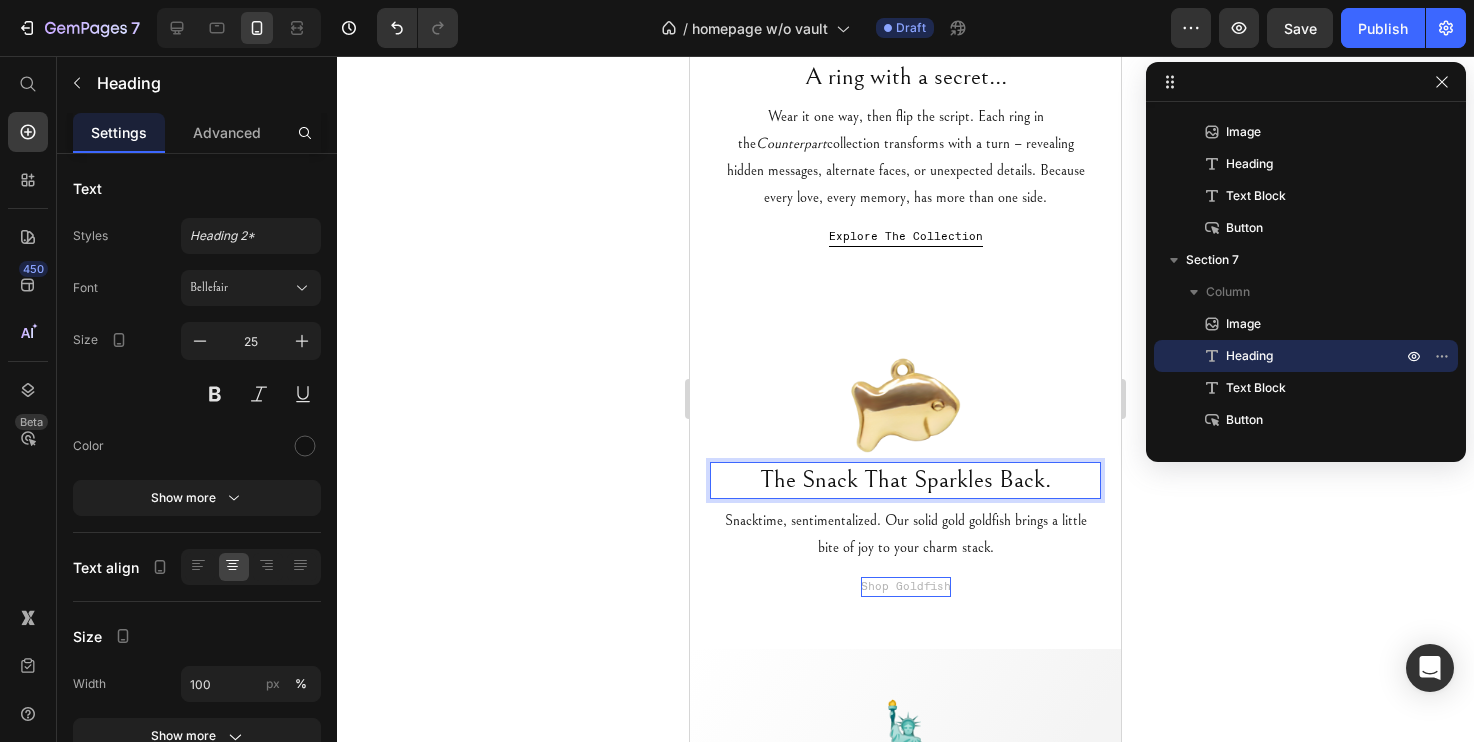 click on "The Snack That Sparkles Back." at bounding box center (905, 480) 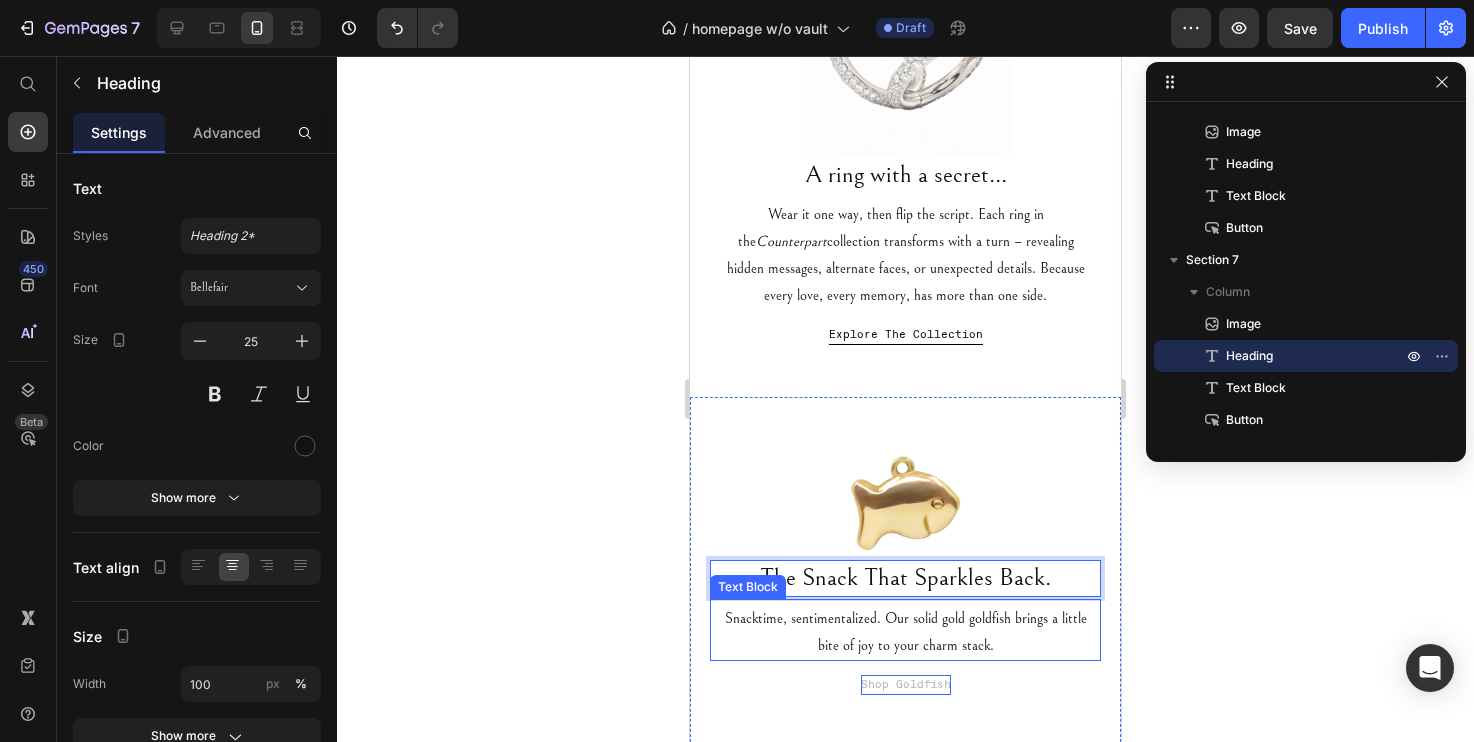 scroll, scrollTop: 1034, scrollLeft: 0, axis: vertical 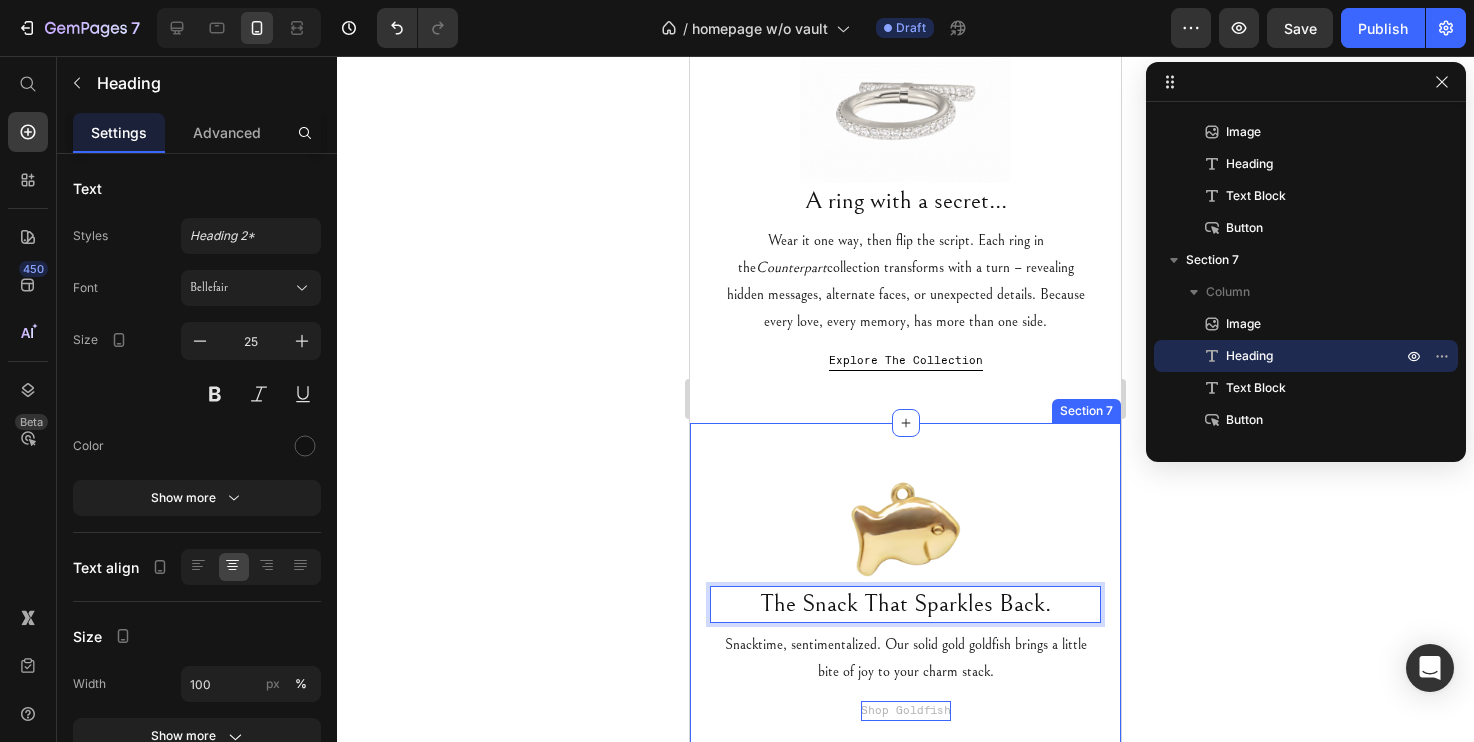 click on "Image The Snack That Sparkles Back. Heading 2 Snacktime, sentimentalized. Our solid gold goldfish brings a little bite of joy to your charm stack. Text Block Shop Goldfish Button Section 7" at bounding box center [905, 598] 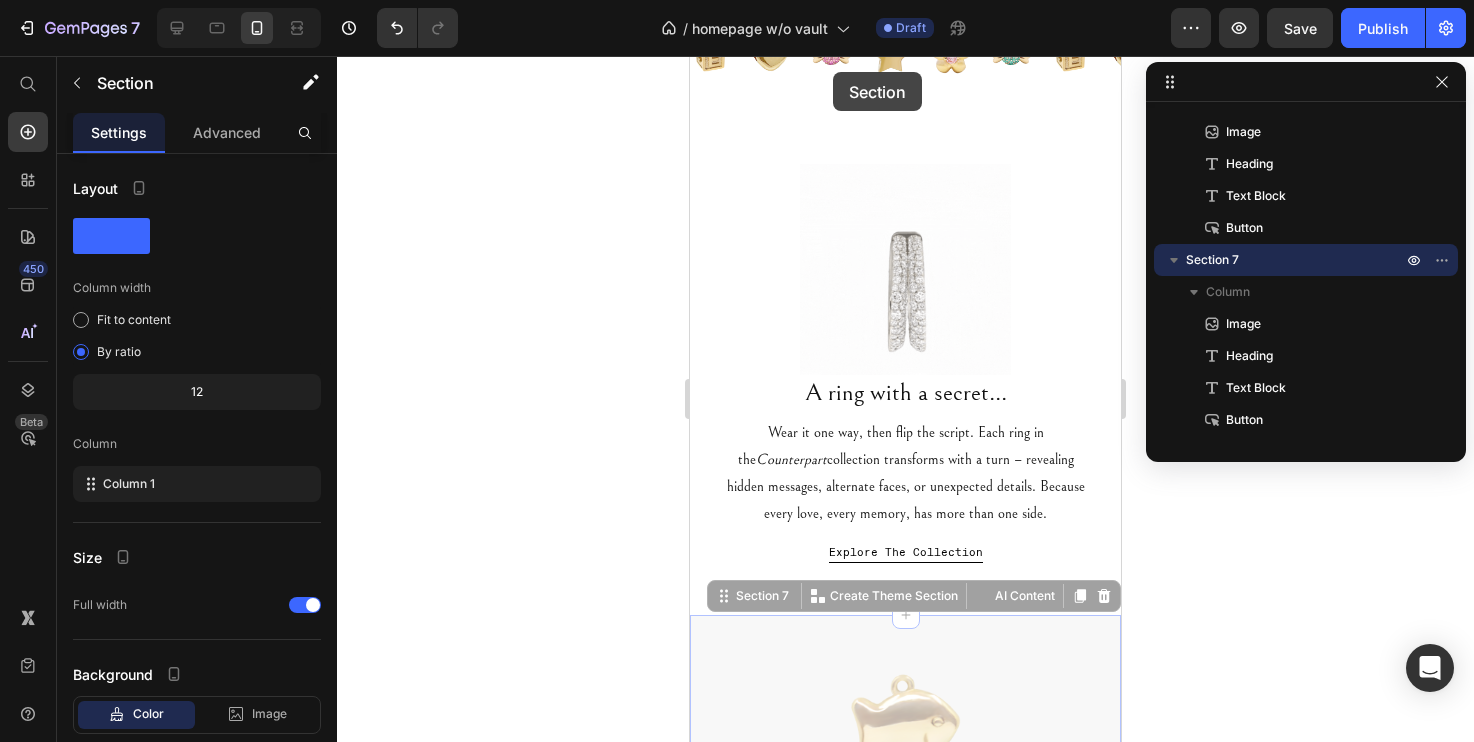 scroll, scrollTop: 758, scrollLeft: 0, axis: vertical 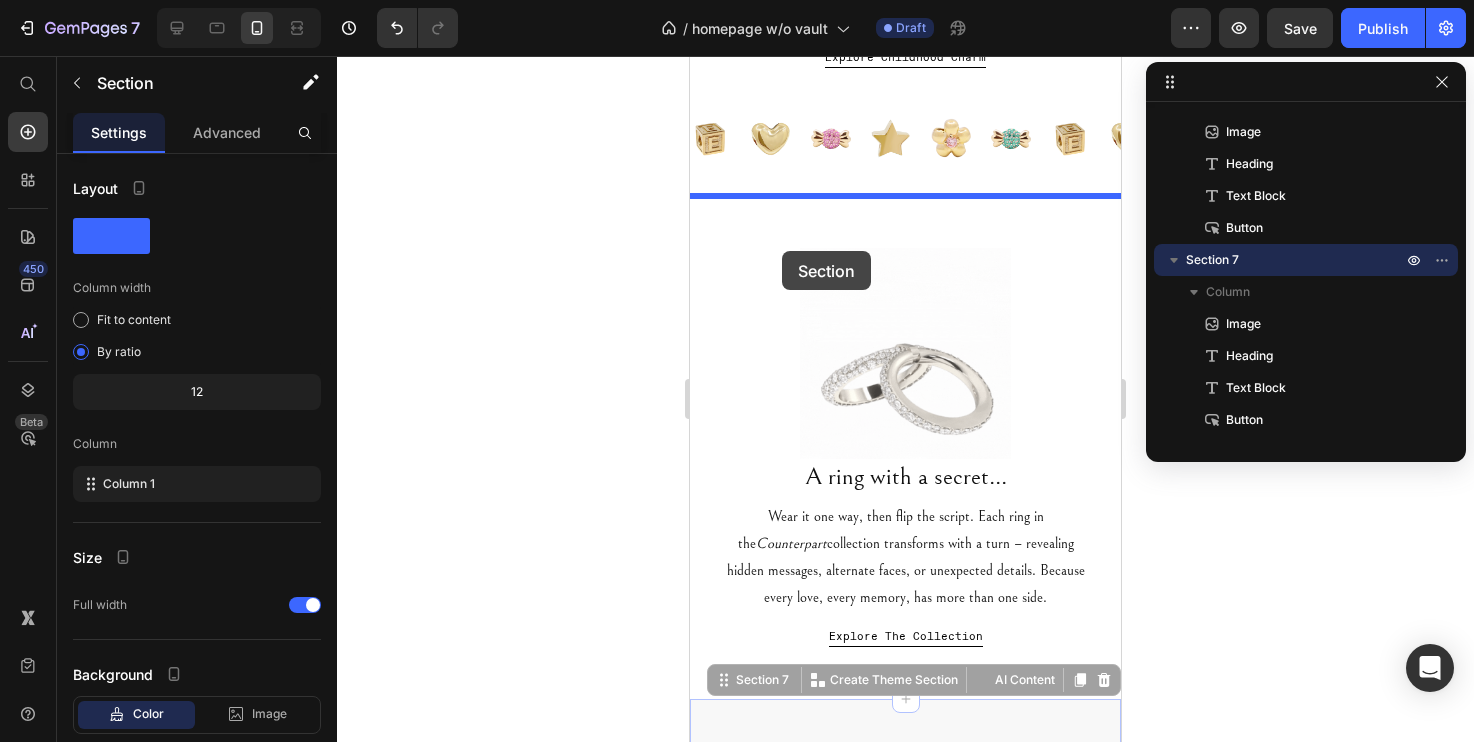 drag, startPoint x: 718, startPoint y: 414, endPoint x: 784, endPoint y: 246, distance: 180.49931 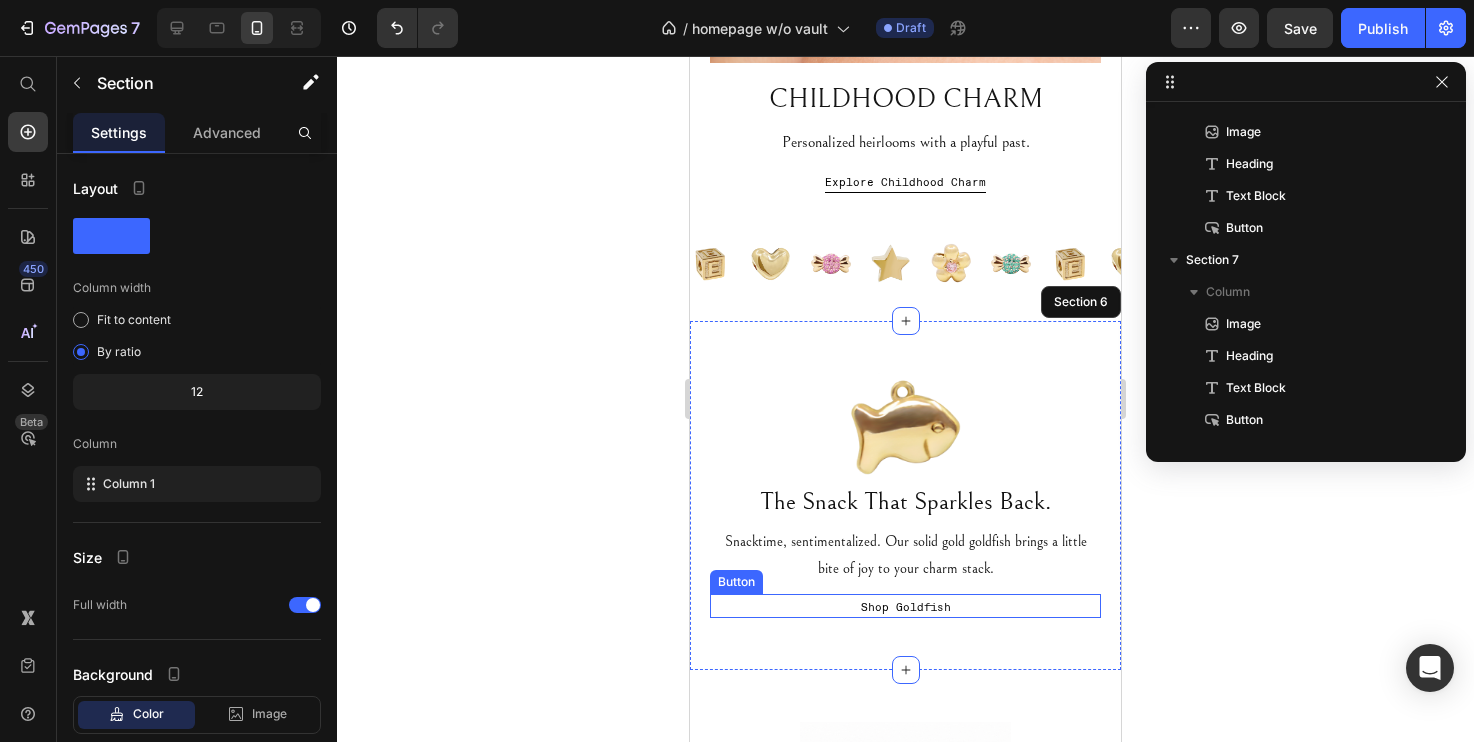scroll, scrollTop: 621, scrollLeft: 0, axis: vertical 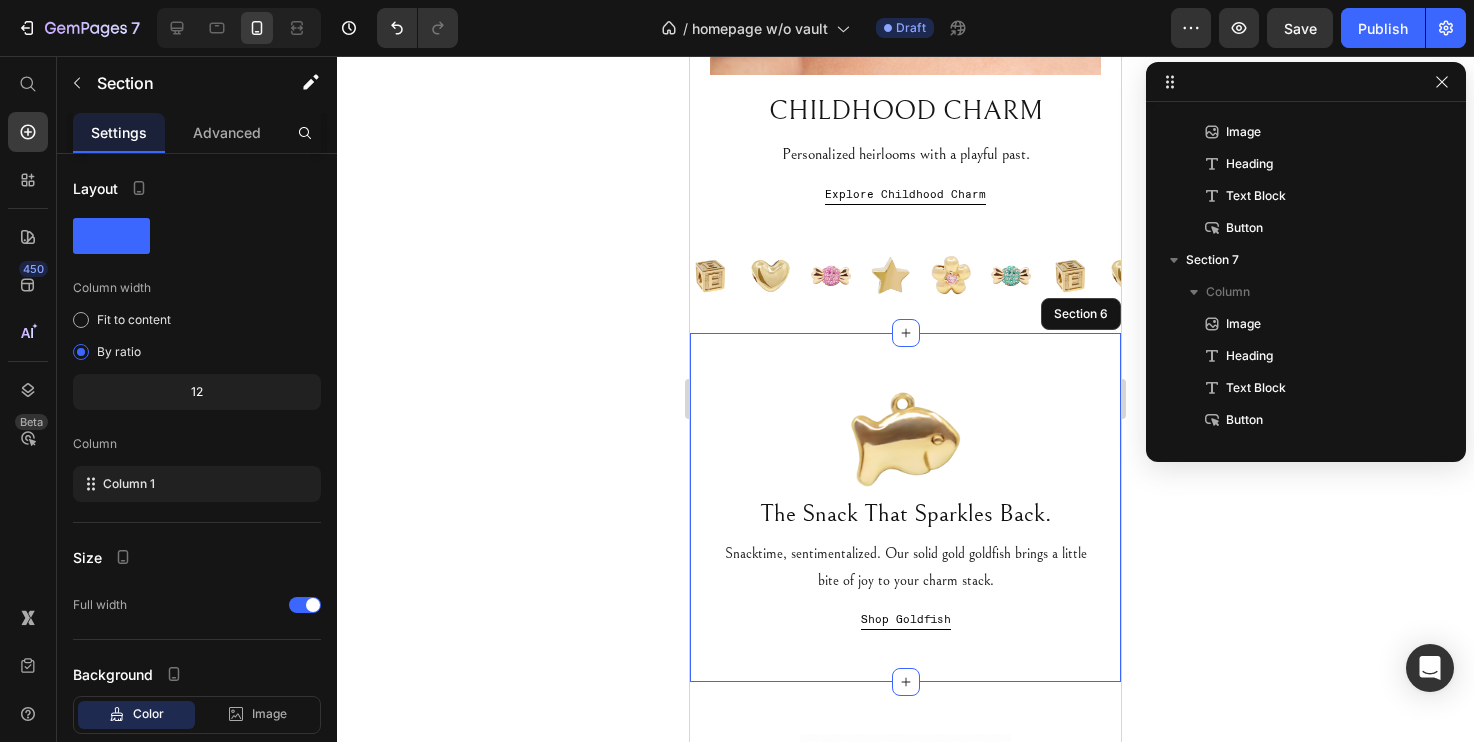 click 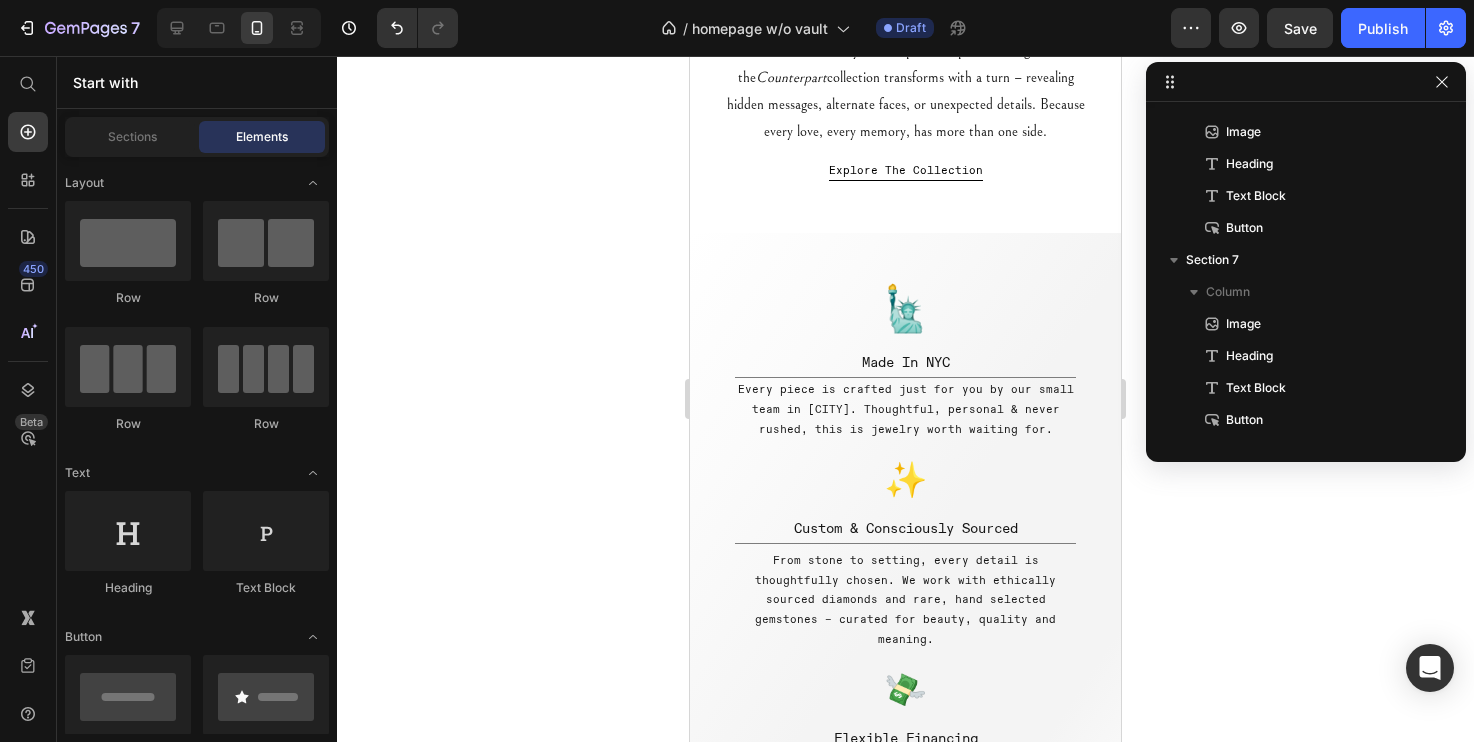 scroll, scrollTop: 1581, scrollLeft: 0, axis: vertical 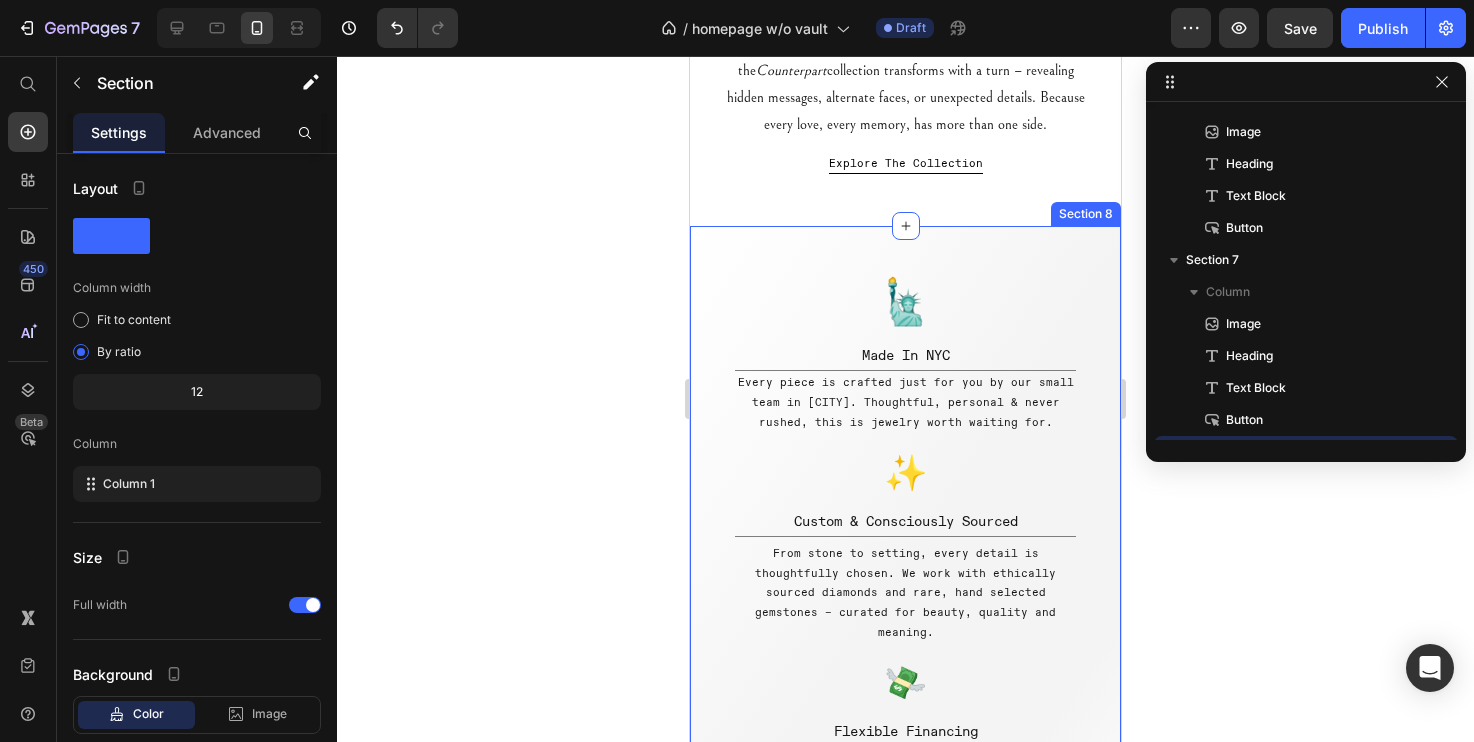 click on "🗽 Text Block Made In [CITY] Text Block Title Line Every piece is crafted just for you by our small team in [CITY]. Thoughtful, personal & never rushed, this is jewelry worth waiting for. Text Block ✨ Text Block Custom & Consciously Sourced Text Block Title Line From stone to setting, every detail is thoughtfully chosen. We work with ethically sourced diamonds and rare, hand selected gemstones – curated for beauty, quality and meaning. Text Block 💸 Text Block Flexible Financing Text Block Title Line We offer interest-free payments through Shop Pay – because your most meaningful pieces should also be your most possible. Text Block Row Our Story Button Section 8" at bounding box center (905, 577) 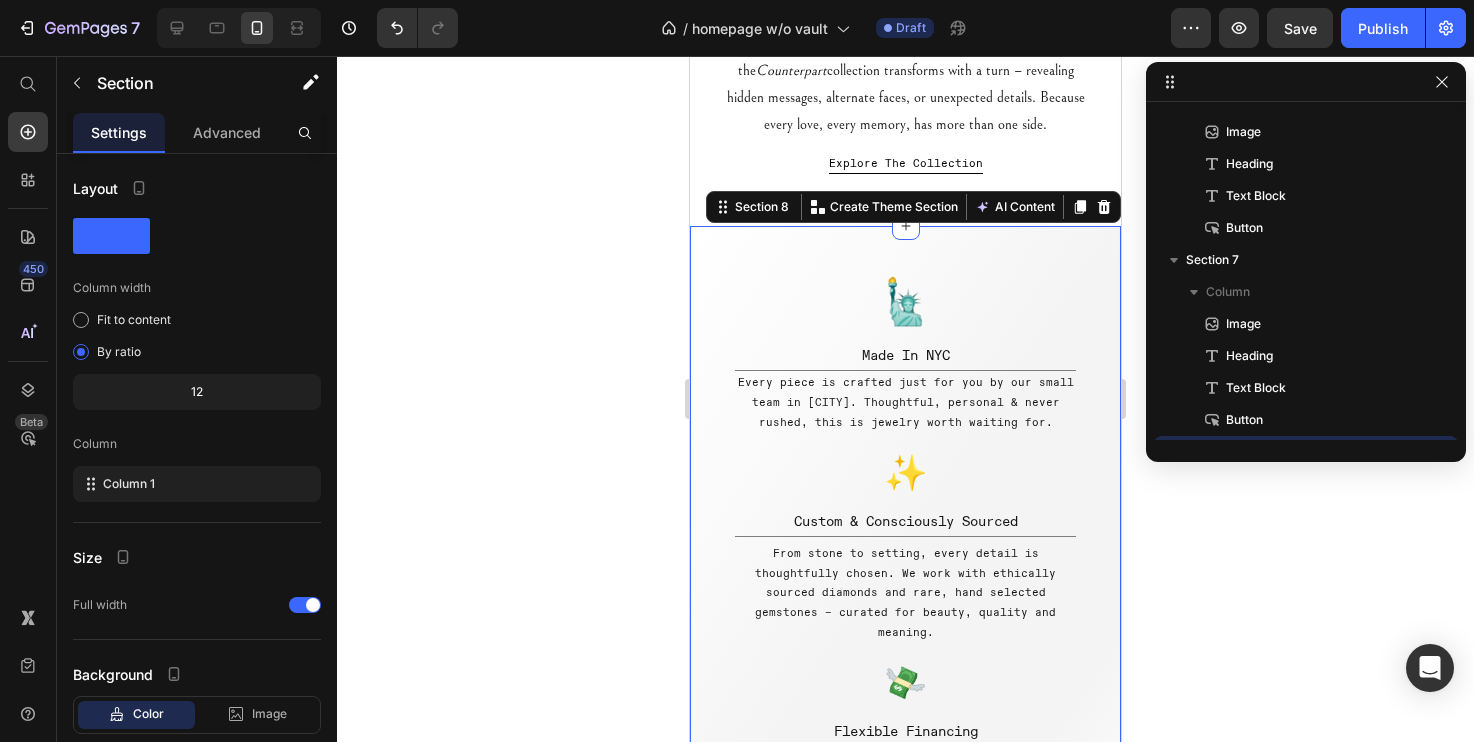scroll, scrollTop: 826, scrollLeft: 0, axis: vertical 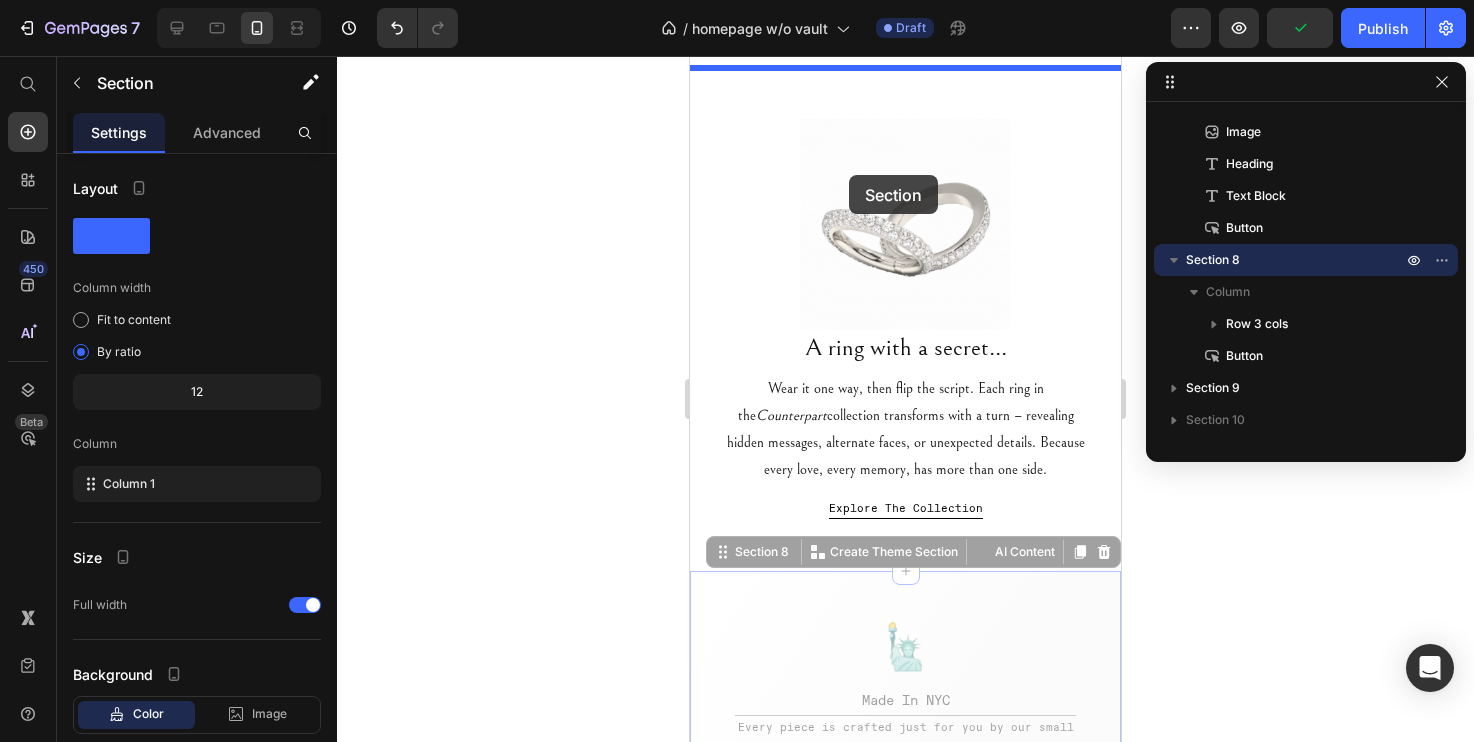 drag, startPoint x: 719, startPoint y: 511, endPoint x: 850, endPoint y: 174, distance: 361.56604 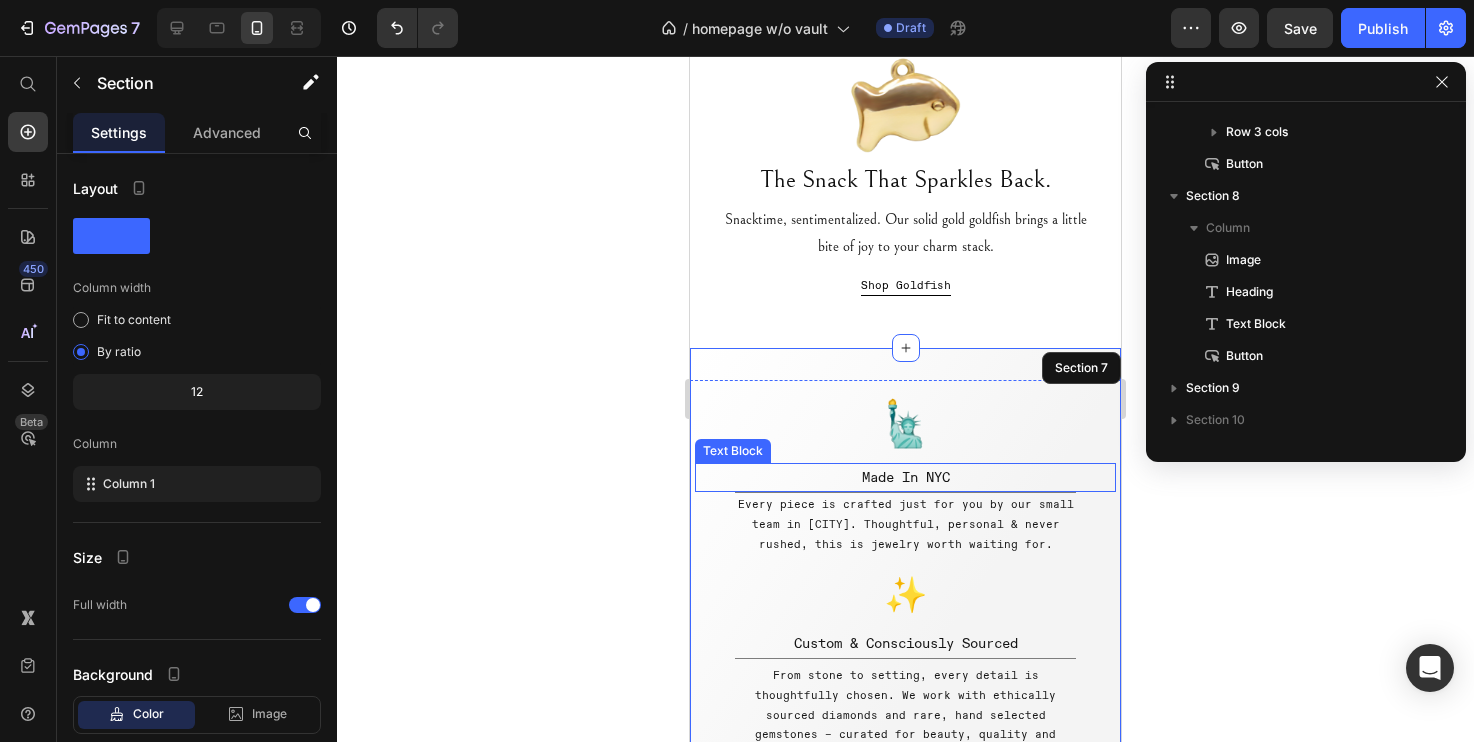scroll, scrollTop: 951, scrollLeft: 0, axis: vertical 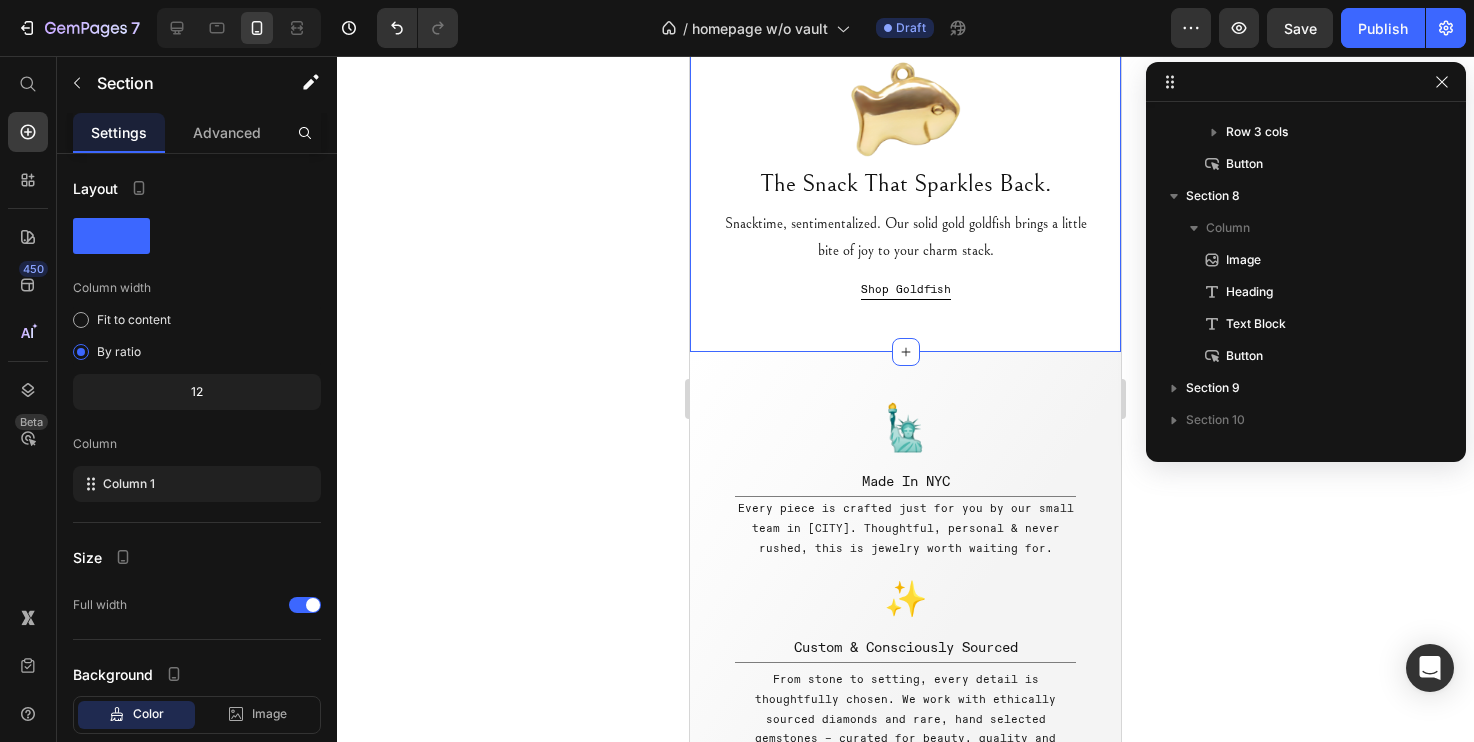 click on "Image The Snack That Sparkles Back. Heading Snacktime, sentimentalized. Our solid gold goldfish brings a little bite of joy to your charm stack. Text Block Shop Goldfish Button Section 6 Create Theme Section AI Content Write with GemAI What would you like to describe here? Tone and Voice Persuasive Product Tanzanite | 4.02ct Show more Generate" at bounding box center (905, 178) 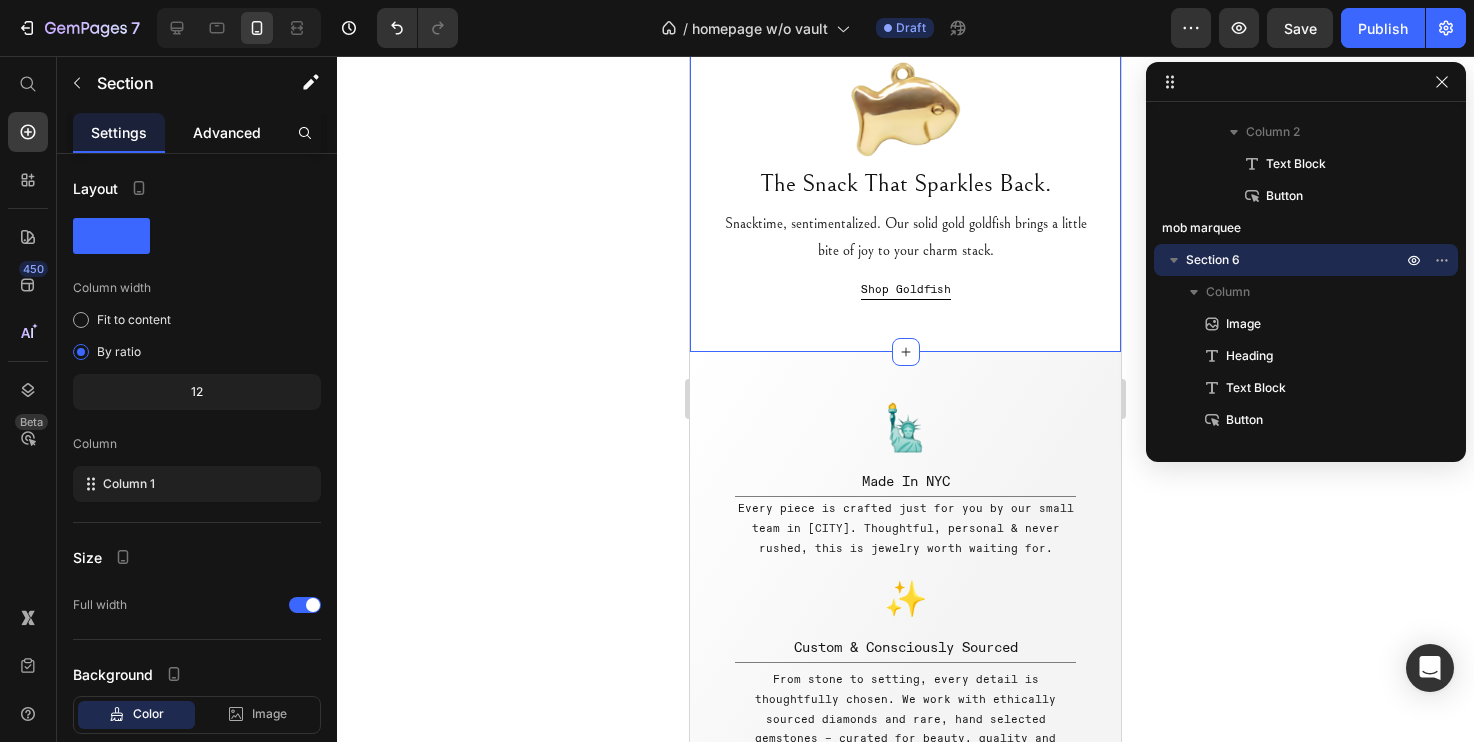 click on "Advanced" 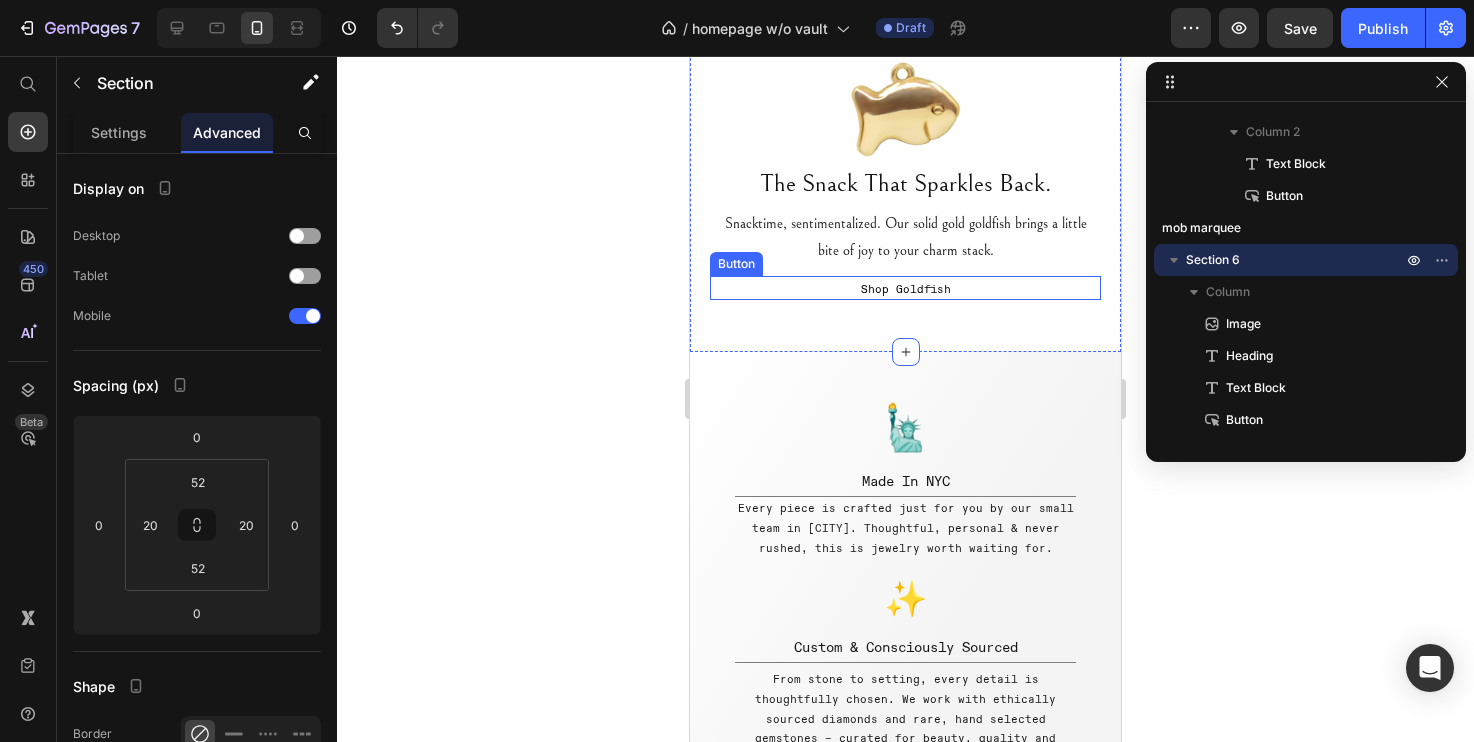 click on "Shop Goldfish Button" at bounding box center (905, 288) 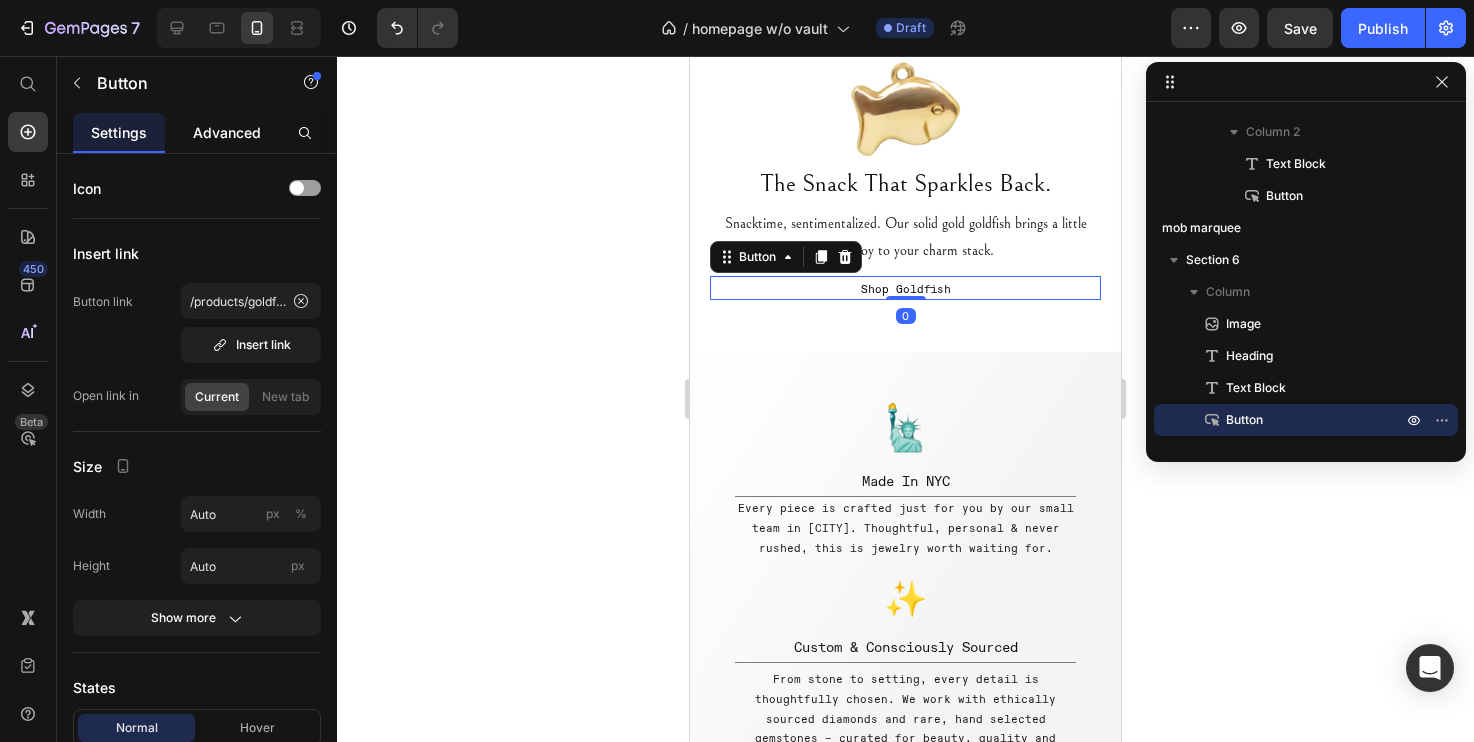 click on "Advanced" 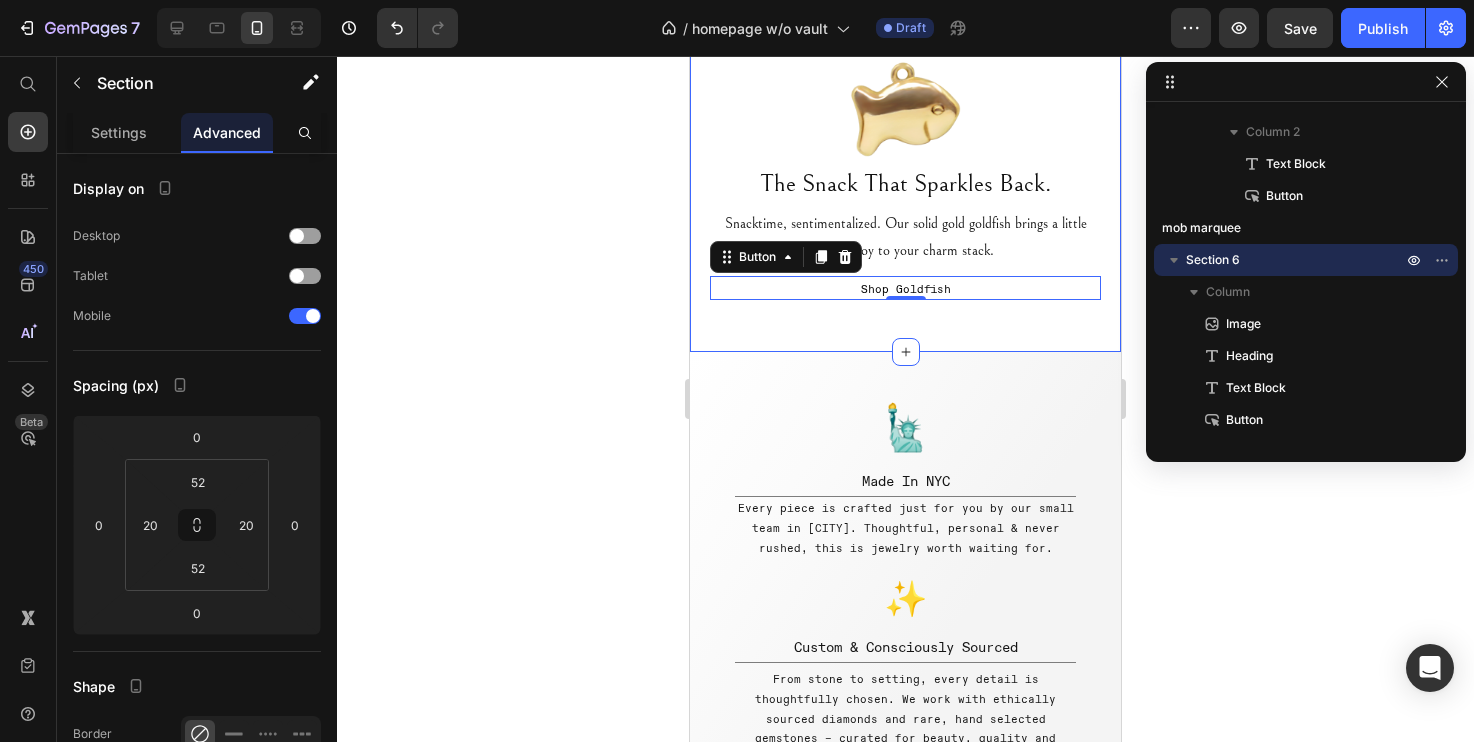 click on "Image The Snack That Sparkles Back. Heading Snacktime, sentimentalized. Our solid gold goldfish brings a little bite of joy to your charm stack. Text Block Shop Goldfish Button 0 Section 6" at bounding box center [905, 178] 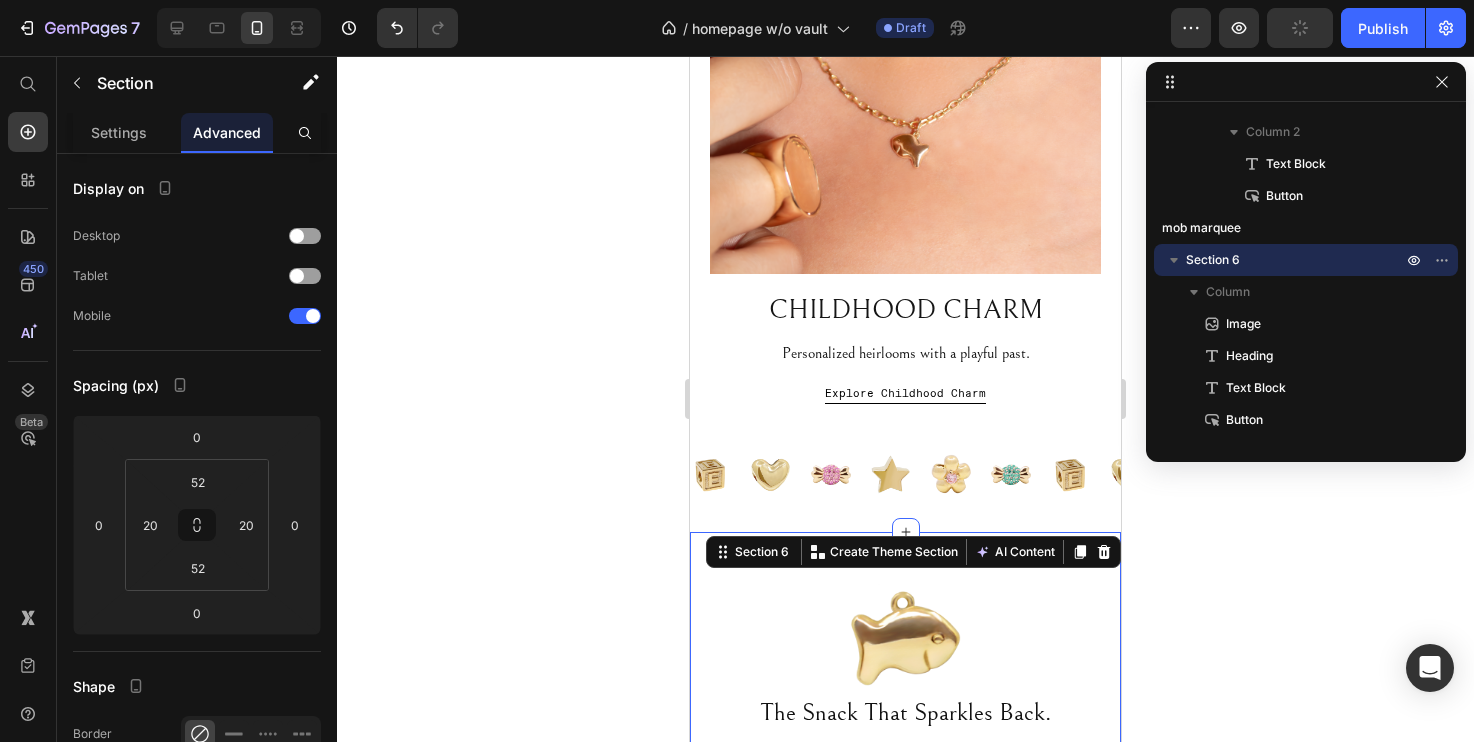 scroll, scrollTop: 606, scrollLeft: 0, axis: vertical 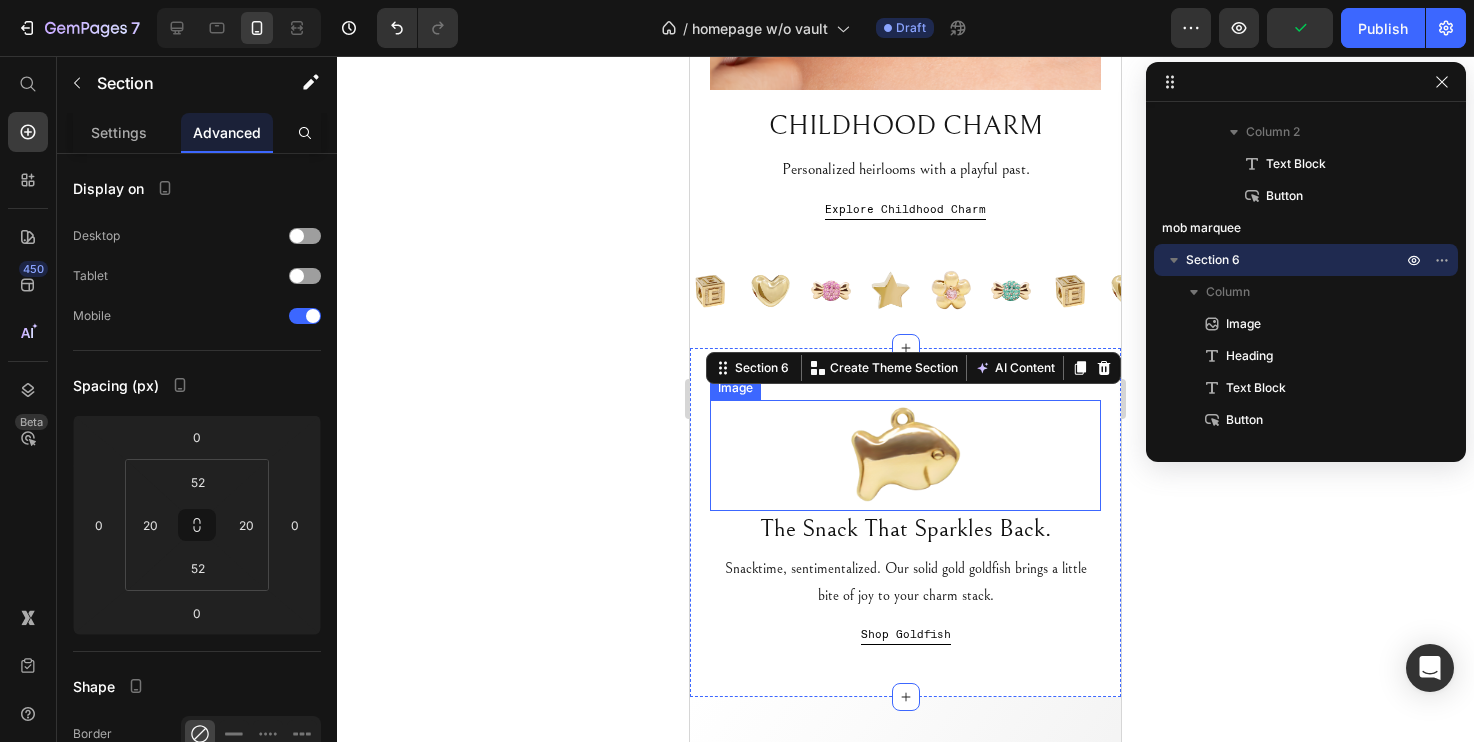 click on "Image The Snack That Sparkles Back. Heading Snacktime, sentimentalized. Our solid gold goldfish brings a little bite of joy to your charm stack. Text Block Shop Goldfish Button Section 6 Create Theme Section AI Content Write with GemAI What would you like to describe here? Tone and Voice Persuasive Product Tanzanite | 4.02ct Show more Generate" at bounding box center (905, 523) 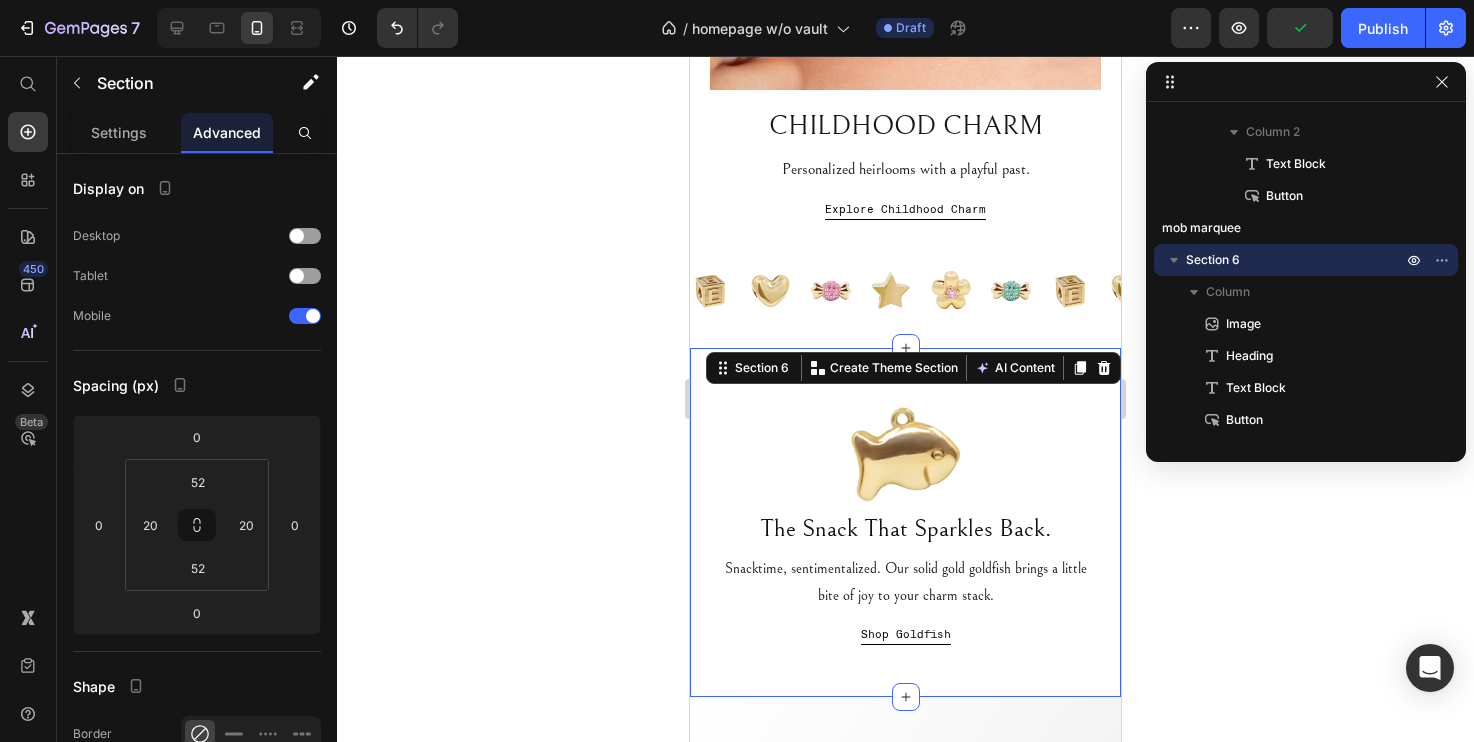 click 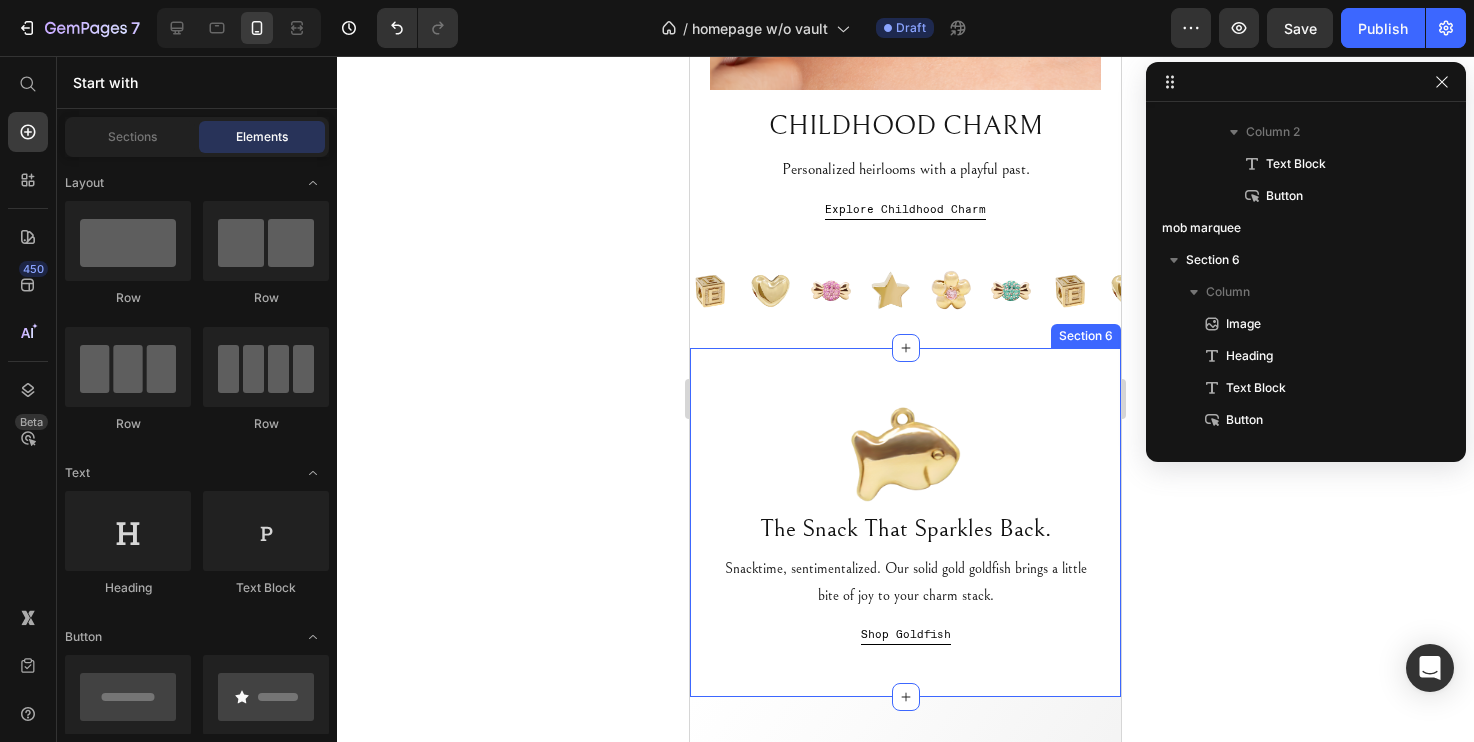 click on "Image The Snack That Sparkles Back. Heading Snacktime, sentimentalized. Our solid gold goldfish brings a little bite of joy to your charm stack. Text Block Shop Goldfish Button Section 6" at bounding box center [905, 523] 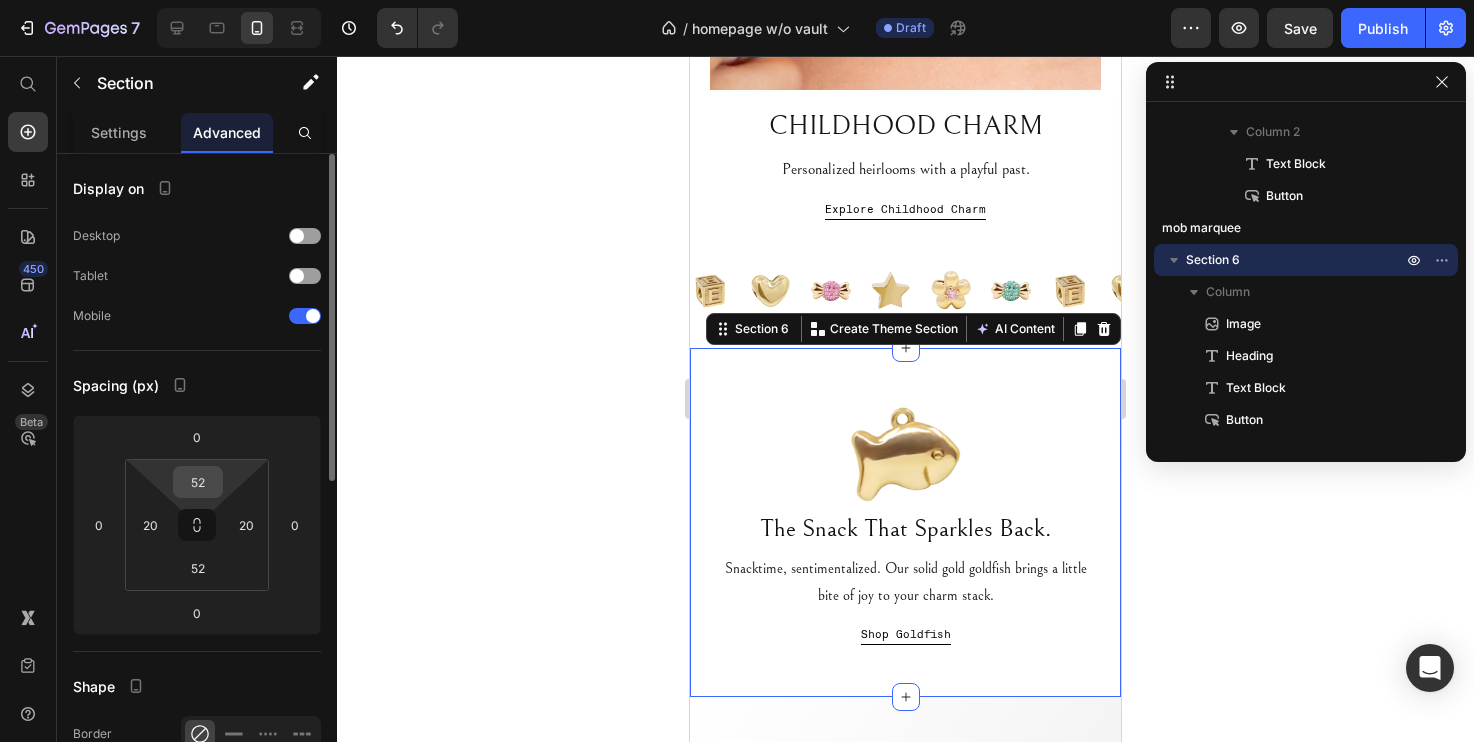 click on "52" at bounding box center (198, 482) 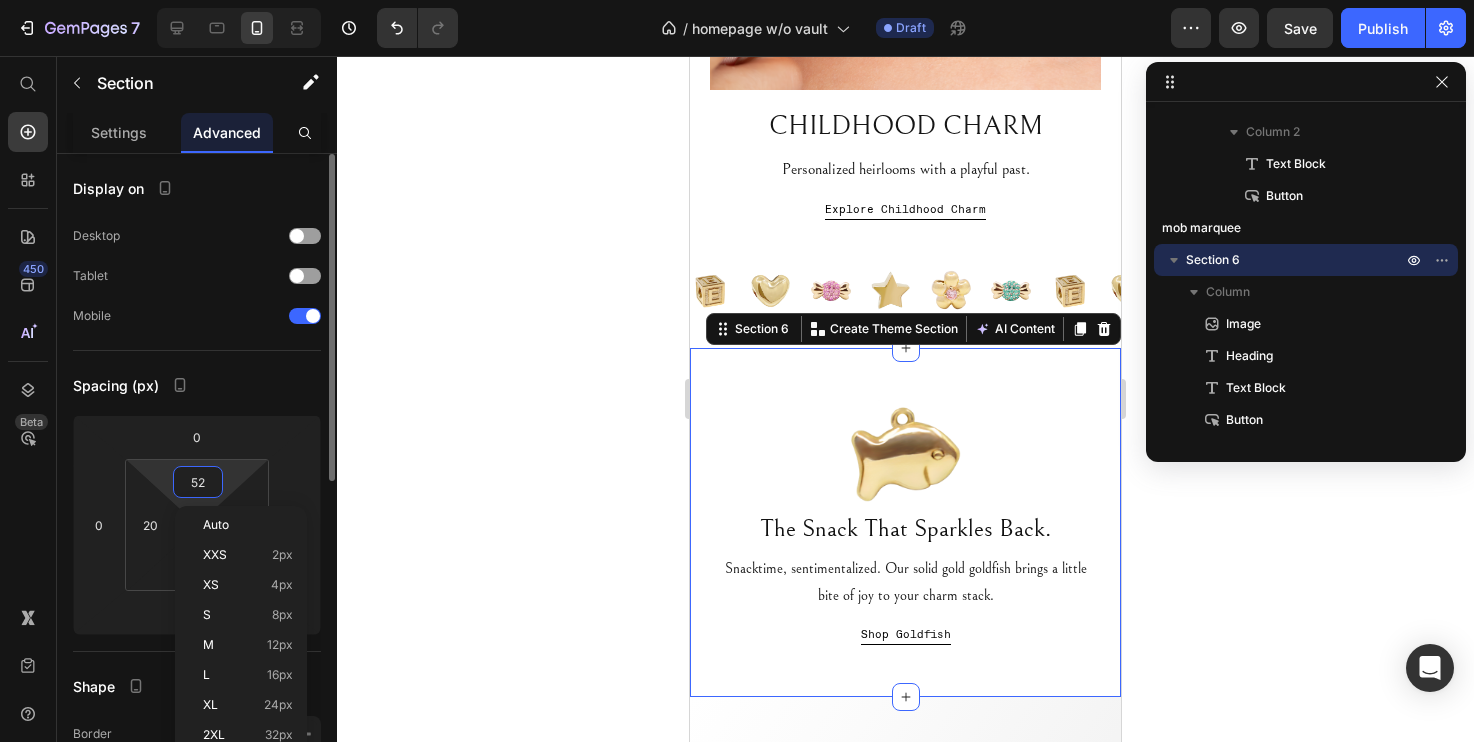 type on "0" 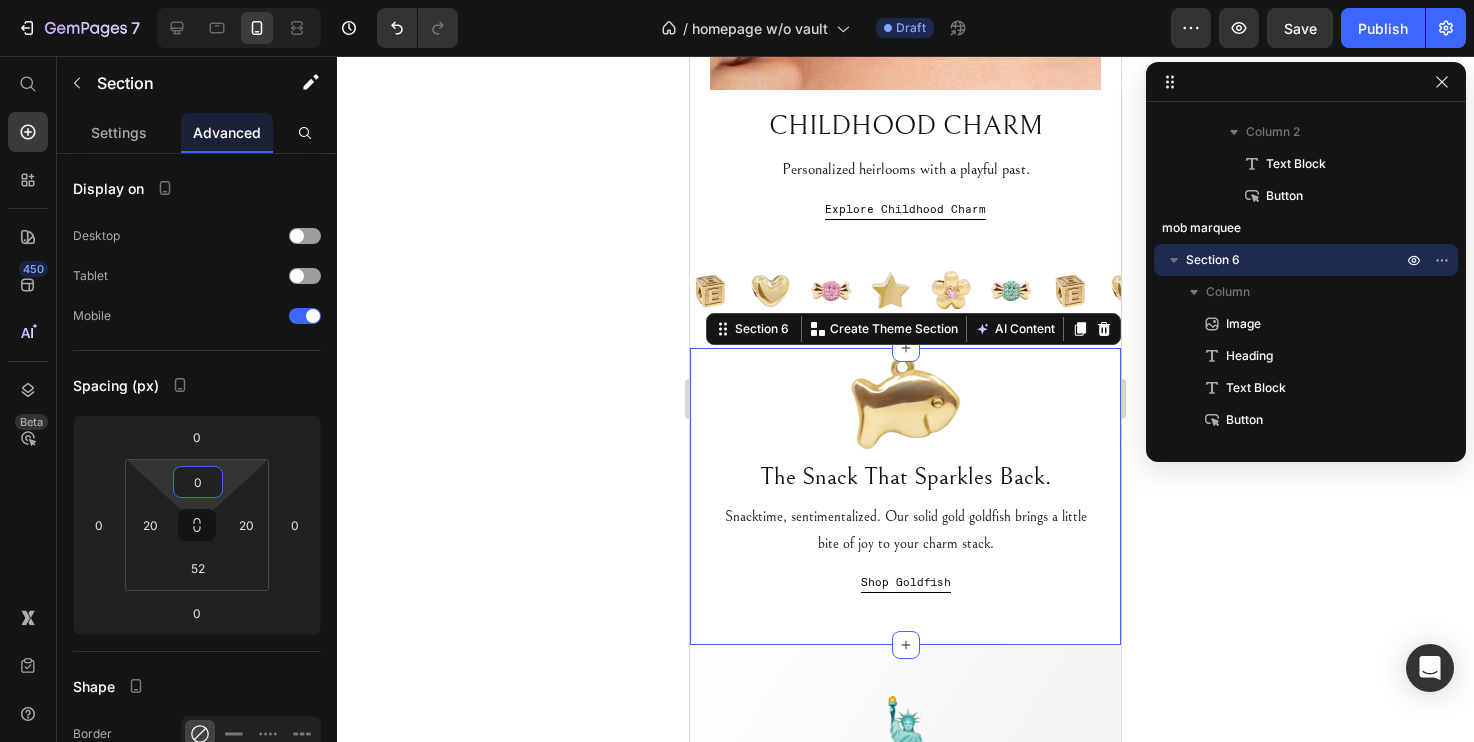 click 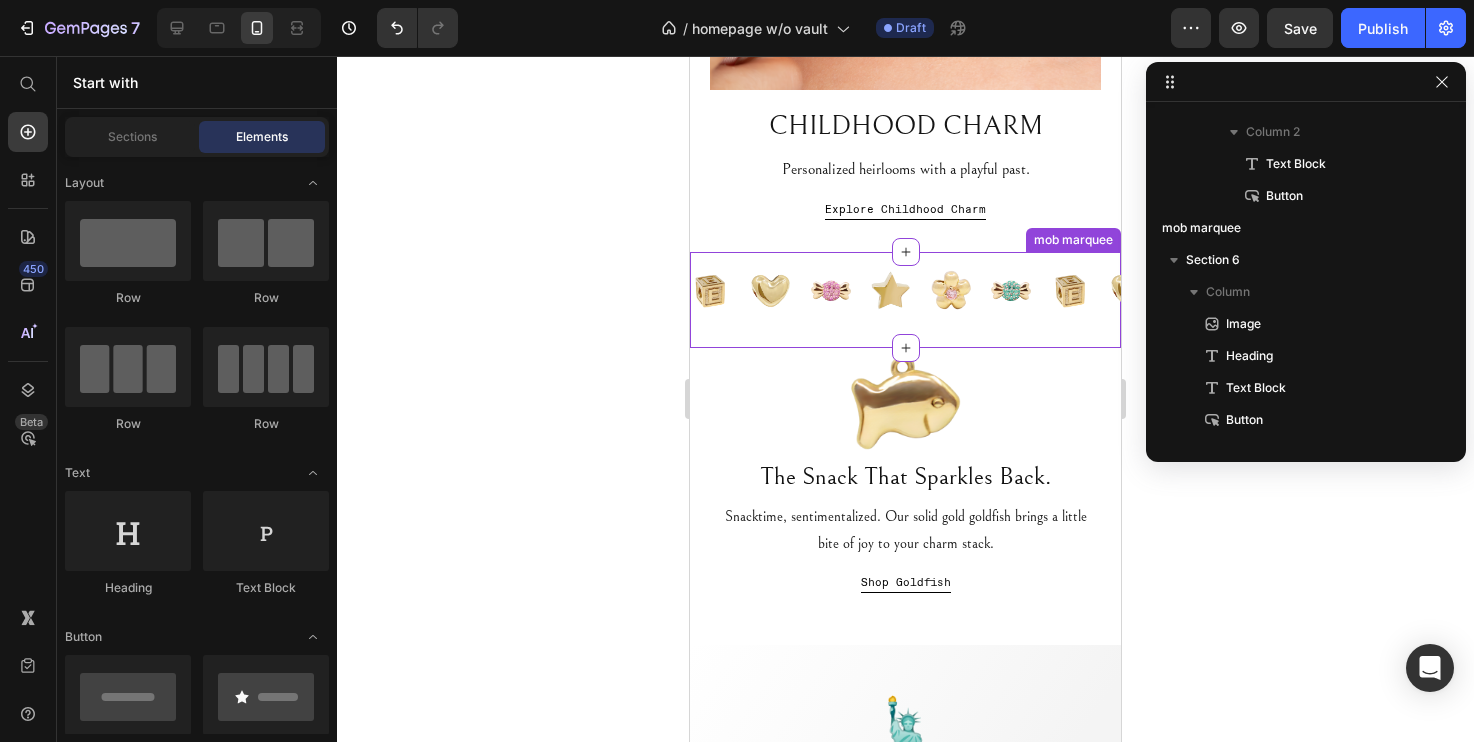 click on "Image Image Image Image Image Image Image Image Image Image Image Image Image Image Image Image Image Image Image Image Image Image Image Image Image Image Image Image Image Image Image Image Image Image Image Image Marquee mob marquee" at bounding box center [905, 300] 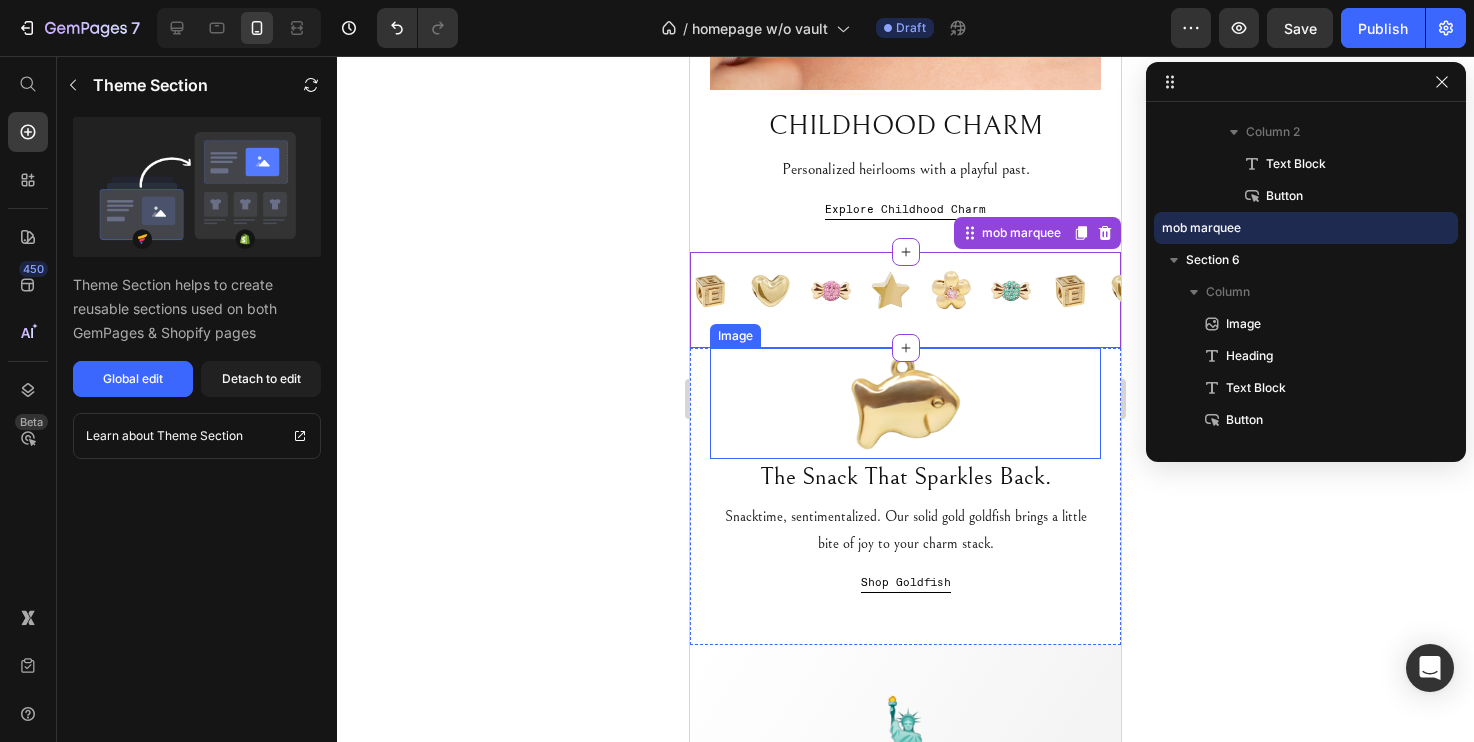 click at bounding box center (905, 403) 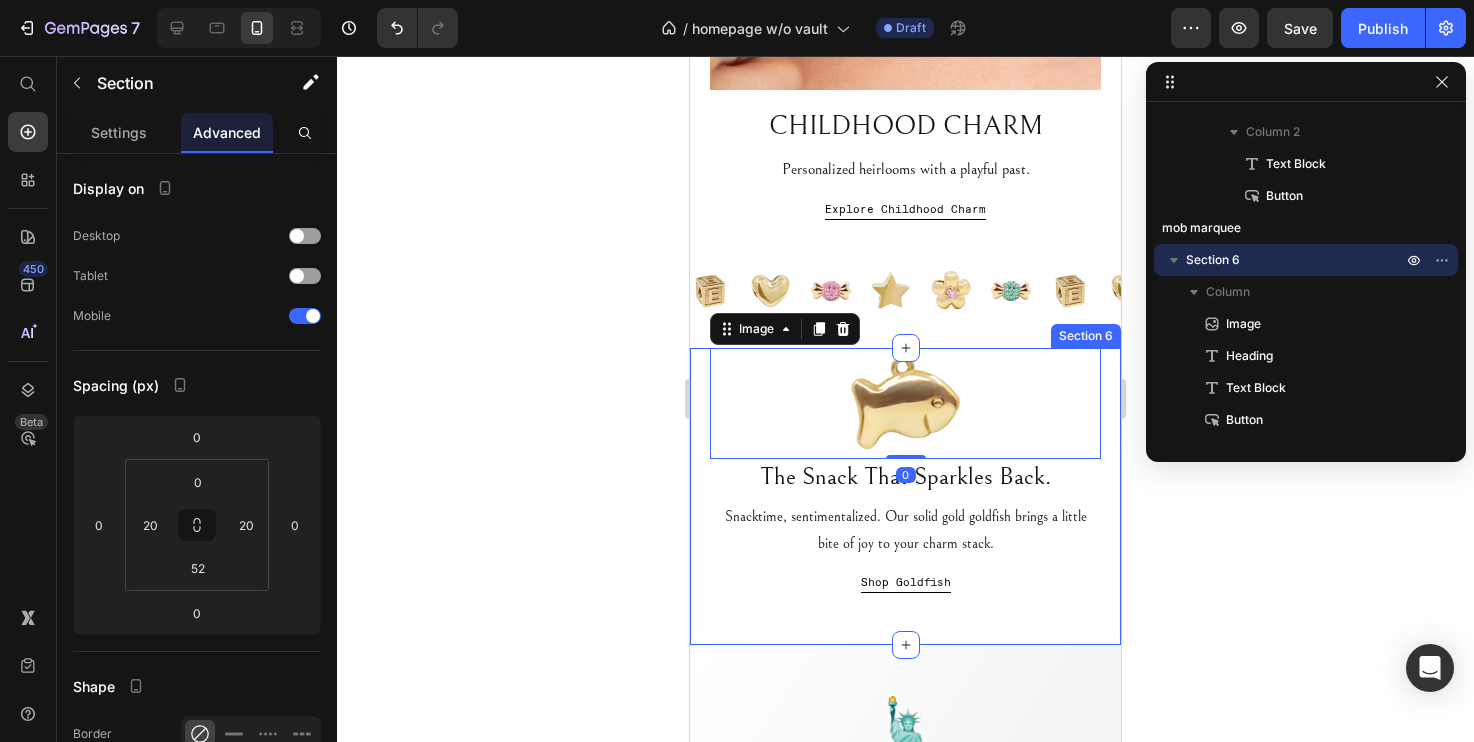 click on "Image   0 The Snack That Sparkles Back. Heading Snacktime, sentimentalized. Our solid gold goldfish brings a little bite of joy to your charm stack. Text Block Shop Goldfish Button Section 6" at bounding box center (905, 497) 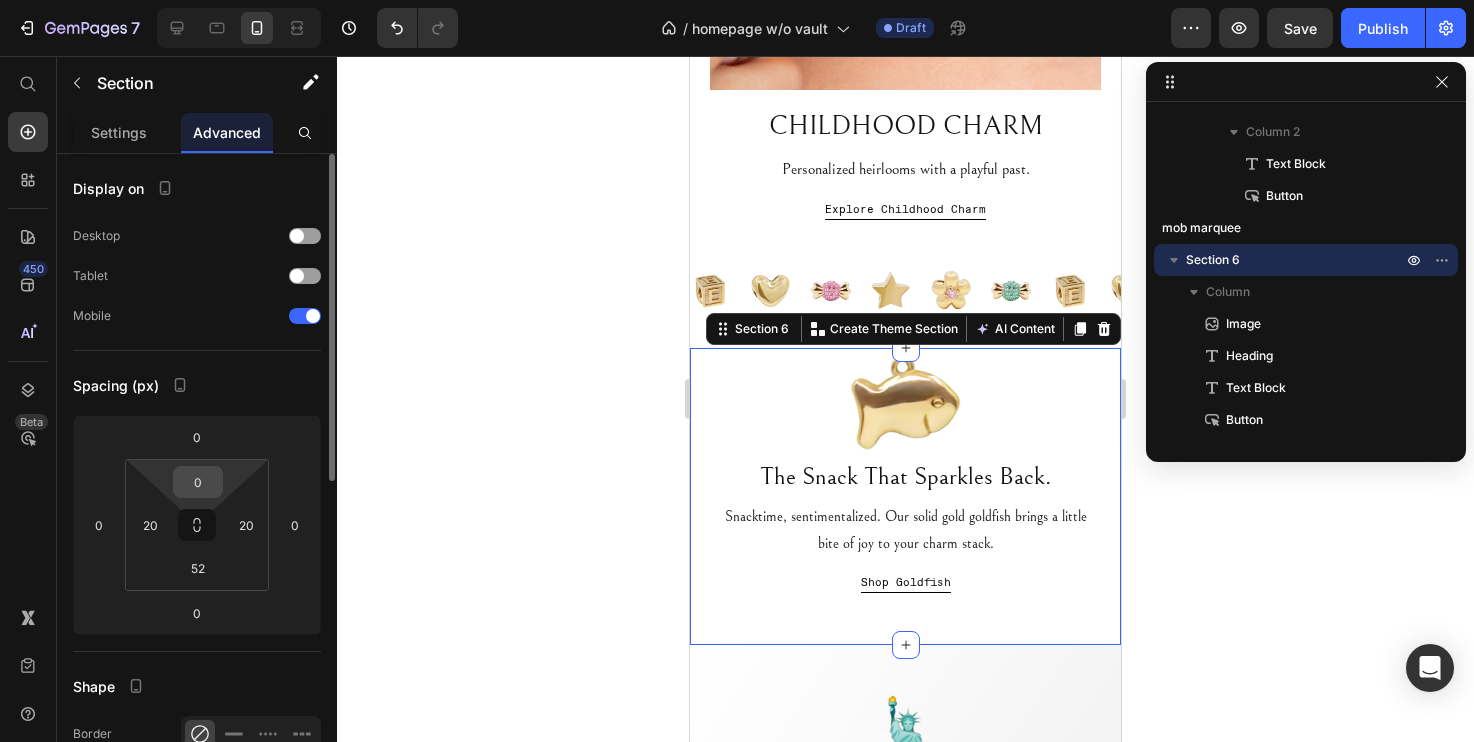 click on "0" at bounding box center [198, 482] 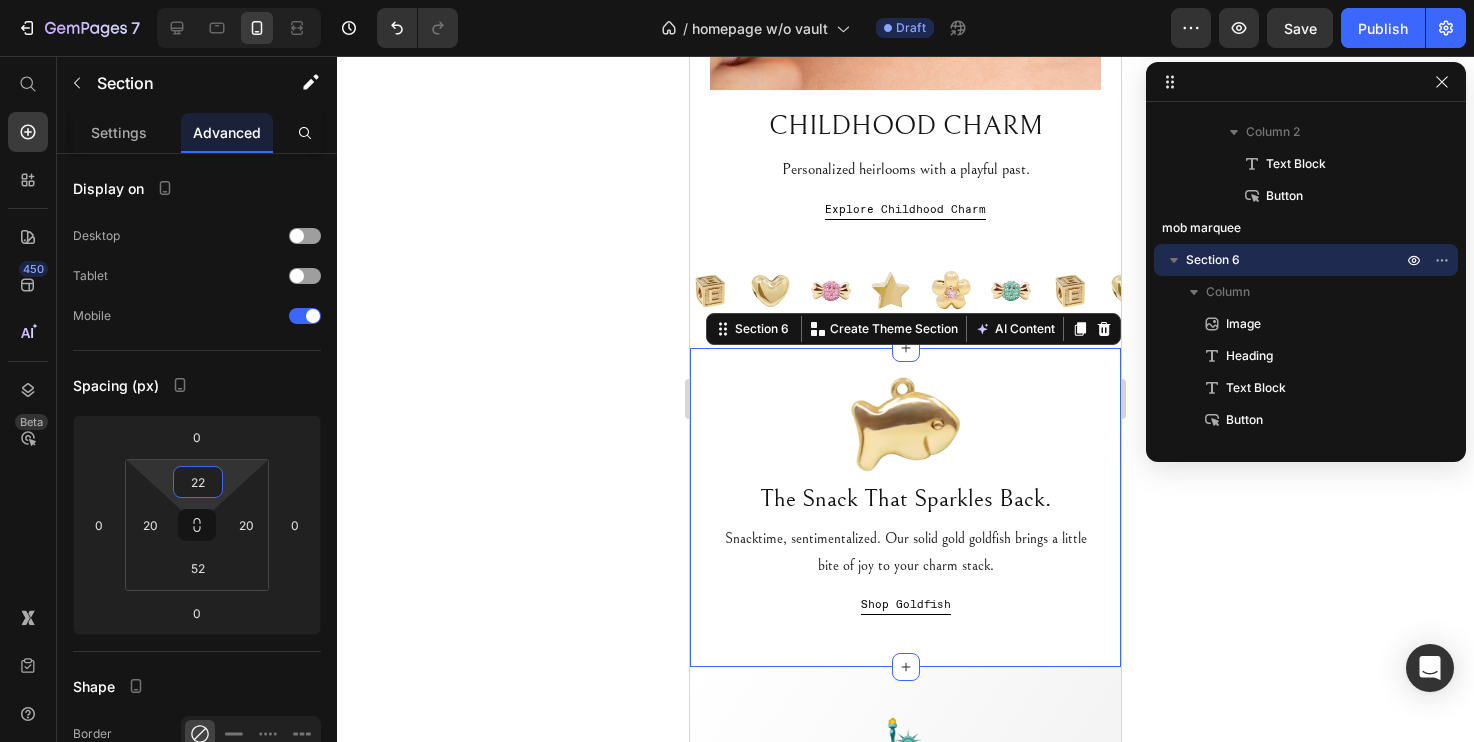 type on "22" 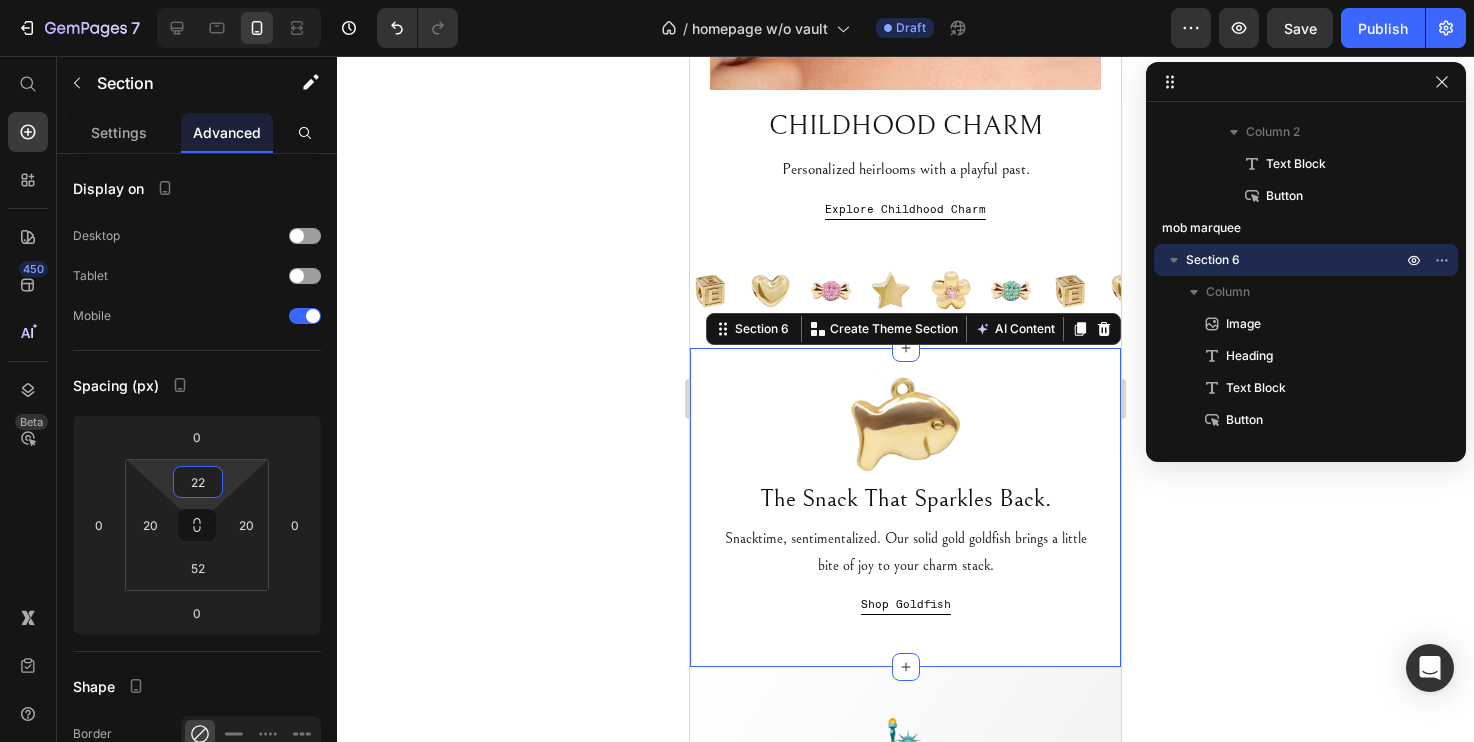 click 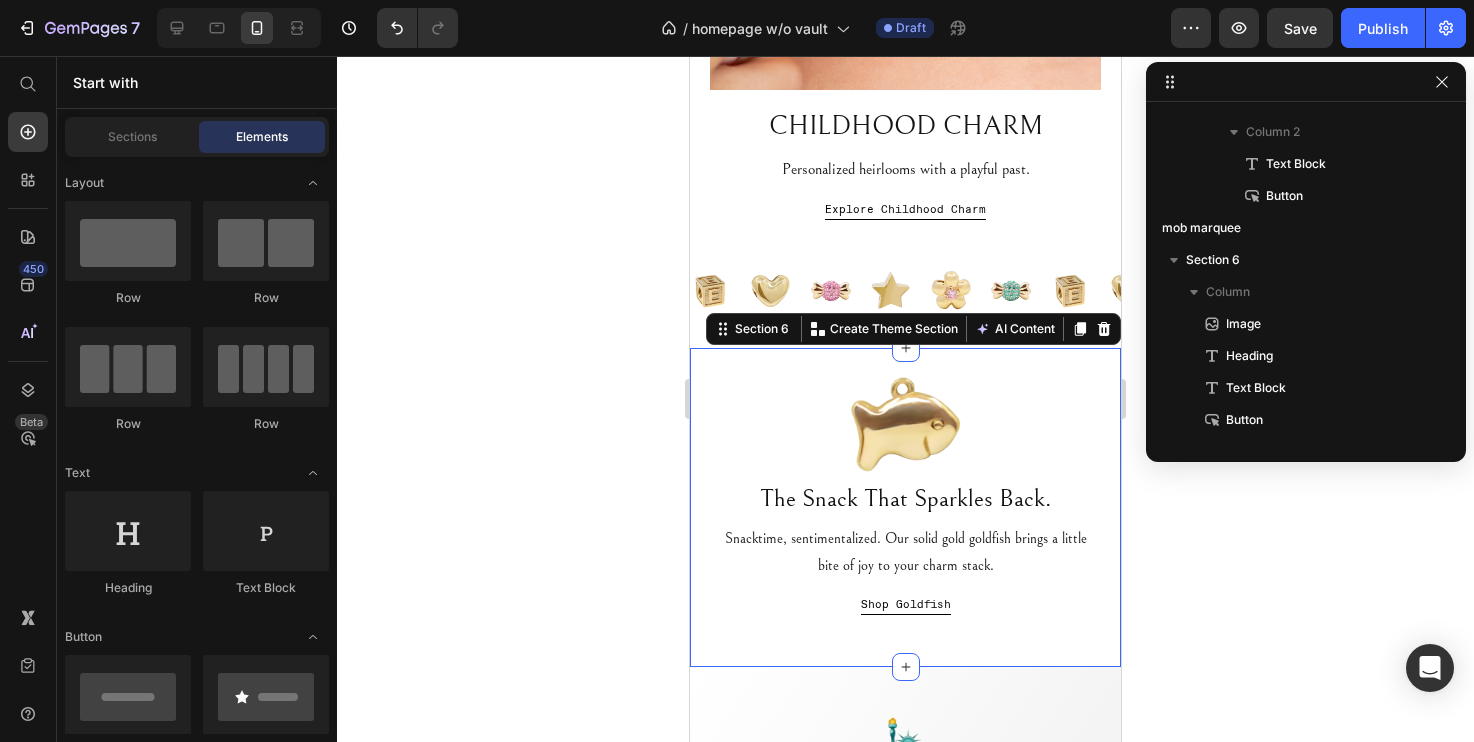 click on "Image The Snack That Sparkles Back. Heading Snacktime, sentimentalized. Our solid gold goldfish brings a little bite of joy to your charm stack. Text Block Shop Goldfish Button Section 6   Create Theme Section AI Content Write with GemAI What would you like to describe here? Tone and Voice Persuasive Product Show more Generate" at bounding box center (905, 508) 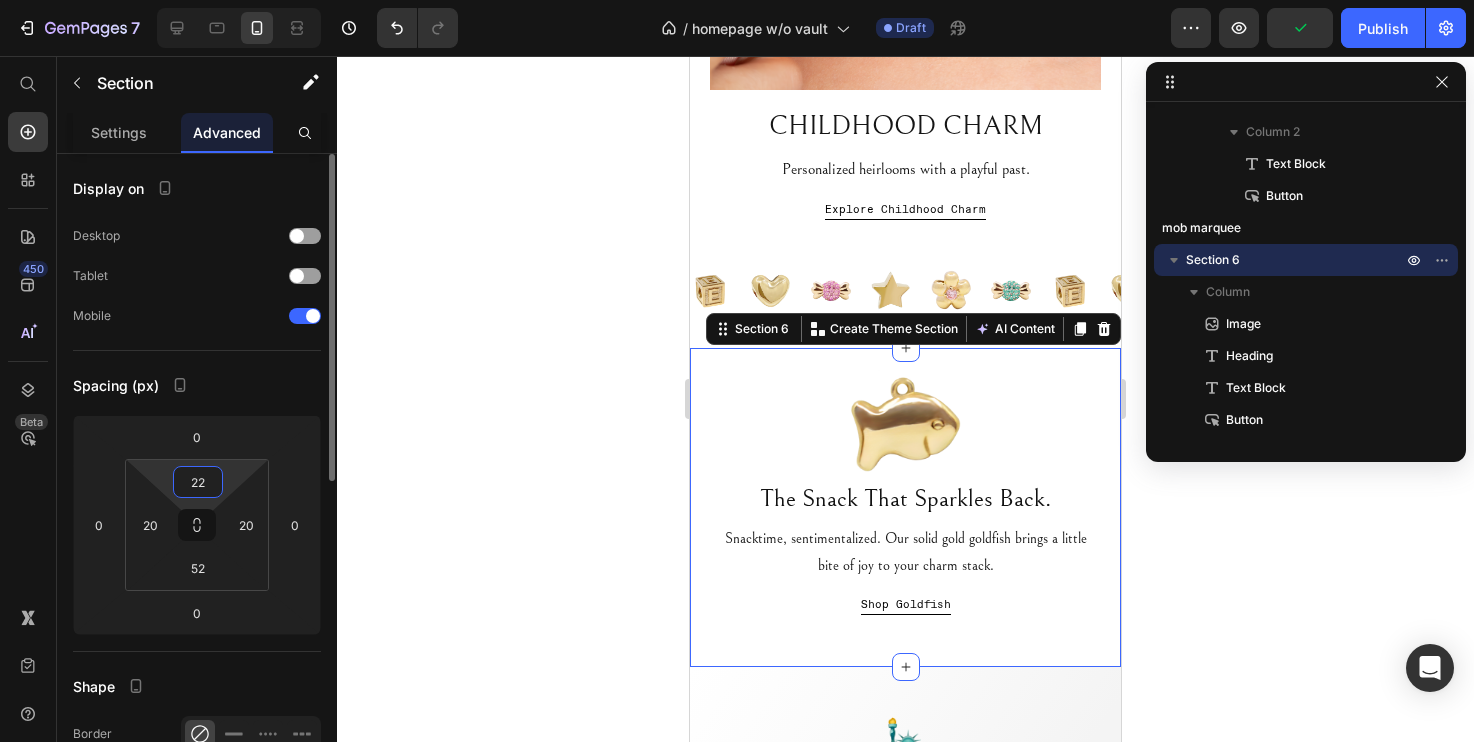 click on "22" at bounding box center [198, 482] 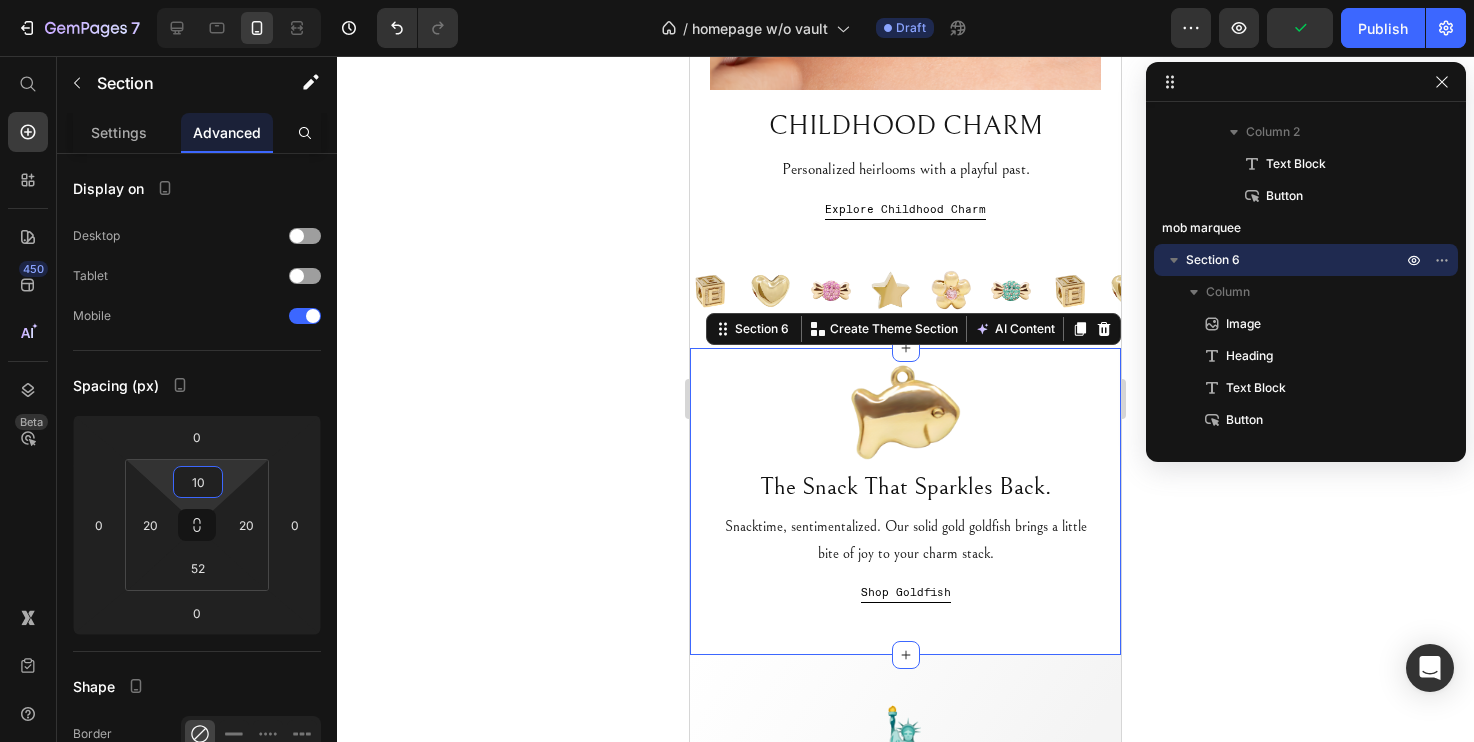 type on "10" 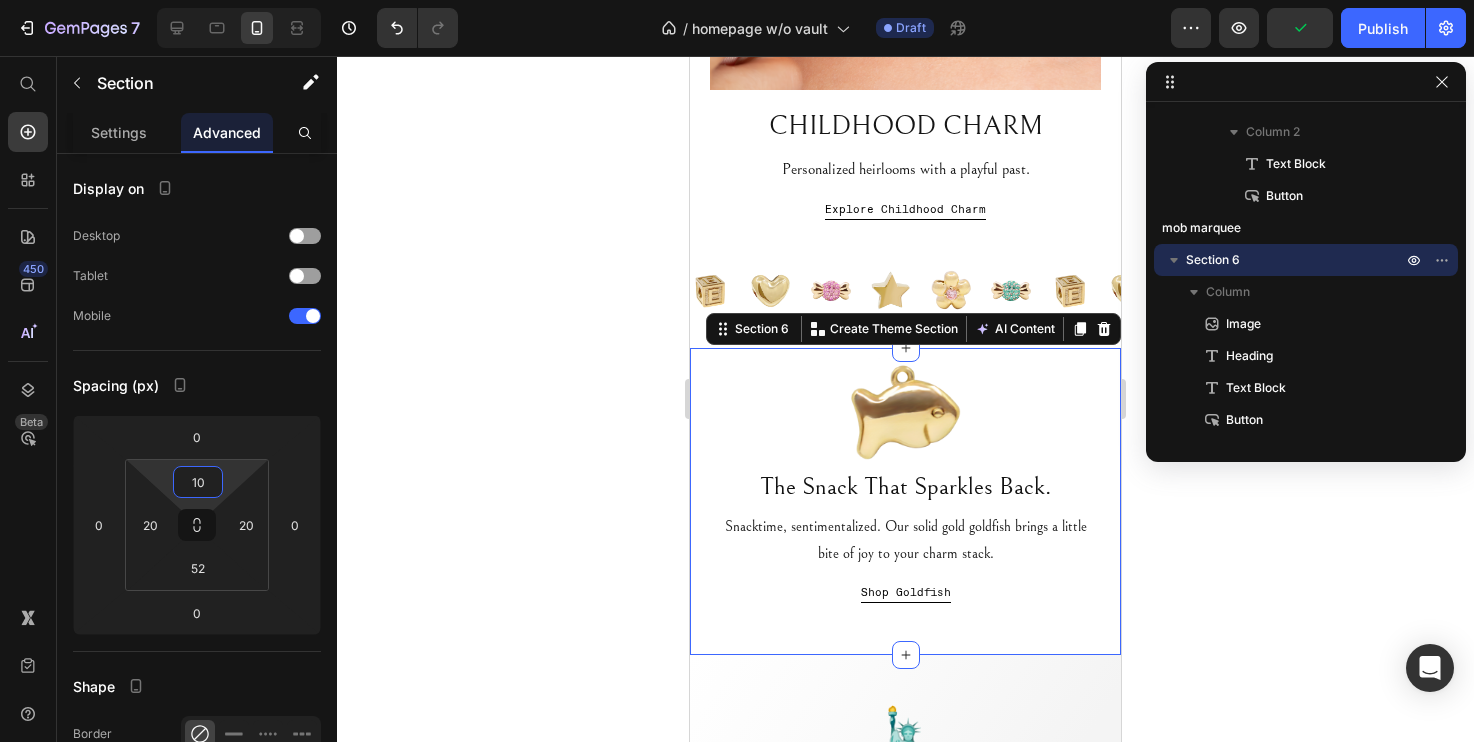 click 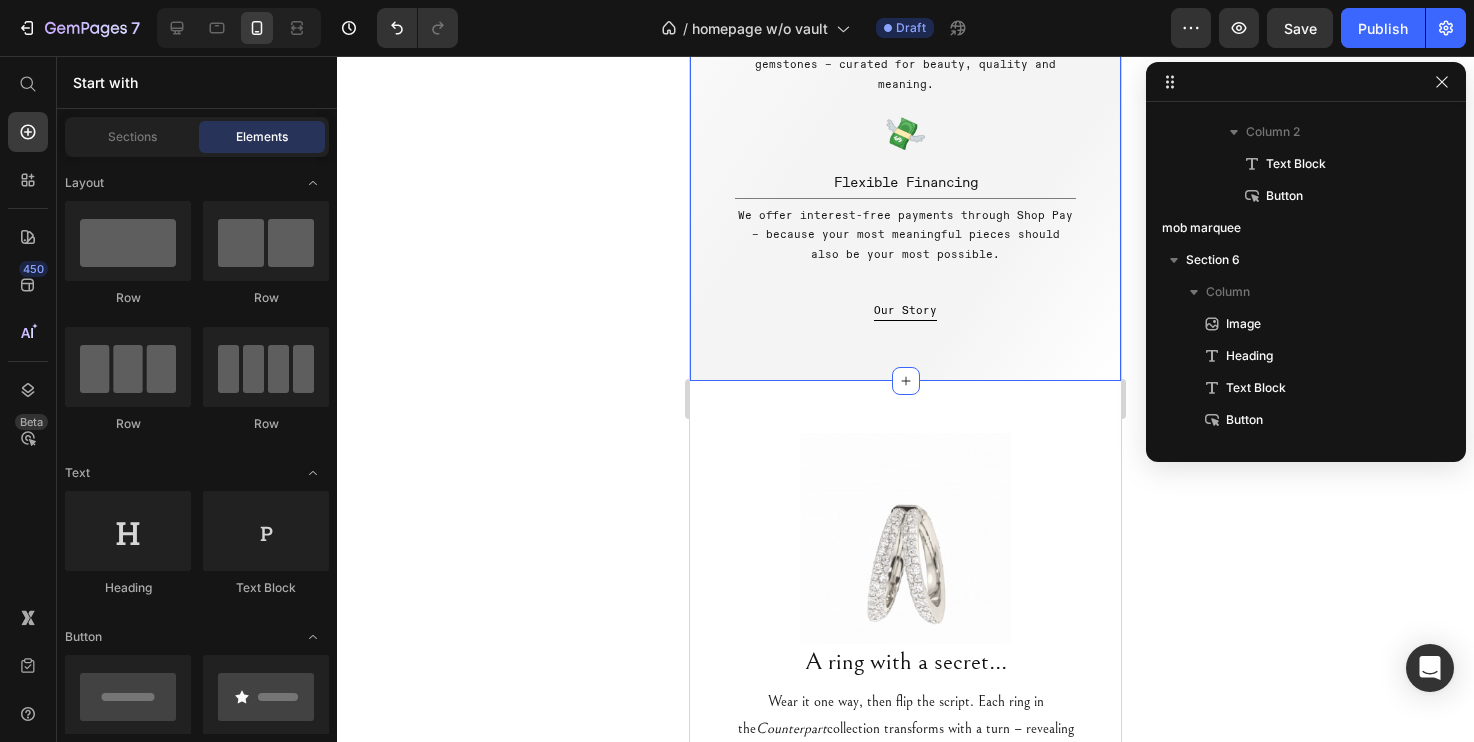 scroll, scrollTop: 1604, scrollLeft: 0, axis: vertical 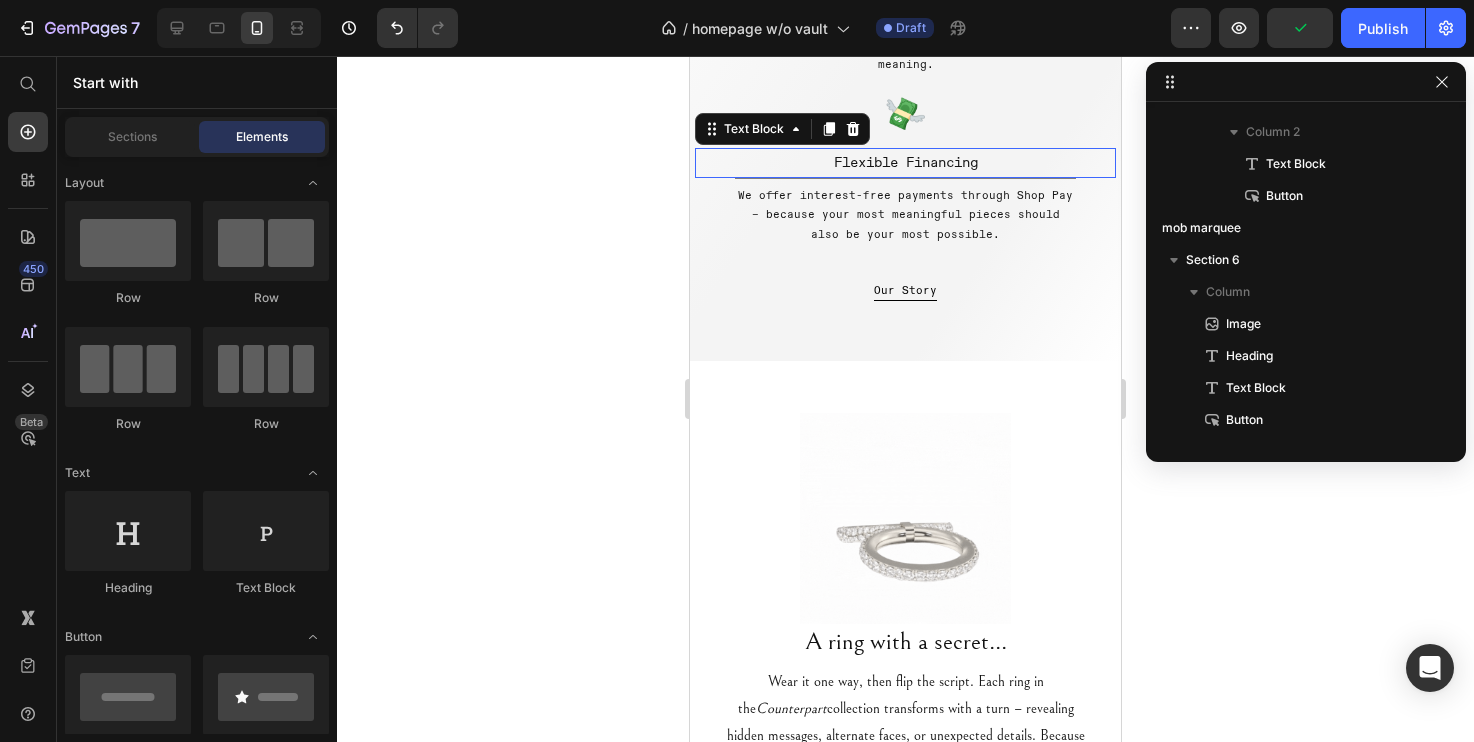 click on "Flexible Financing" at bounding box center [905, 162] 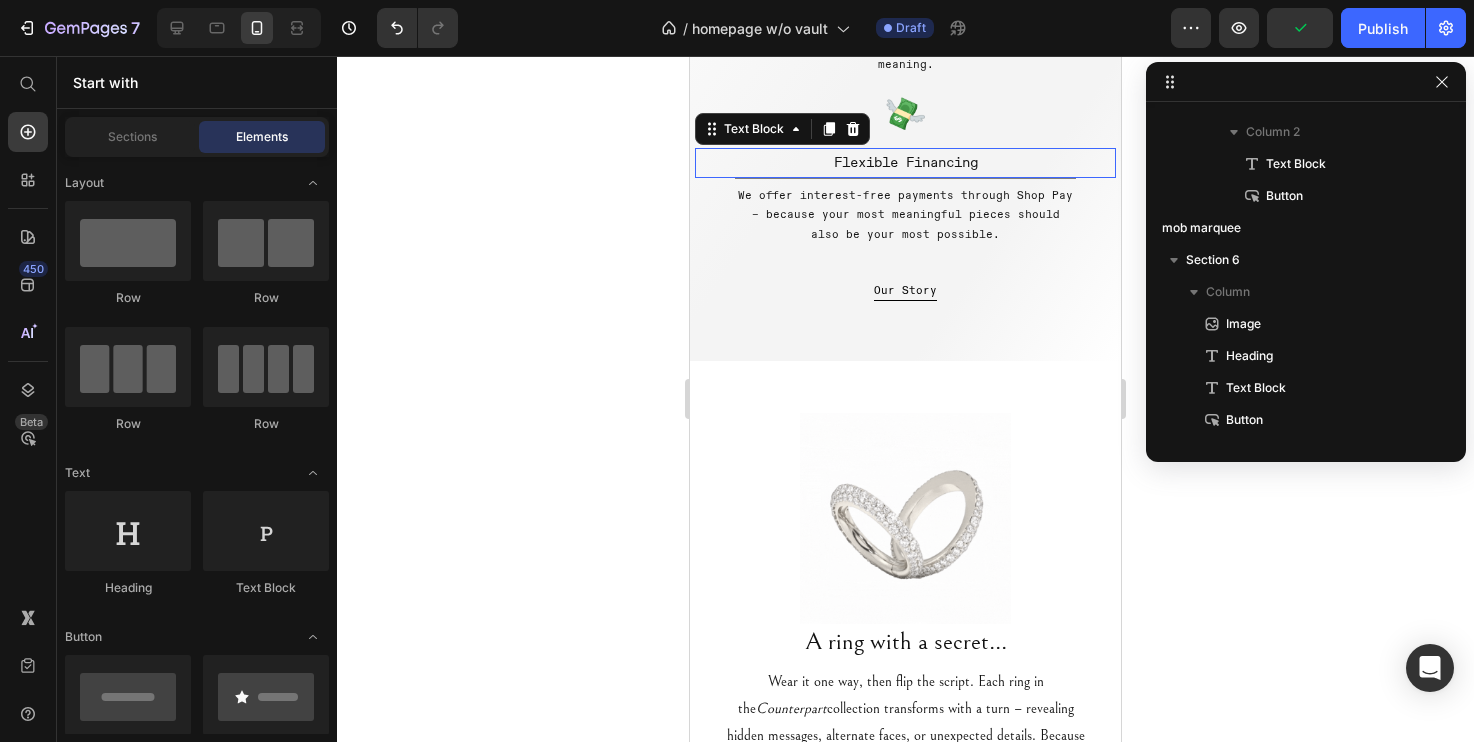scroll, scrollTop: 1114, scrollLeft: 0, axis: vertical 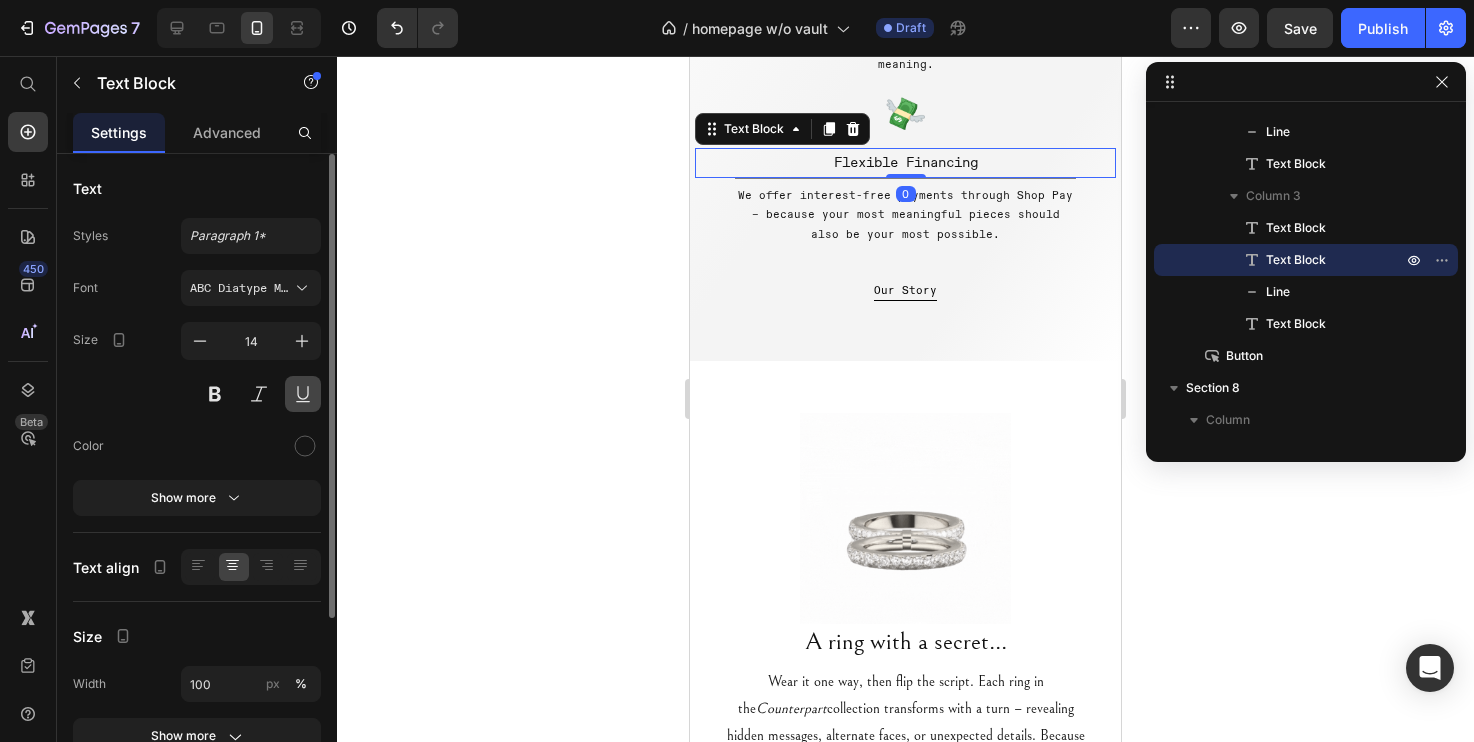 click at bounding box center [303, 394] 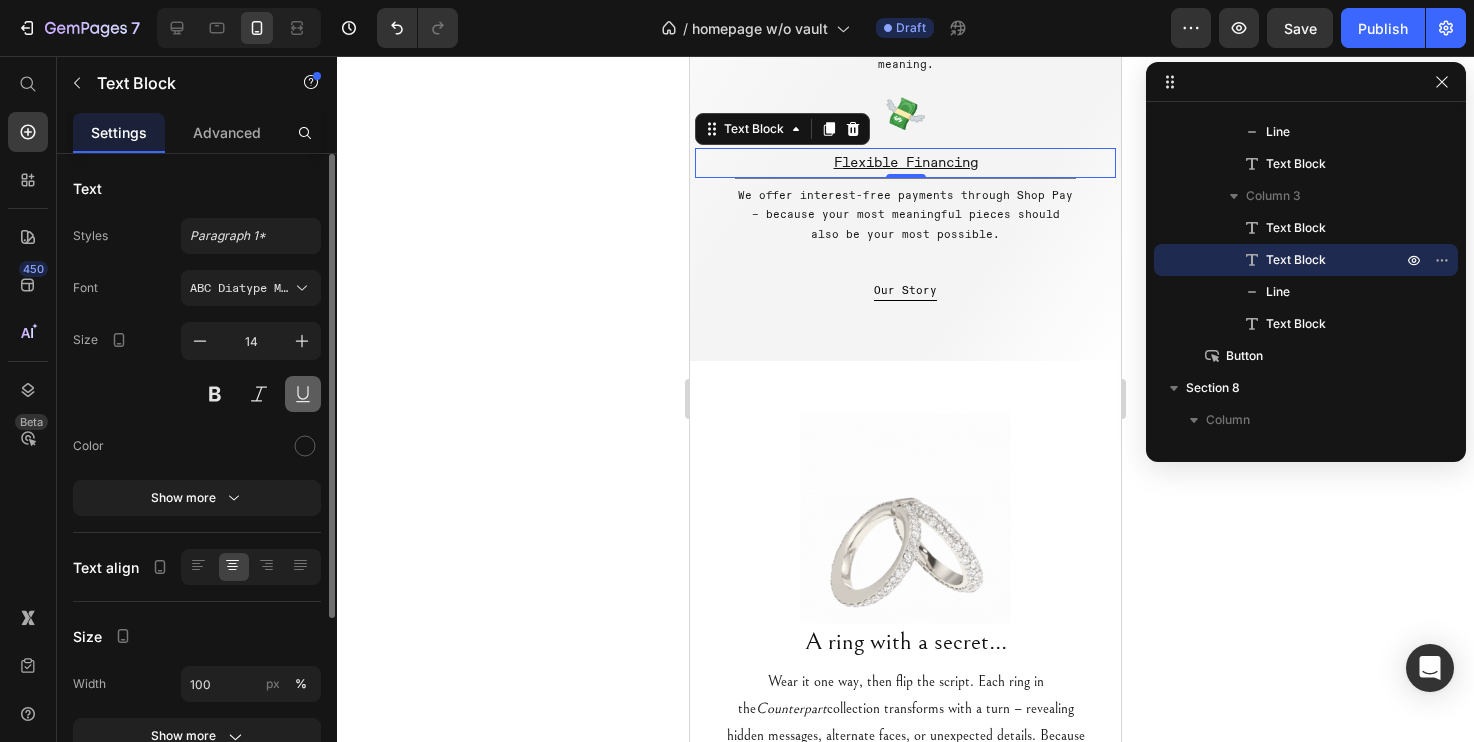 click at bounding box center (303, 394) 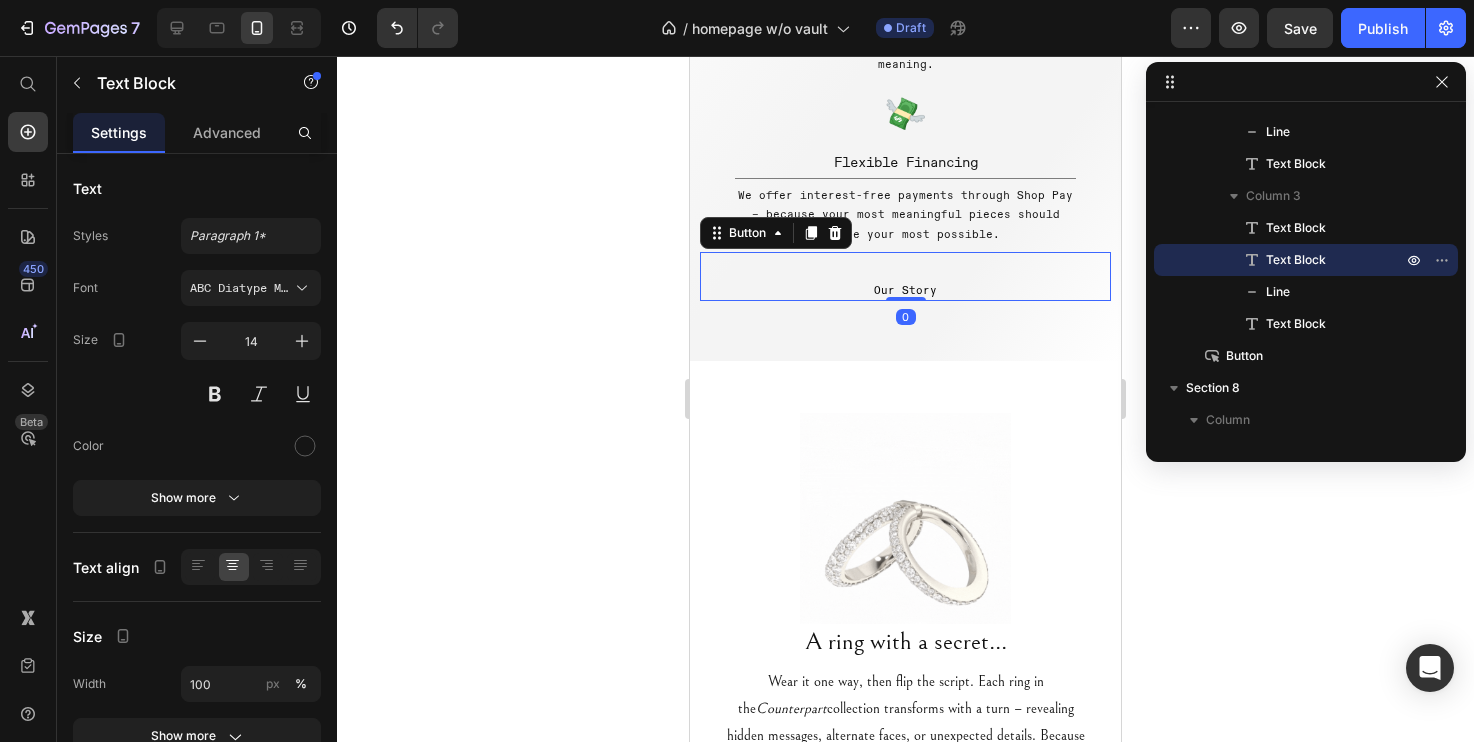 click on "Our Story Button   0" at bounding box center (905, 276) 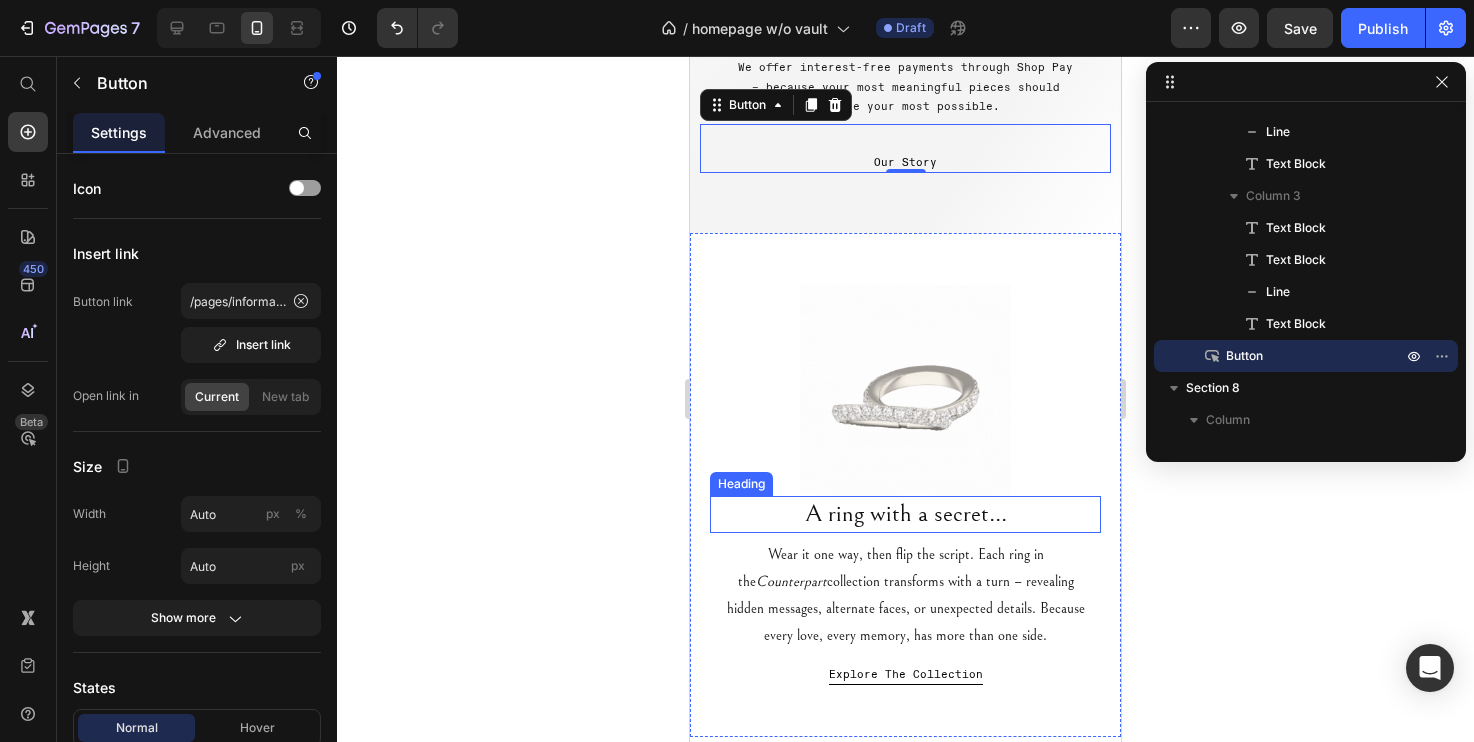 scroll, scrollTop: 1708, scrollLeft: 0, axis: vertical 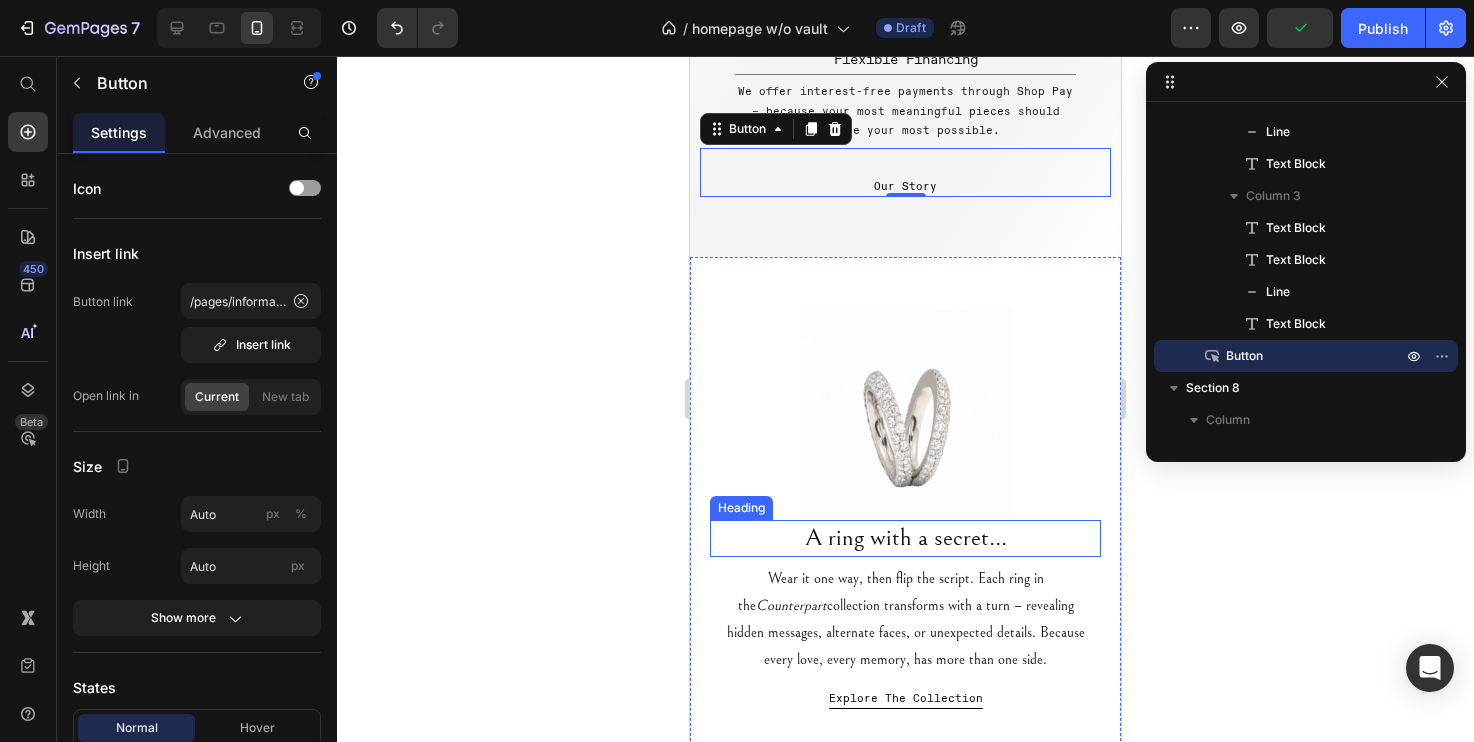click on "A ring with a secret..." at bounding box center (905, 538) 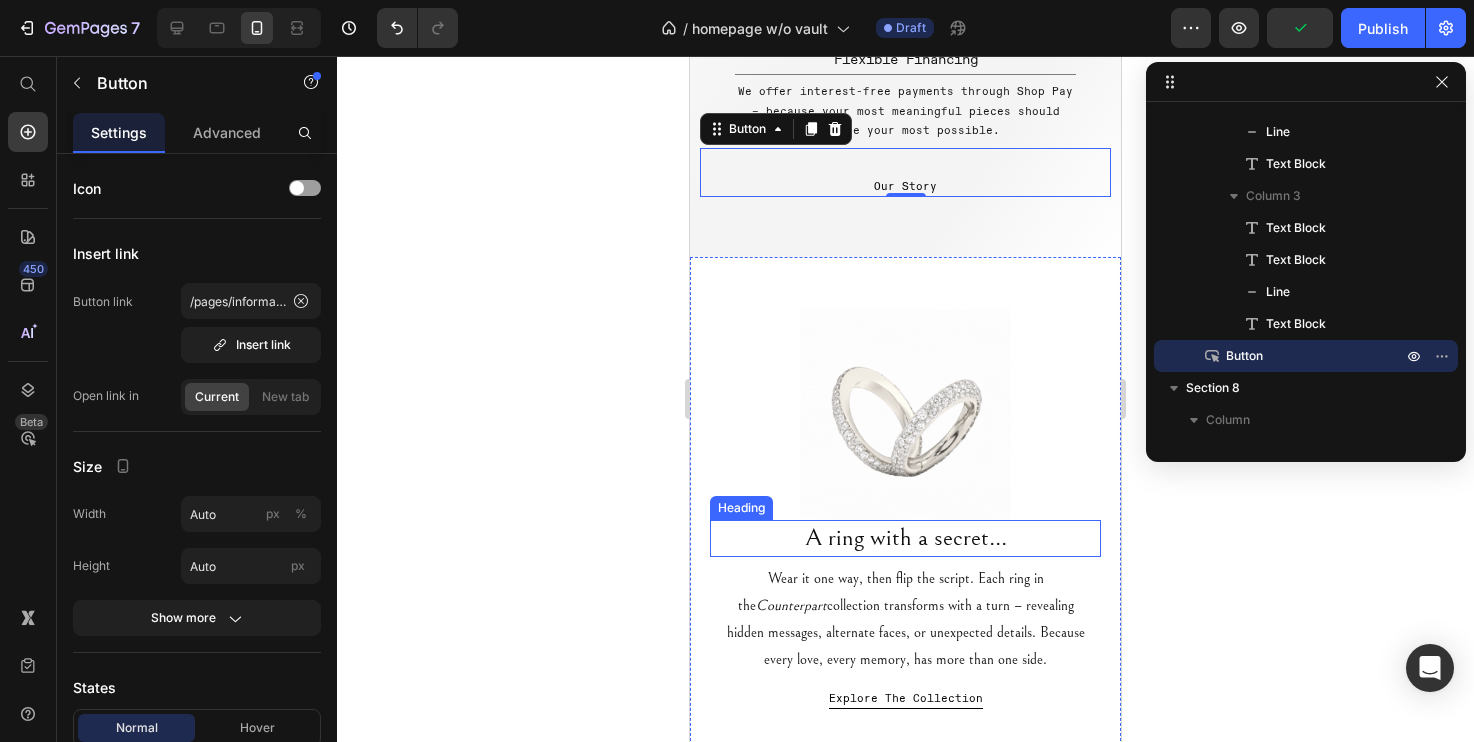 scroll, scrollTop: 1338, scrollLeft: 0, axis: vertical 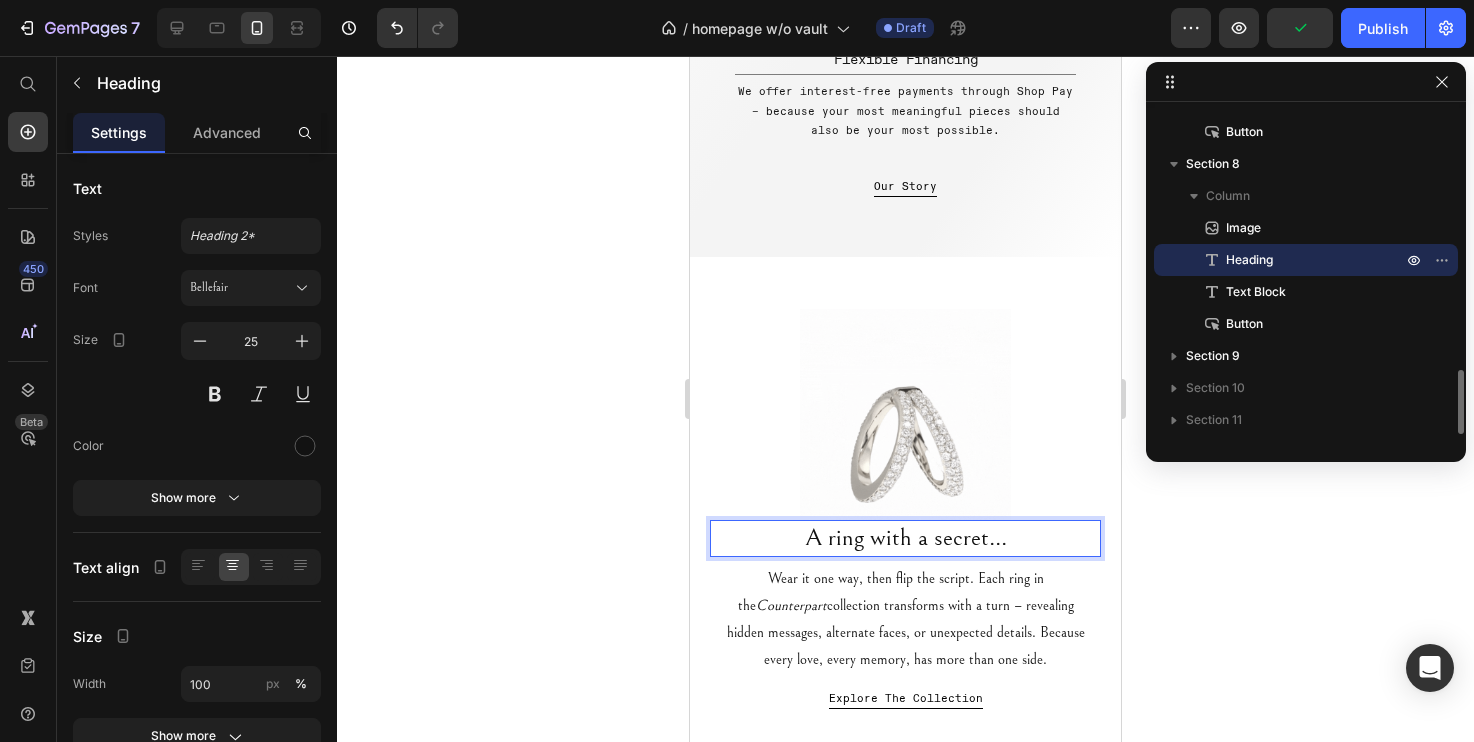 click on "A ring with a secret..." at bounding box center [905, 538] 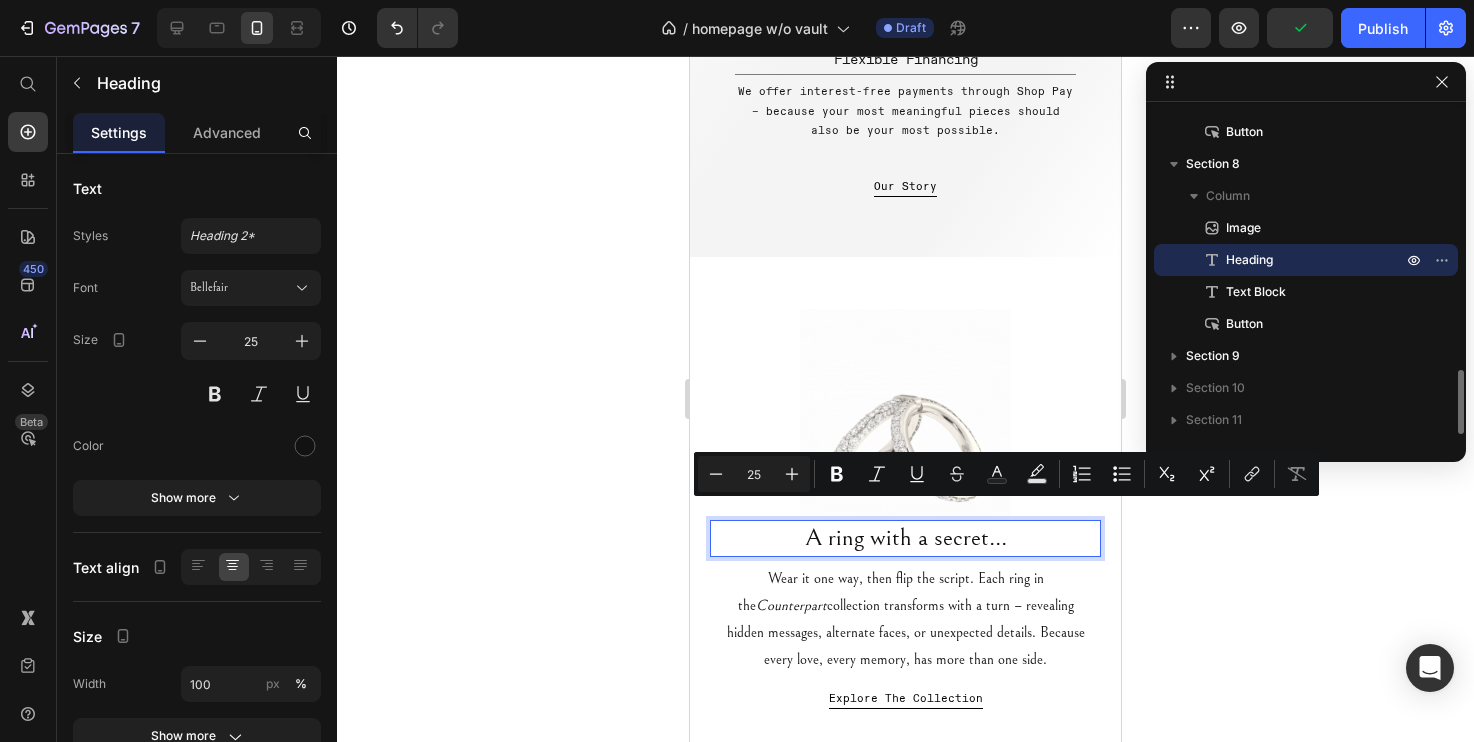 click on "A ring with a secret..." at bounding box center [905, 538] 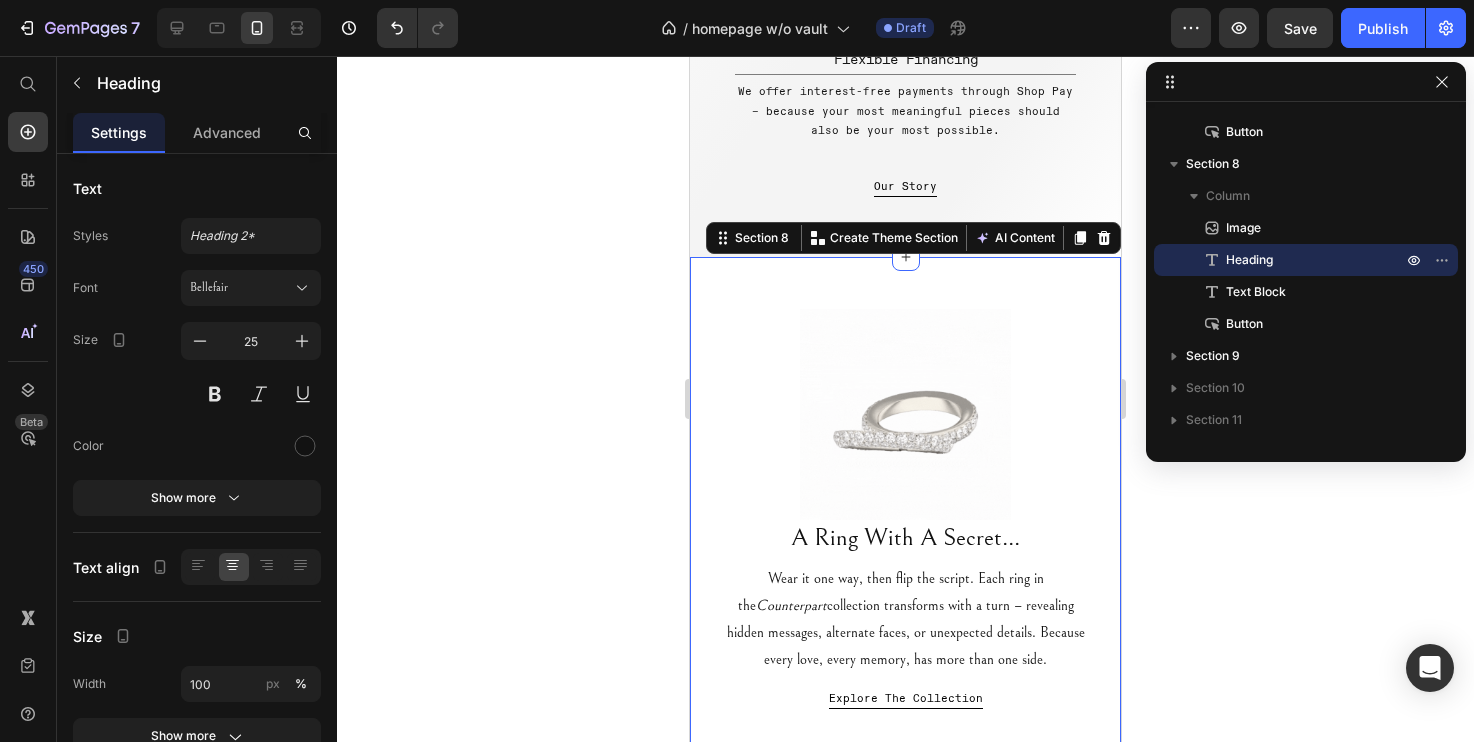 click on "Image A Ring With A Secret... Heading Wear it one way, then flip the script. Each ring in the Counterpart collection transforms with a turn – revealing hidden messages, alternate faces, or unexpected details. Because every love, every memory, has more than one side. Text Block Explore The Collection Button Section 8 Create Theme Section AI Content Write with GemAI What would you like to describe here? Tone and Voice Persuasive Product Tanzanite | 4.02ct Show more Generate" at bounding box center (905, 509) 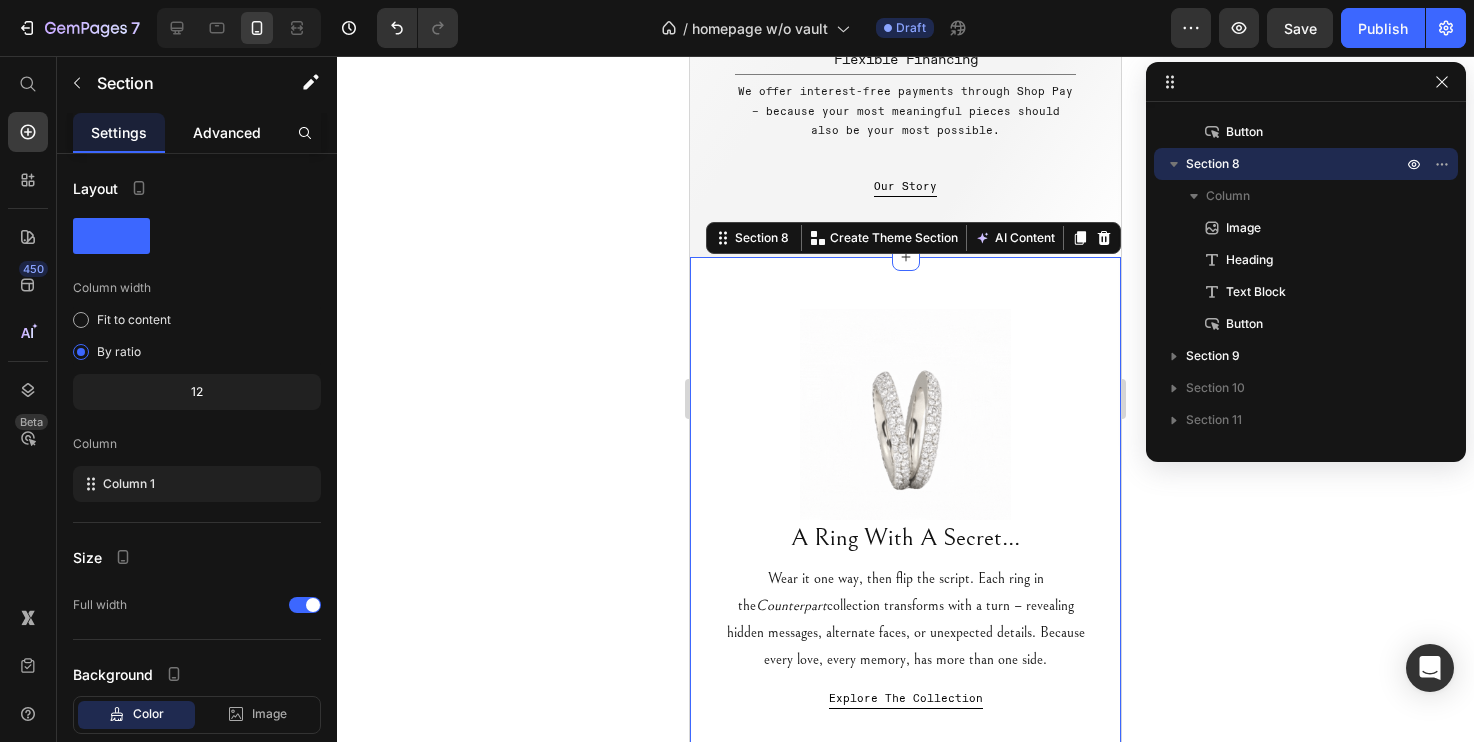 click on "Advanced" at bounding box center [227, 132] 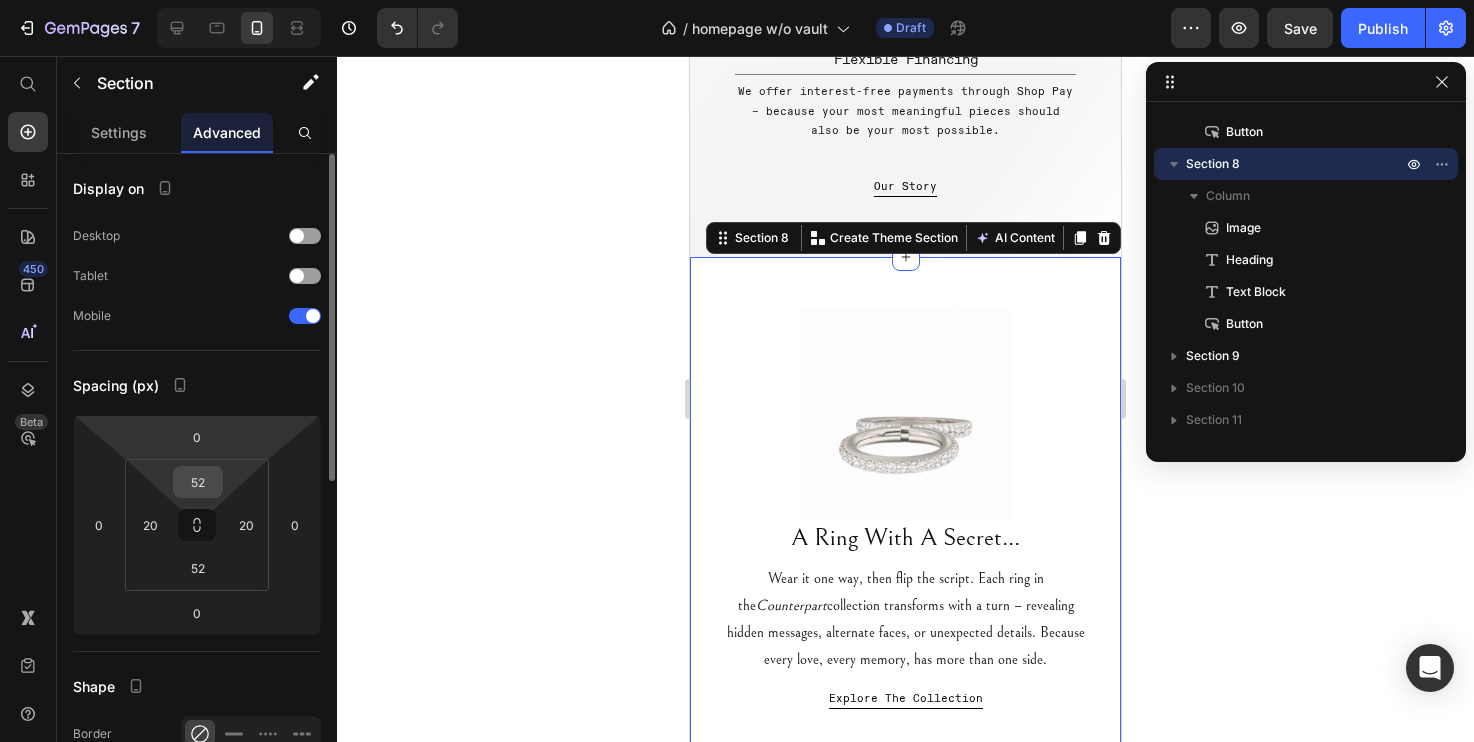 click on "52" at bounding box center [198, 482] 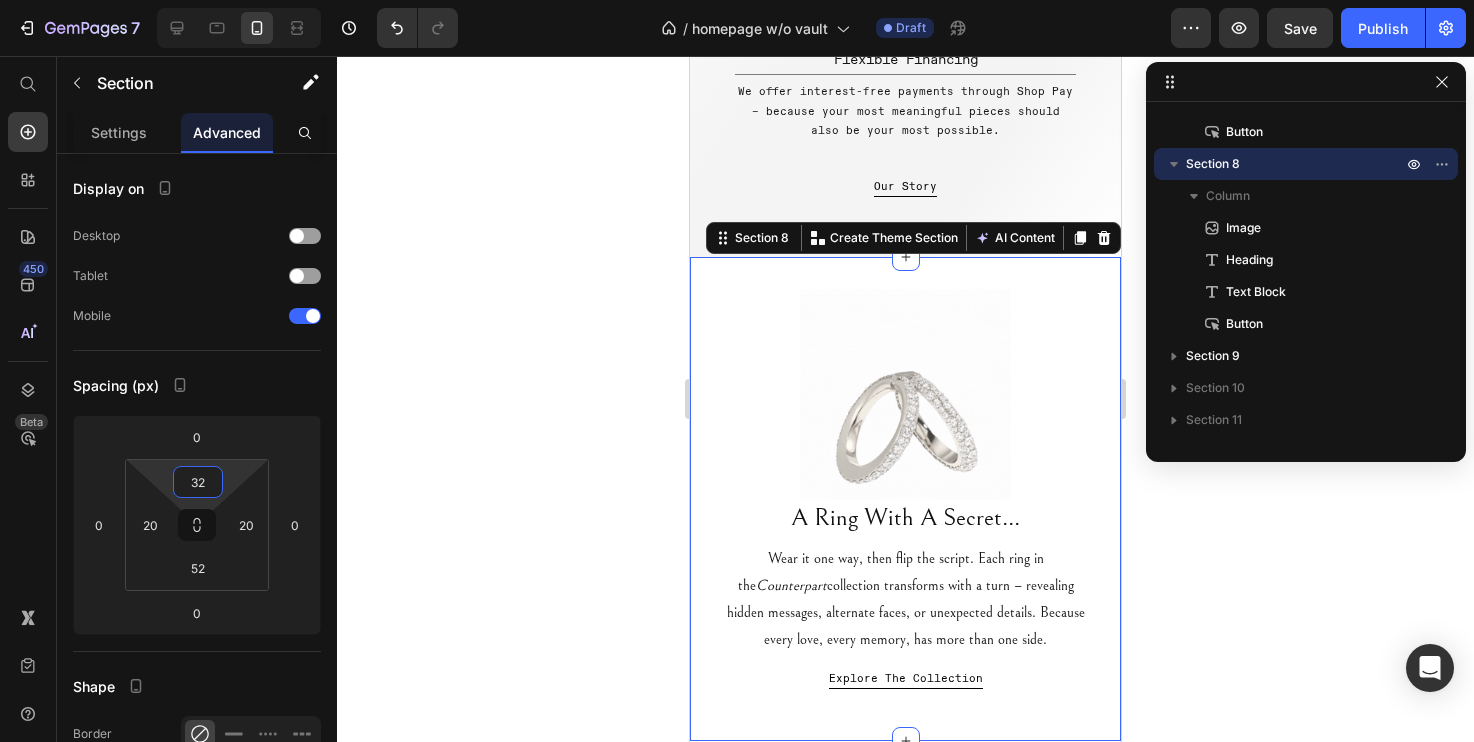 type on "32" 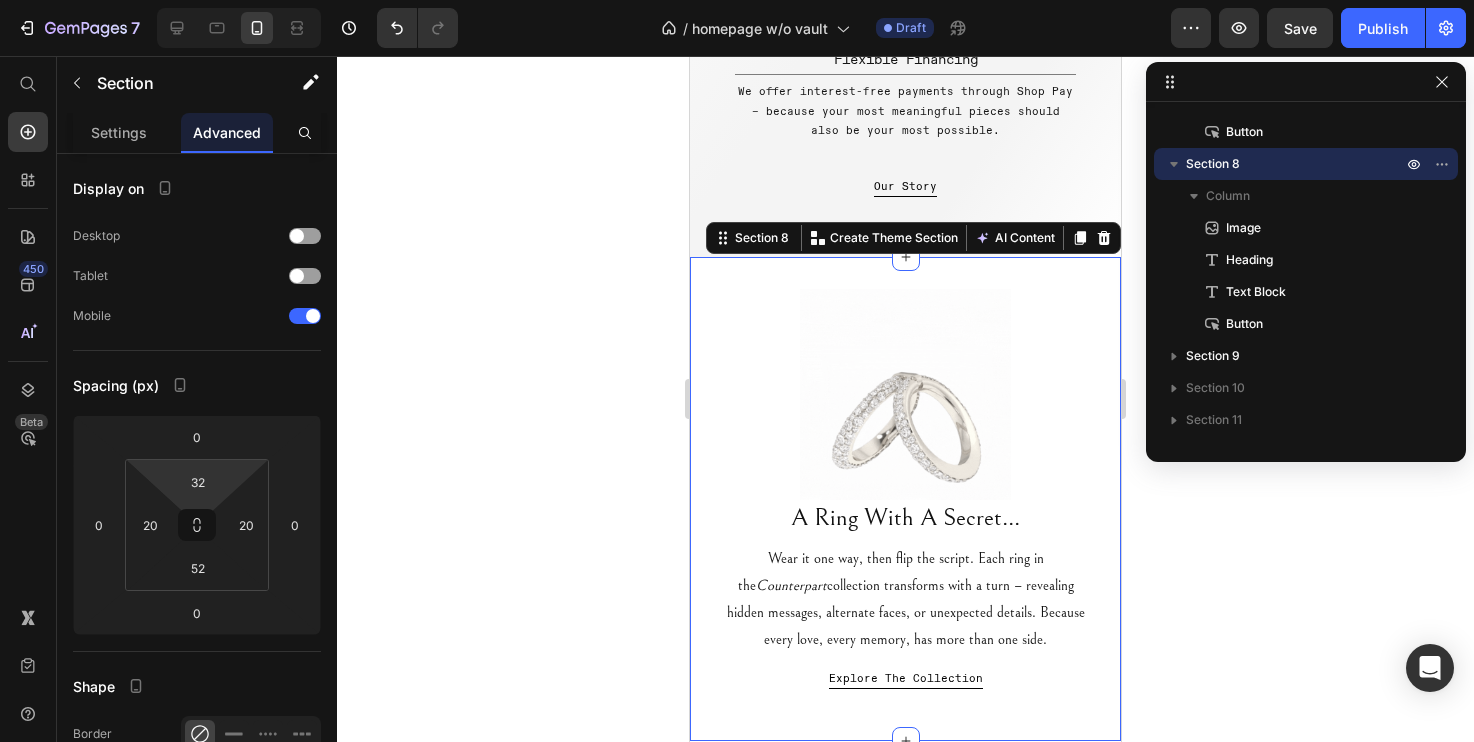 click 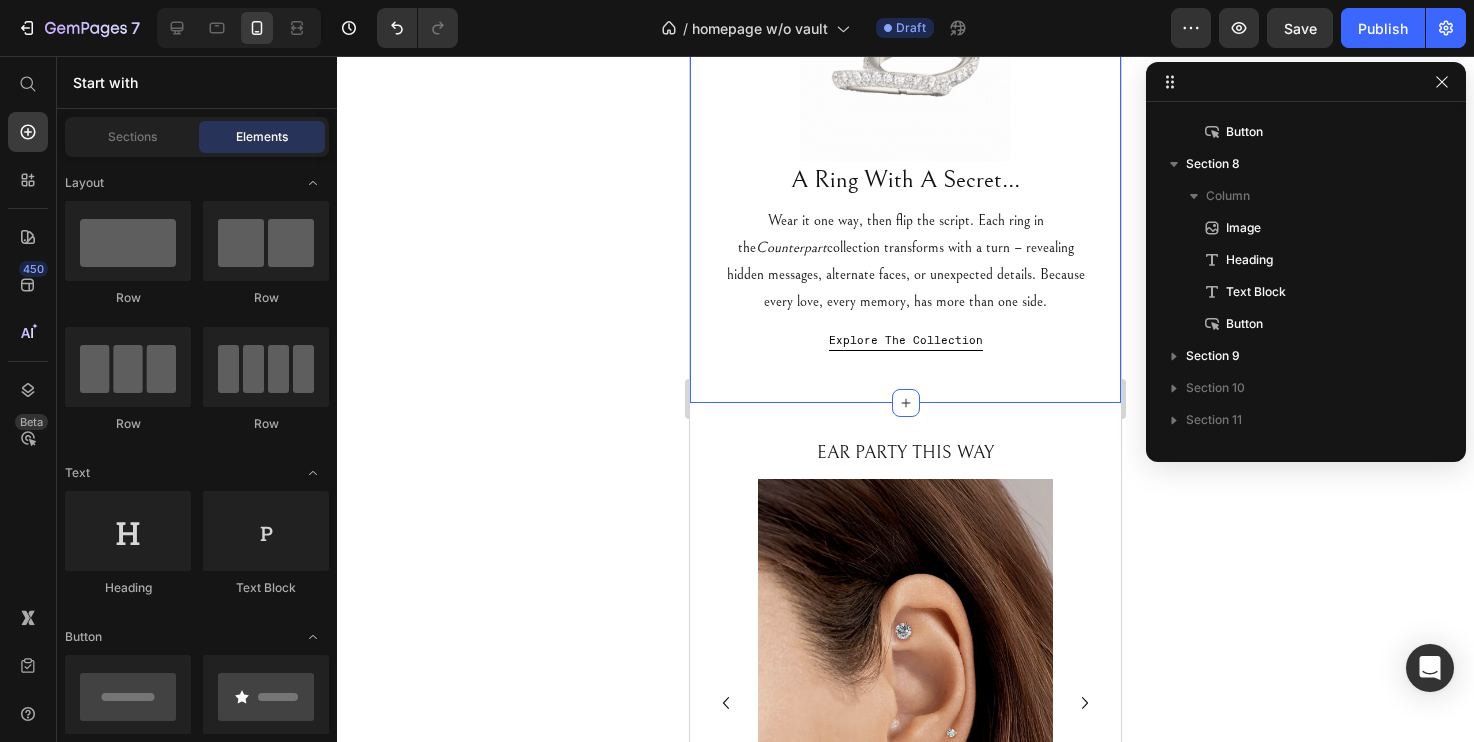 scroll, scrollTop: 2053, scrollLeft: 0, axis: vertical 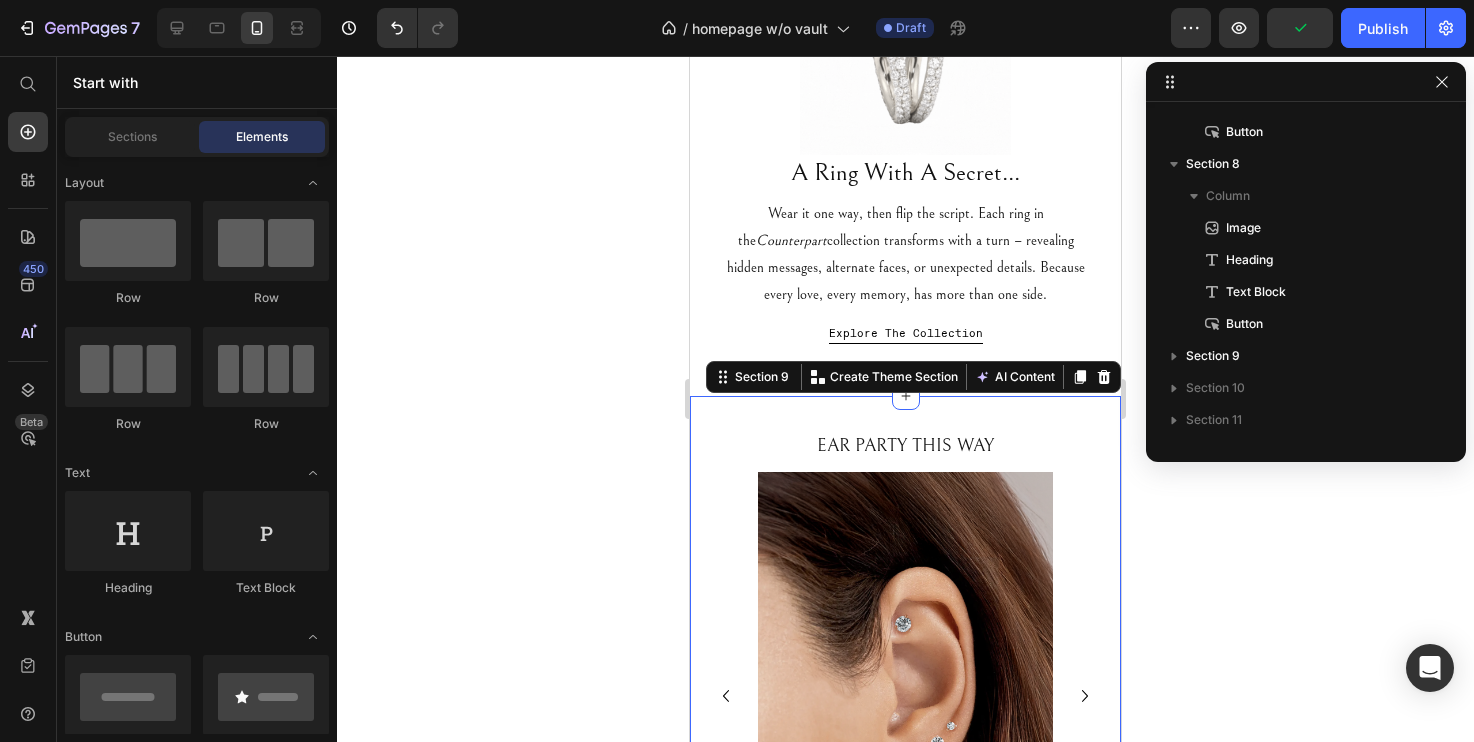 click on "EAR PARTY THIS WAY Text Block Image Sleep proof, cartilage friendly & stackable Text Block Shop Flat-Back Earrings Button CHARMS WITH PERSONALITY Text Block Image A little nostalgia, A lot of gold. Text Block Shop Charms Button RING STACKS START HERE Text Block Image The more, the better. Text Block Shop Rings Button
Carousel Section 9   Create Theme Section AI Content Write with GemAI What would you like to describe here? Tone and Voice Persuasive Product Tanzanite | 4.02ct Show more Generate" at bounding box center [905, 692] 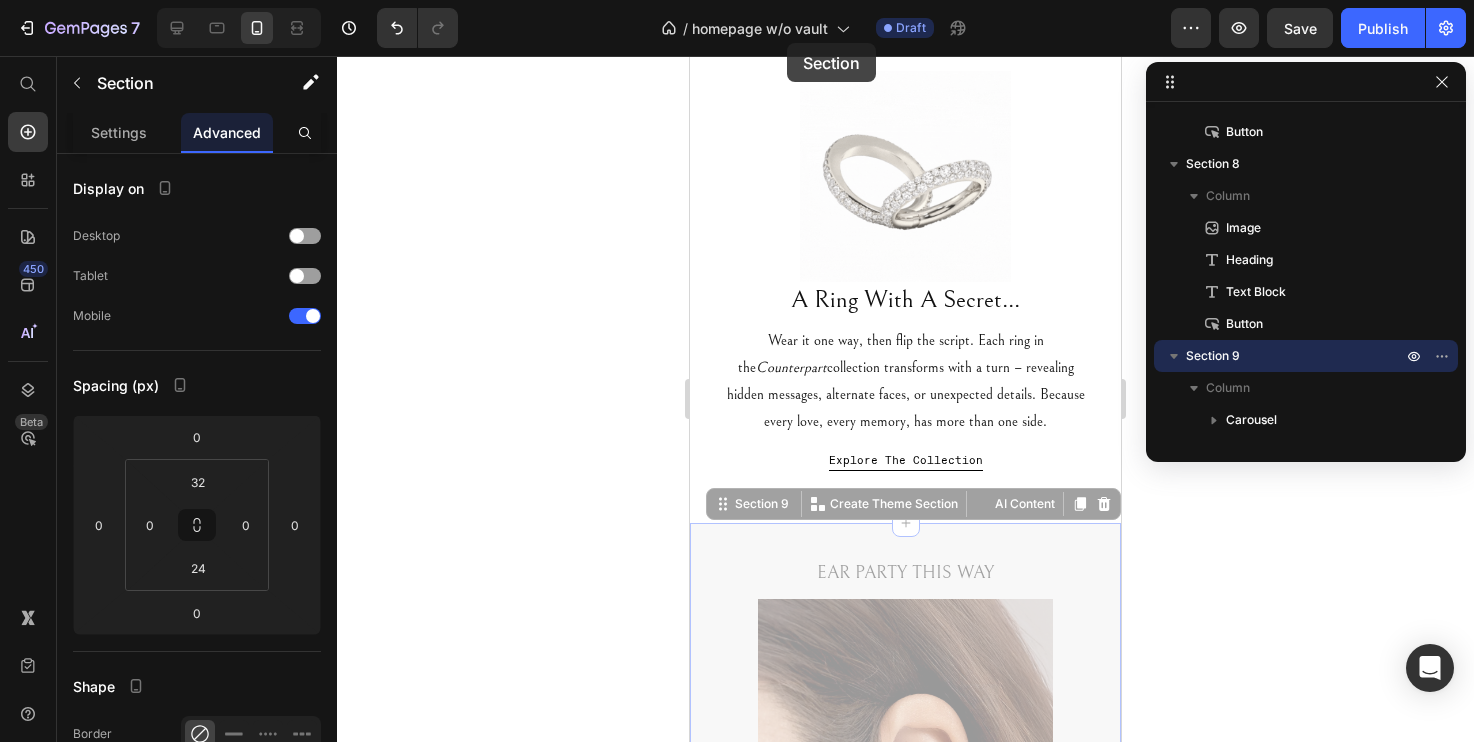 scroll, scrollTop: 1645, scrollLeft: 0, axis: vertical 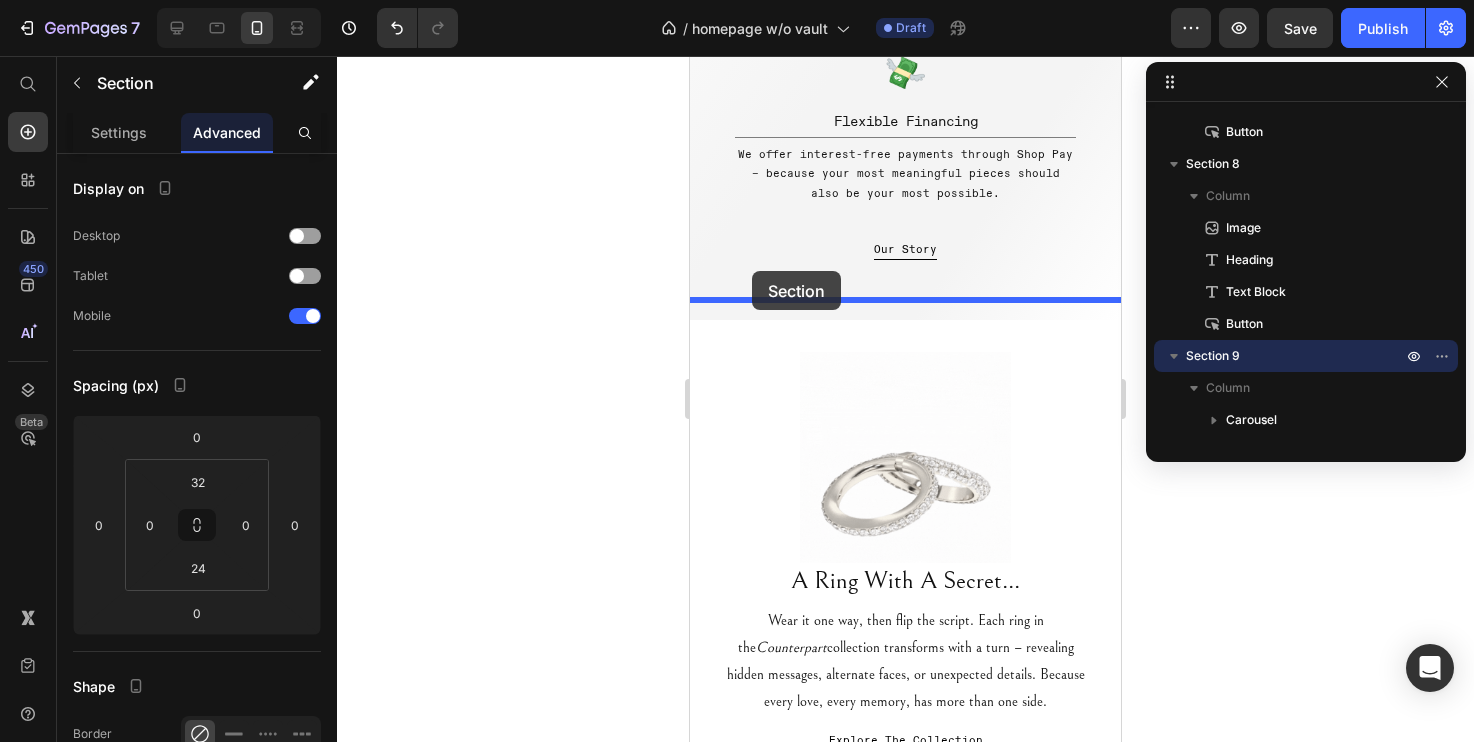 drag, startPoint x: 722, startPoint y: 357, endPoint x: 752, endPoint y: 271, distance: 91.08238 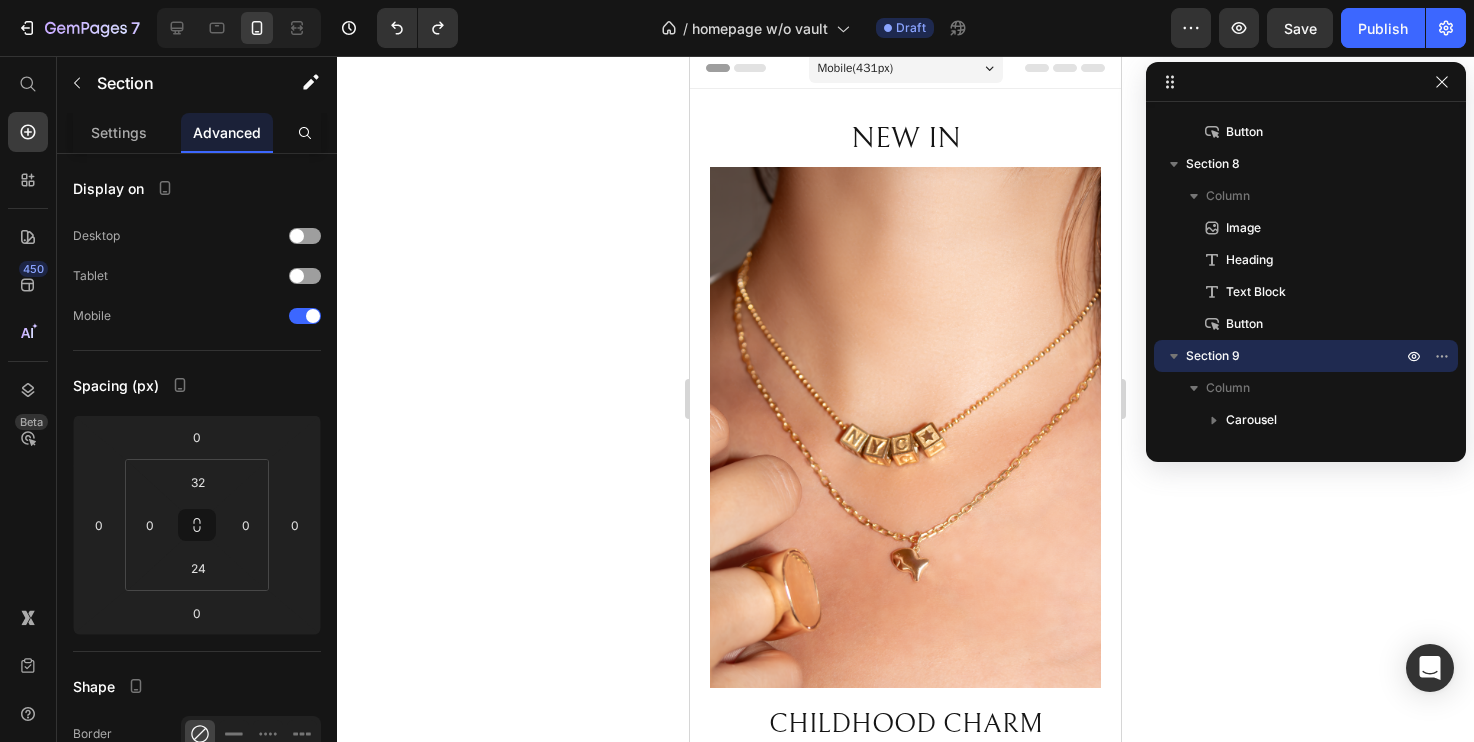 scroll, scrollTop: 0, scrollLeft: 0, axis: both 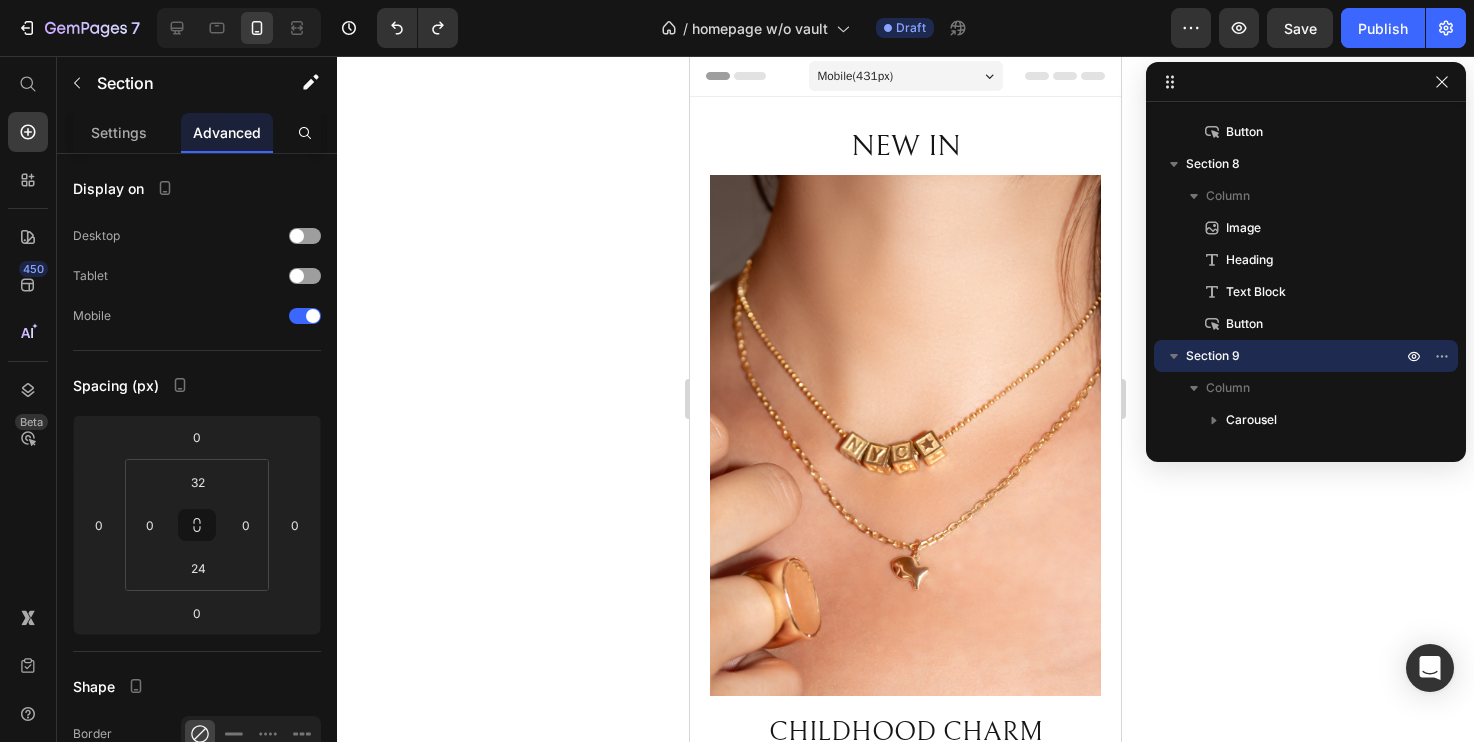 click at bounding box center [239, 28] 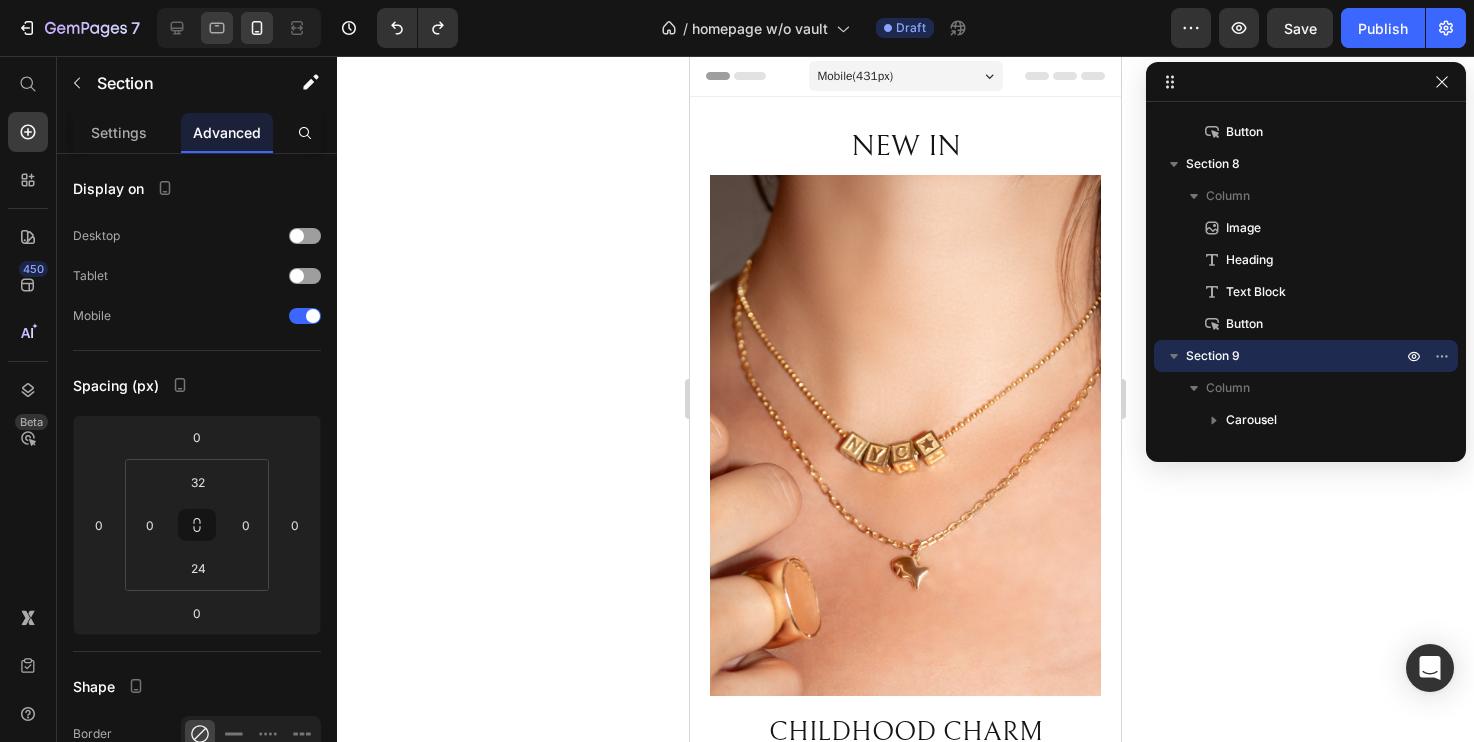 click 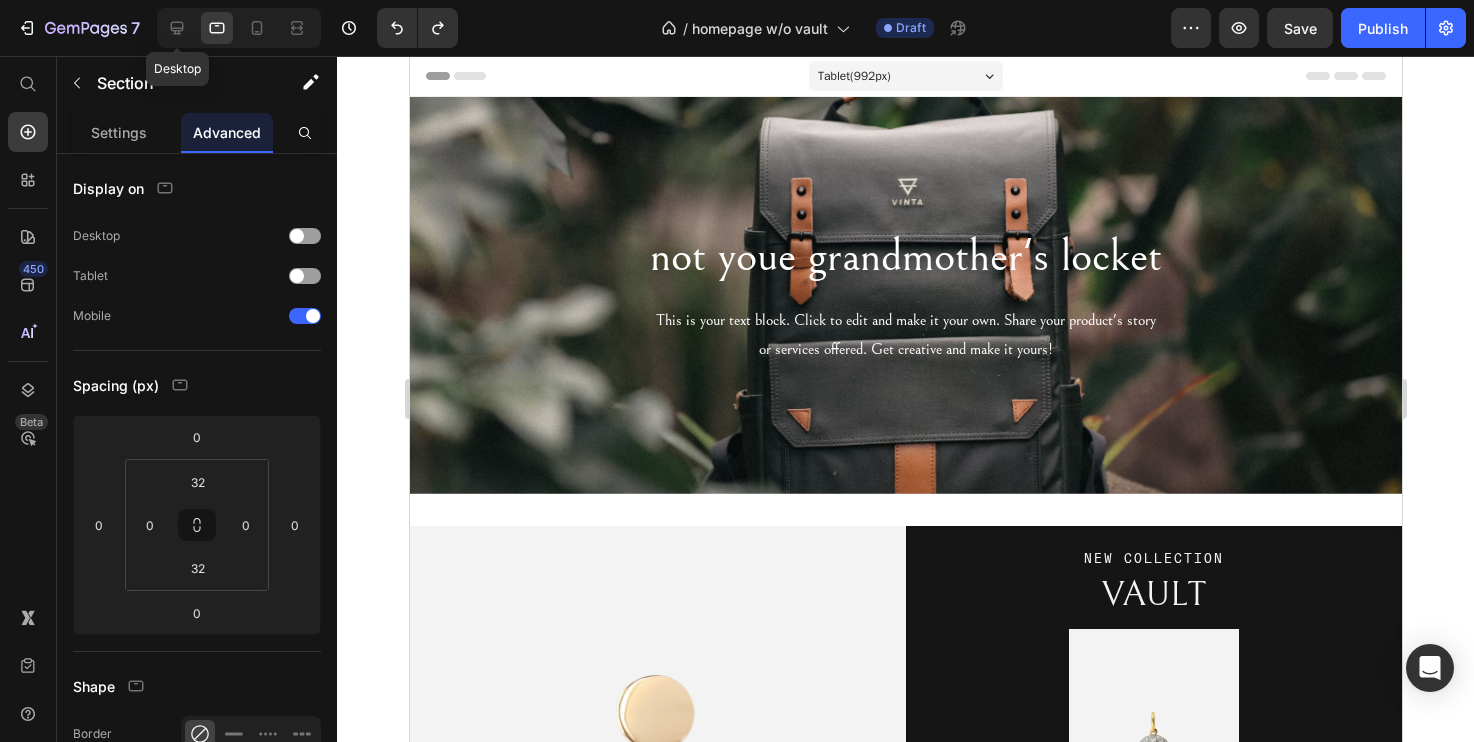 click on "Desktop" at bounding box center [239, 28] 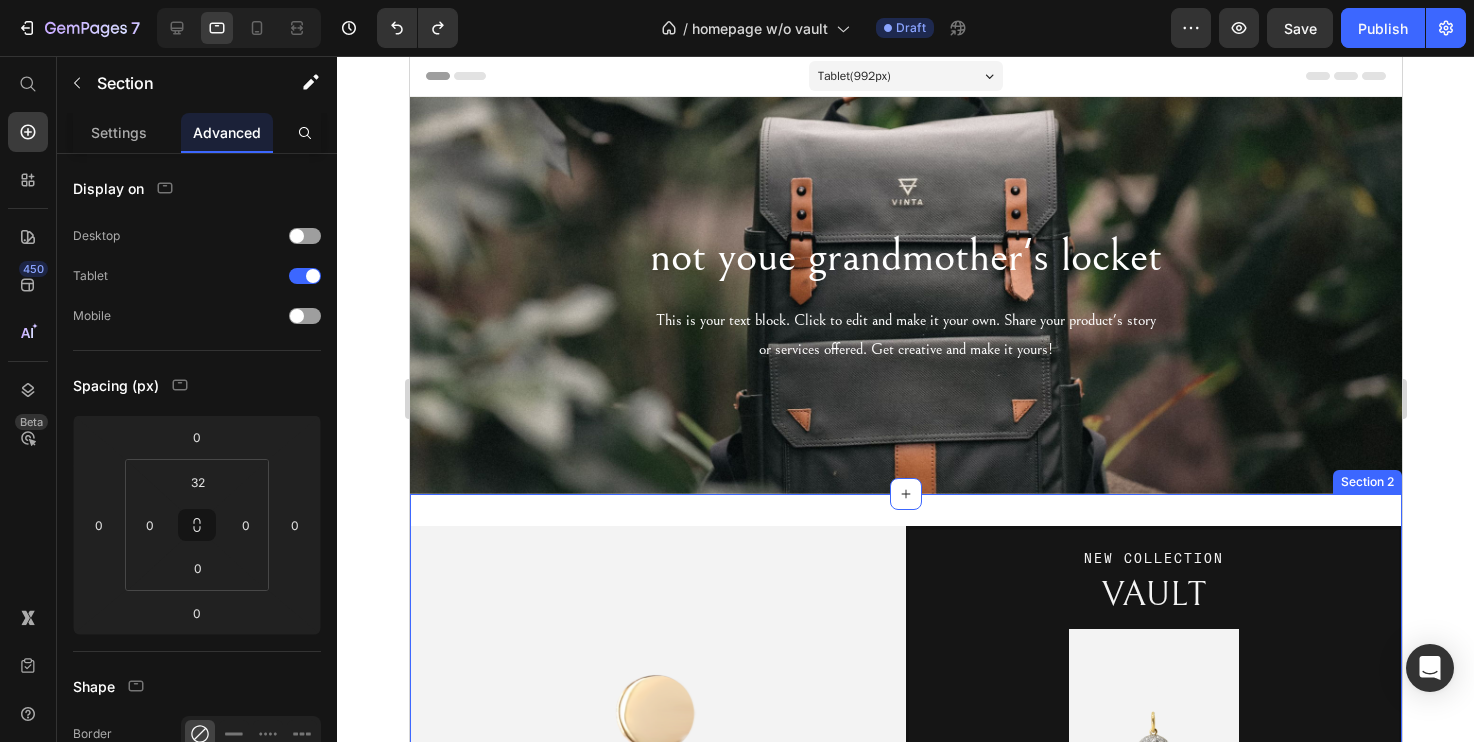 click on "Image Mini Vault                    $2,150 Text Block Row Image Mini Vault Necklace     $2,650 Text Block Row Image Major Vault | 3.06ct      $3,600 Text Block Row Row Section 2" at bounding box center (905, 1040) 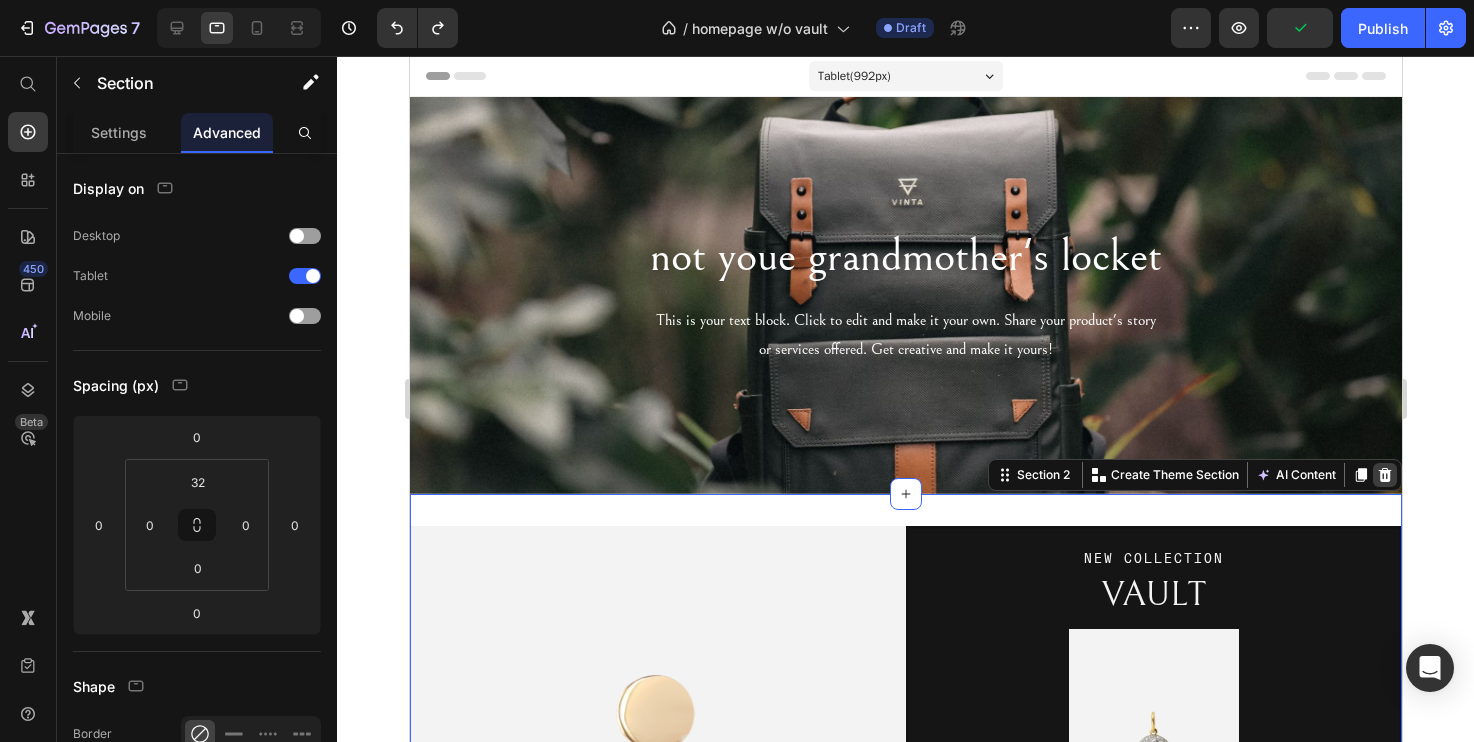 click 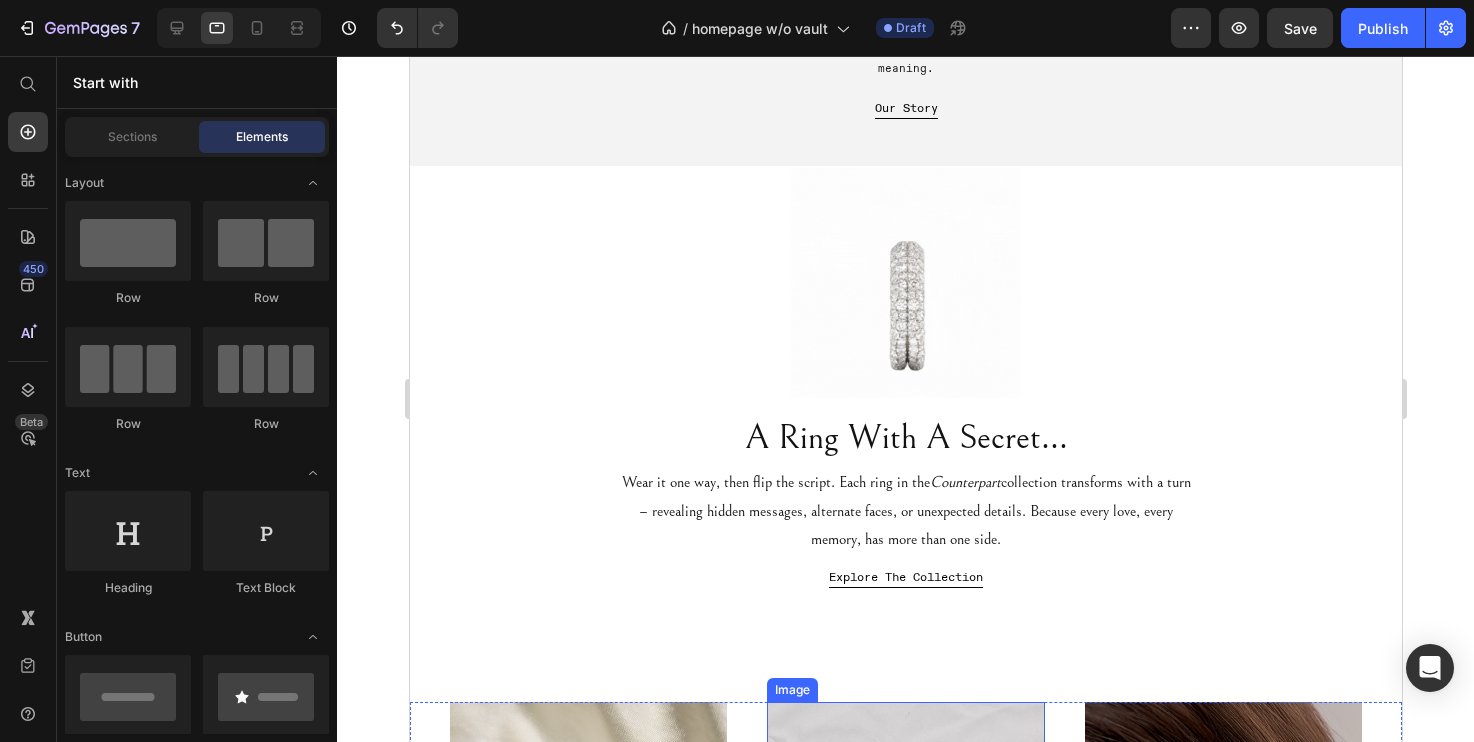 scroll, scrollTop: 1342, scrollLeft: 0, axis: vertical 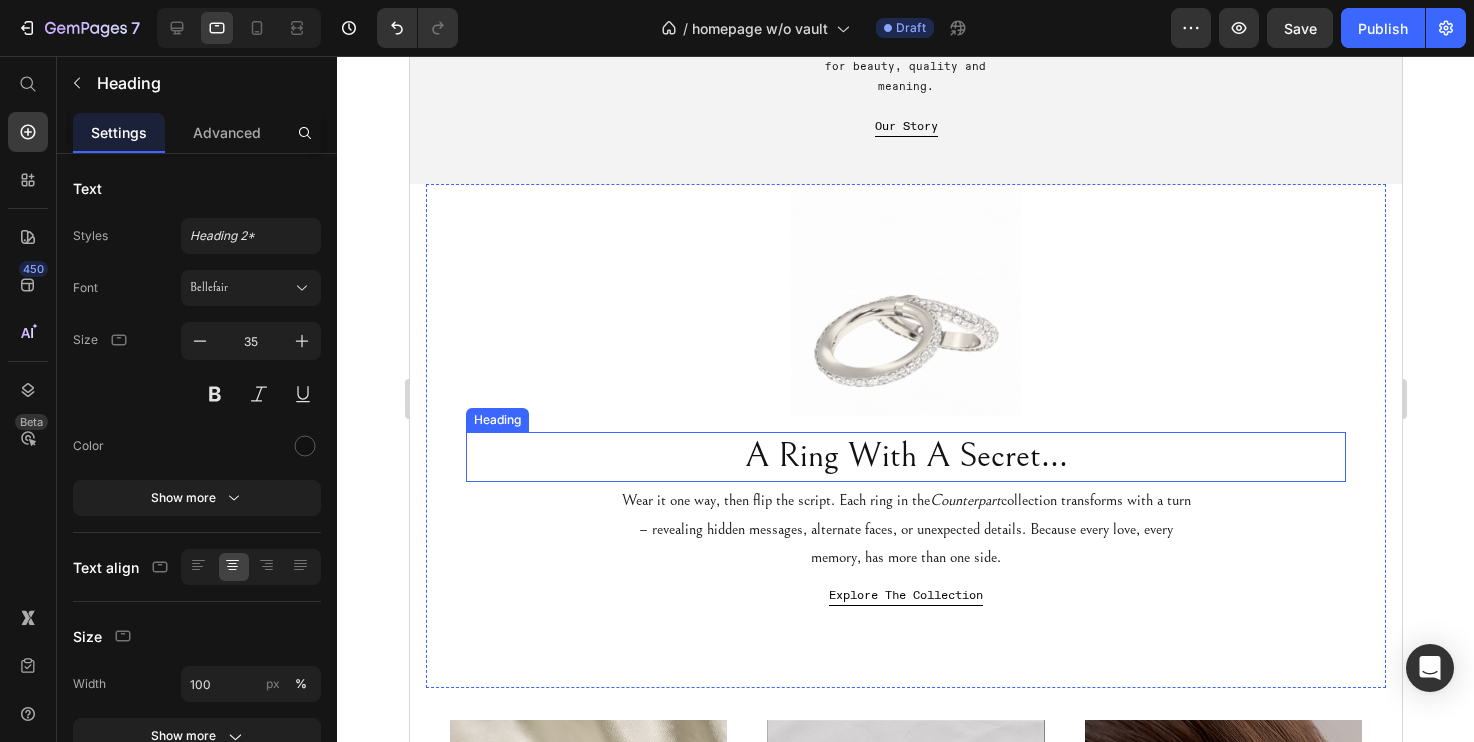click on "A Ring With A Secret..." at bounding box center [905, 457] 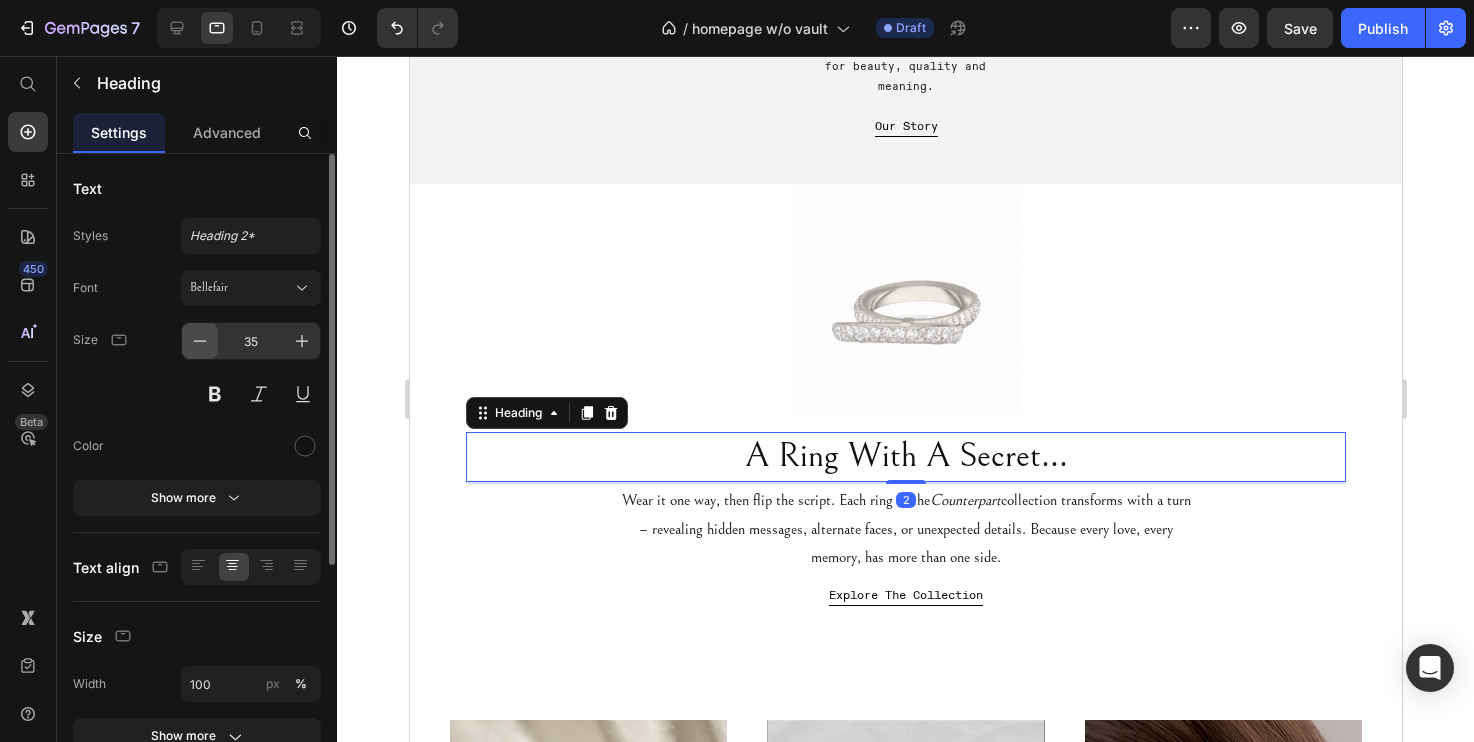 click at bounding box center (200, 341) 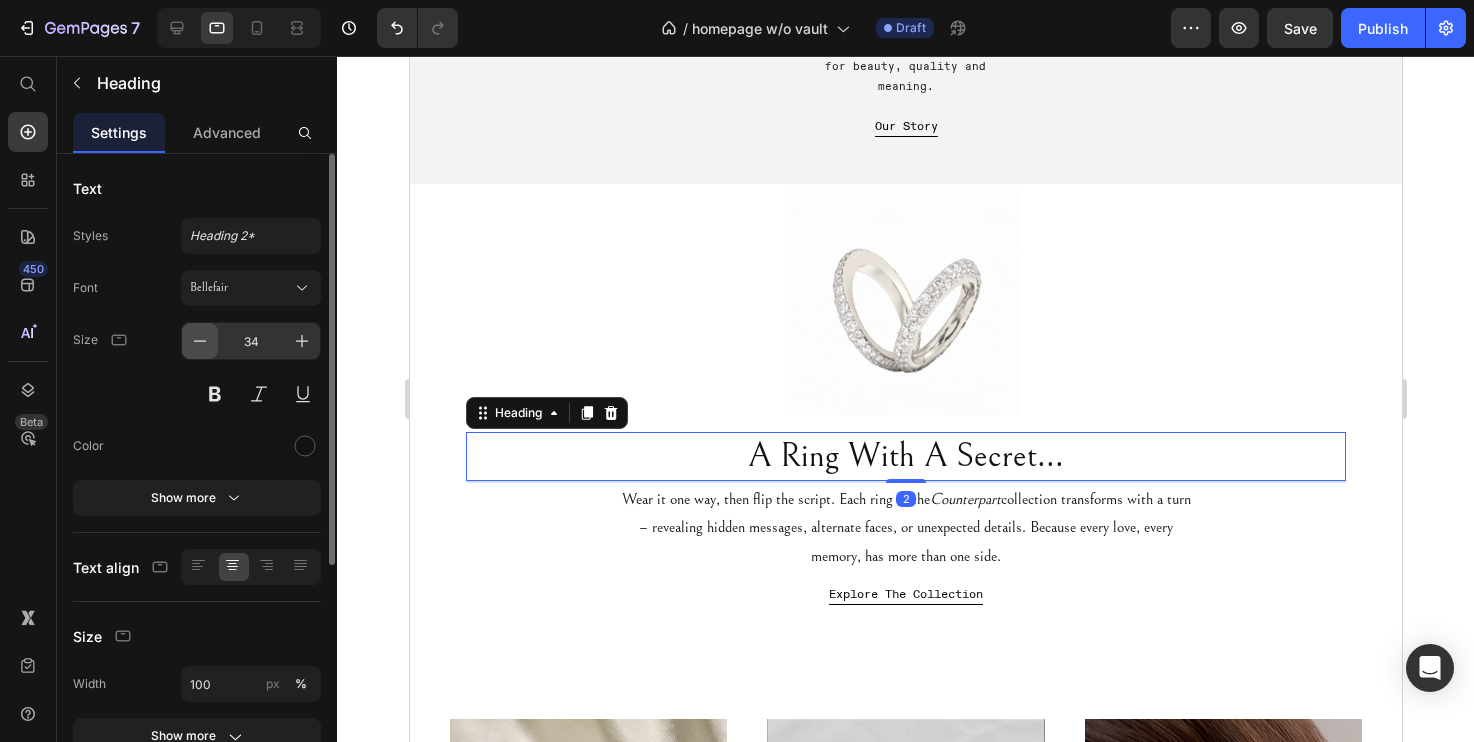 click at bounding box center [200, 341] 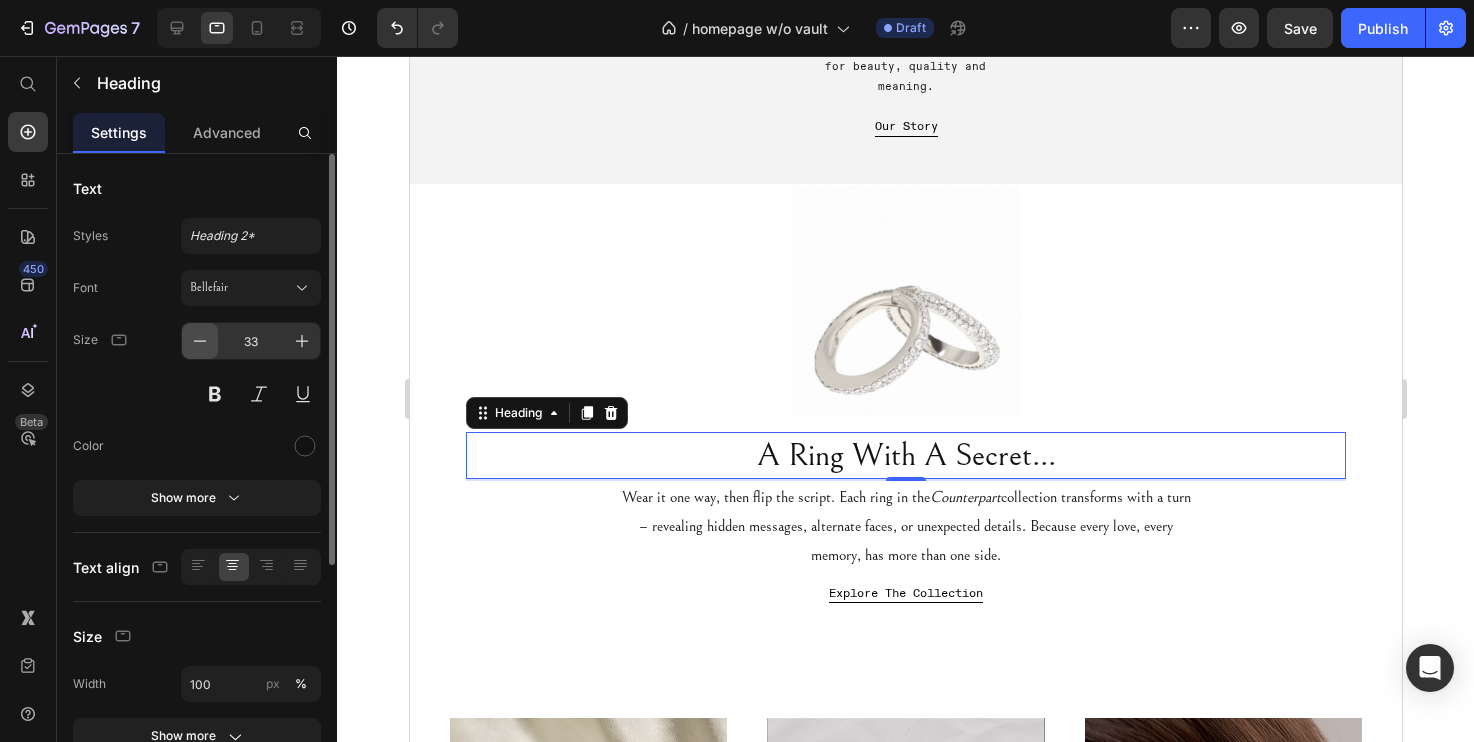 click at bounding box center (200, 341) 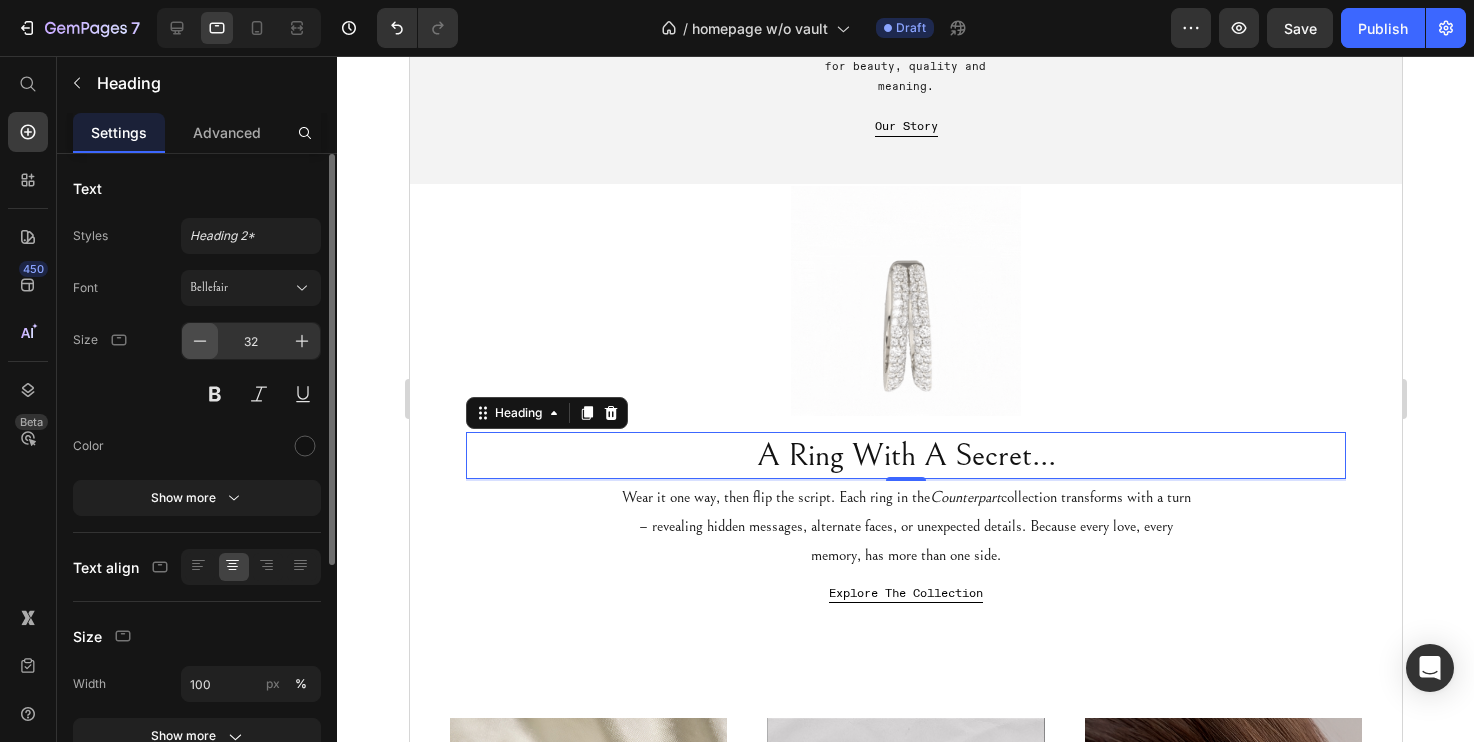 click at bounding box center (200, 341) 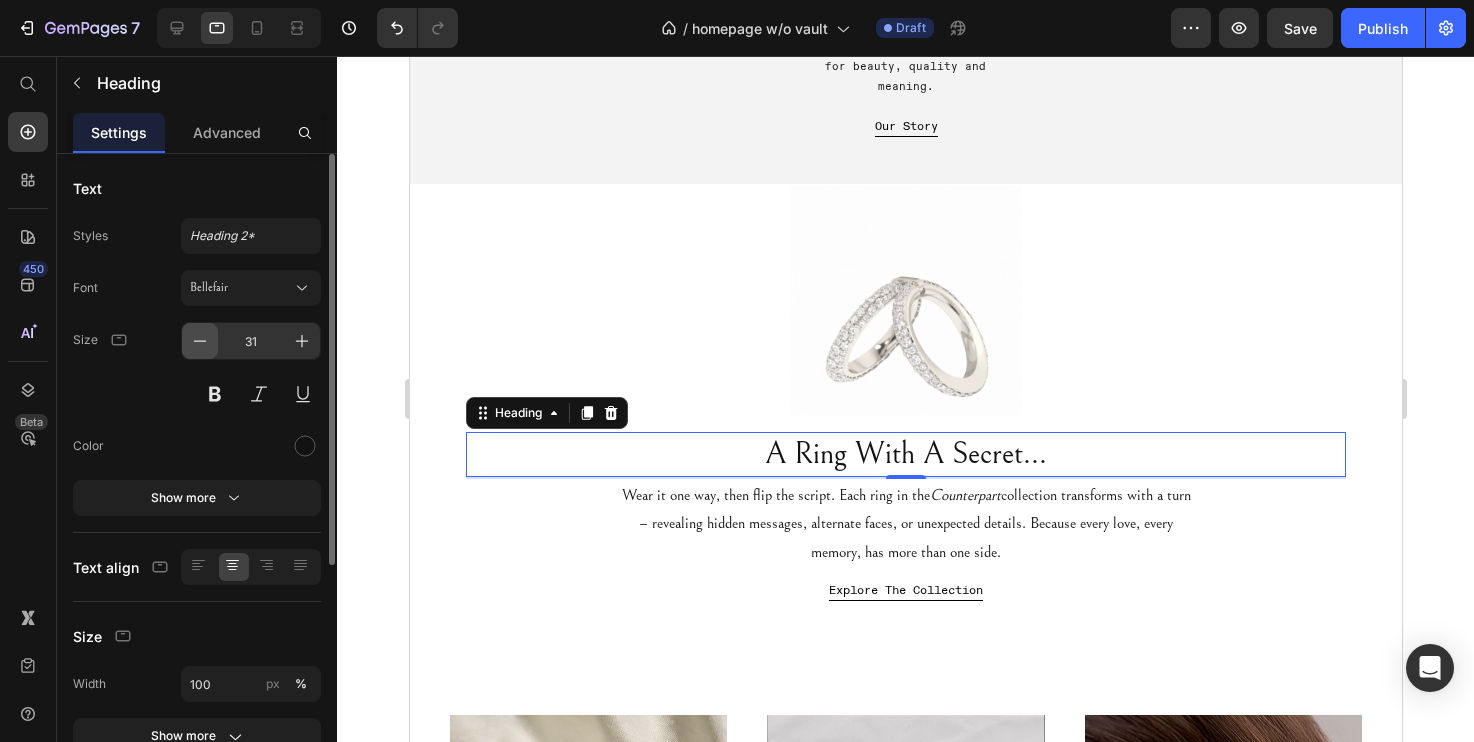 click at bounding box center [200, 341] 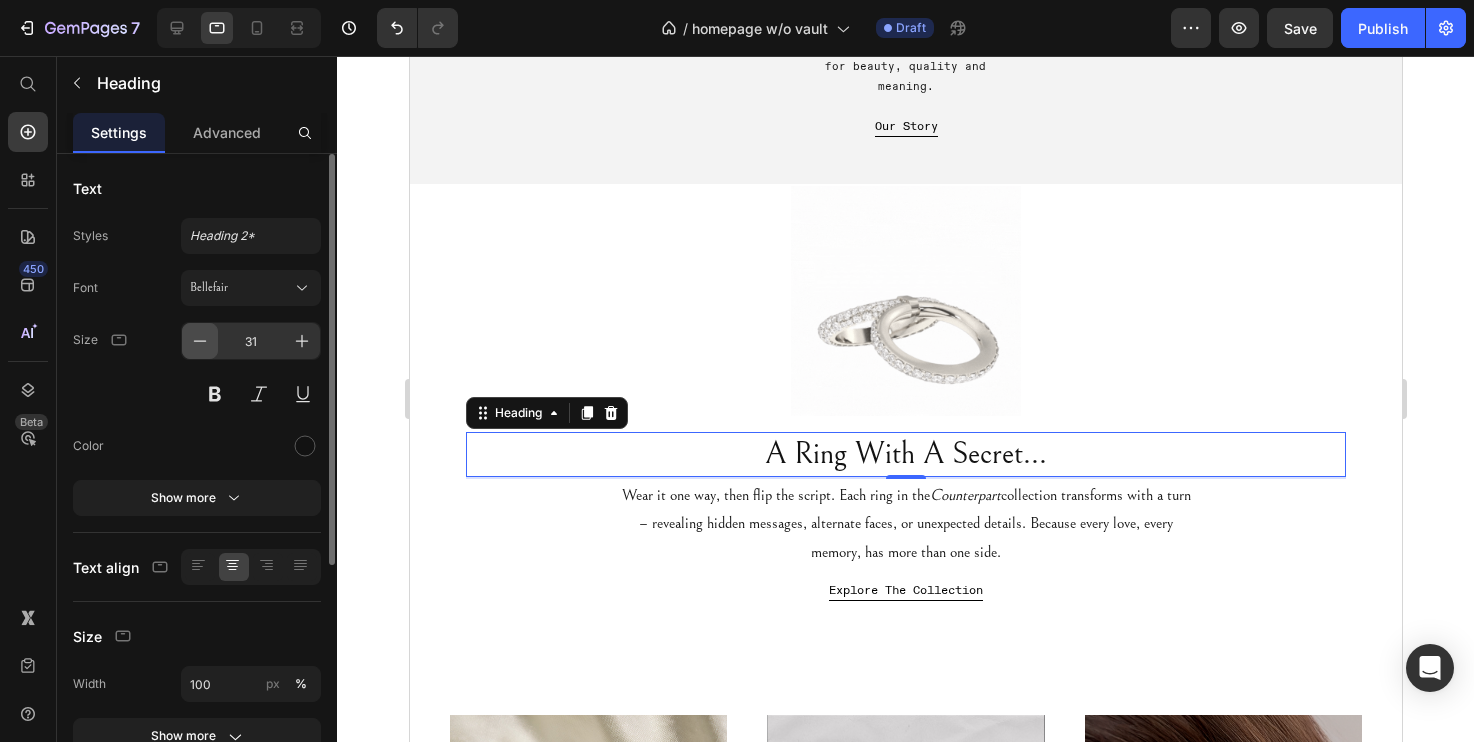 type on "30" 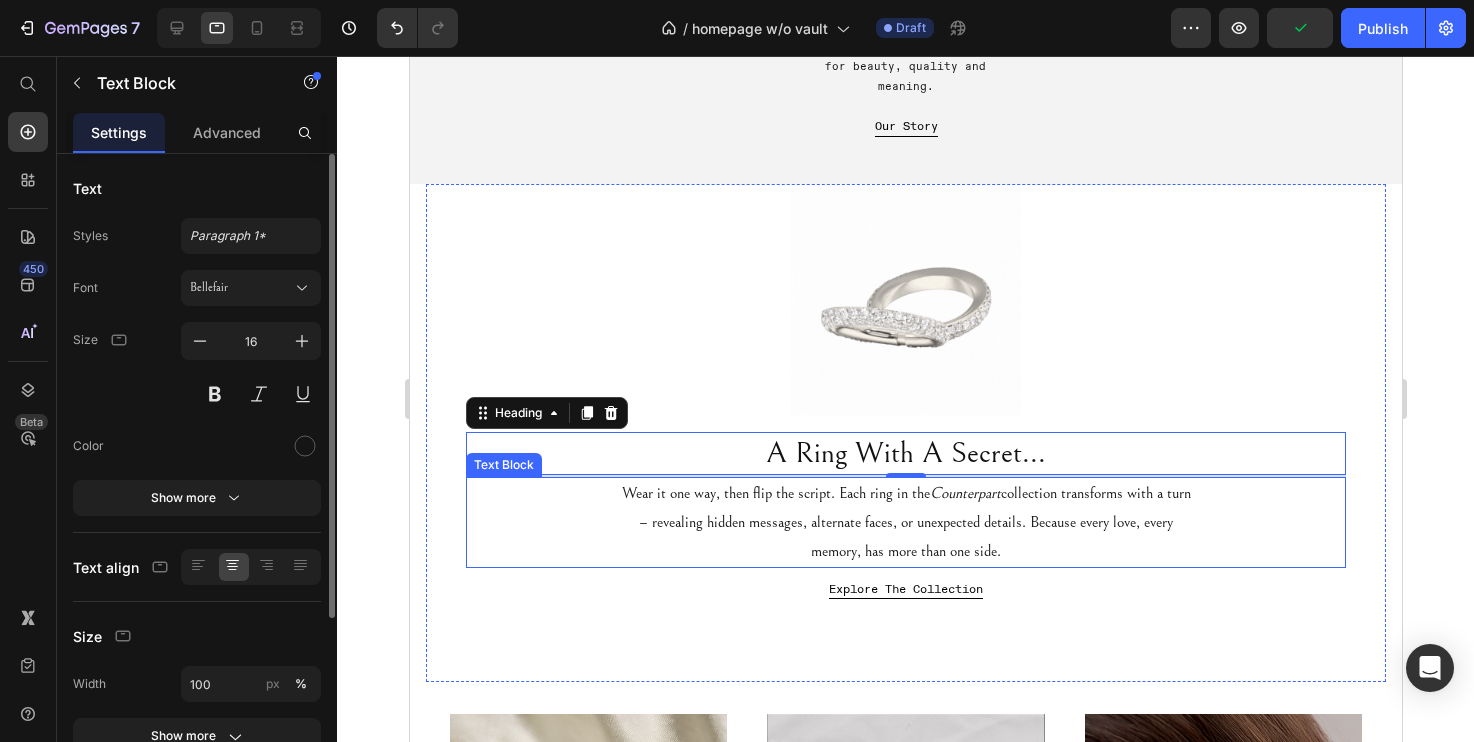 click on "Wear it one way, then flip the script. Each ring in the Counterpart collection transforms with a turn – revealing hidden messages, alternate faces, or unexpected details. Because every love, every memory, has more than one side." at bounding box center (905, 522) 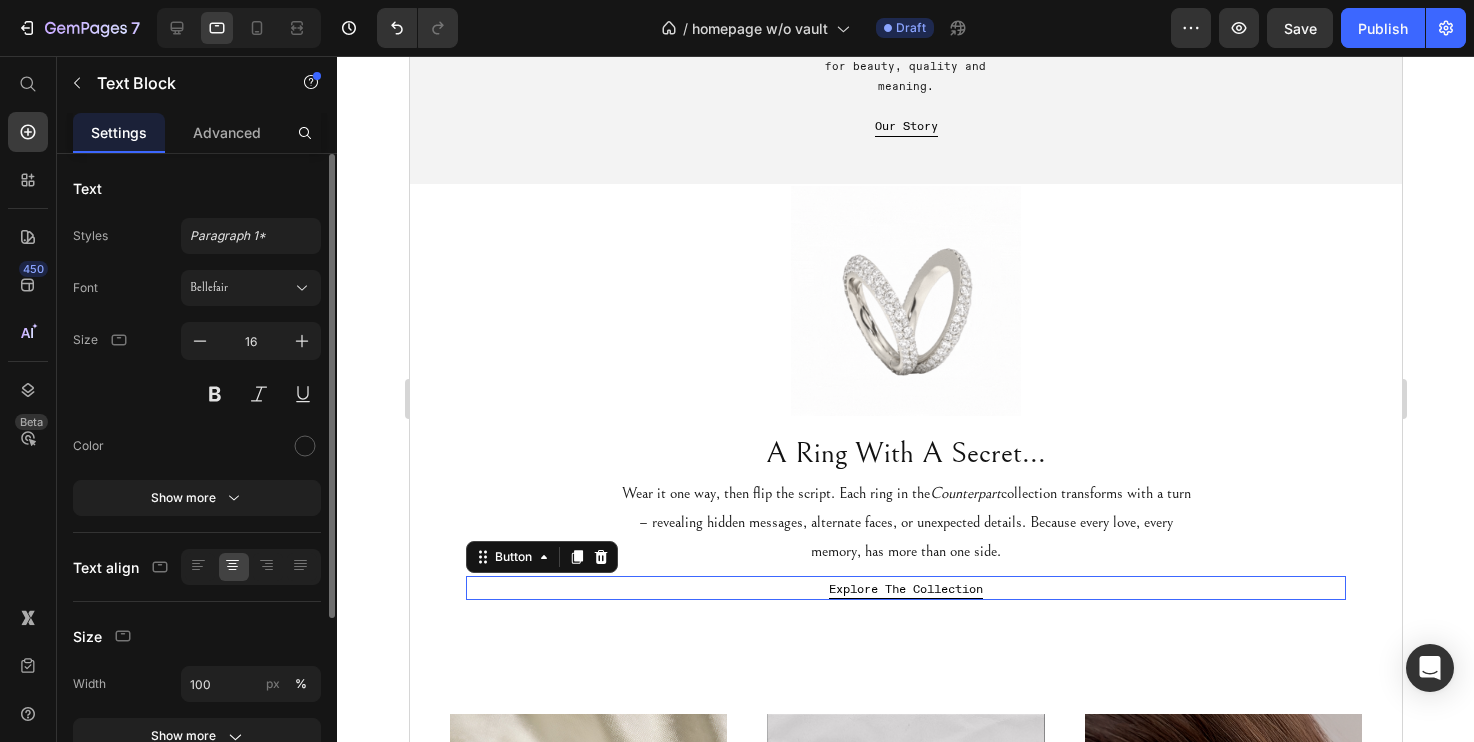 click on "Explore The Collection Button   0" at bounding box center (905, 588) 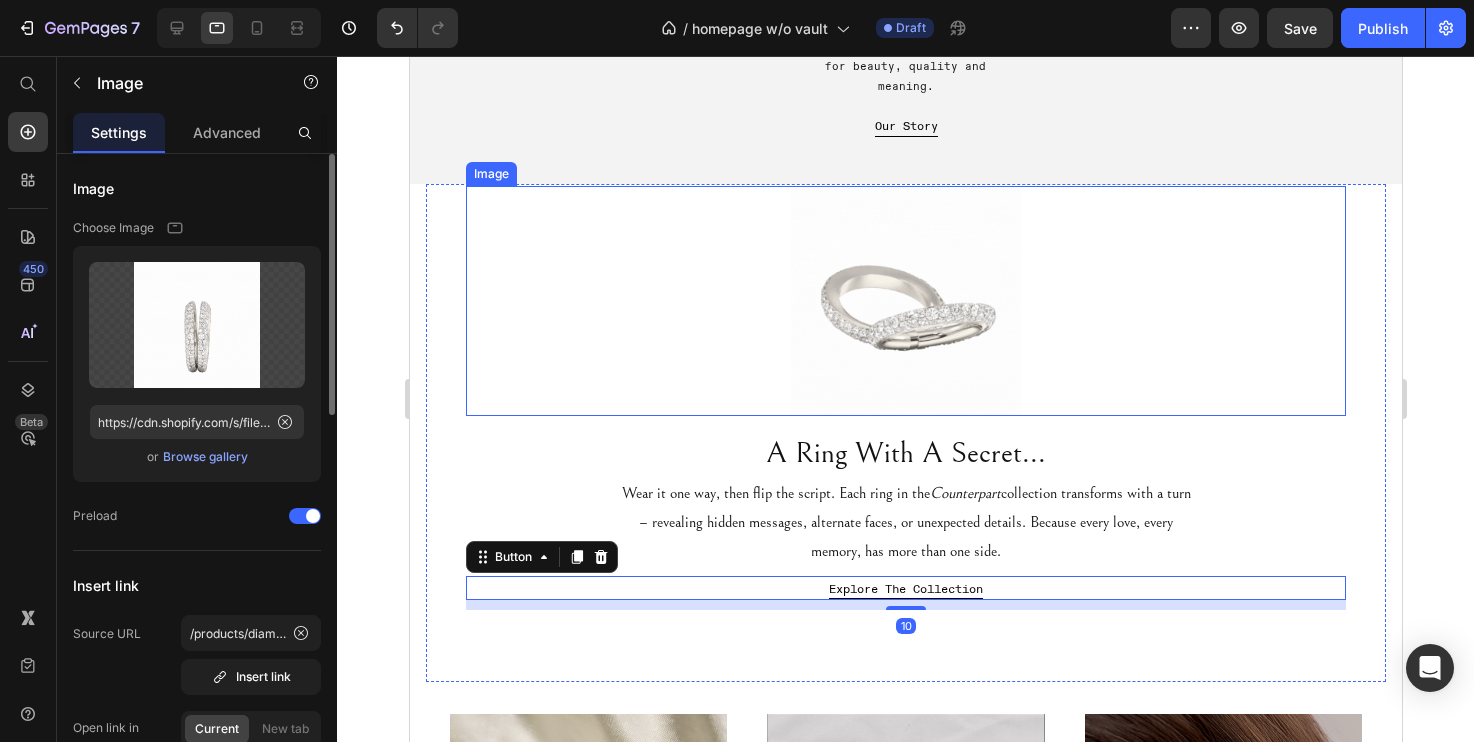 click at bounding box center [905, 301] 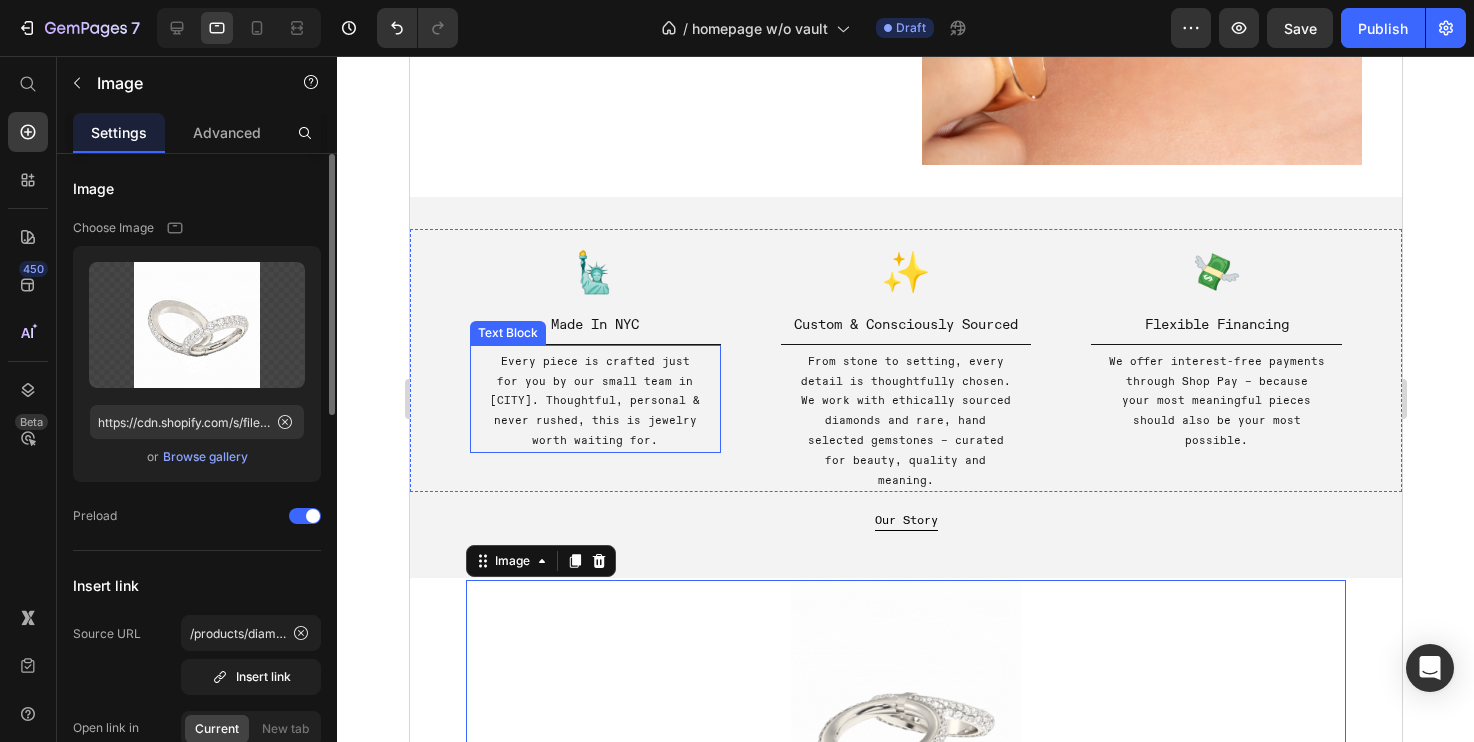 scroll, scrollTop: 962, scrollLeft: 0, axis: vertical 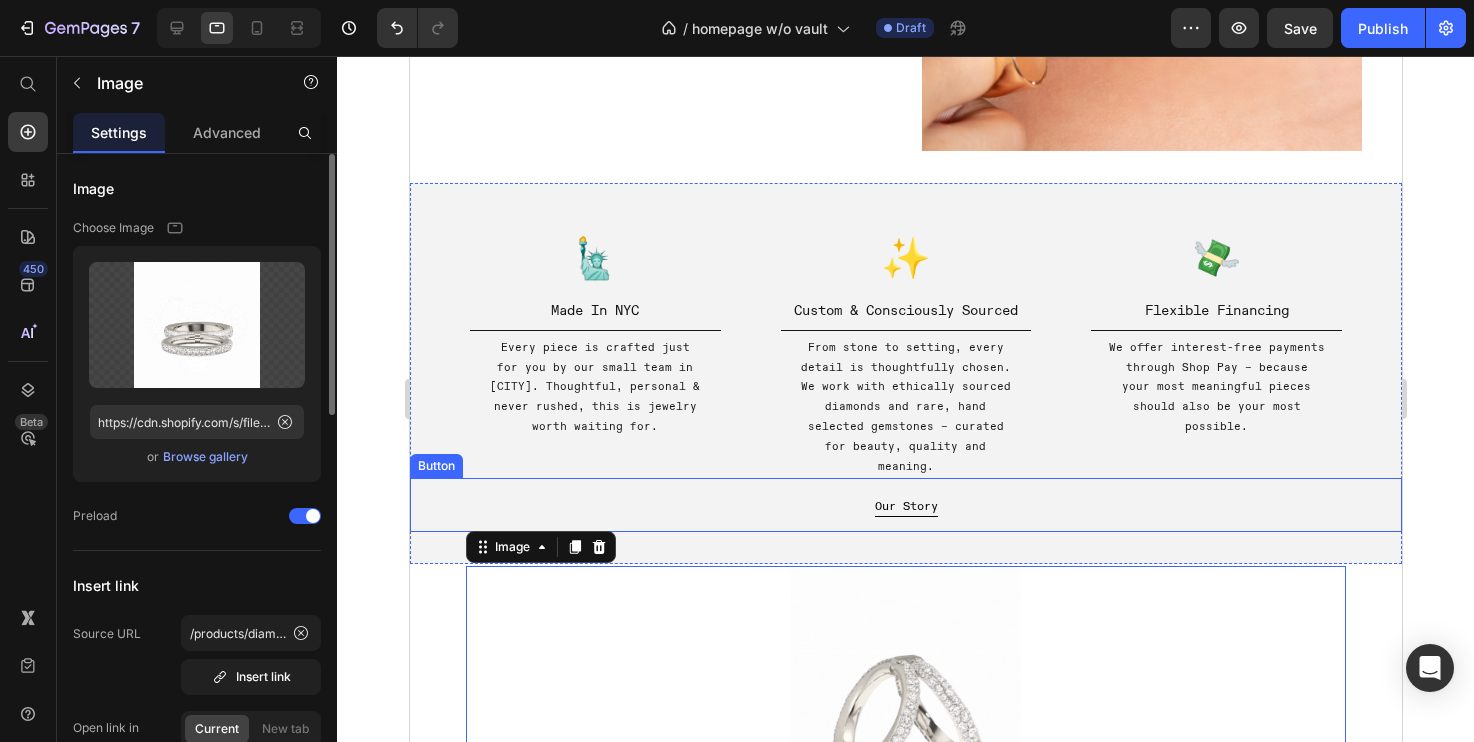 click on "Our Story Button" at bounding box center (905, 505) 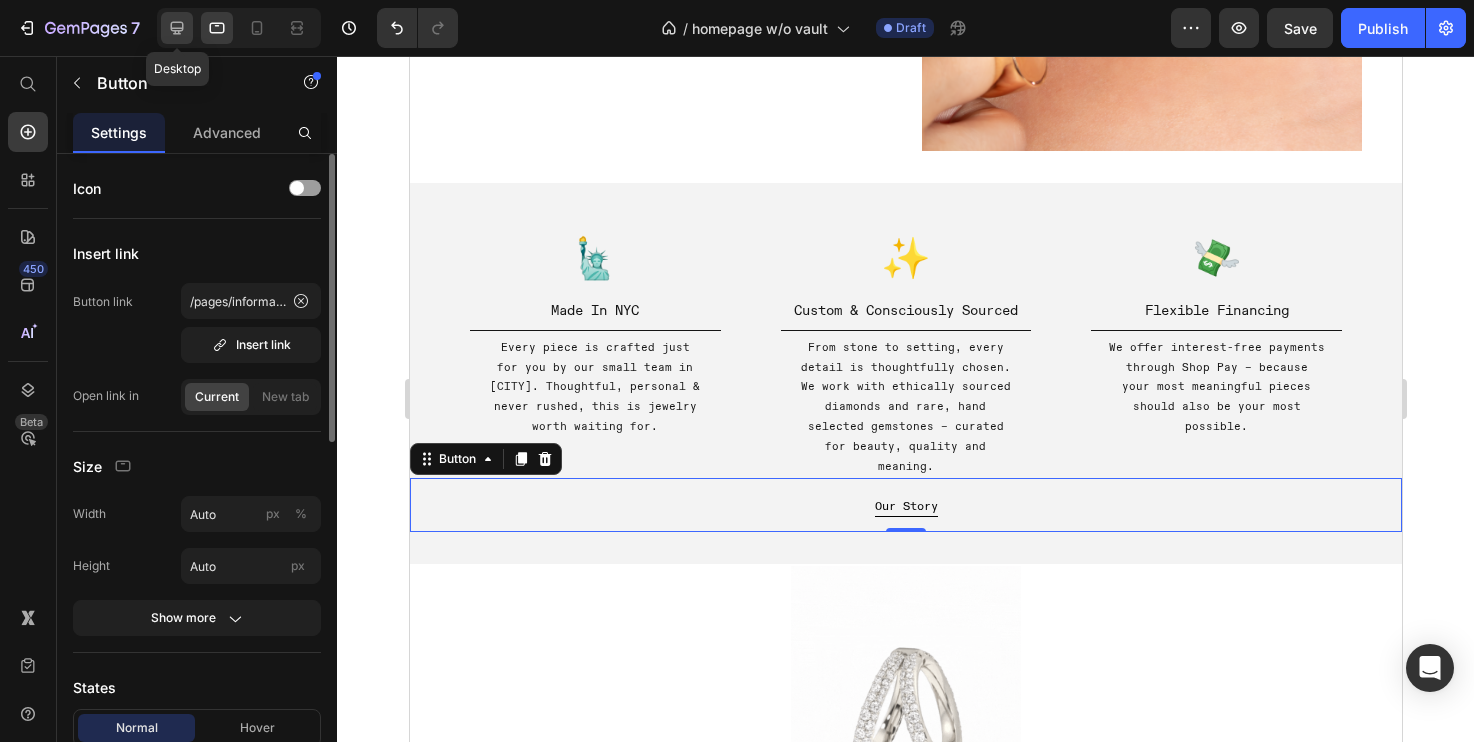 click 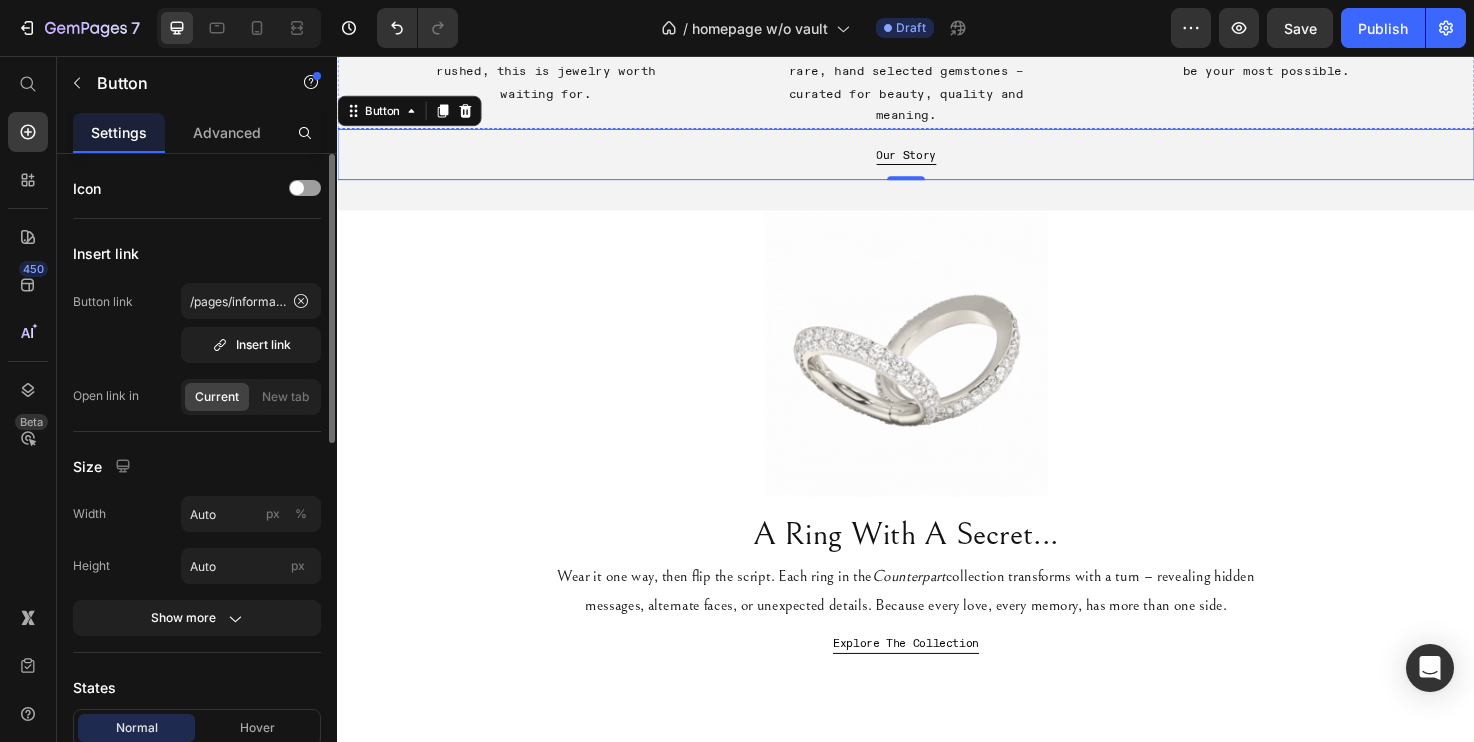 scroll, scrollTop: 1535, scrollLeft: 0, axis: vertical 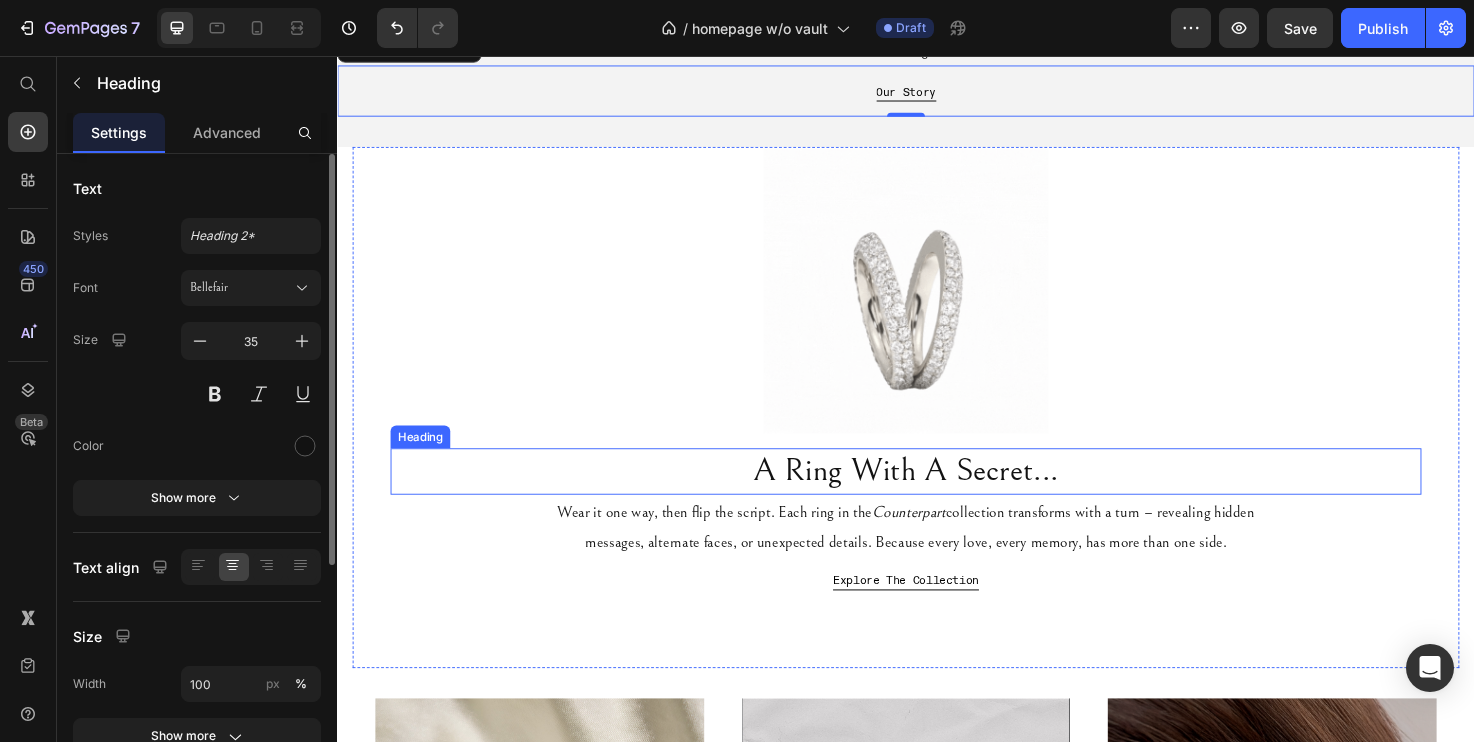 click on "A Ring With A Secret..." at bounding box center (937, 495) 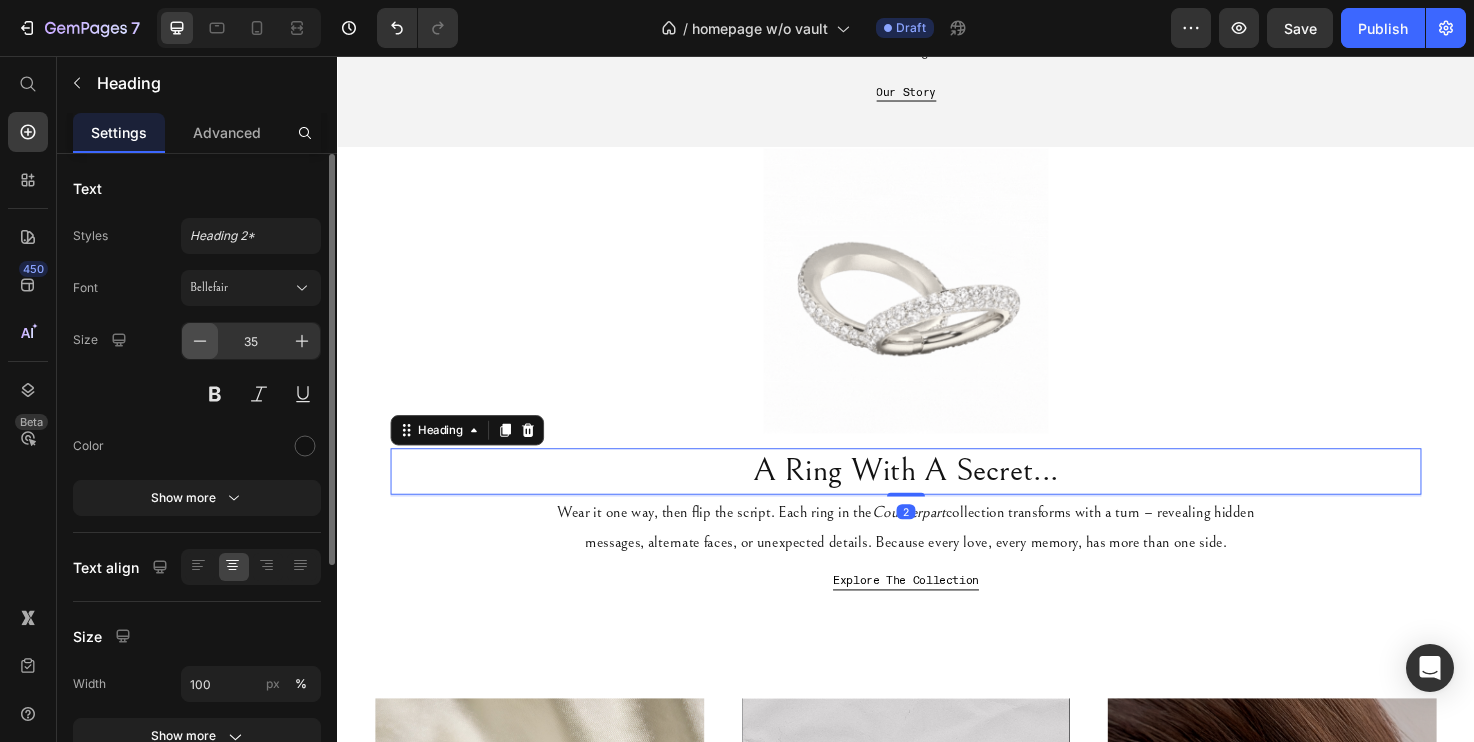 click at bounding box center [200, 341] 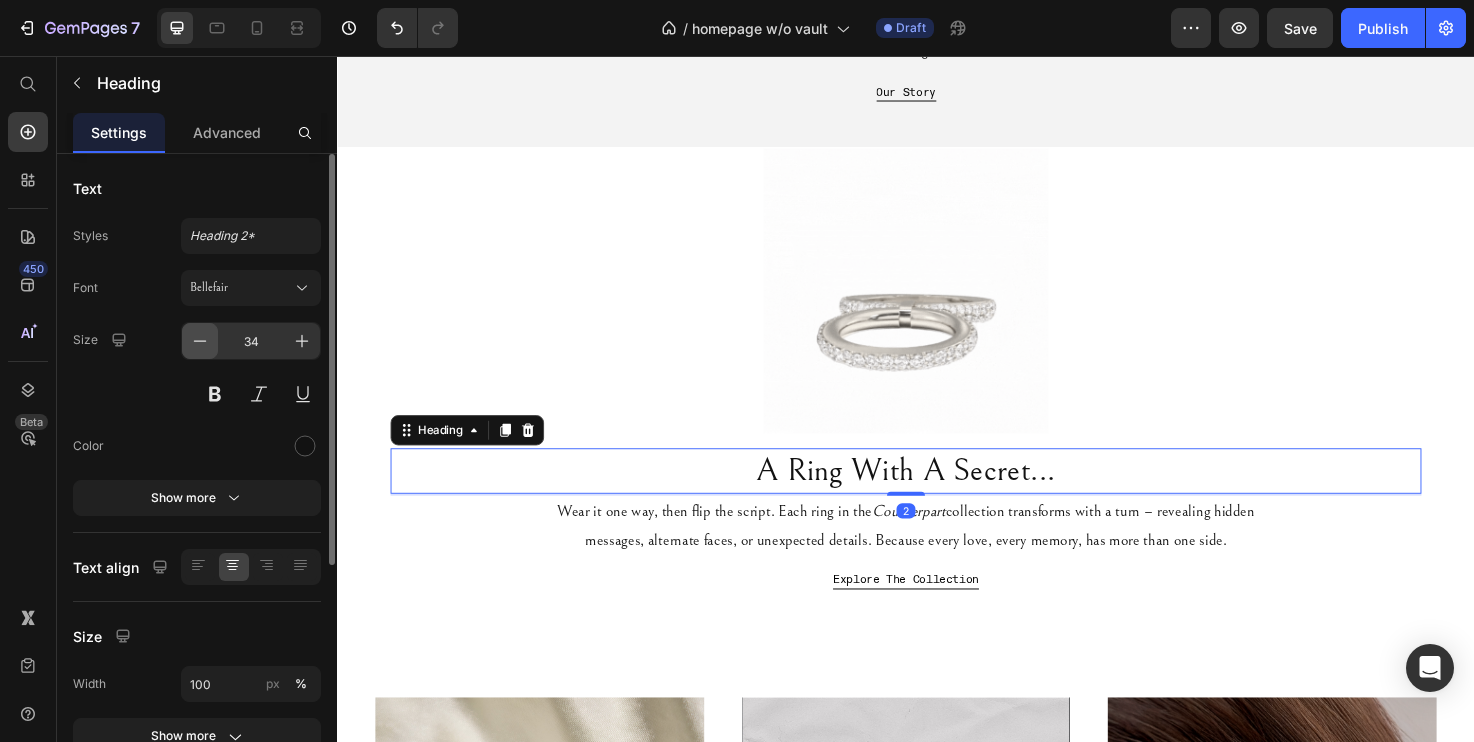 click at bounding box center [200, 341] 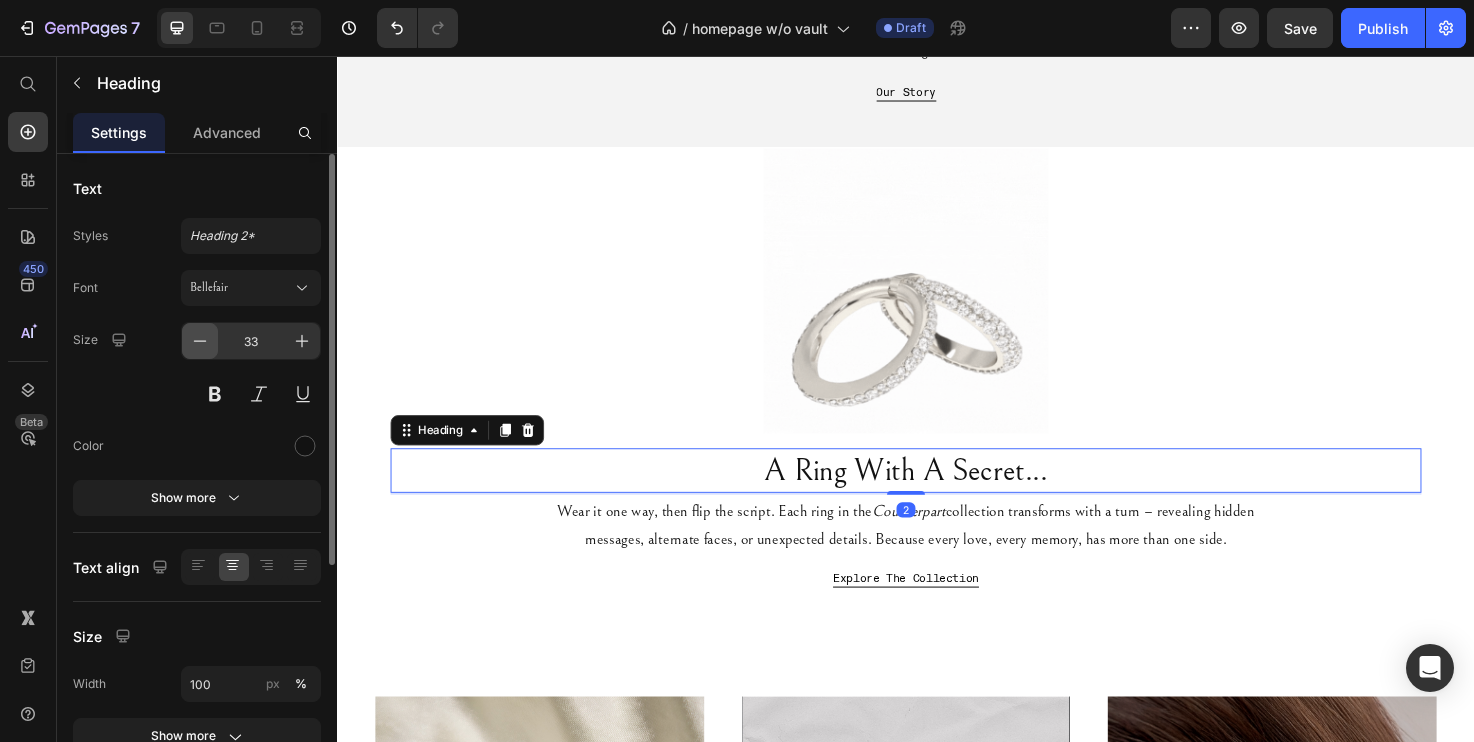 click at bounding box center (200, 341) 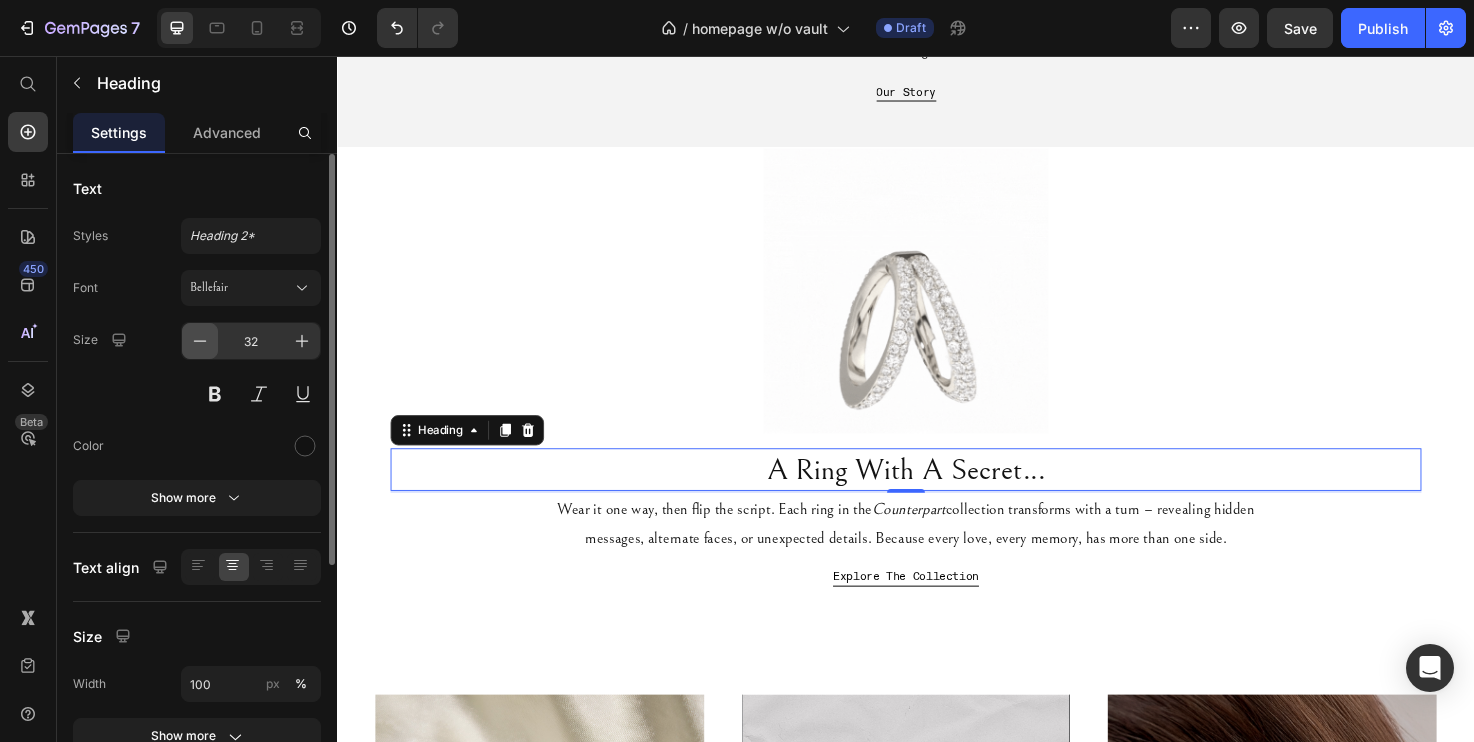 click at bounding box center [200, 341] 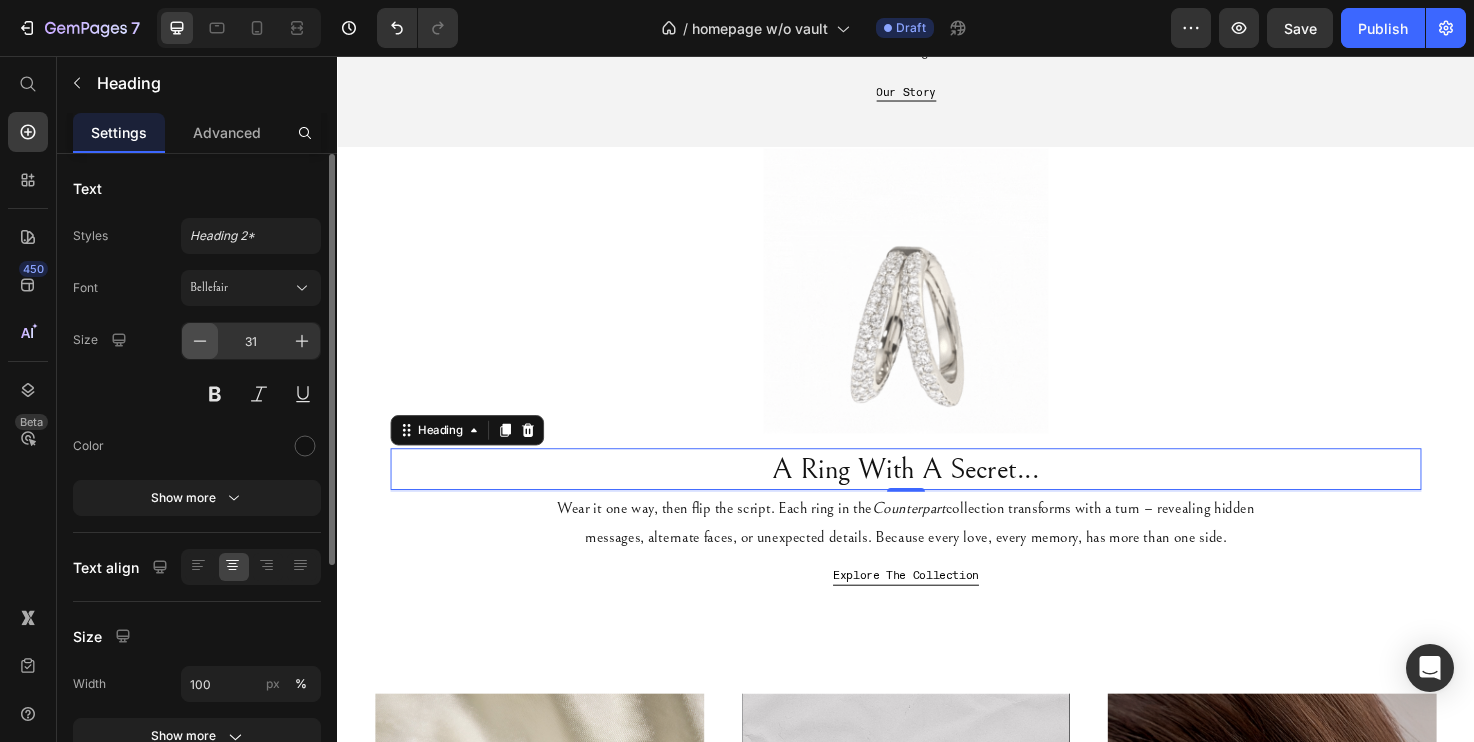 click at bounding box center [200, 341] 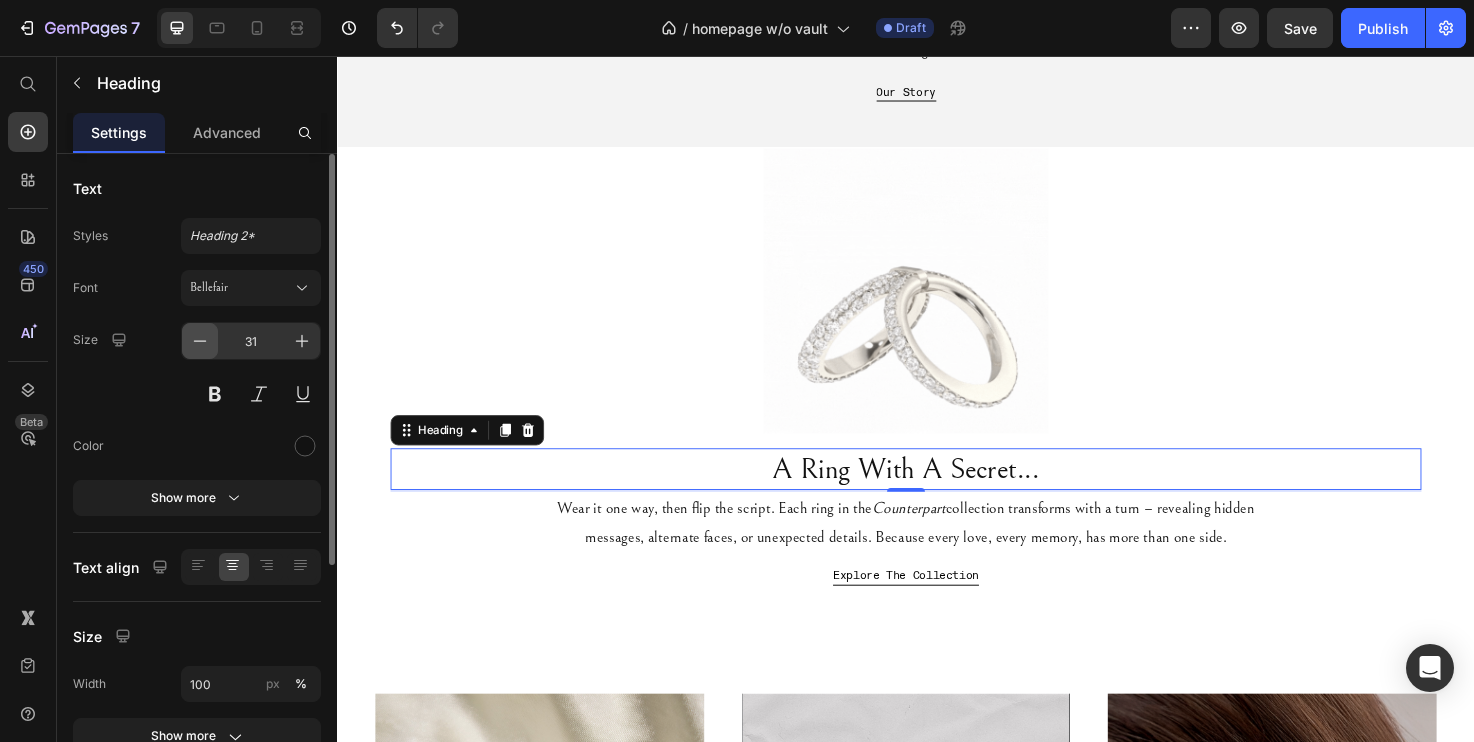 type on "30" 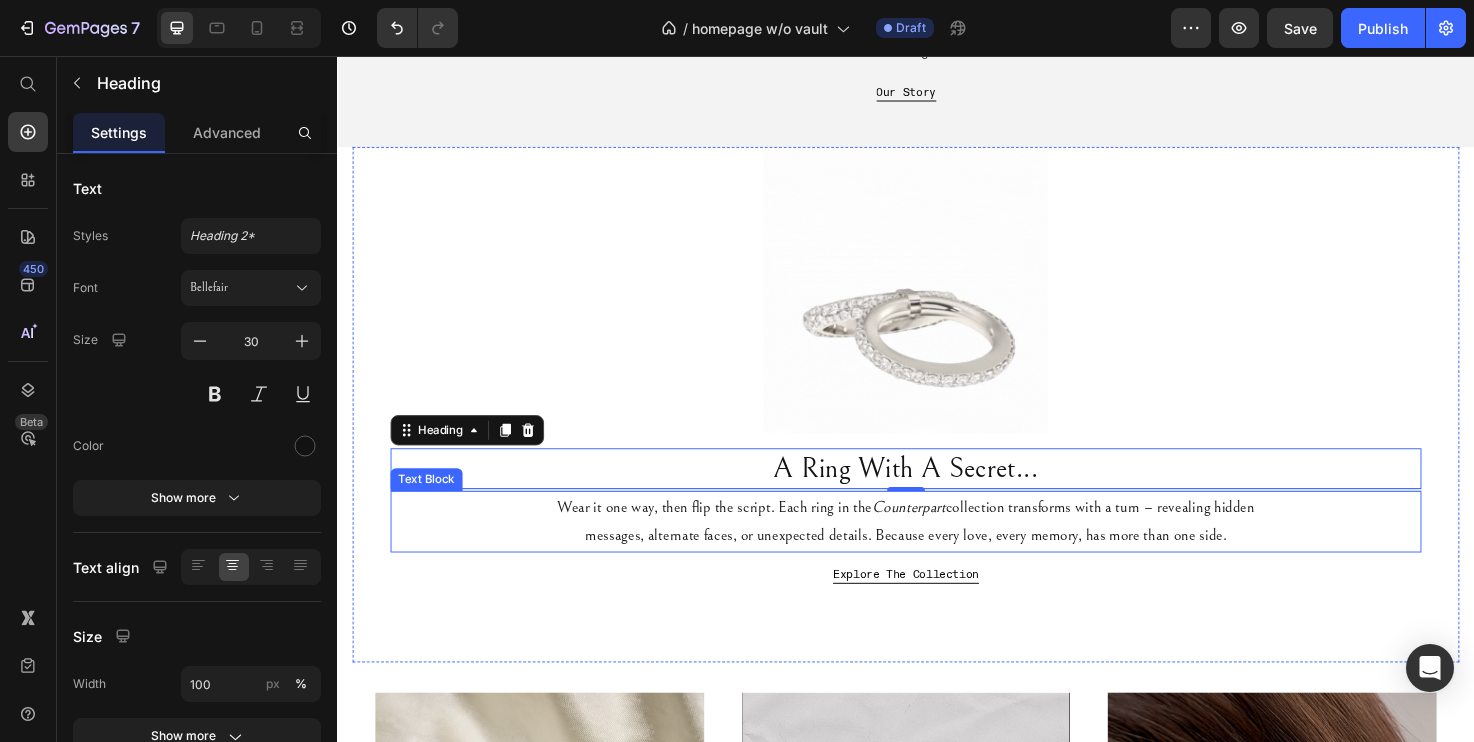 click on "Wear it one way, then flip the script. Each ring in the Counterpart collection transforms with a turn – revealing hidden messages, alternate faces, or unexpected details. Because every love, every memory, has more than one side." at bounding box center (937, 547) 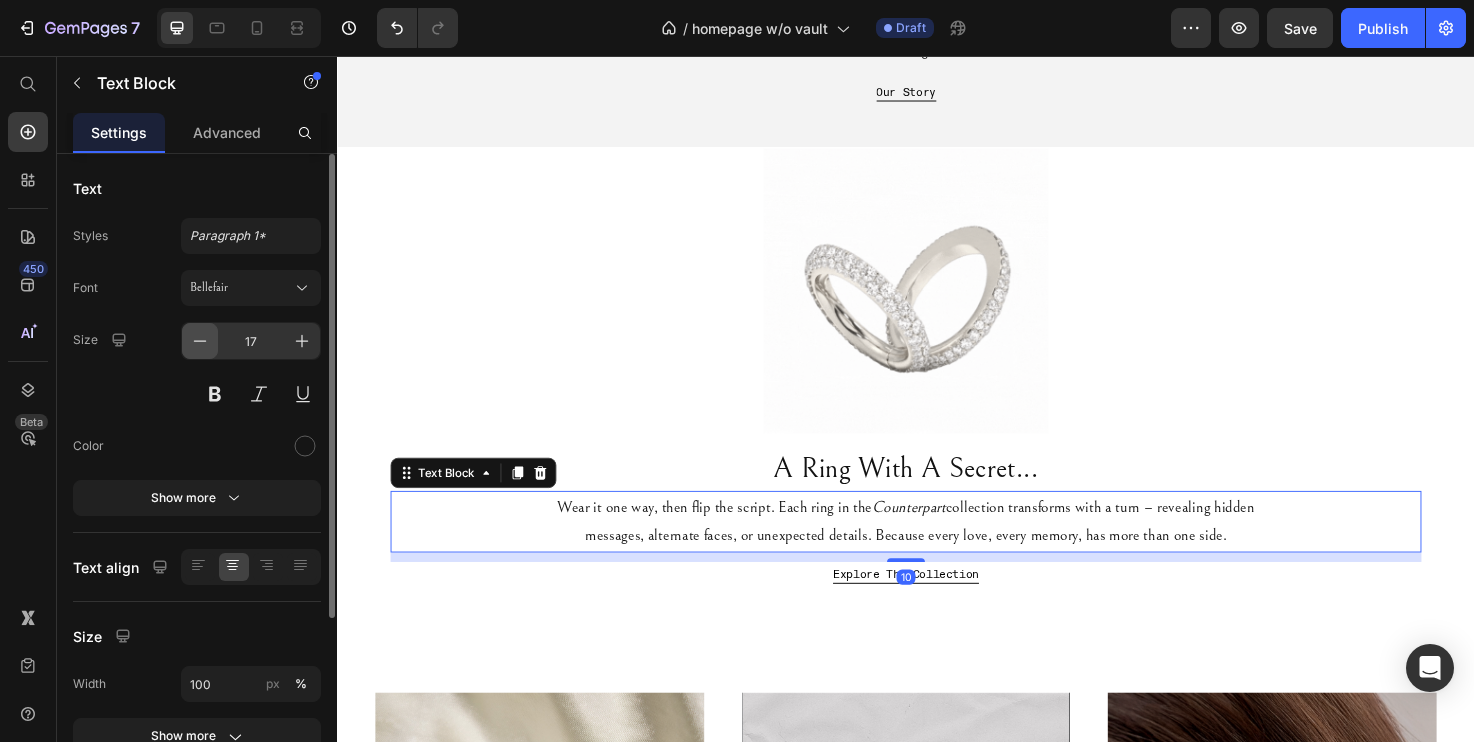 click 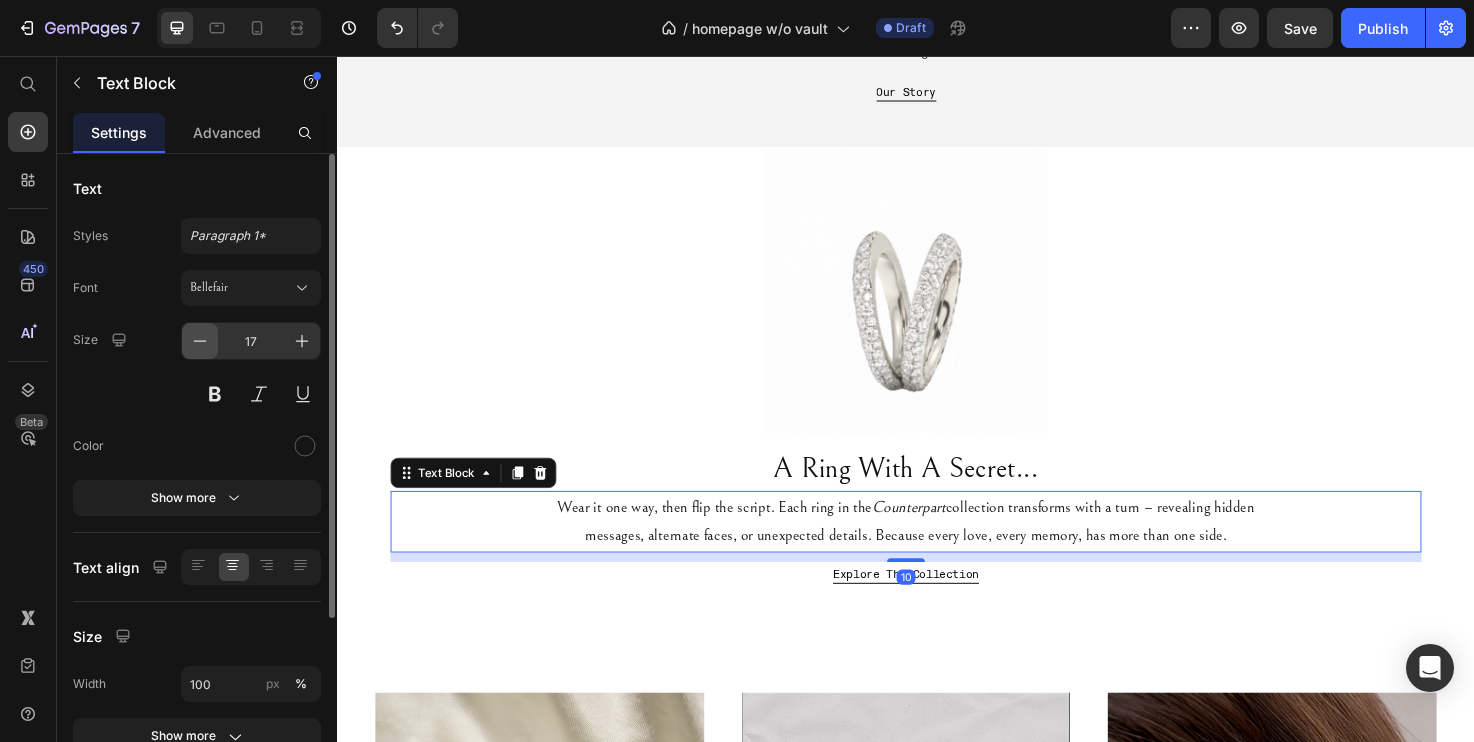 type on "16" 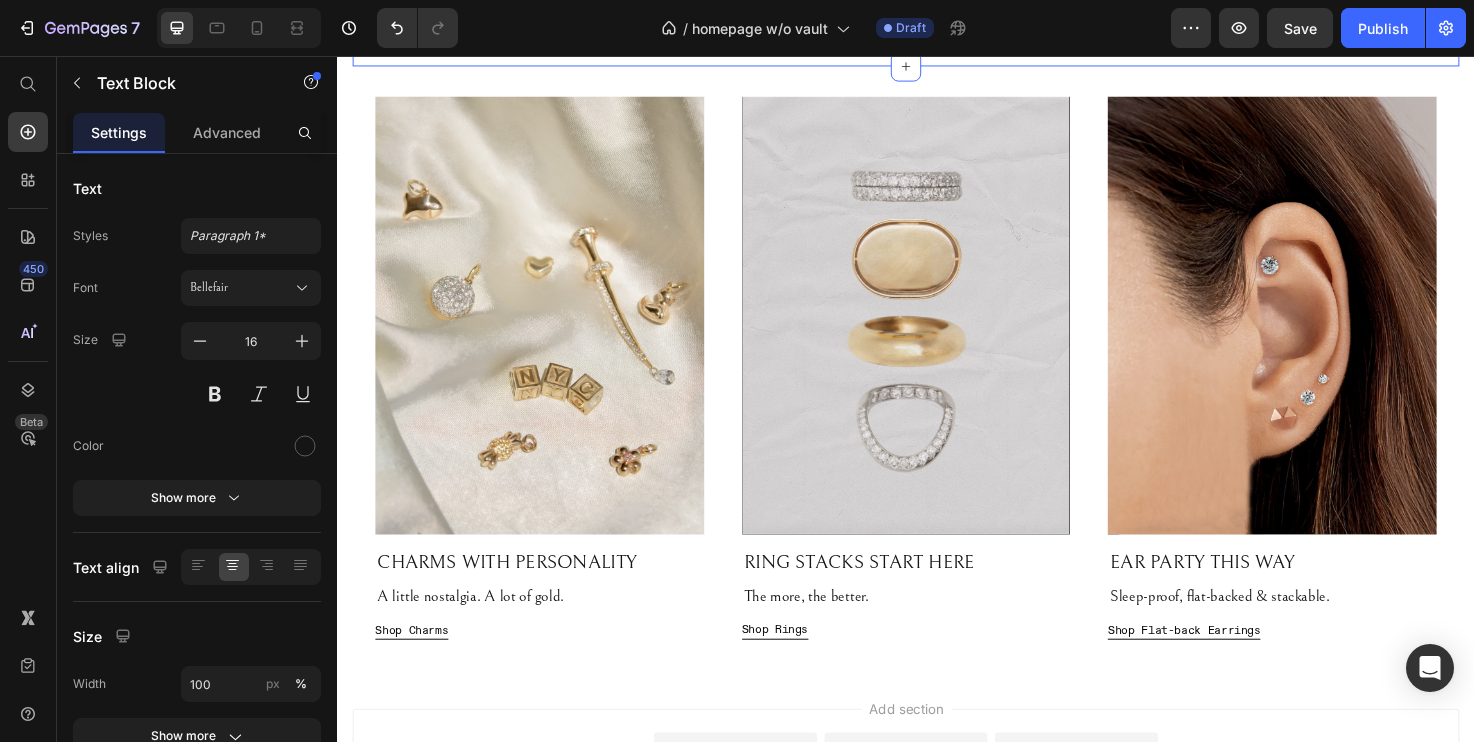 scroll, scrollTop: 2142, scrollLeft: 0, axis: vertical 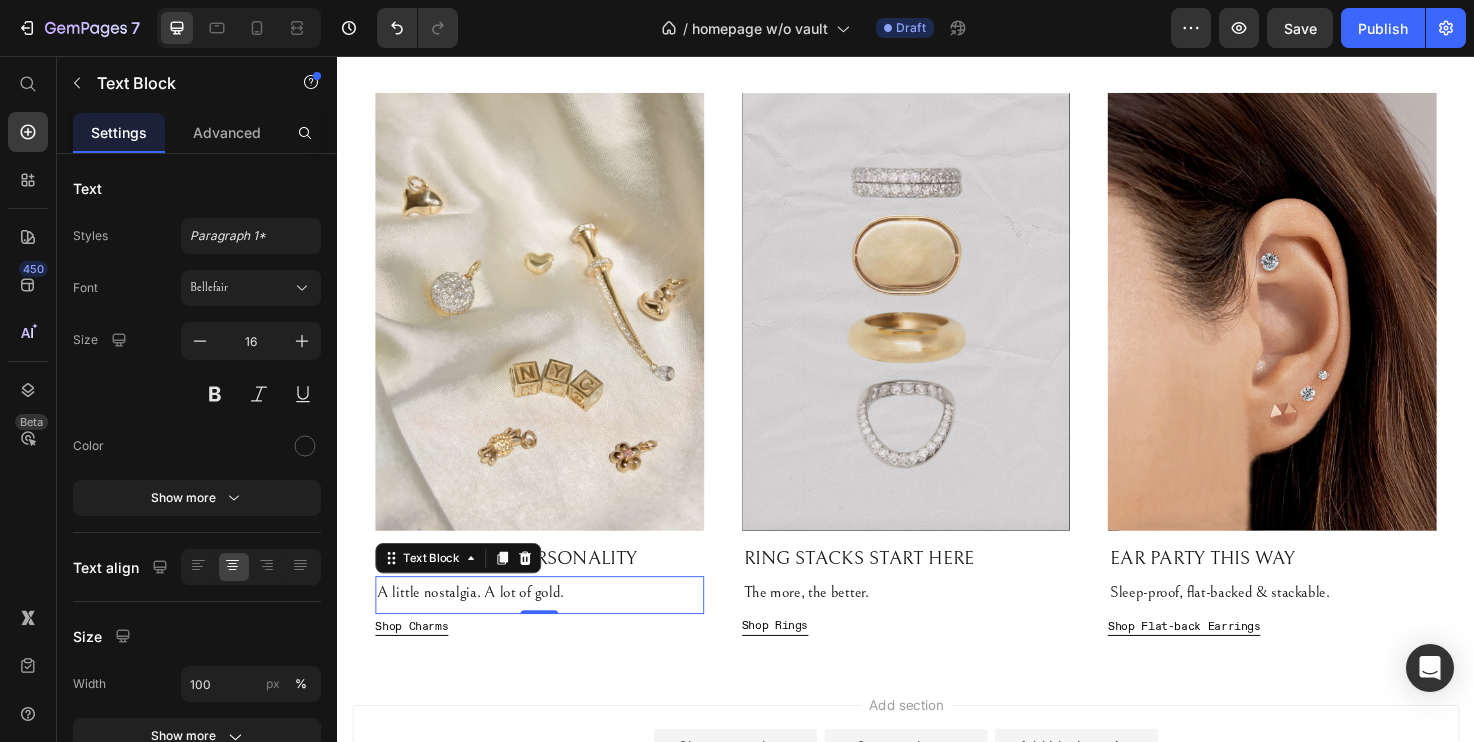 click on "A little nostalgia. A lot of gold." at bounding box center [550, 622] 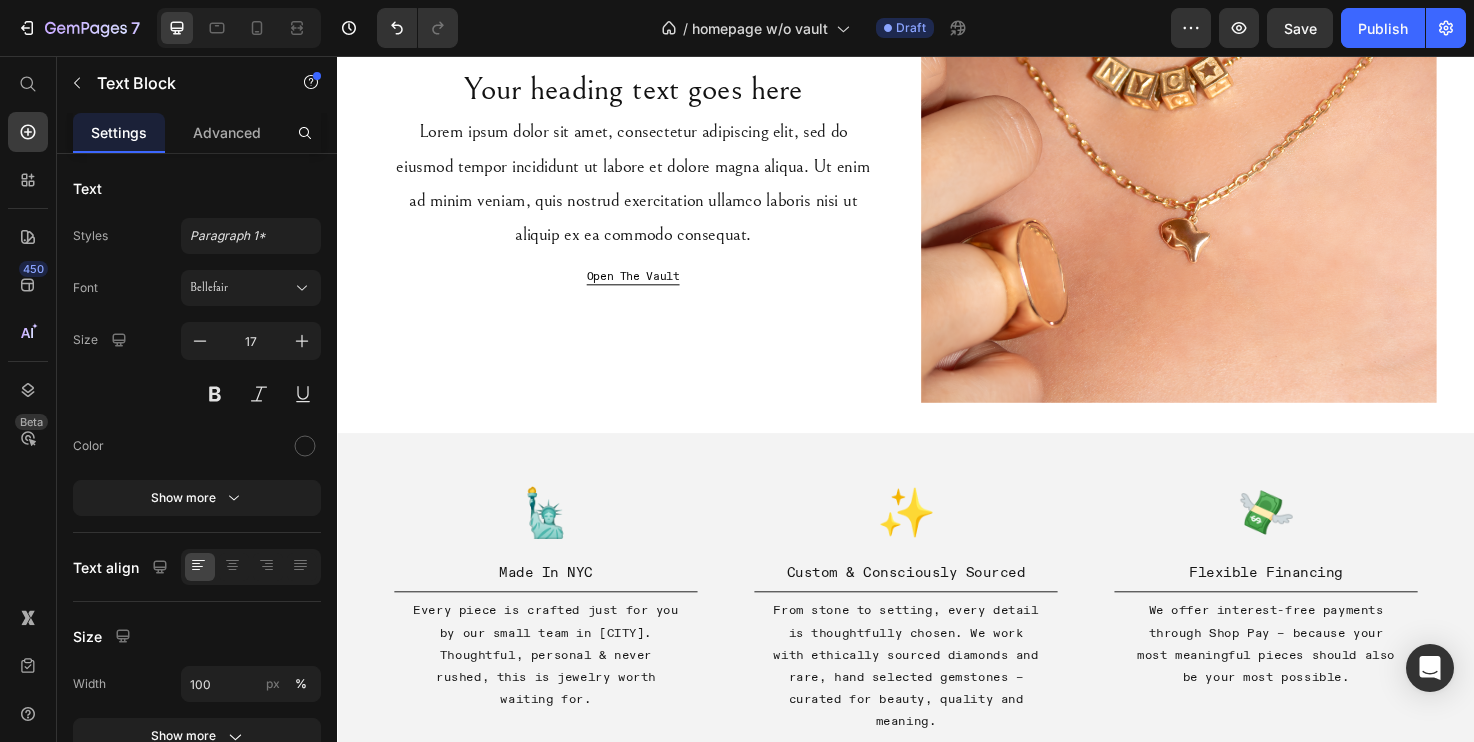scroll, scrollTop: 907, scrollLeft: 0, axis: vertical 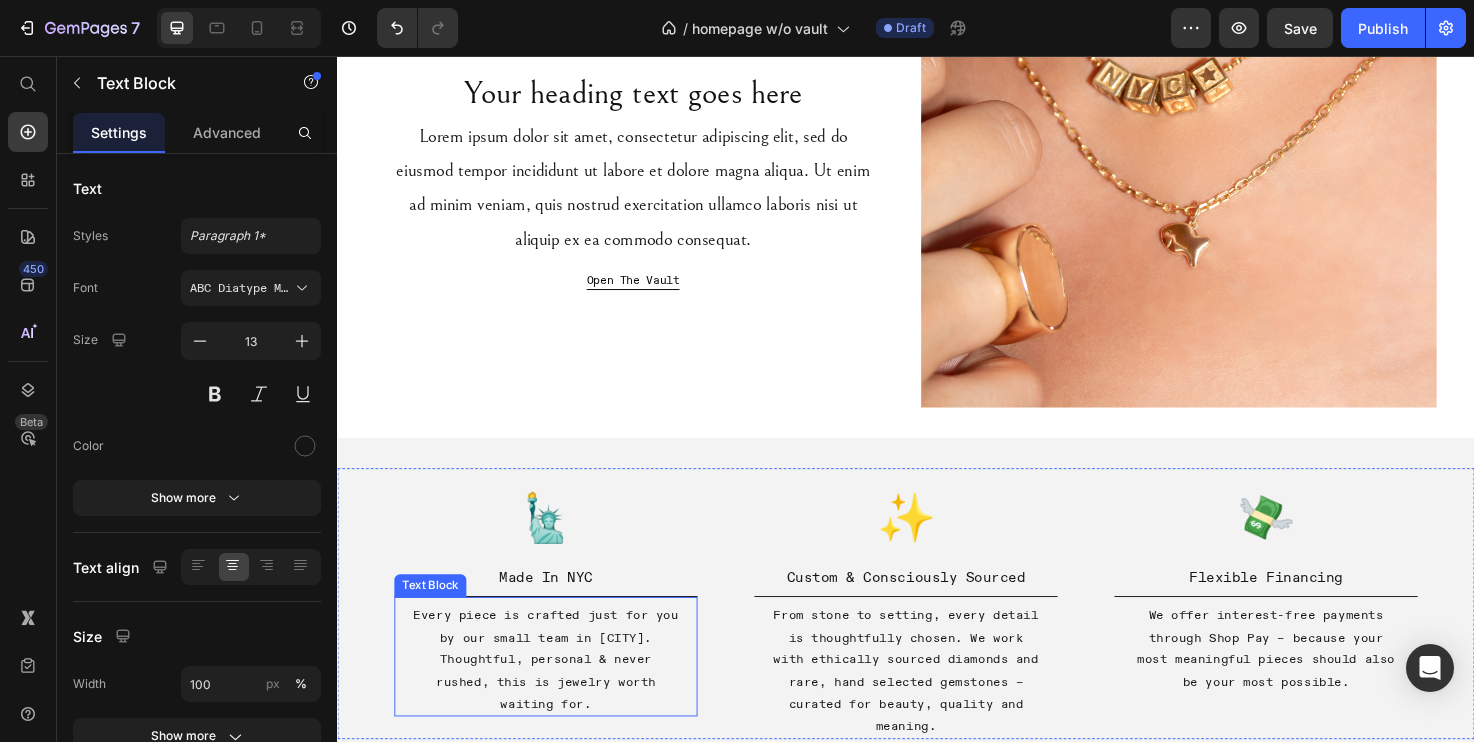 click on "Every piece is crafted just for you by our small team in [CITY]. Thoughtful, personal & never rushed, this is jewelry worth waiting for." at bounding box center (557, 692) 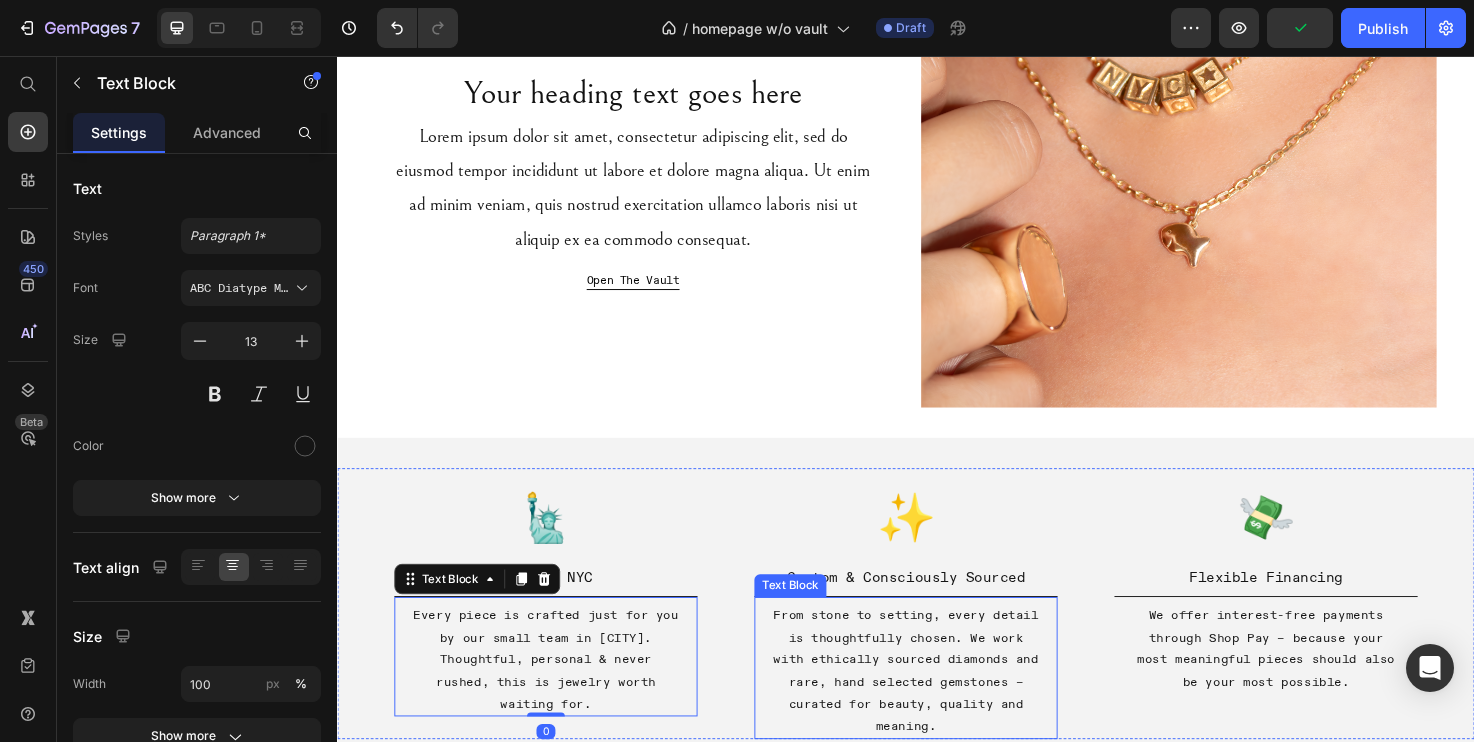 click on "From stone to setting, every detail is thoughtfully chosen. We work with ethically sourced diamonds and rare, hand selected gemstones – curated for beauty, quality and meaning." at bounding box center [937, 704] 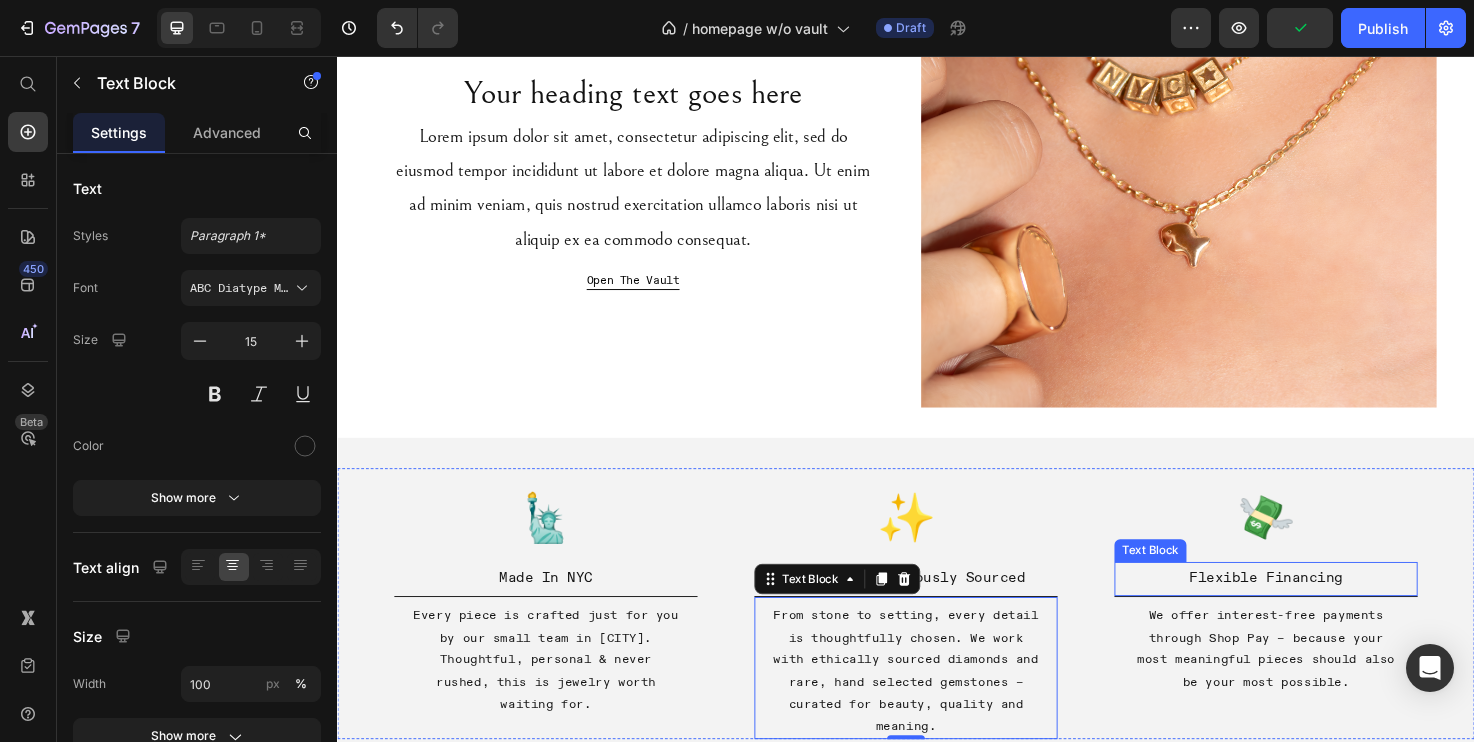 click on "Flexible Financing" at bounding box center [1317, 605] 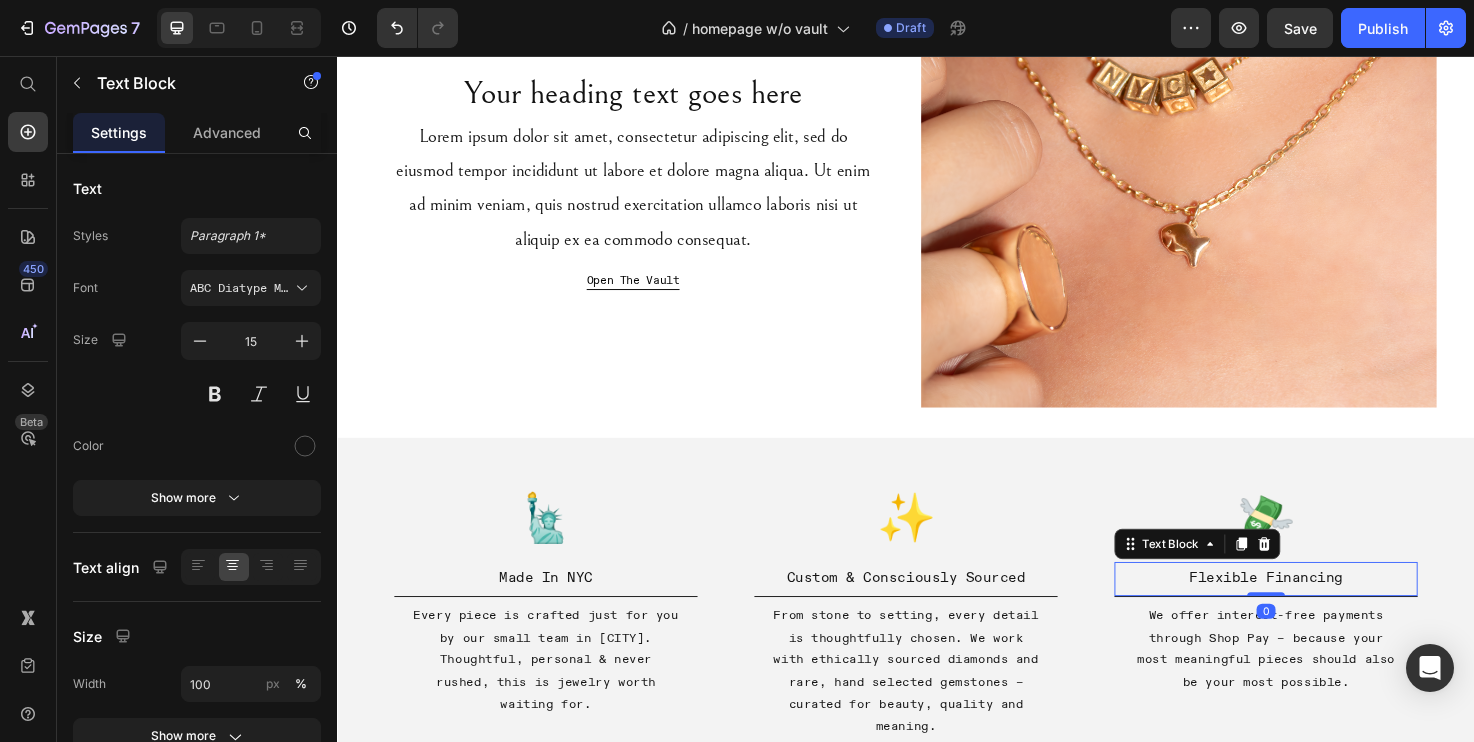 click on "We offer interest-free payments through Shop Pay – because your most meaningful pieces should also be your most possible." at bounding box center (1317, 681) 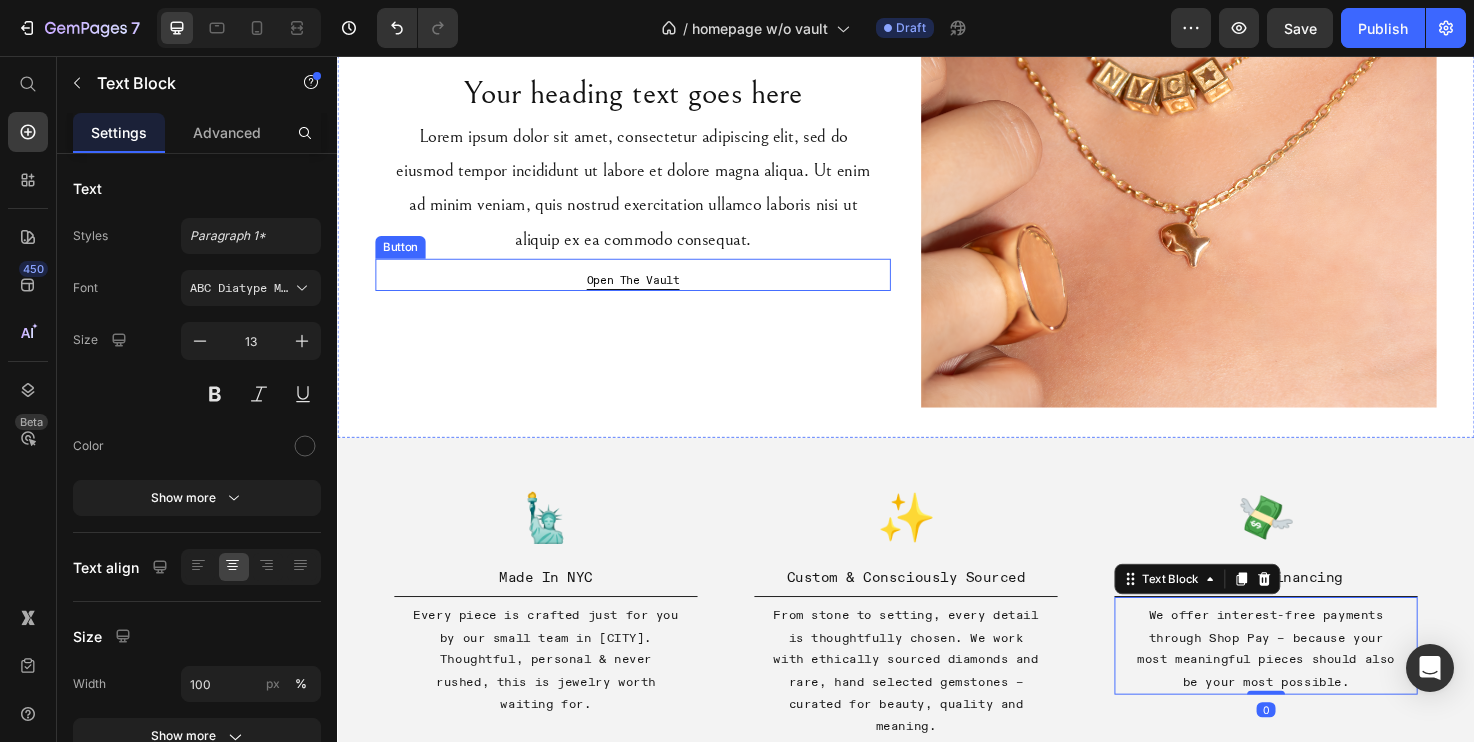 click on "Lorem ipsum dolor sit amet, consectetur adipiscing elit, sed do eiusmod tempor incididunt ut labore et dolore magna aliqua. Ut enim ad minim veniam, quis nostrud exercitation ullamco laboris nisi ut aliquip ex ea commodo consequat." at bounding box center (649, 196) 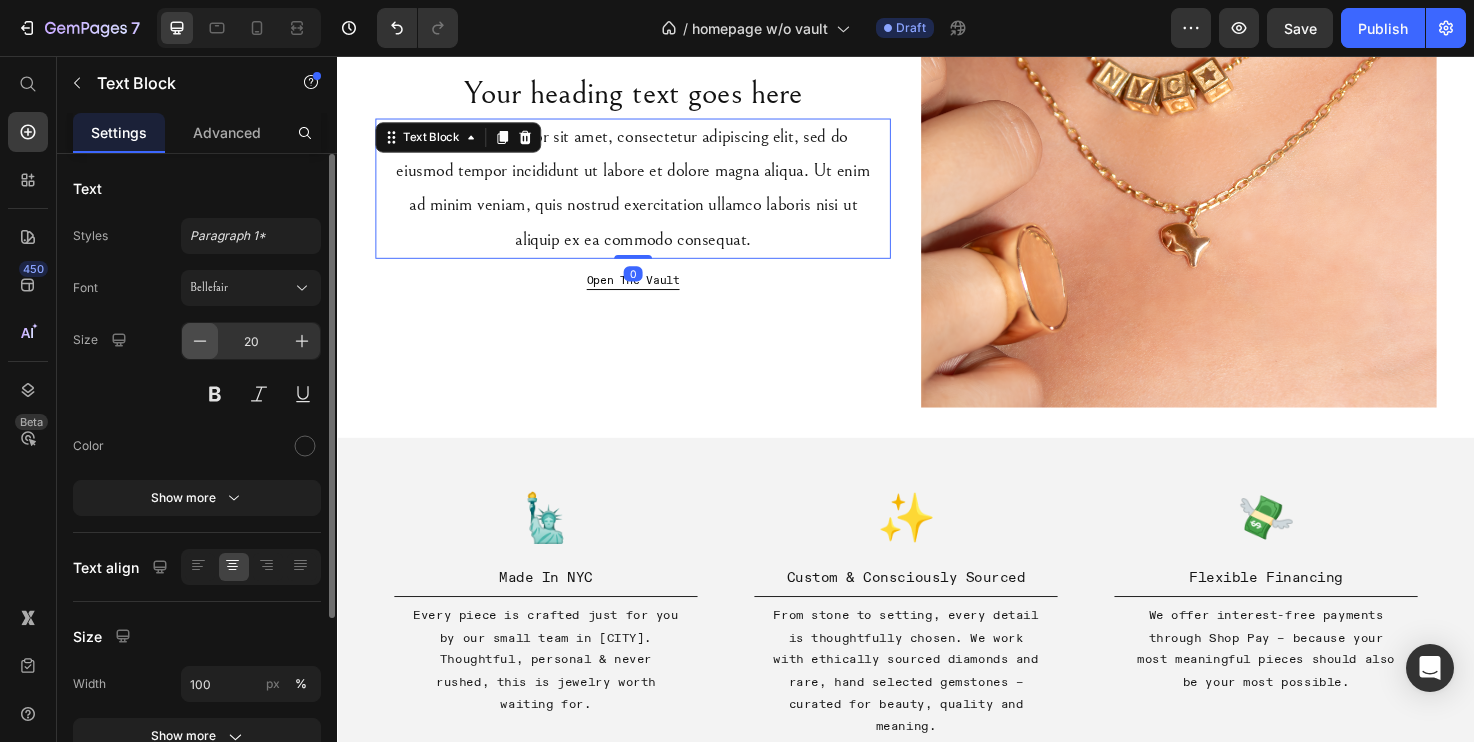 click 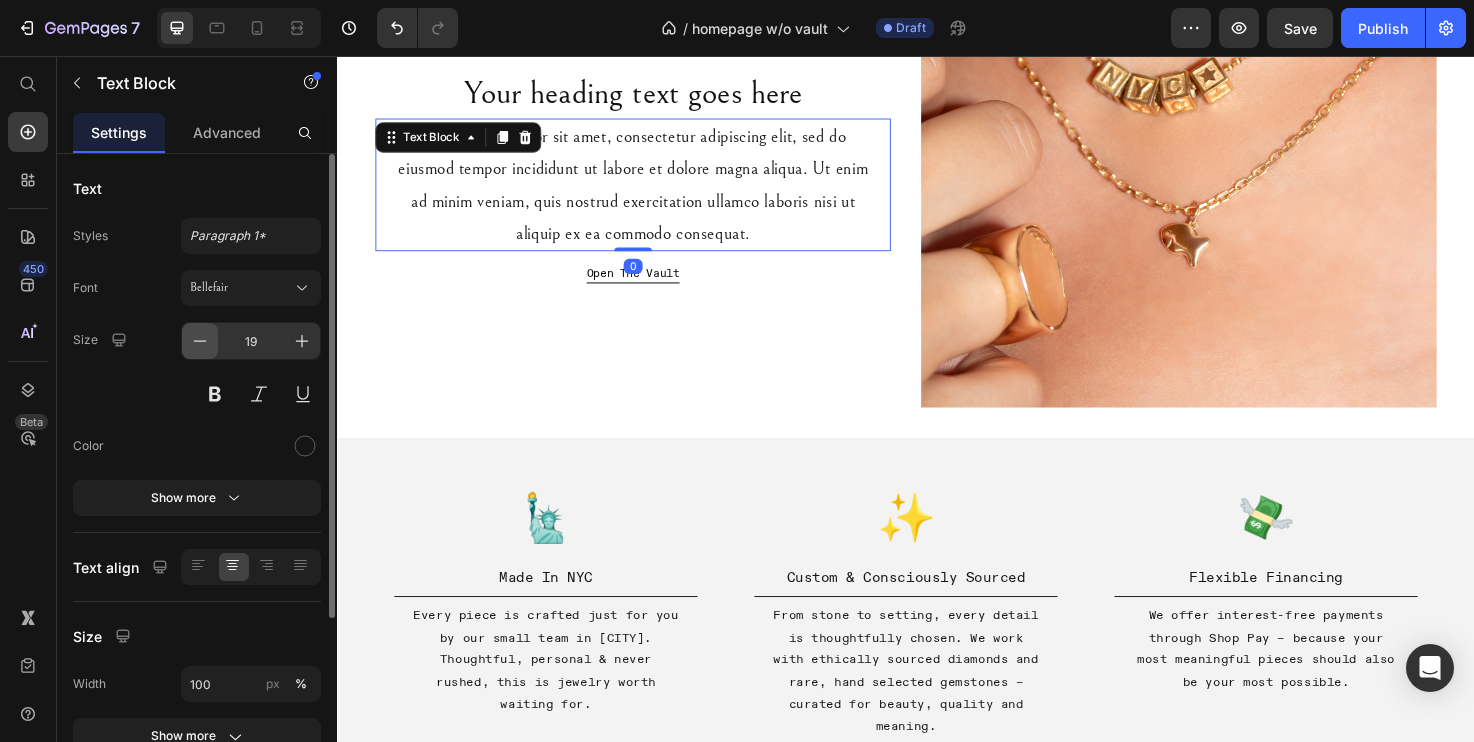 click 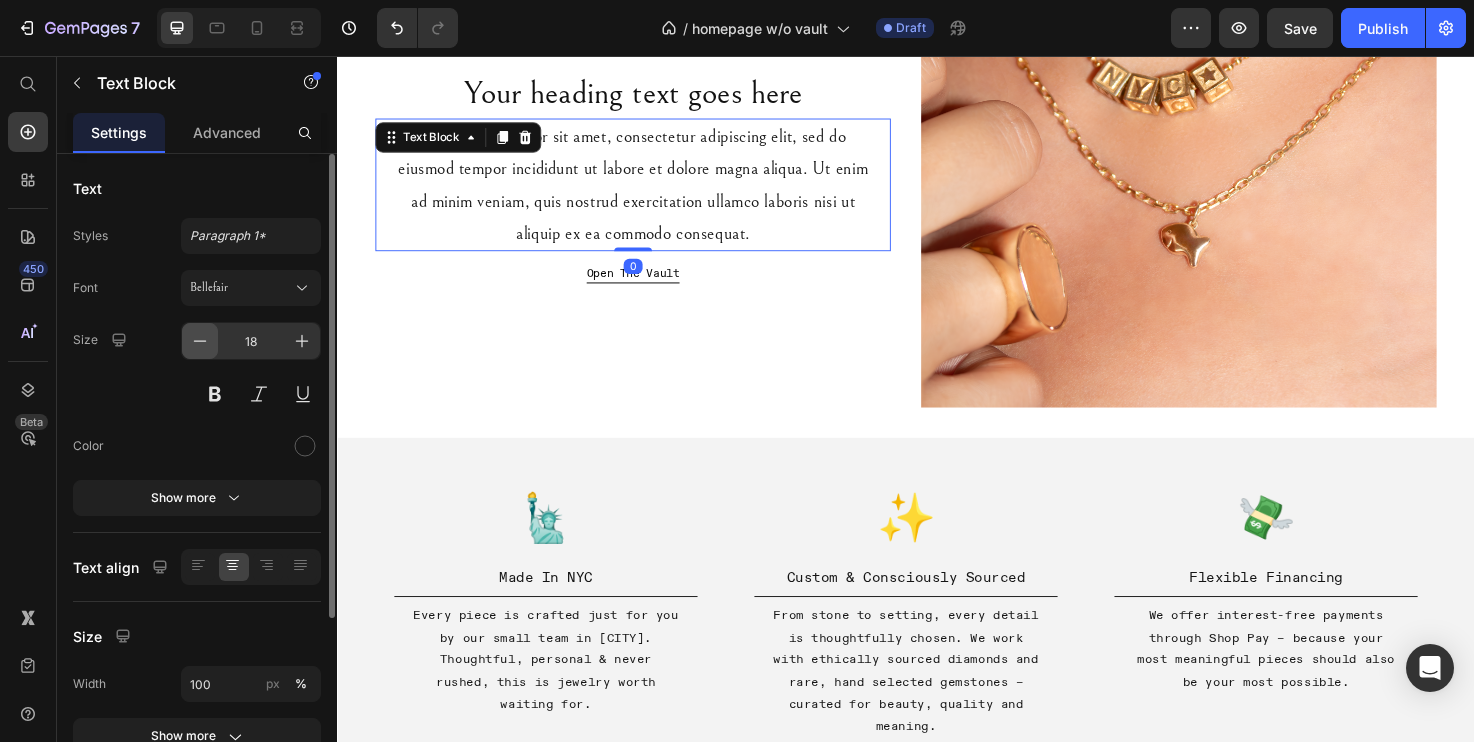 click 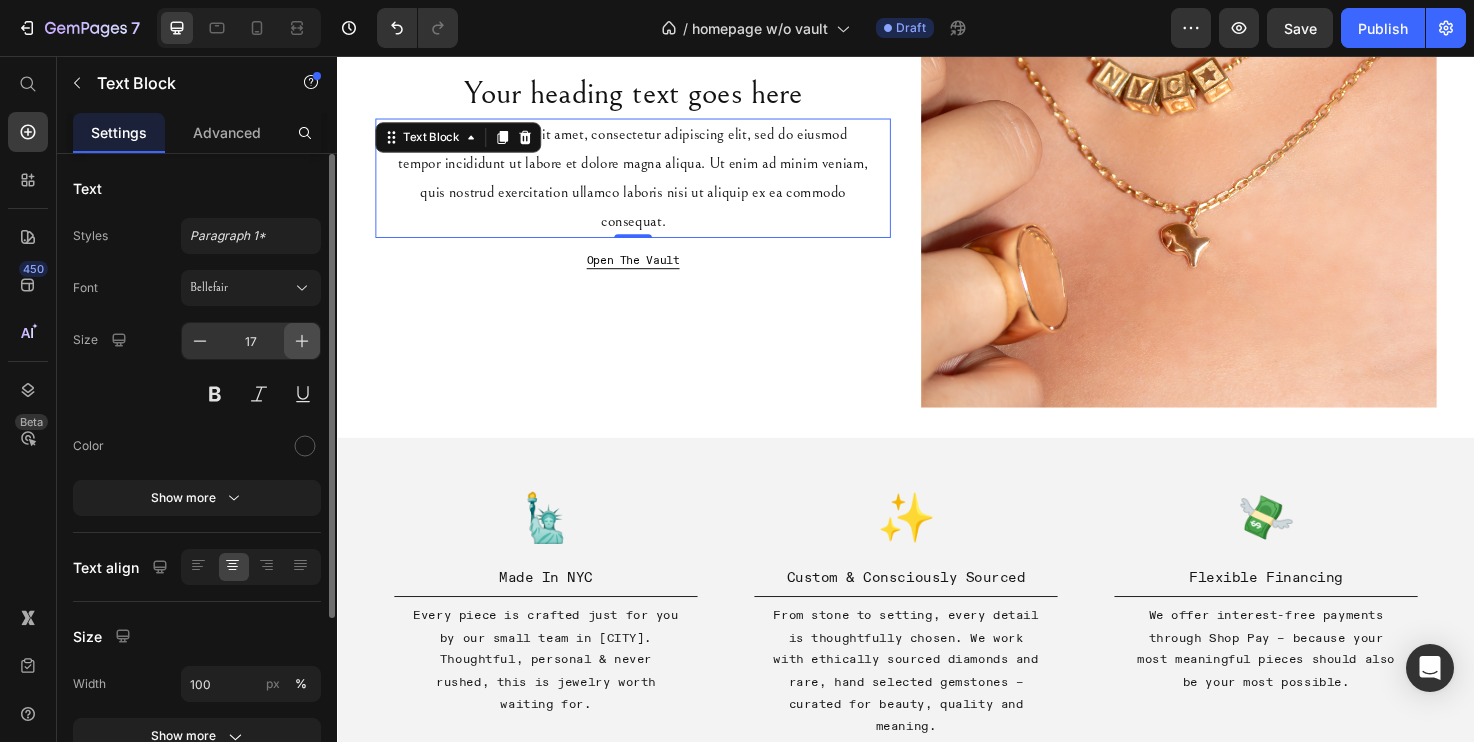 click 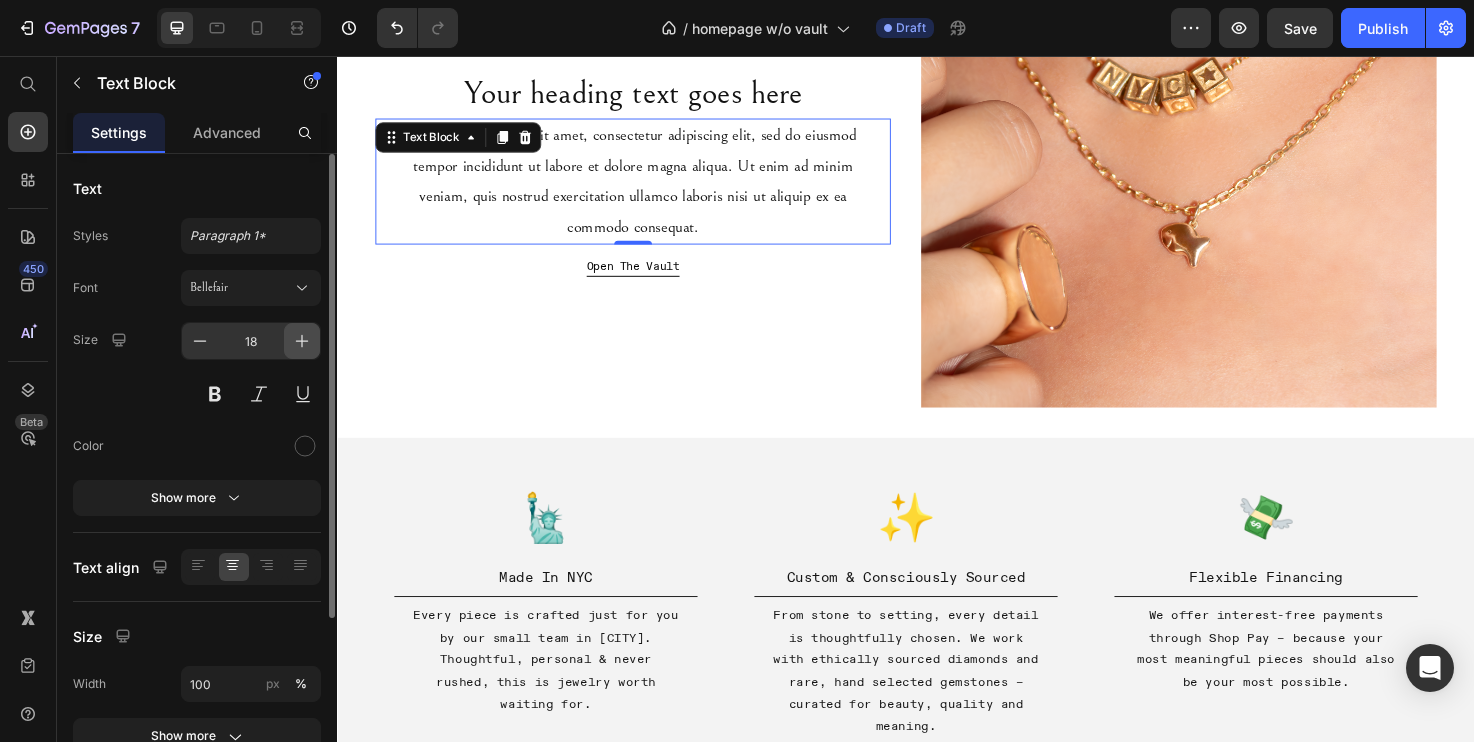 click 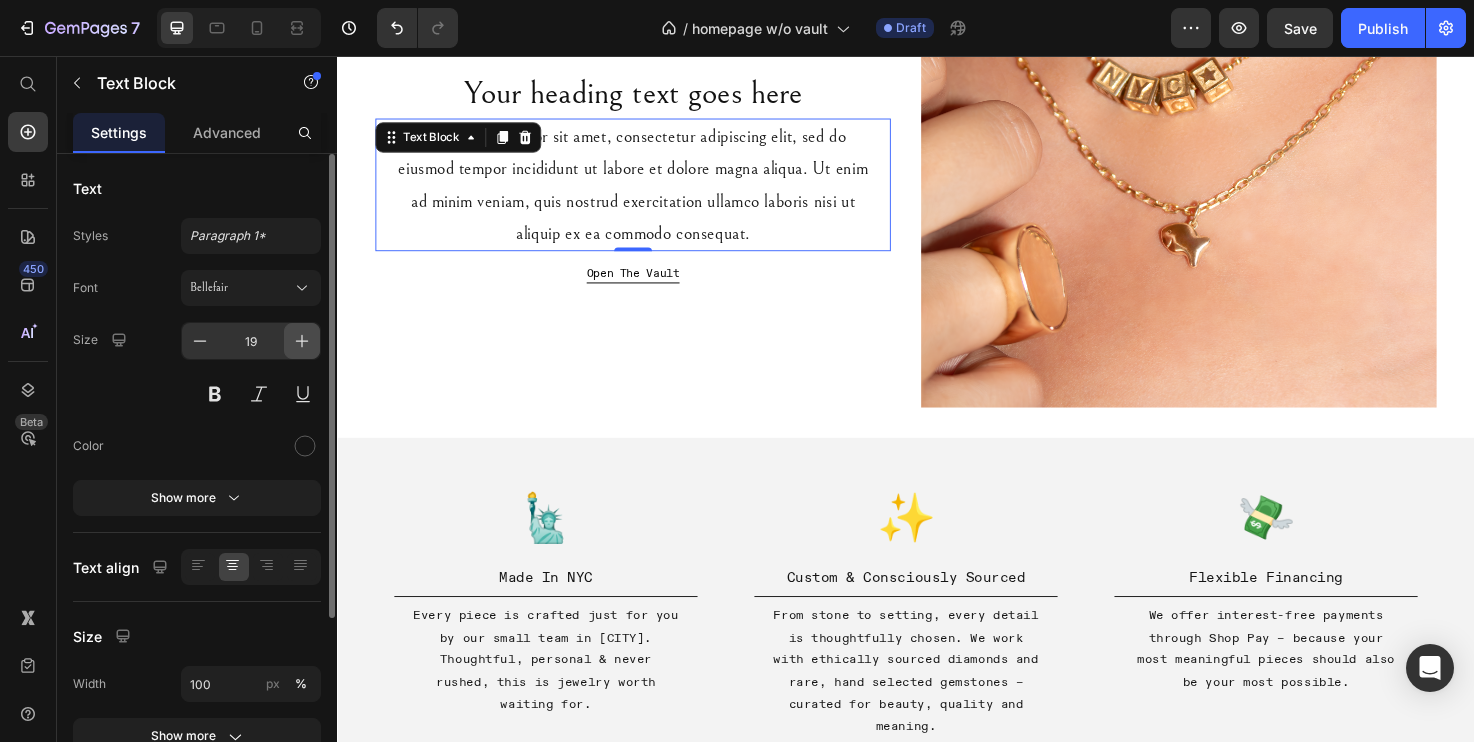 click 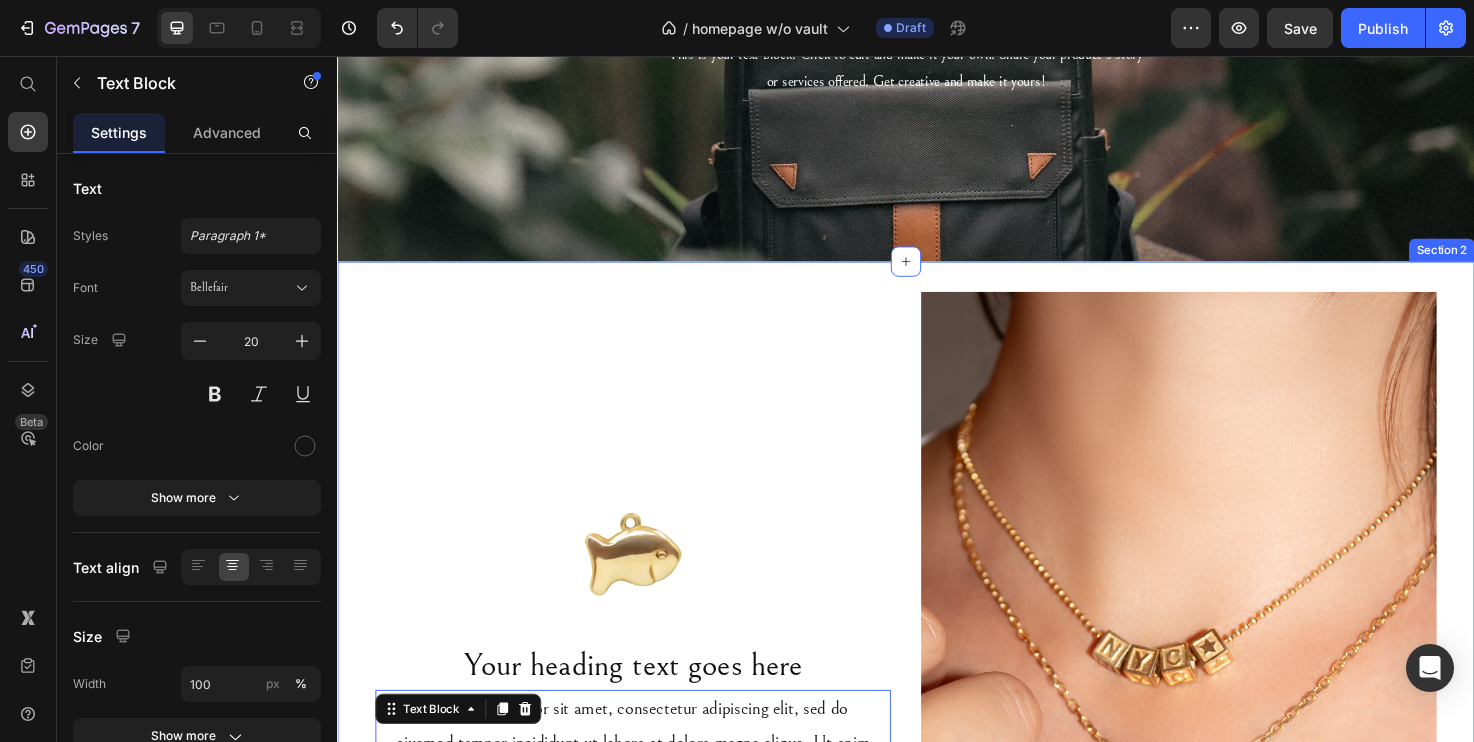 scroll, scrollTop: 0, scrollLeft: 0, axis: both 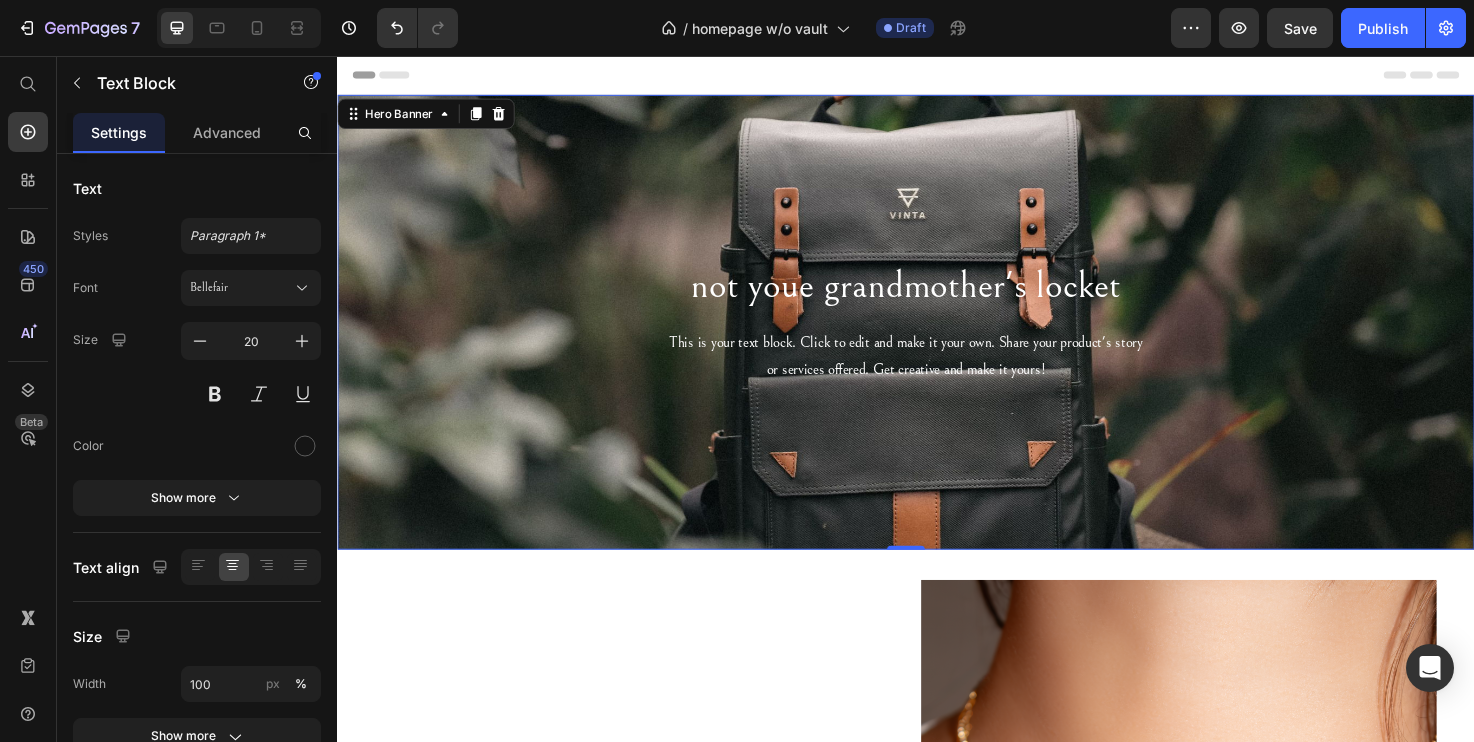 click on "not youe grandmother's locket Heading This is your text block. Click to edit and make it your own. Share your product's story or services offered. Get creative and make it yours! Text Block" at bounding box center [937, 337] 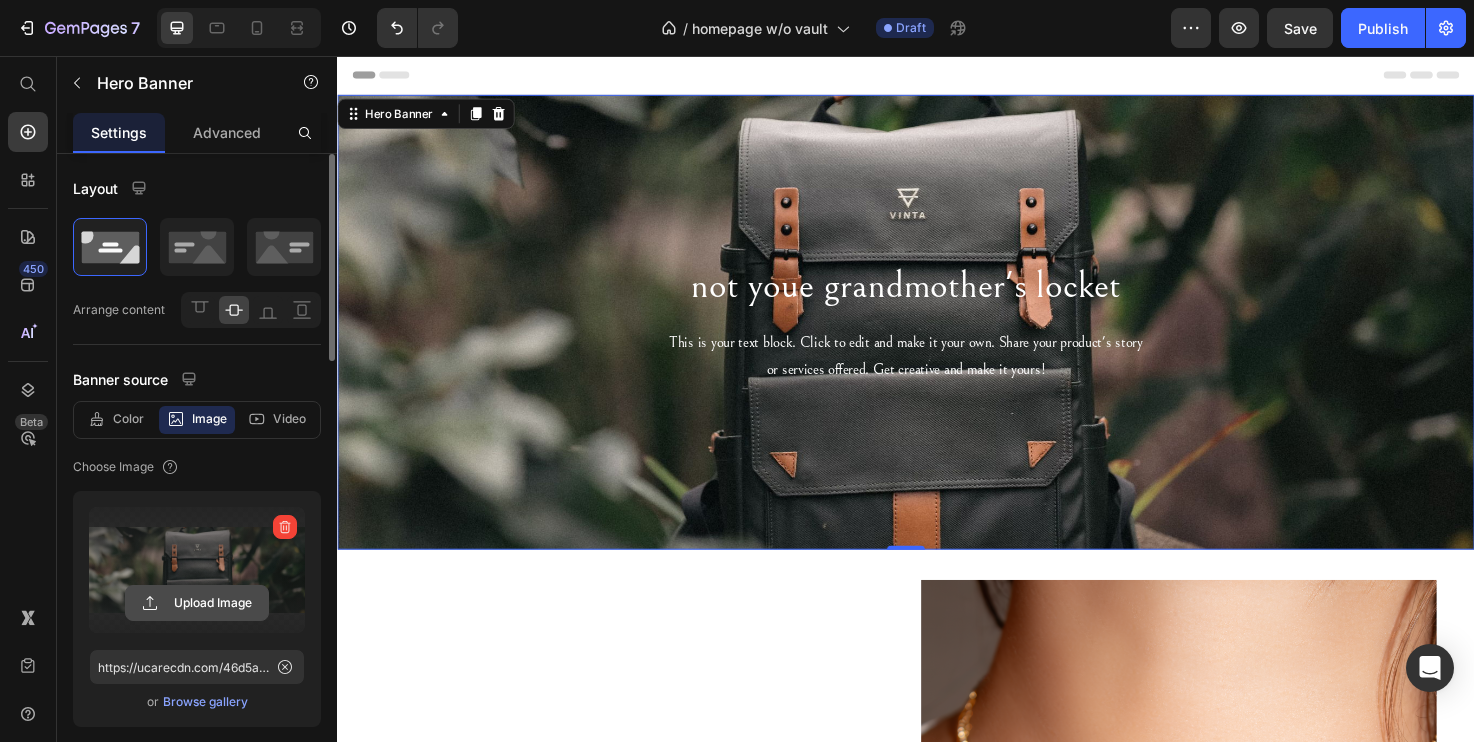 click 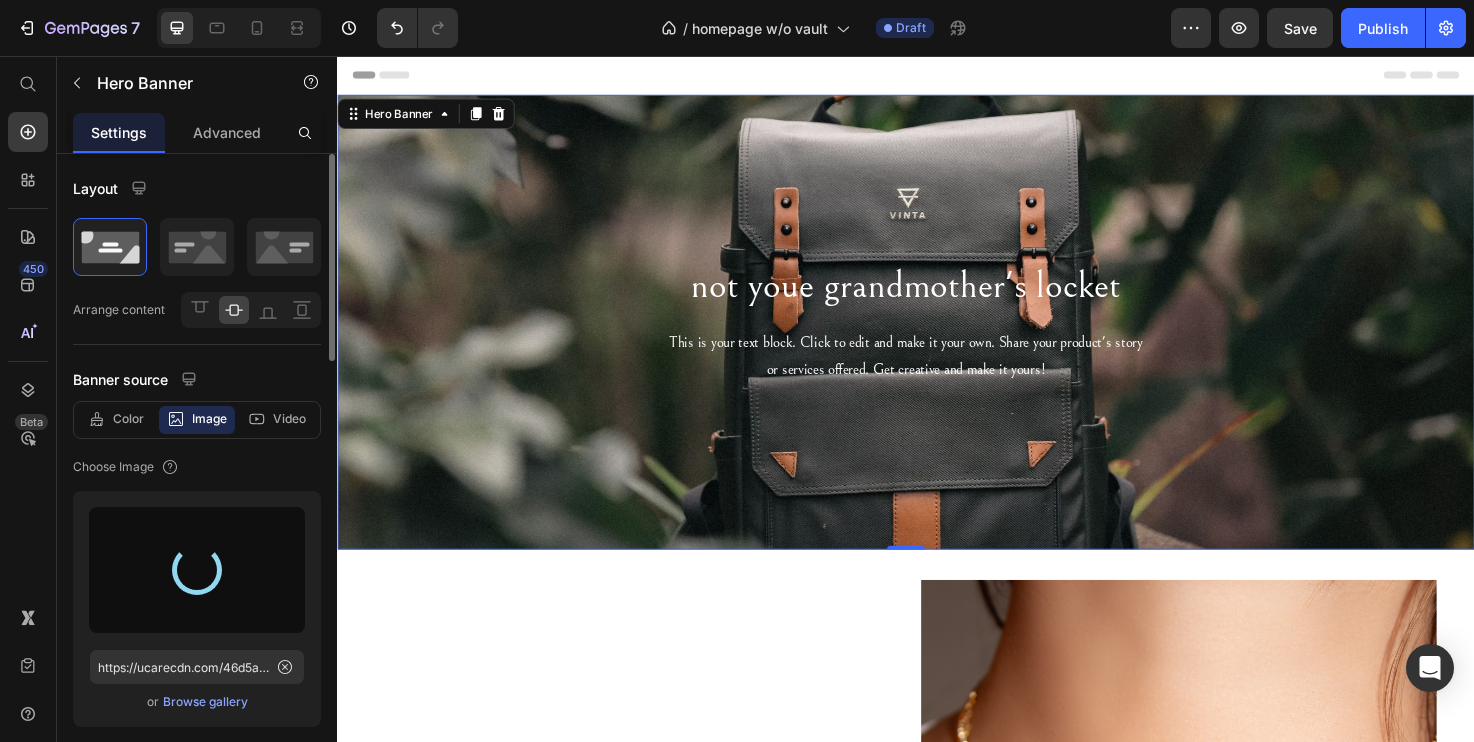 type on "https://cdn.shopify.com/s/files/1/0555/1977/2741/files/gempages_486904736339985623-39892370-4d86-4784-80b8-2b1919a89023.png" 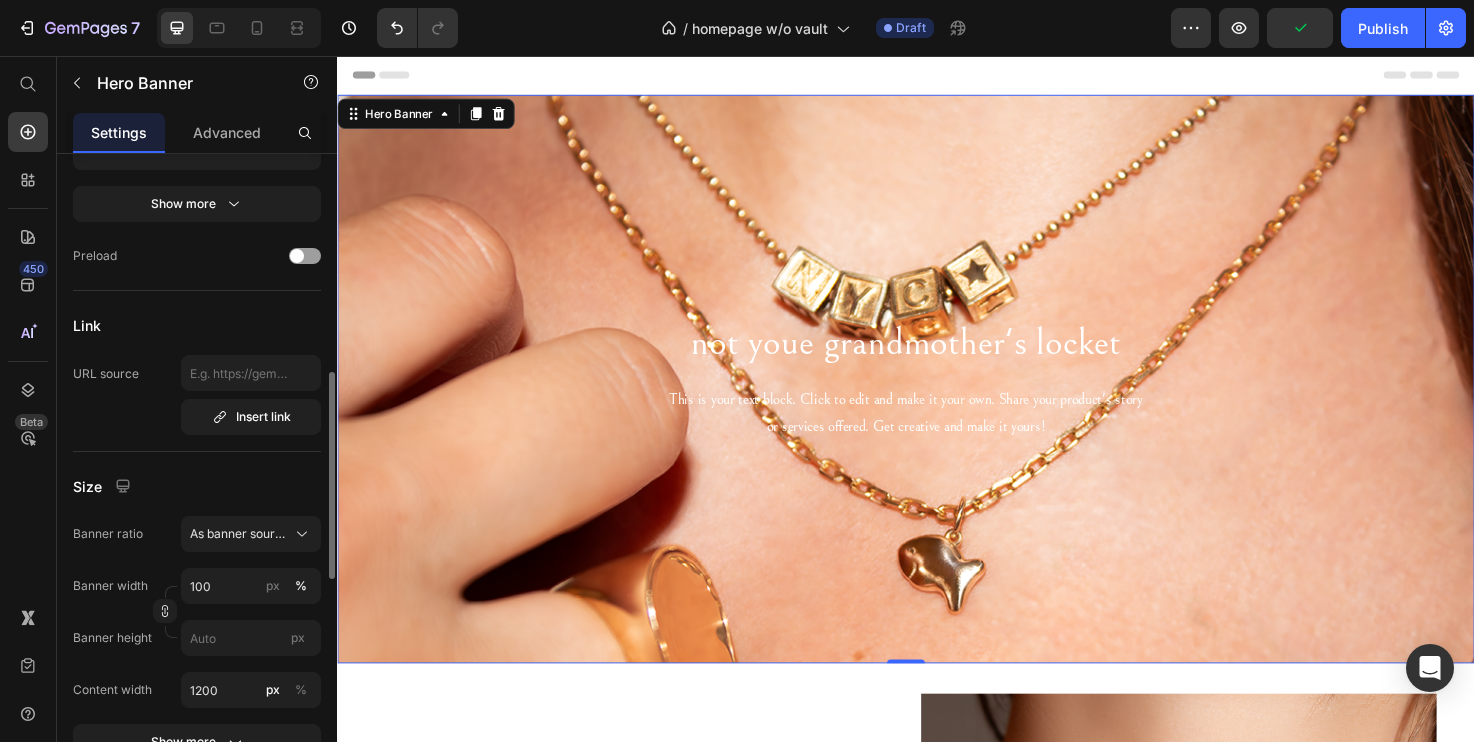 scroll, scrollTop: 599, scrollLeft: 0, axis: vertical 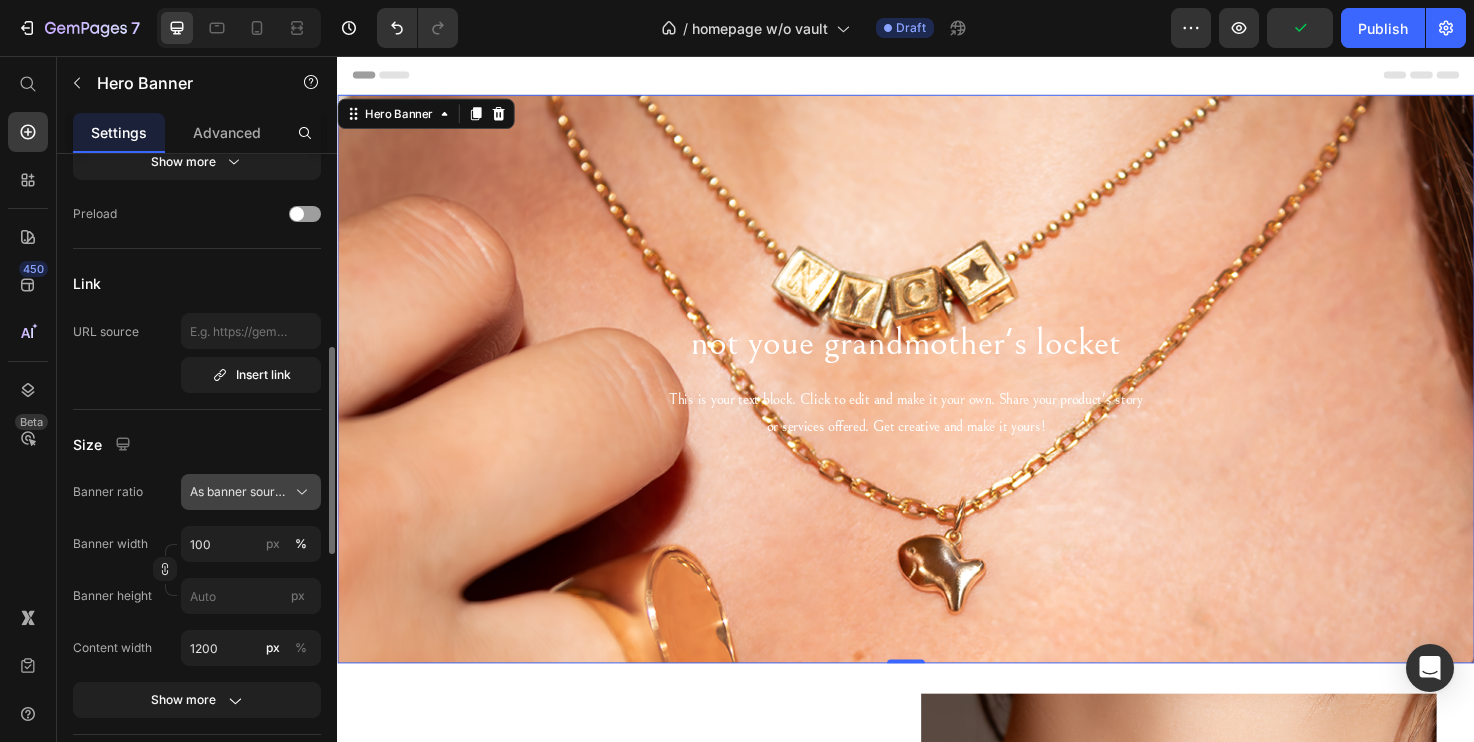 click on "As banner source" at bounding box center (239, 492) 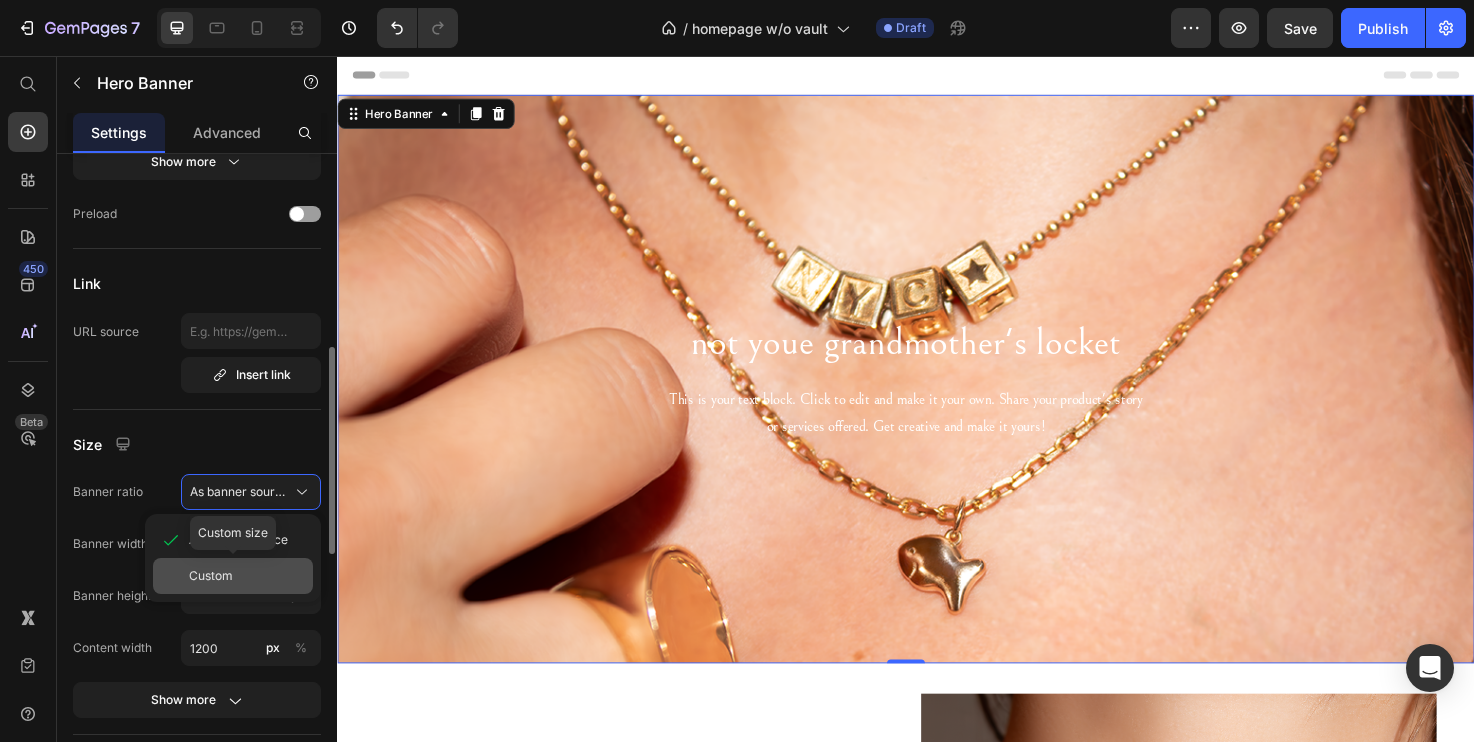 click on "Custom" 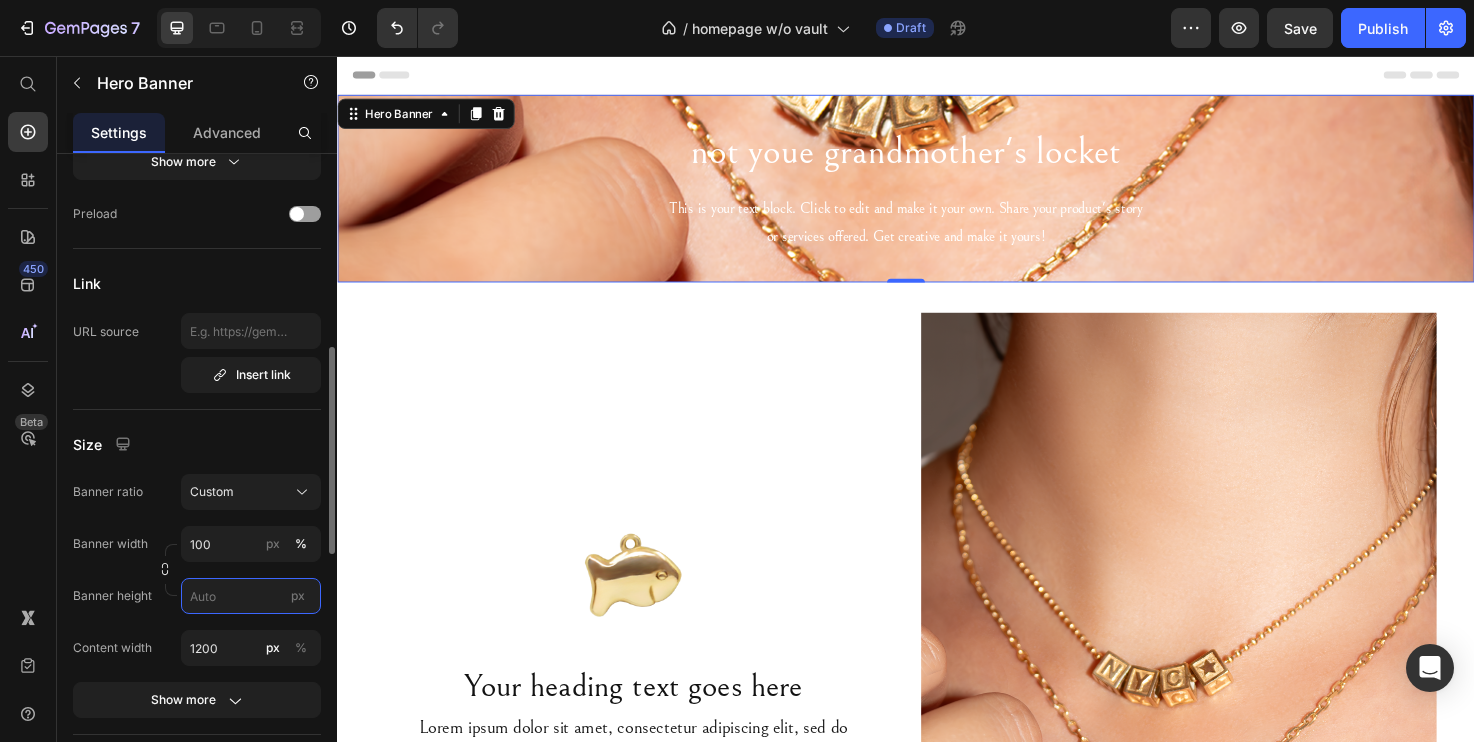 click on "px" at bounding box center (251, 596) 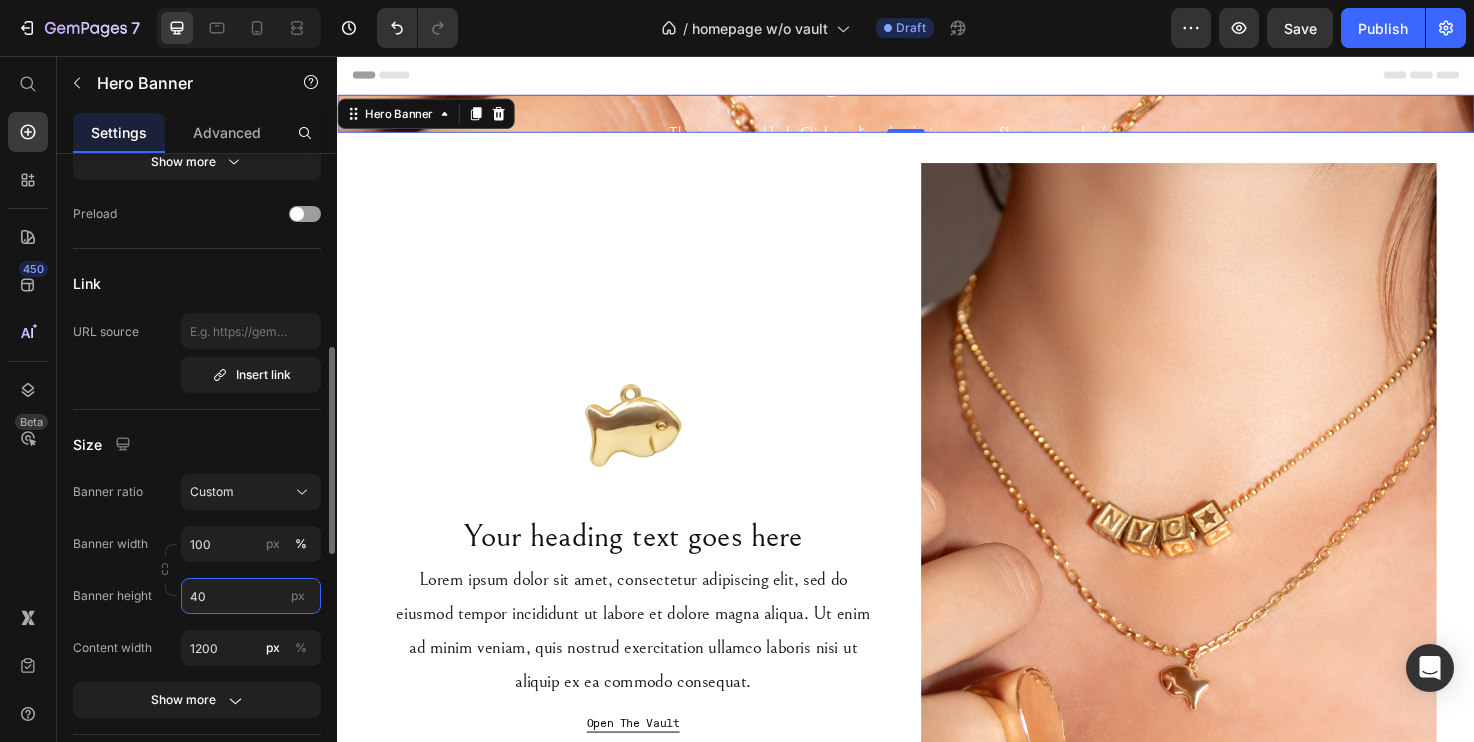 type on "4" 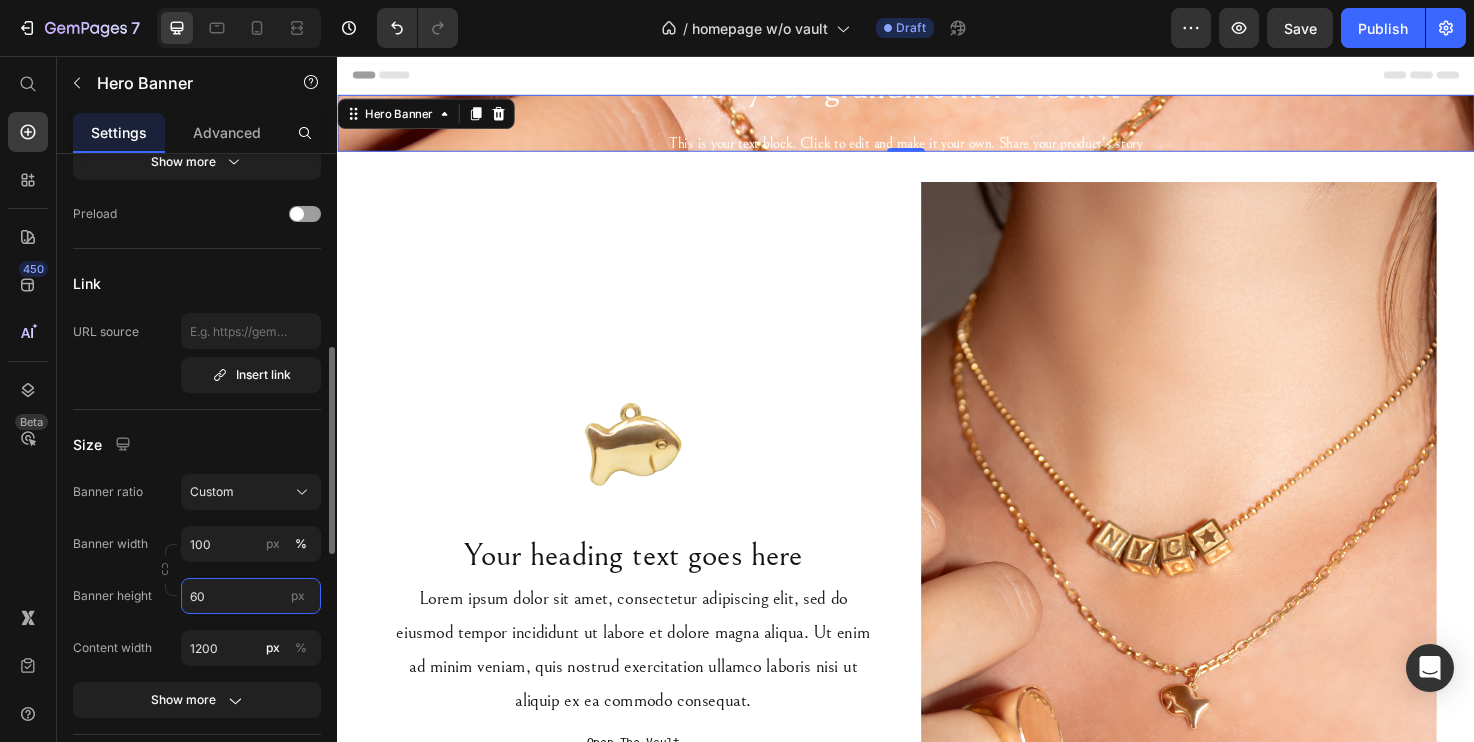 type on "6" 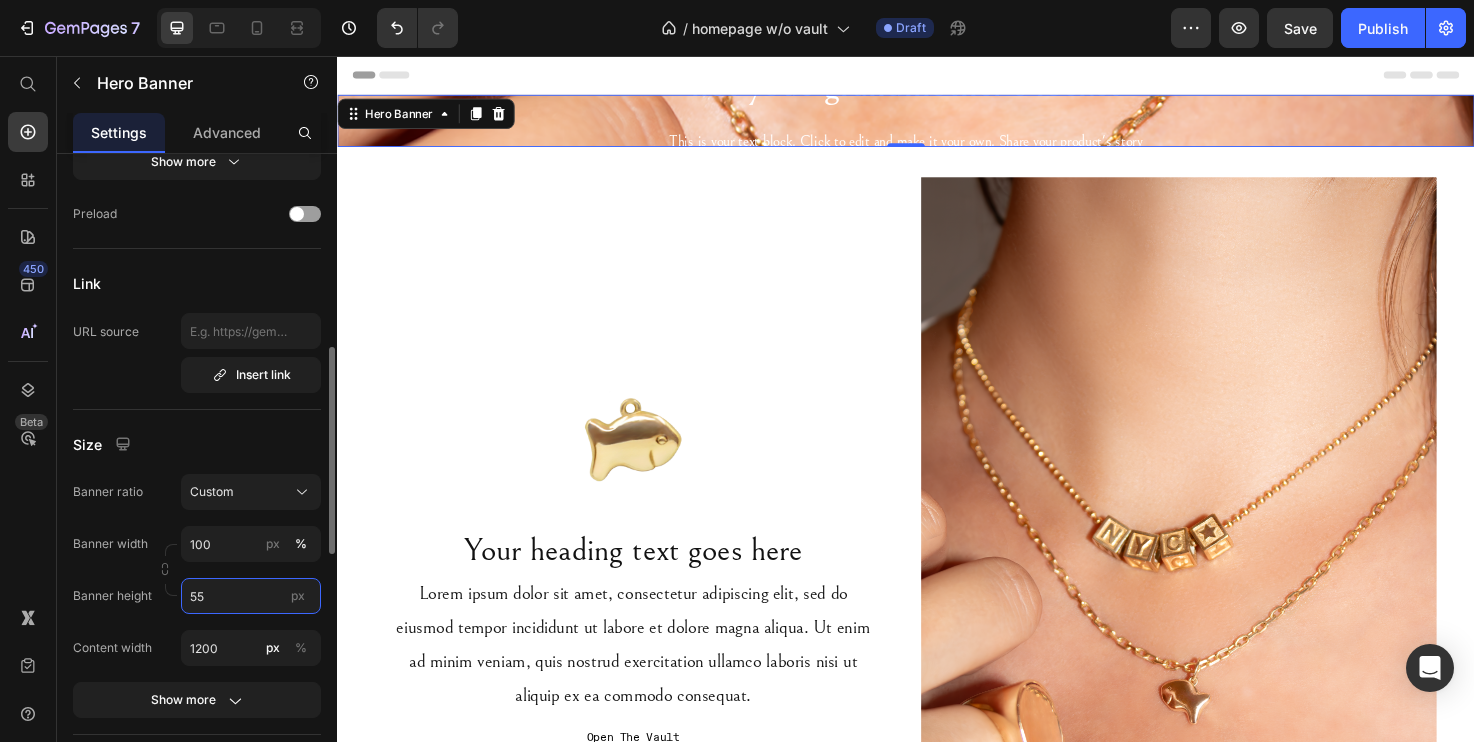 type on "550" 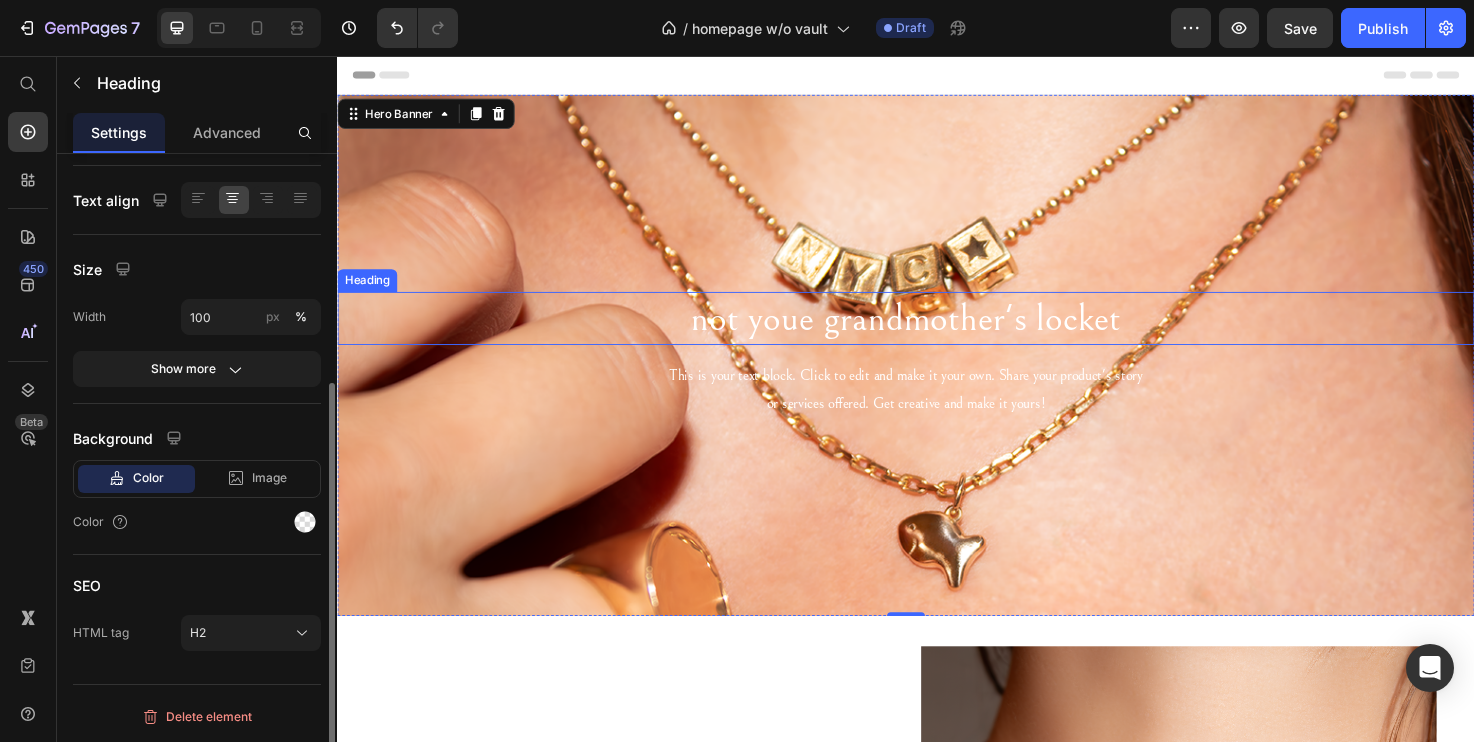 click on "not youe grandmother's locket" at bounding box center [937, 333] 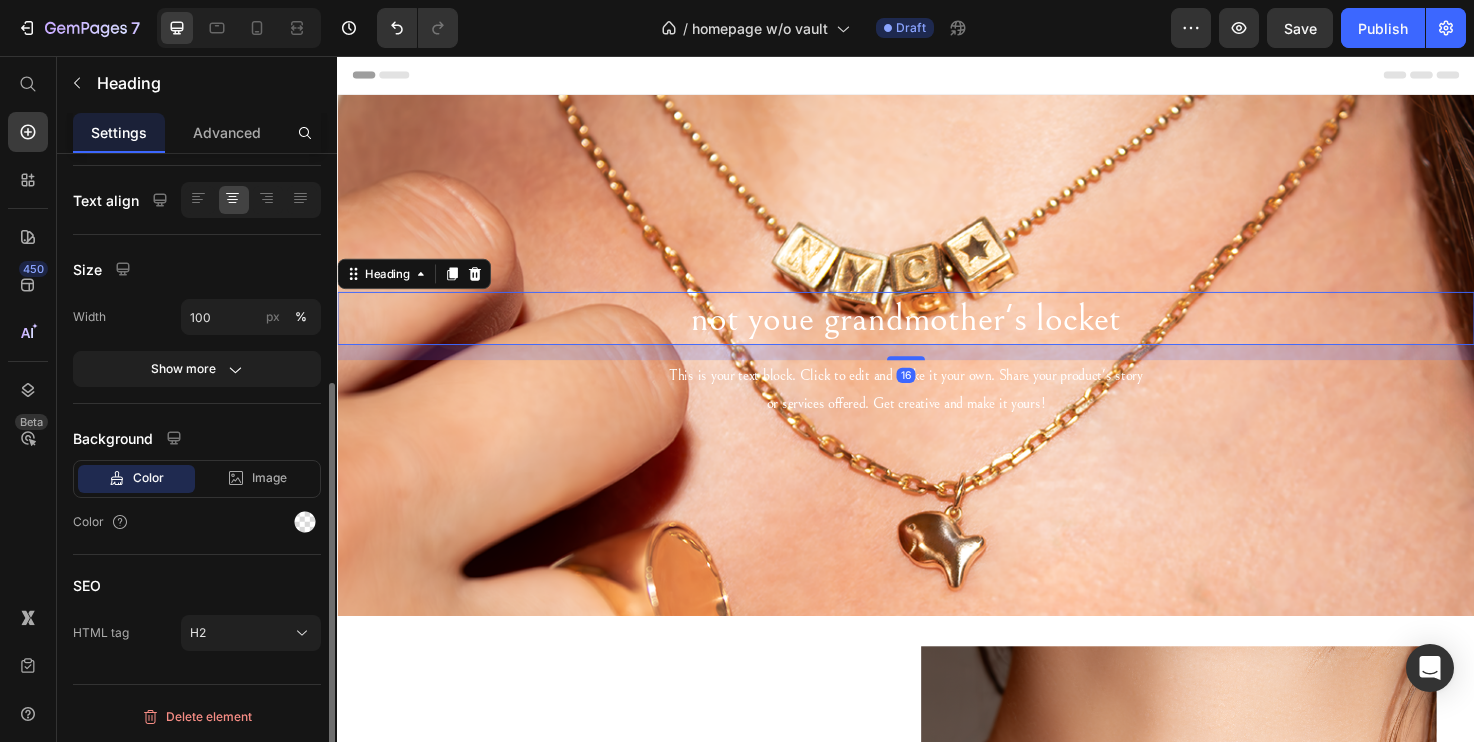 scroll, scrollTop: 0, scrollLeft: 0, axis: both 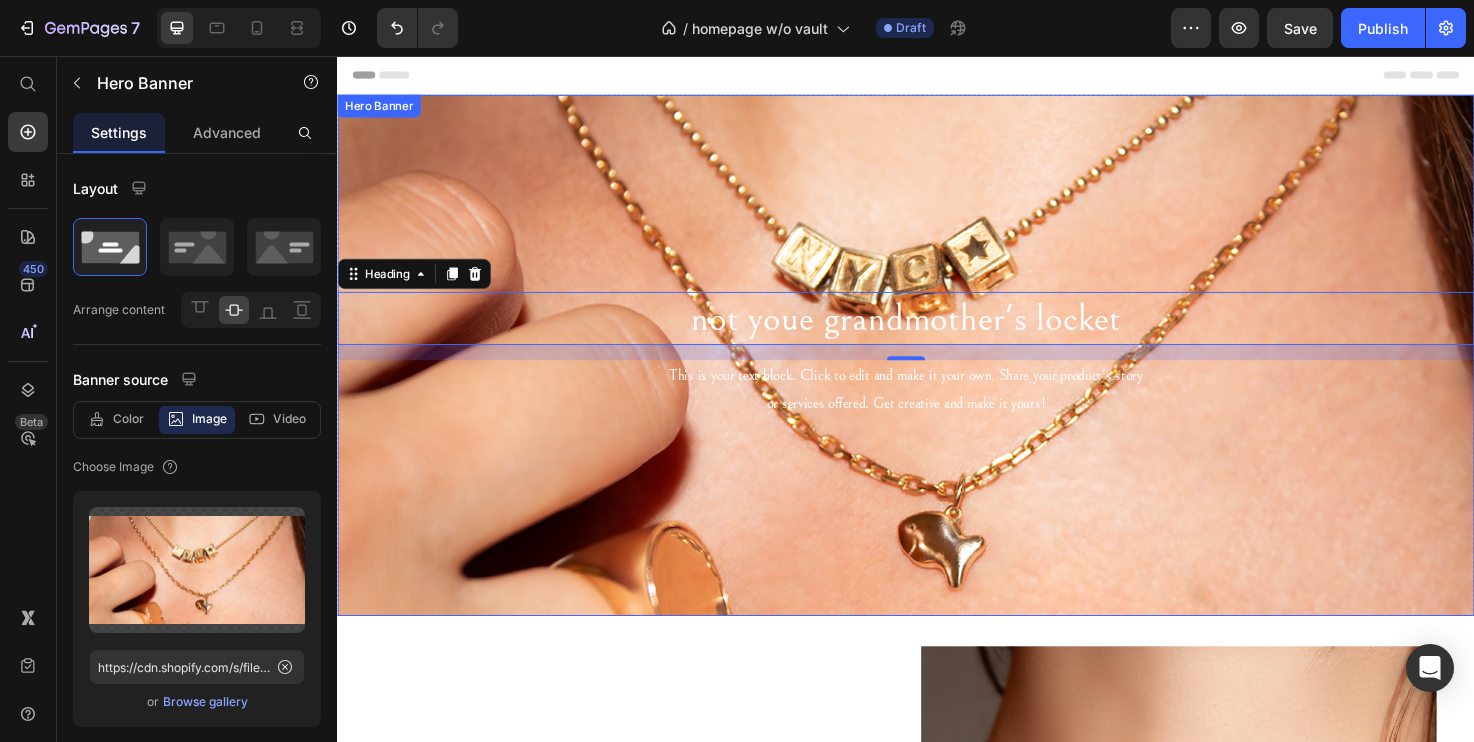 click at bounding box center (937, 372) 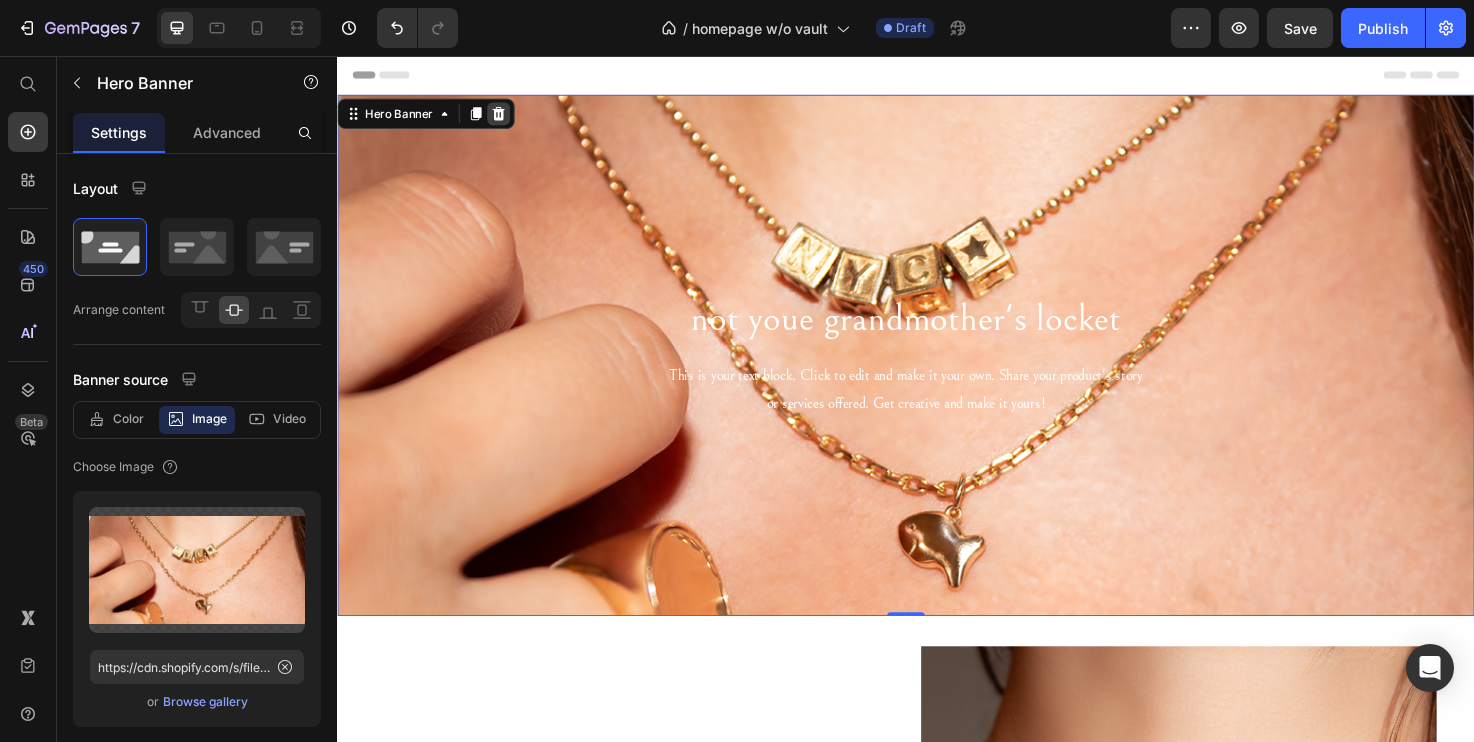 click 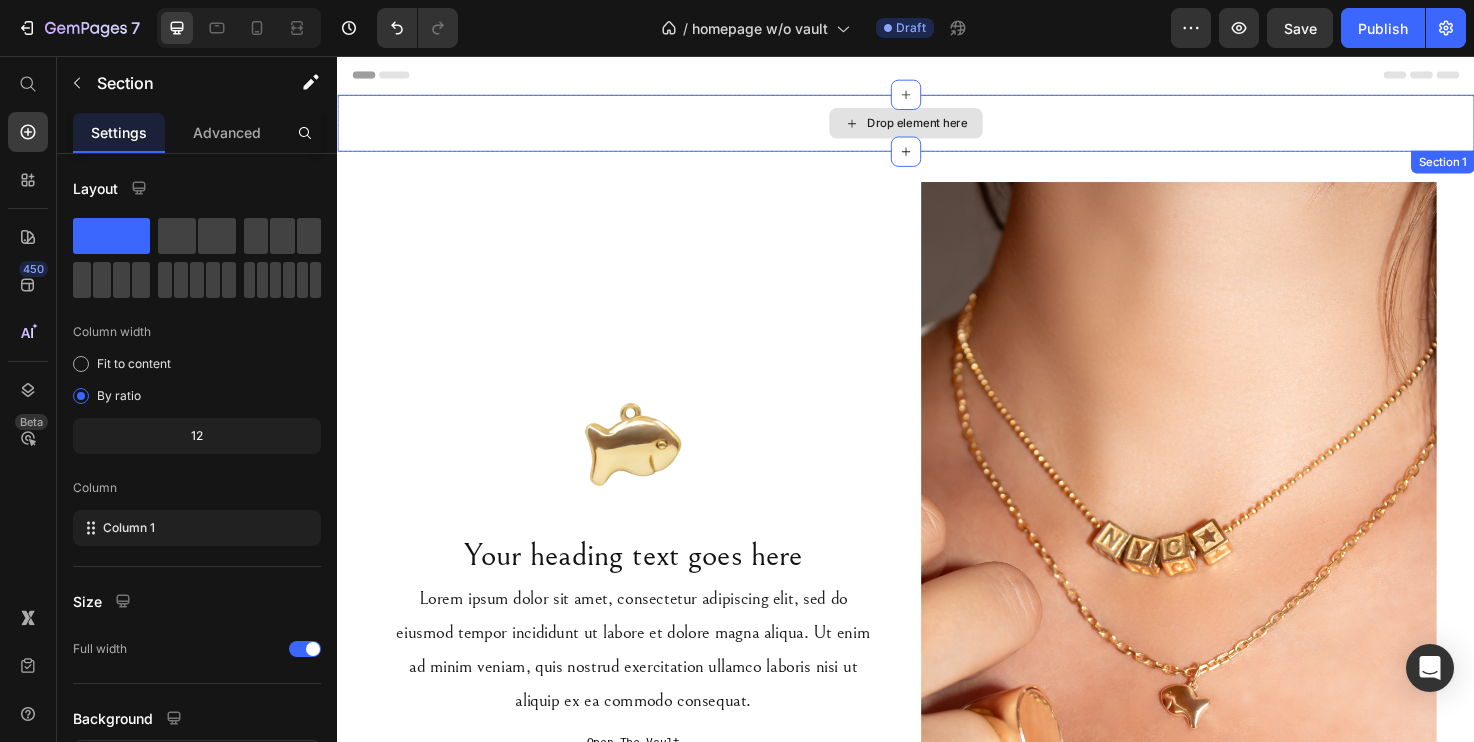 click on "Drop element here" at bounding box center [937, 127] 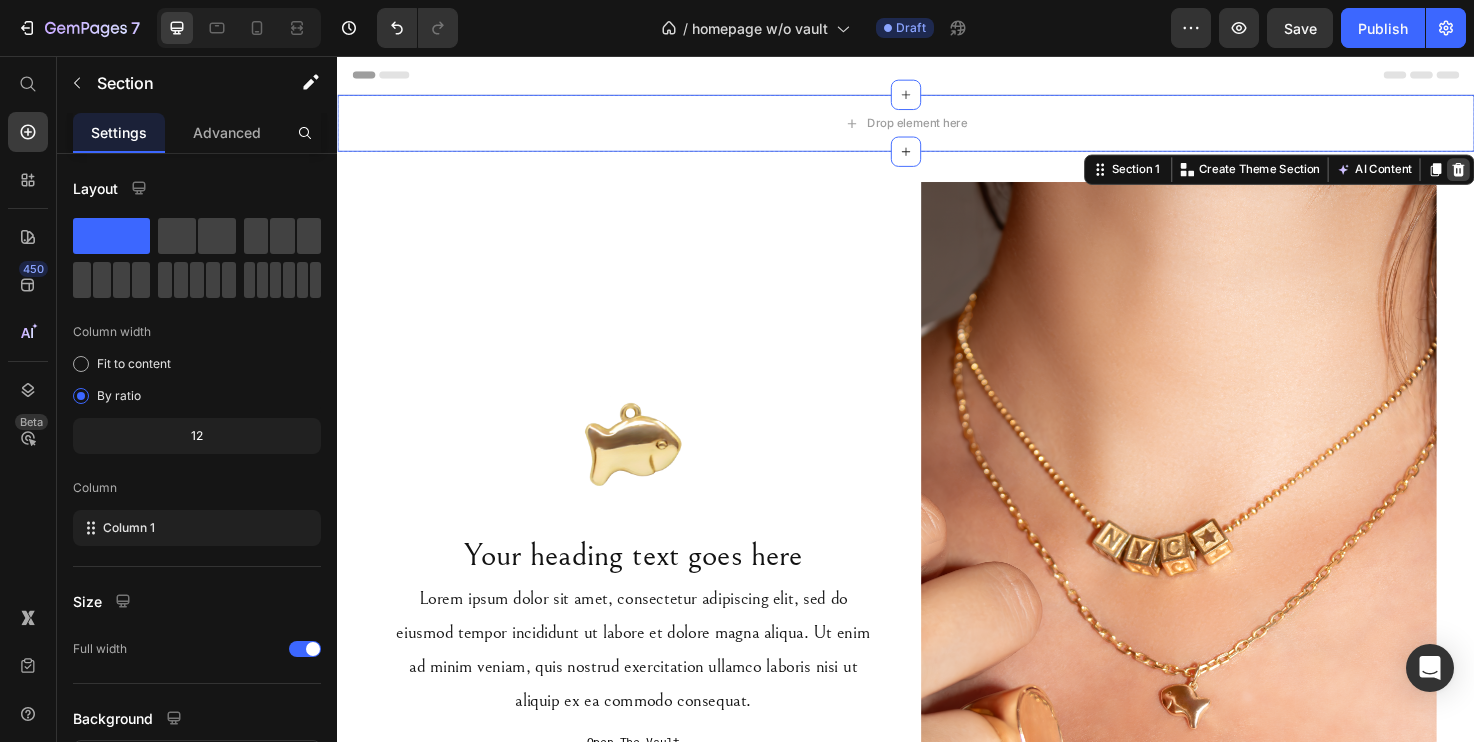 click at bounding box center (1520, 176) 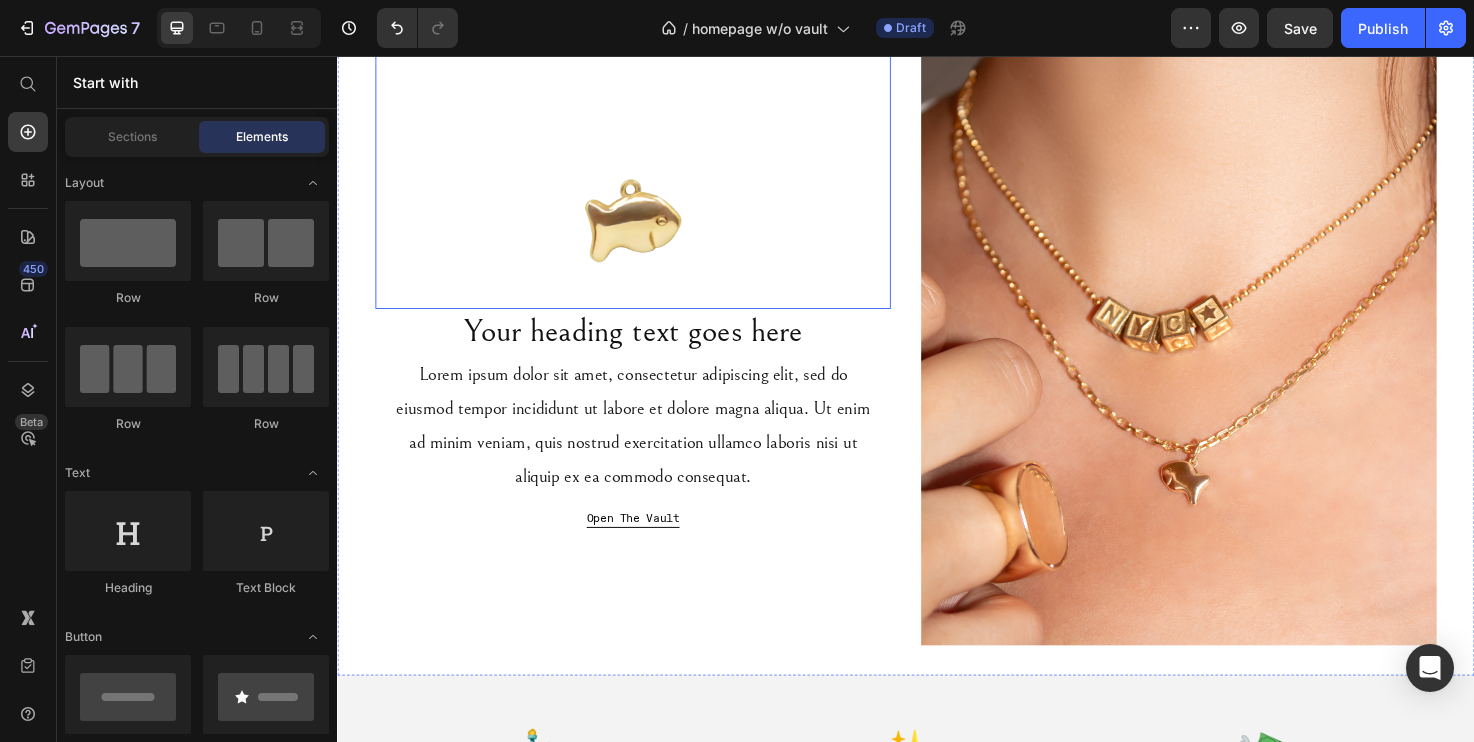 scroll, scrollTop: 195, scrollLeft: 0, axis: vertical 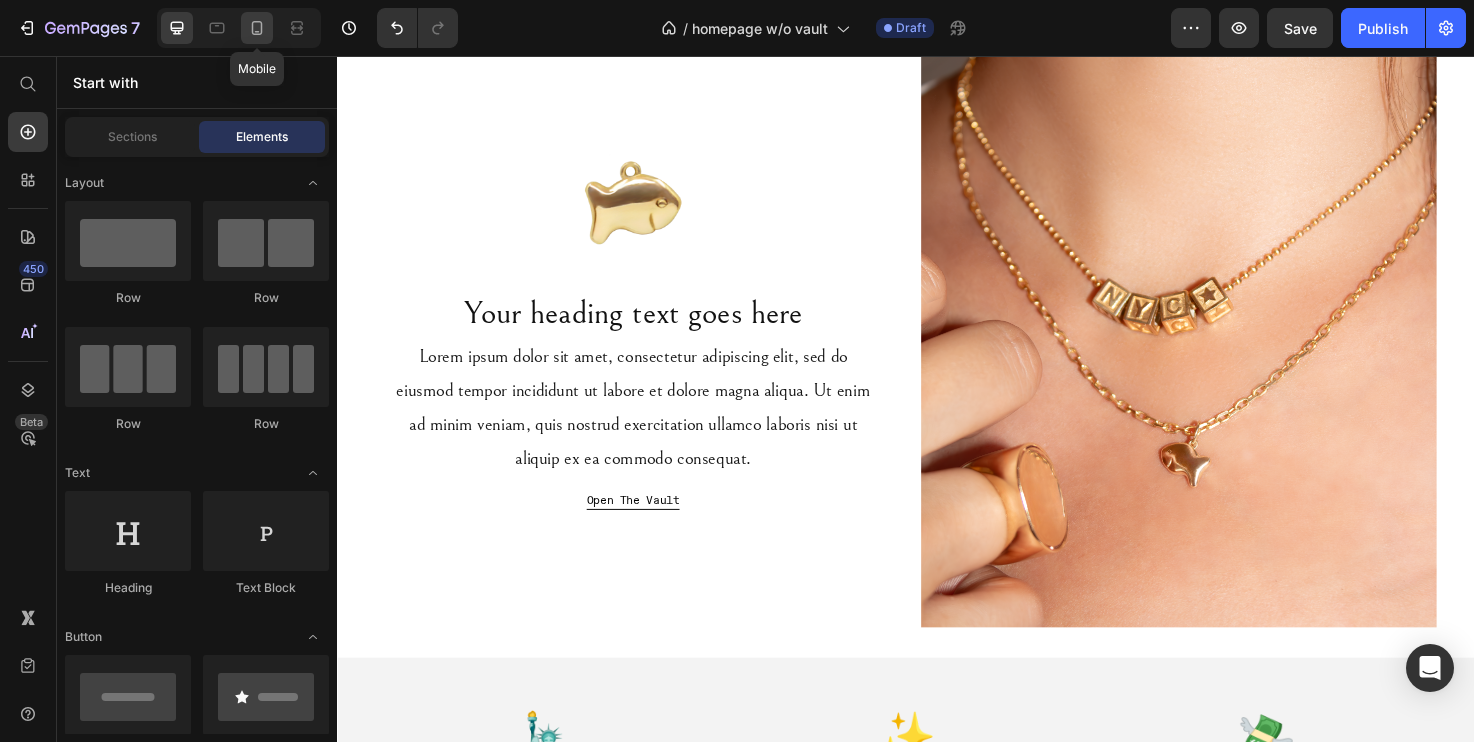 click 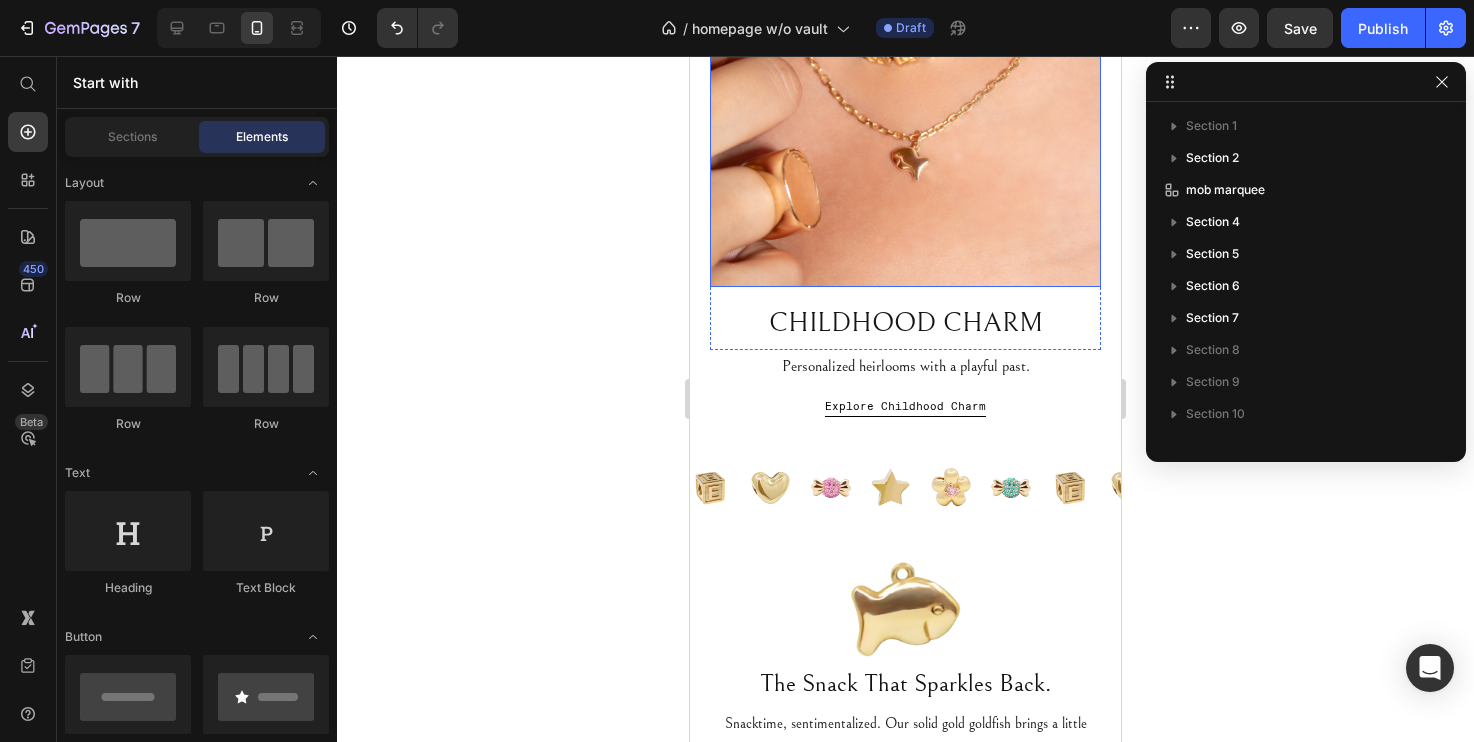 scroll, scrollTop: 410, scrollLeft: 0, axis: vertical 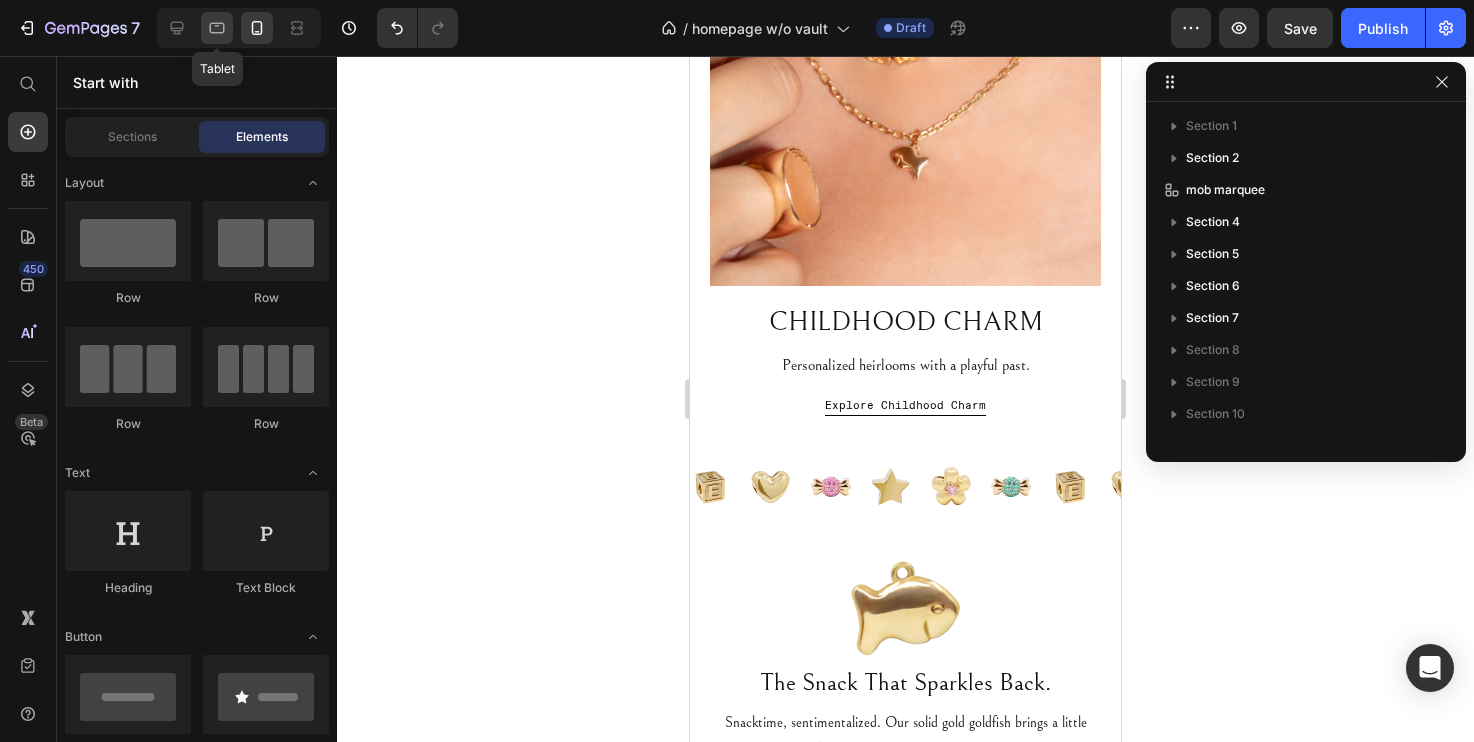 click 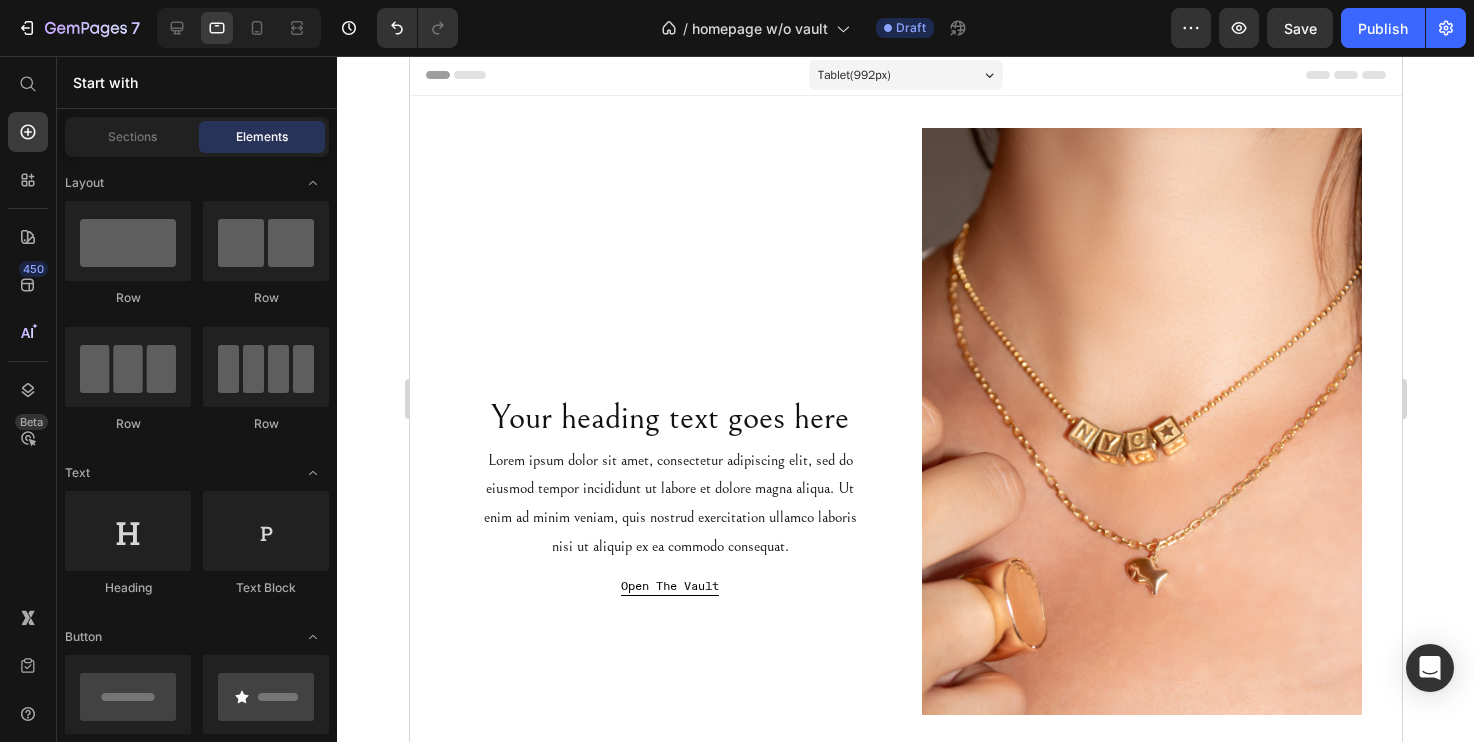 scroll, scrollTop: 0, scrollLeft: 0, axis: both 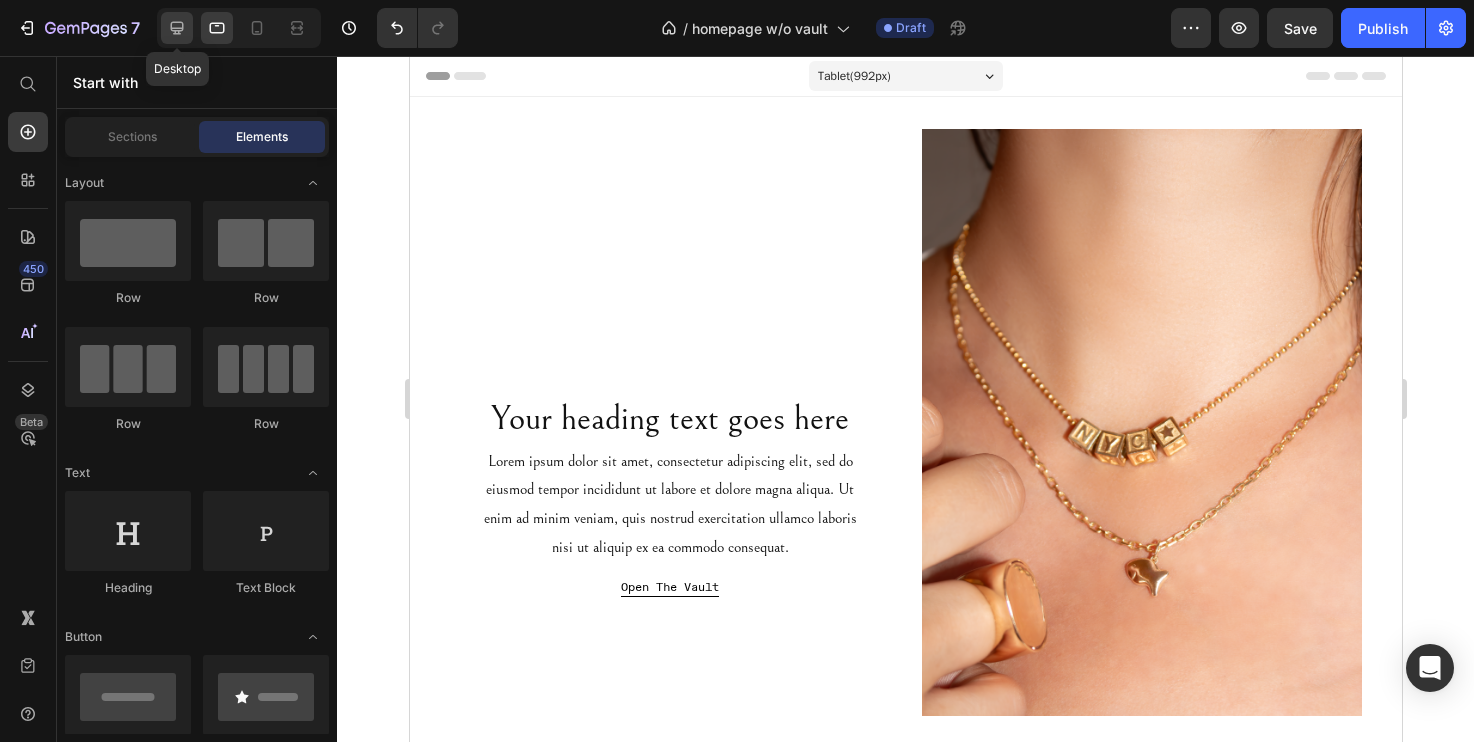 click 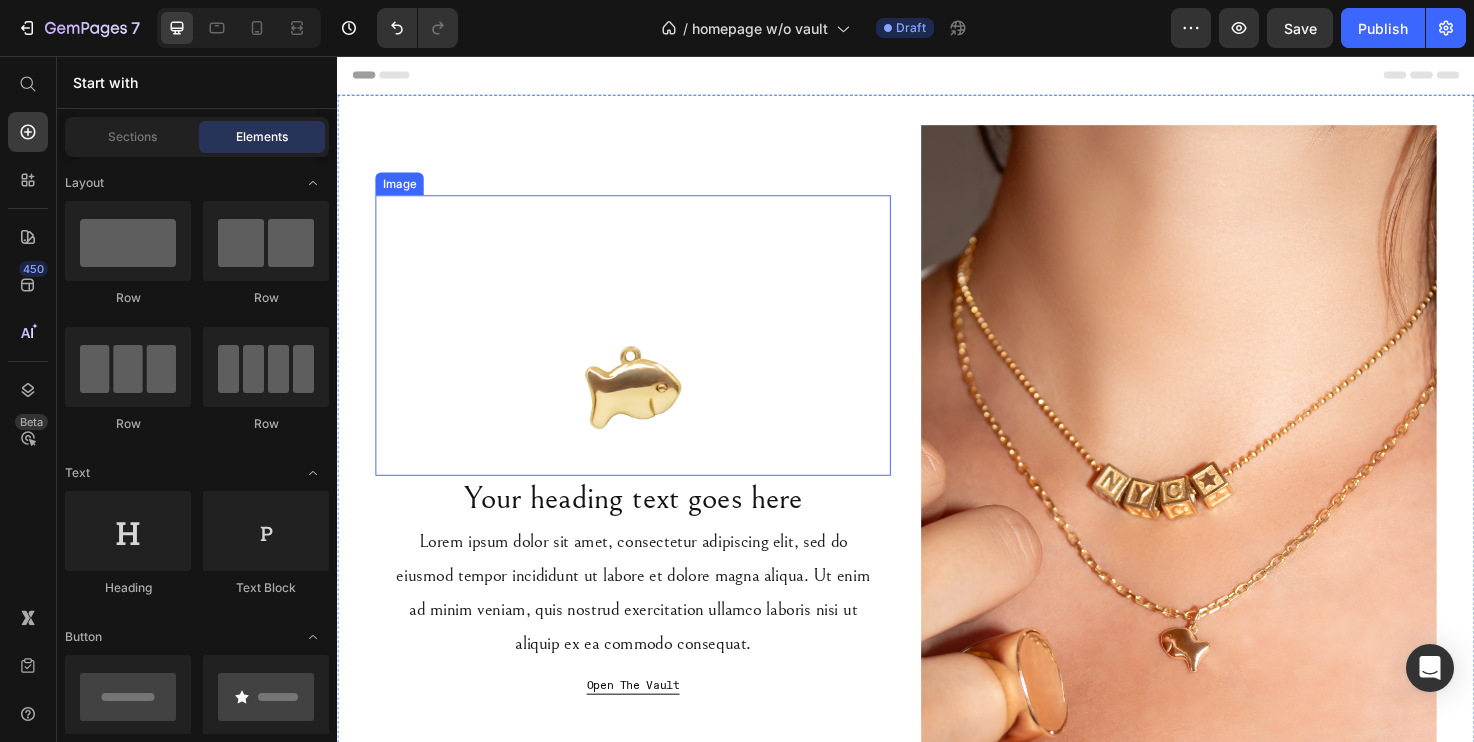 click at bounding box center [649, 351] 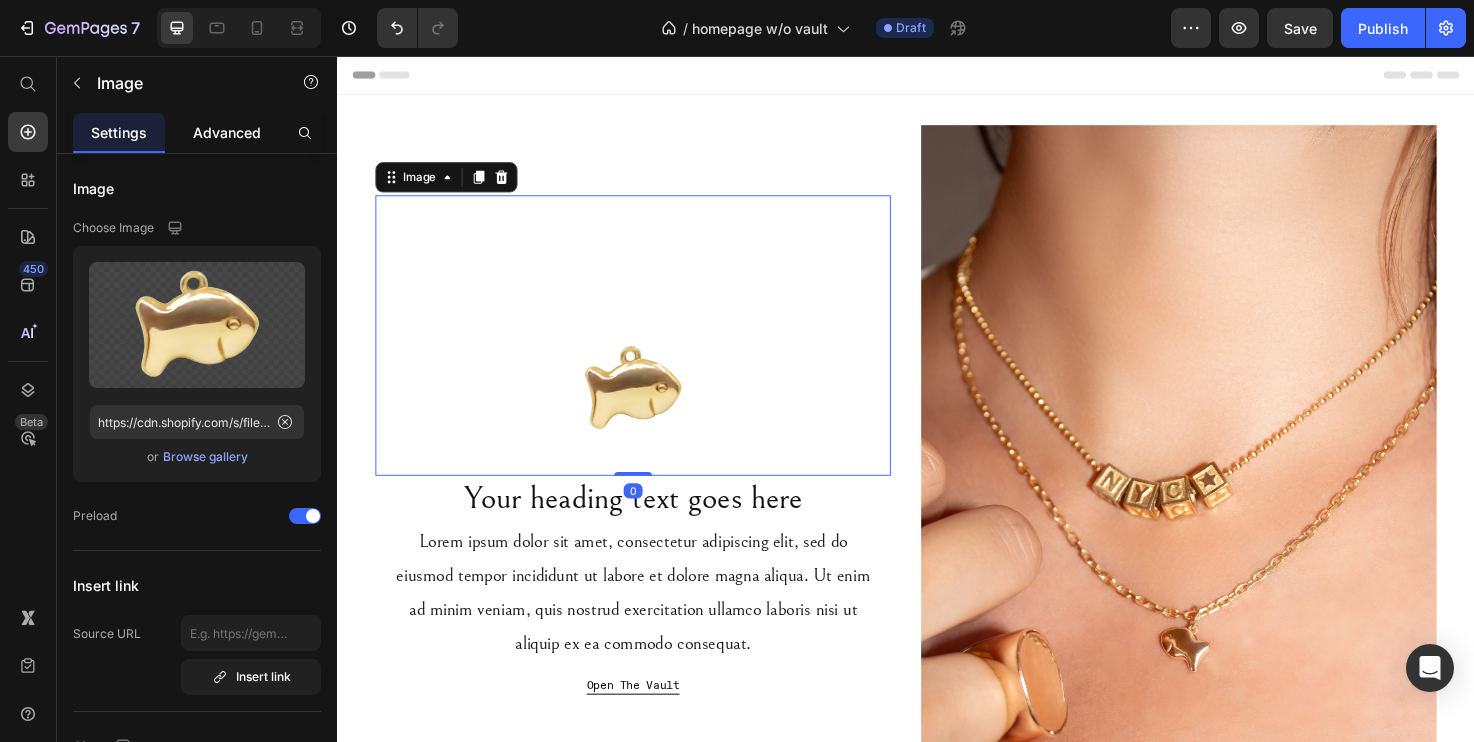 click on "Advanced" 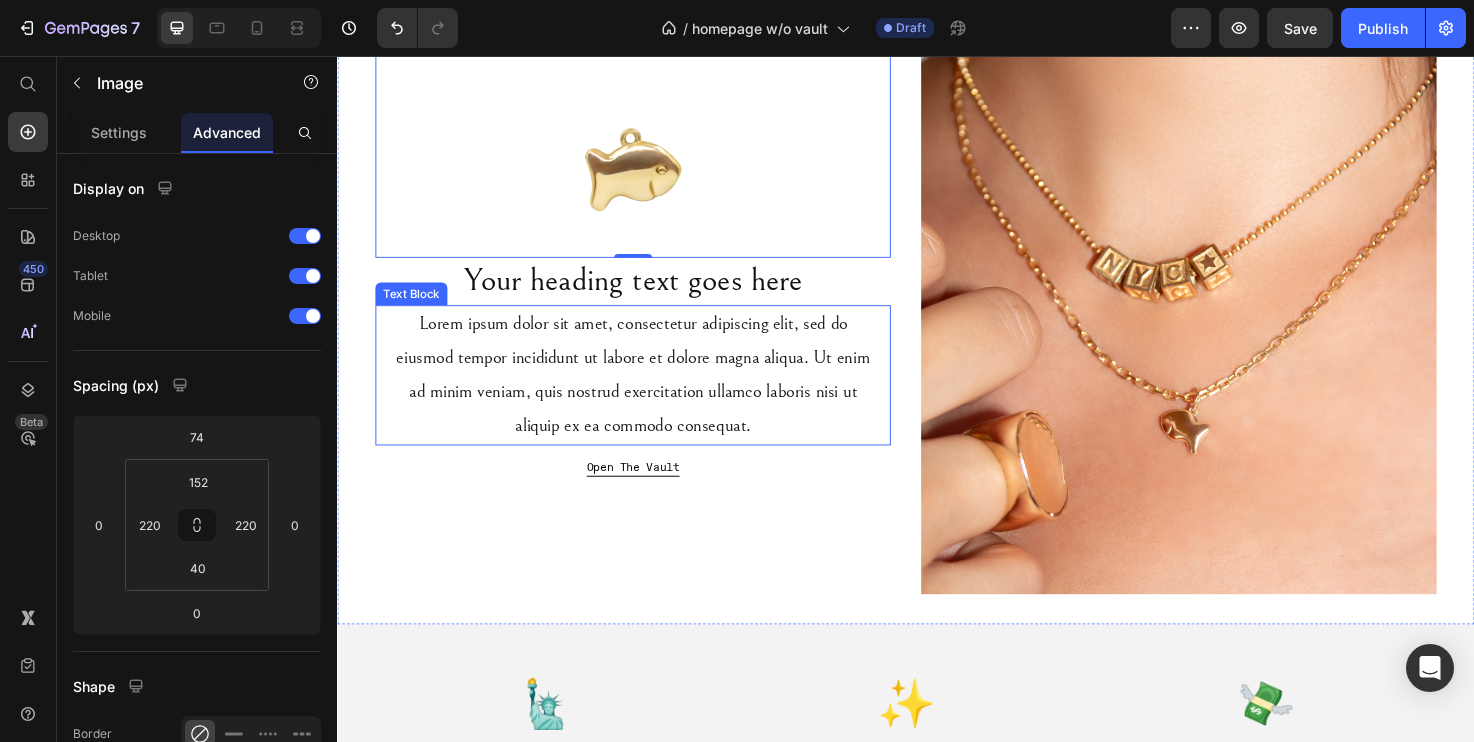 scroll, scrollTop: 246, scrollLeft: 0, axis: vertical 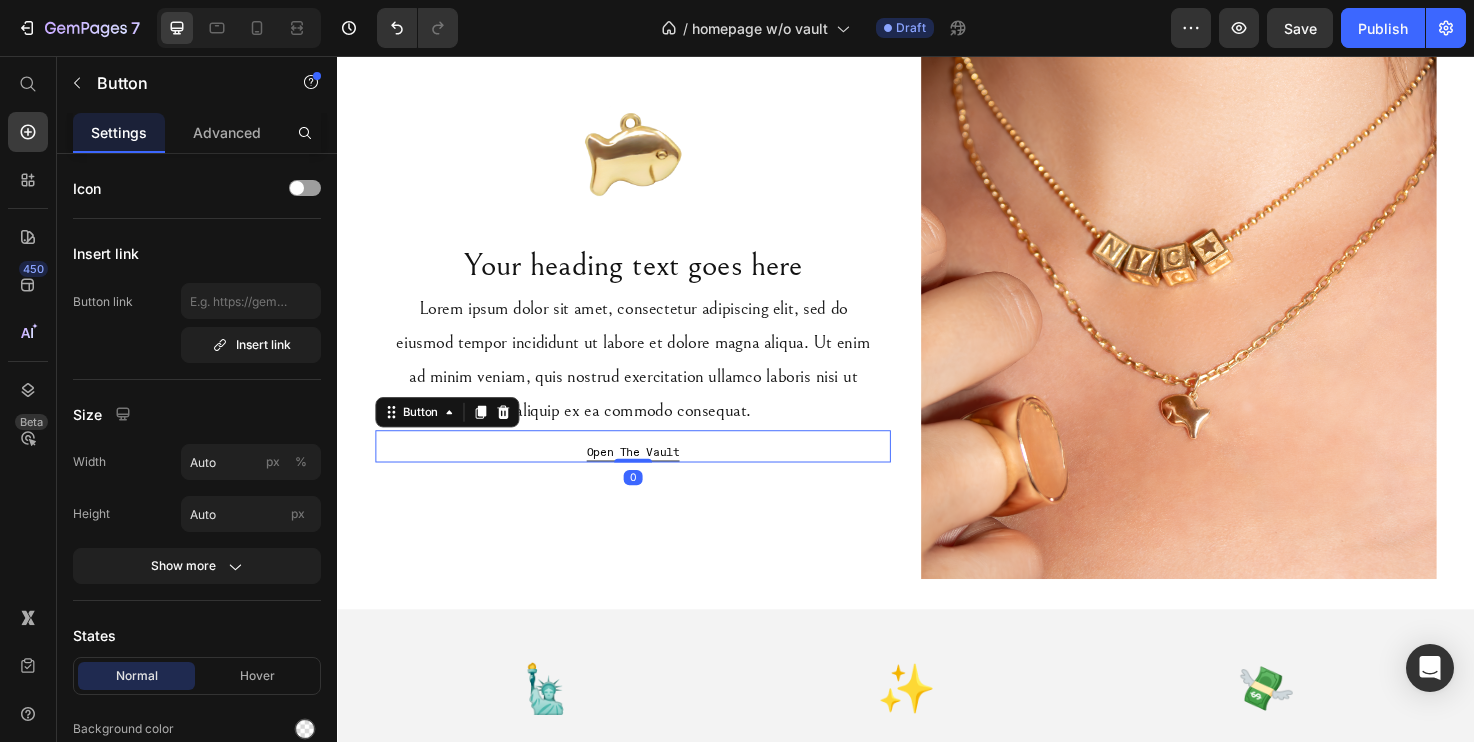 click on "Open The Vault Button   0" at bounding box center (649, 468) 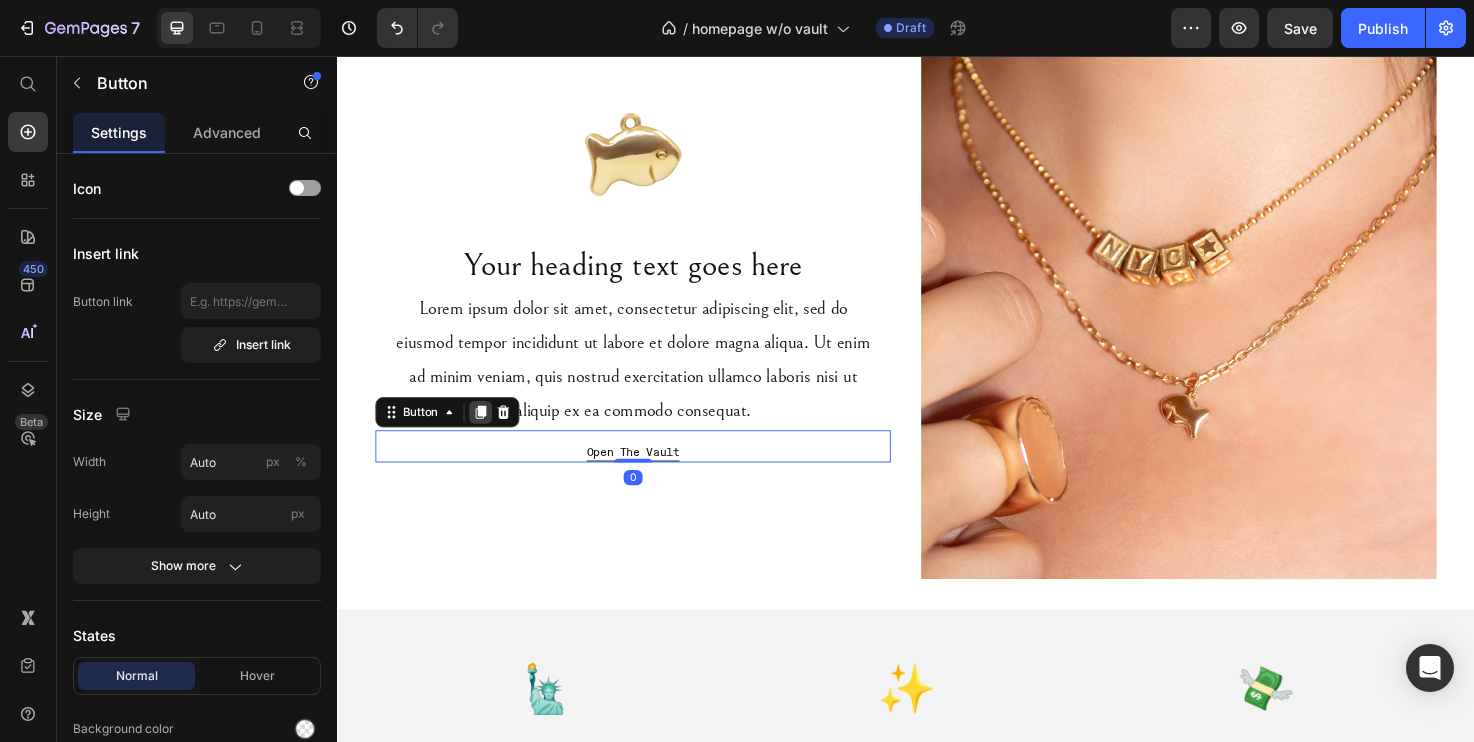 click 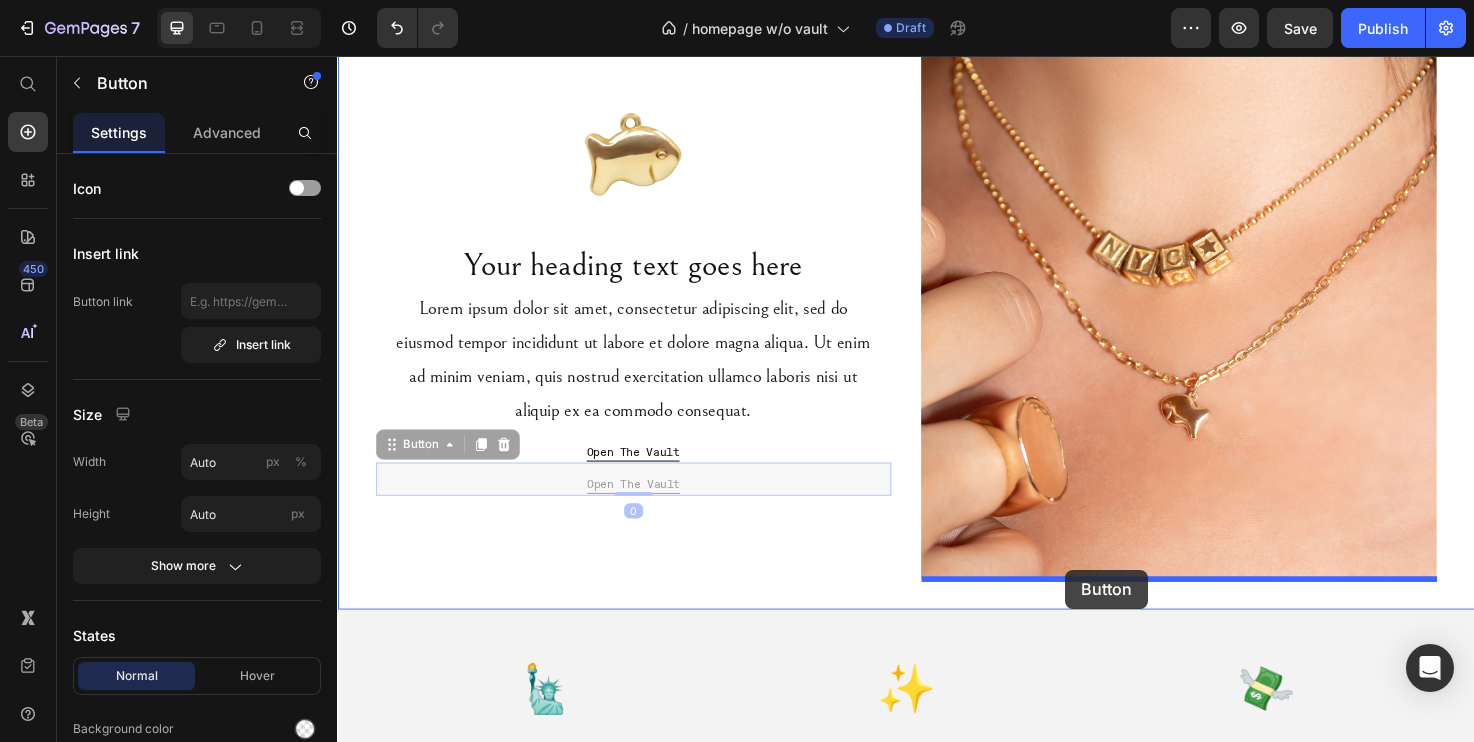 drag, startPoint x: 391, startPoint y: 470, endPoint x: 1105, endPoint y: 598, distance: 725.3826 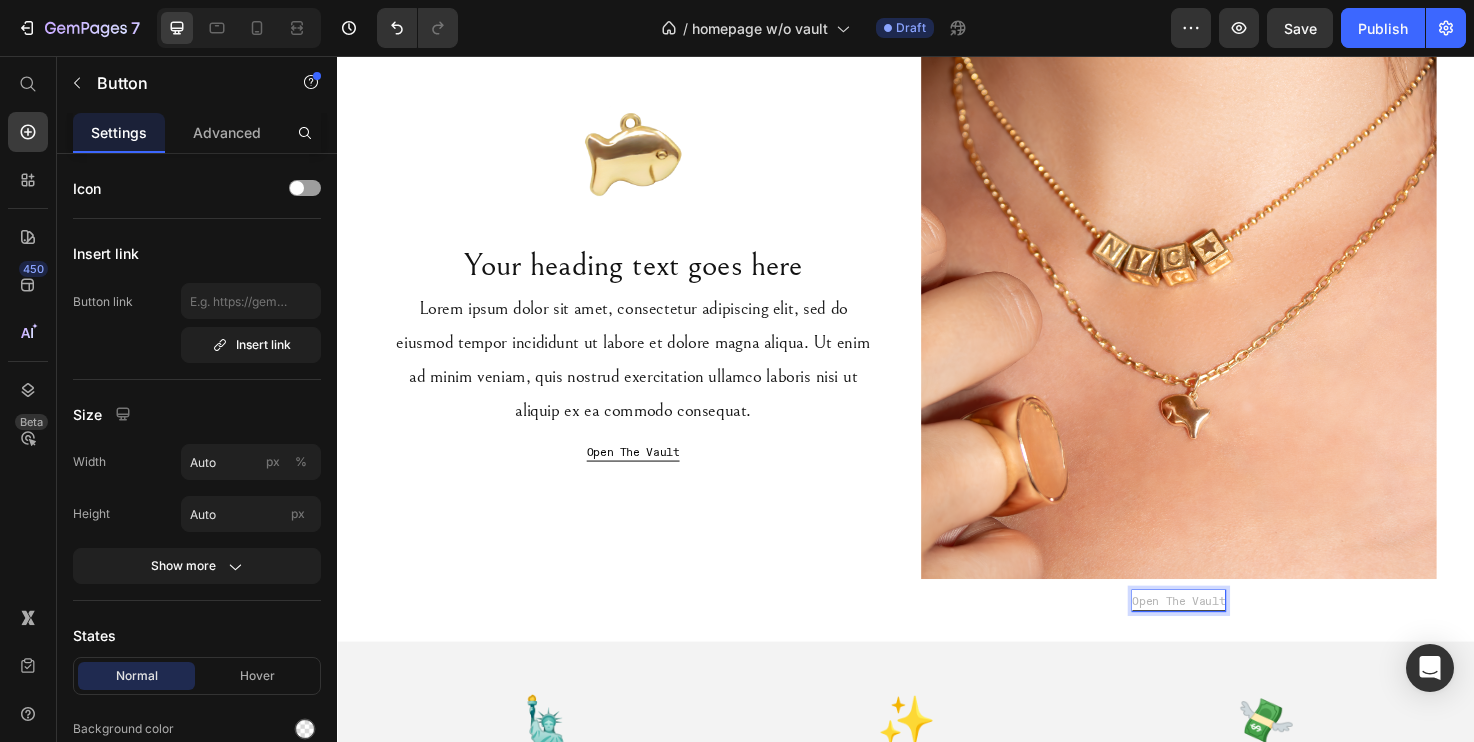 click on "Open The Vault" at bounding box center [1225, 631] 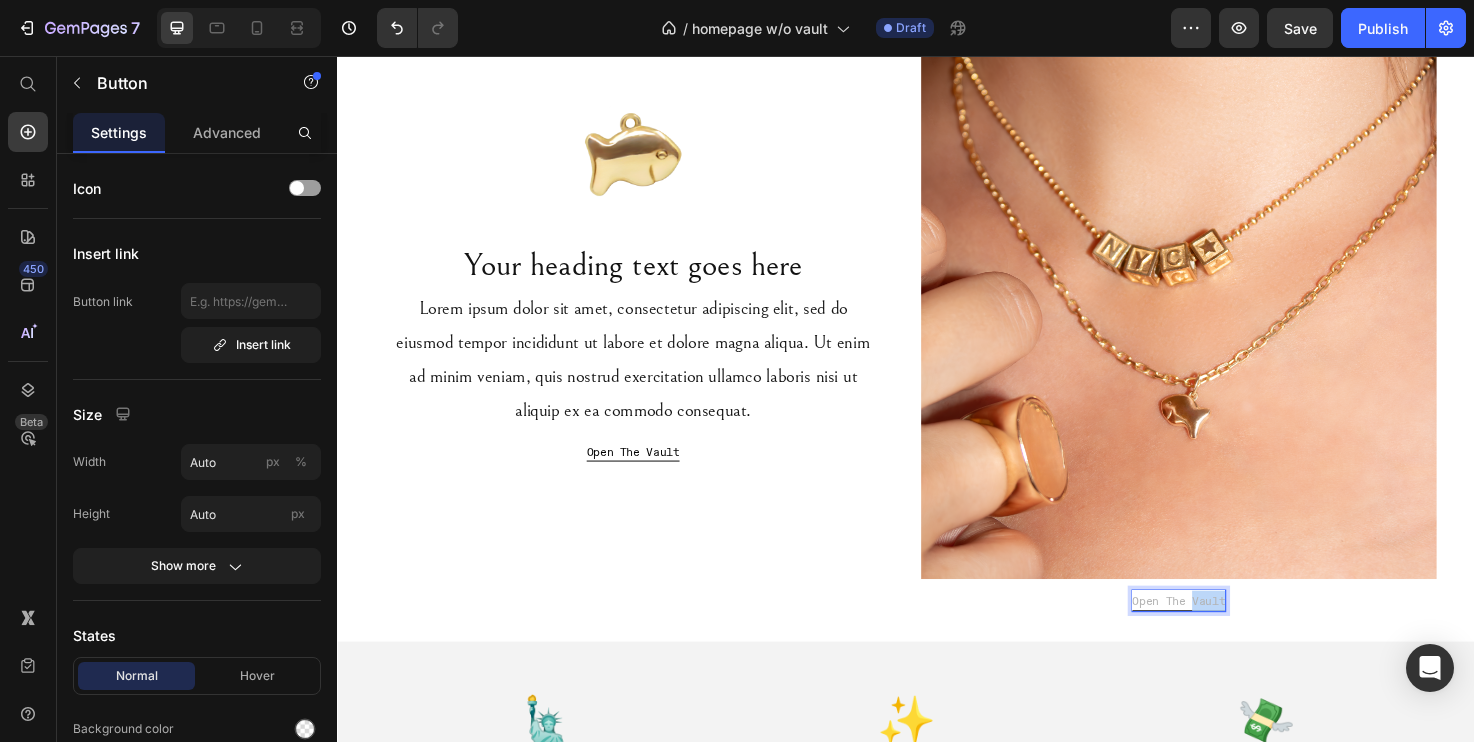 click on "Open The Vault" at bounding box center [1225, 631] 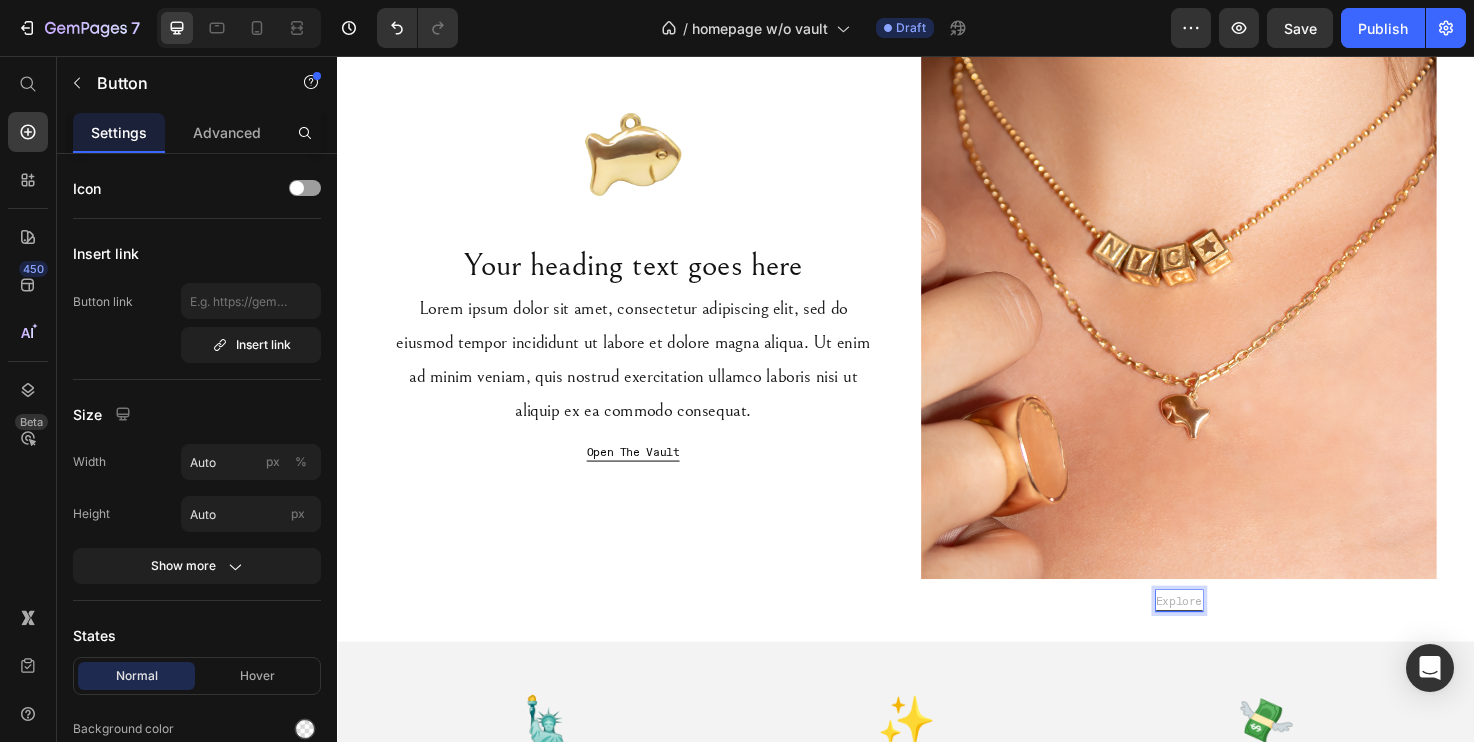 click on "Explore" at bounding box center (1225, 631) 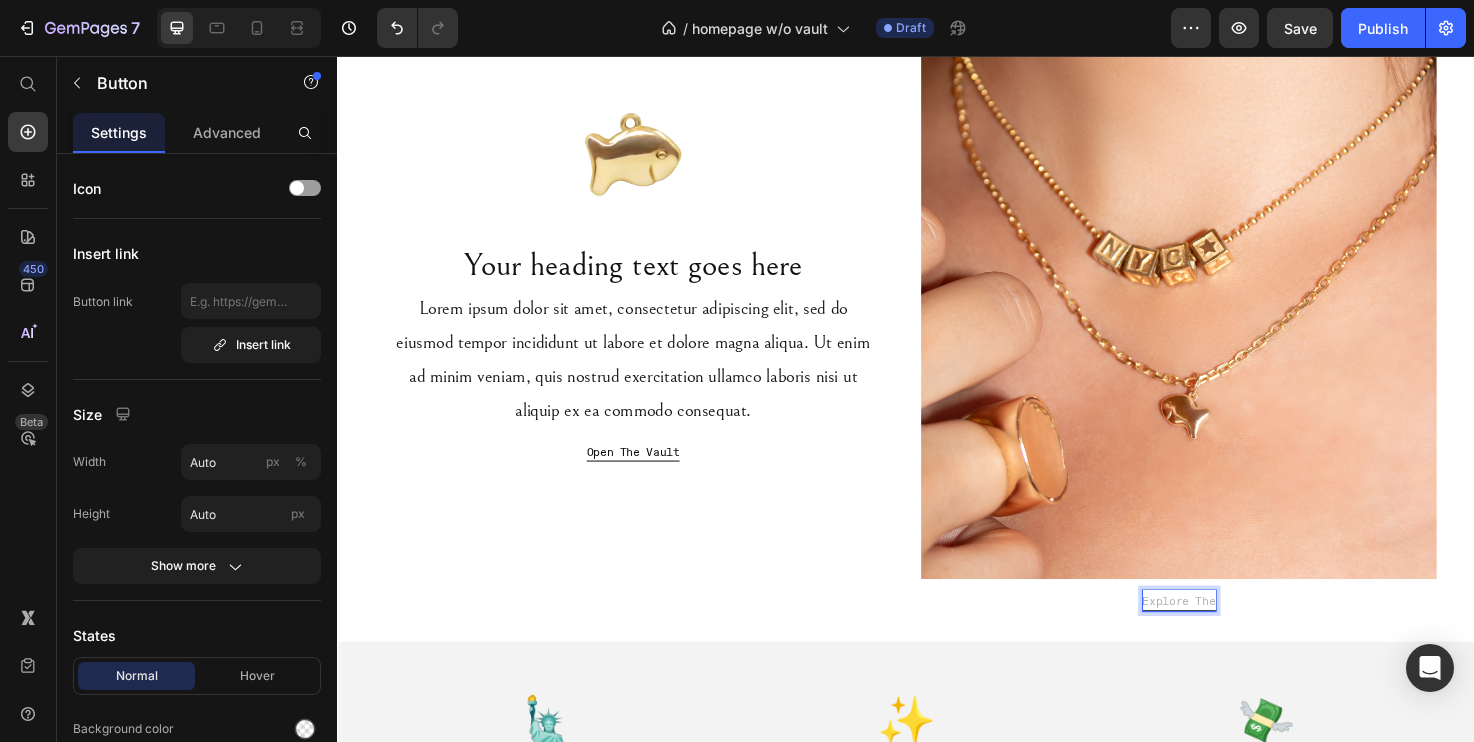click on "Explore The" at bounding box center (1225, 631) 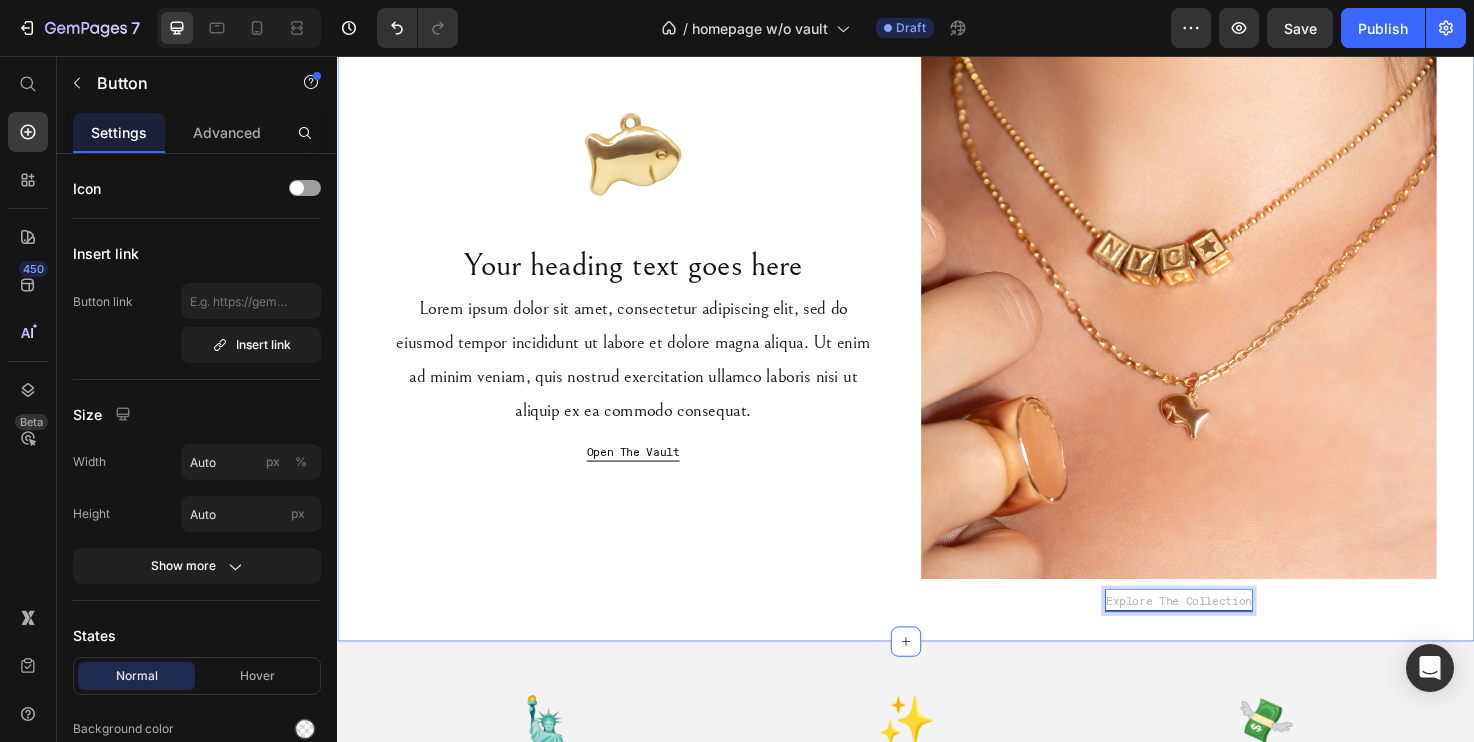 click on "Explore The Collection Button   0" at bounding box center (1225, 625) 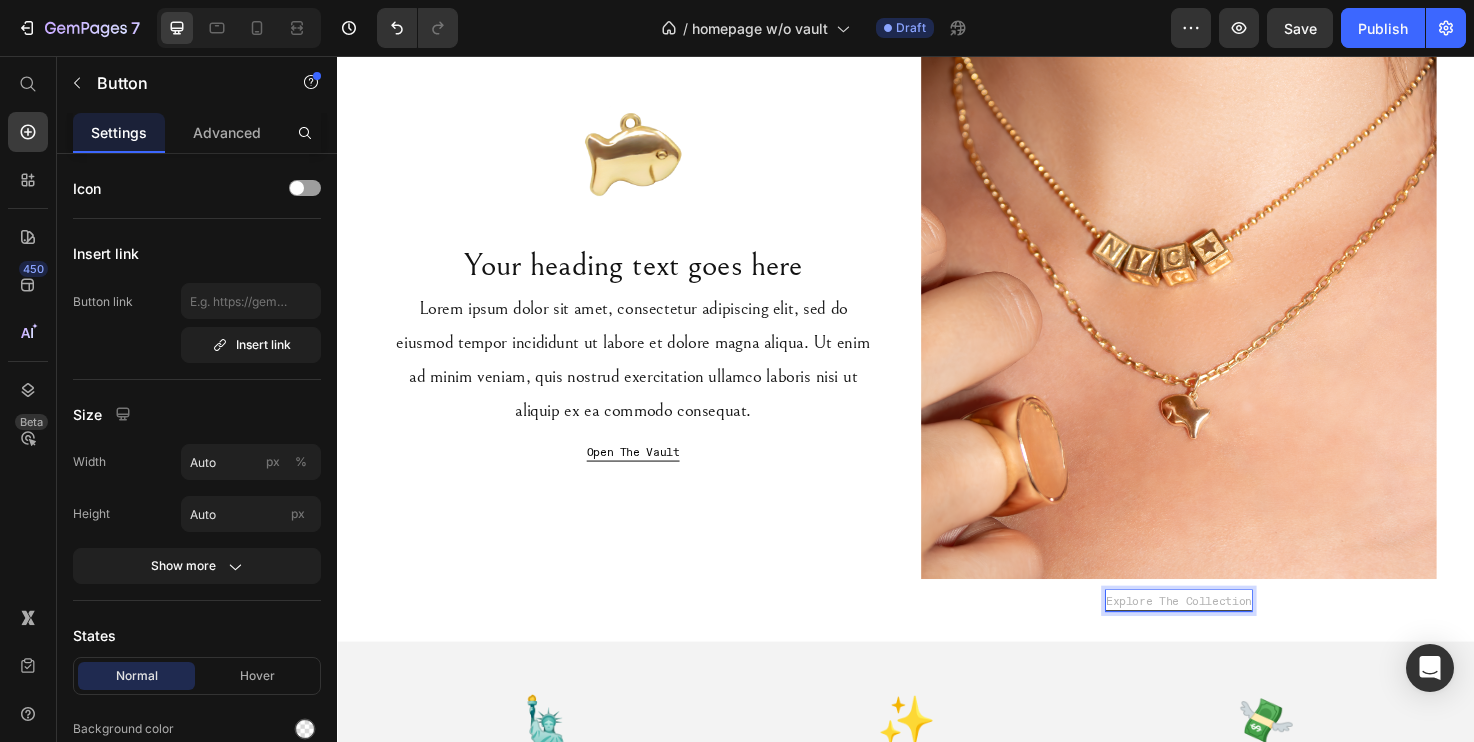 click on "Explore The Collection" at bounding box center (1225, 631) 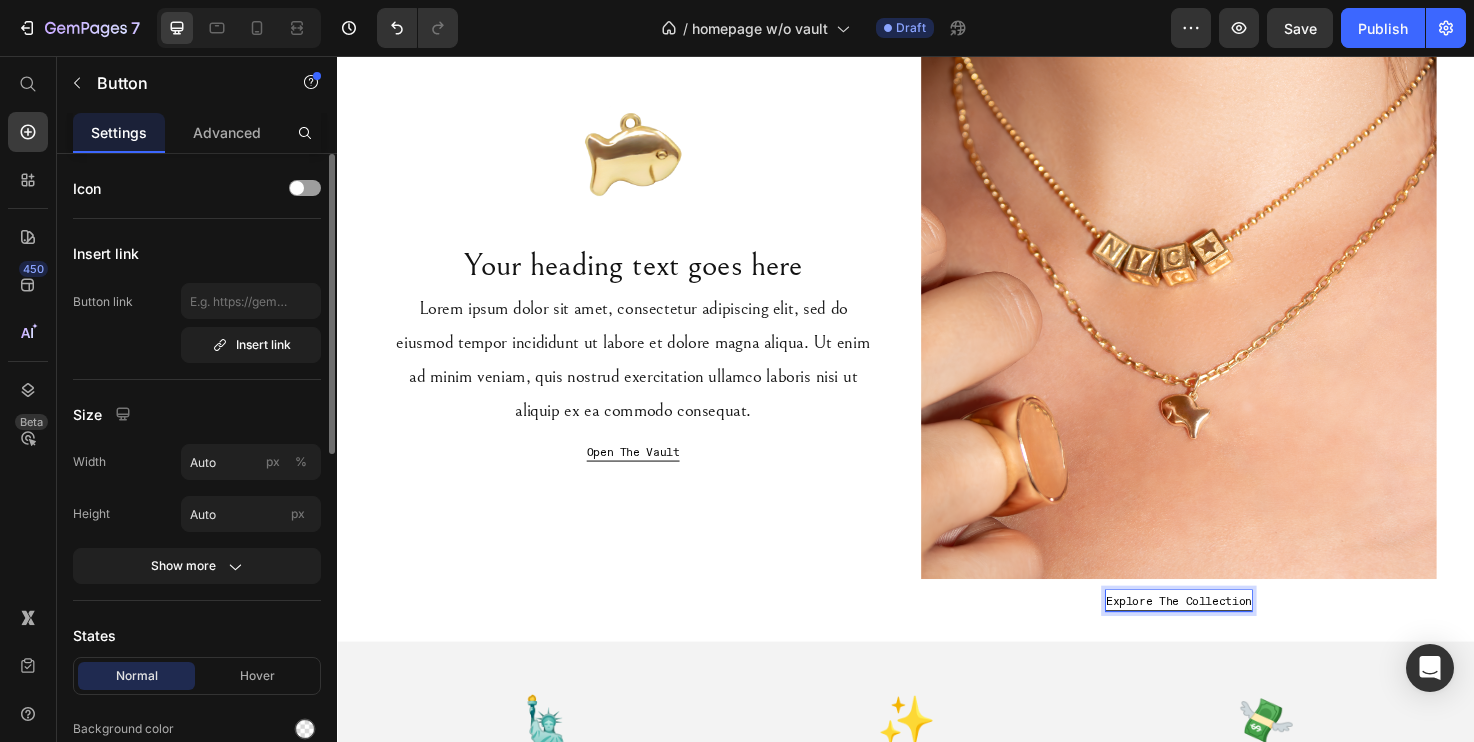 click on "Insert link Button link  Insert link" 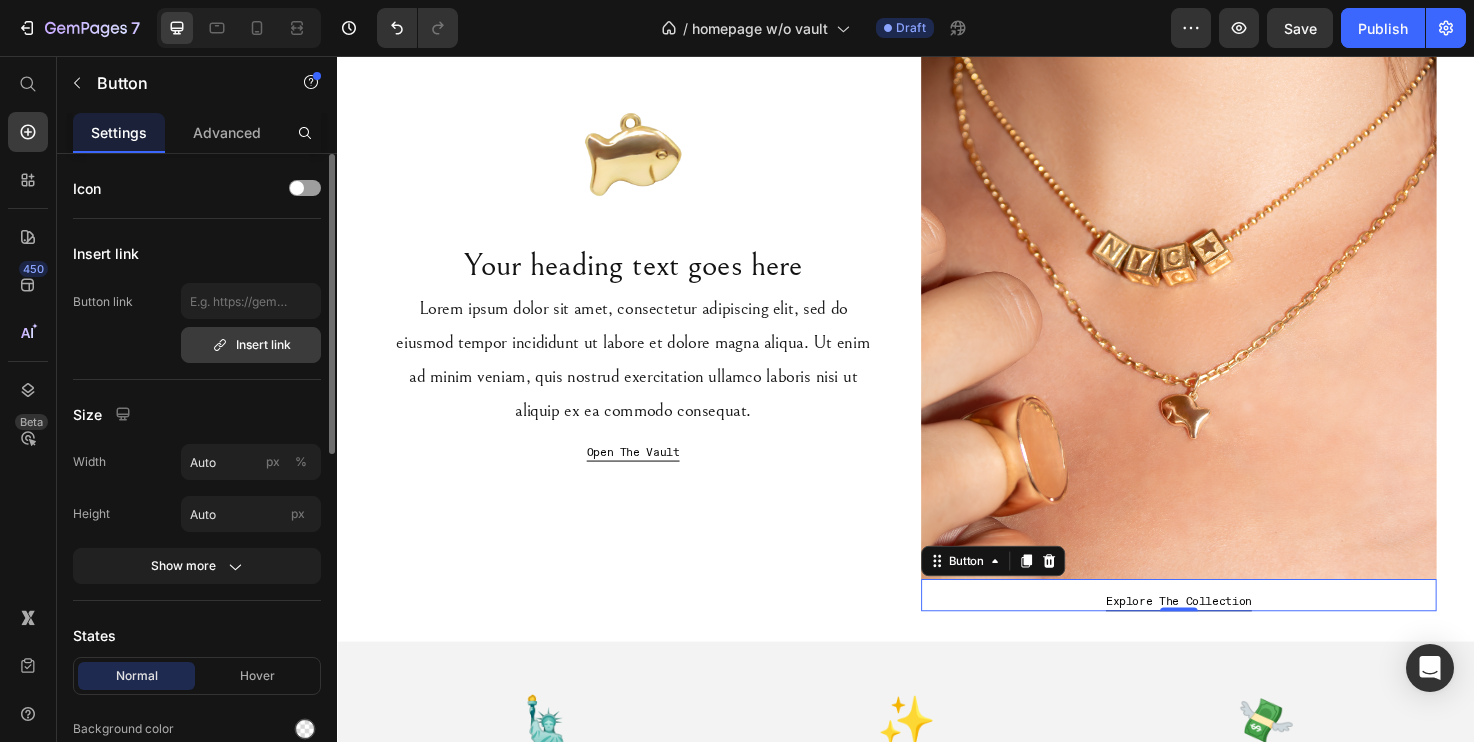 click on "Insert link" at bounding box center (251, 345) 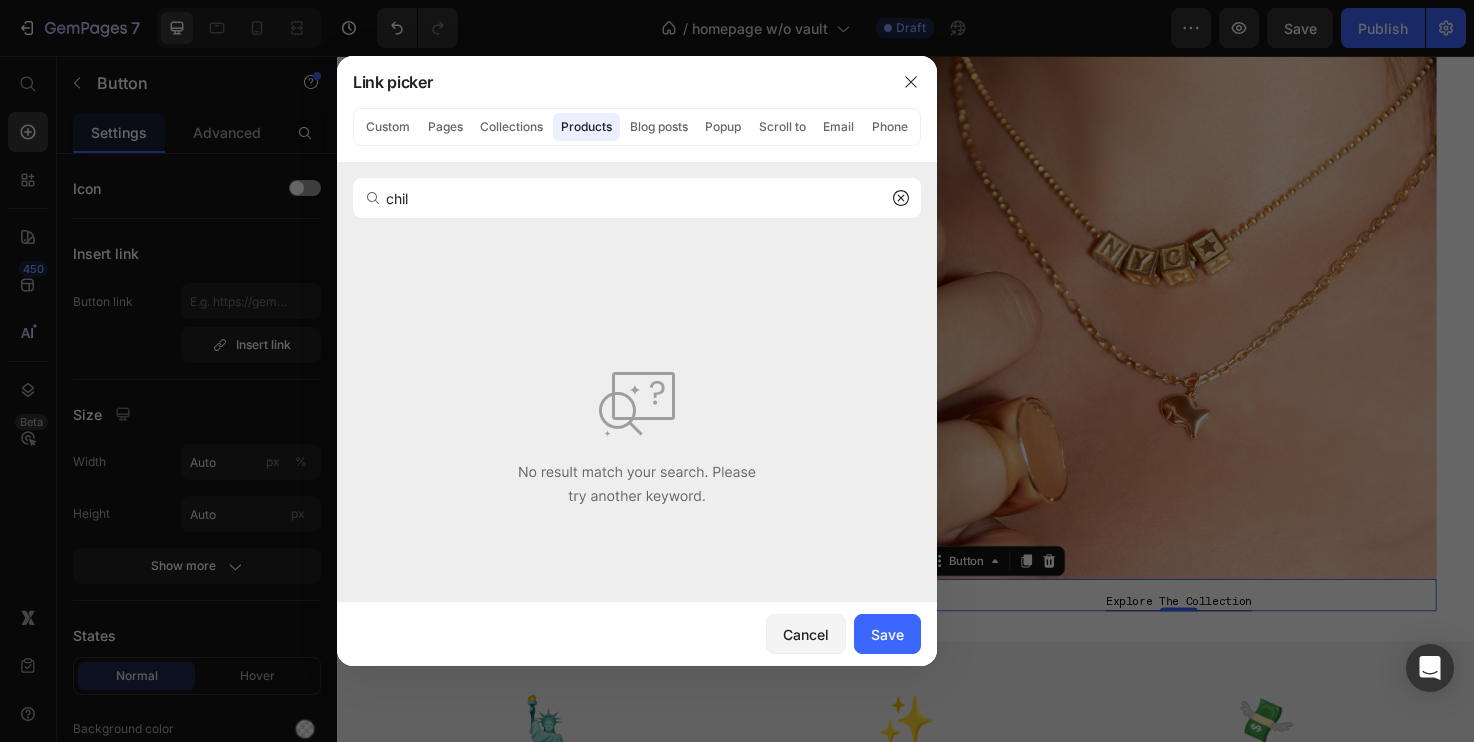 type on "chil" 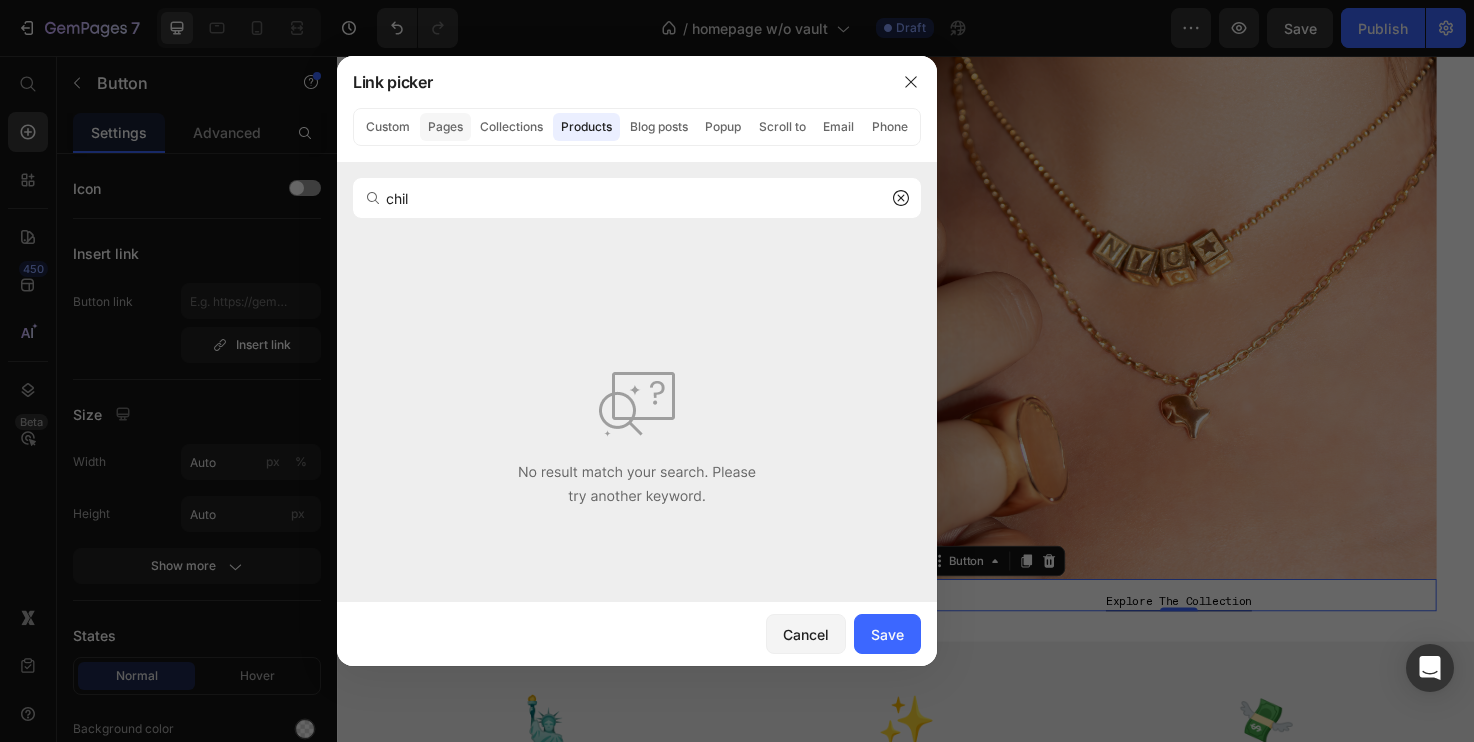 click on "Pages" 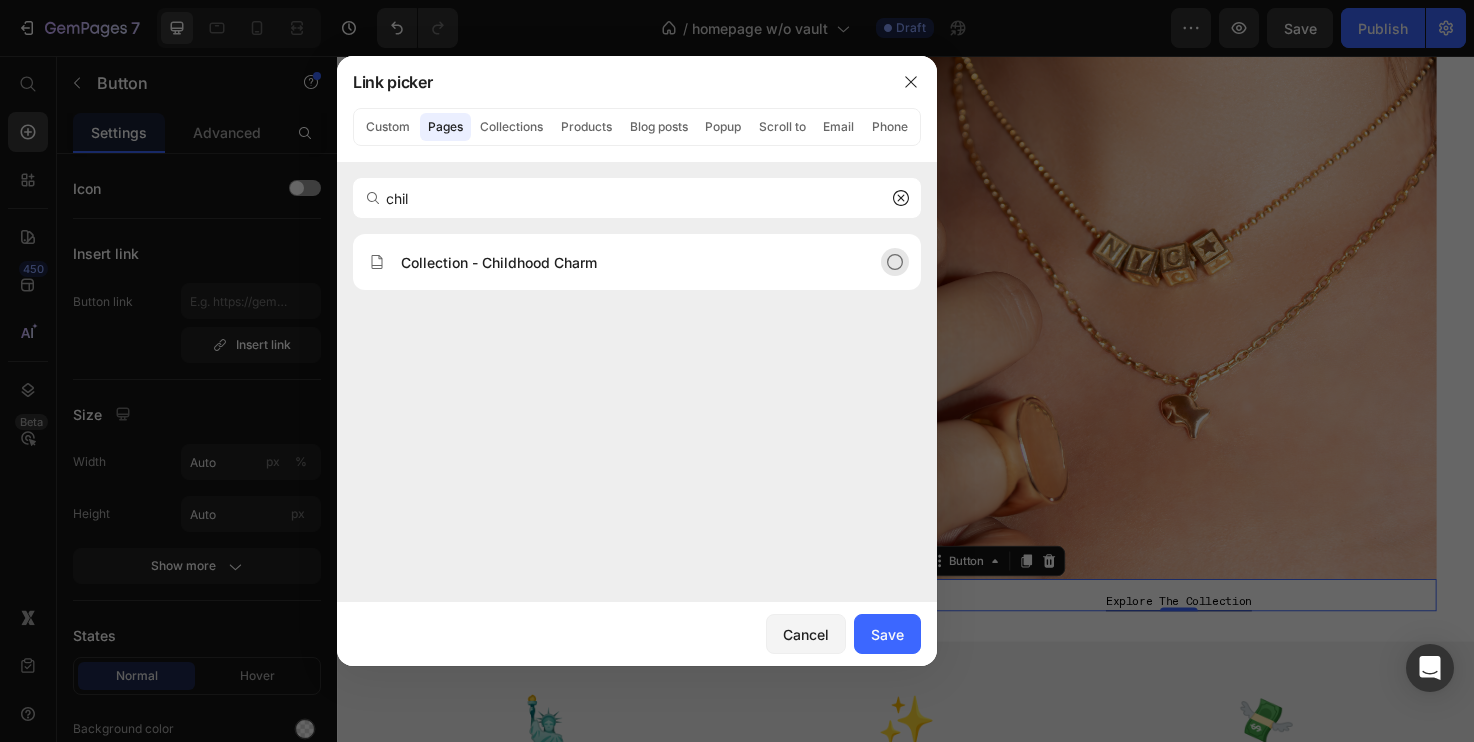 type on "chil" 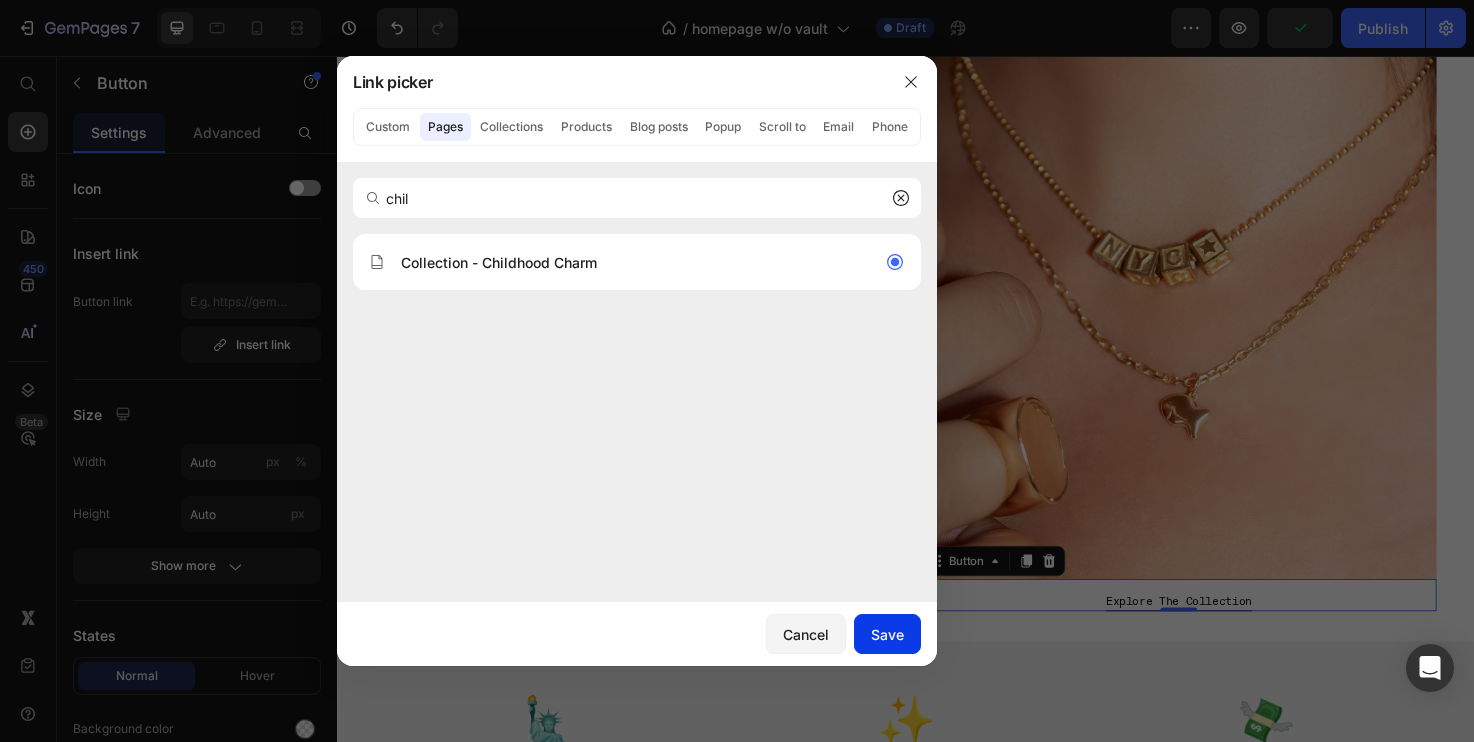 click on "Save" at bounding box center (887, 634) 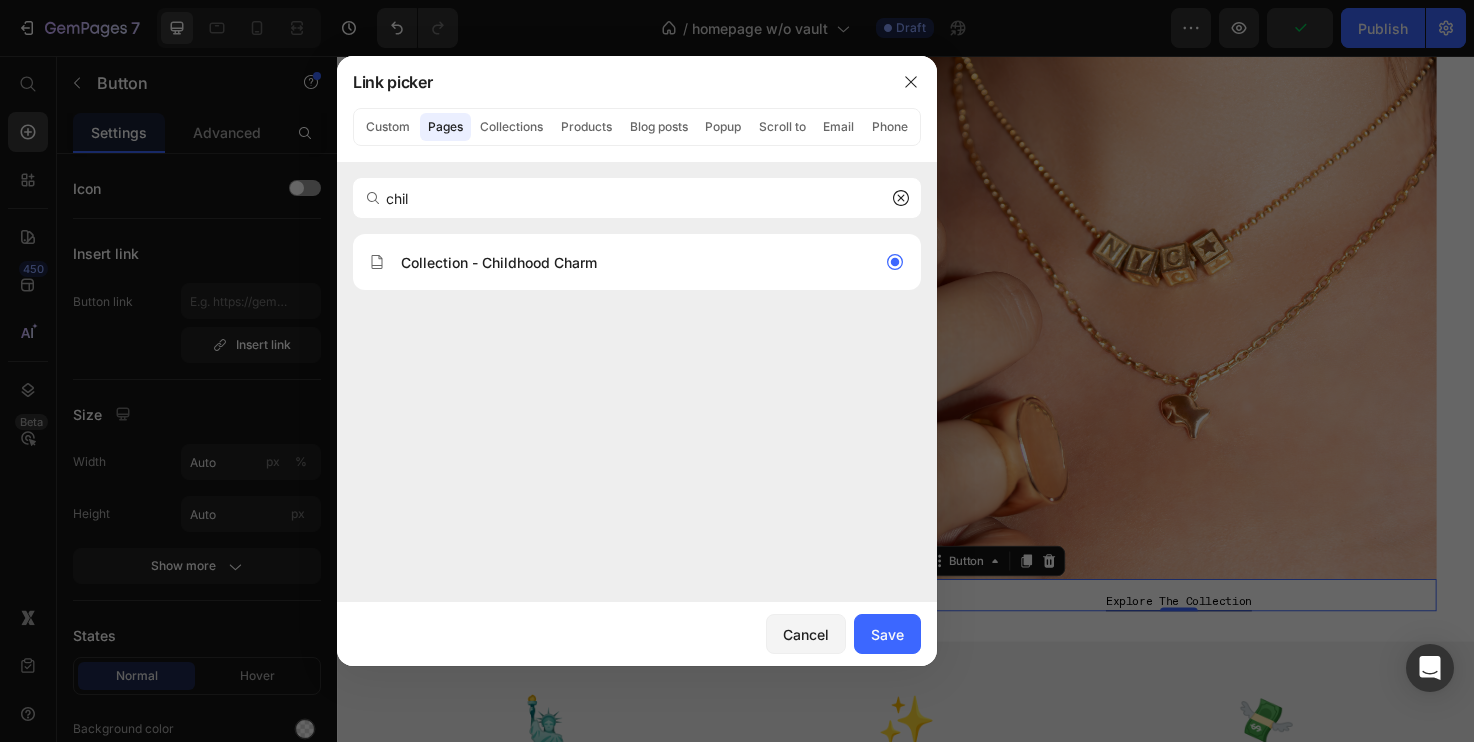 type on "/pages/childhood-charm" 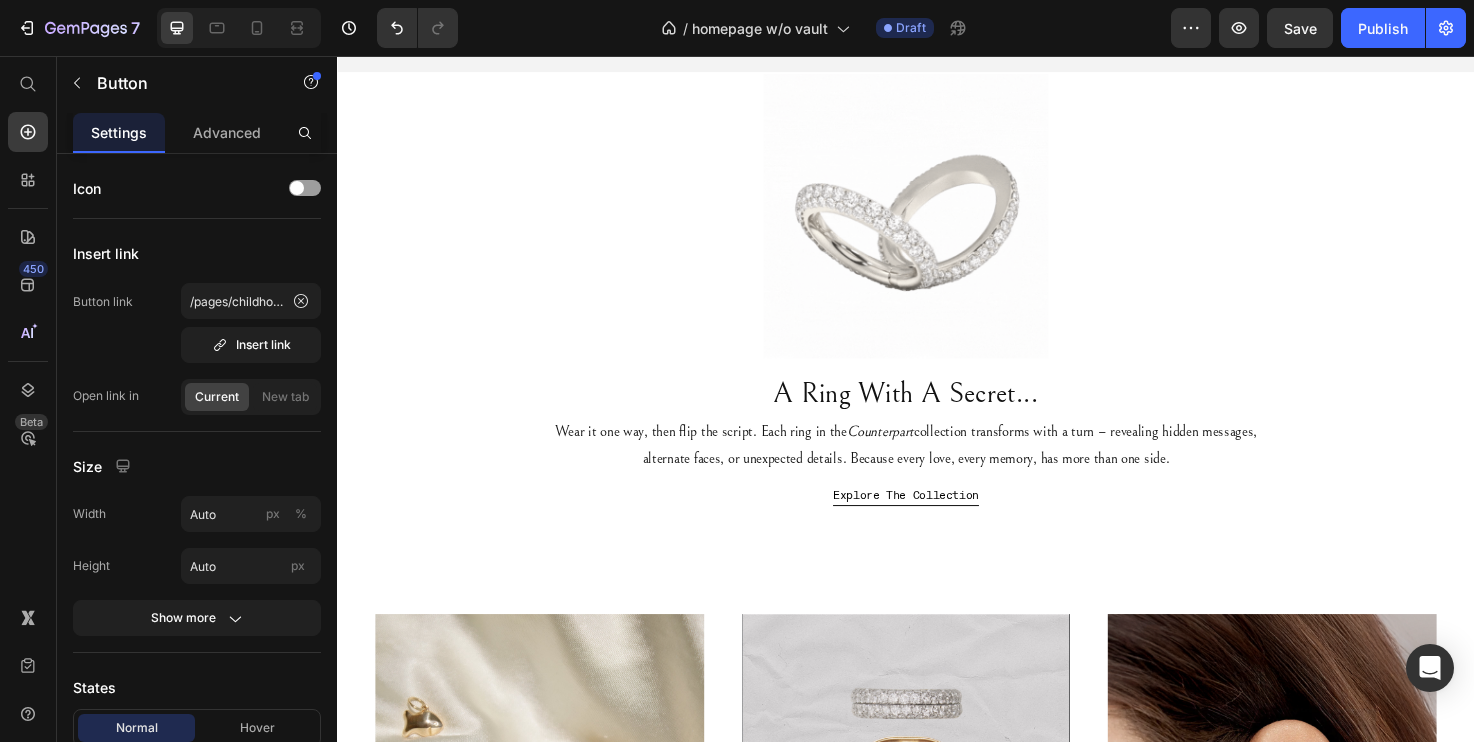 scroll, scrollTop: 1265, scrollLeft: 0, axis: vertical 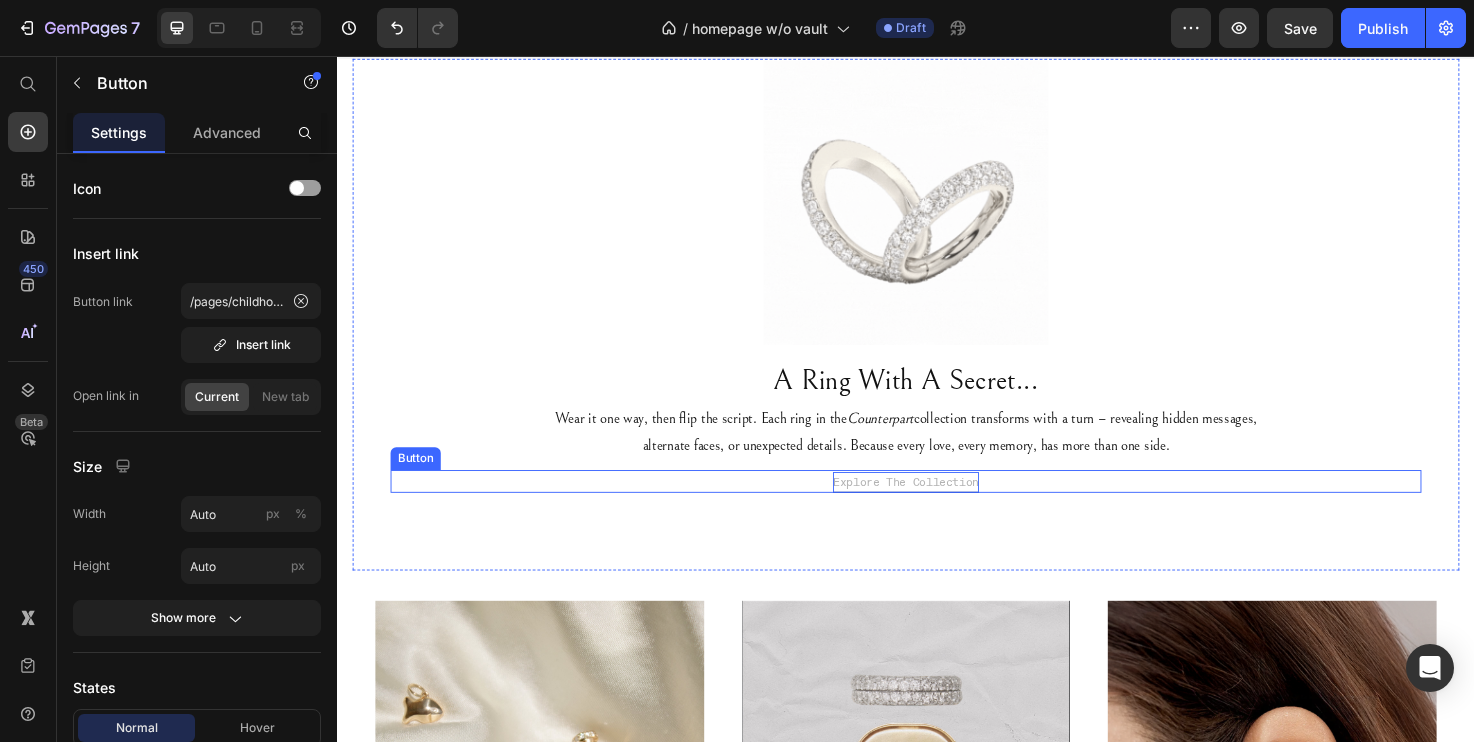 click on "Explore The Collection" at bounding box center [937, 506] 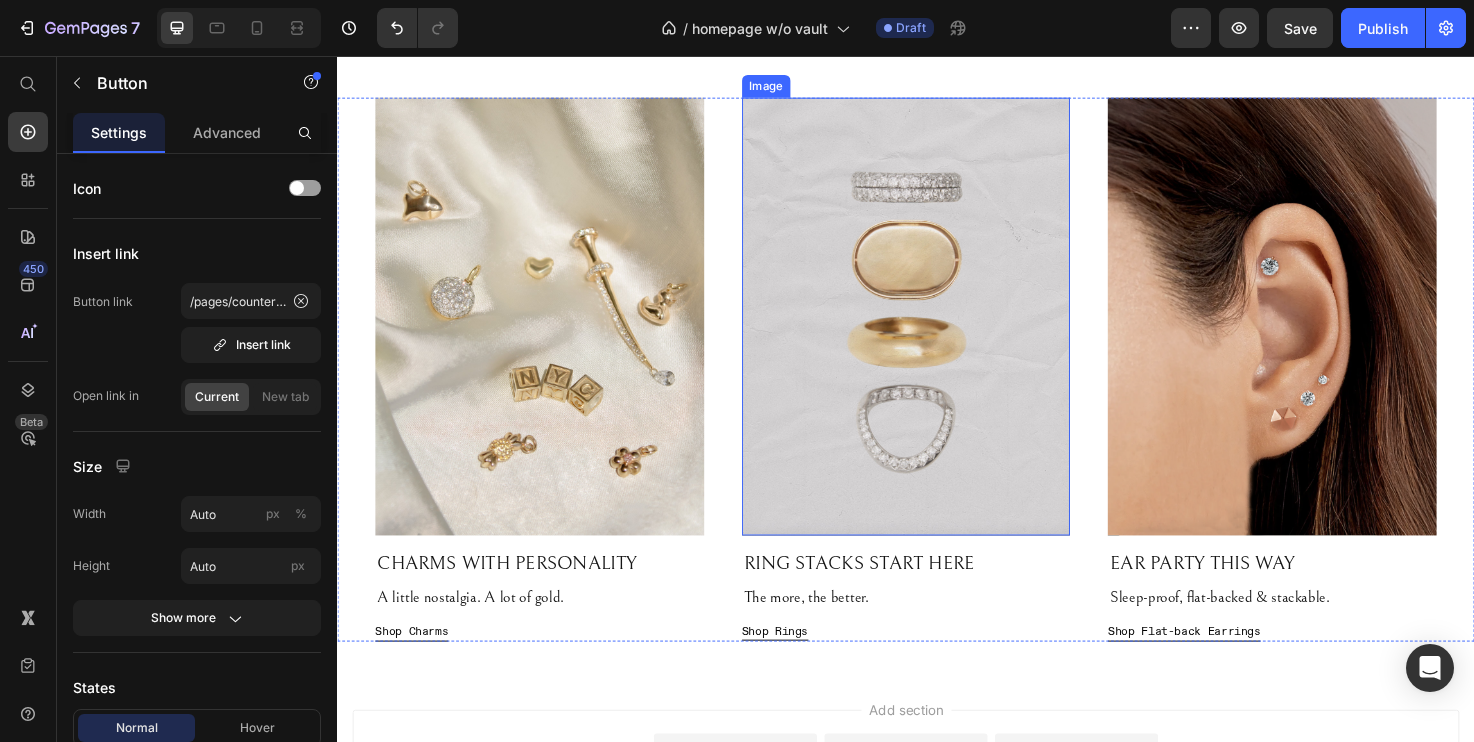 scroll, scrollTop: 1794, scrollLeft: 0, axis: vertical 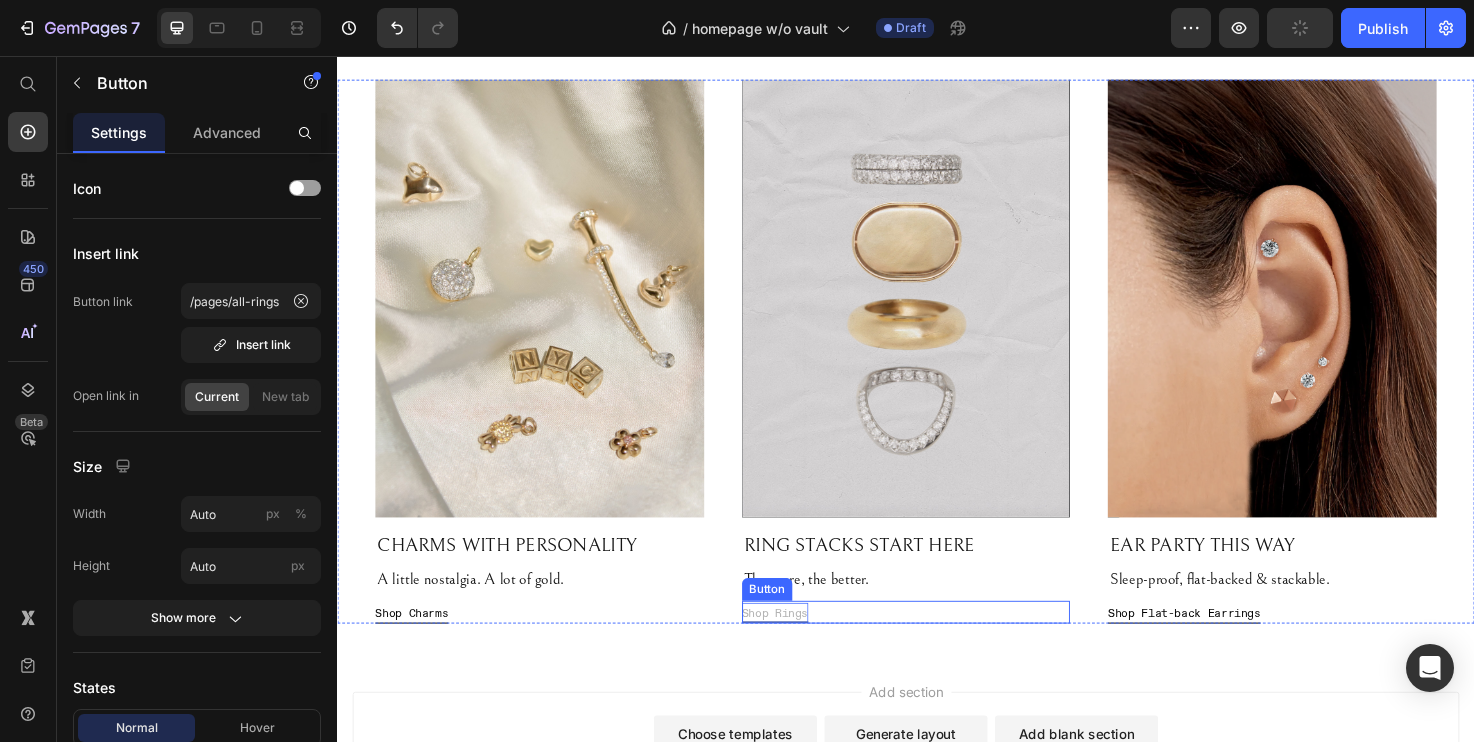 click on "Shop Rings" at bounding box center [799, 644] 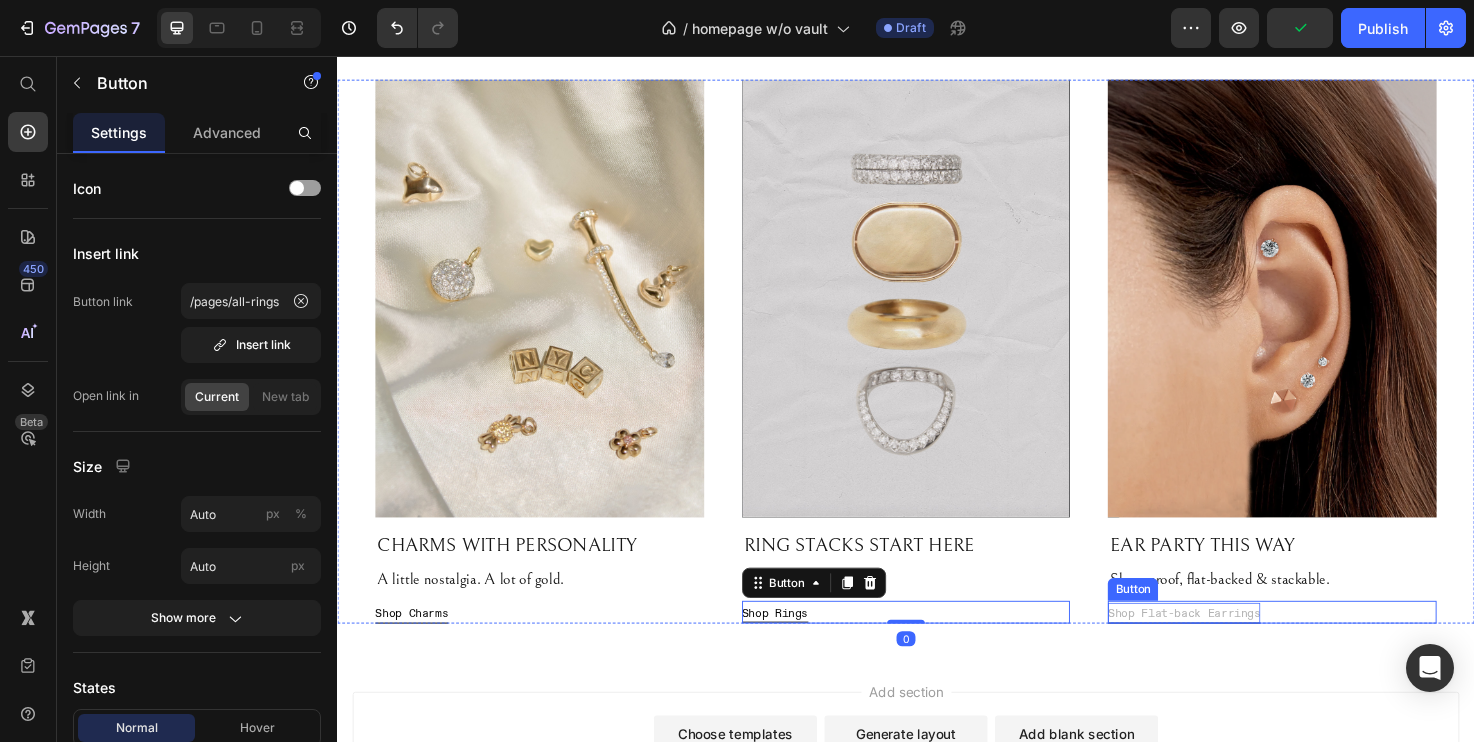 click on "Shop Flat-back Earrings" at bounding box center [1230, 644] 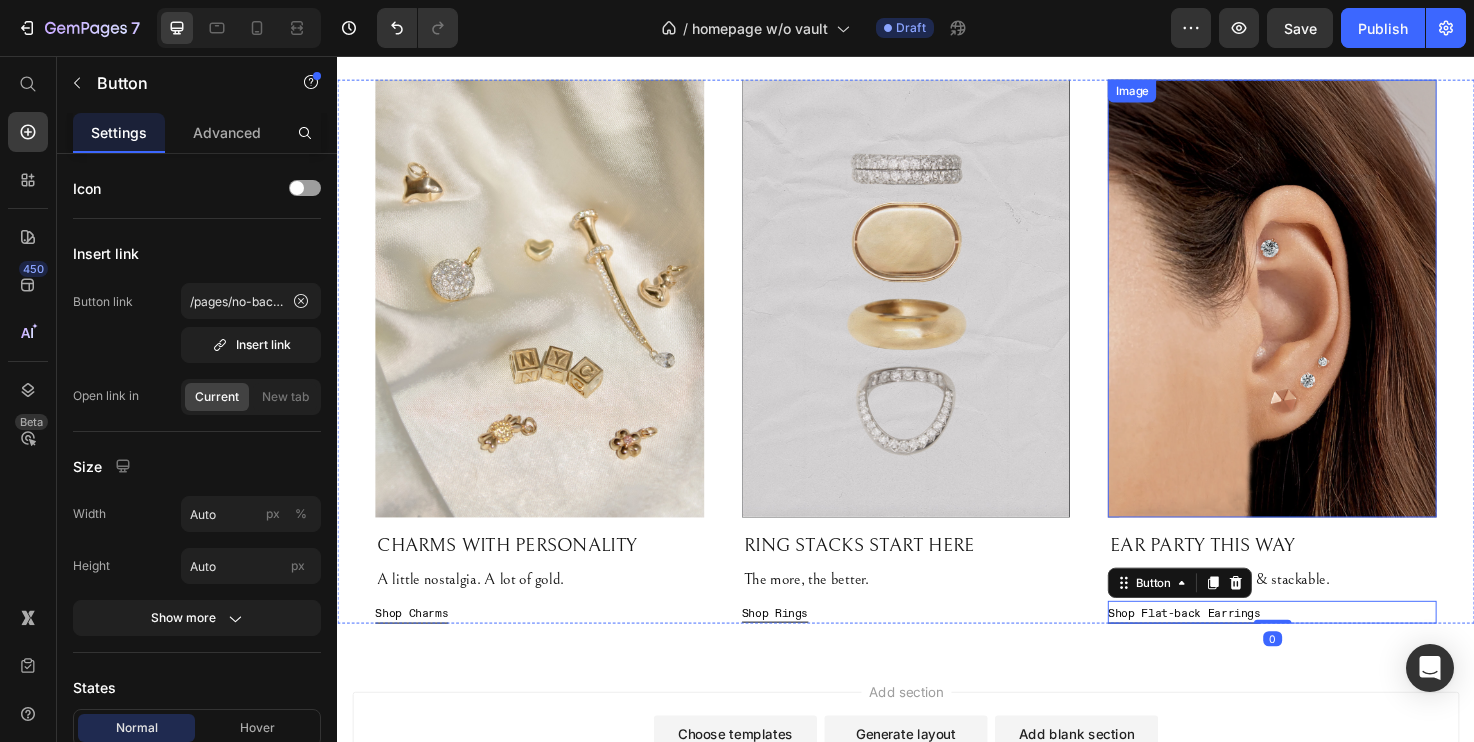 click at bounding box center (1323, 312) 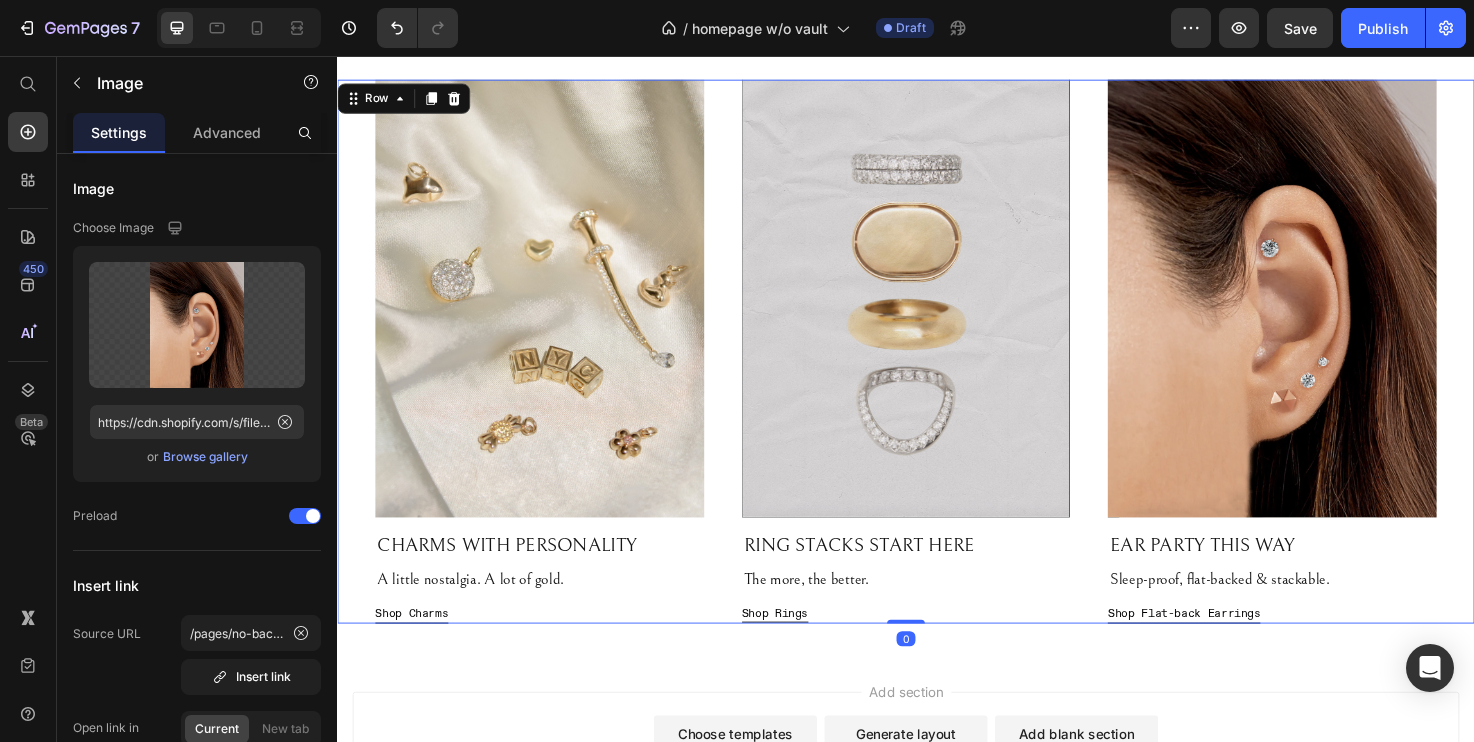 click on "Image CHARMS WITH PERSONALITY Text Block A little nostalgia. A lot of gold. Text Block Shop Charms Button Image RING STACKS START HERE Text Block The more, the better. Text Block Shop Rings Button Image EAR PARTY THIS WAY Text Block Sleep-proof, flat-backed & stackable. Text Block Shop Flat-back Earrings Button Row   0" at bounding box center [937, 368] 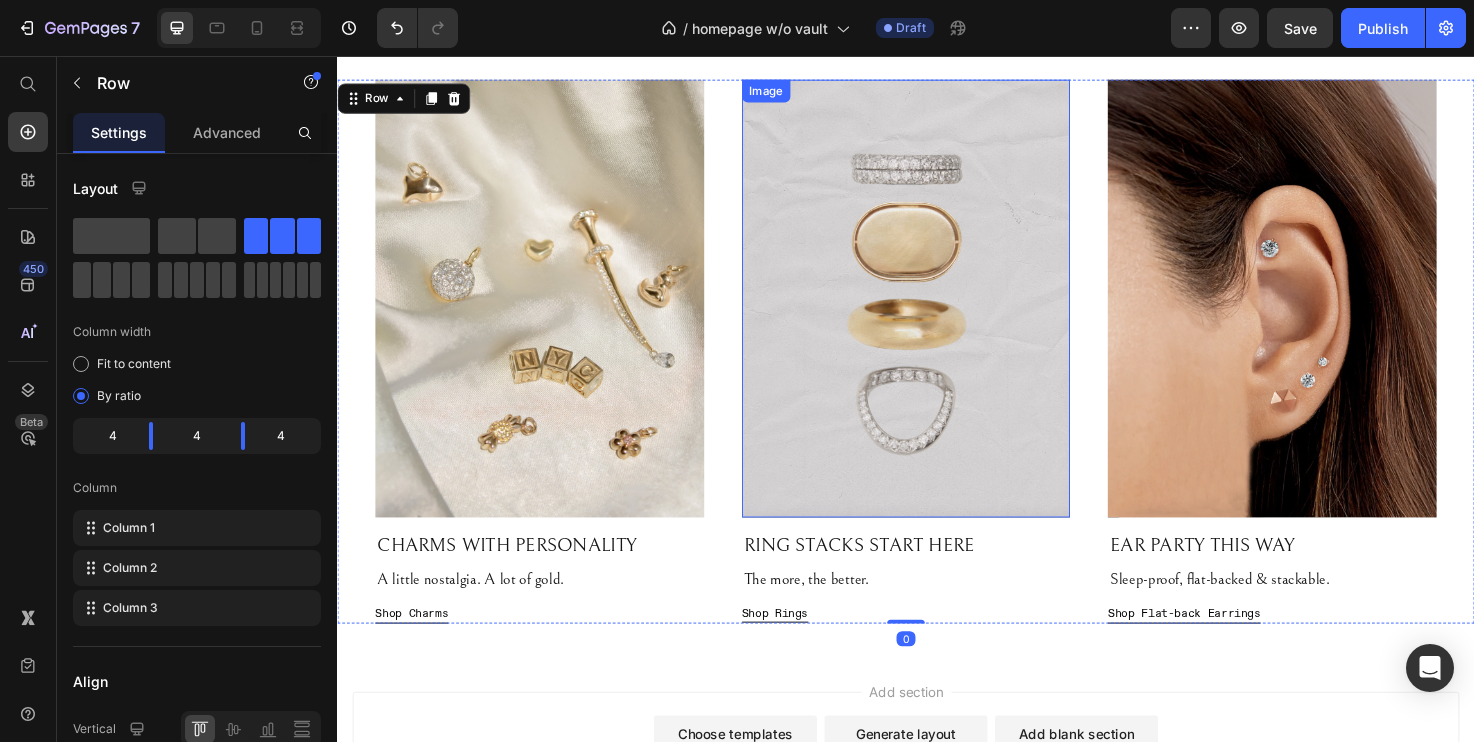 click at bounding box center (937, 312) 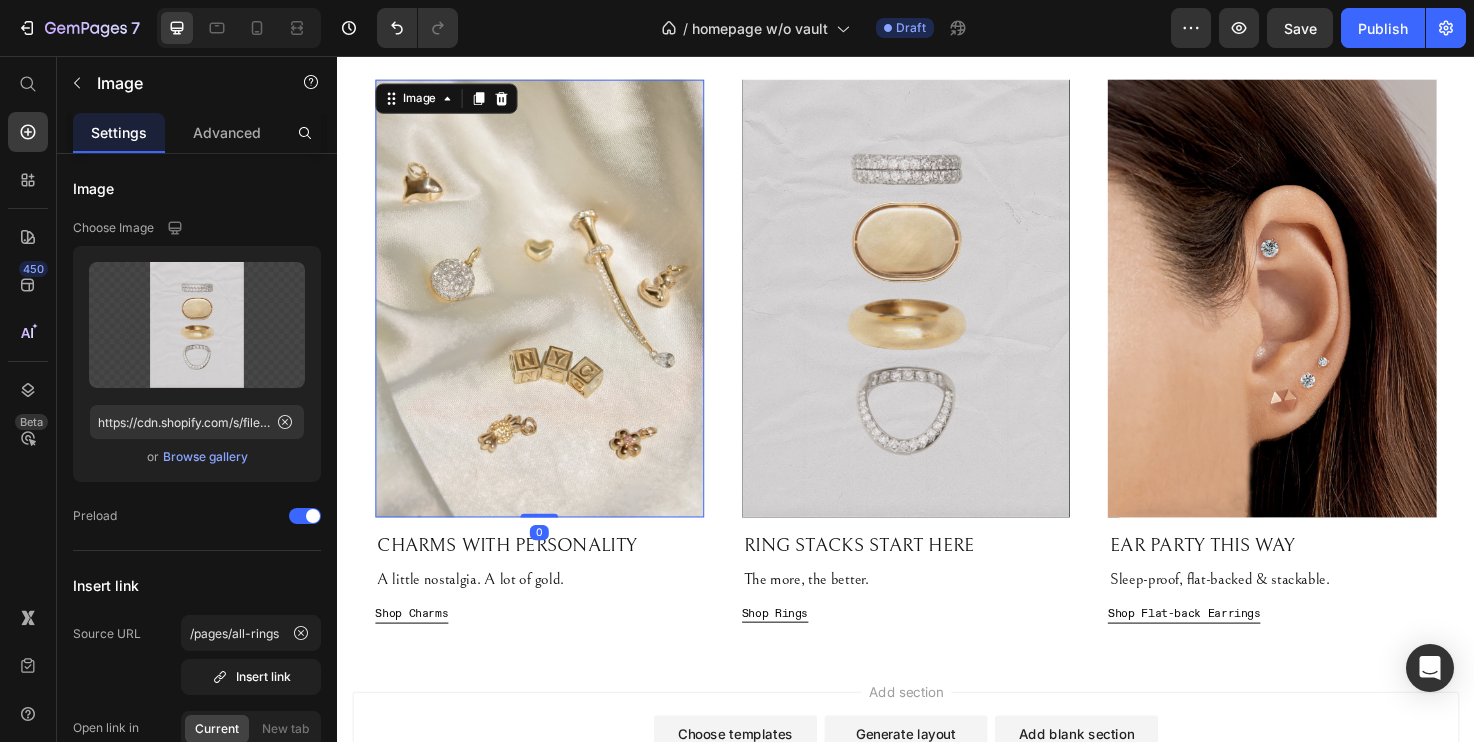 click at bounding box center (550, 312) 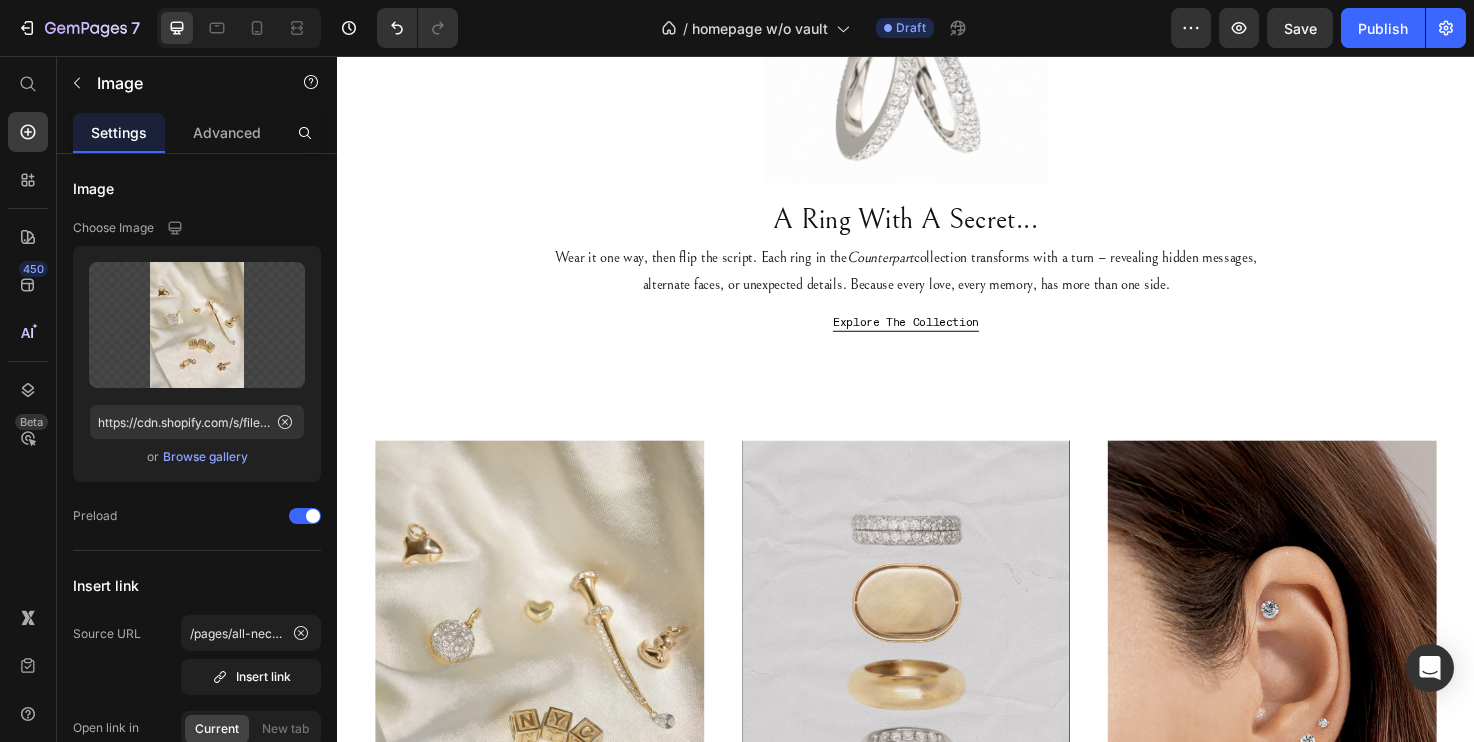 scroll, scrollTop: 1445, scrollLeft: 0, axis: vertical 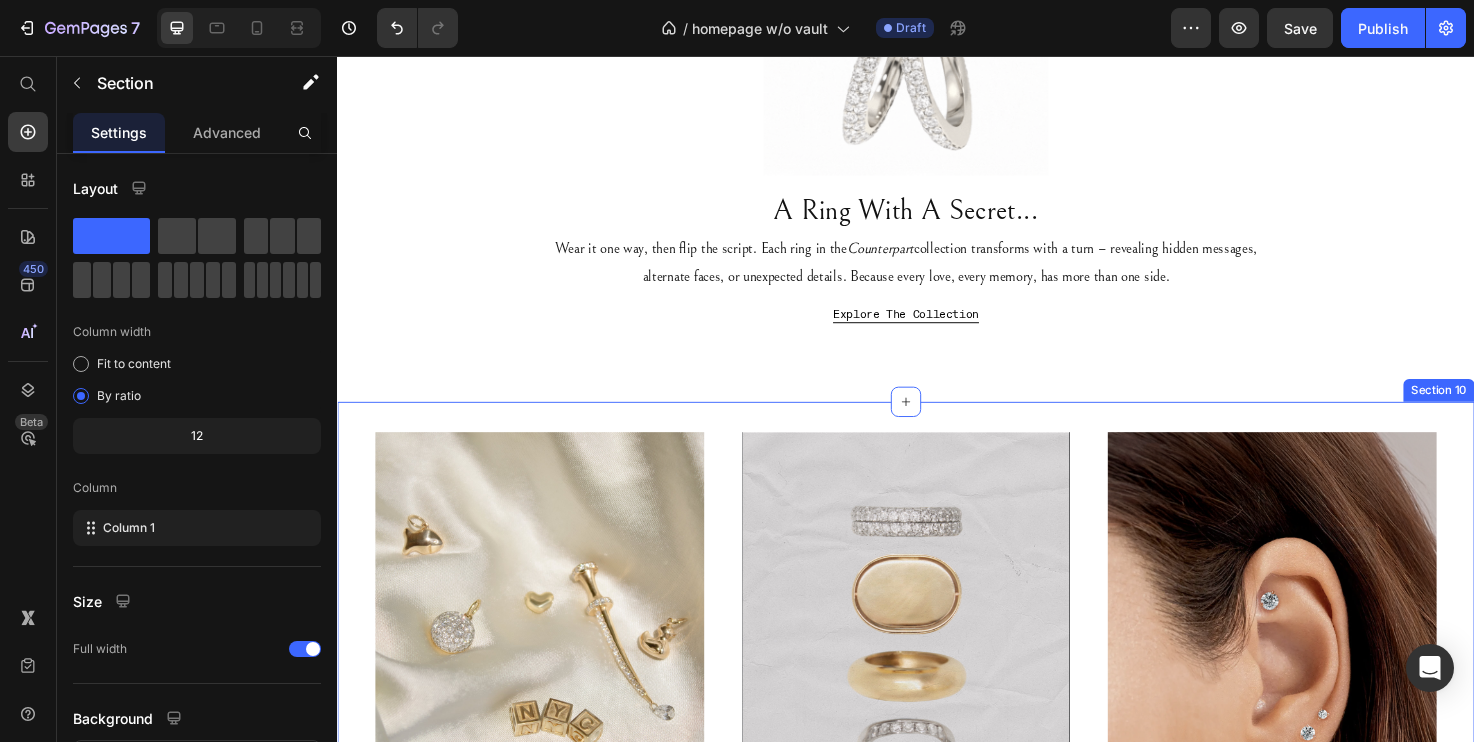 click on "Image CHARMS WITH PERSONALITY Text Block A little nostalgia. A lot of gold. Text Block Shop Charms Button Image RING STACKS START HERE Text Block The more, the better. Text Block Shop Rings Button Image EAR PARTY THIS WAY Text Block Sleep-proof, flat-backed & stackable. Text Block Shop Flat-back Earrings Button Row Section 10" at bounding box center [937, 740] 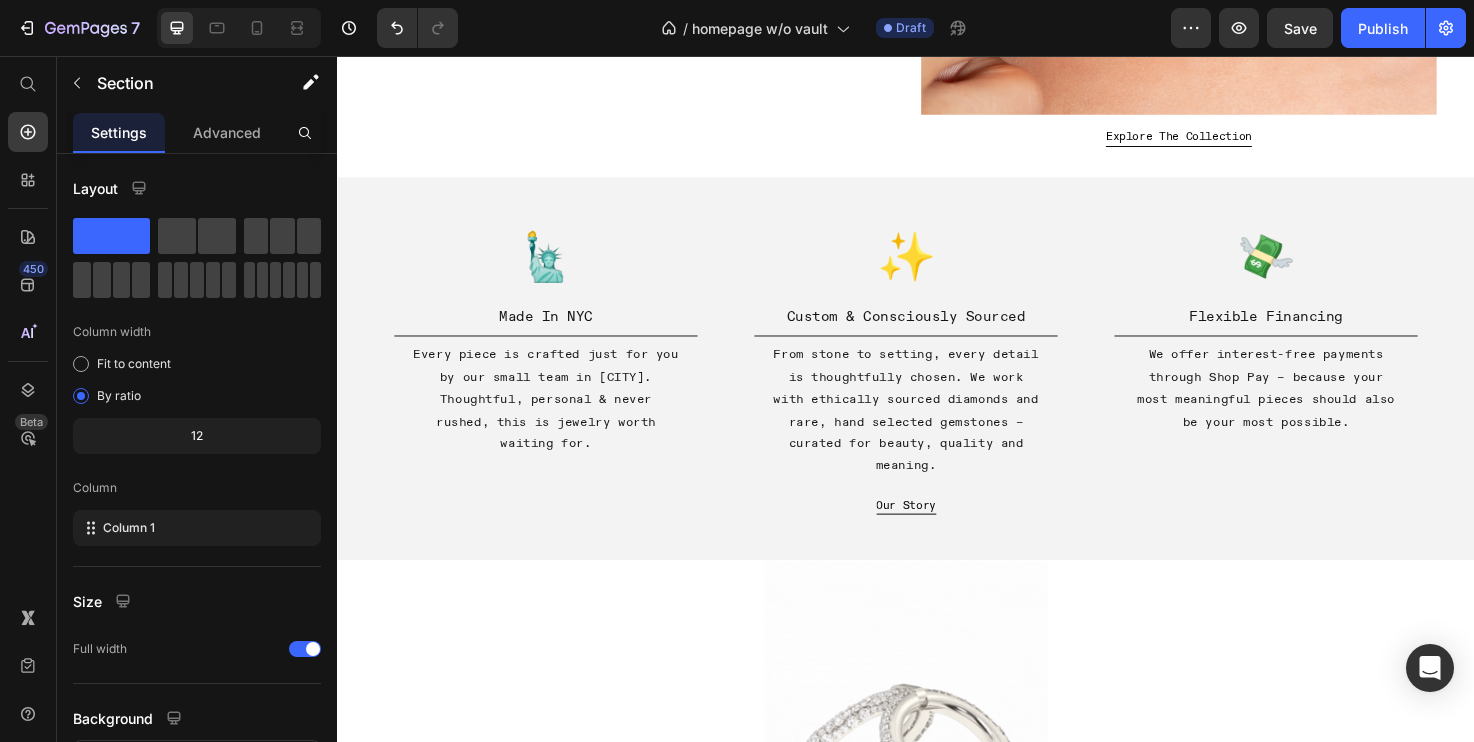 scroll, scrollTop: 654, scrollLeft: 0, axis: vertical 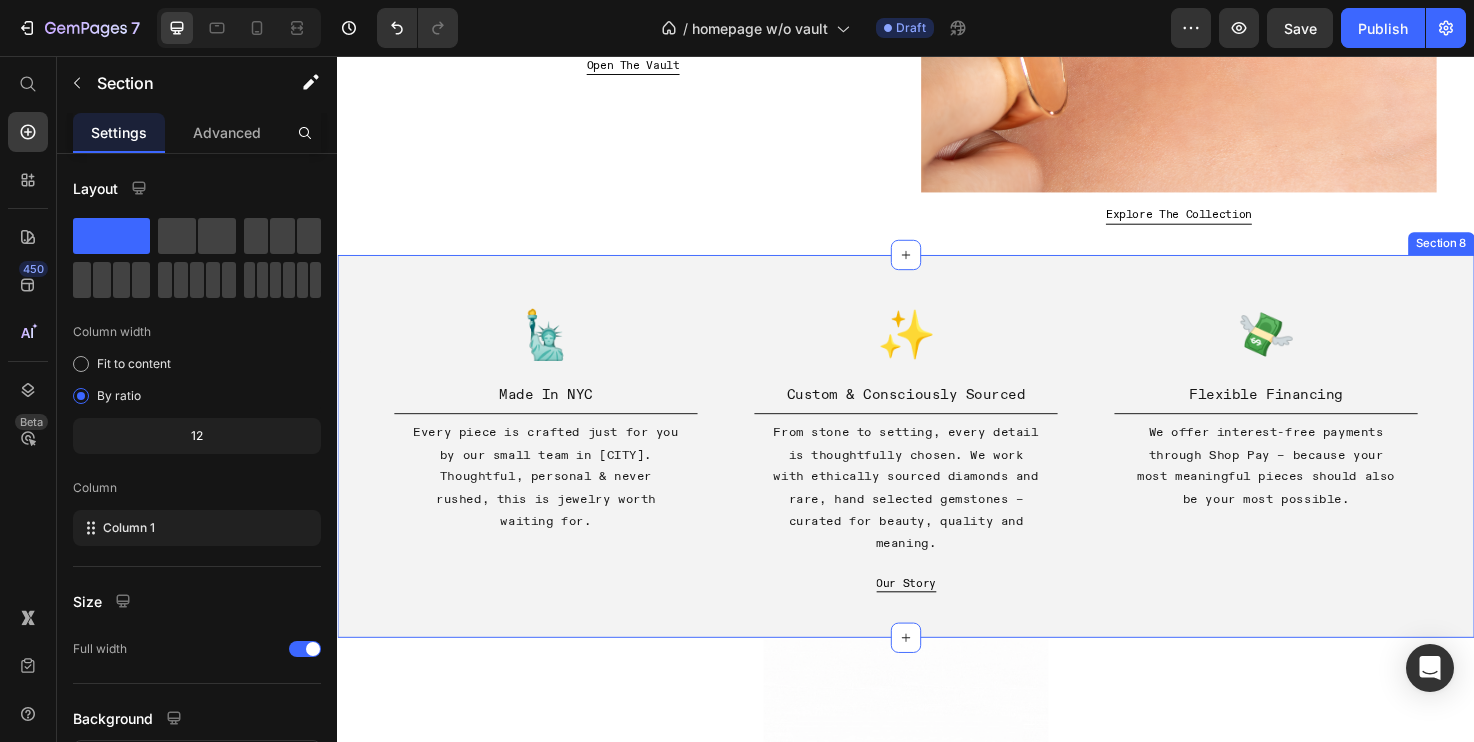 click on "🗽 Text Block Made In [CITY] Text Block Title Line Every piece is crafted just for you by our small team in [CITY]. Thoughtful, personal & never rushed, this is jewelry worth waiting for. Text Block ✨ Text Block Custom & Consciously Sourced Text Block Title Line From stone to setting, every detail is thoughtfully chosen. We work with ethically sourced diamonds and rare, hand selected gemstones – curated for beauty, quality and meaning. Text Block 💸 Text Block Flexible Financing Text Block Title Line We offer interest-free payments through Shop Pay – because your most meaningful pieces should also be your most possible. Text Block Row Our Story Button Section 8" at bounding box center (937, 467) 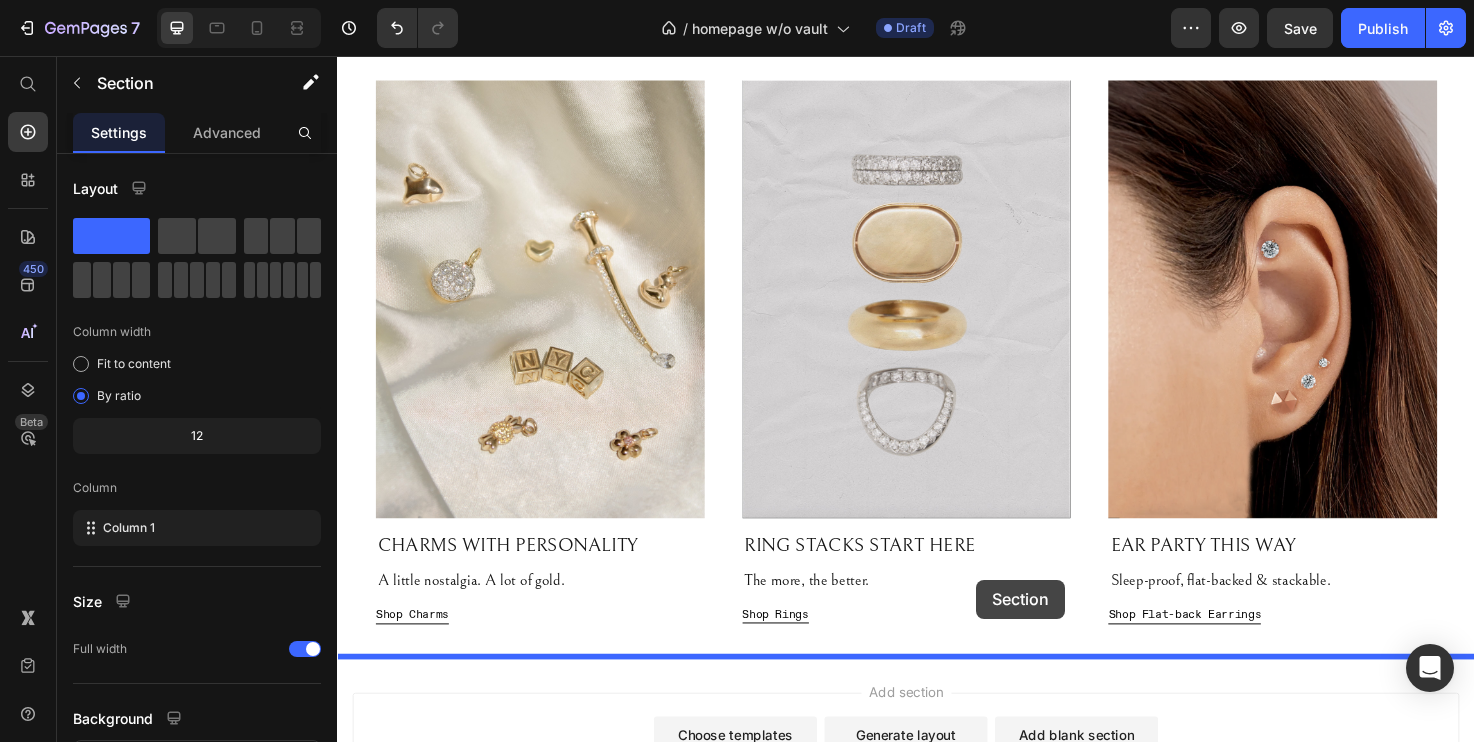 drag, startPoint x: 1137, startPoint y: 254, endPoint x: 1013, endPoint y: 609, distance: 376.03323 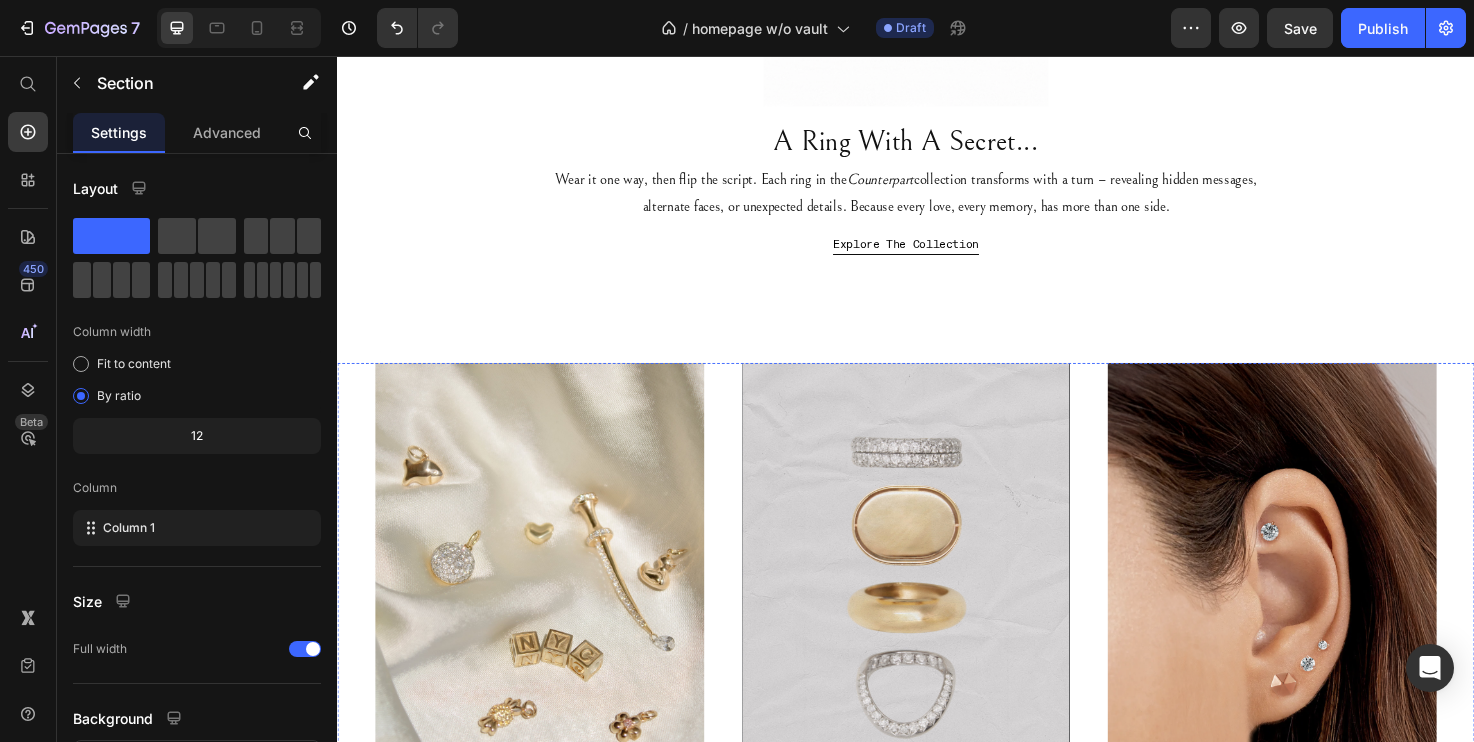 scroll, scrollTop: 1084, scrollLeft: 0, axis: vertical 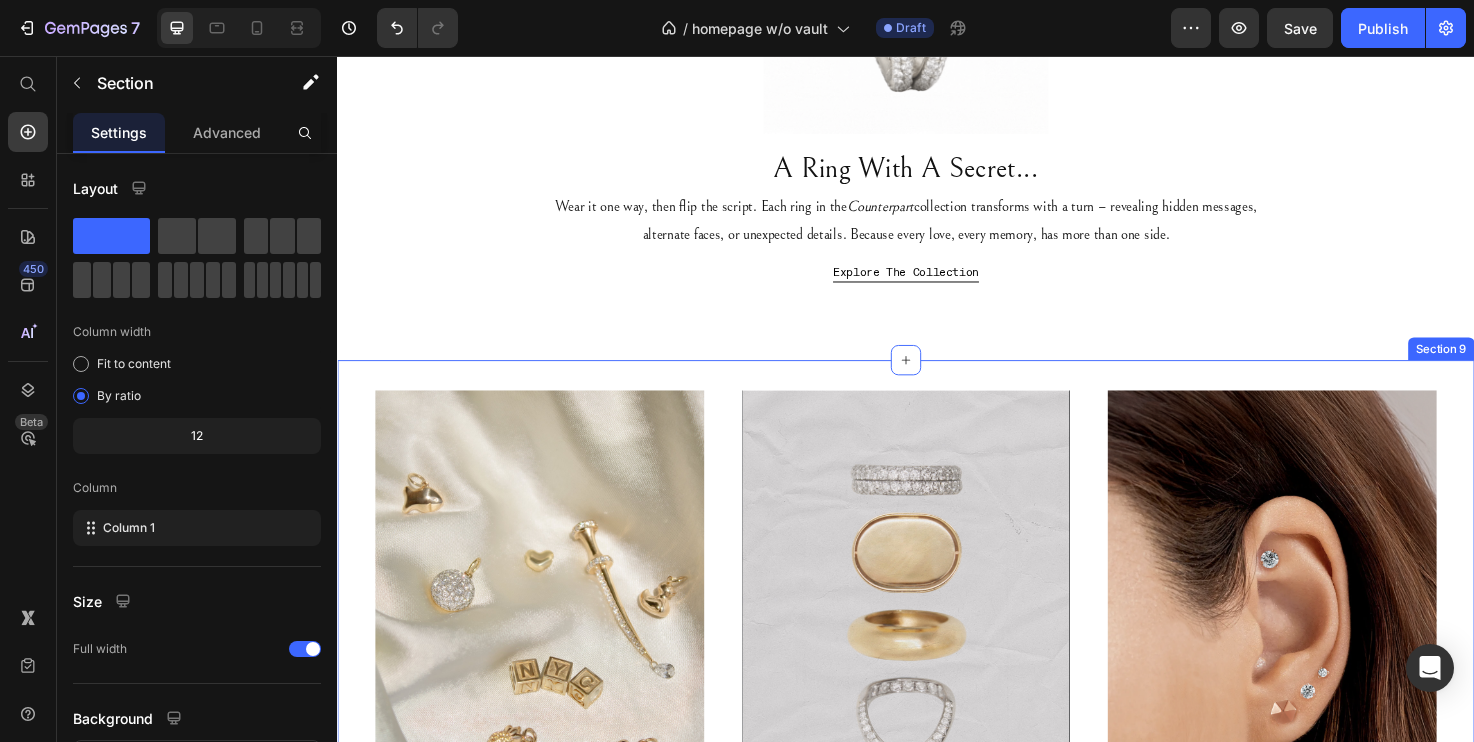 click on "Image CHARMS WITH PERSONALITY Text Block A little nostalgia. A lot of gold. Text Block Shop Charms Button Image RING STACKS START HERE Text Block The more, the better. Text Block Shop Rings Button Image EAR PARTY THIS WAY Text Block Sleep-proof, flat-backed & stackable. Text Block Shop Flat-back Earrings Button Row Section 9" at bounding box center (937, 696) 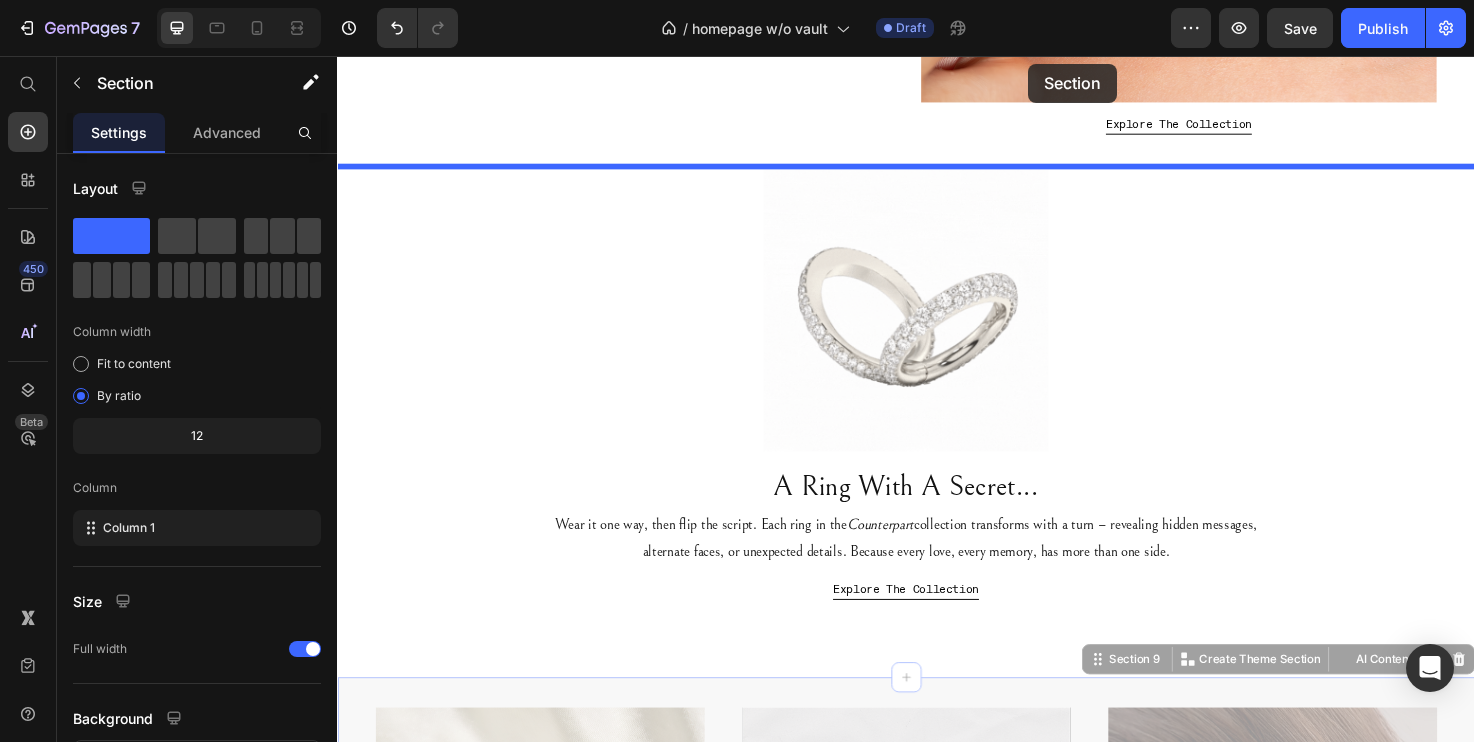scroll, scrollTop: 691, scrollLeft: 0, axis: vertical 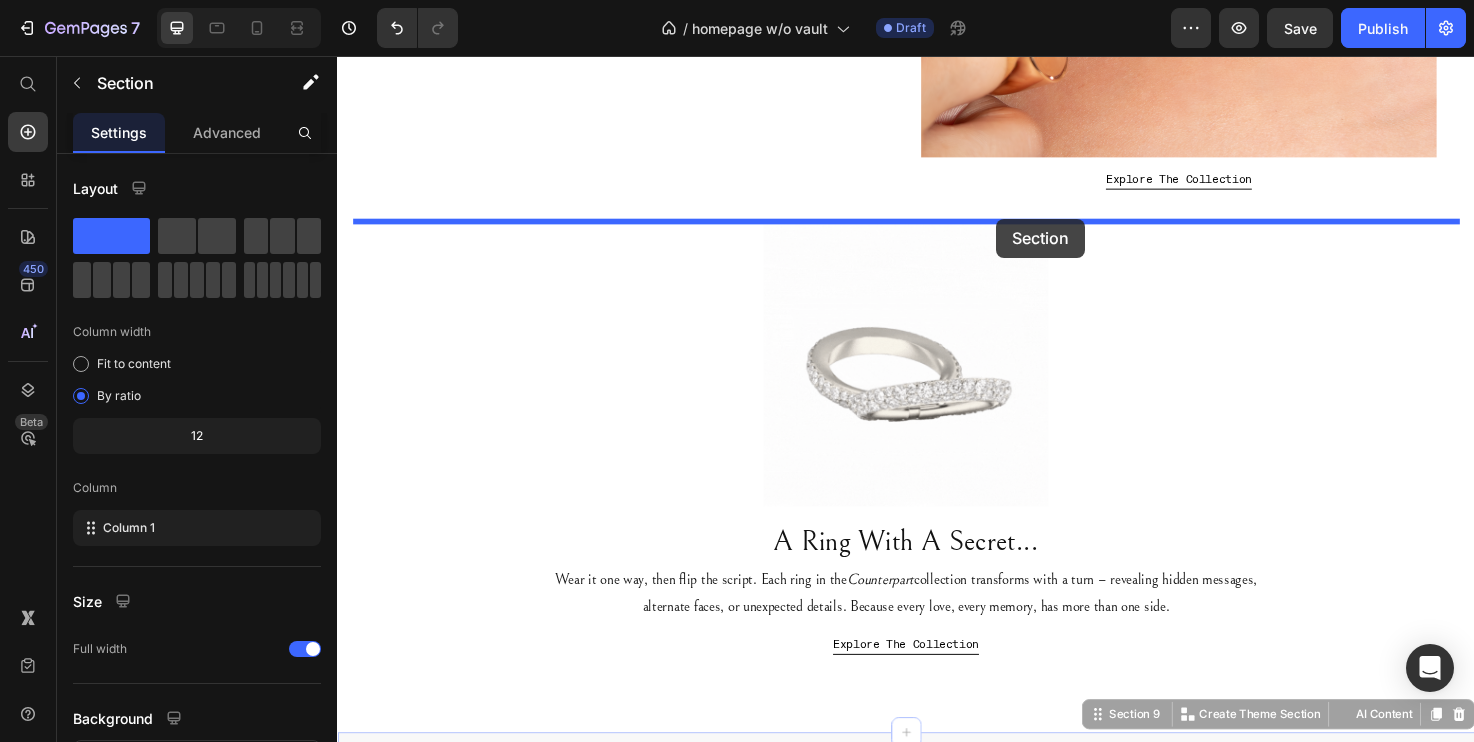 drag, startPoint x: 1144, startPoint y: 366, endPoint x: 1032, endPoint y: 228, distance: 177.73013 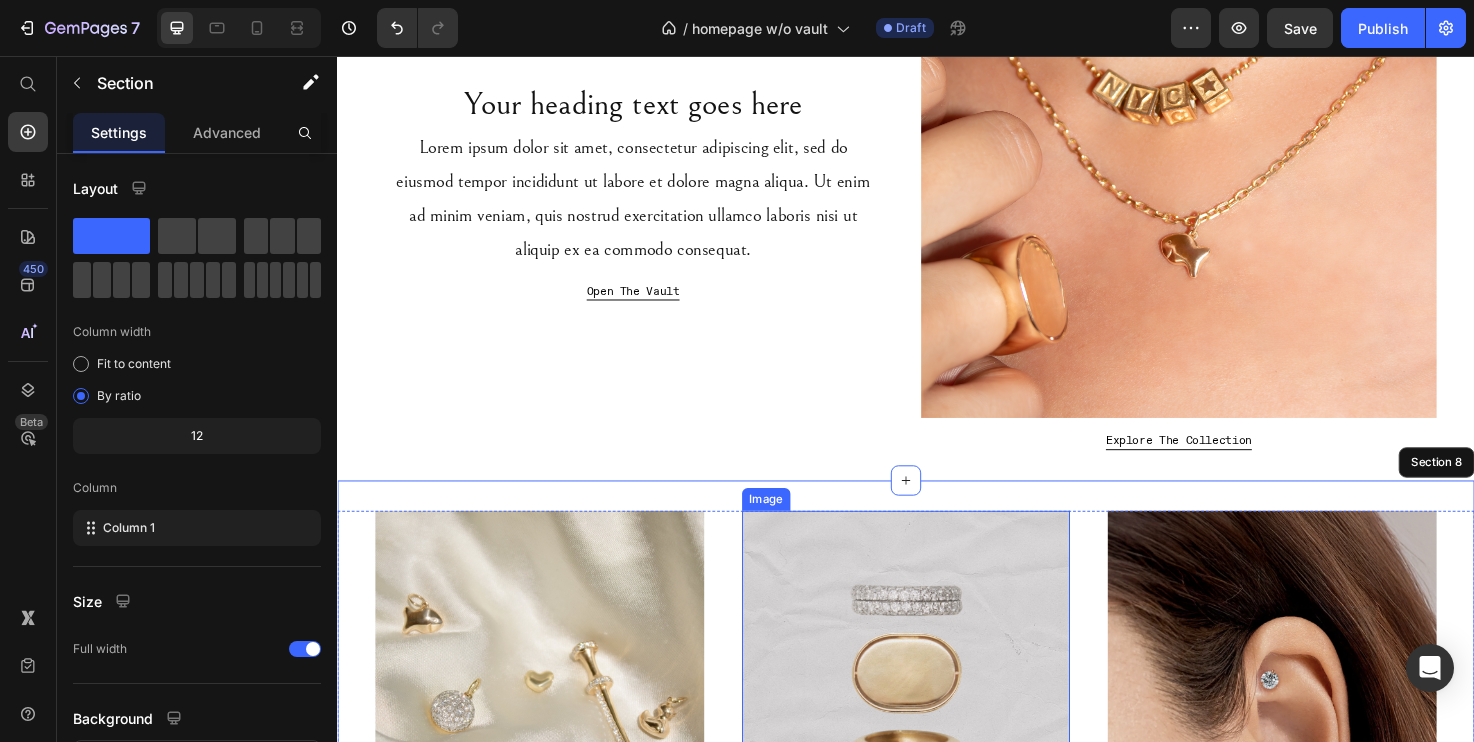 scroll, scrollTop: 231, scrollLeft: 0, axis: vertical 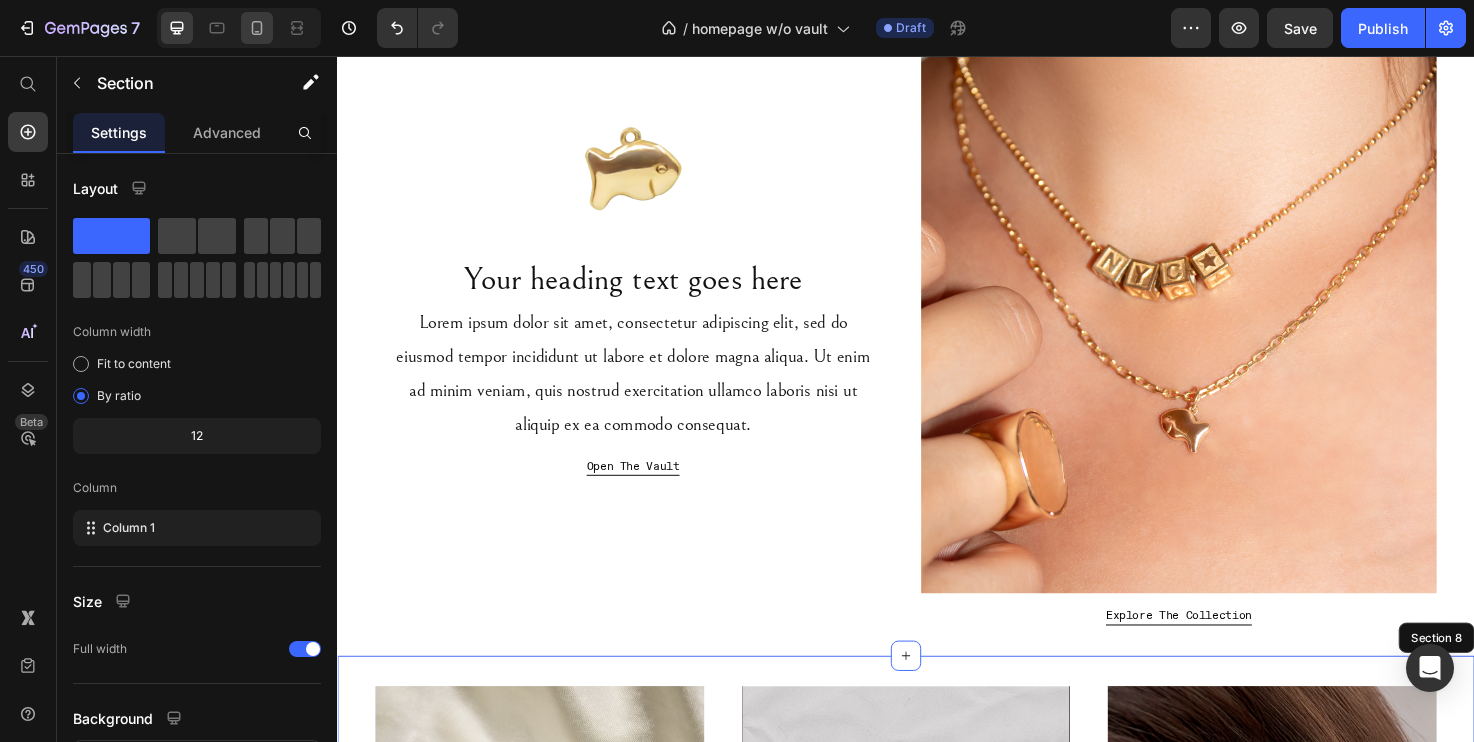 click 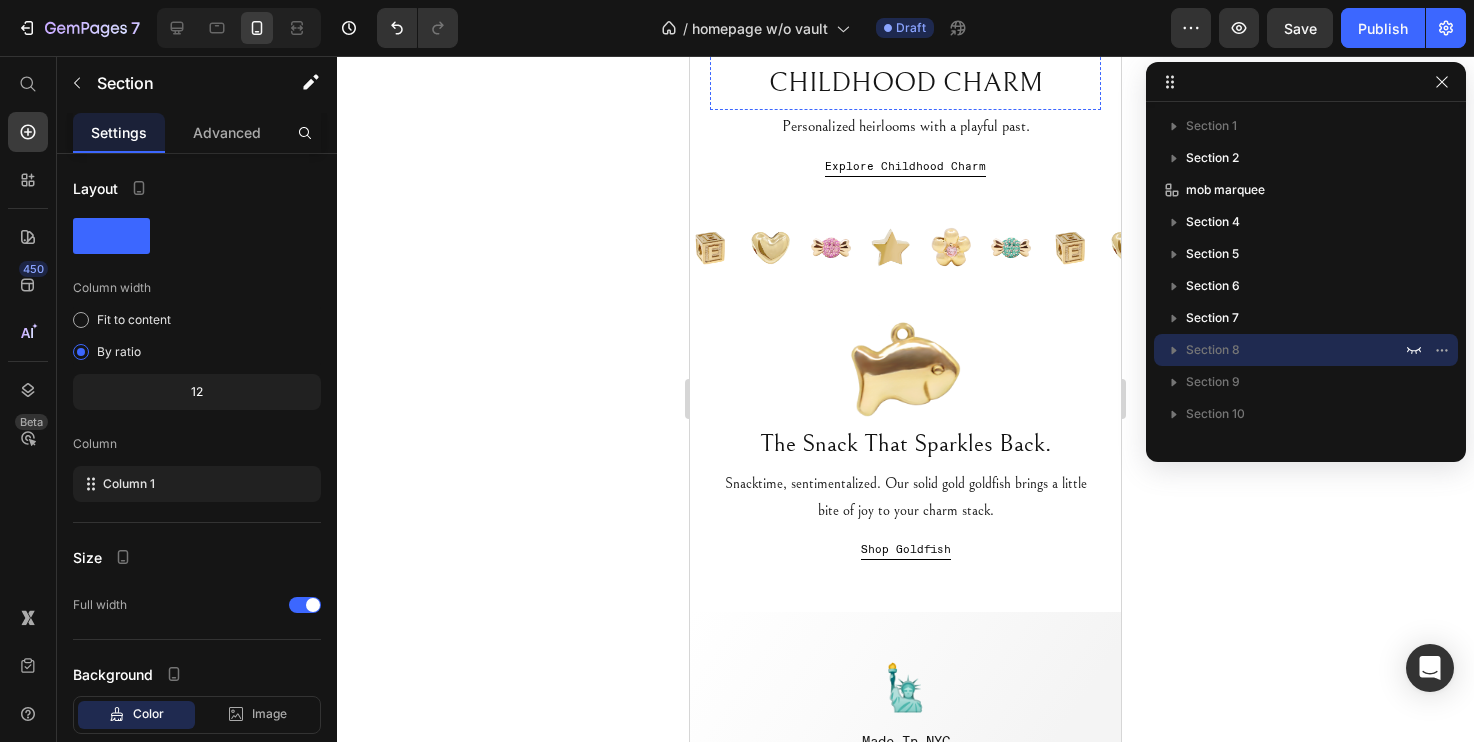scroll, scrollTop: 655, scrollLeft: 0, axis: vertical 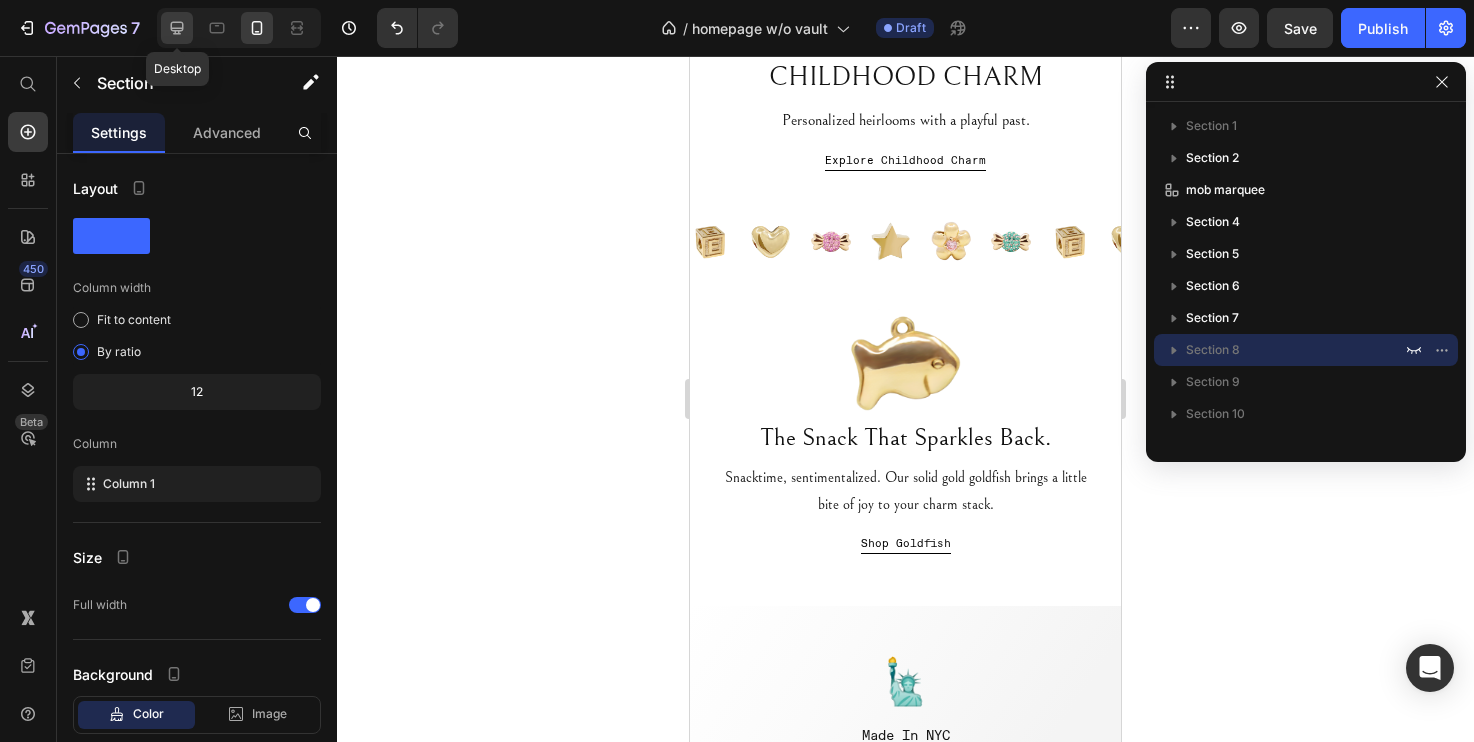 click 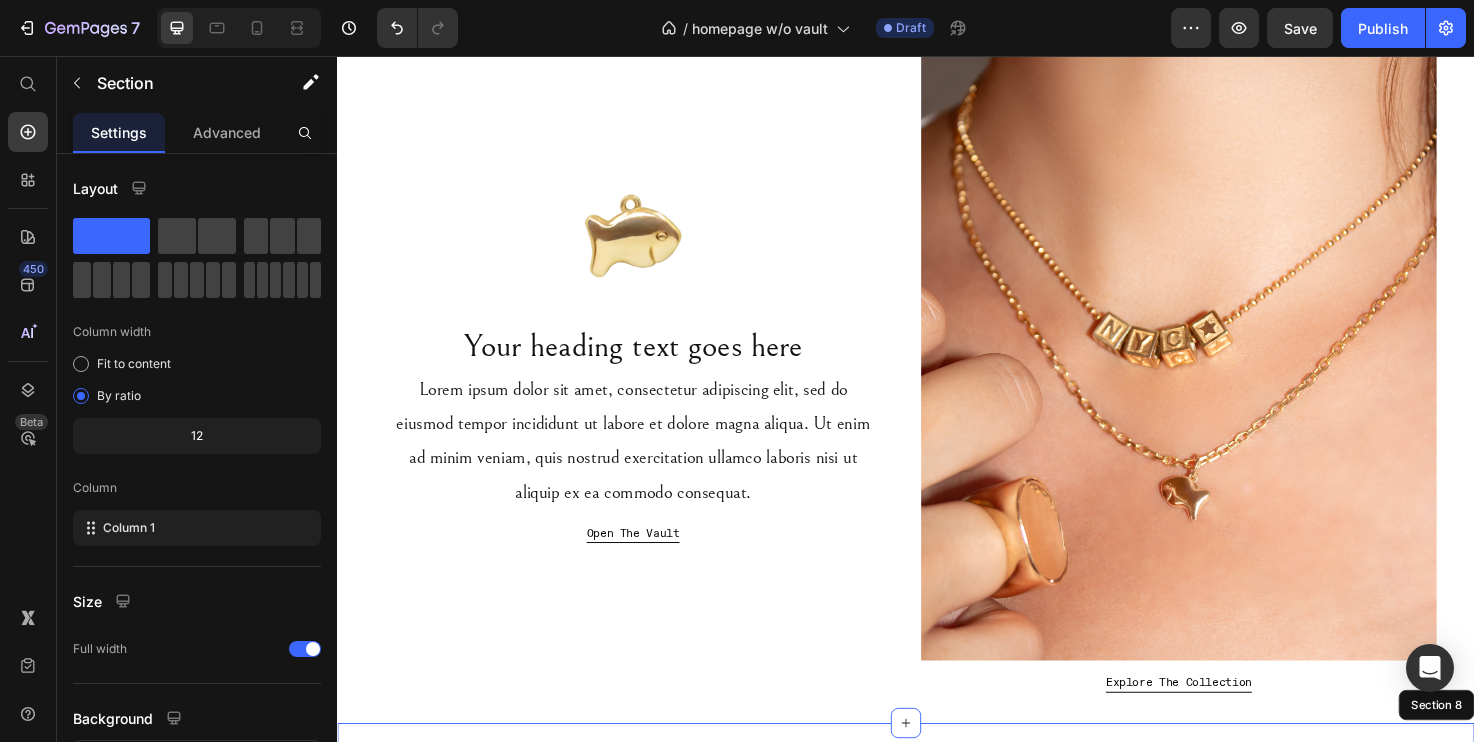 scroll, scrollTop: 135, scrollLeft: 0, axis: vertical 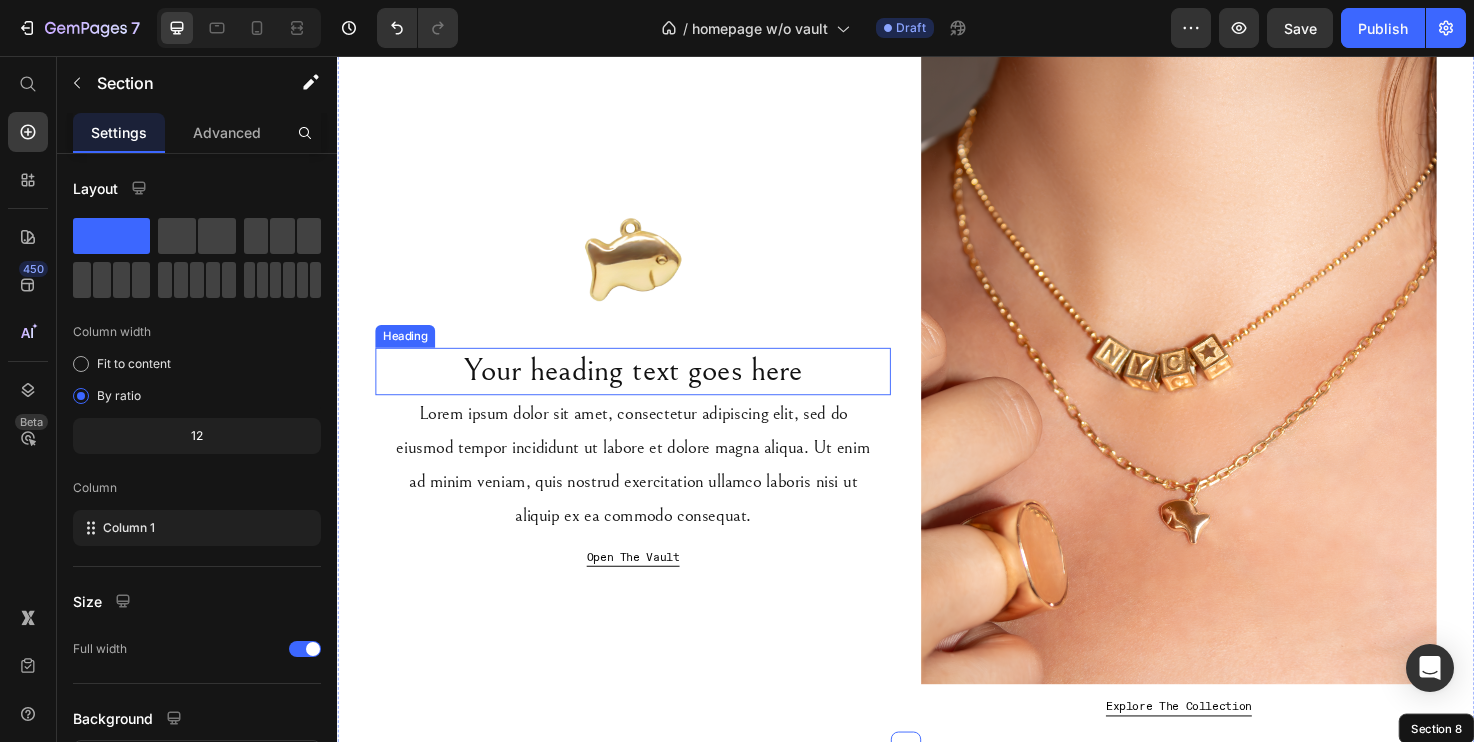click on "Your heading text goes here" at bounding box center (649, 389) 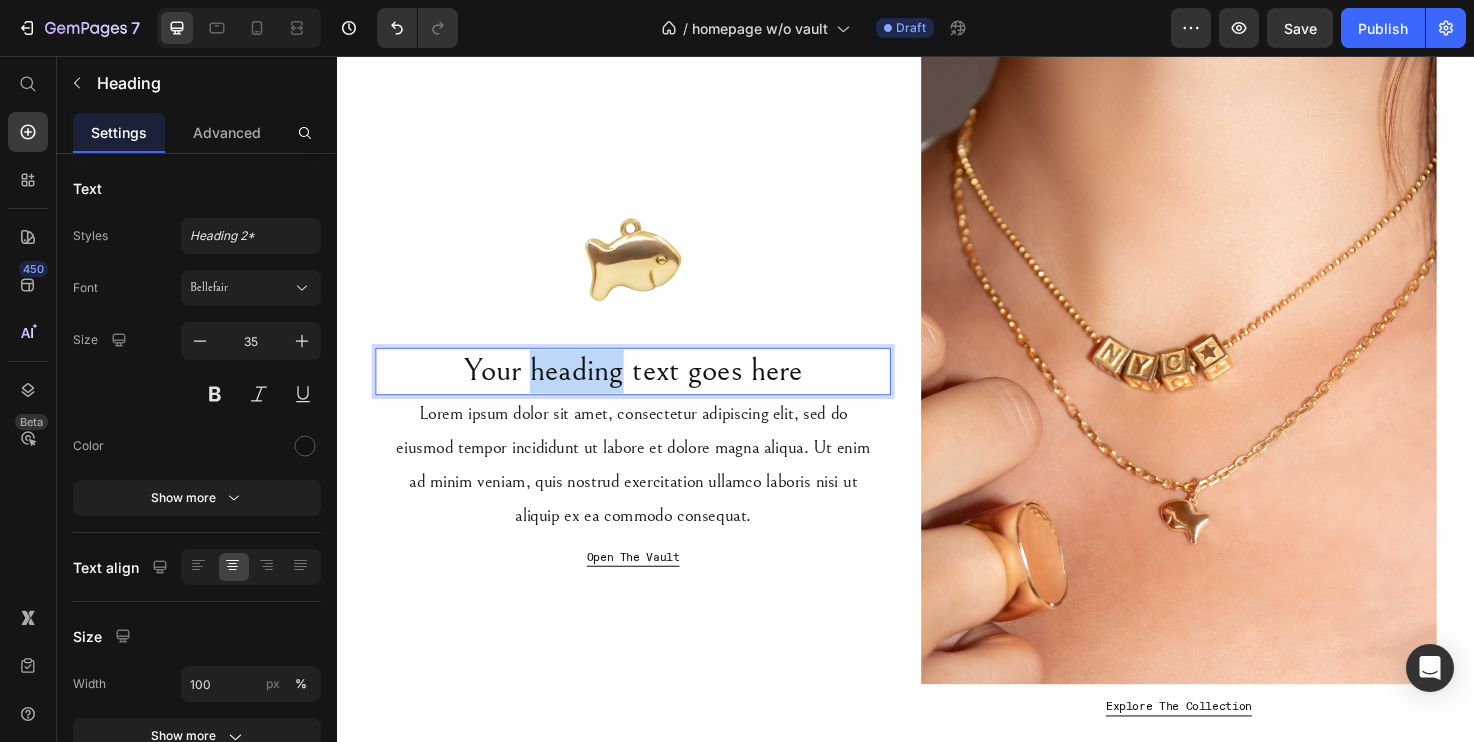 click on "Your heading text goes here" at bounding box center (649, 389) 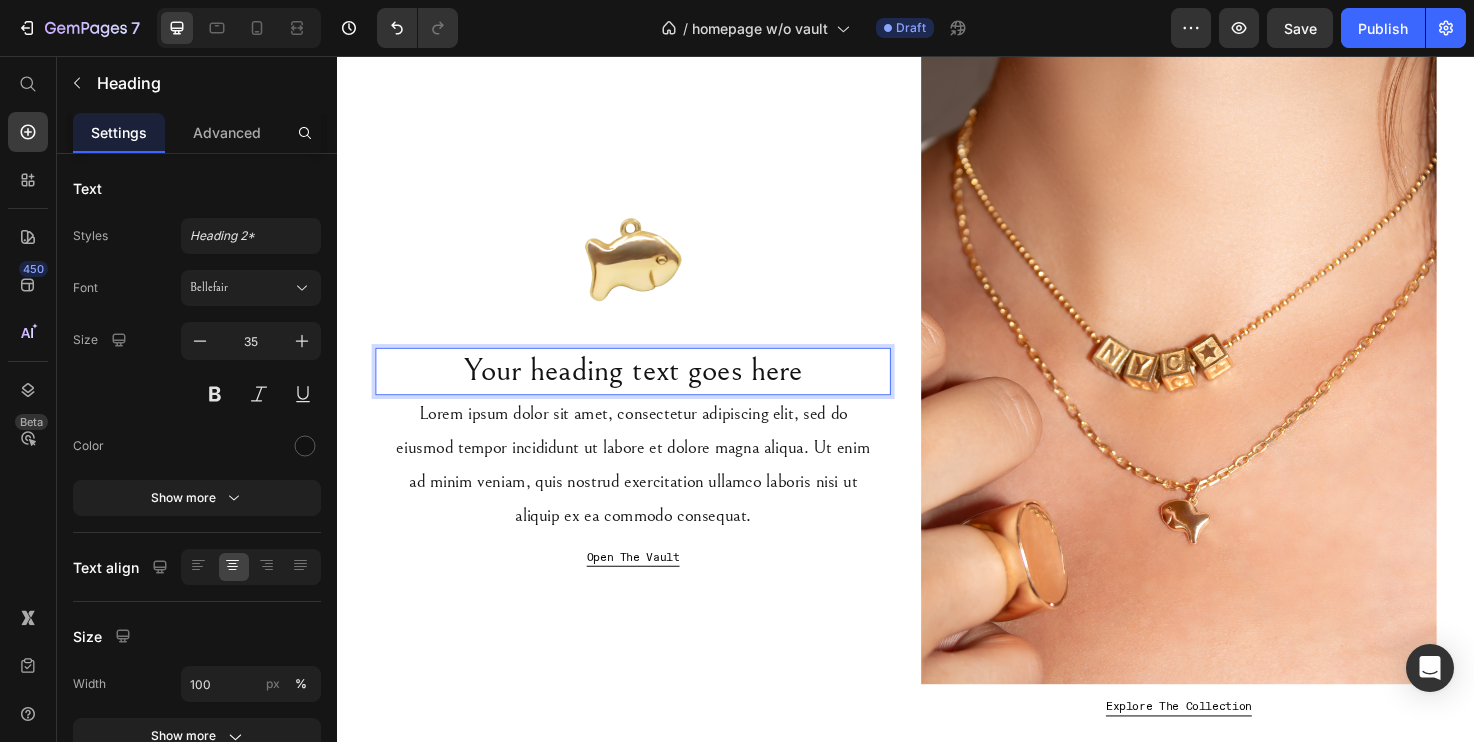 click on "Your heading text goes here" at bounding box center [649, 389] 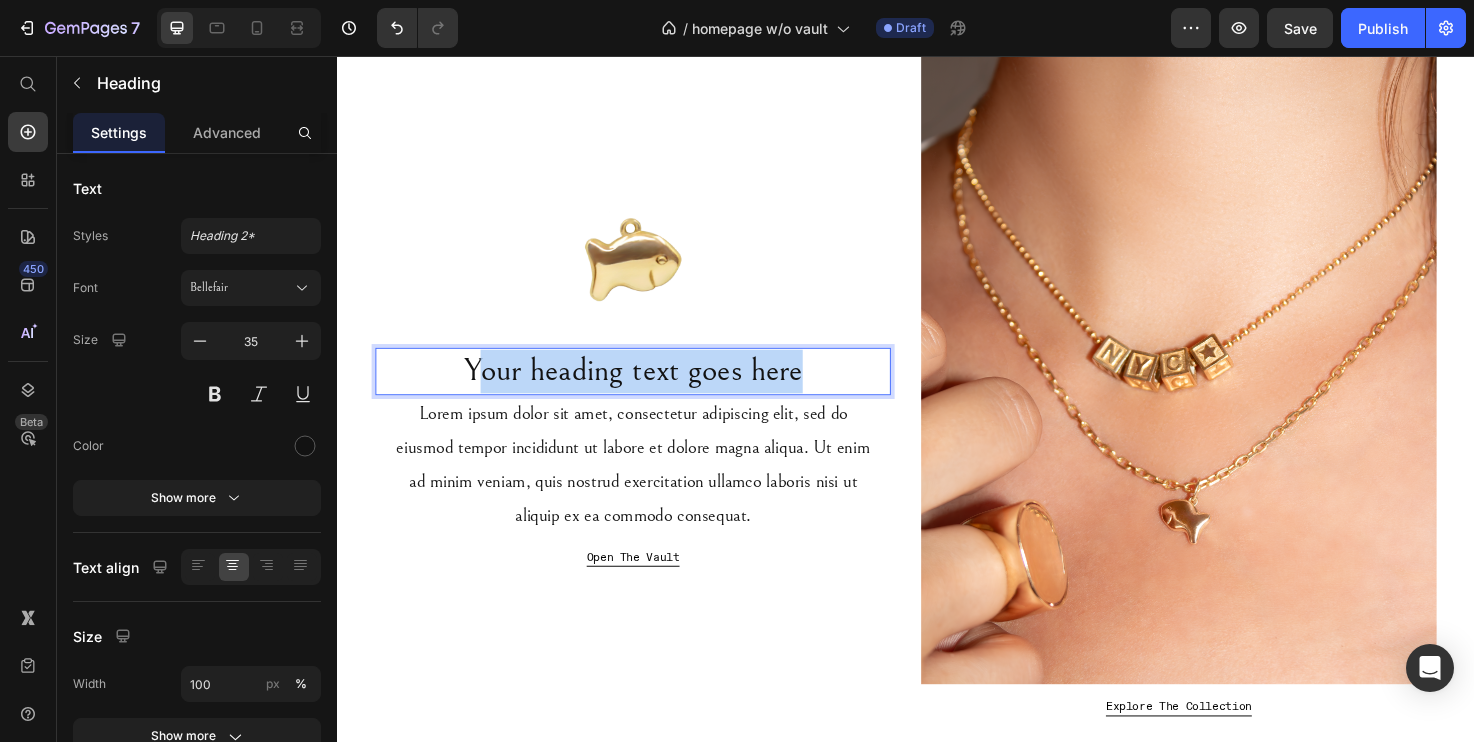 drag, startPoint x: 847, startPoint y: 395, endPoint x: 492, endPoint y: 393, distance: 355.00565 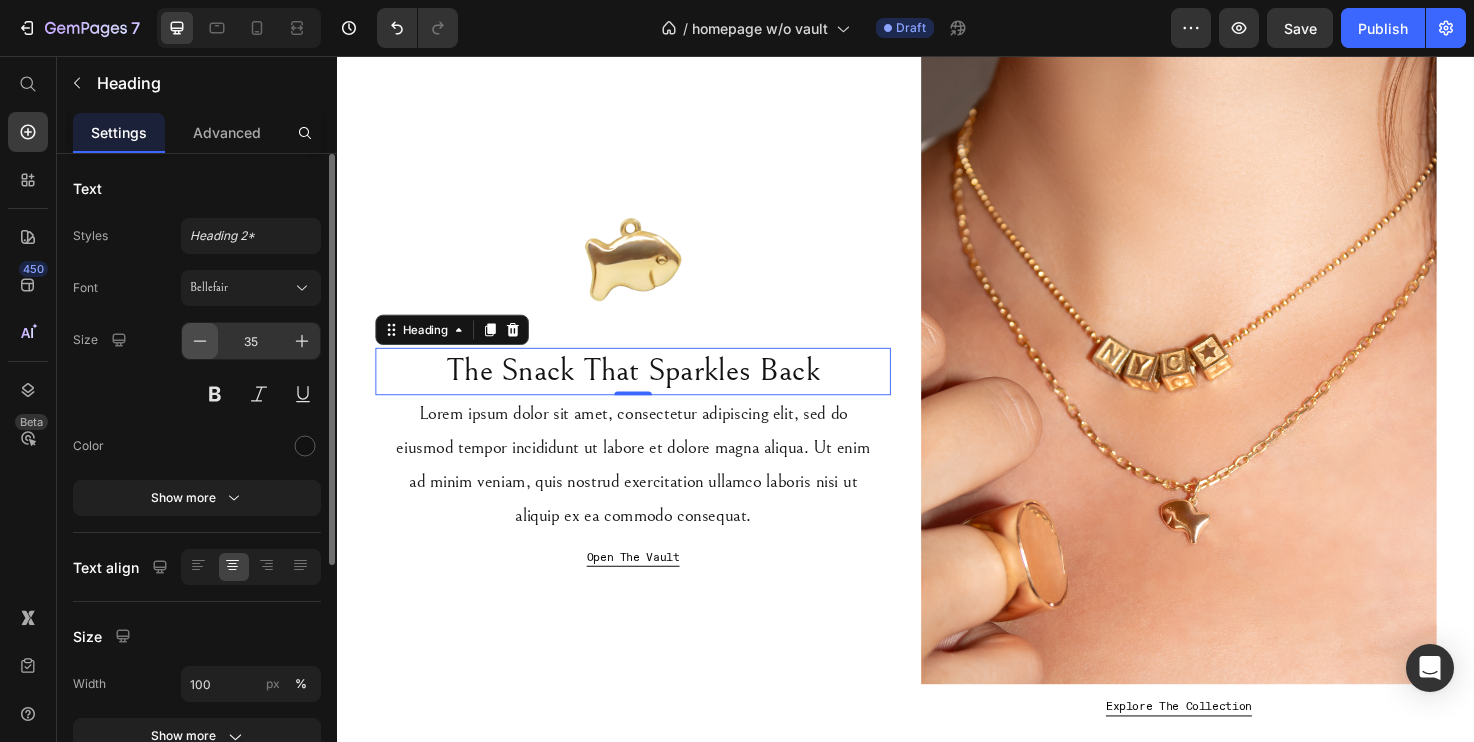 click 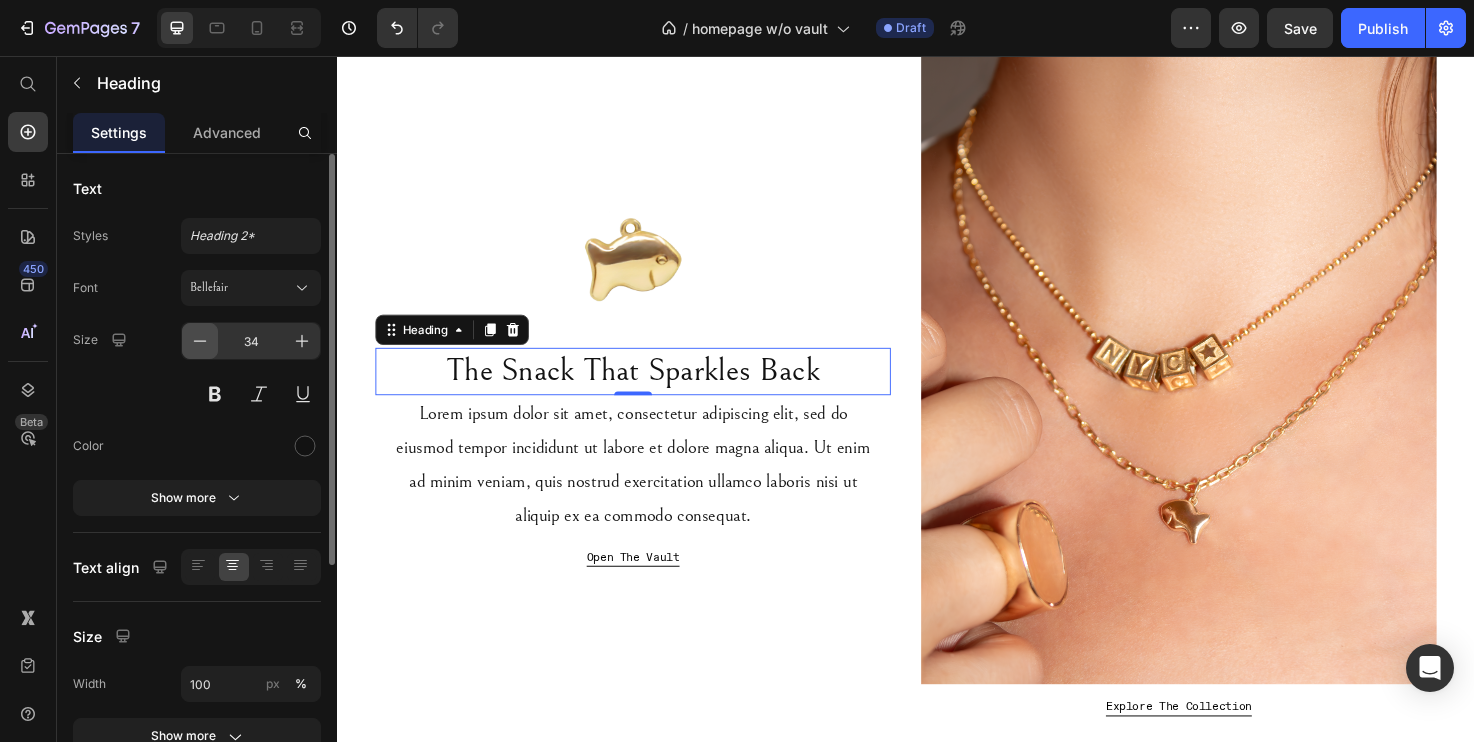 click 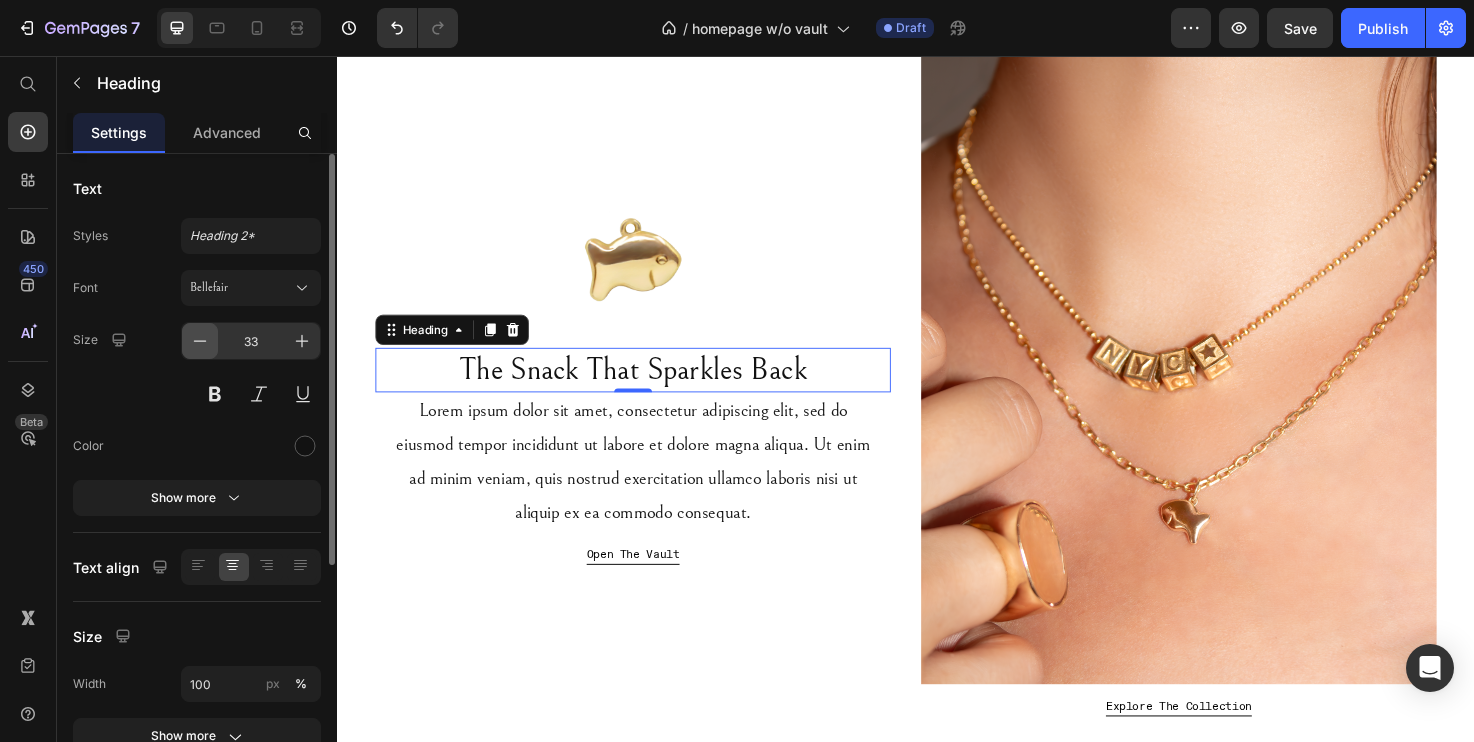 click 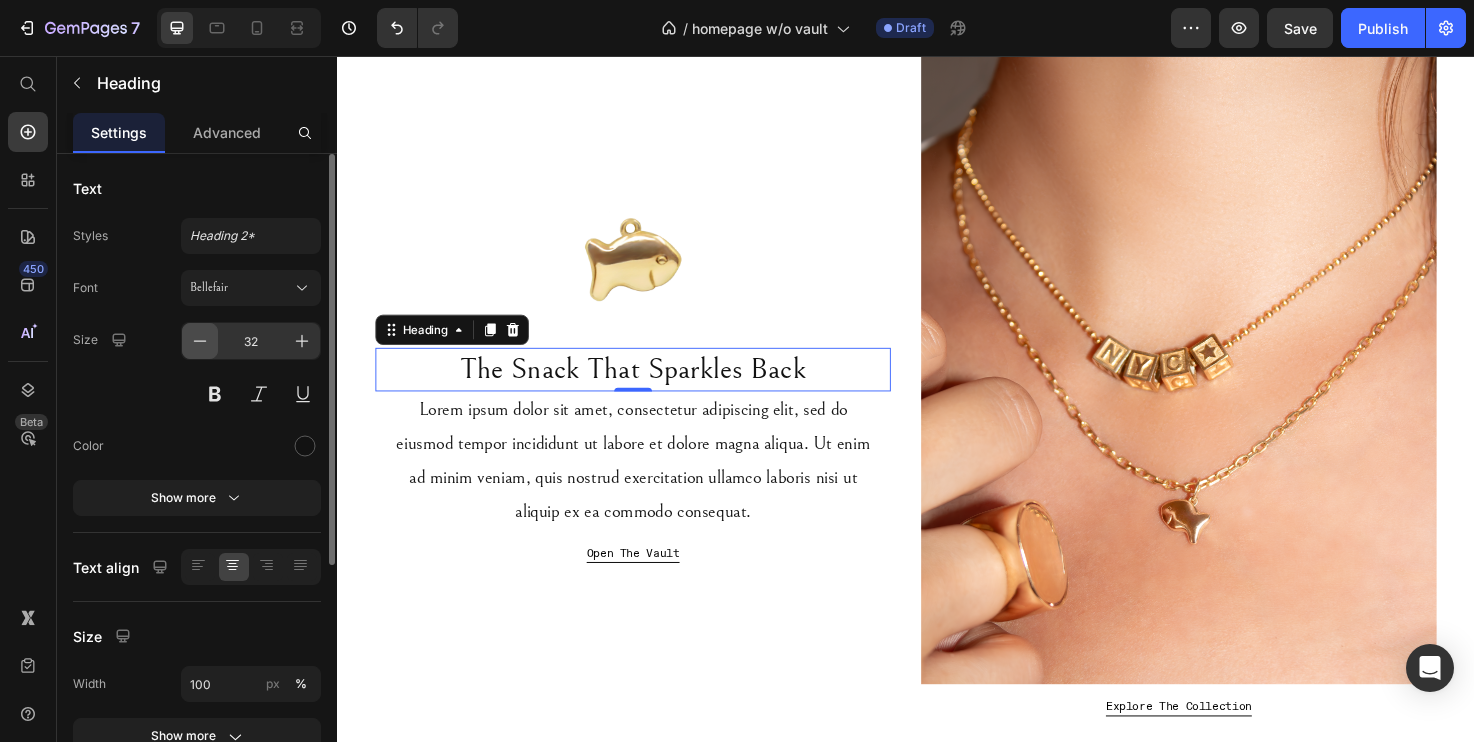 click 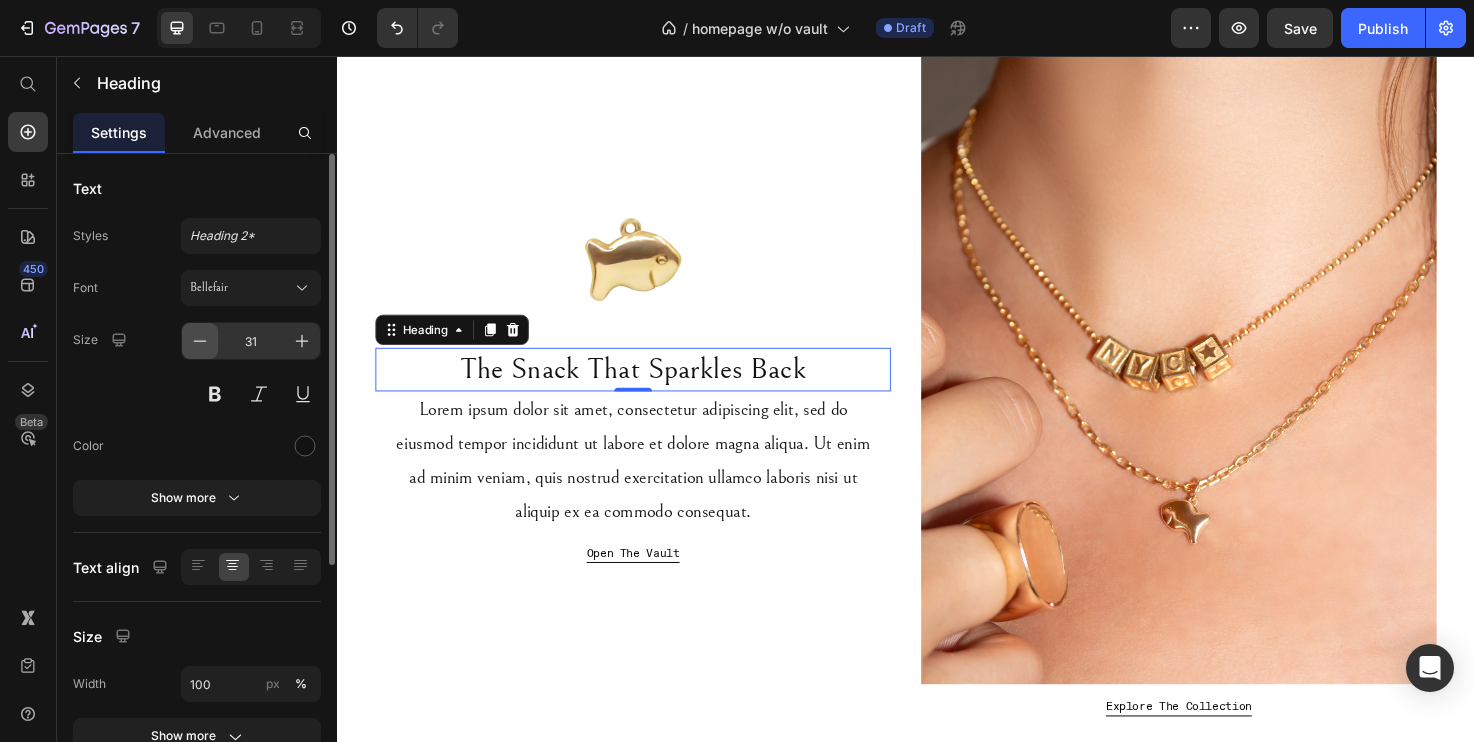 click 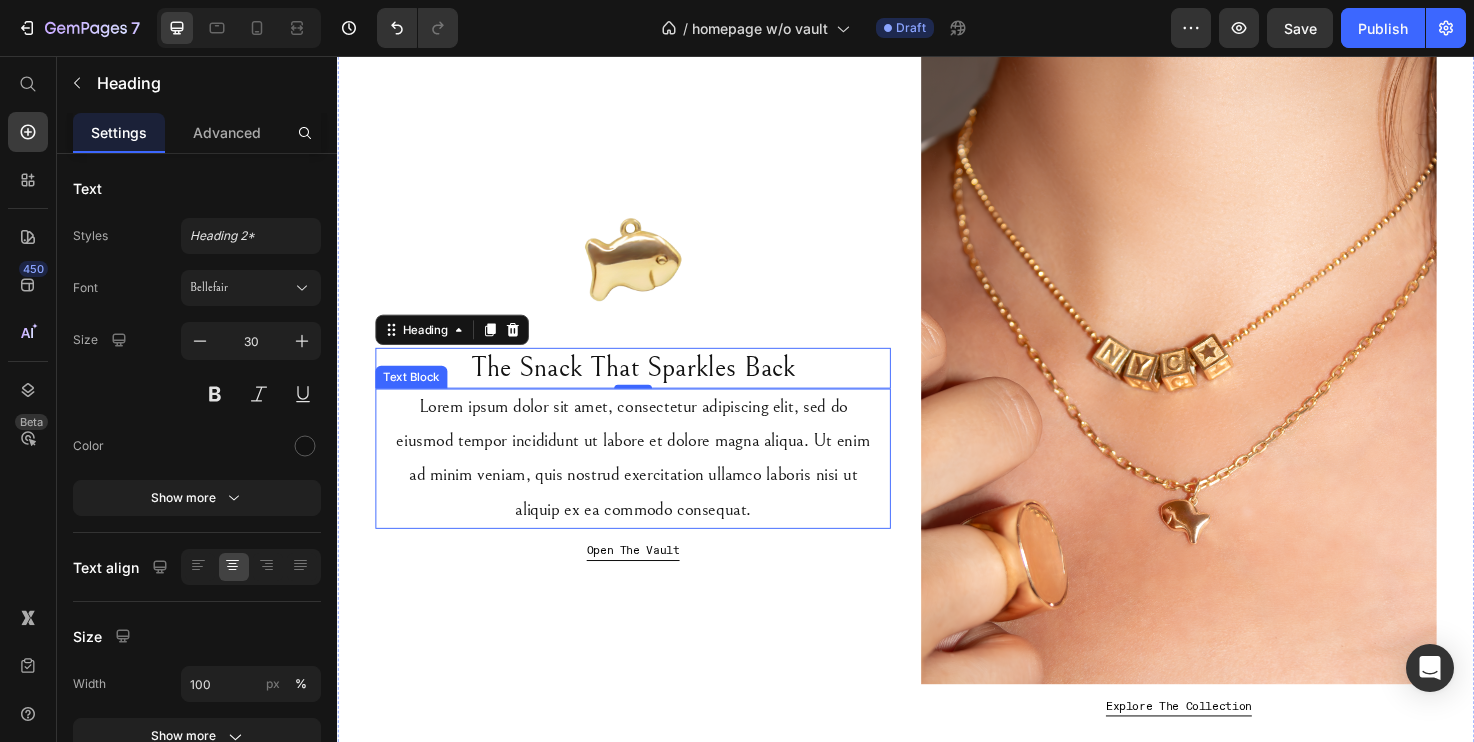click on "Lorem ipsum dolor sit amet, consectetur adipiscing elit, sed do eiusmod tempor incididunt ut labore et dolore magna aliqua. Ut enim ad minim veniam, quis nostrud exercitation ullamco laboris nisi ut aliquip ex ea commodo consequat." at bounding box center [649, 481] 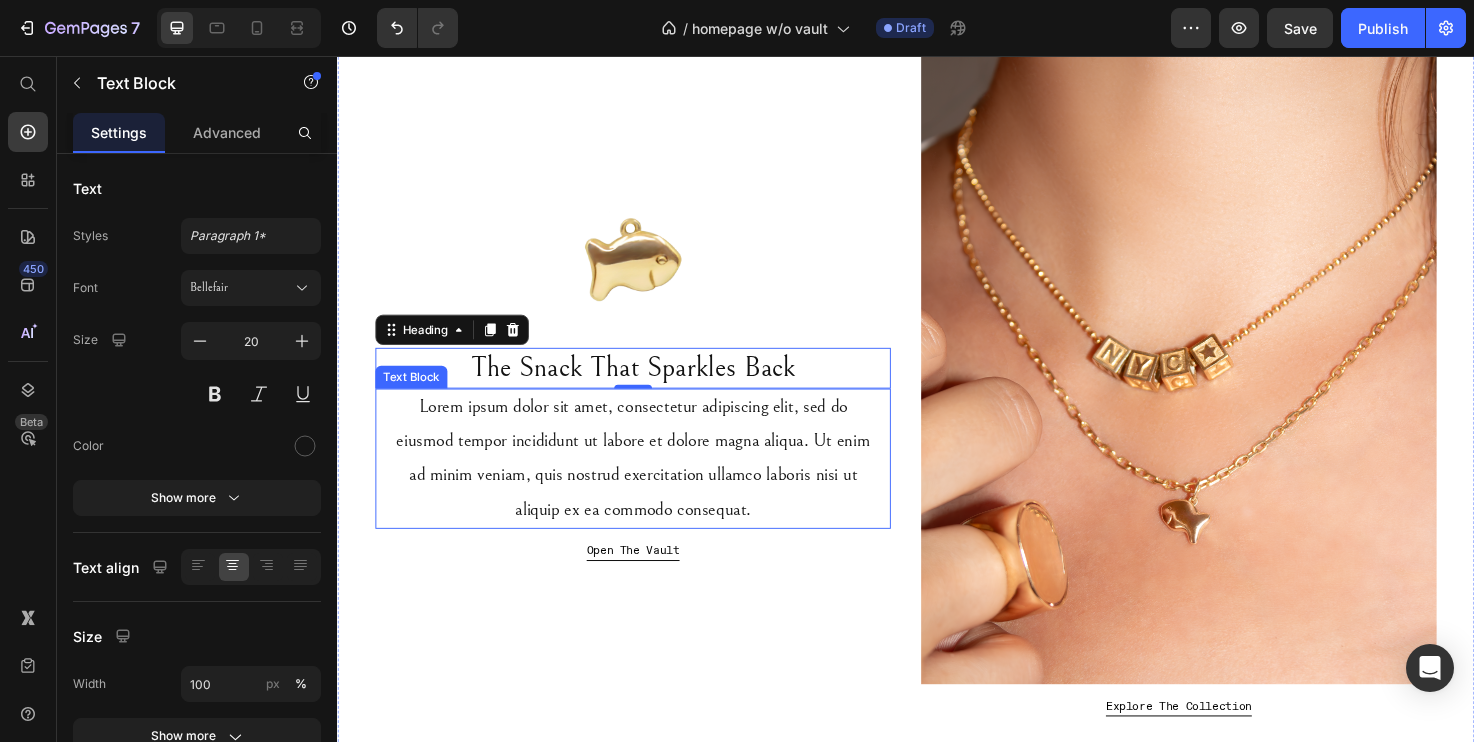 click on "Lorem ipsum dolor sit amet, consectetur adipiscing elit, sed do eiusmod tempor incididunt ut labore et dolore magna aliqua. Ut enim ad minim veniam, quis nostrud exercitation ullamco laboris nisi ut aliquip ex ea commodo consequat." at bounding box center (649, 481) 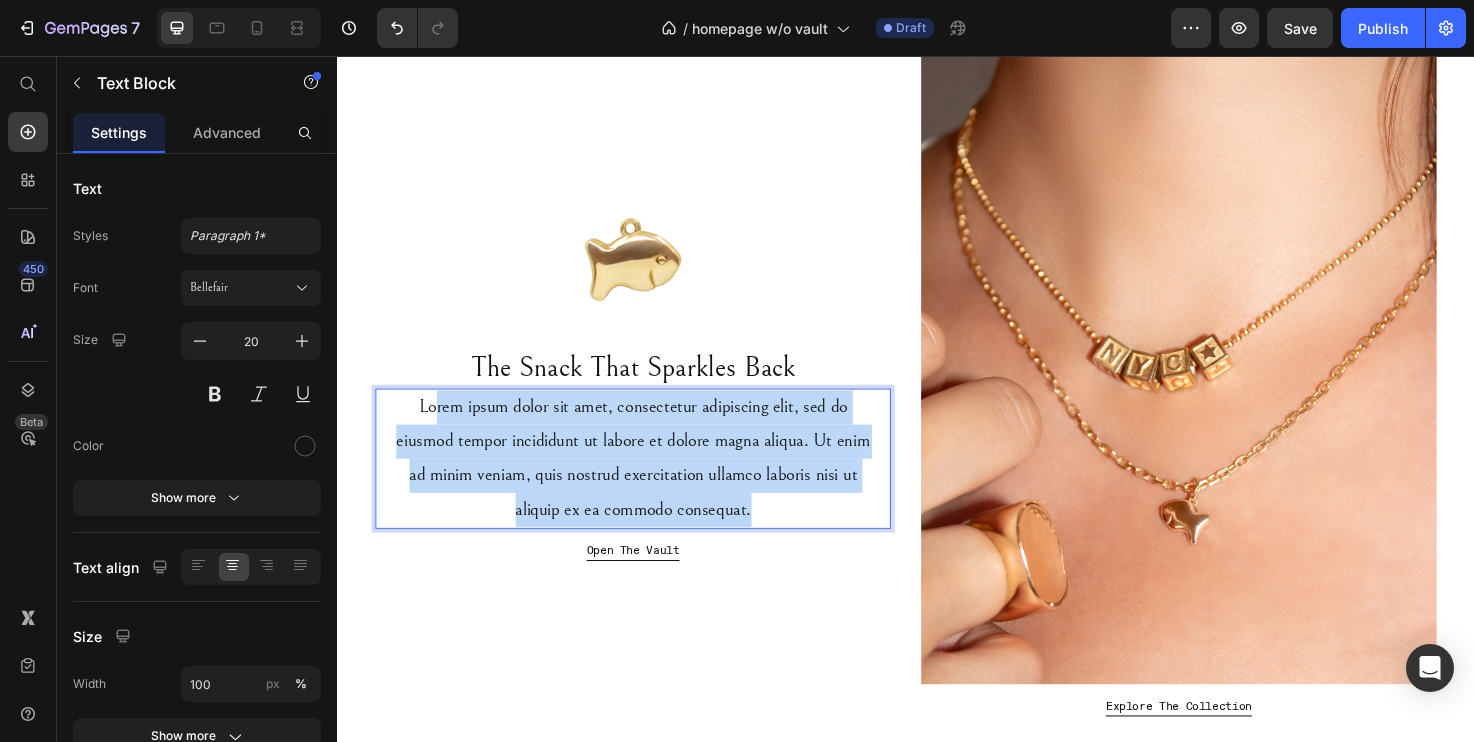 drag, startPoint x: 811, startPoint y: 532, endPoint x: 433, endPoint y: 415, distance: 395.69305 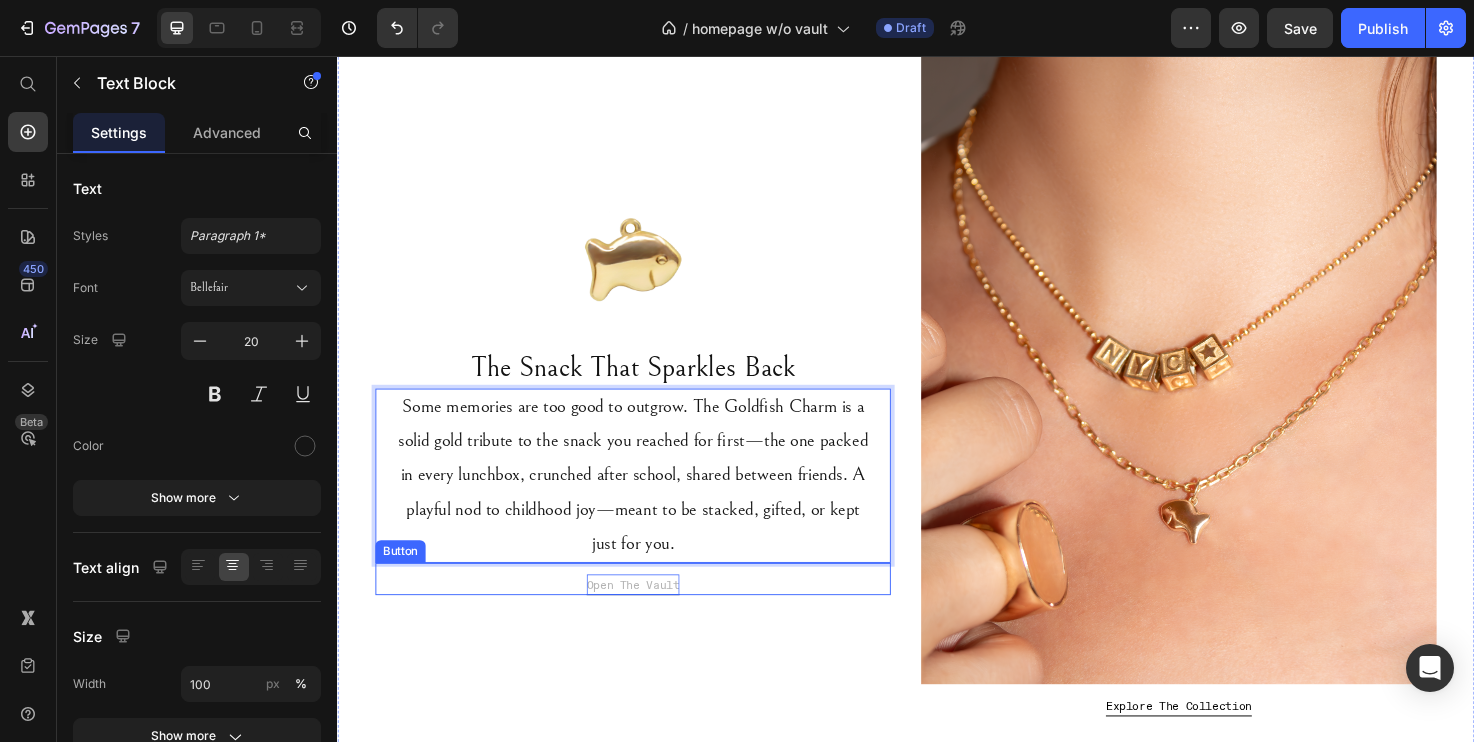 click on "Open The Vault" at bounding box center [649, 614] 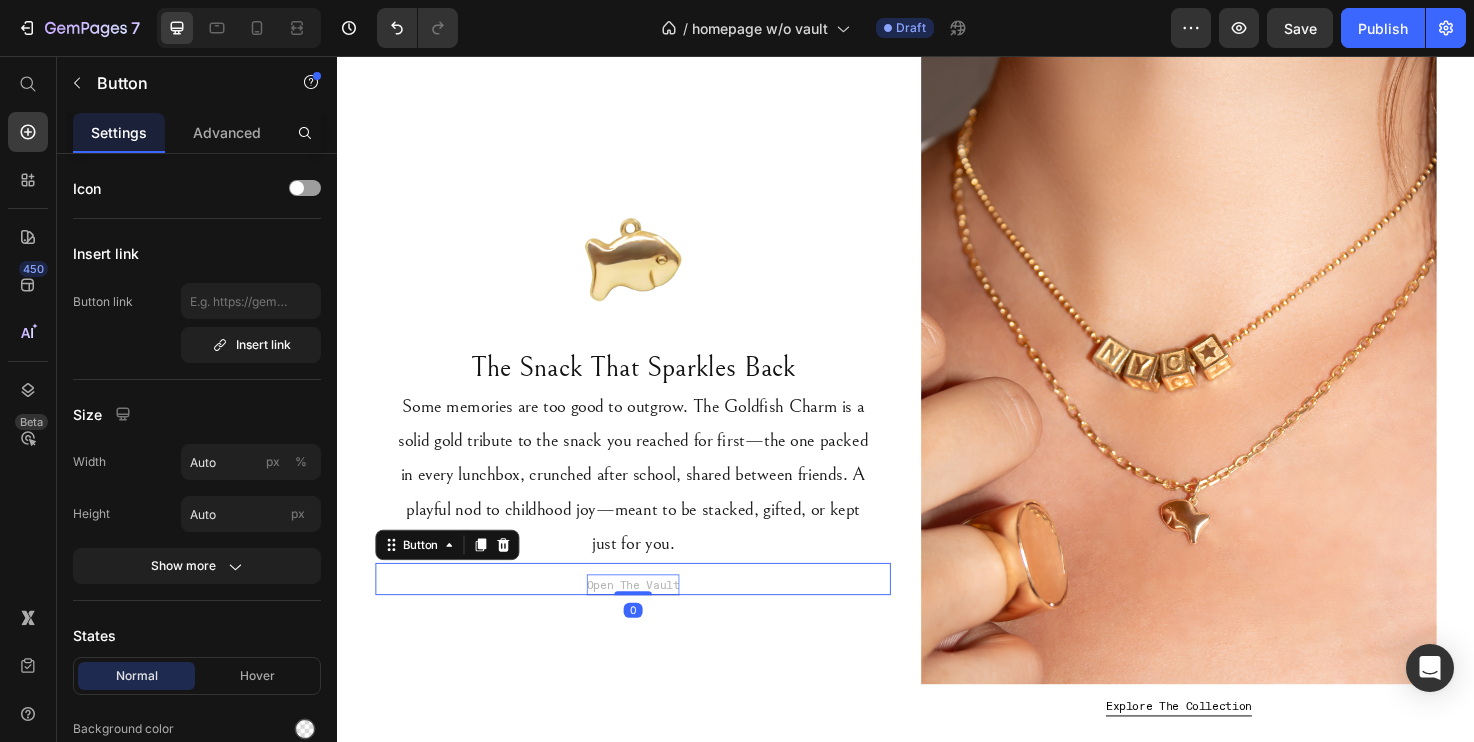 click on "Open The Vault" at bounding box center [649, 614] 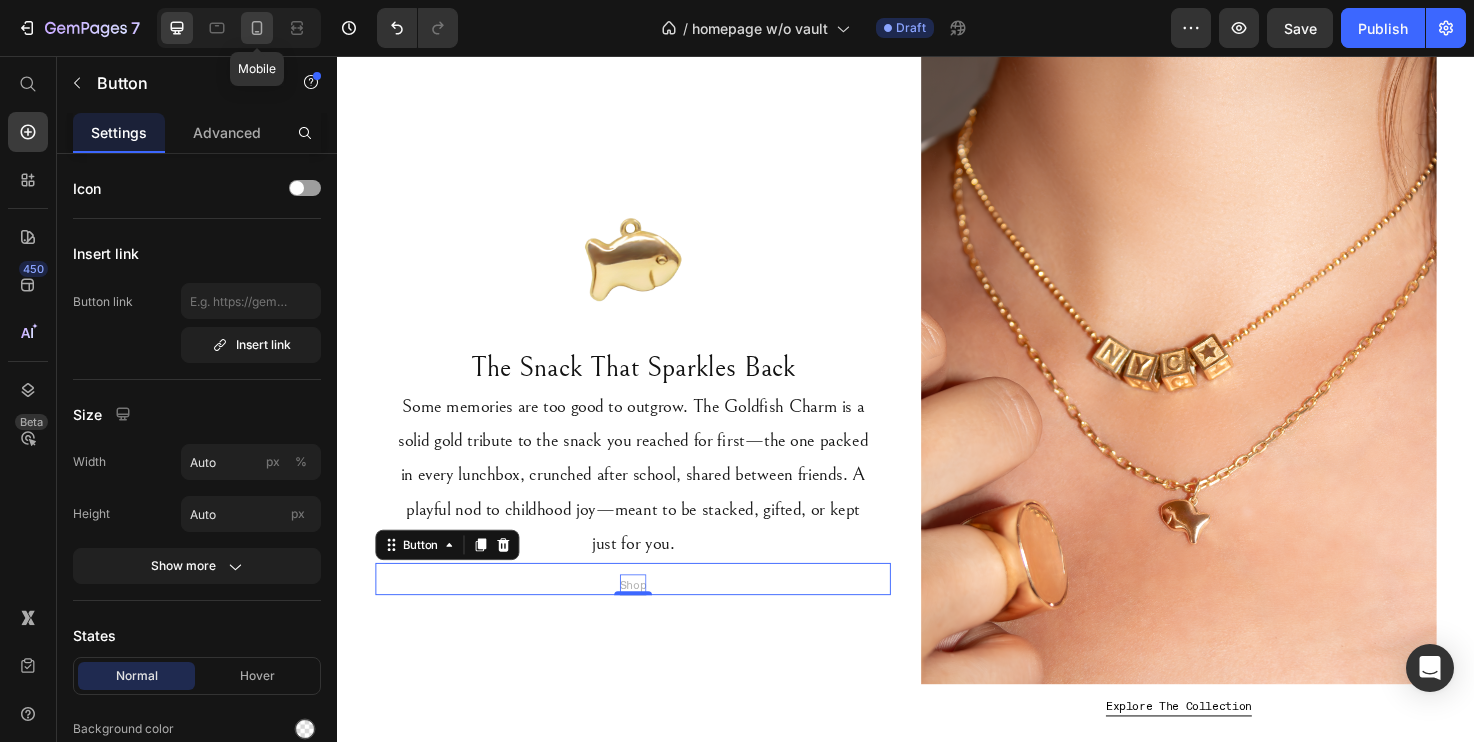 click 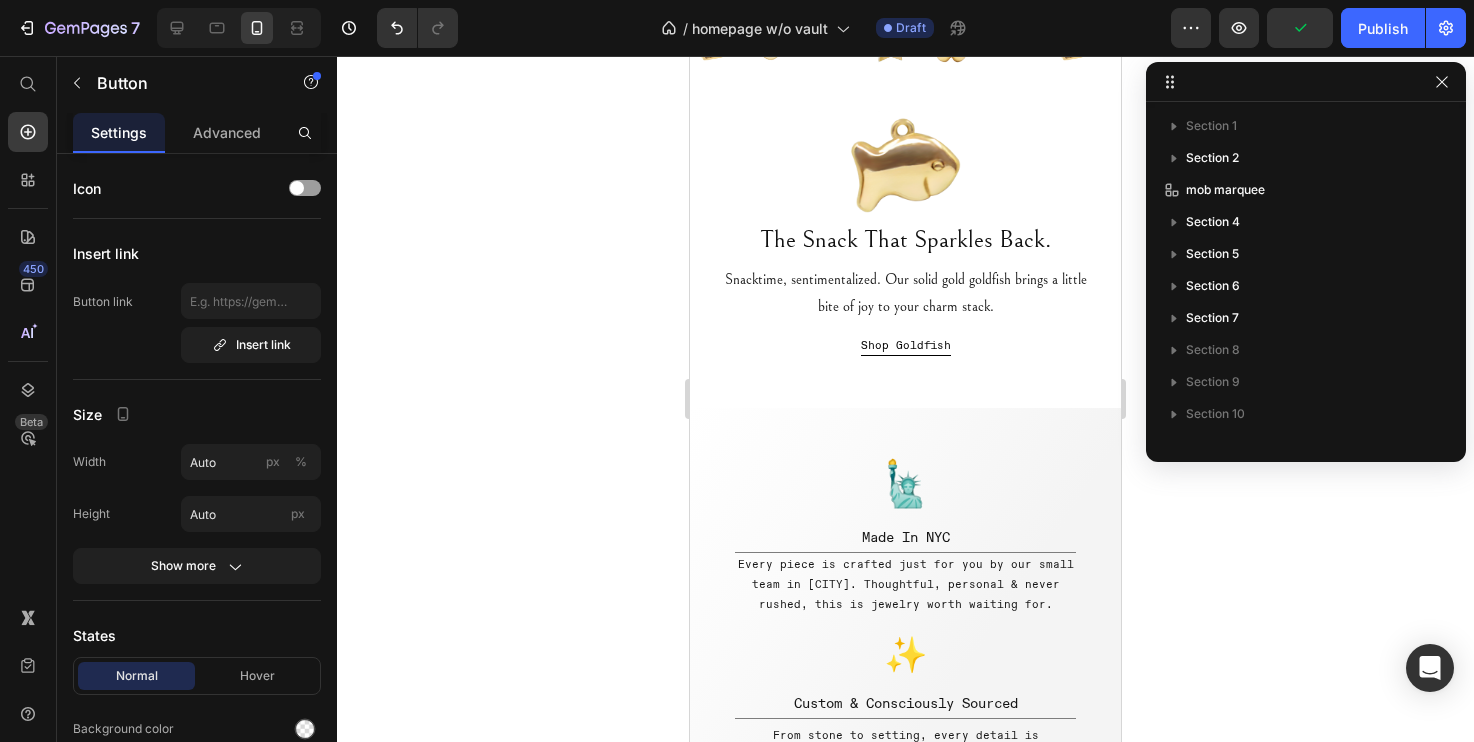 scroll, scrollTop: 866, scrollLeft: 0, axis: vertical 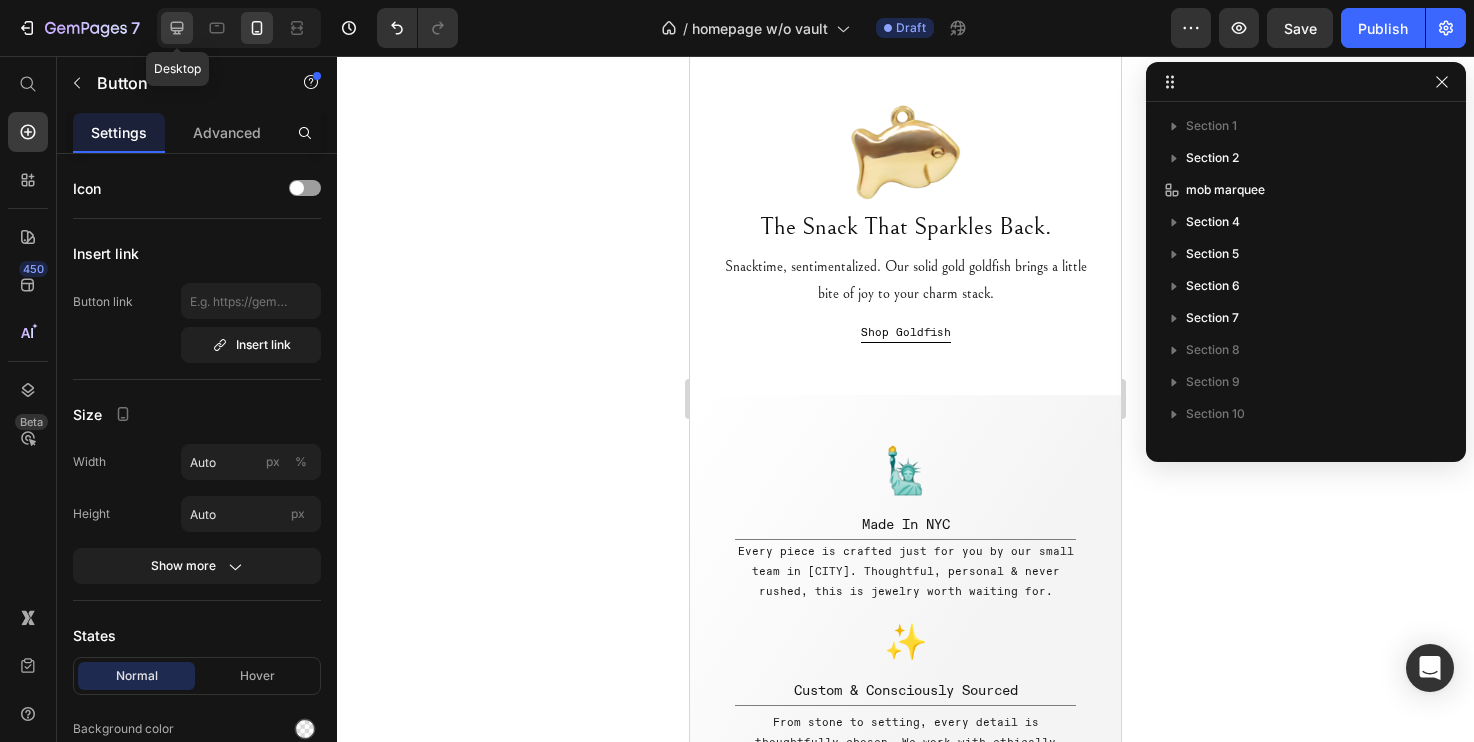 click 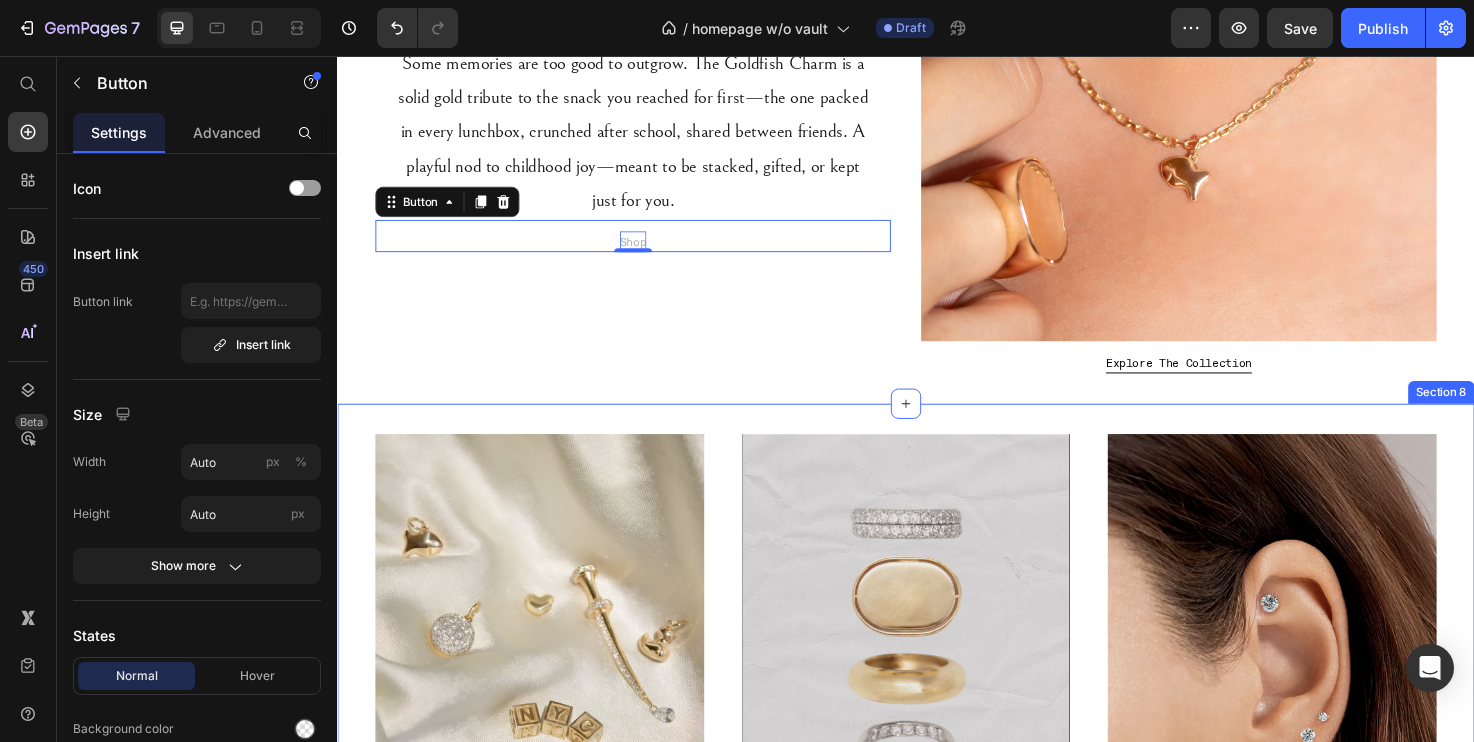 scroll, scrollTop: 485, scrollLeft: 0, axis: vertical 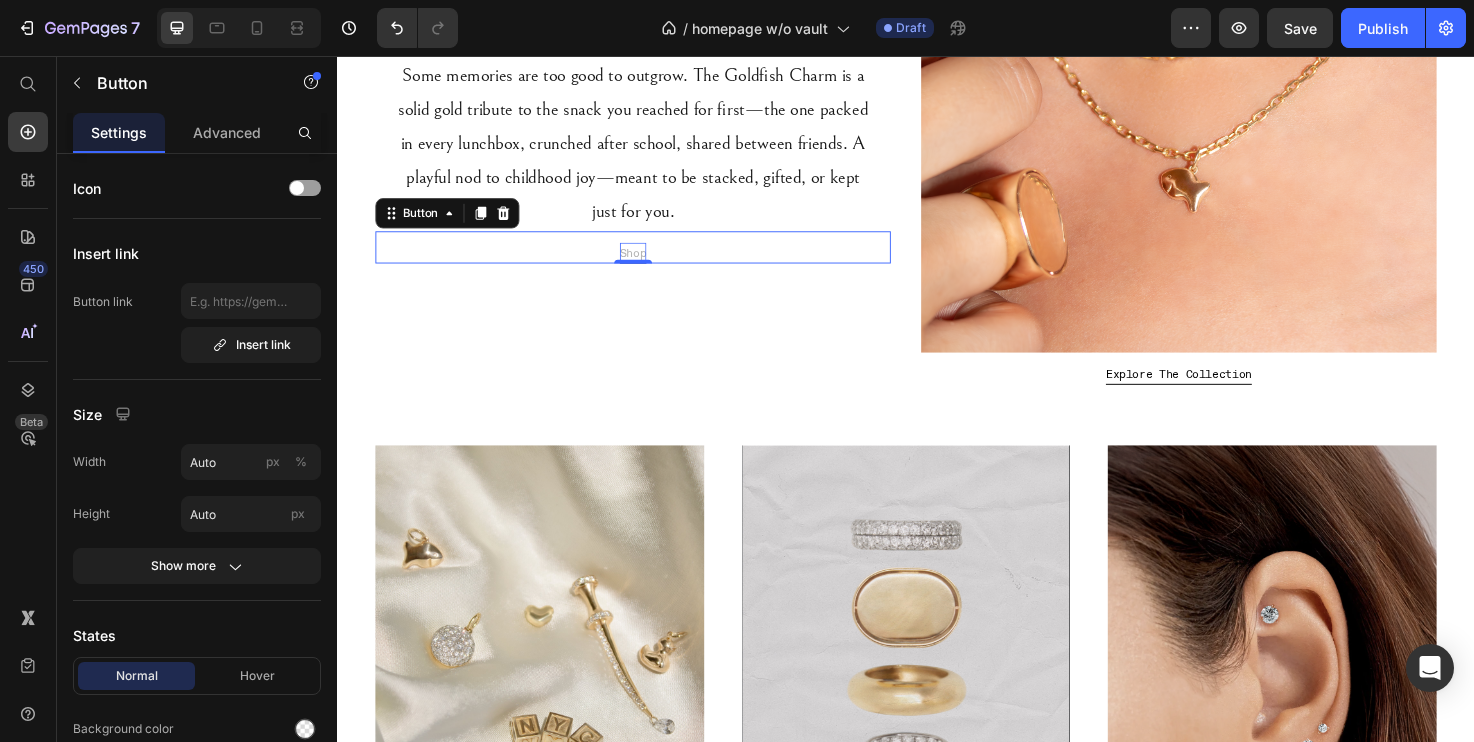 click on "Shop Button   0" at bounding box center (649, 258) 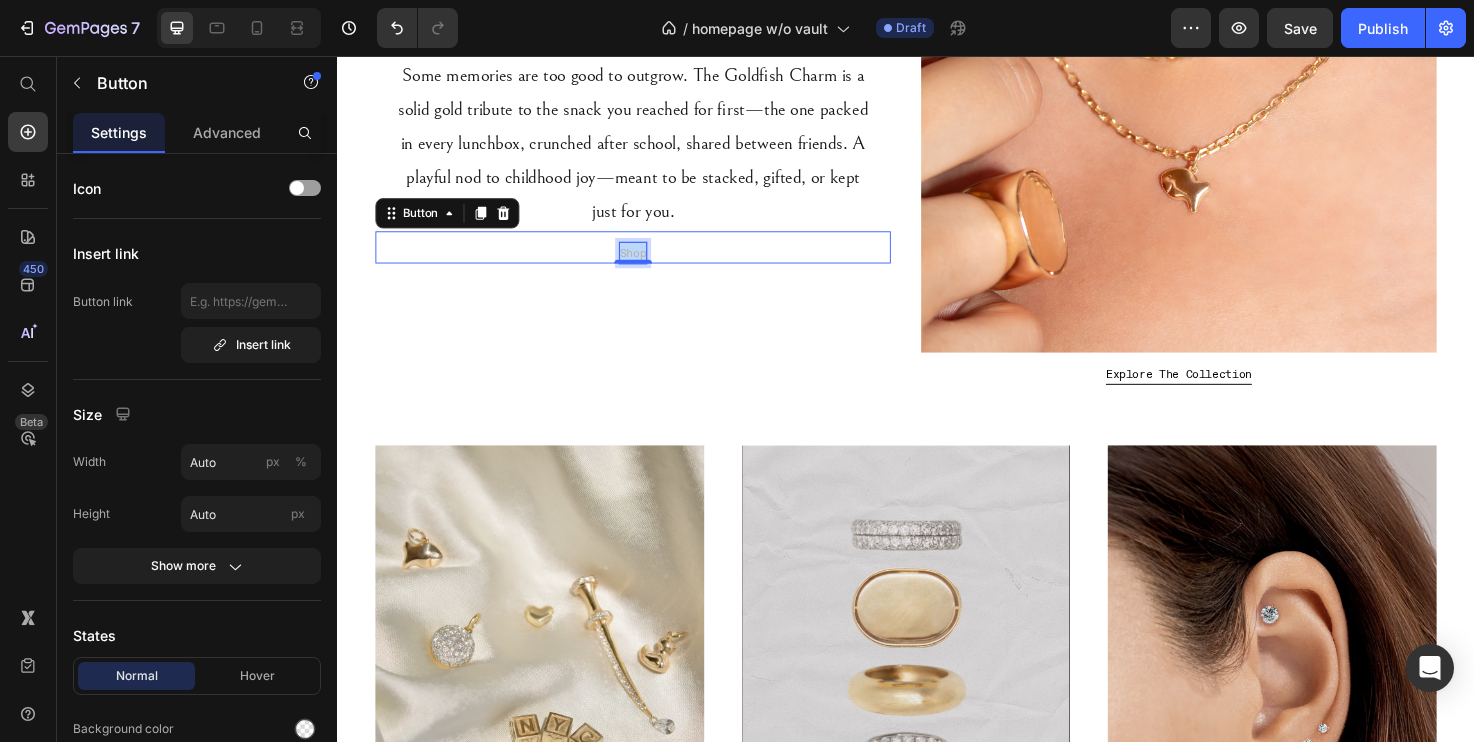 click on "Shop" at bounding box center (649, 264) 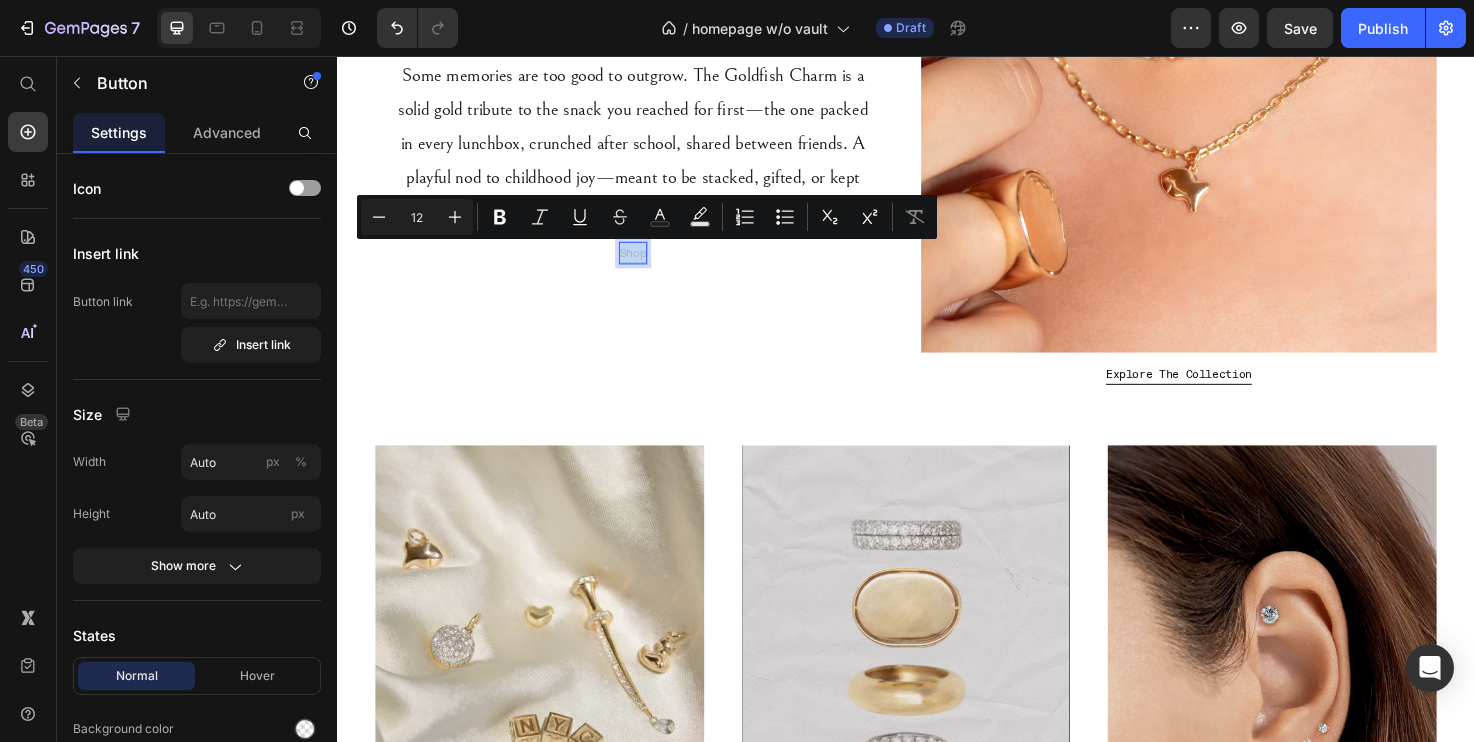click on "Shop" at bounding box center (649, 264) 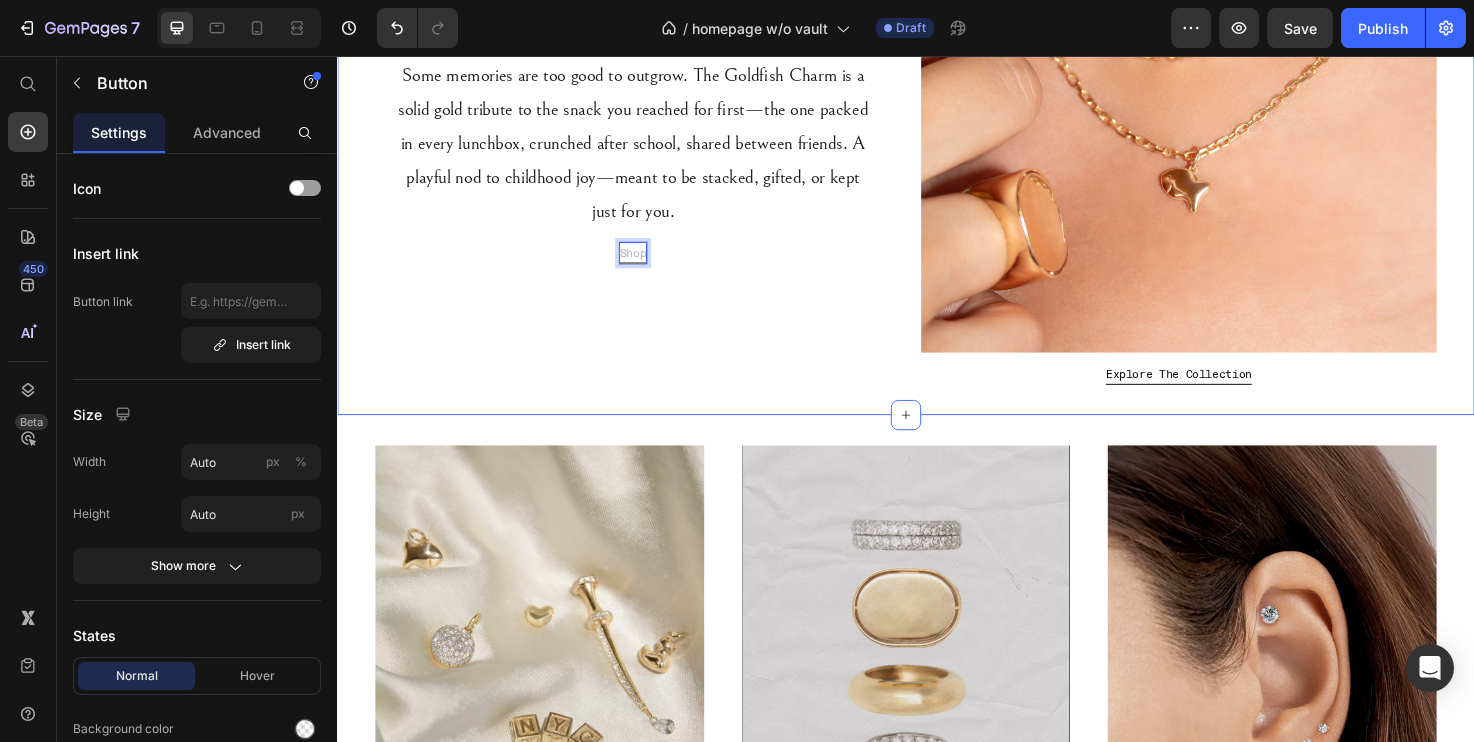 click on "Shop" at bounding box center (649, 264) 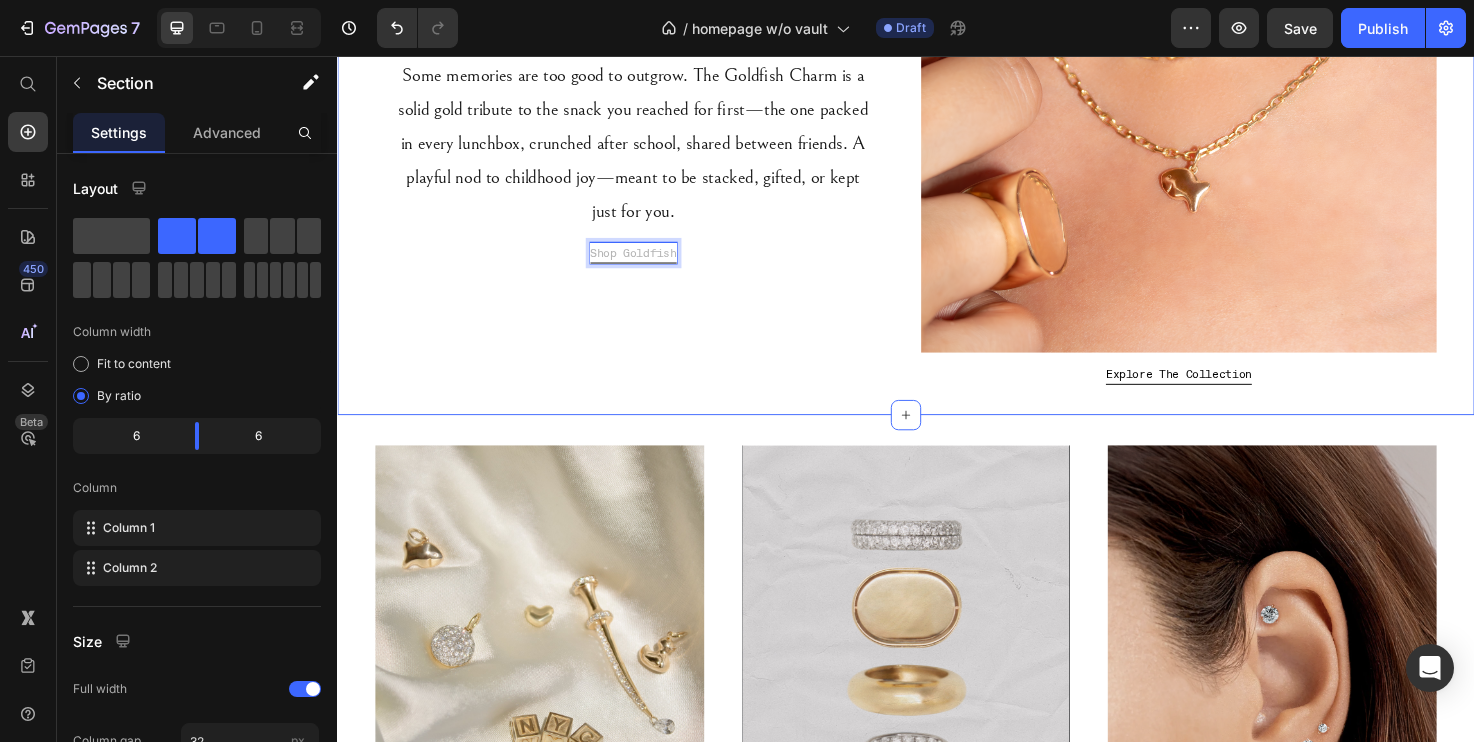 click on "Image The Snack That Sparkles Back Heading Some memories are too good to outgrow. The Goldfish Charm is a solid gold tribute to the snack you reached for first—the one packed in every lunchbox, crunched after school, shared between friends. A playful nod to childhood joy—meant to be stacked, gifted, or kept just for you. Text Block Shop Goldfish Button   0" at bounding box center (649, 23) 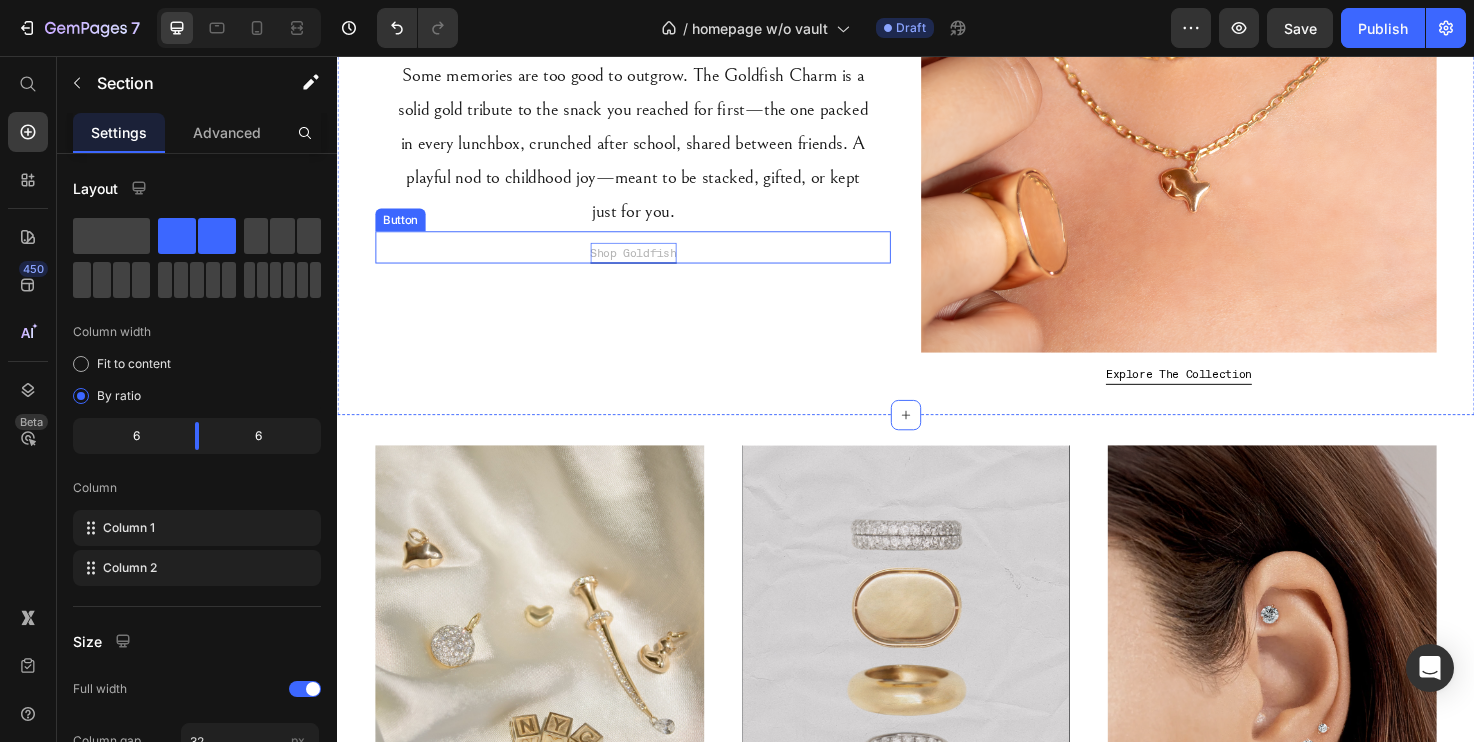 click on "Shop Goldfish" at bounding box center (649, 264) 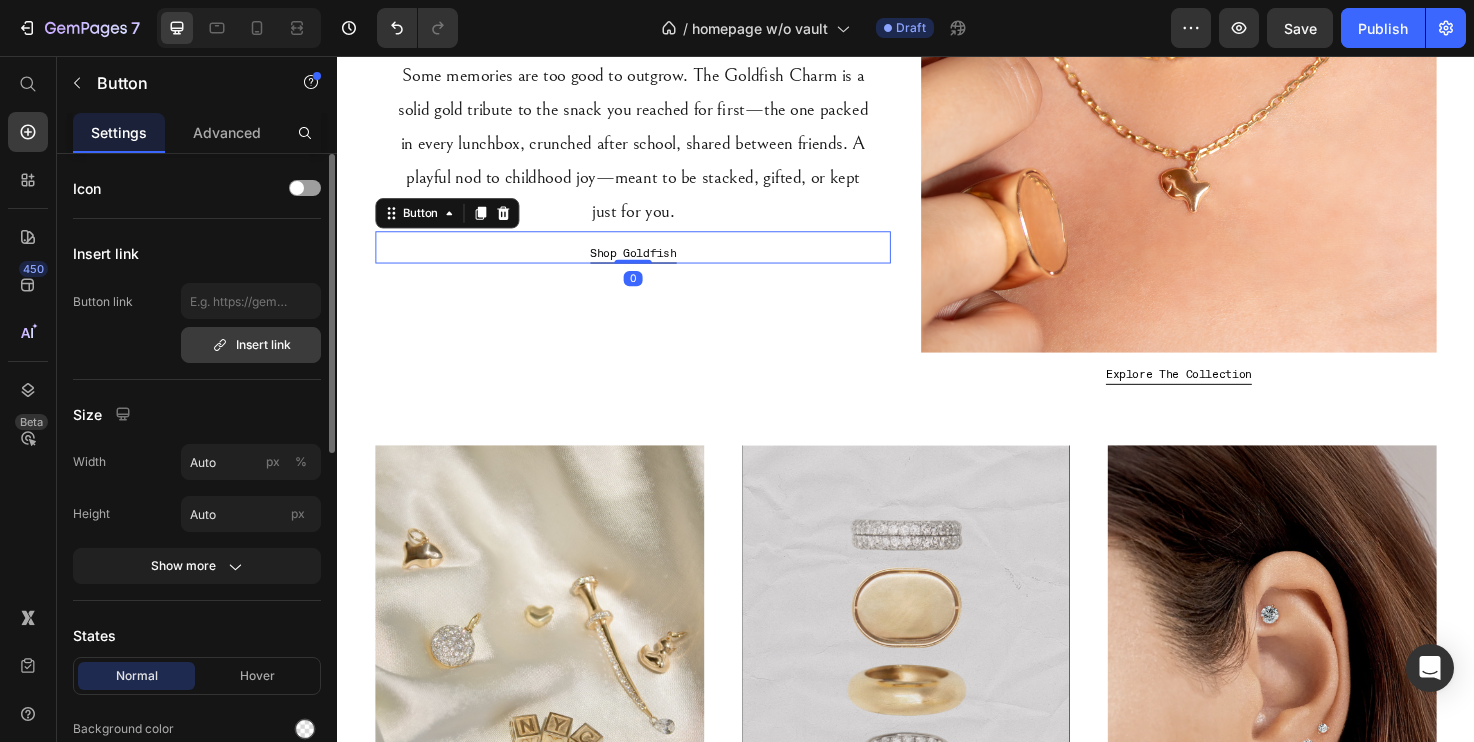 click on "Insert link" at bounding box center (251, 345) 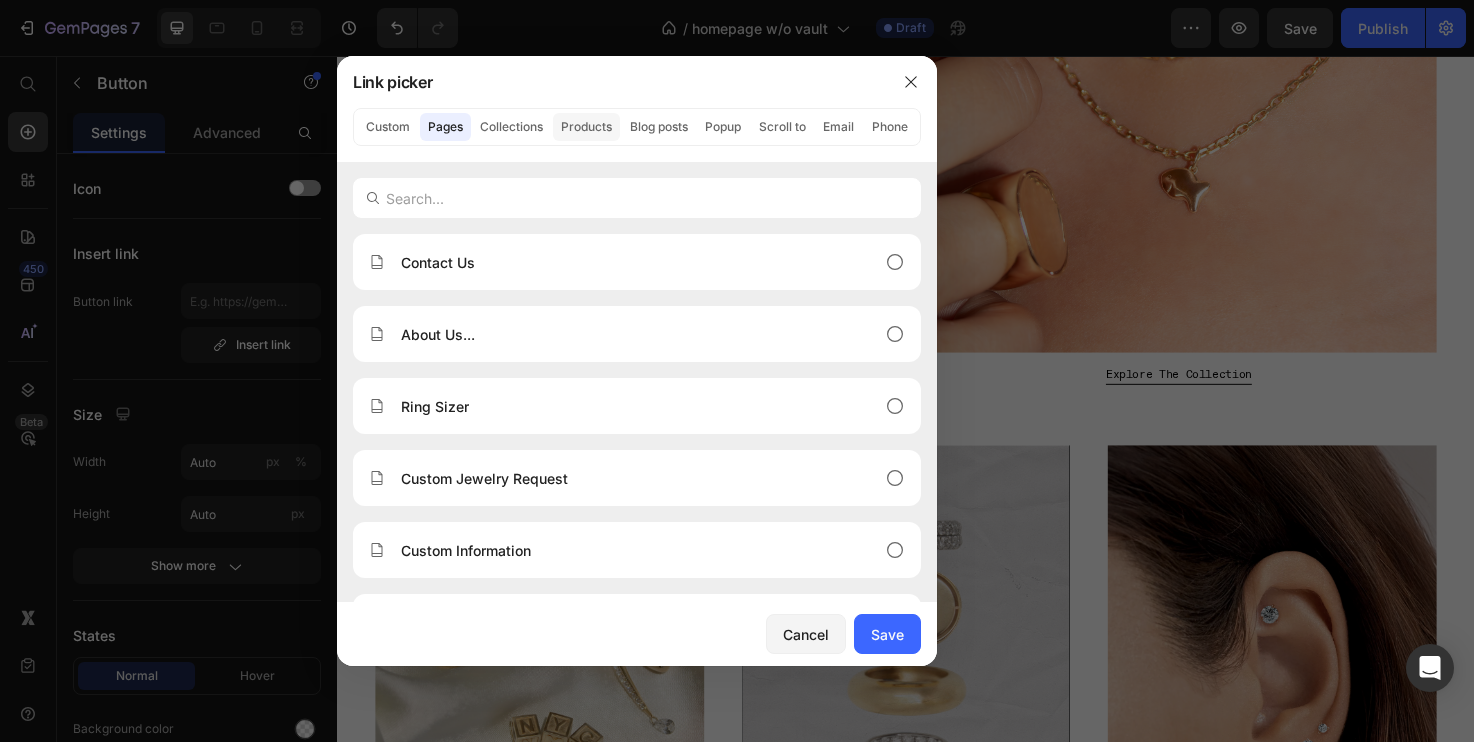 click on "Products" 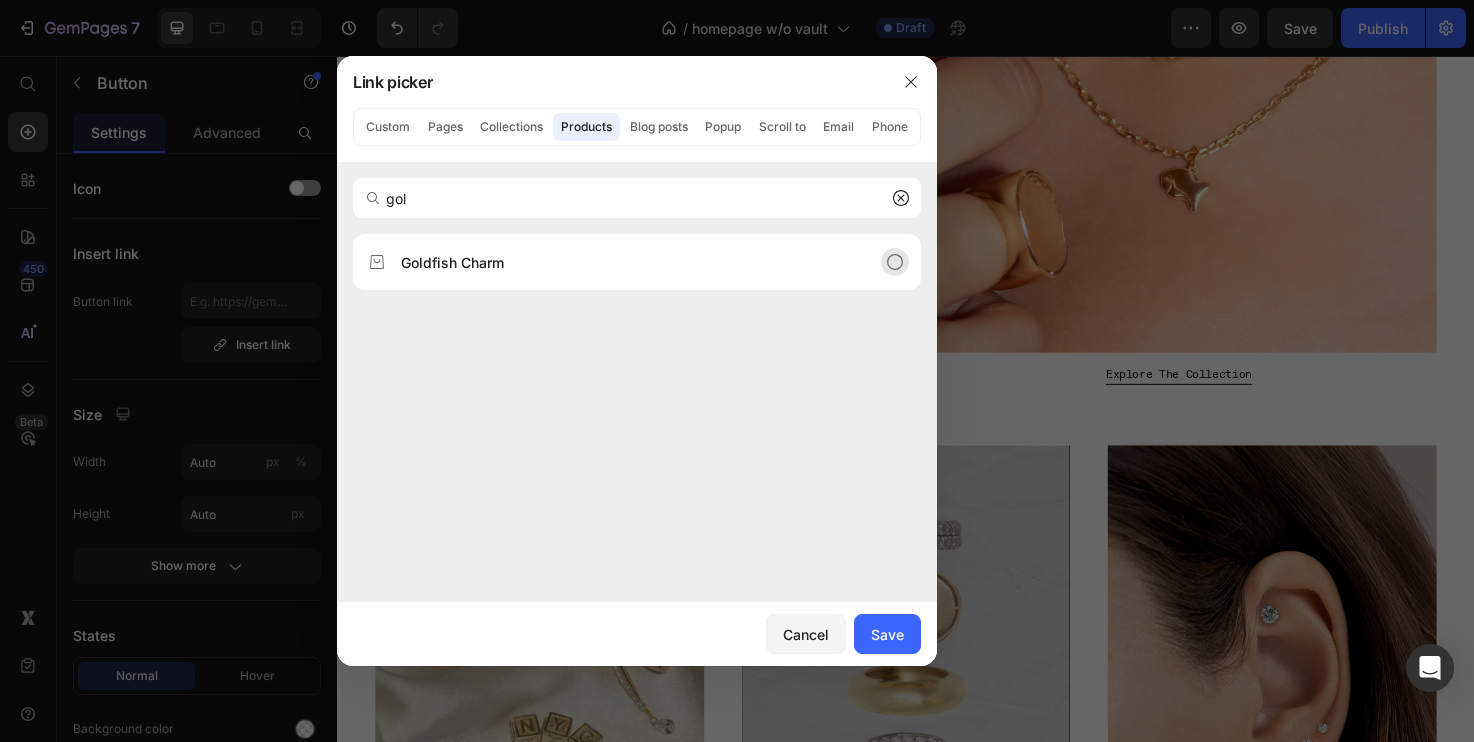 type on "gol" 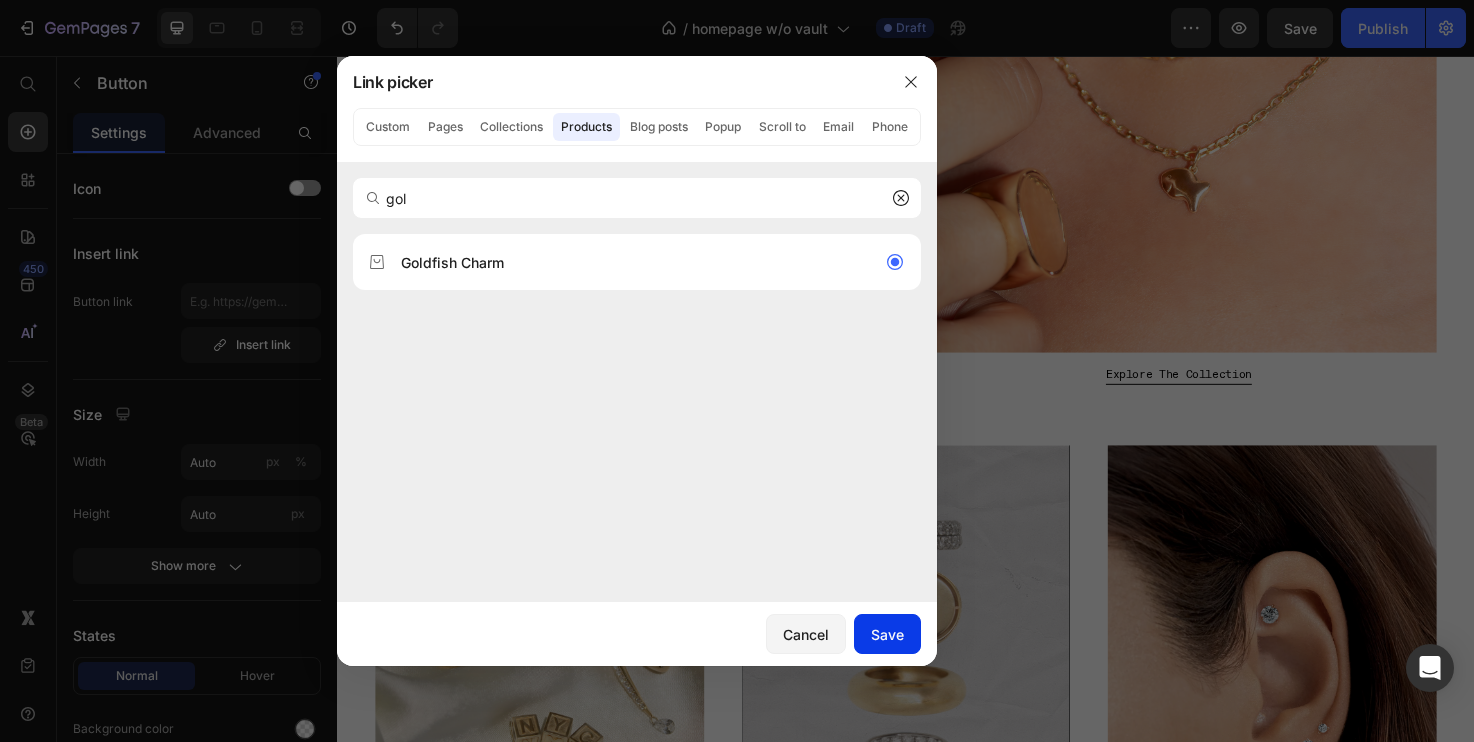 click on "Save" at bounding box center [887, 634] 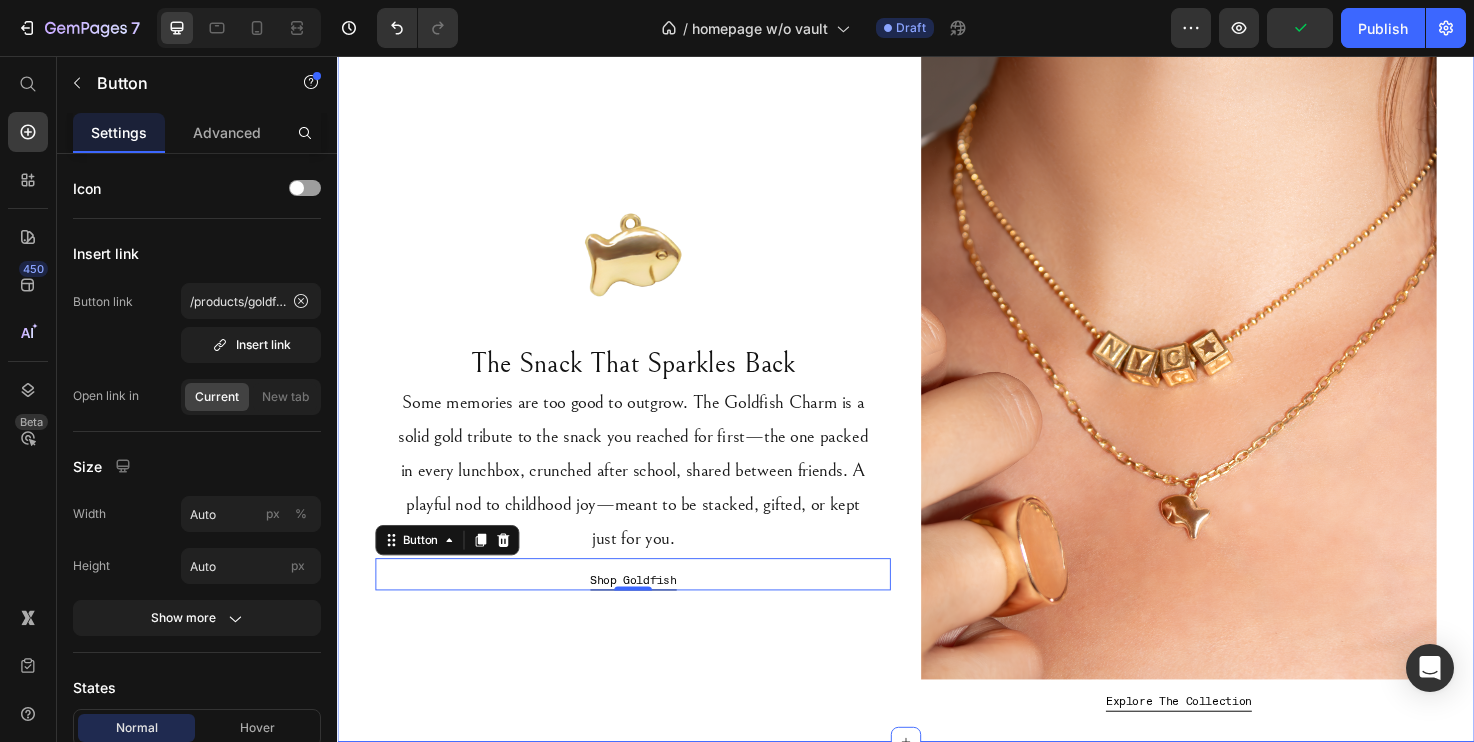 scroll, scrollTop: 131, scrollLeft: 0, axis: vertical 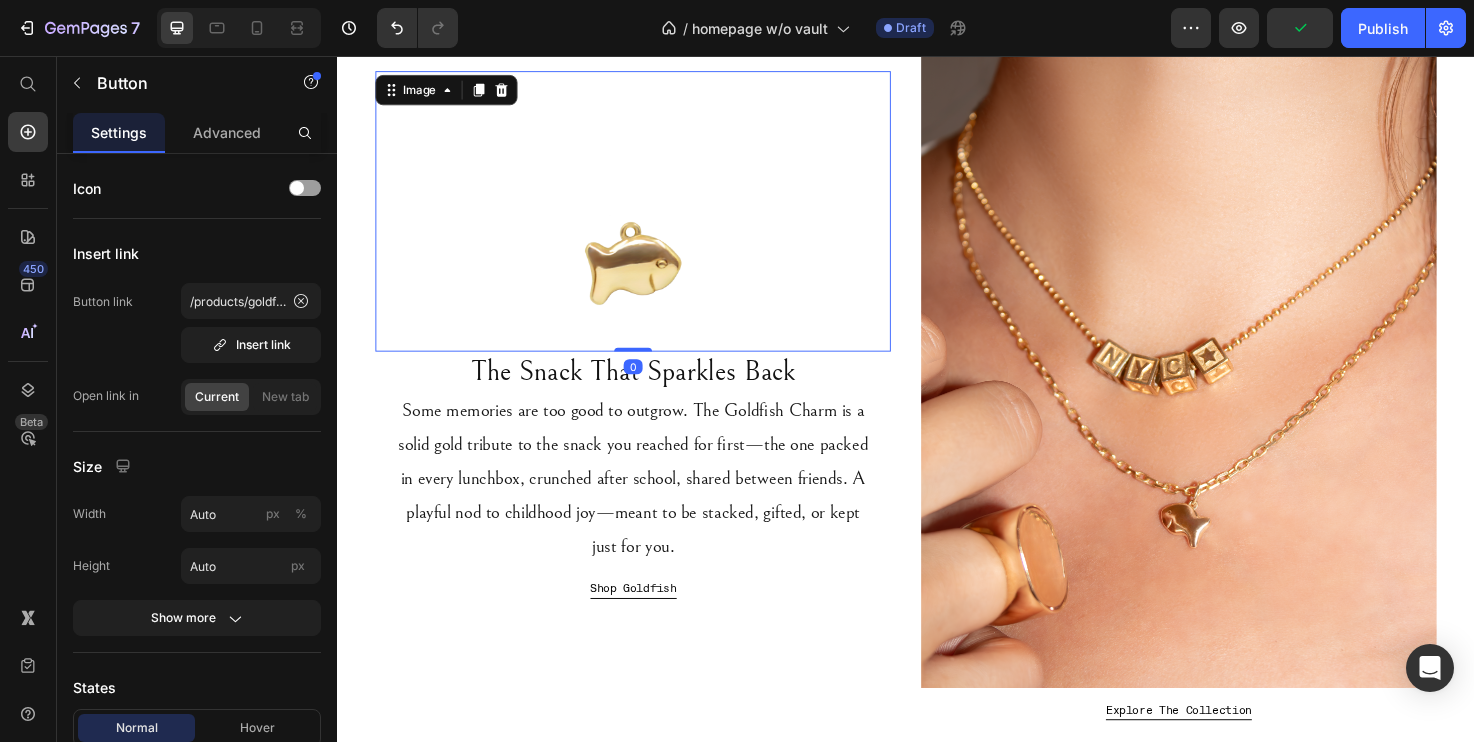 click at bounding box center (649, 220) 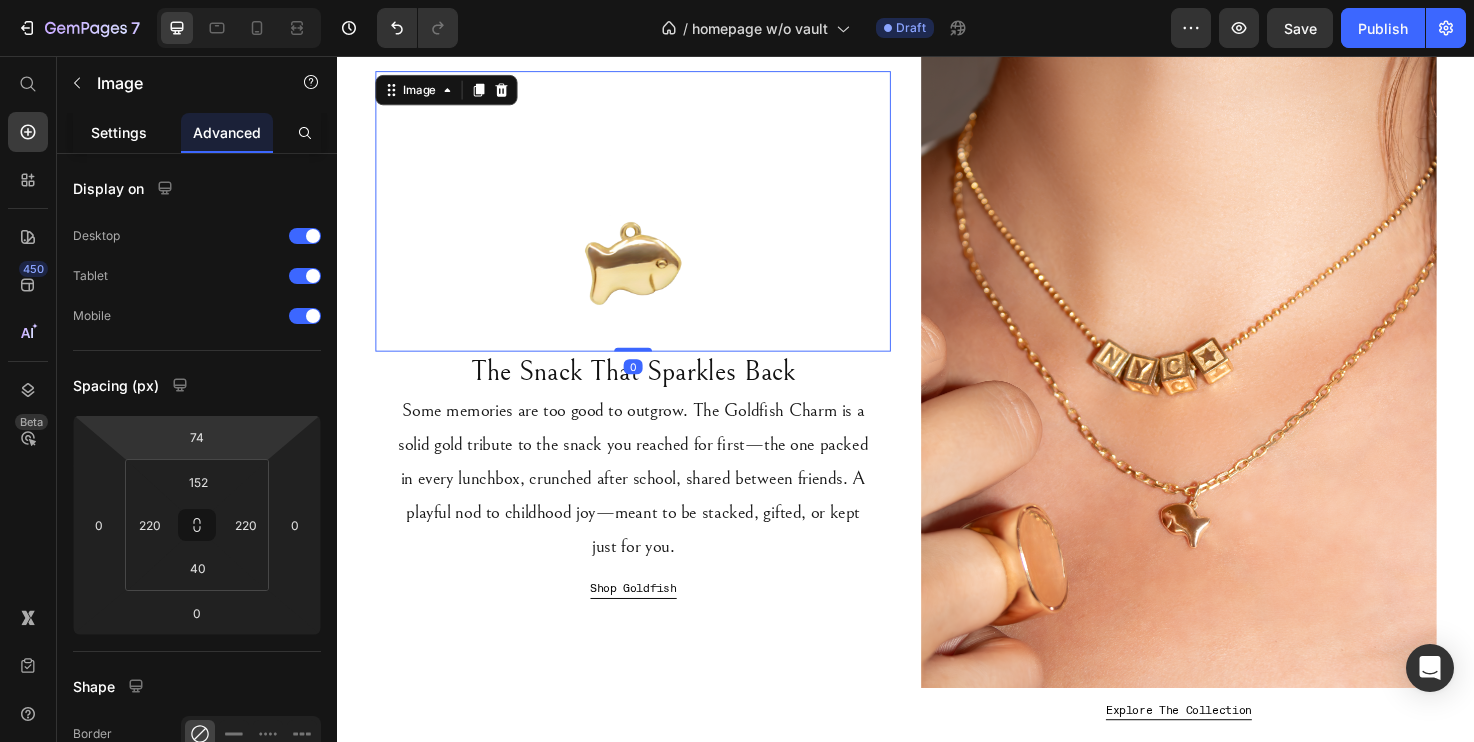 click on "Settings" 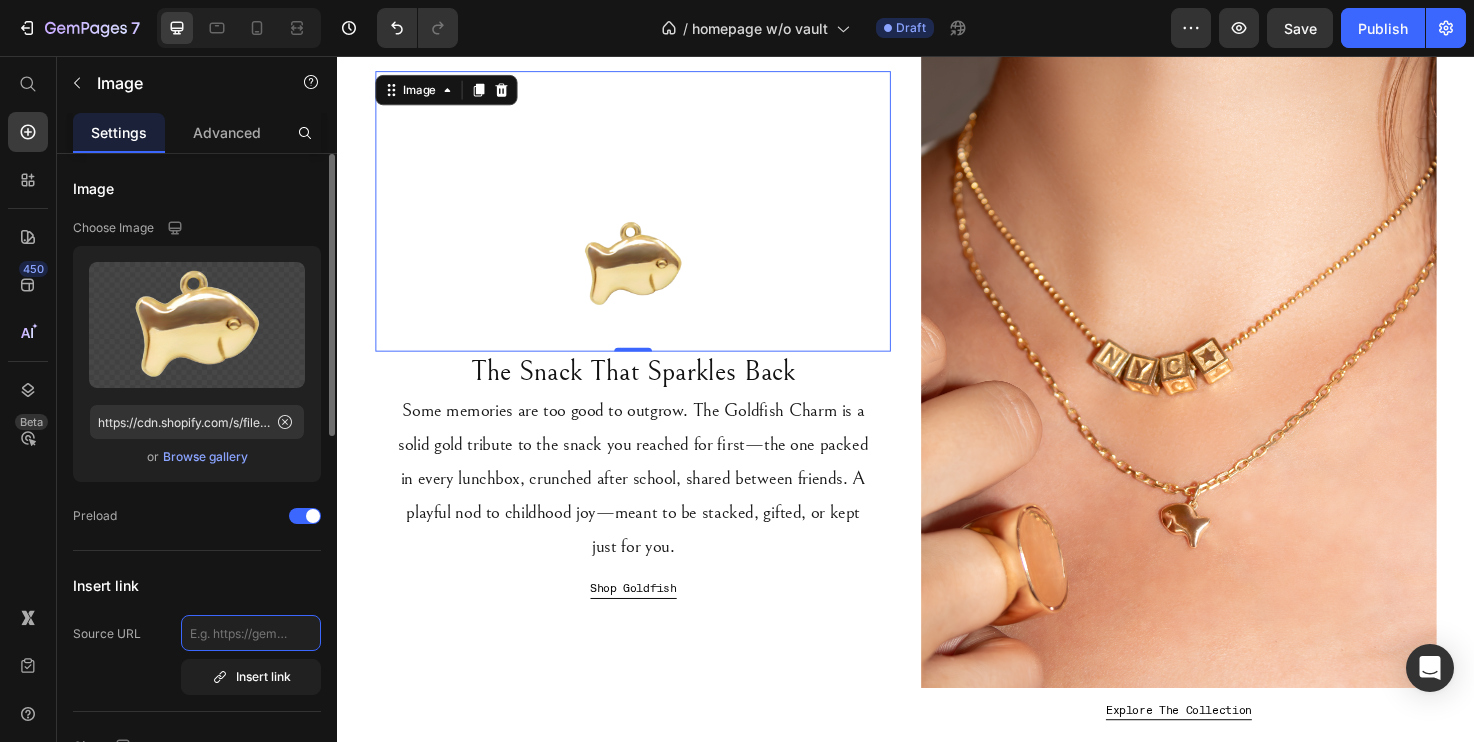click 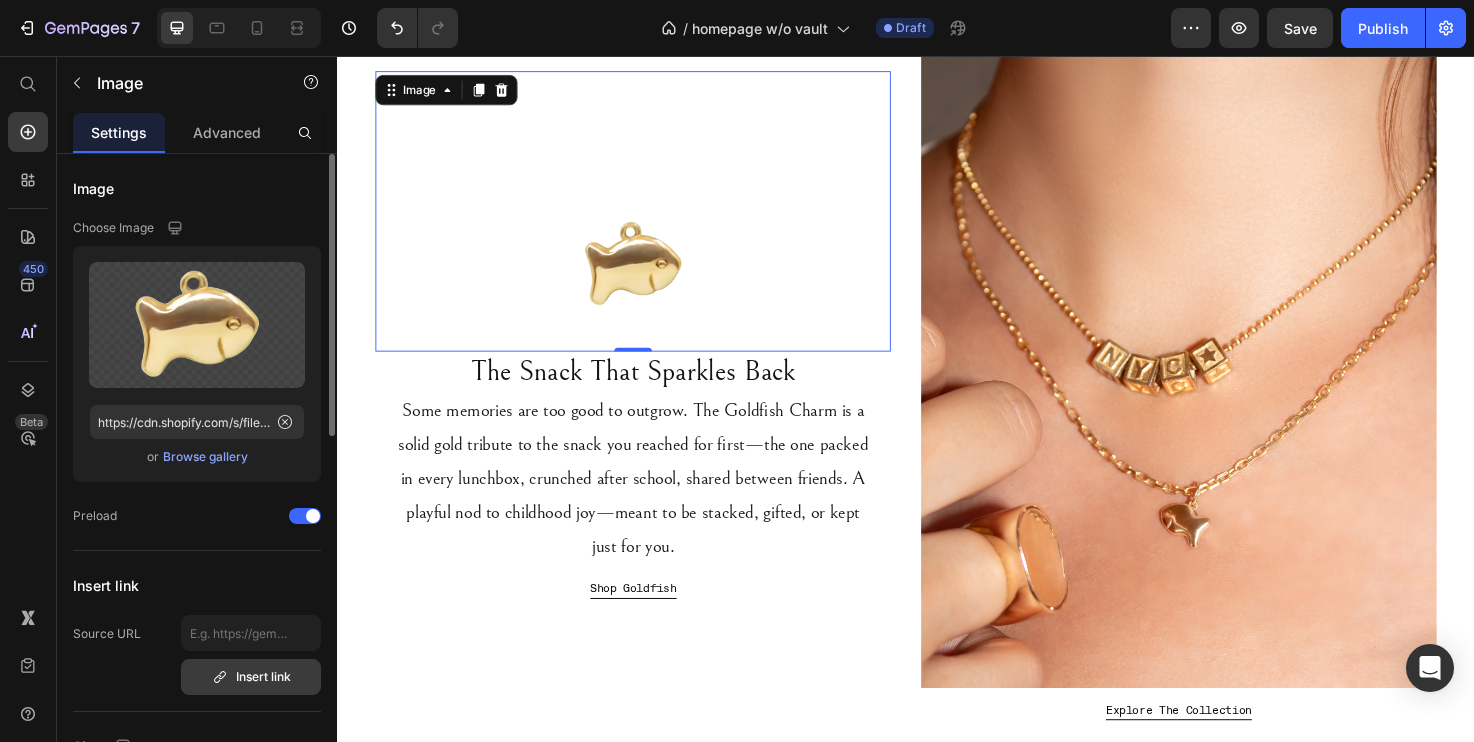 click on "Insert link" at bounding box center (251, 677) 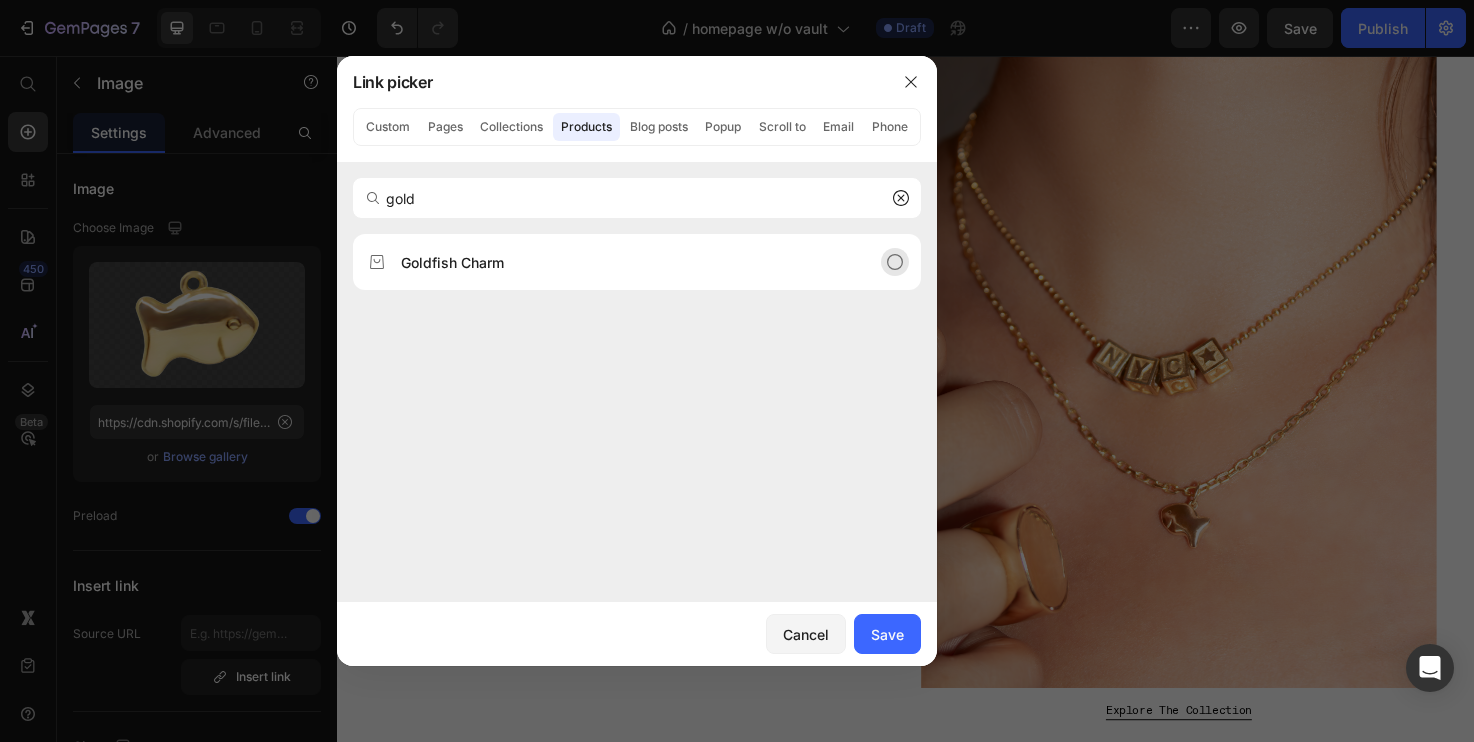 type on "gold" 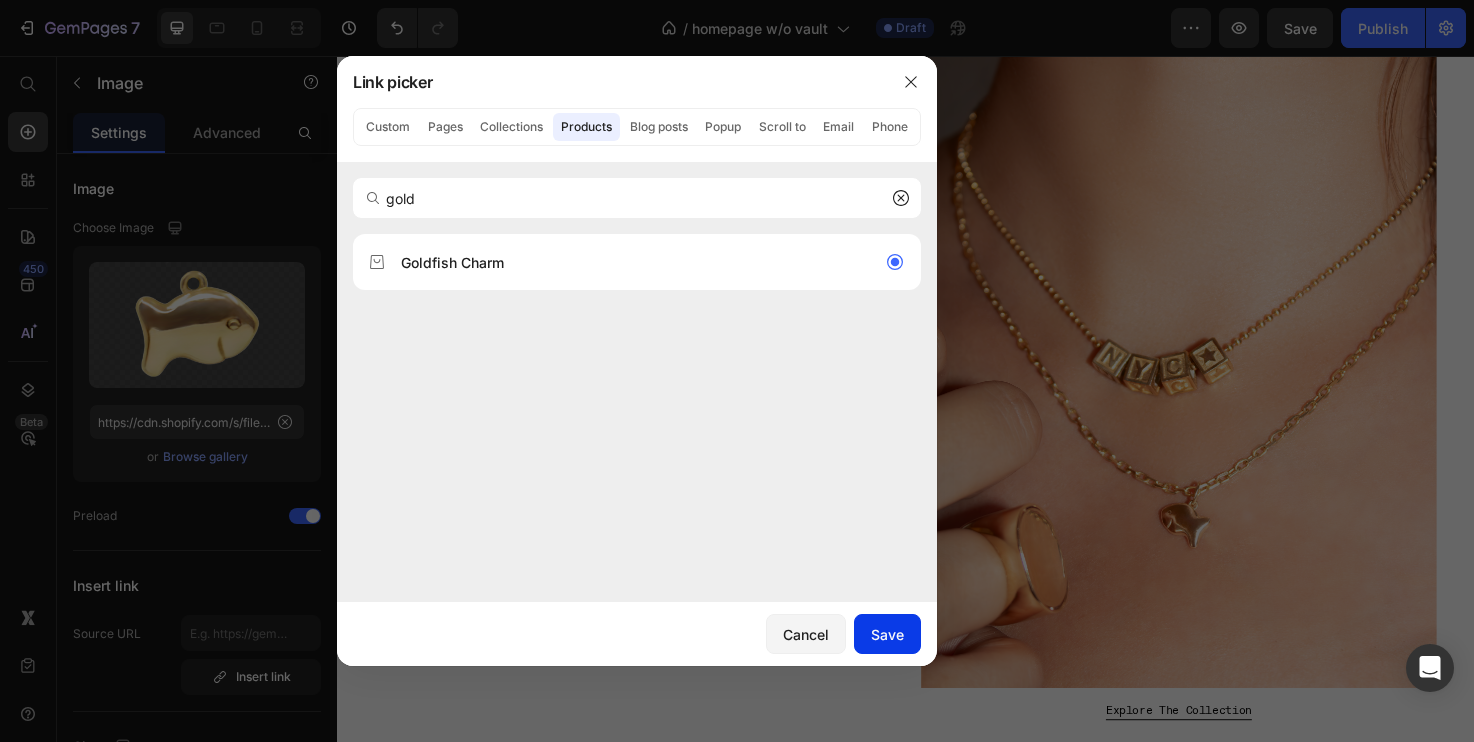 click on "Save" at bounding box center [887, 634] 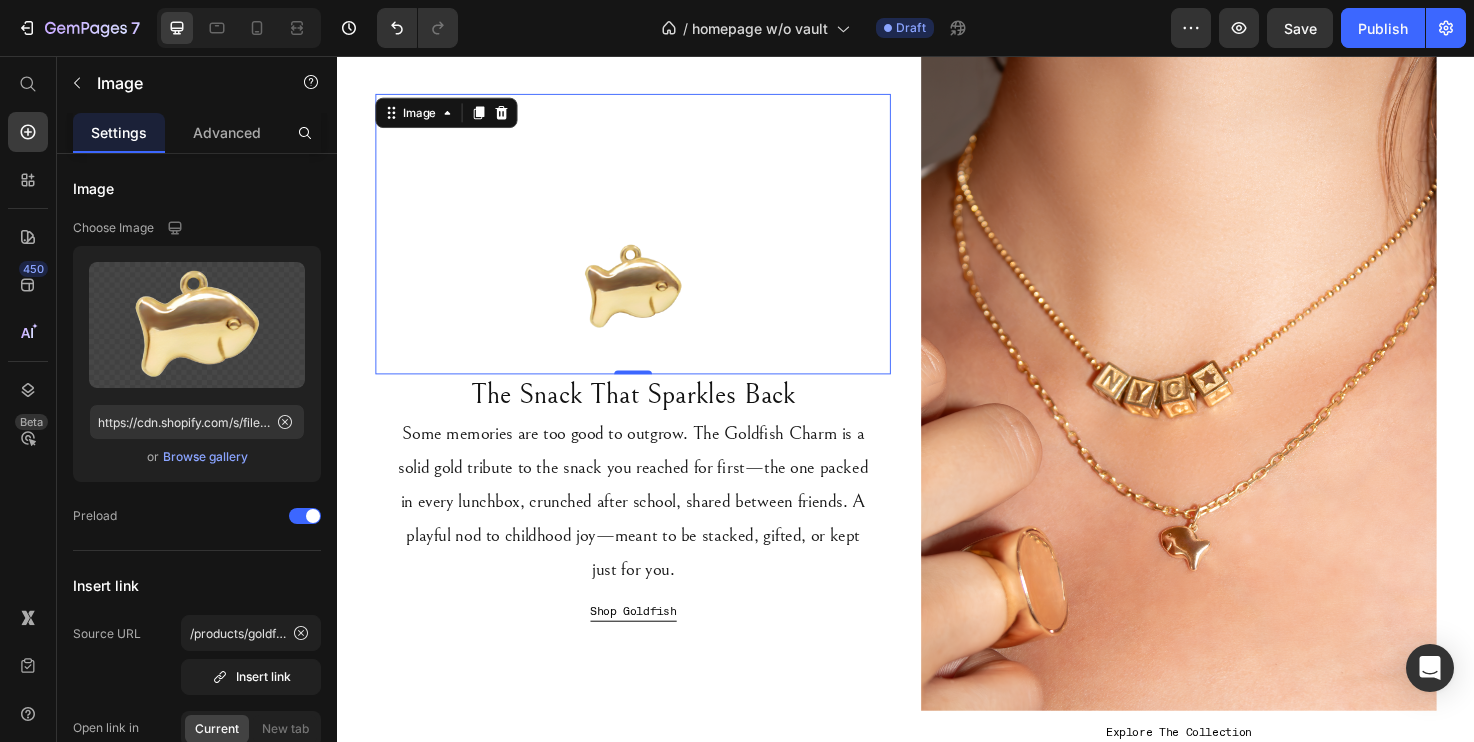 scroll, scrollTop: 105, scrollLeft: 0, axis: vertical 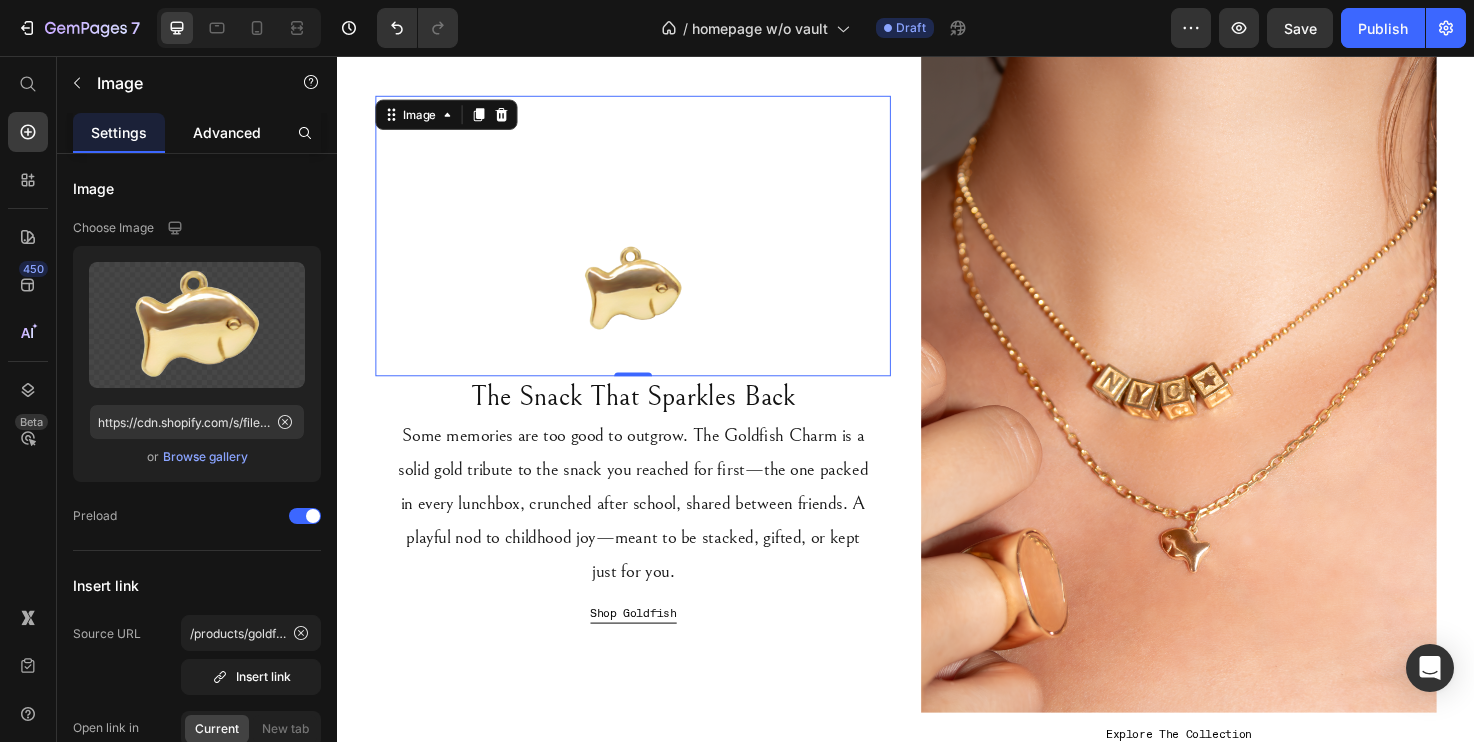 click on "Advanced" at bounding box center [227, 132] 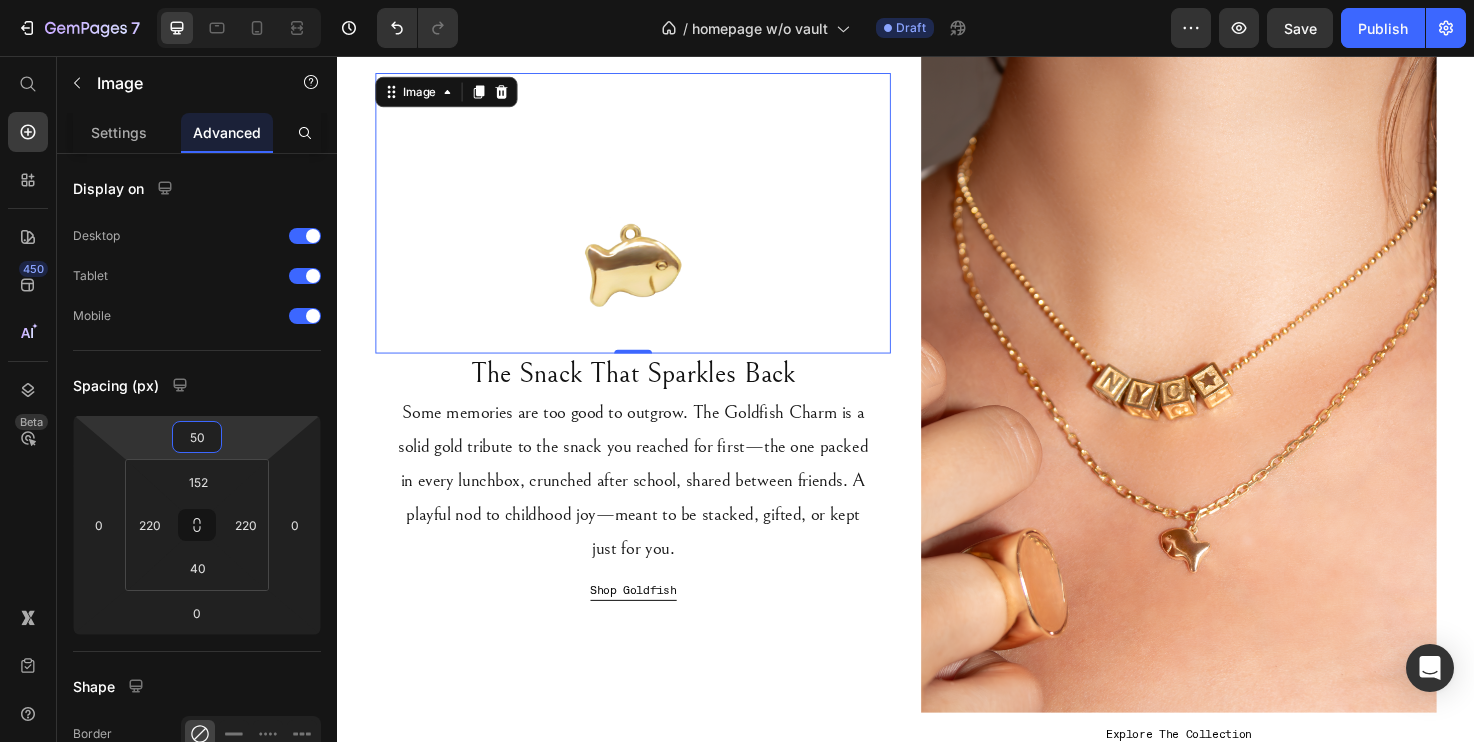 drag, startPoint x: 228, startPoint y: 437, endPoint x: 228, endPoint y: 449, distance: 12 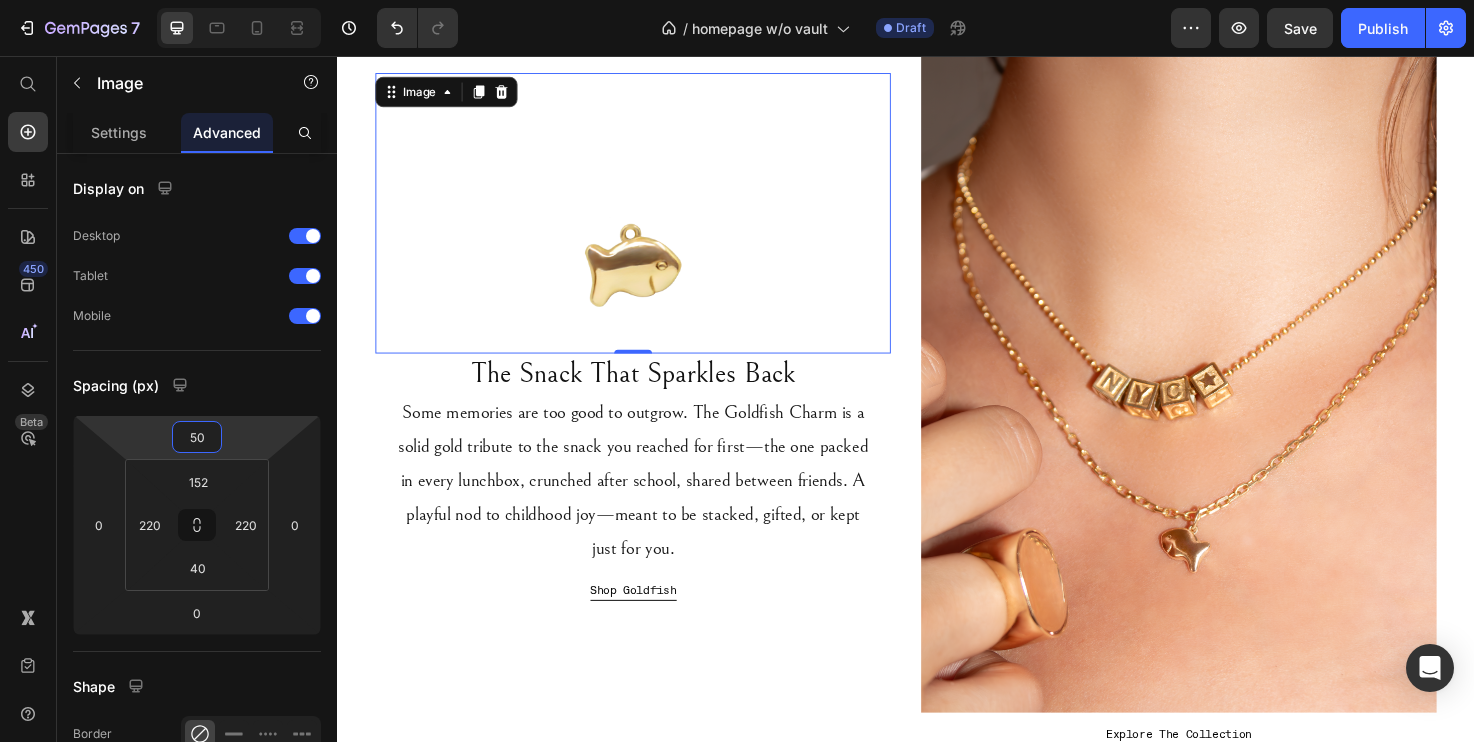 click on "7  Version history  /  homepage w/o vault Draft Preview  Save   Publish  450 Beta Start with Sections Elements Hero Section Product Detail Brands Trusted Badges Guarantee Product Breakdown How to use Testimonials Compare Bundle FAQs Social Proof Brand Story Product List Collection Blog List Contact Sticky Add to Cart Custom Footer Browse Library 450 Layout
Row
Row
Row
Row Text
Heading
Text Block Button
Button
Button
Sticky Back to top Media
Image
Image" at bounding box center (737, 0) 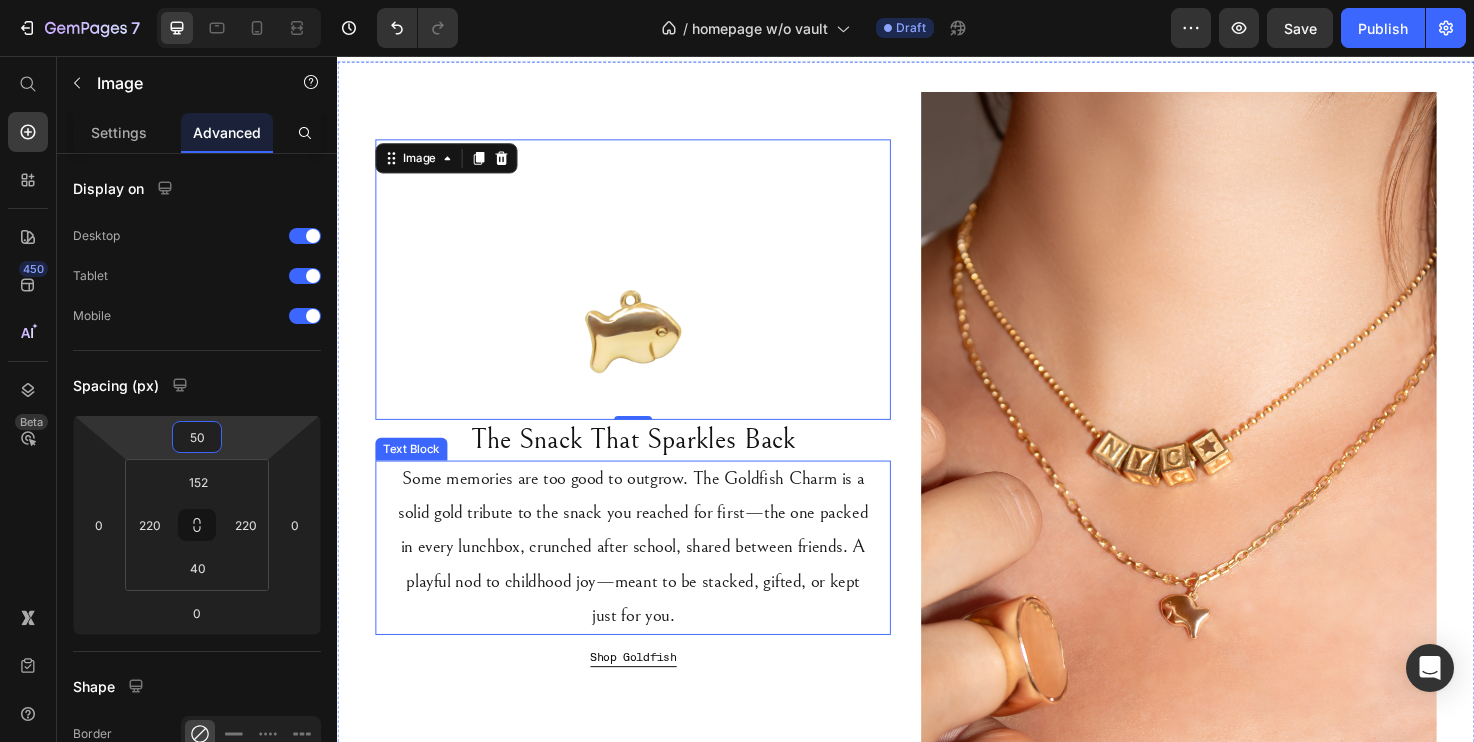 scroll, scrollTop: 0, scrollLeft: 0, axis: both 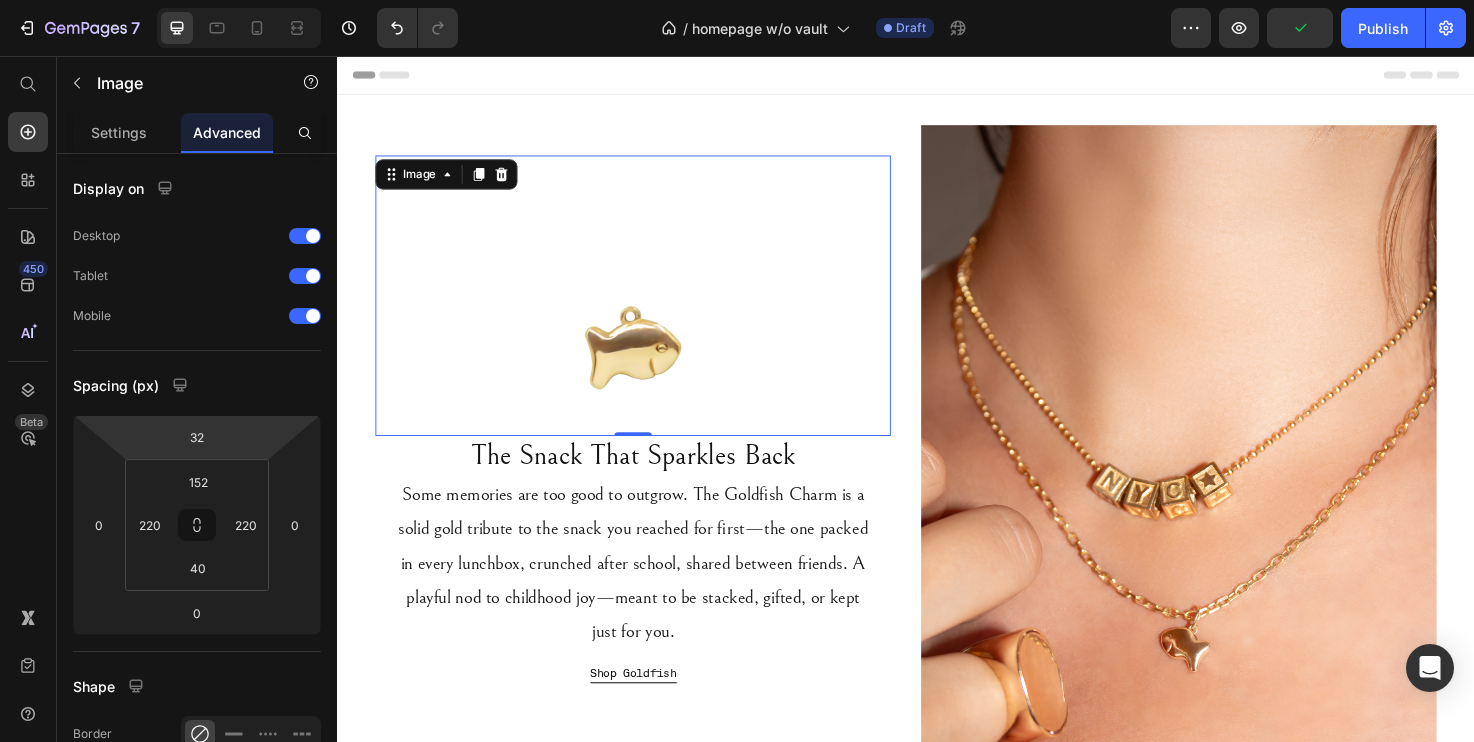 click on "7  Version history  /  homepage w/o vault Draft Preview  Publish  450 Beta Start with Sections Elements Hero Section Product Detail Brands Trusted Badges Guarantee Product Breakdown How to use Testimonials Compare Bundle FAQs Social Proof Brand Story Product List Collection Blog List Contact Sticky Add to Cart Custom Footer Browse Library 450 Layout
Row
Row
Row
Row Text
Heading
Text Block Button
Button
Button
Sticky Back to top Media
Image
Image" at bounding box center [737, 0] 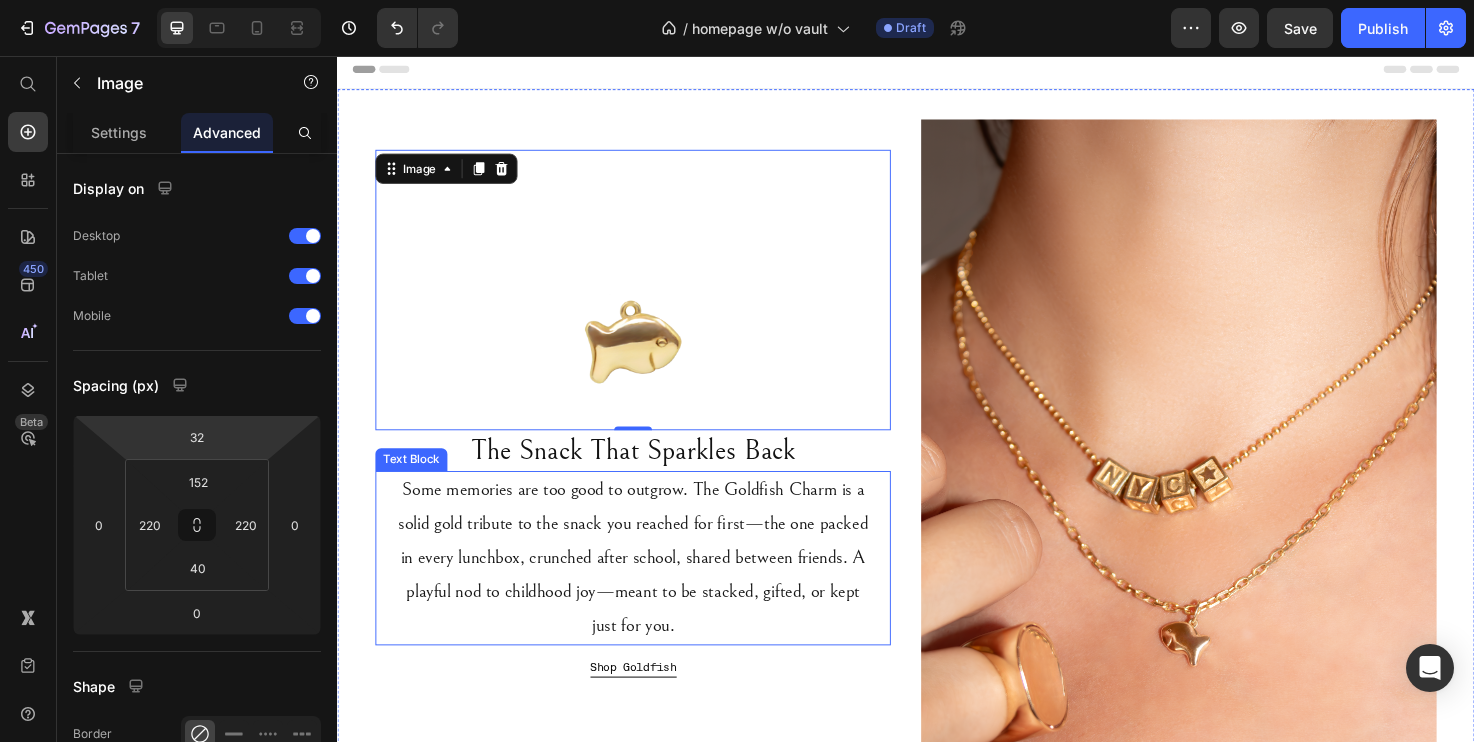 scroll, scrollTop: 0, scrollLeft: 0, axis: both 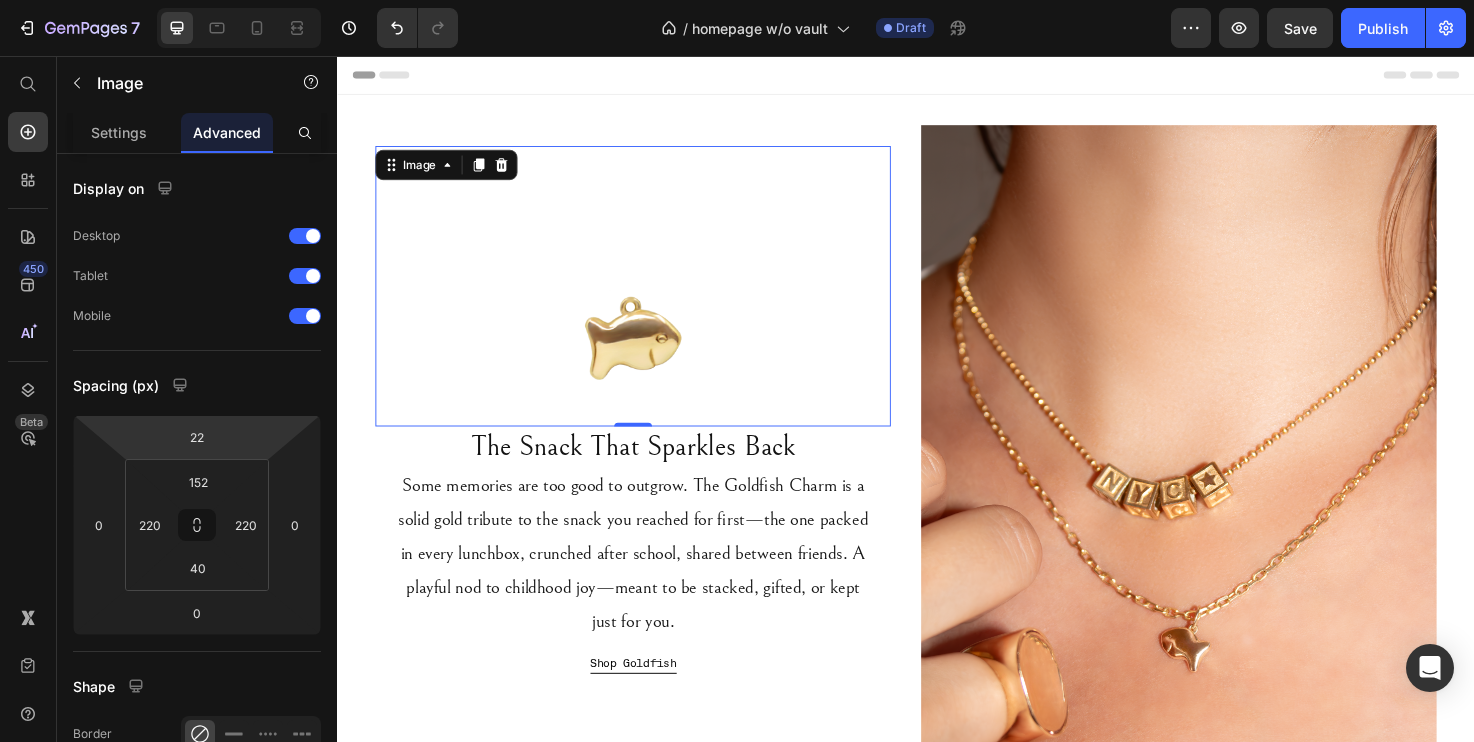 click on "7  Version history  /  homepage w/o vault Draft Preview  Save   Publish  450 Beta Start with Sections Elements Hero Section Product Detail Brands Trusted Badges Guarantee Product Breakdown How to use Testimonials Compare Bundle FAQs Social Proof Brand Story Product List Collection Blog List Contact Sticky Add to Cart Custom Footer Browse Library 450 Layout
Row
Row
Row
Row Text
Heading
Text Block Button
Button
Button
Sticky Back to top Media
Image
Image" at bounding box center (737, 0) 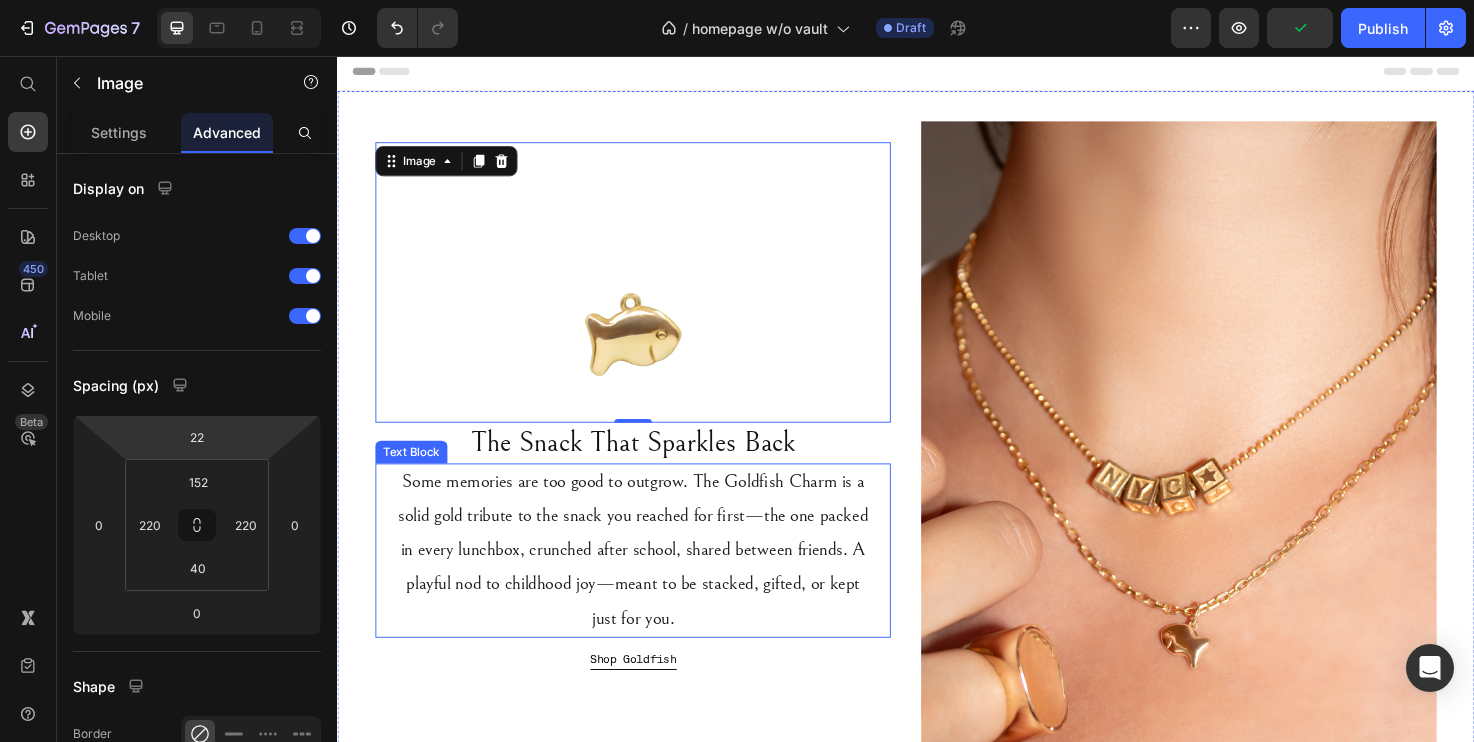 scroll, scrollTop: 0, scrollLeft: 0, axis: both 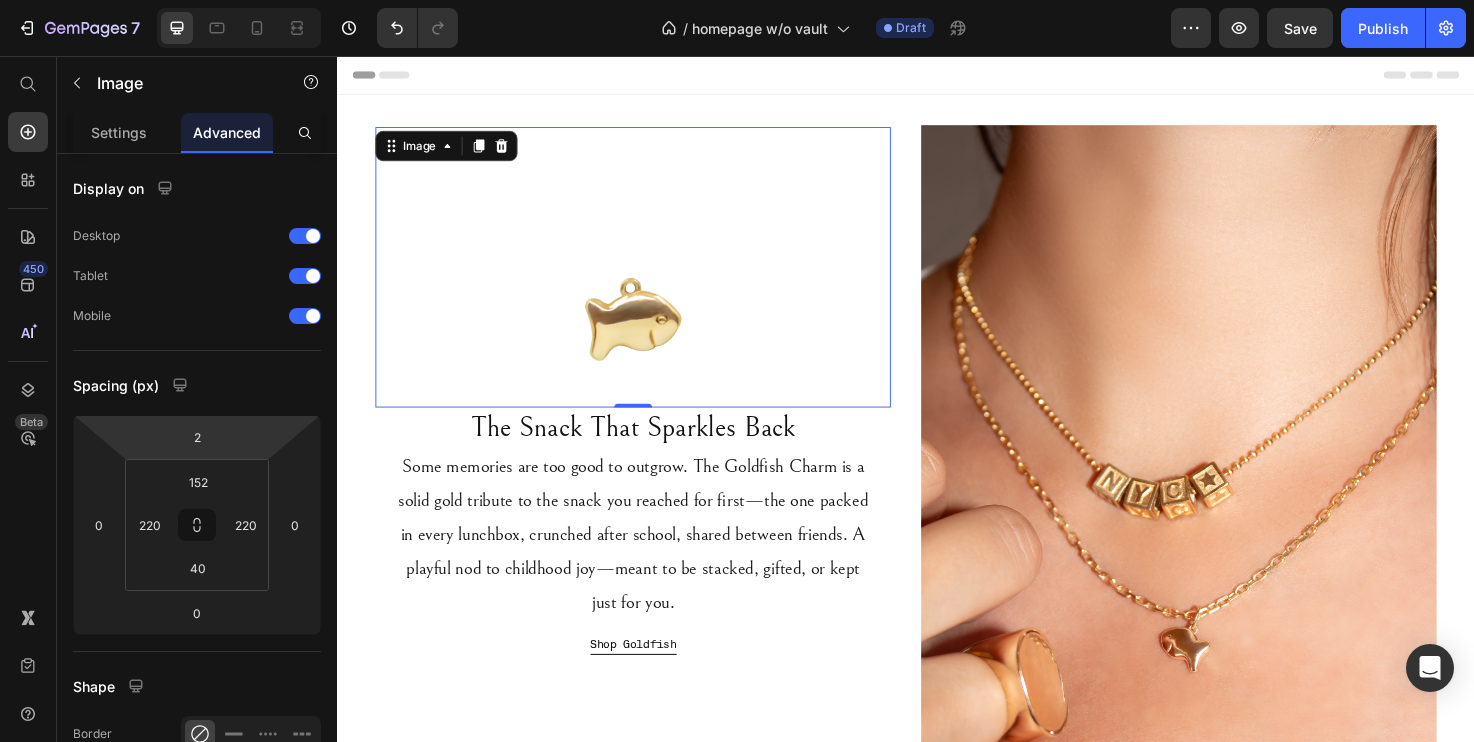 type on "0" 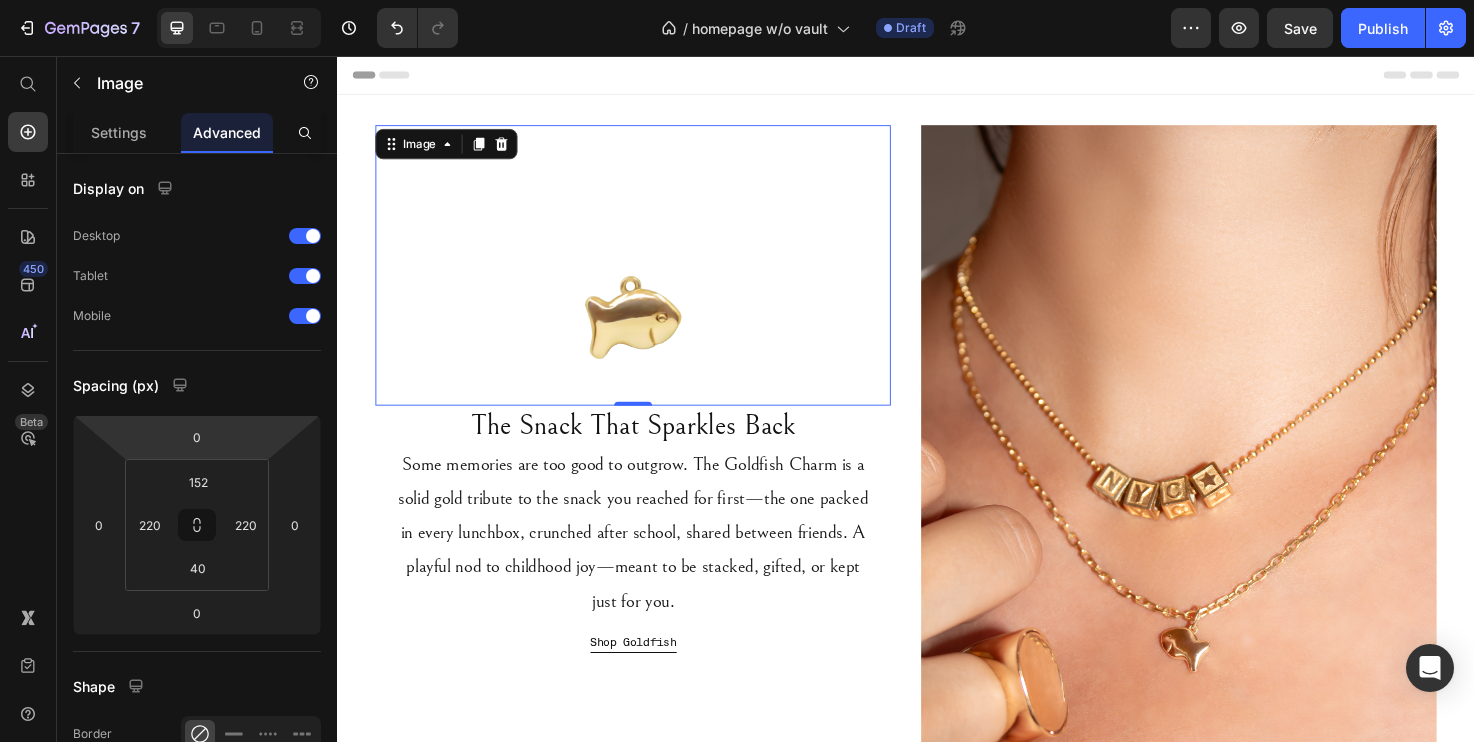 drag, startPoint x: 229, startPoint y: 430, endPoint x: 230, endPoint y: 441, distance: 11.045361 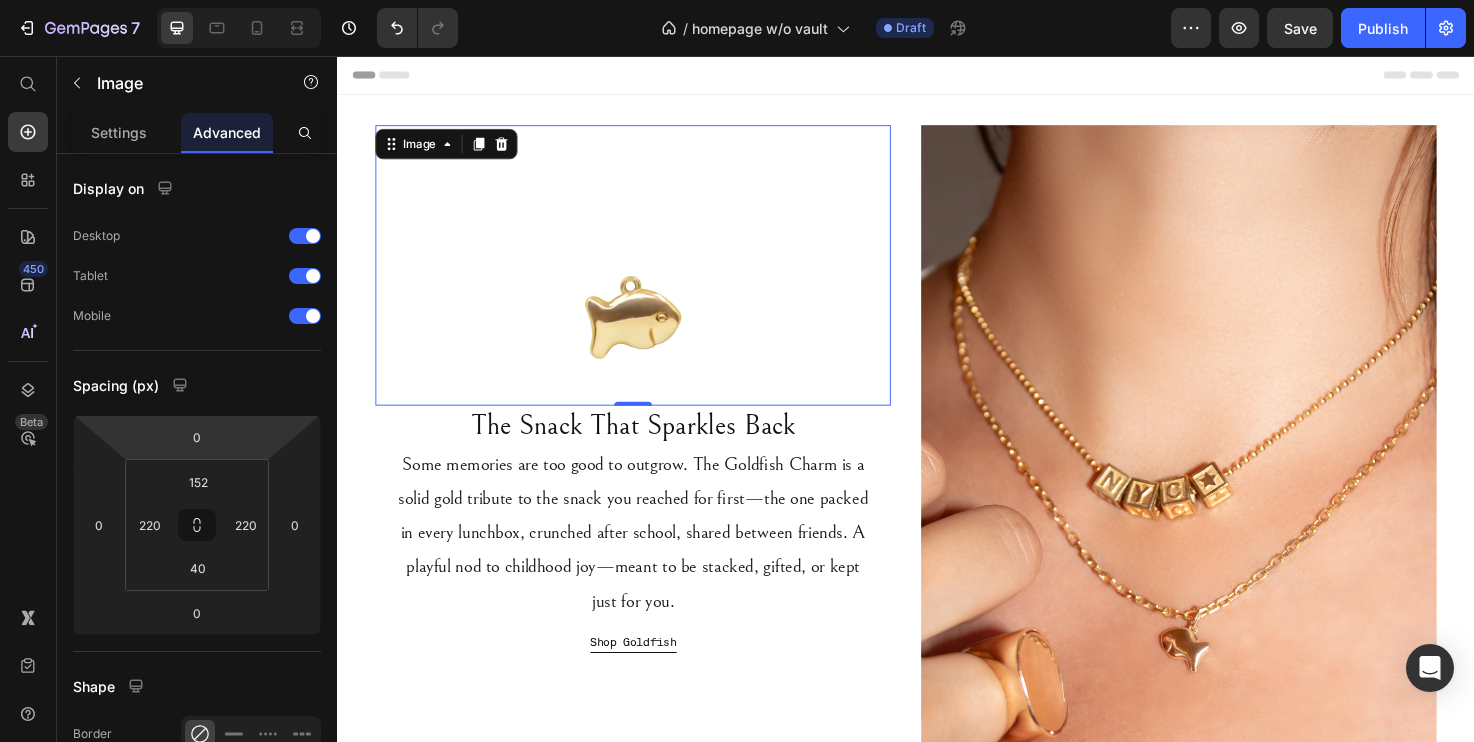 click on "7  Version history  /  homepage w/o vault Draft Preview  Save   Publish  450 Beta Start with Sections Elements Hero Section Product Detail Brands Trusted Badges Guarantee Product Breakdown How to use Testimonials Compare Bundle FAQs Social Proof Brand Story Product List Collection Blog List Contact Sticky Add to Cart Custom Footer Browse Library 450 Layout
Row
Row
Row
Row Text
Heading
Text Block Button
Button
Button
Sticky Back to top Media
Image
Image" at bounding box center (737, 0) 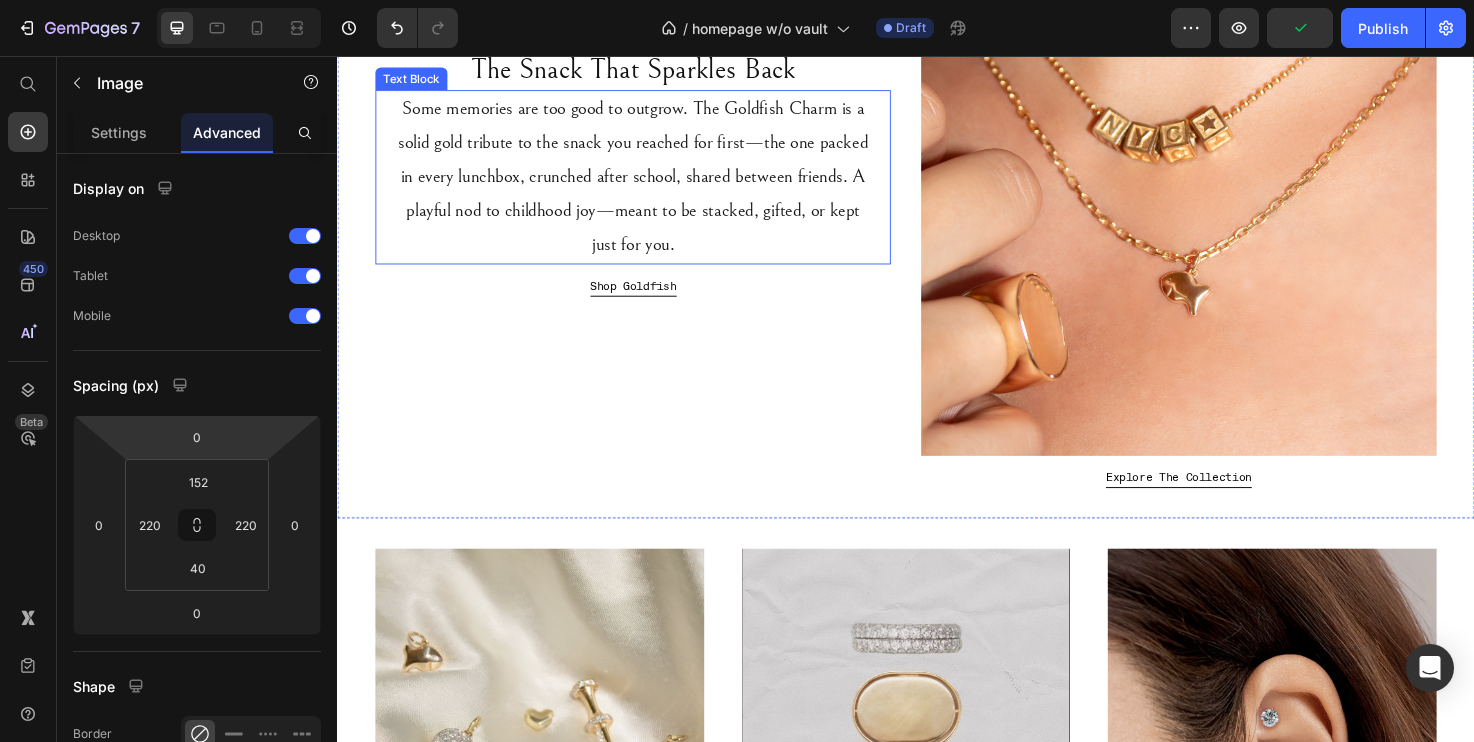 scroll, scrollTop: 386, scrollLeft: 0, axis: vertical 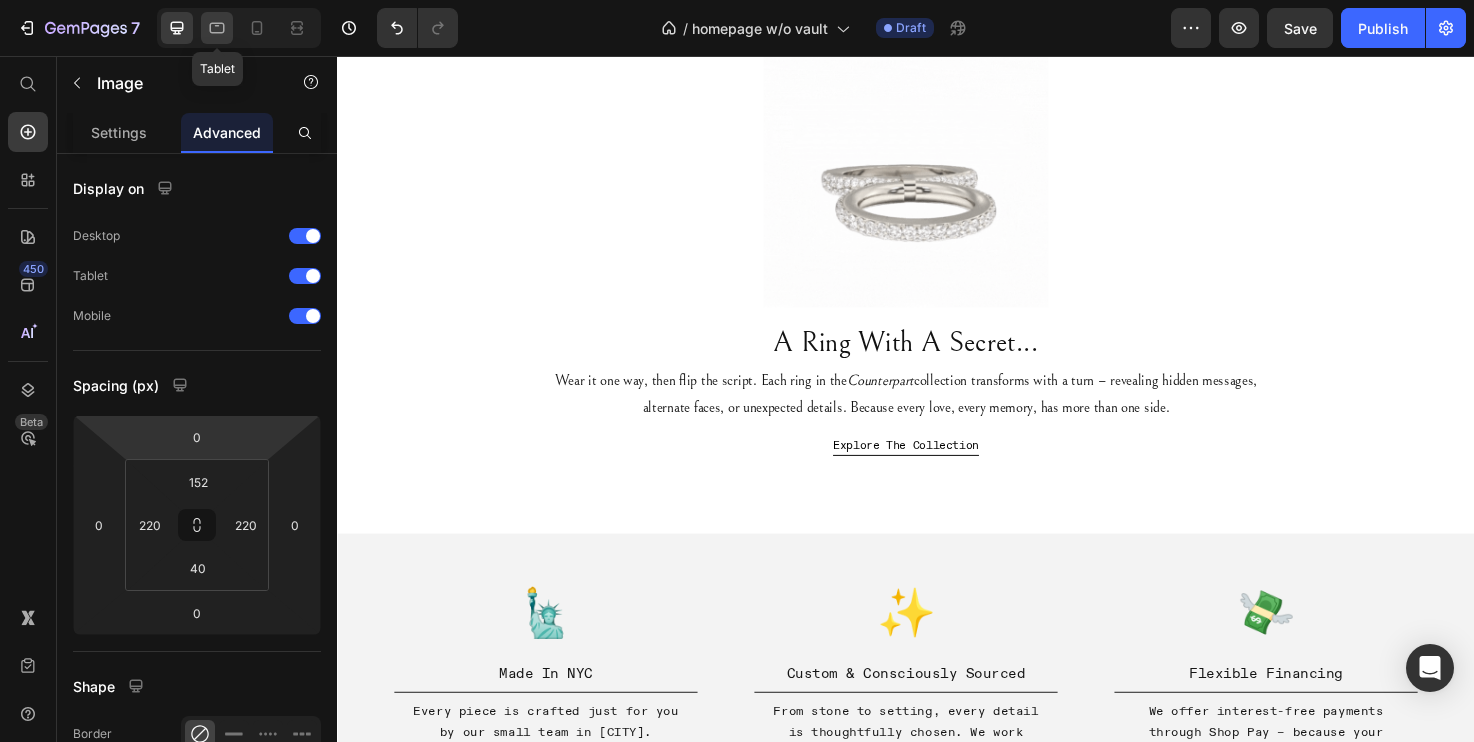 click 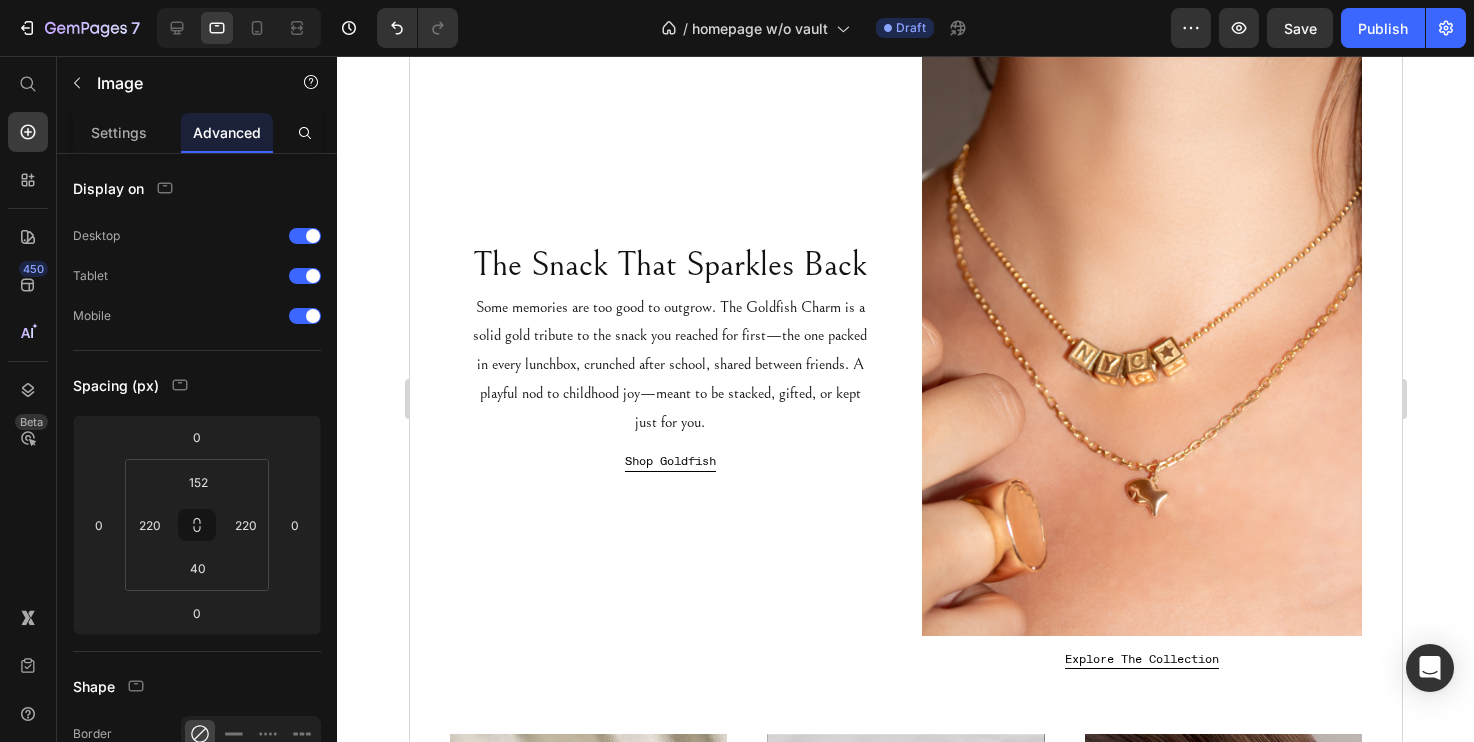 scroll, scrollTop: 0, scrollLeft: 0, axis: both 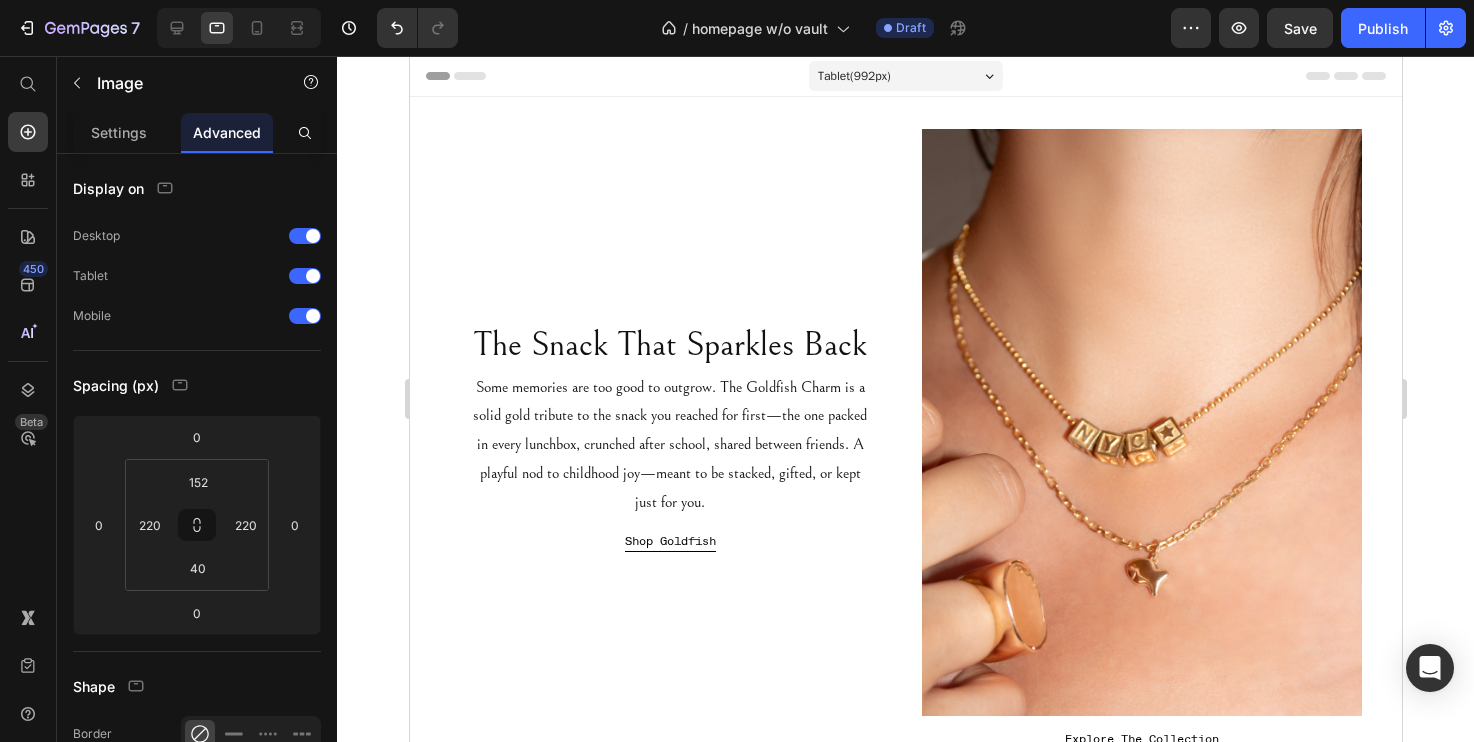 click at bounding box center [669, 225] 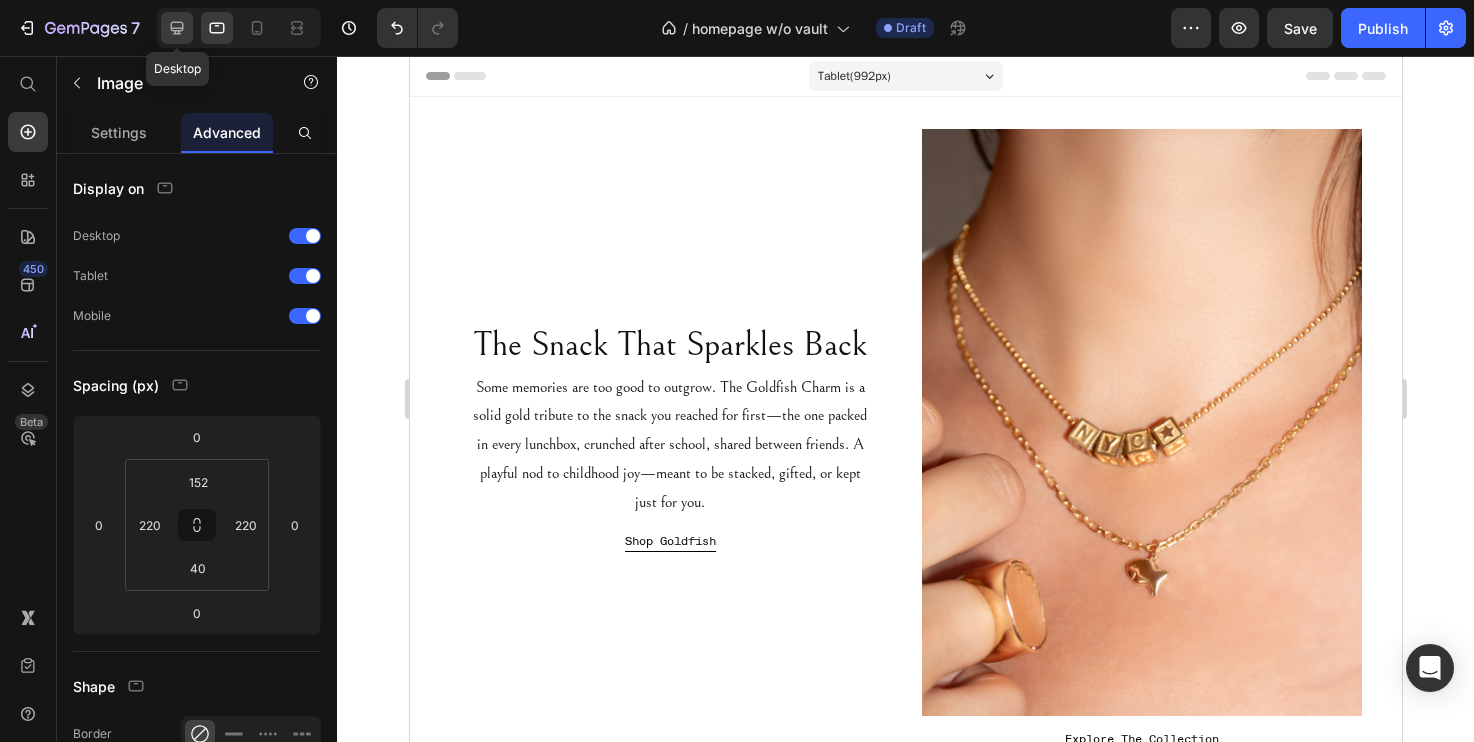 click 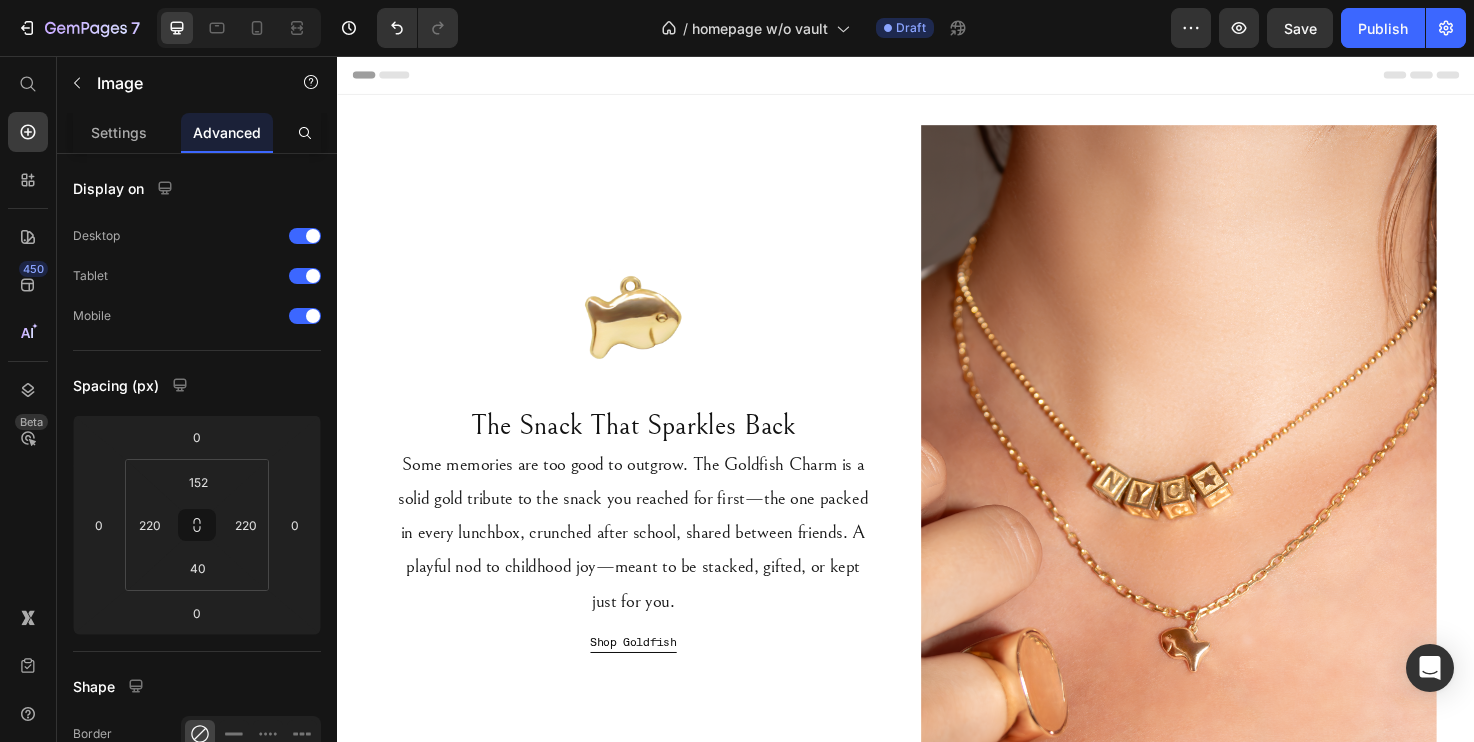 scroll, scrollTop: 3, scrollLeft: 0, axis: vertical 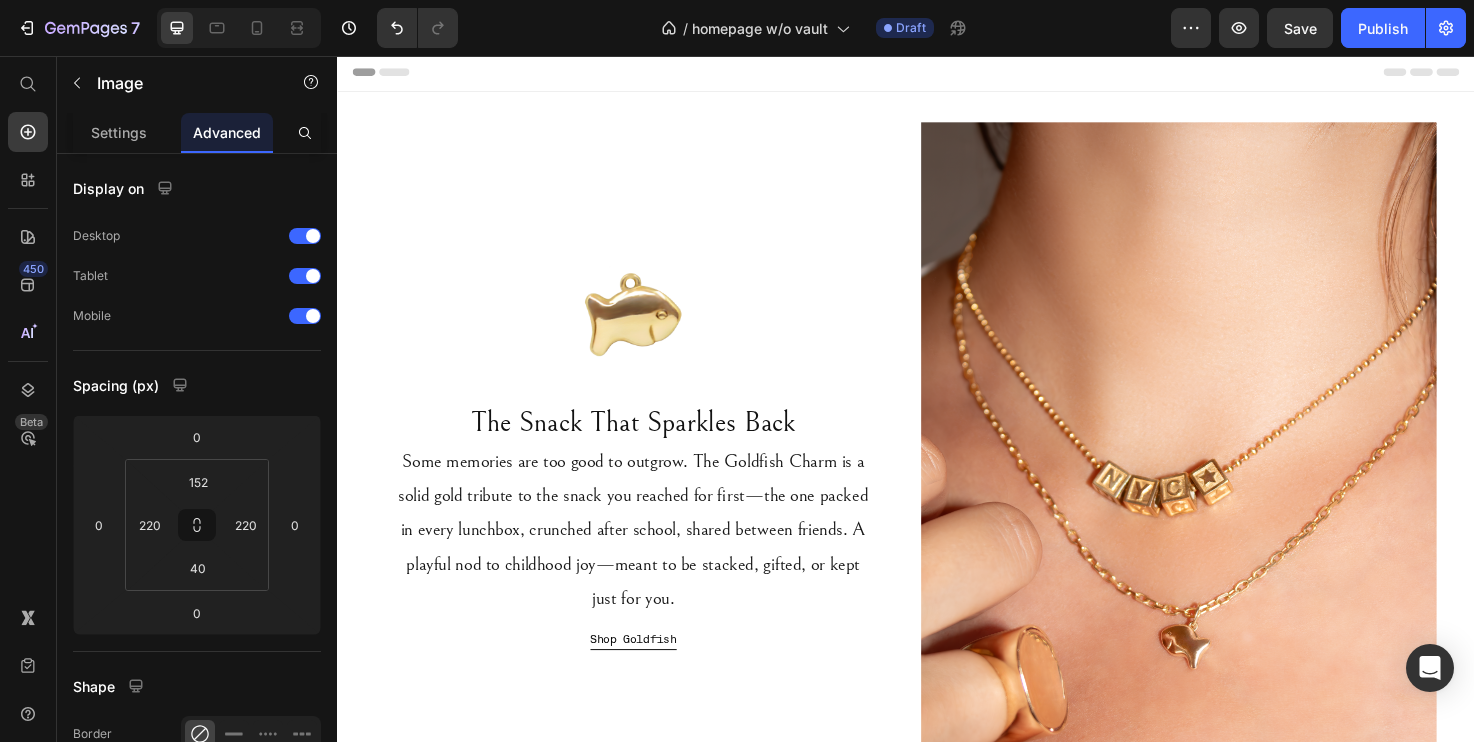 click at bounding box center (649, 274) 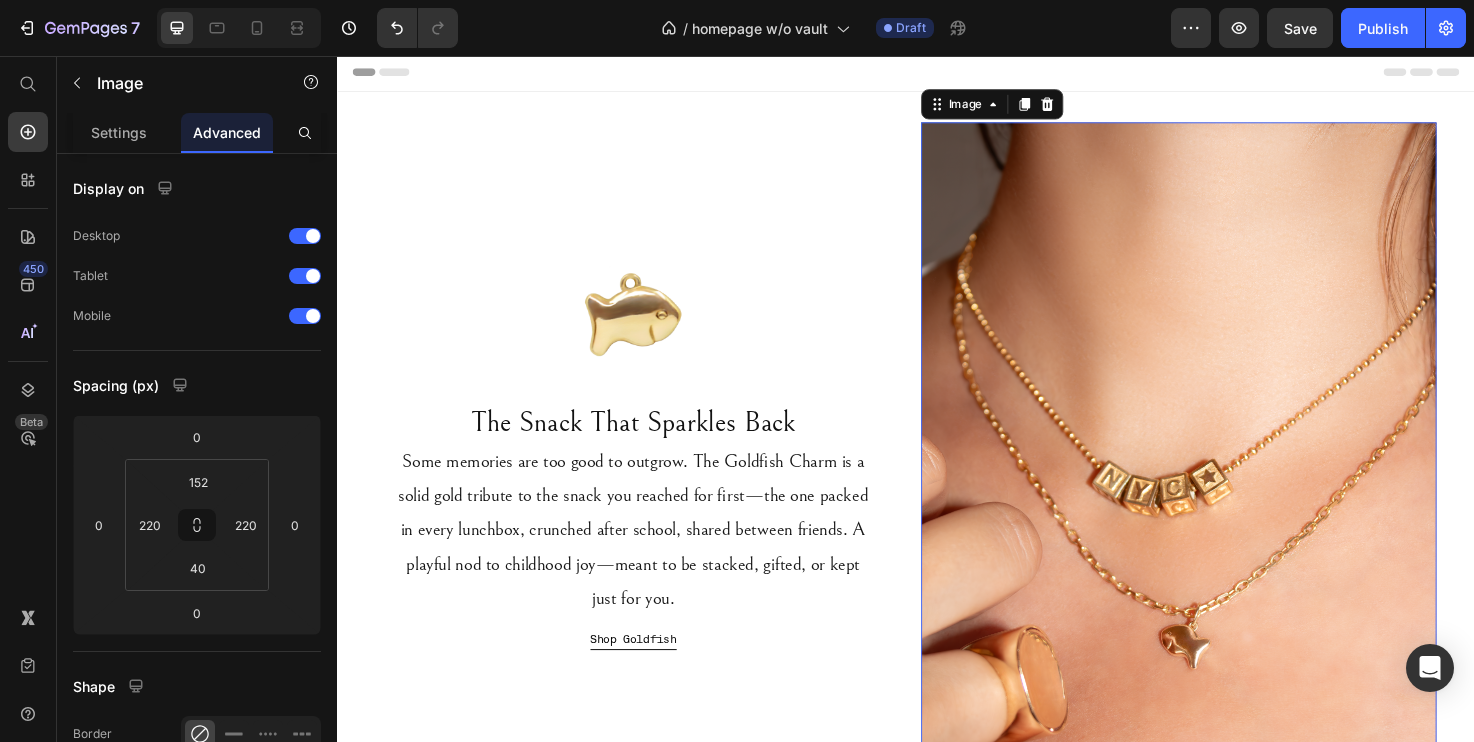 click at bounding box center (1225, 488) 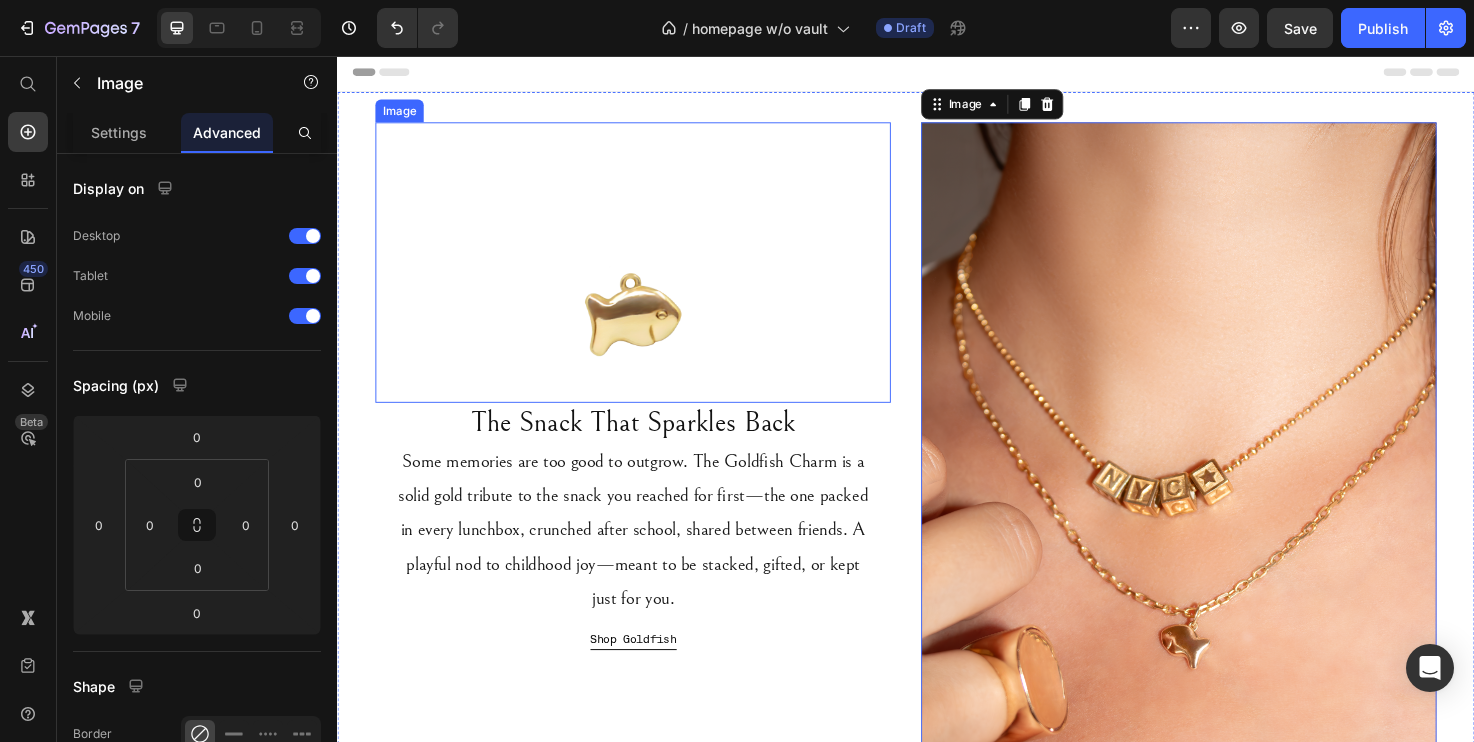 click at bounding box center [649, 274] 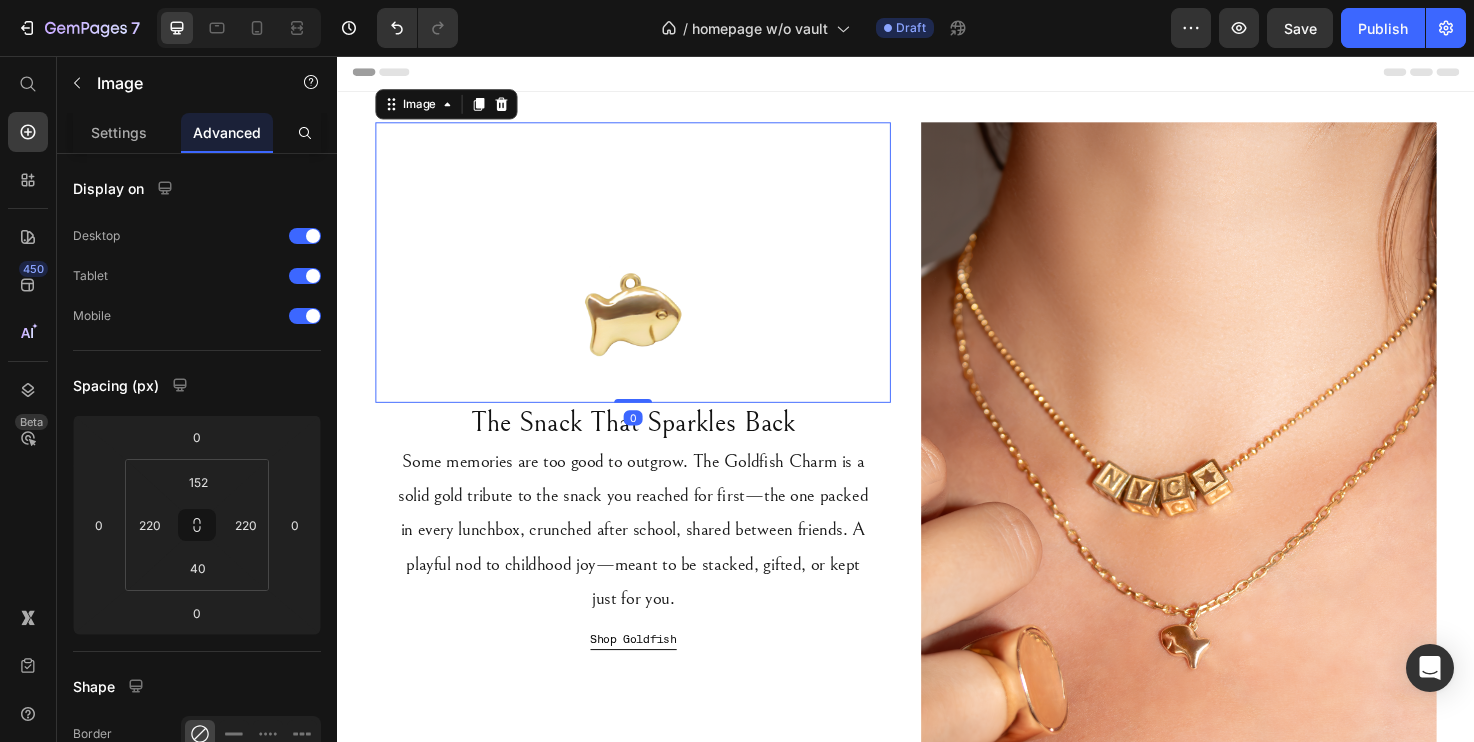click at bounding box center [649, 274] 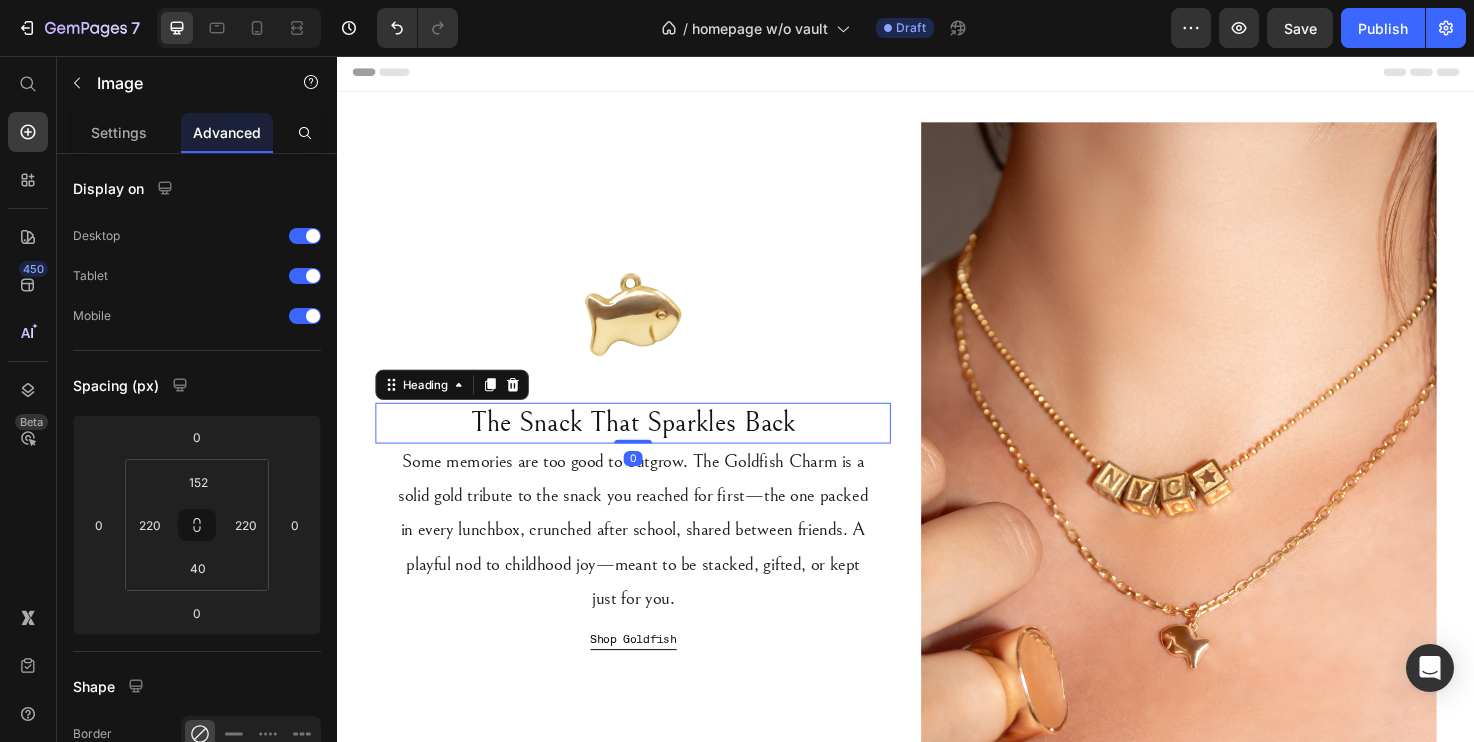 click on "The Snack That Sparkles Back" at bounding box center (649, 443) 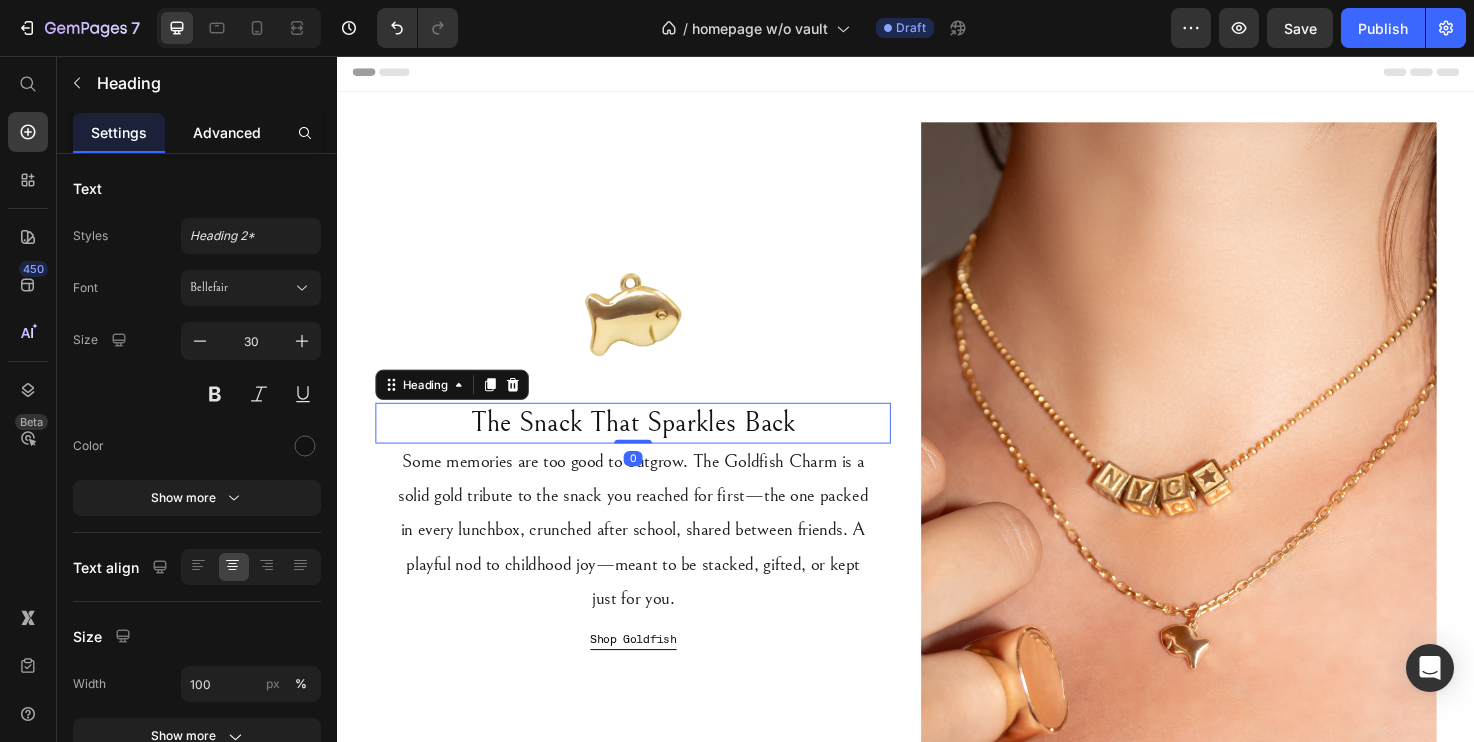 click on "Advanced" 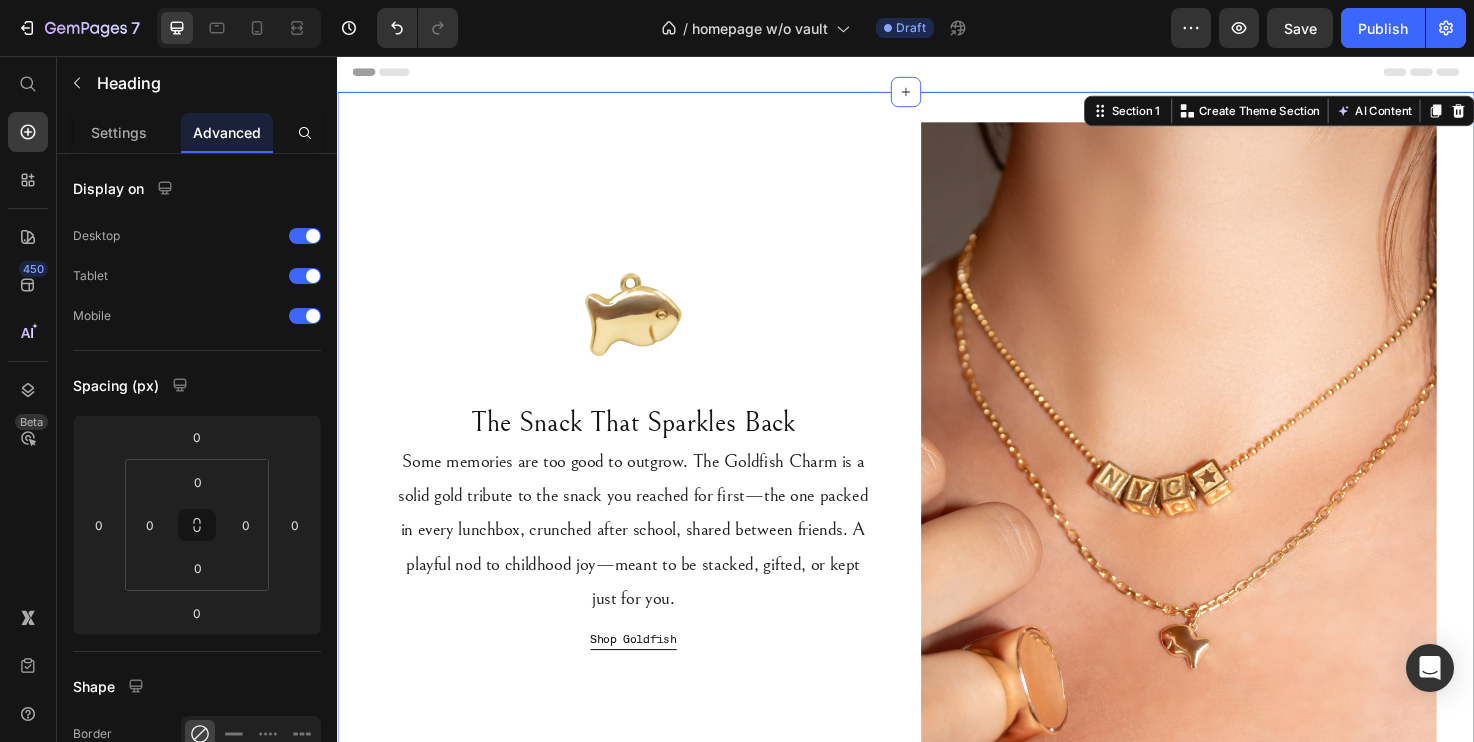 click on "Image The Snack That Sparkles Back Heading Some memories are too good to outgrow. The Goldfish Charm is a solid gold tribute to the snack you reached for first—the one packed in every lunchbox, crunched after school, shared between friends. A playful nod to childhood joy—meant to be stacked, gifted, or kept just for you. Text Block Shop Goldfish Button Image Explore The Collection Button Section 1   Create Theme Section AI Content Write with GemAI What would you like to describe here? Tone and Voice Persuasive Product Tanzanite | 4.02ct Show more Generate" at bounding box center (937, 505) 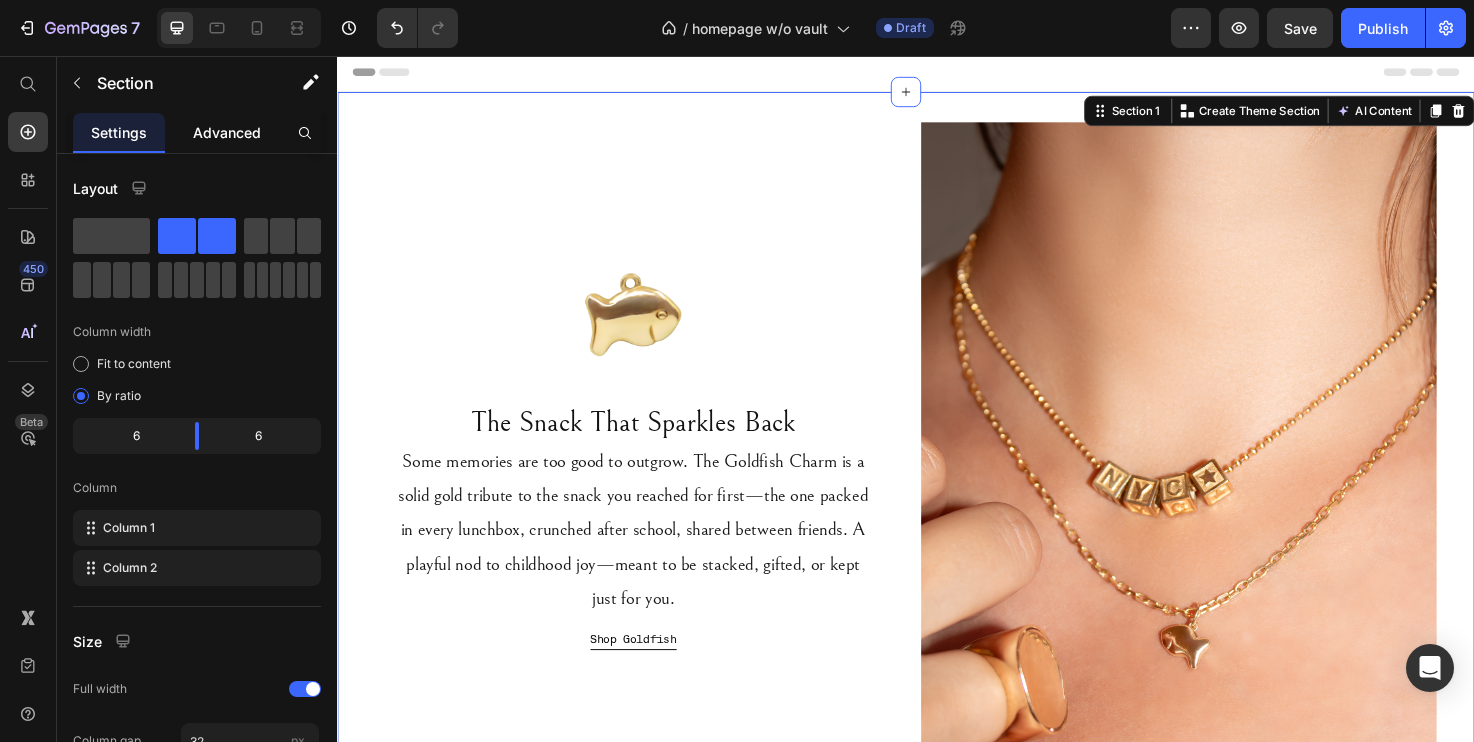 click on "Advanced" at bounding box center [227, 132] 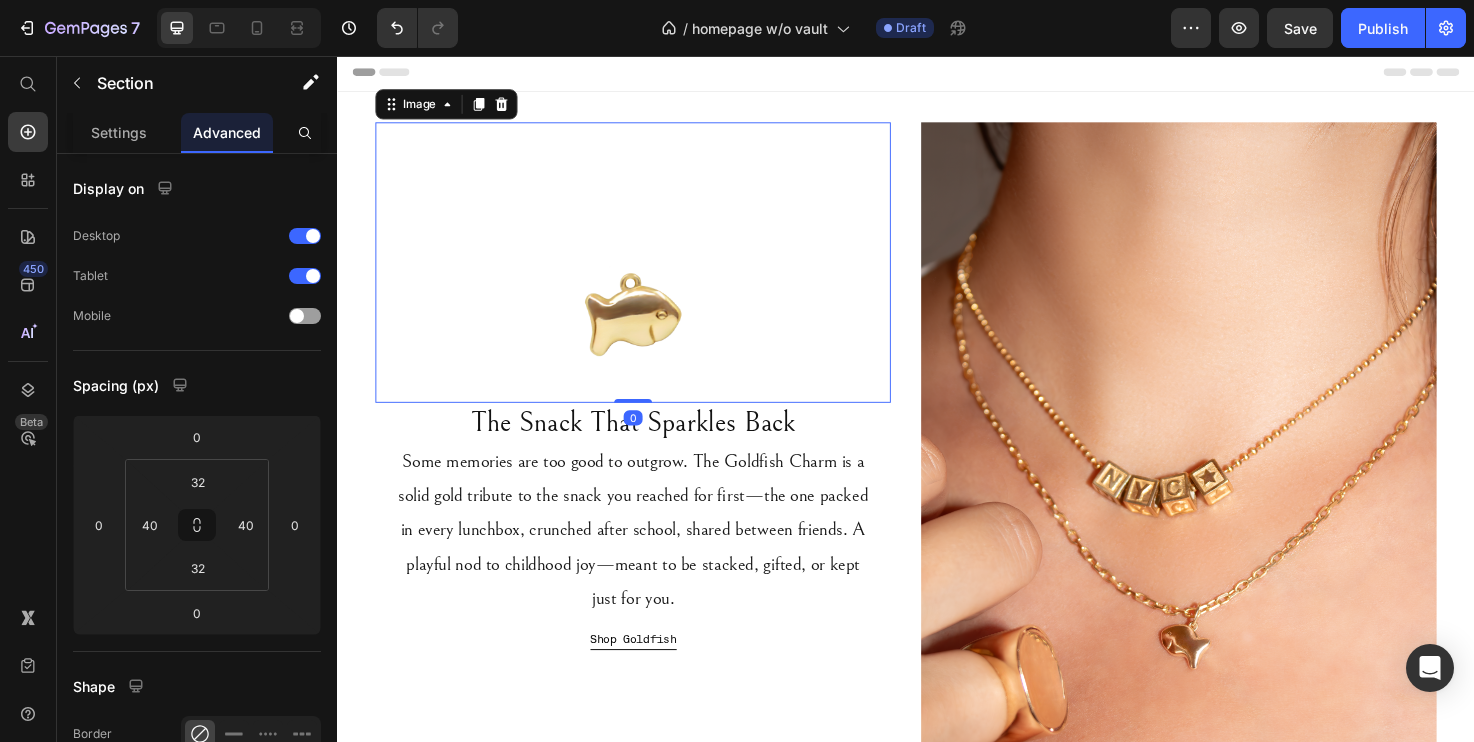 click at bounding box center (649, 274) 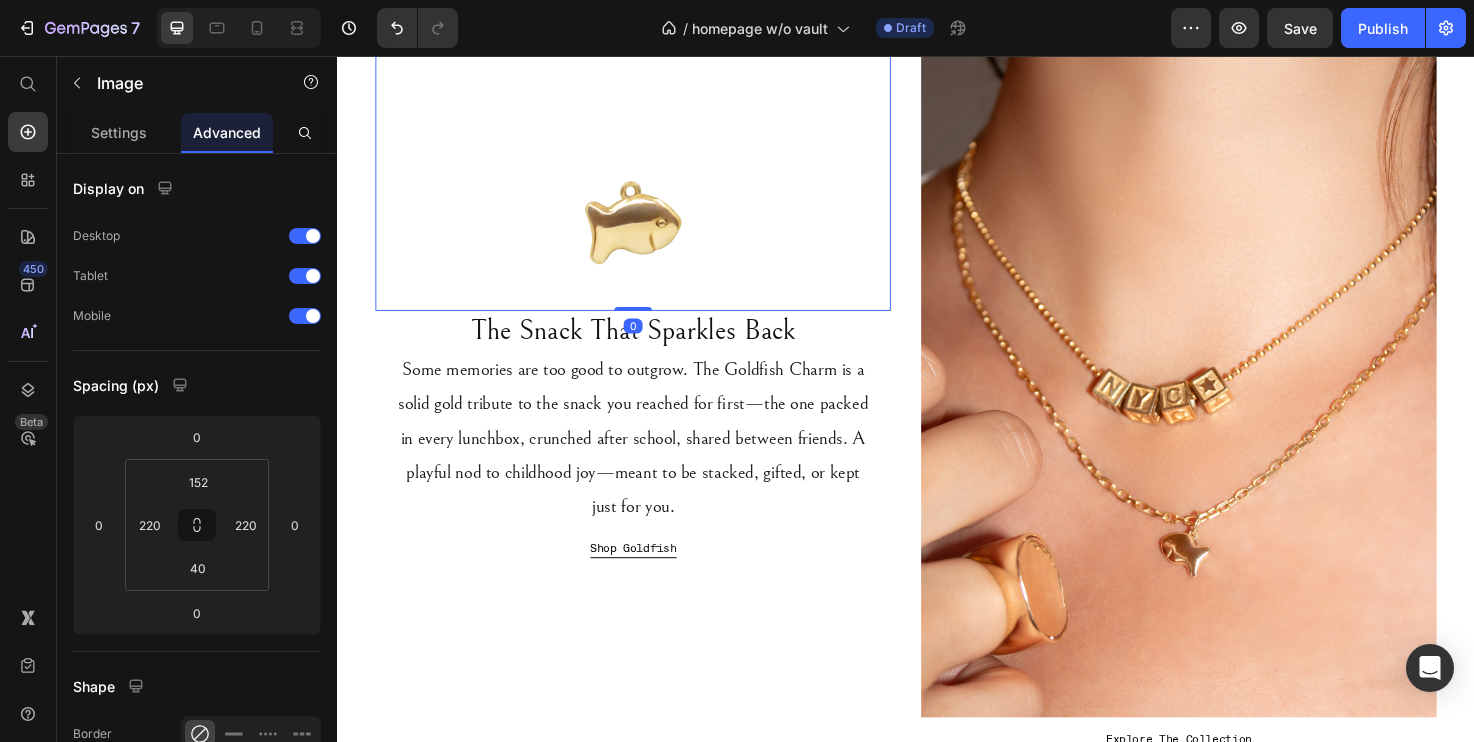 scroll, scrollTop: 116, scrollLeft: 0, axis: vertical 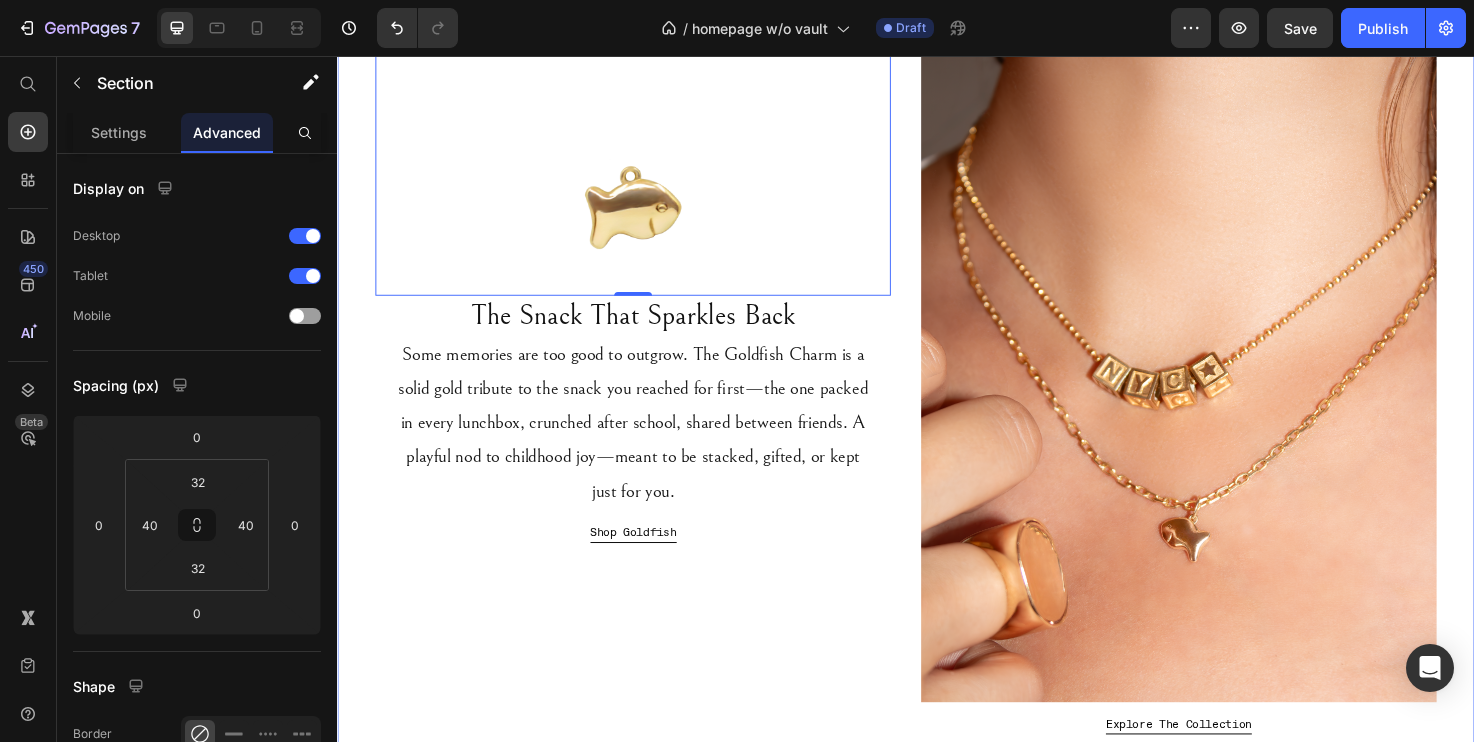 click on "Image 0 The Snack That Sparkles Back Heading Some memories are too good to outgrow. The Goldfish Charm is a solid gold tribute to the snack you reached for first—the one packed in every lunchbox, crunched after school, shared between friends. A playful nod to childhood joy—meant to be stacked, gifted, or kept just for you. Text Block Shop Goldfish Button" at bounding box center [649, 392] 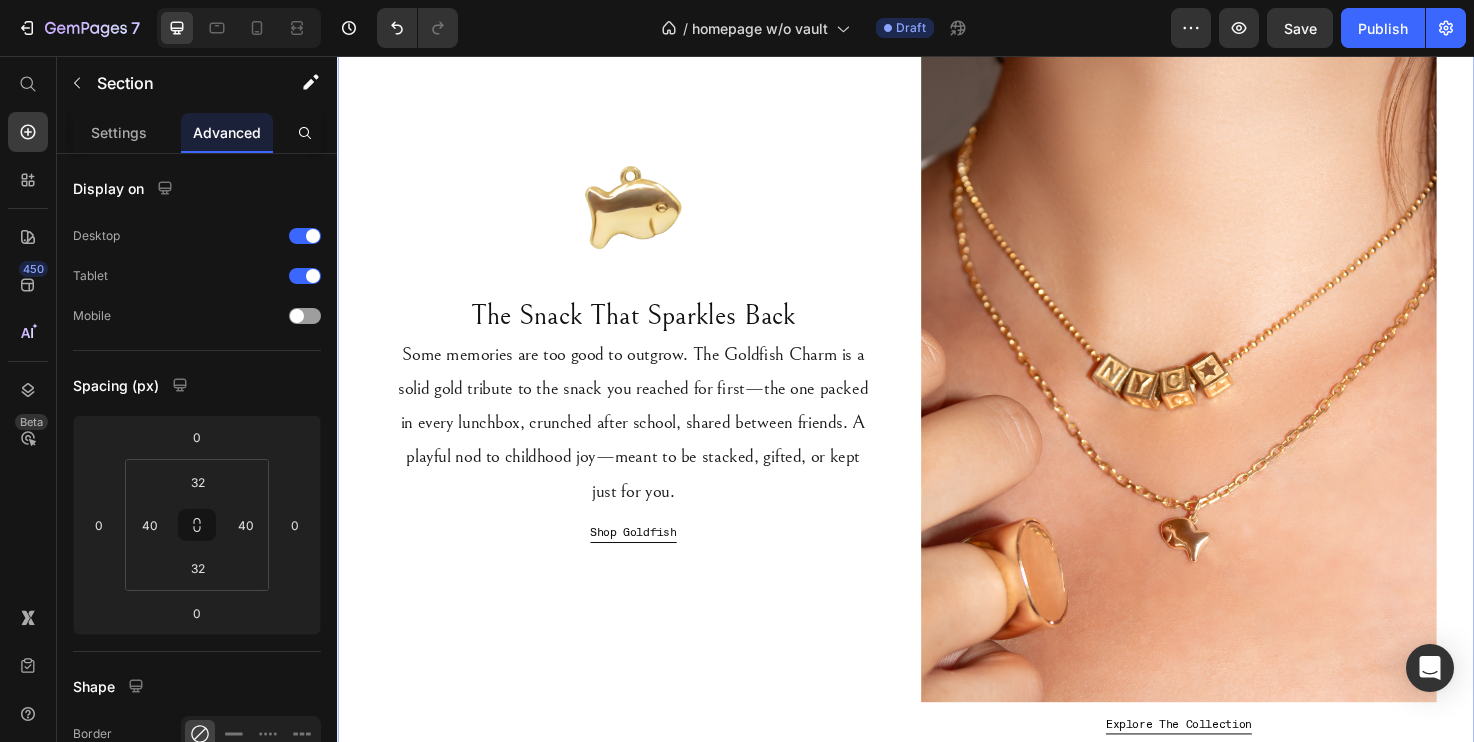 click on "Image The Snack That Sparkles Back Heading Some memories are too good to outgrow. The Goldfish Charm is a solid gold tribute to the snack you reached for first—the one packed in every lunchbox, crunched after school, shared between friends. A playful nod to childhood joy—meant to be stacked, gifted, or kept just for you. Text Block Shop Goldfish Button" at bounding box center [649, 392] 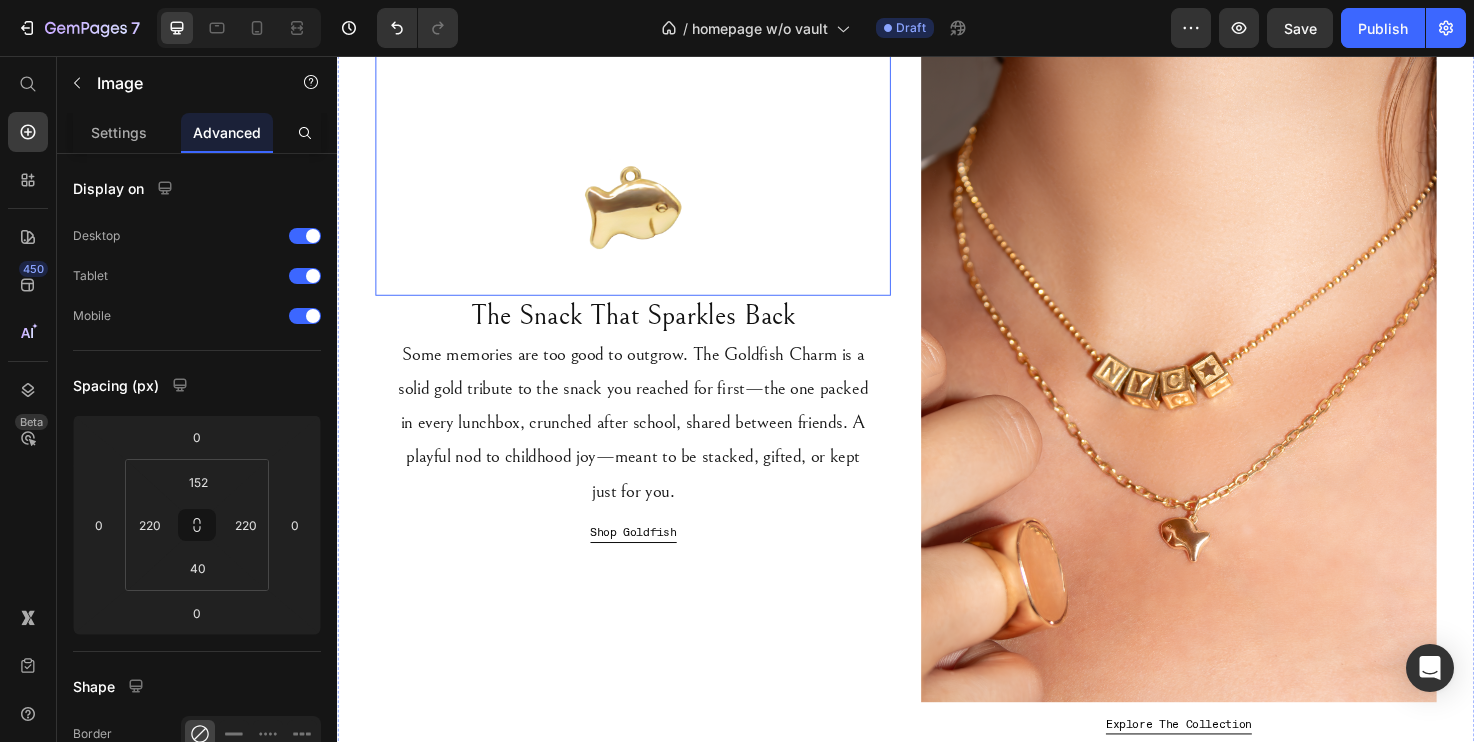 click at bounding box center [649, 161] 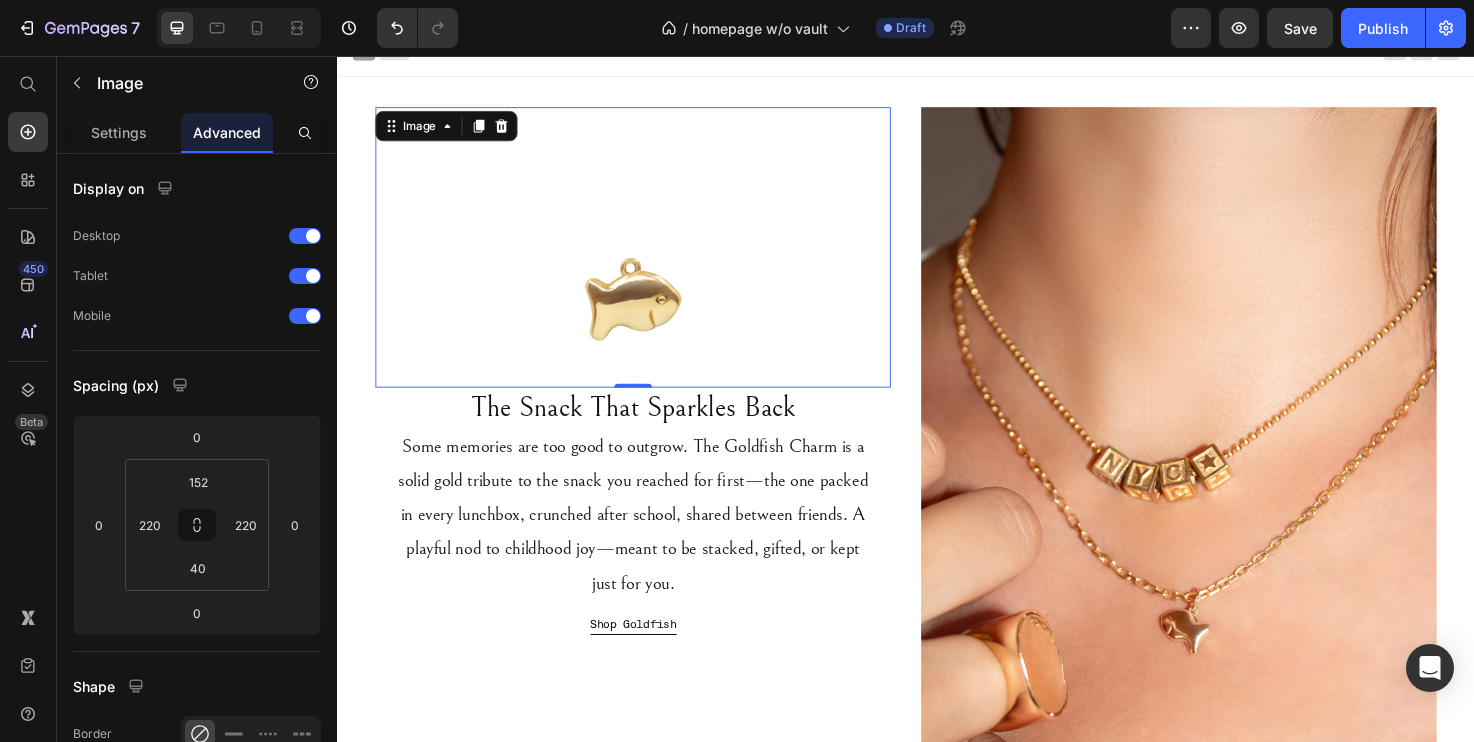 scroll, scrollTop: 7, scrollLeft: 0, axis: vertical 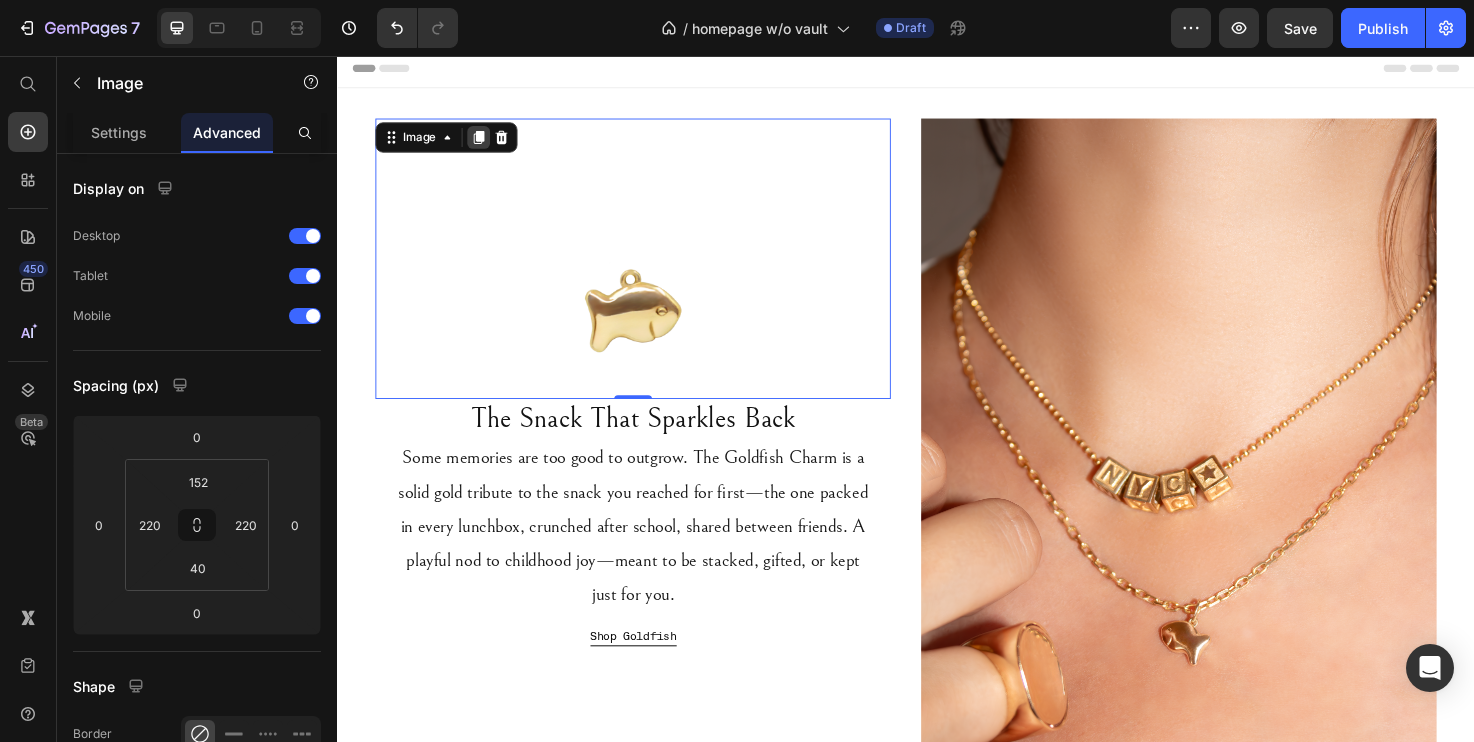 click 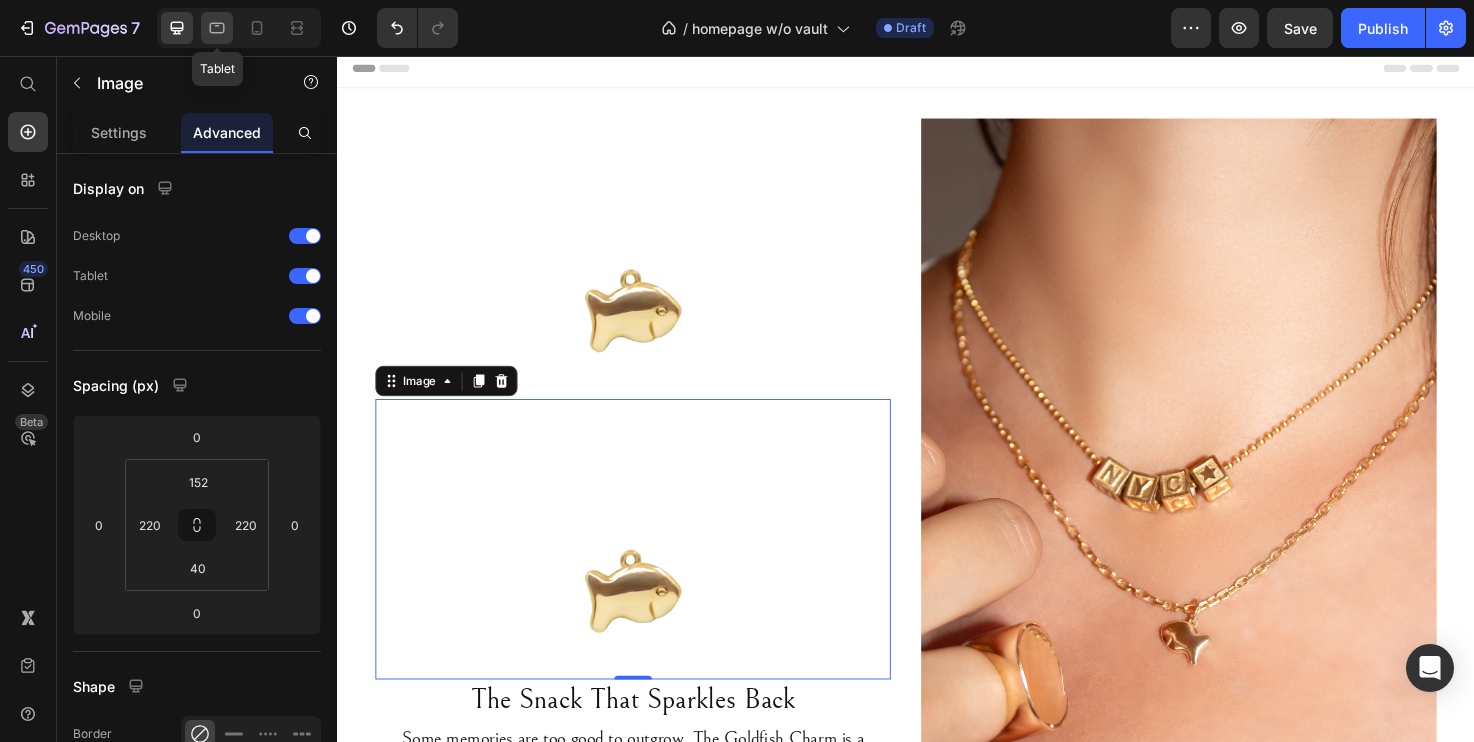 click 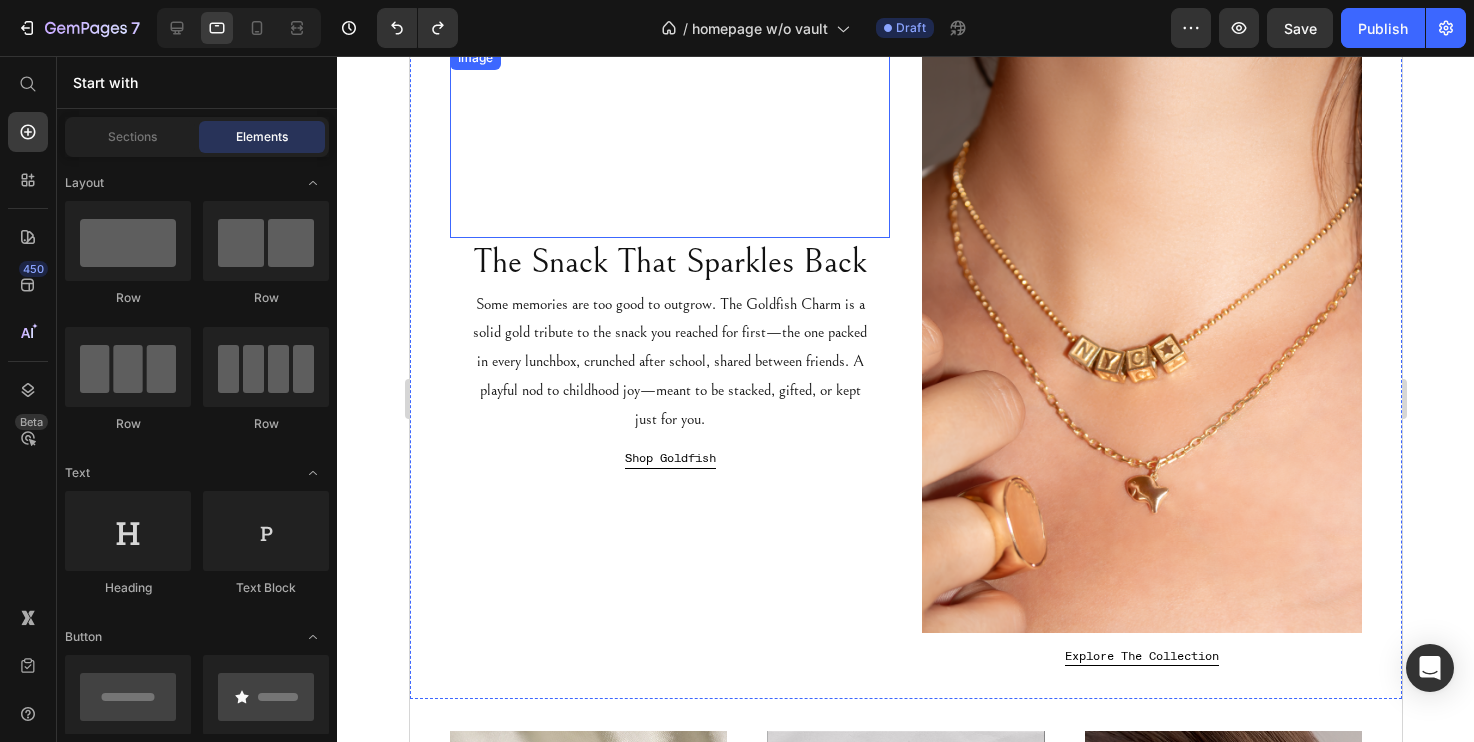 scroll, scrollTop: 73, scrollLeft: 0, axis: vertical 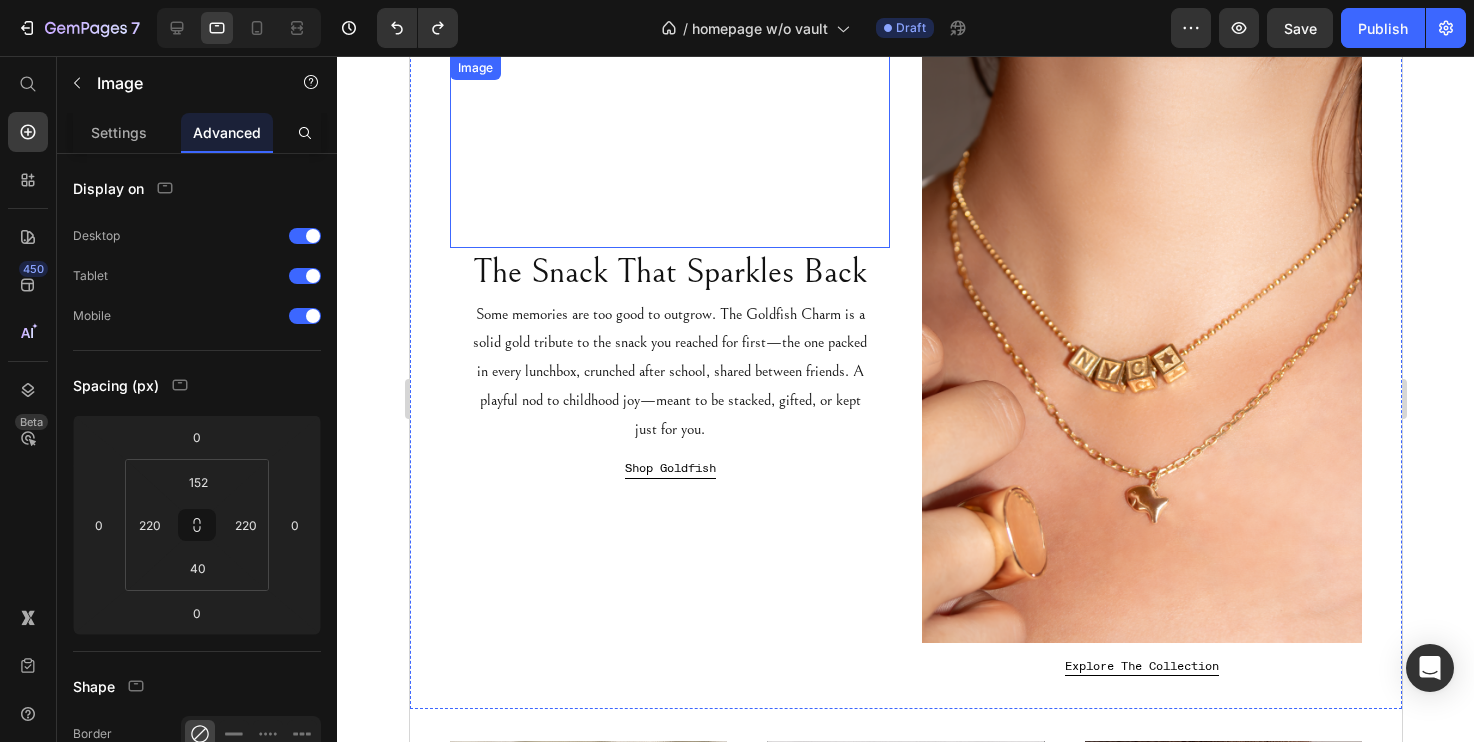 click at bounding box center (669, 152) 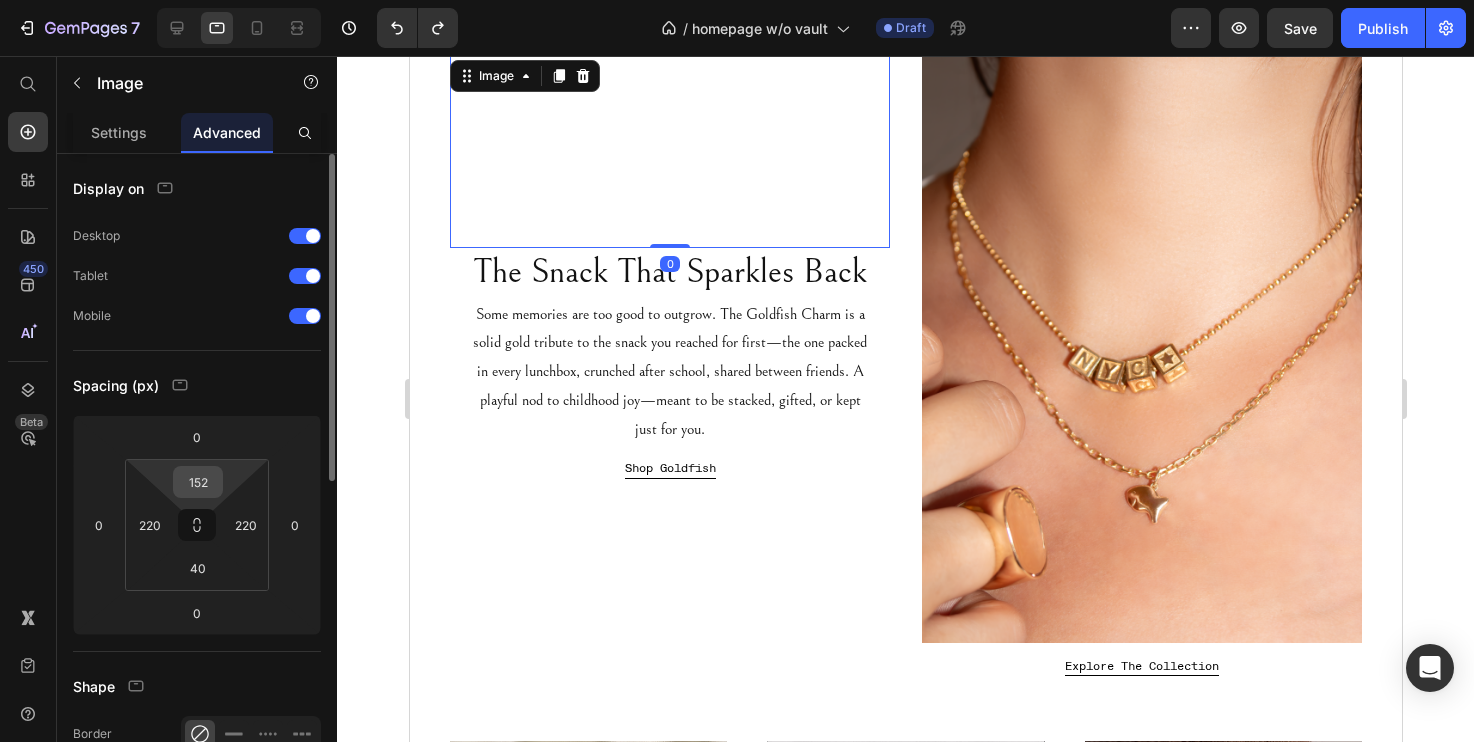 click on "152" at bounding box center [198, 482] 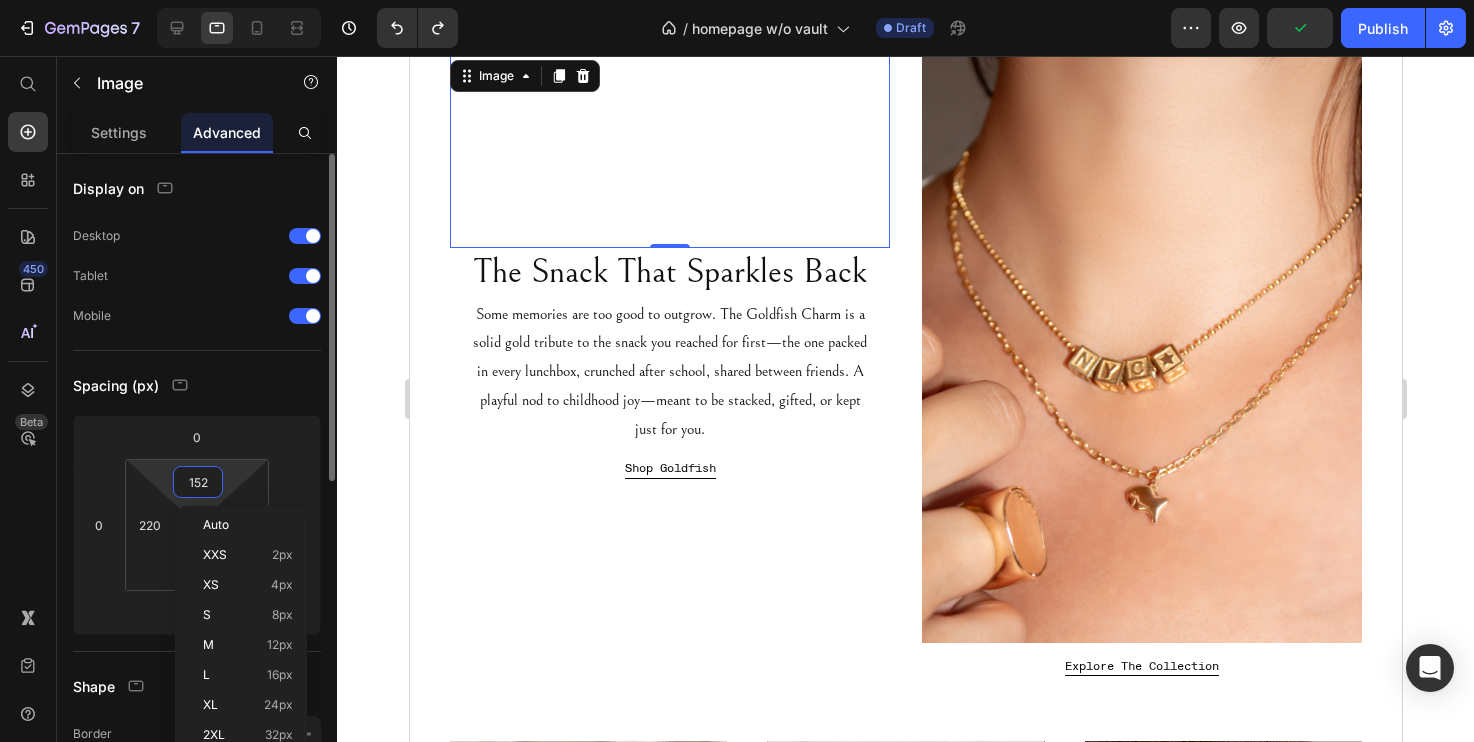 type 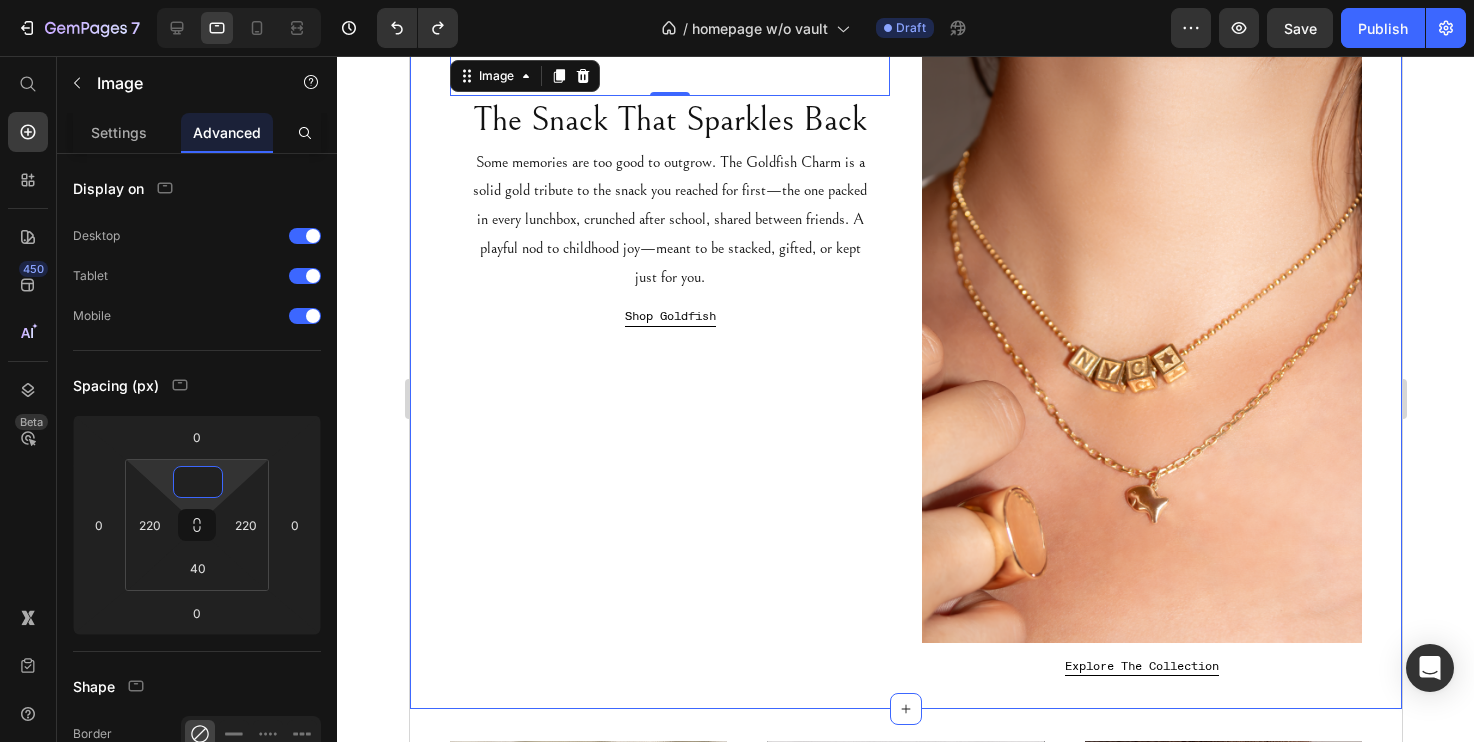 type on "22" 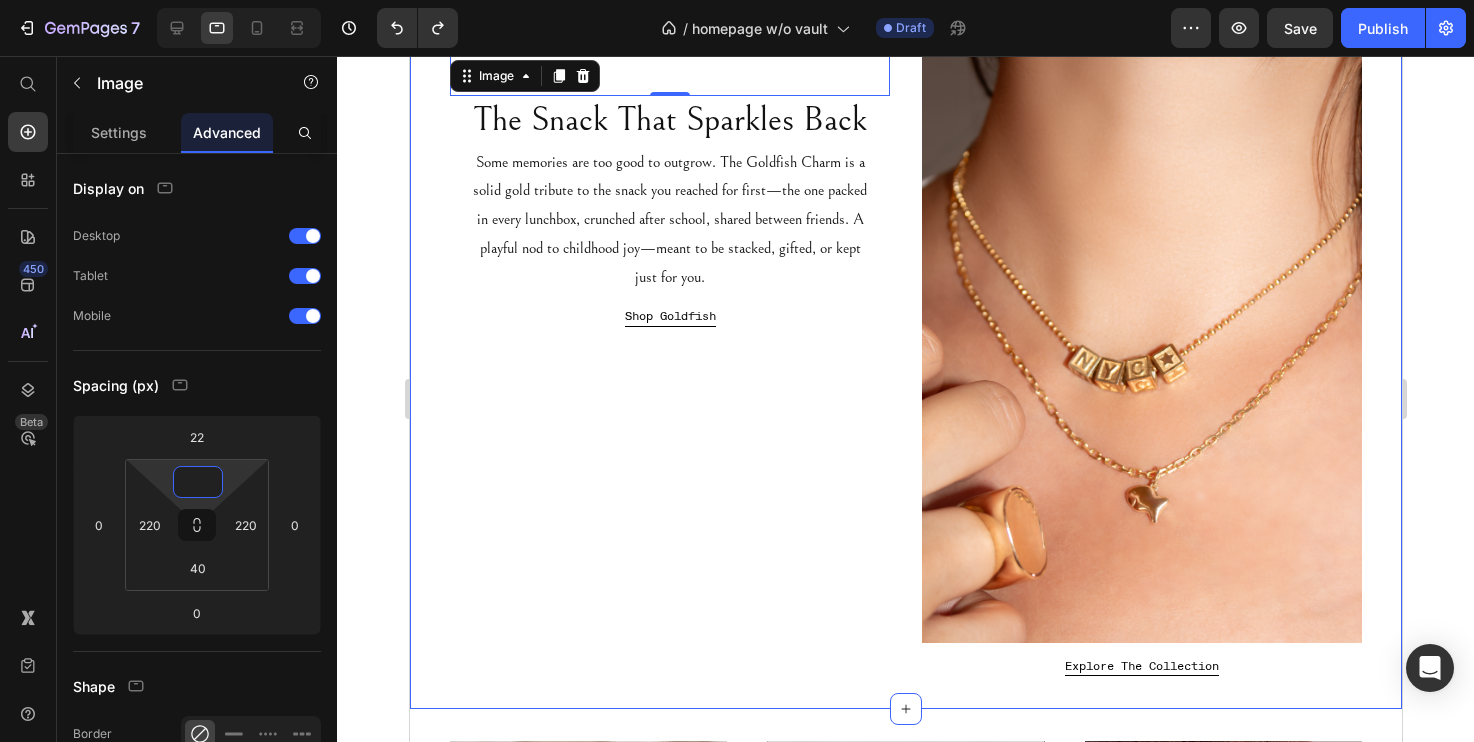 type on "152" 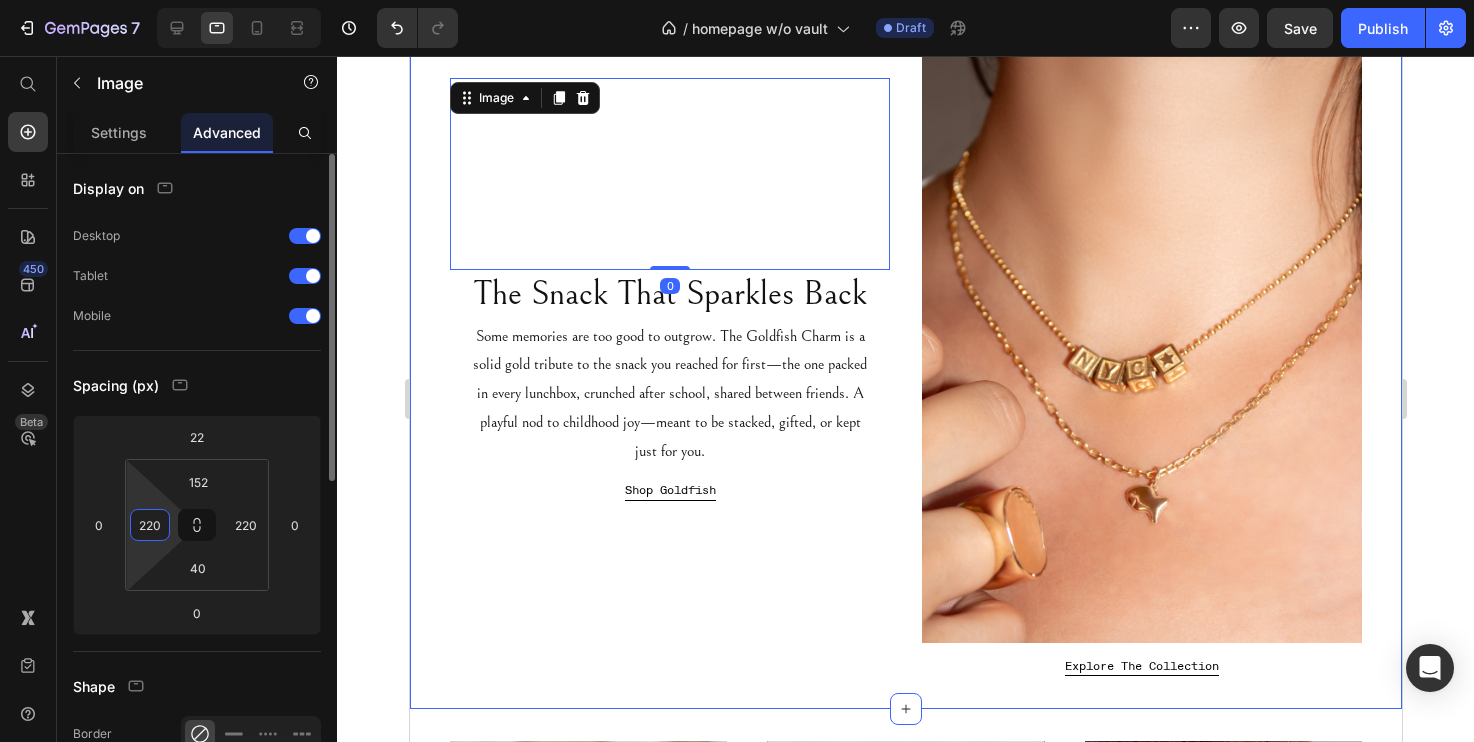 click on "220" at bounding box center [150, 525] 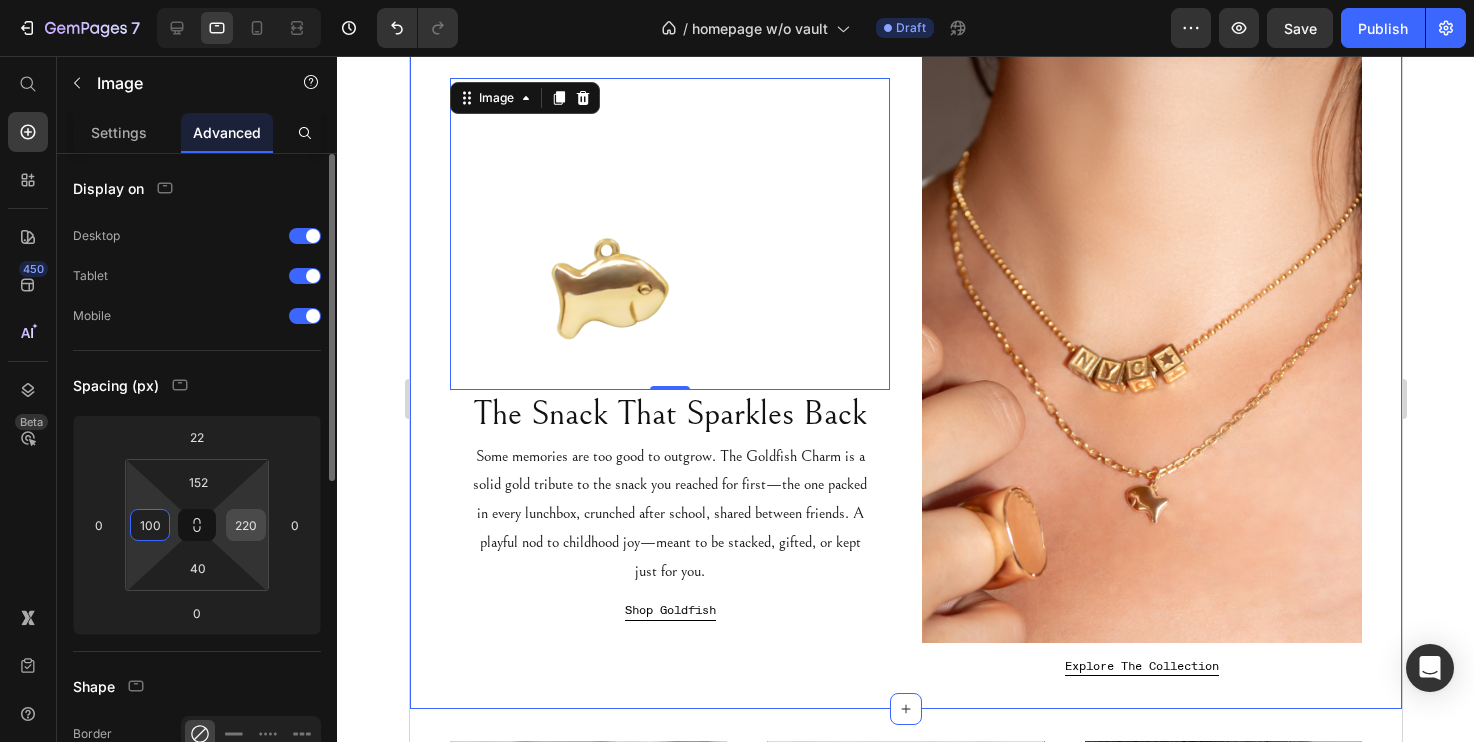 type on "100" 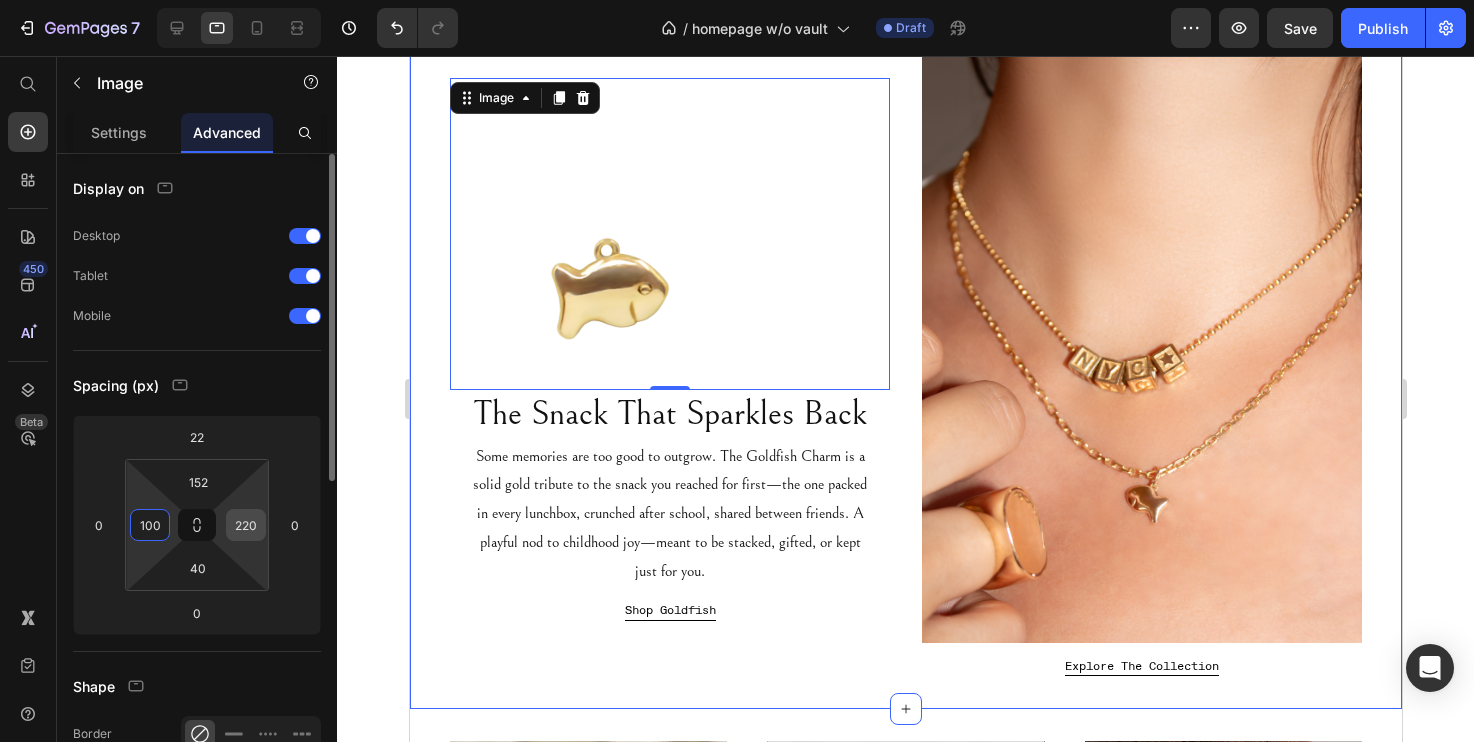 click on "220" at bounding box center (246, 525) 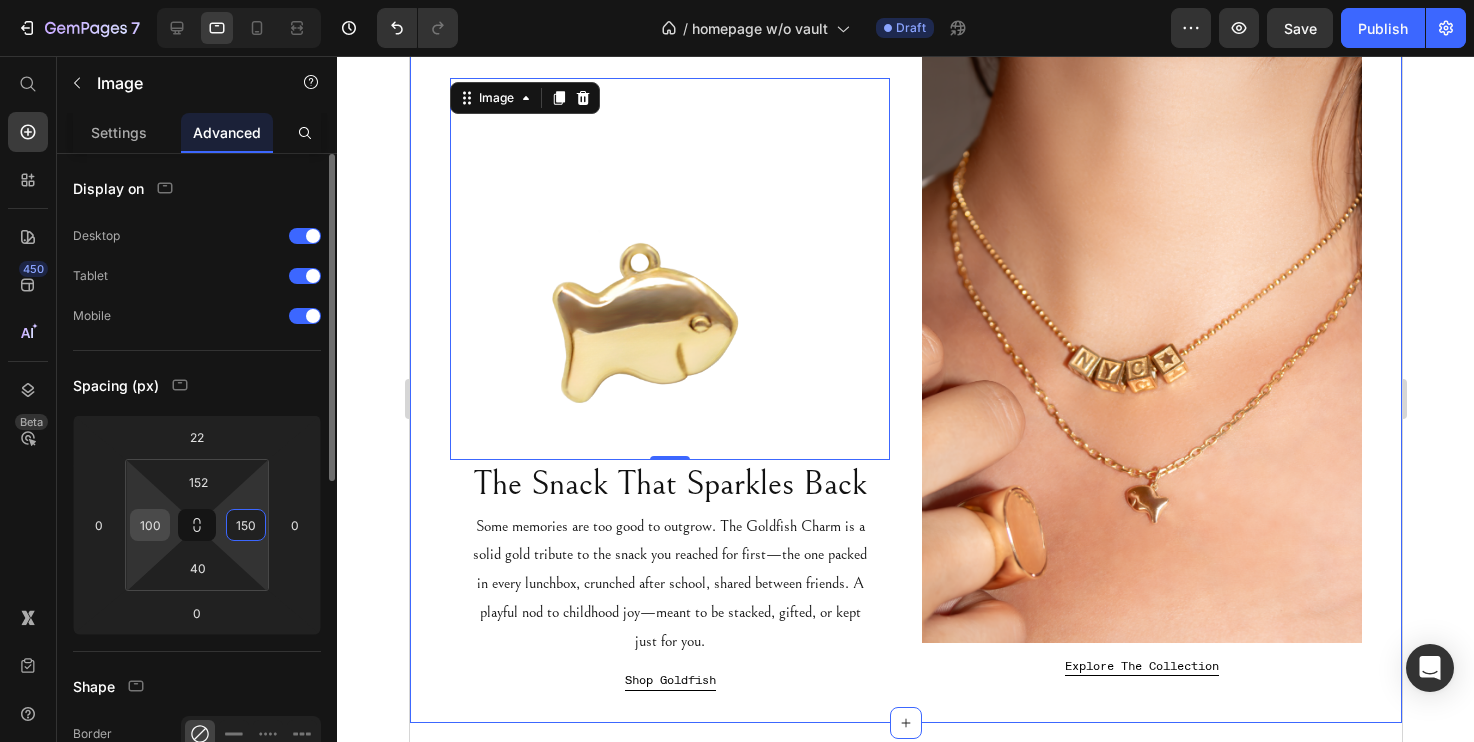type on "150" 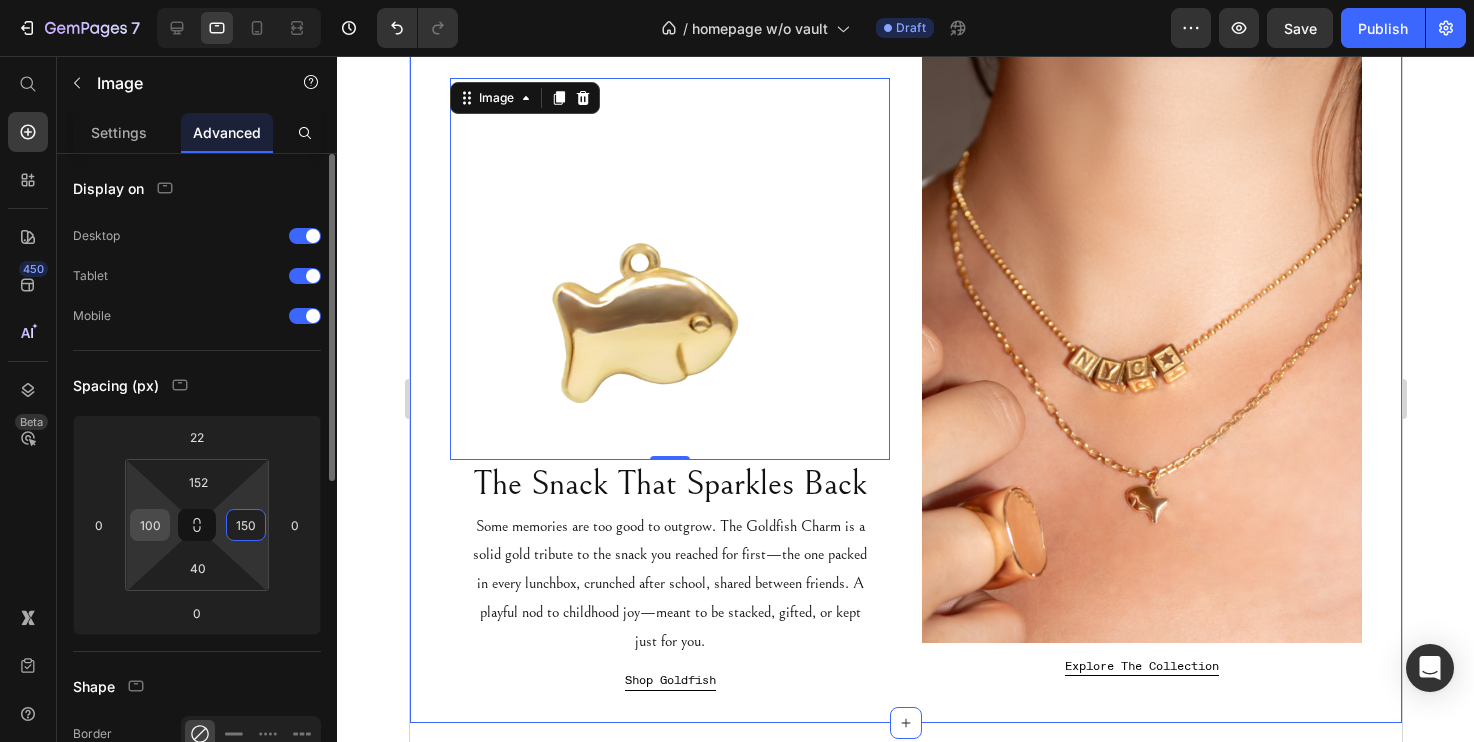 click on "100" at bounding box center [150, 525] 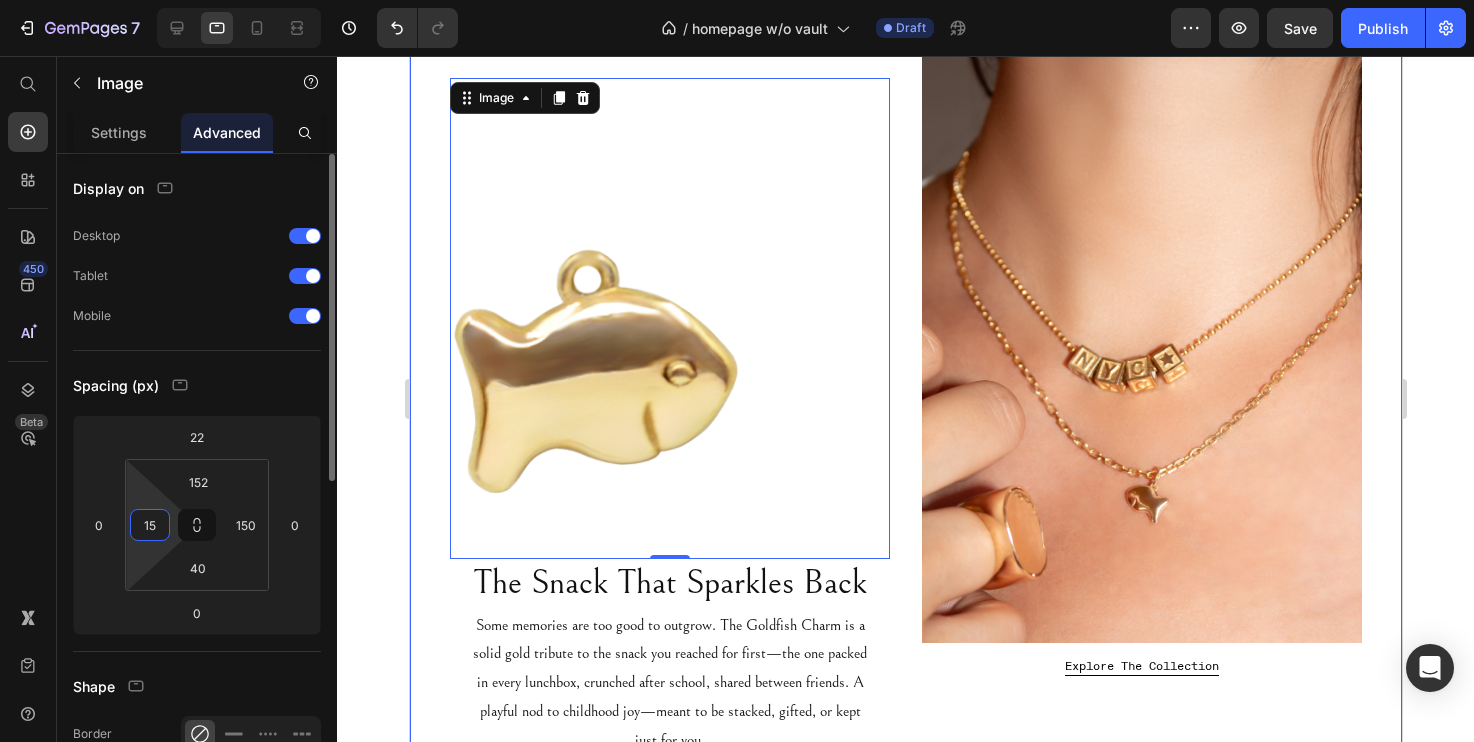type on "150" 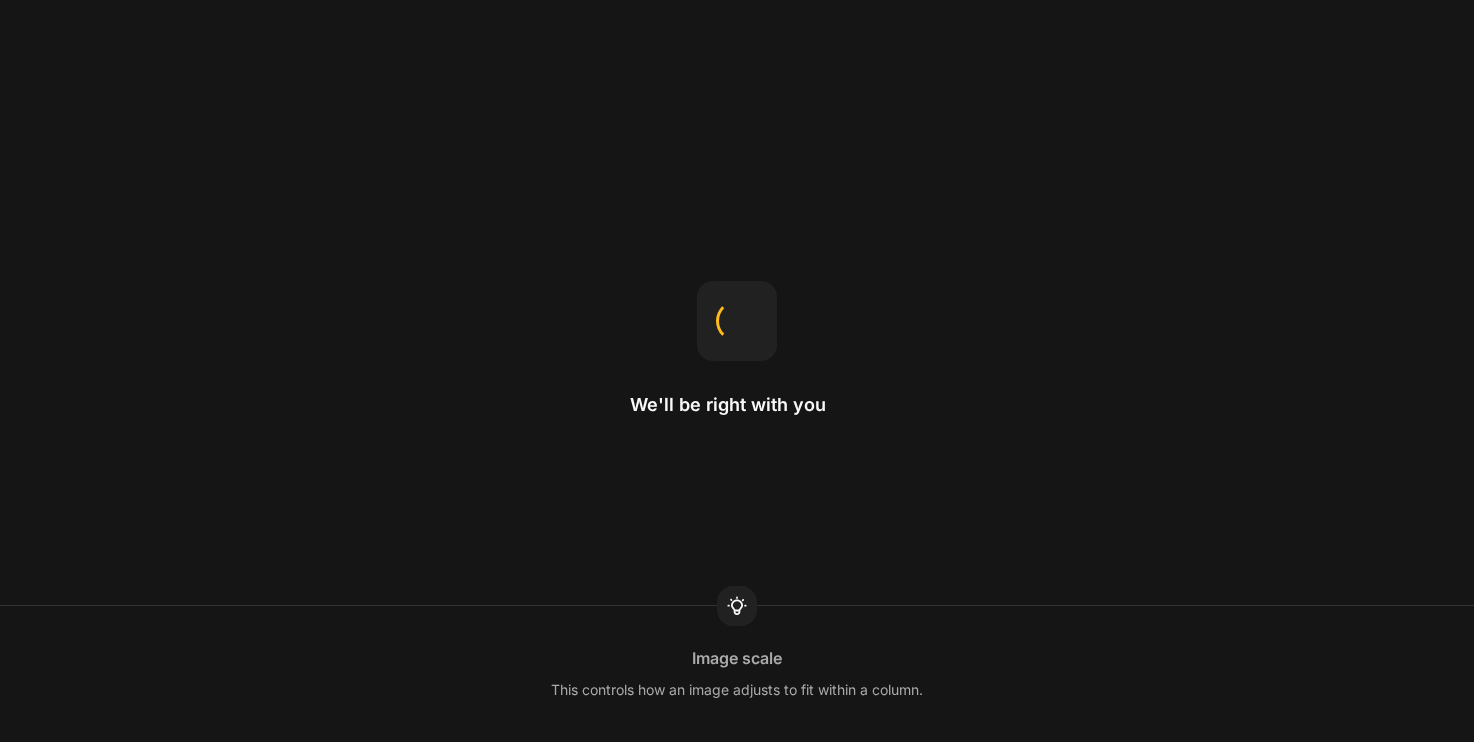 scroll, scrollTop: 0, scrollLeft: 0, axis: both 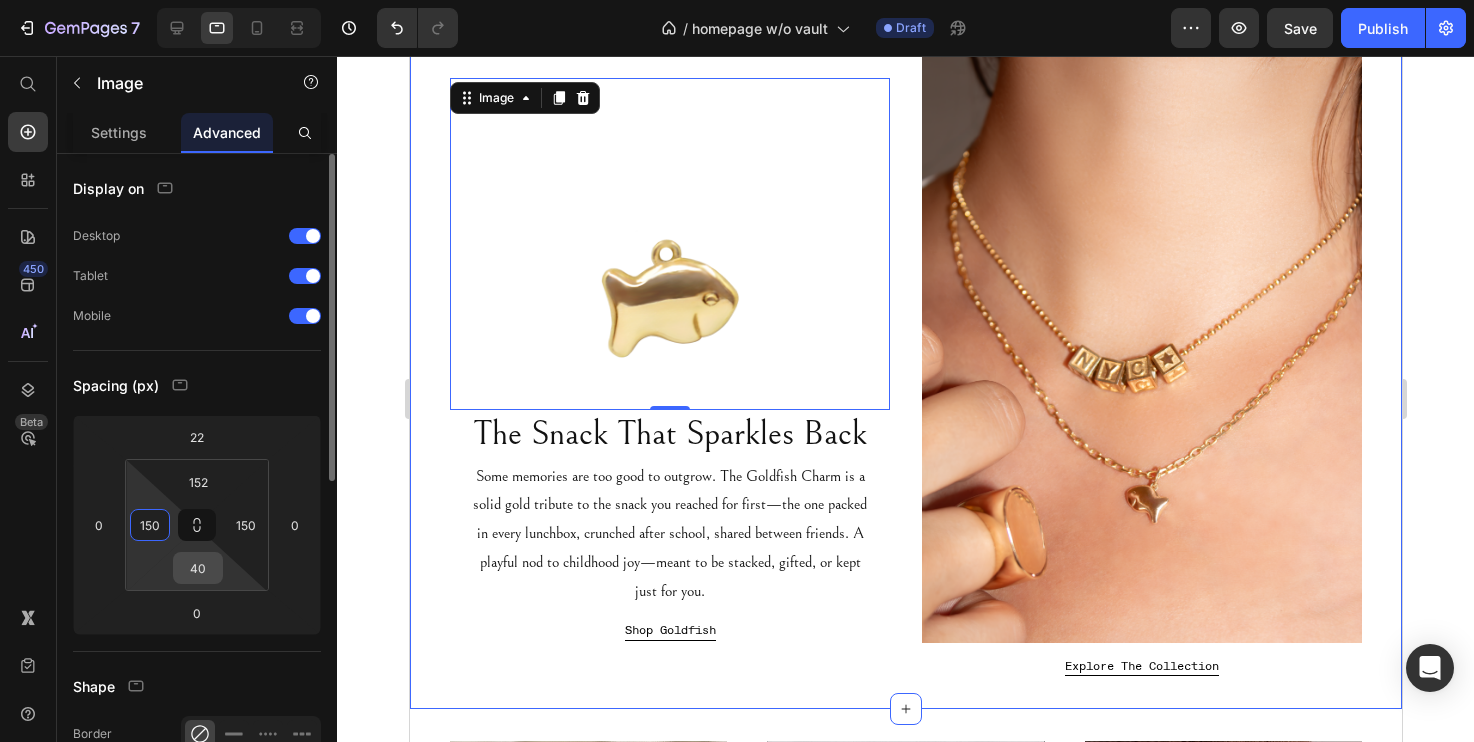 type on "150" 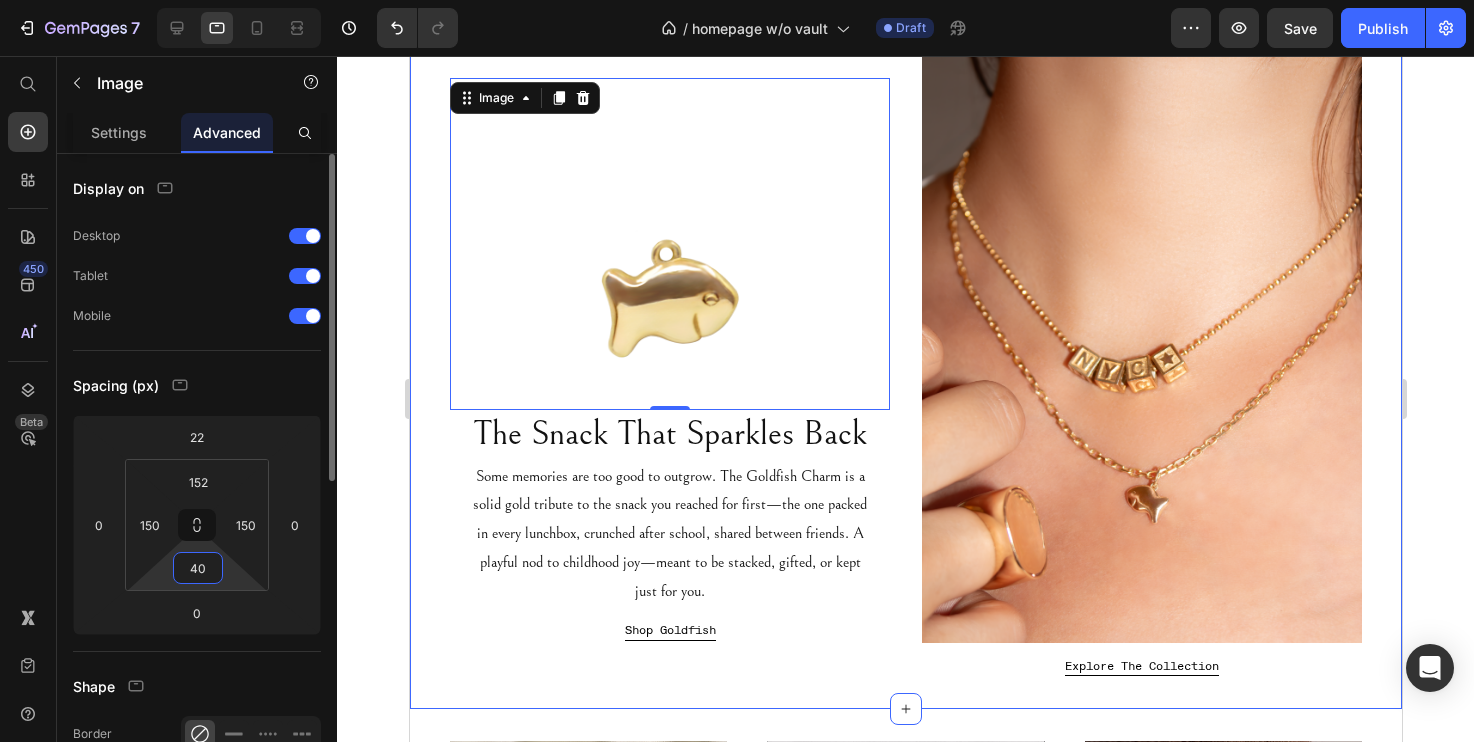 click on "40" at bounding box center [198, 568] 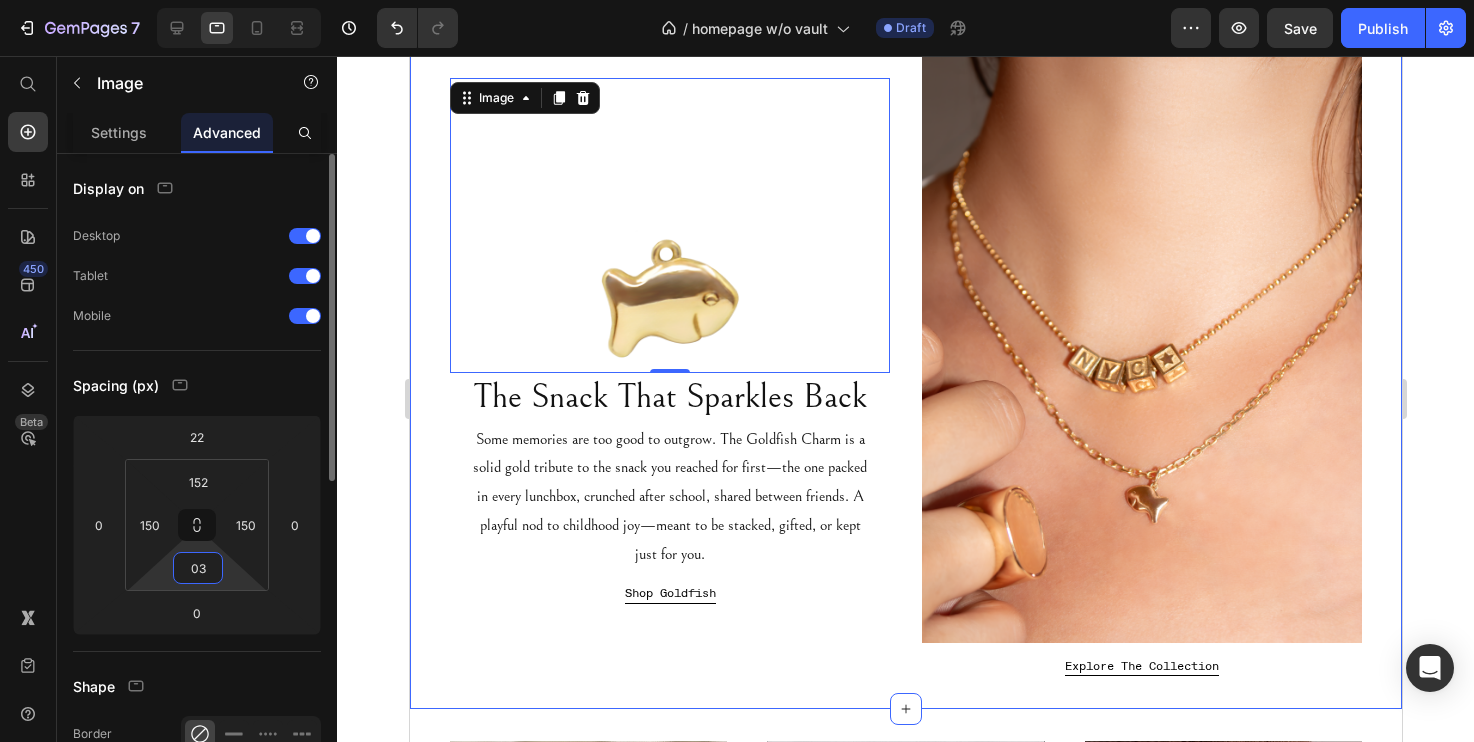 type on "0" 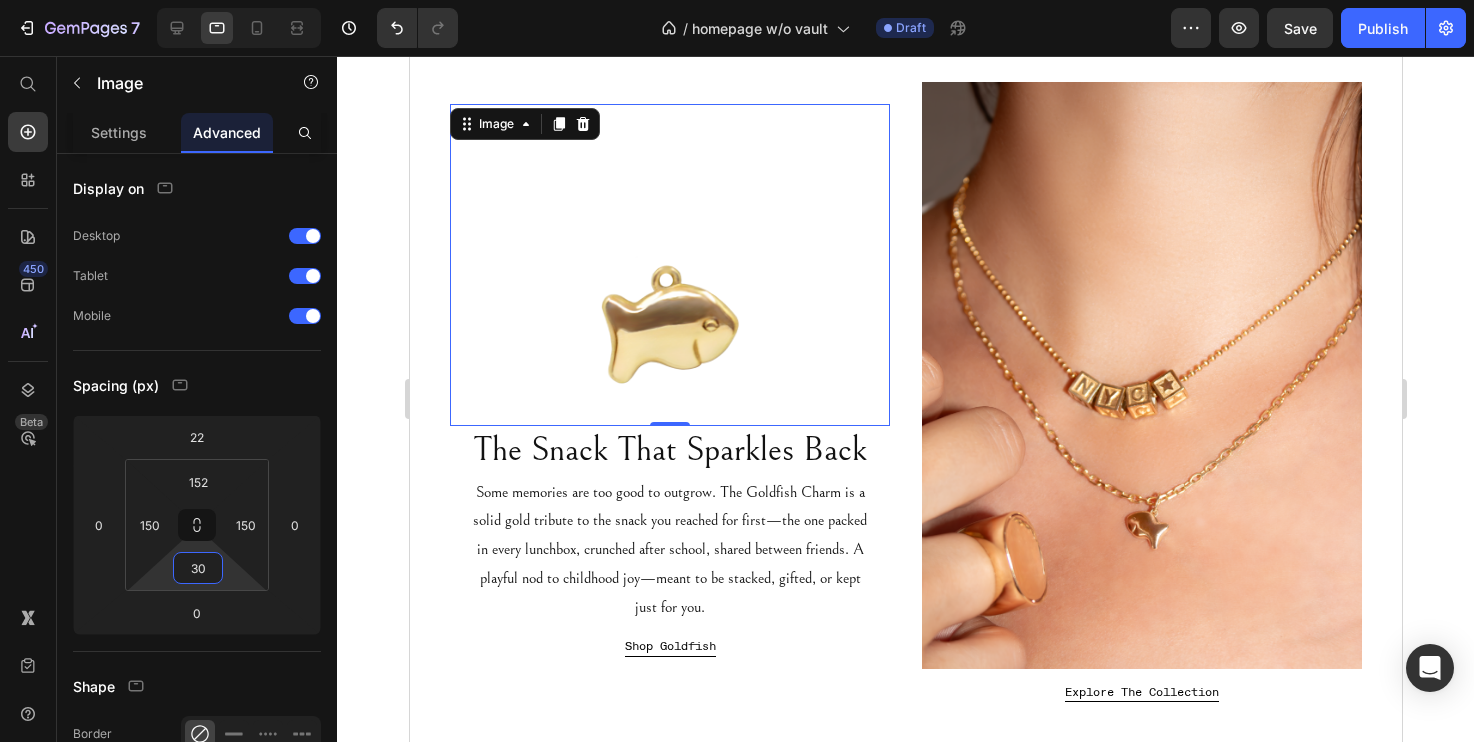 scroll, scrollTop: 41, scrollLeft: 0, axis: vertical 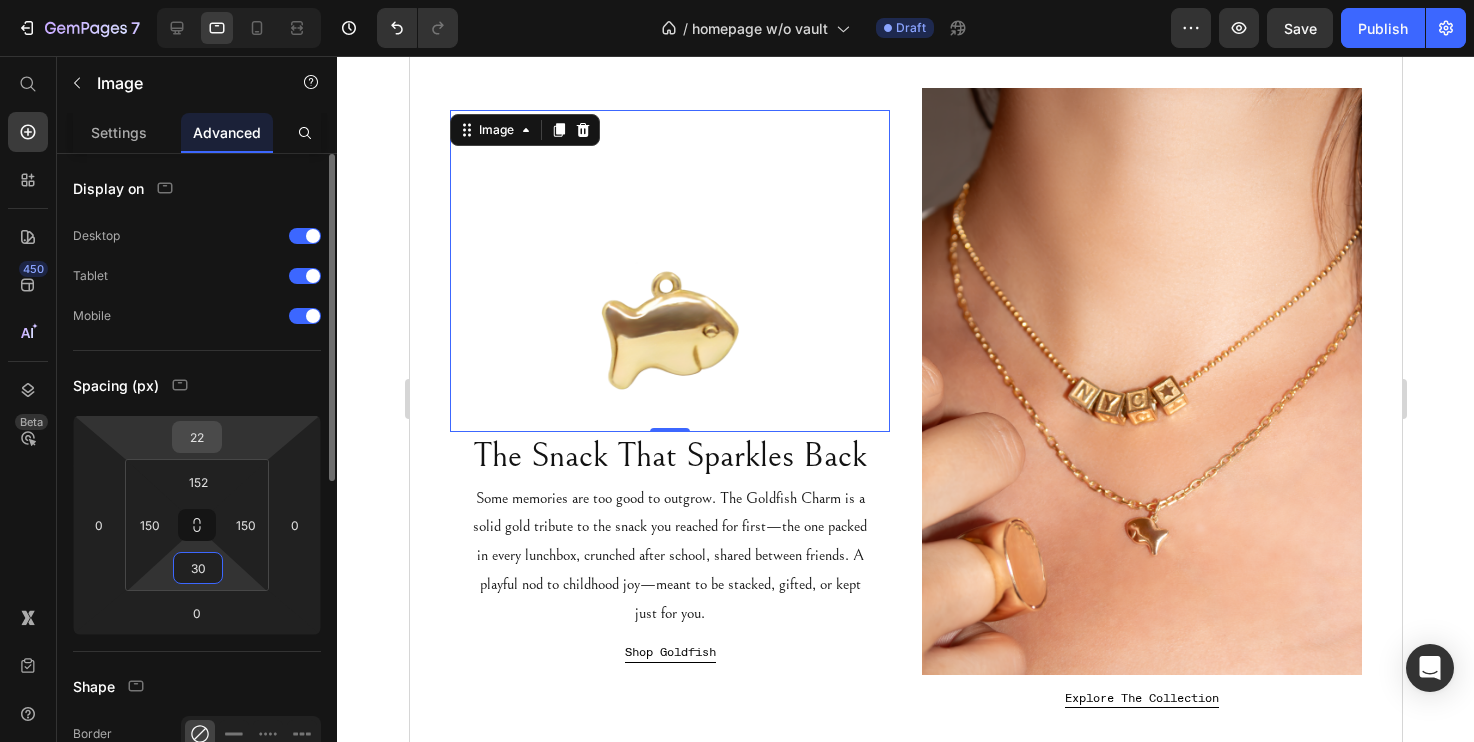 type on "30" 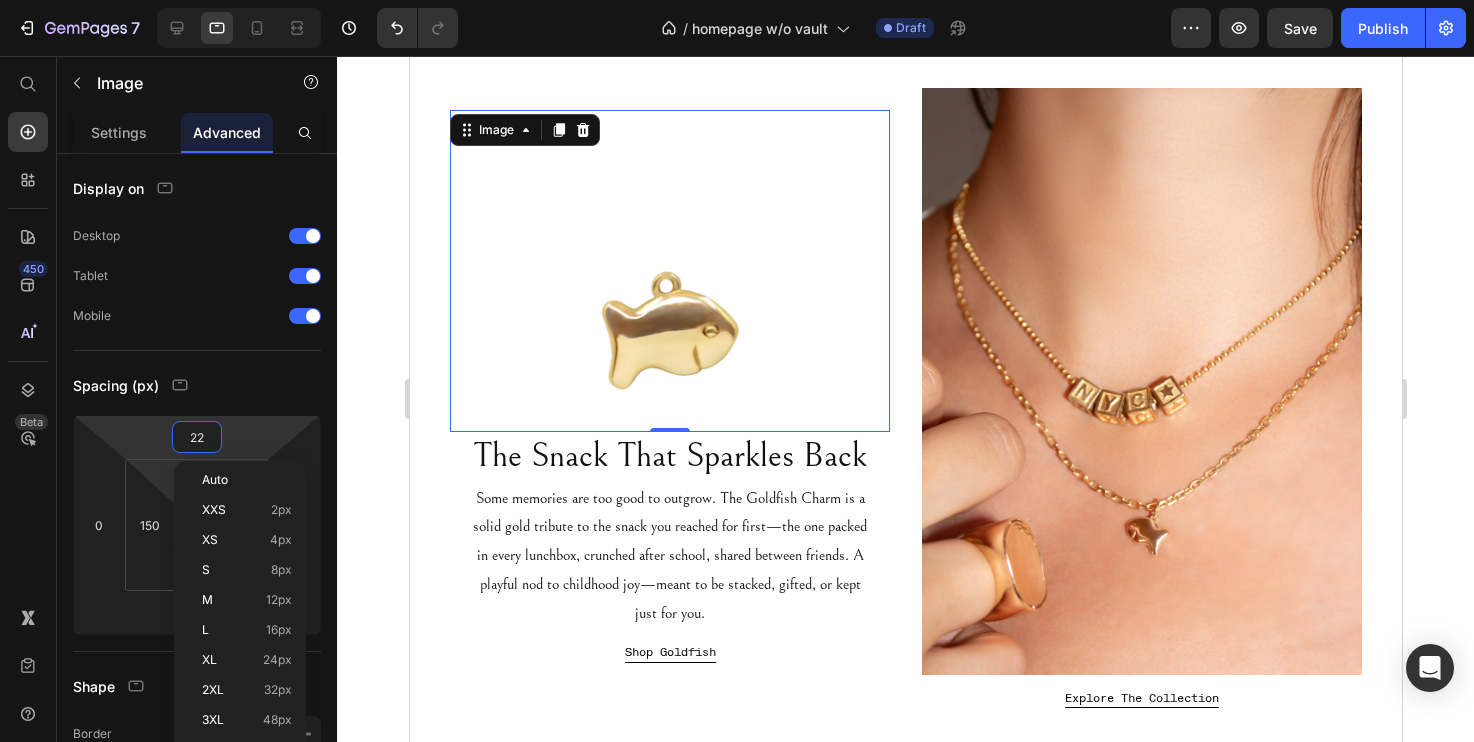 click on "7  Version history  /  homepage w/o vault Draft Preview  Save   Publish  450 Beta Start with Sections Elements Hero Section Product Detail Brands Trusted Badges Guarantee Product Breakdown How to use Testimonials Compare Bundle FAQs Social Proof Brand Story Product List Collection Blog List Contact Sticky Add to Cart Custom Footer Browse Library 450 Layout
Row
Row
Row
Row Text
Heading
Text Block Button
Button
Button
Sticky Back to top Media
Image
Image" at bounding box center (737, 0) 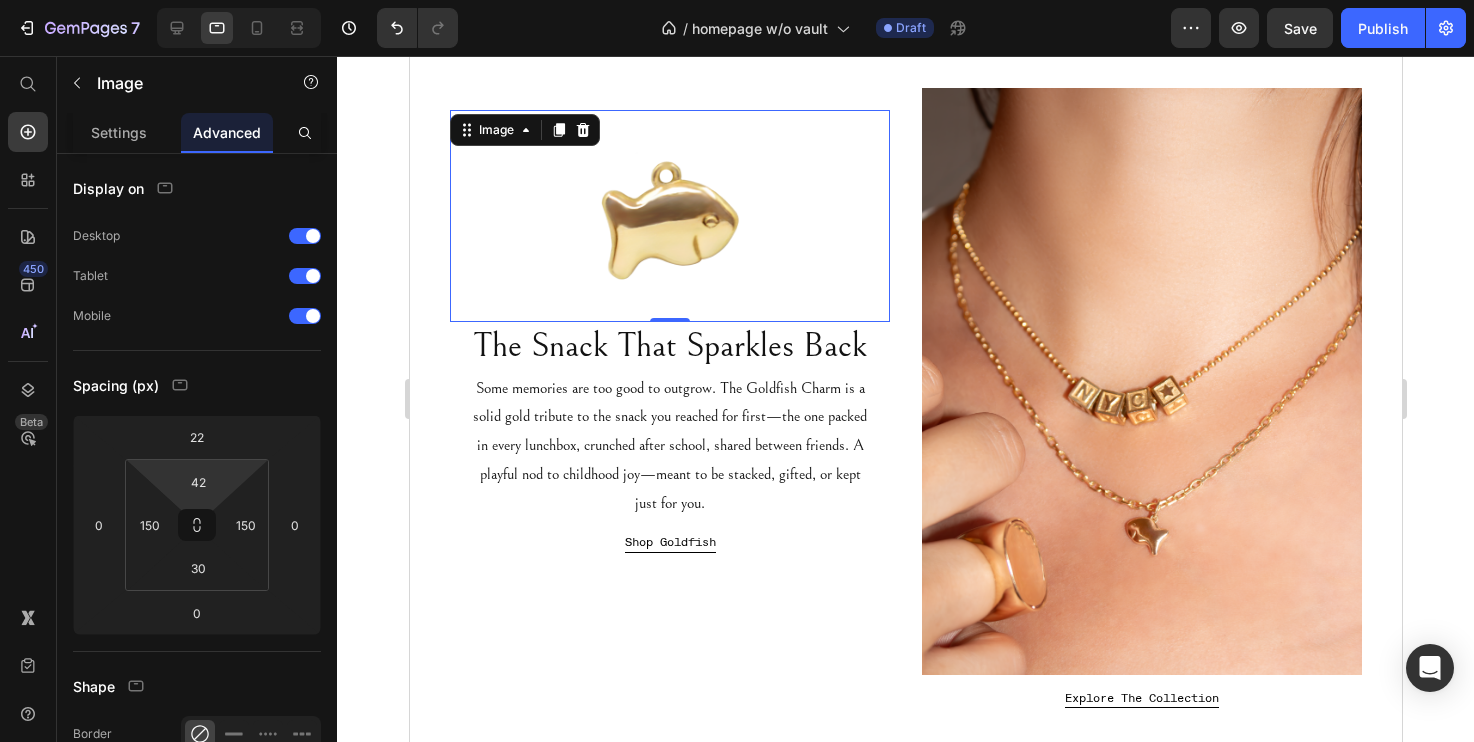 drag, startPoint x: 228, startPoint y: 480, endPoint x: 227, endPoint y: 535, distance: 55.00909 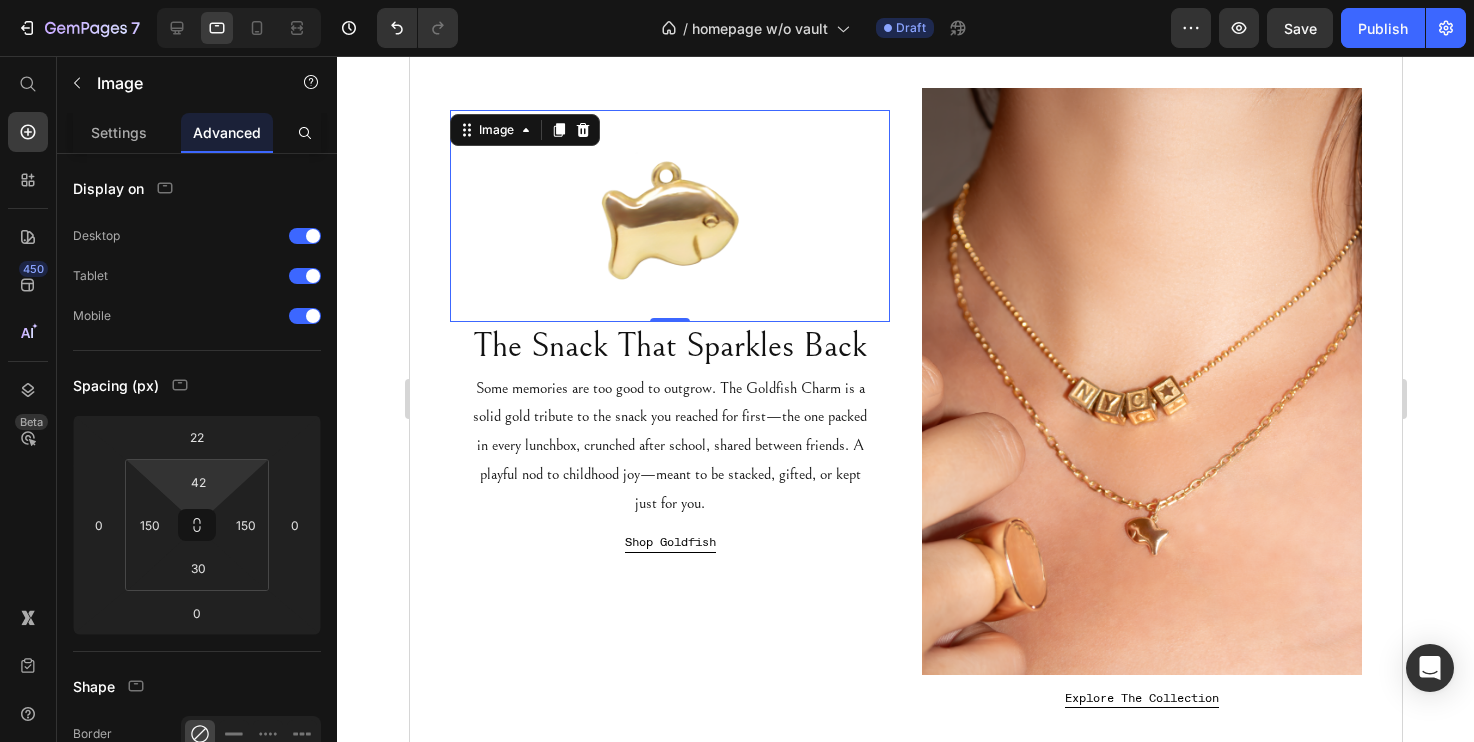click on "7  Version history  /  homepage w/o vault Draft Preview  Save   Publish  450 Beta Start with Sections Elements Hero Section Product Detail Brands Trusted Badges Guarantee Product Breakdown How to use Testimonials Compare Bundle FAQs Social Proof Brand Story Product List Collection Blog List Contact Sticky Add to Cart Custom Footer Browse Library 450 Layout
Row
Row
Row
Row Text
Heading
Text Block Button
Button
Button
Sticky Back to top Media
Image
Image" at bounding box center [737, 0] 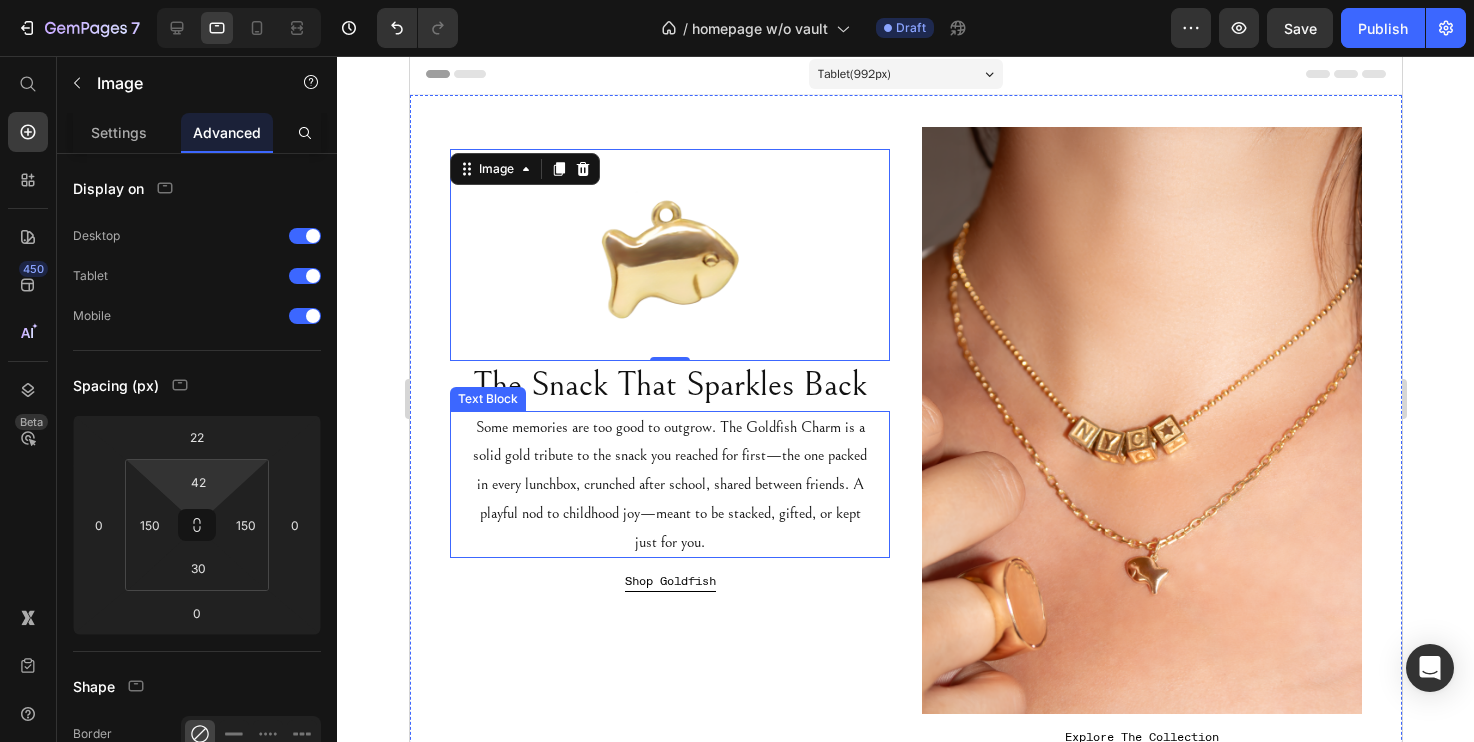 scroll, scrollTop: 0, scrollLeft: 0, axis: both 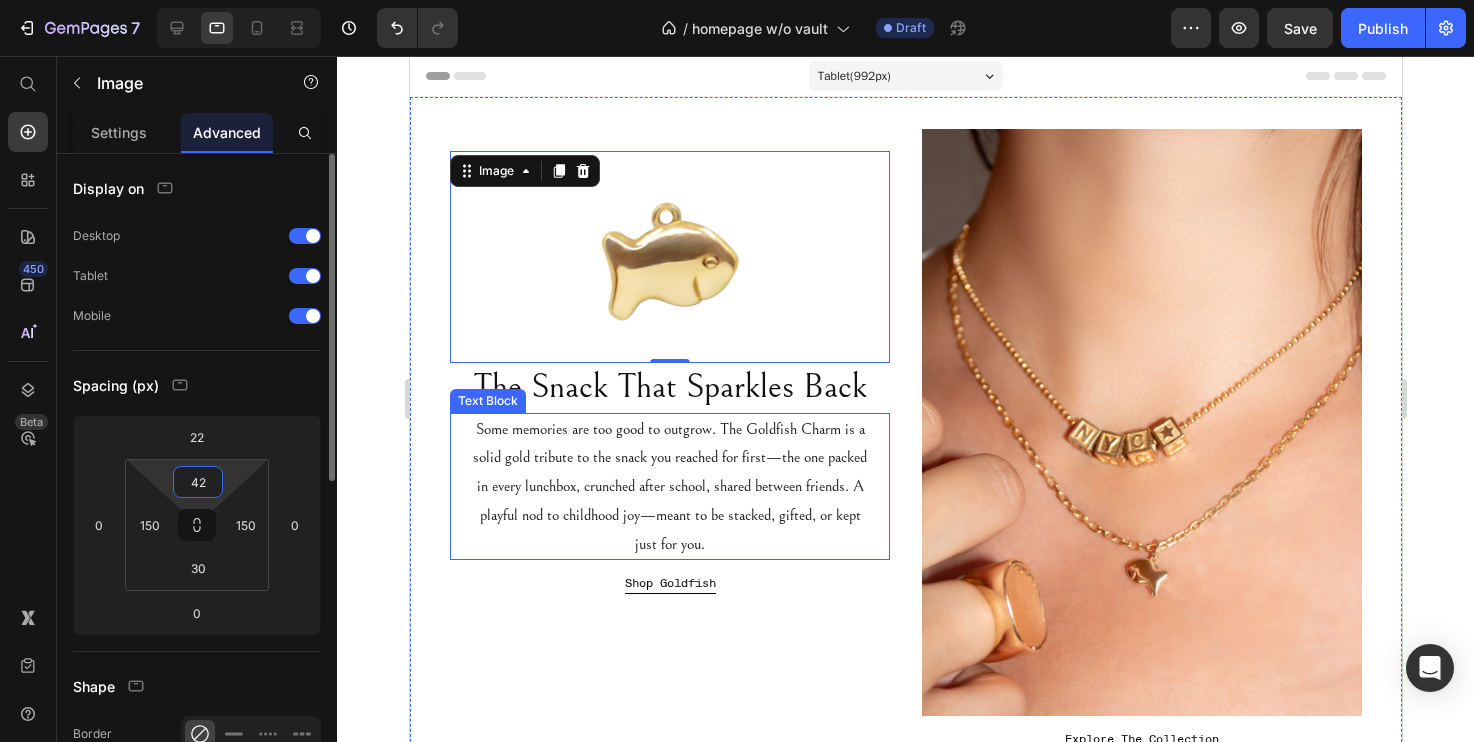 click on "42" at bounding box center [198, 482] 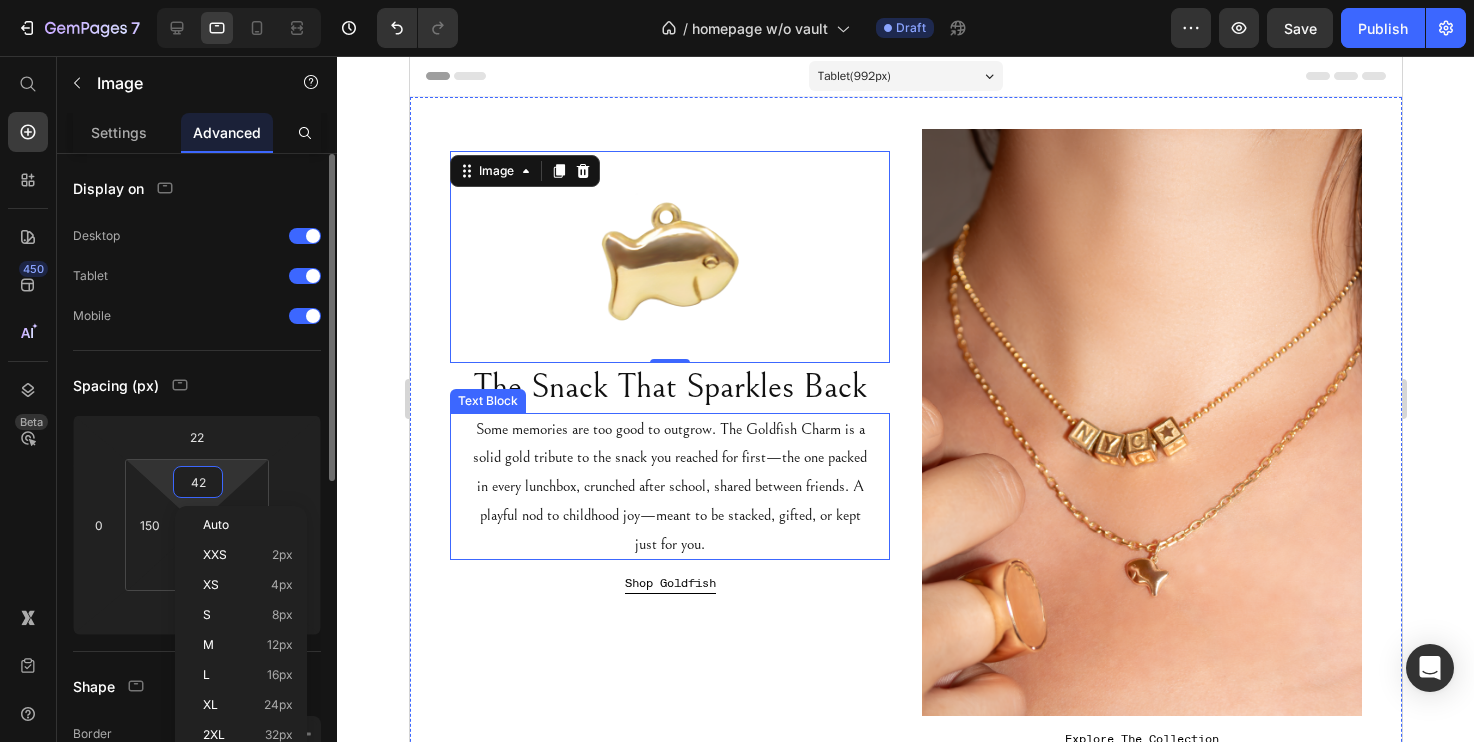 type on "4" 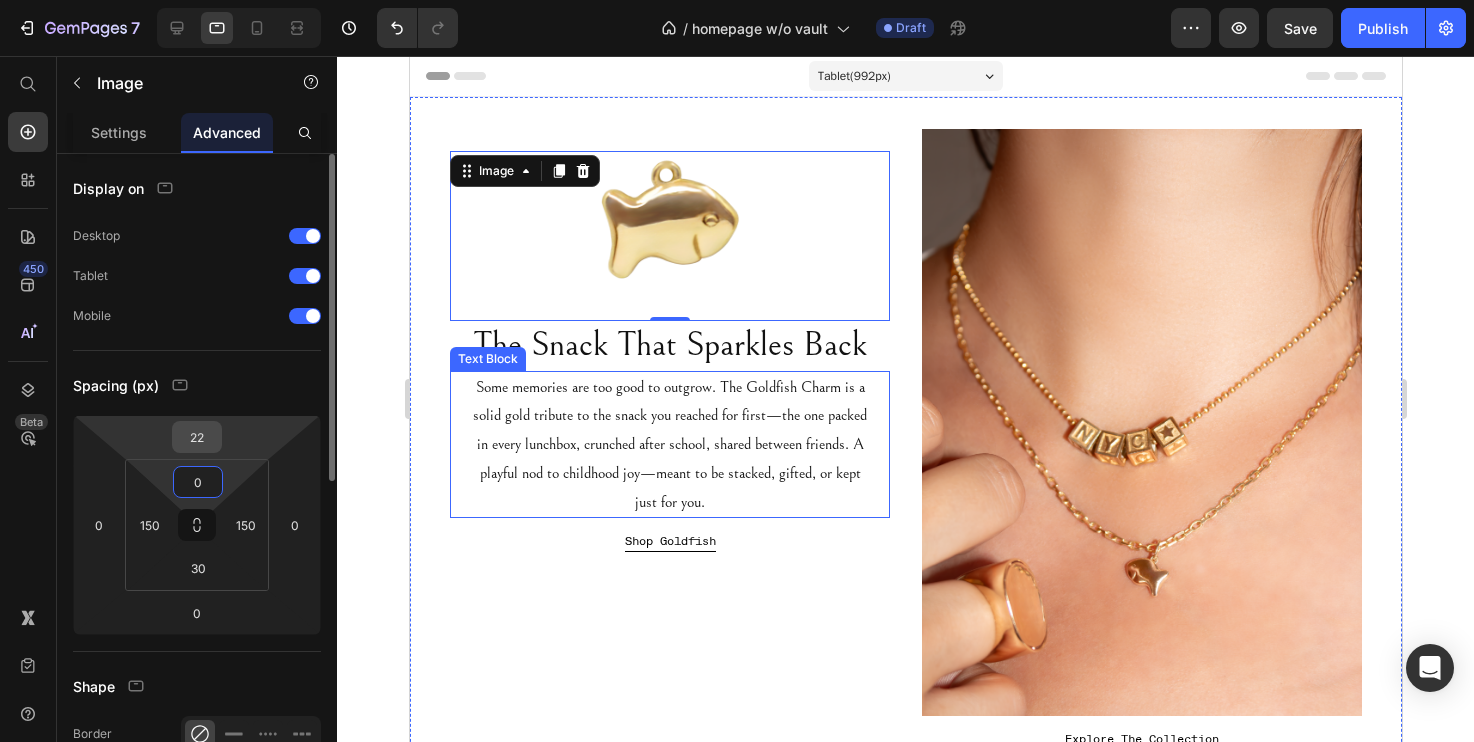 type on "0" 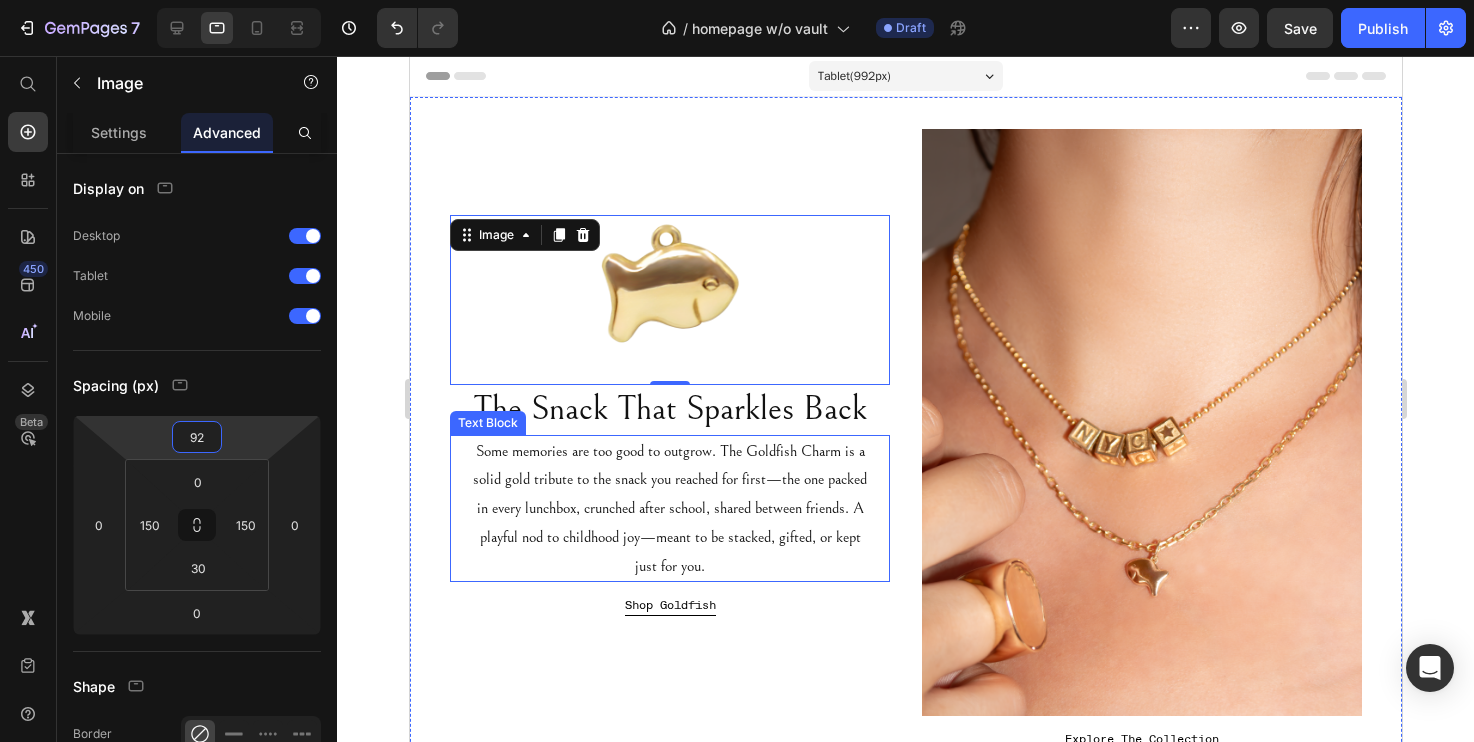 type on "94" 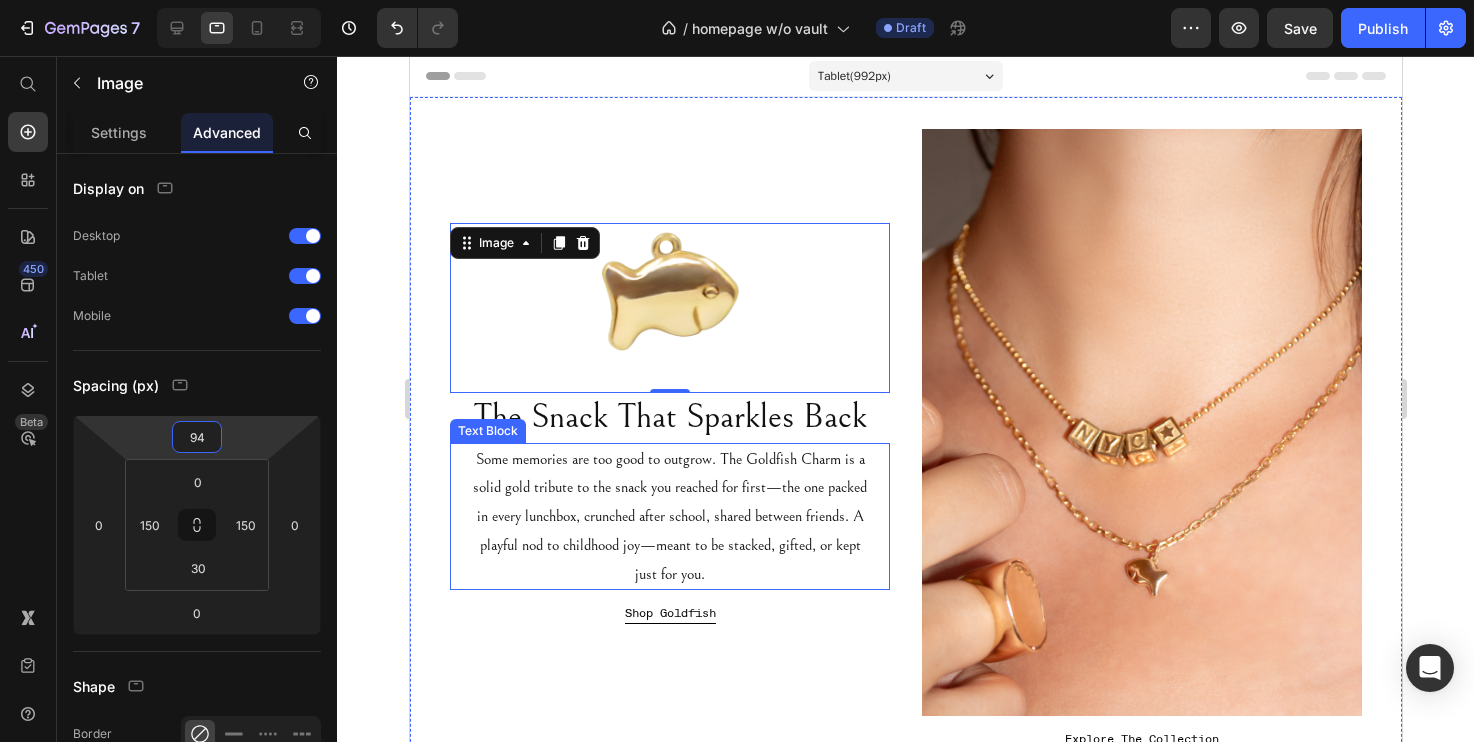 drag, startPoint x: 230, startPoint y: 438, endPoint x: 246, endPoint y: 402, distance: 39.39543 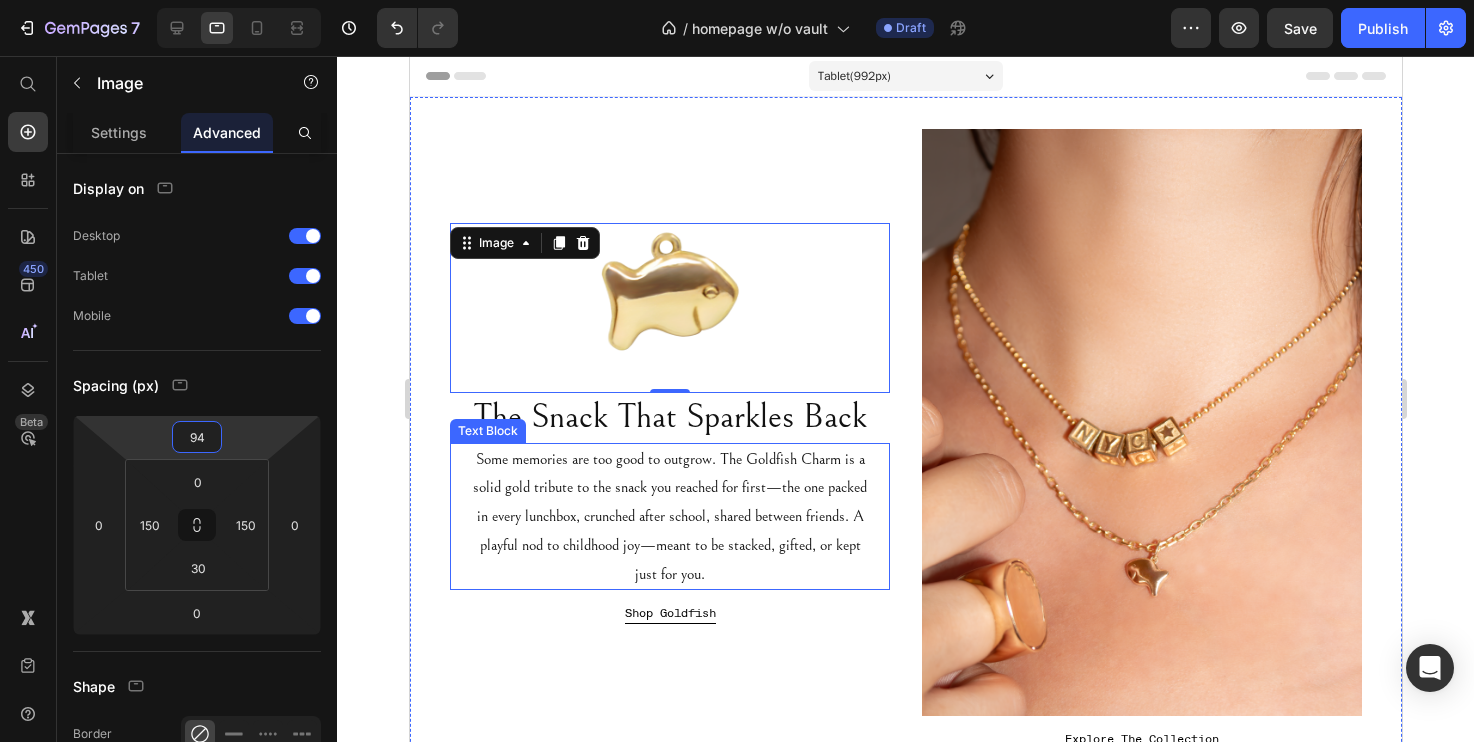 click on "7  Version history  /  homepage w/o vault Draft Preview  Save   Publish  450 Beta Start with Sections Elements Hero Section Product Detail Brands Trusted Badges Guarantee Product Breakdown How to use Testimonials Compare Bundle FAQs Social Proof Brand Story Product List Collection Blog List Contact Sticky Add to Cart Custom Footer Browse Library 450 Layout
Row
Row
Row
Row Text
Heading
Text Block Button
Button
Button
Sticky Back to top Media
Image
Image" at bounding box center (737, 0) 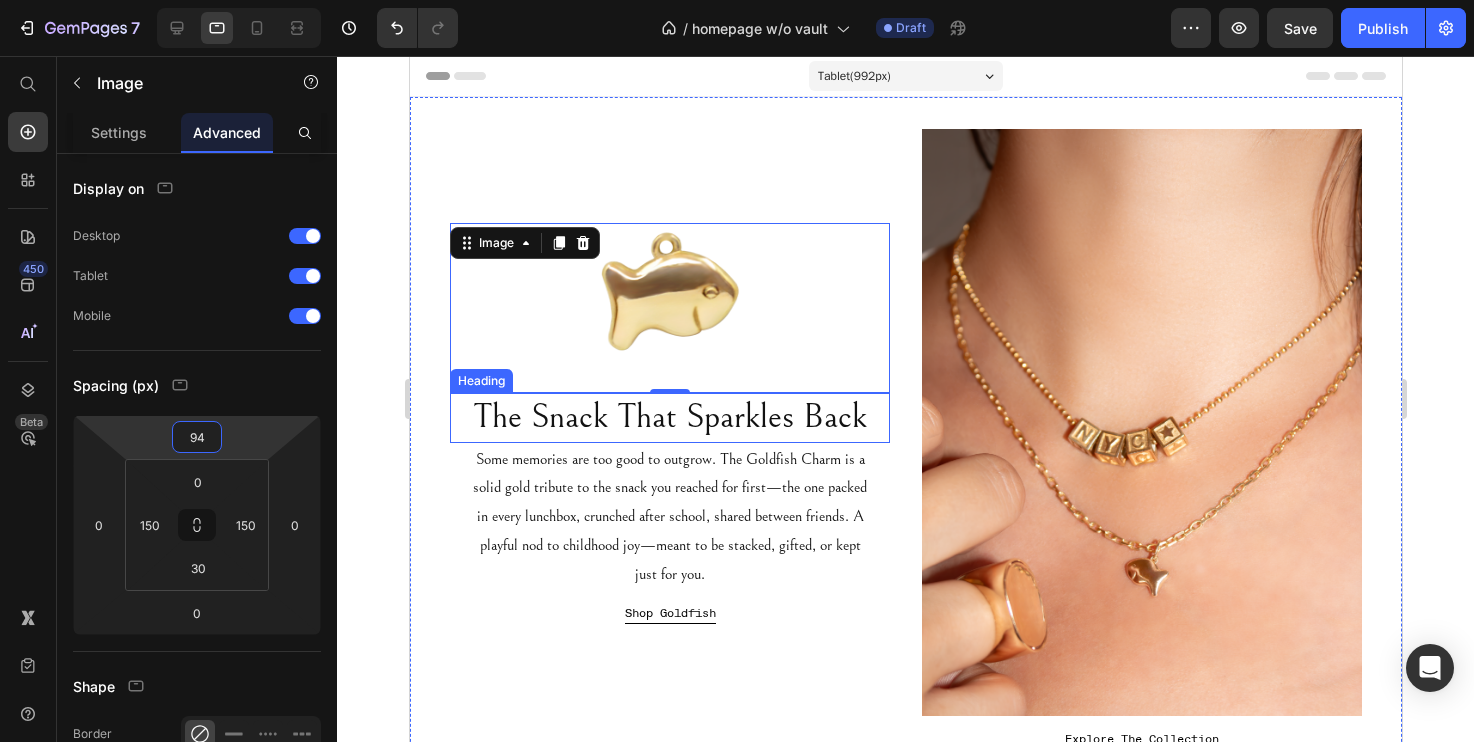 click on "The Snack That Sparkles Back" at bounding box center (669, 418) 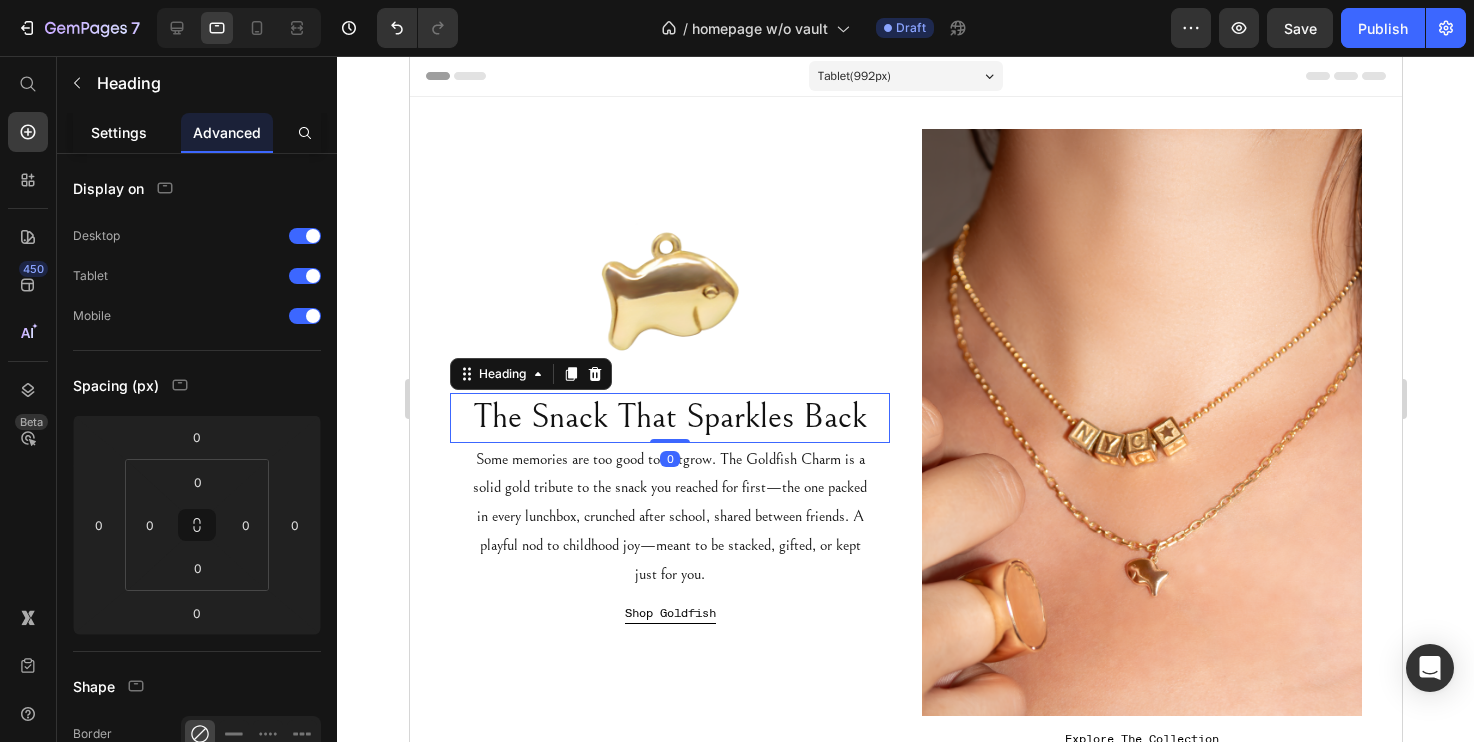 click on "Settings" at bounding box center (119, 132) 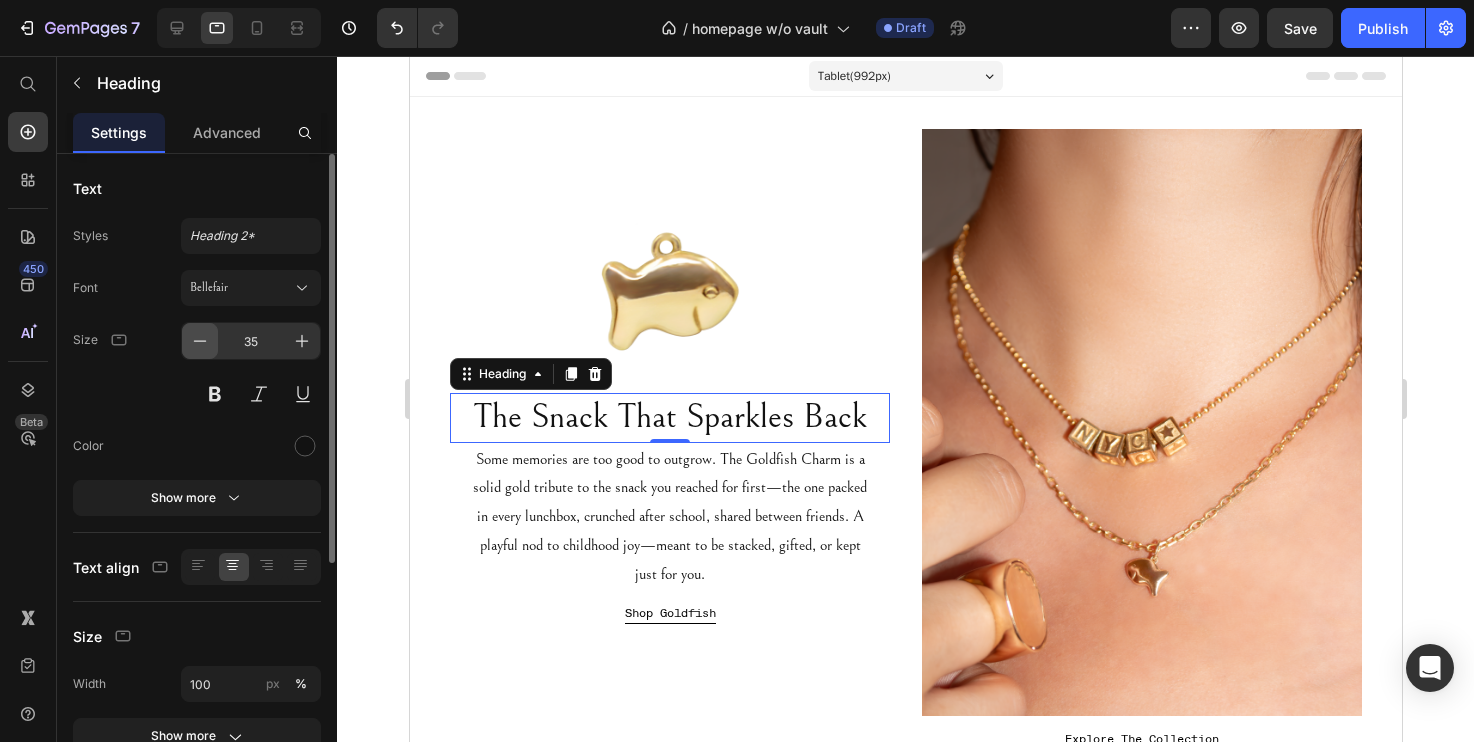 click 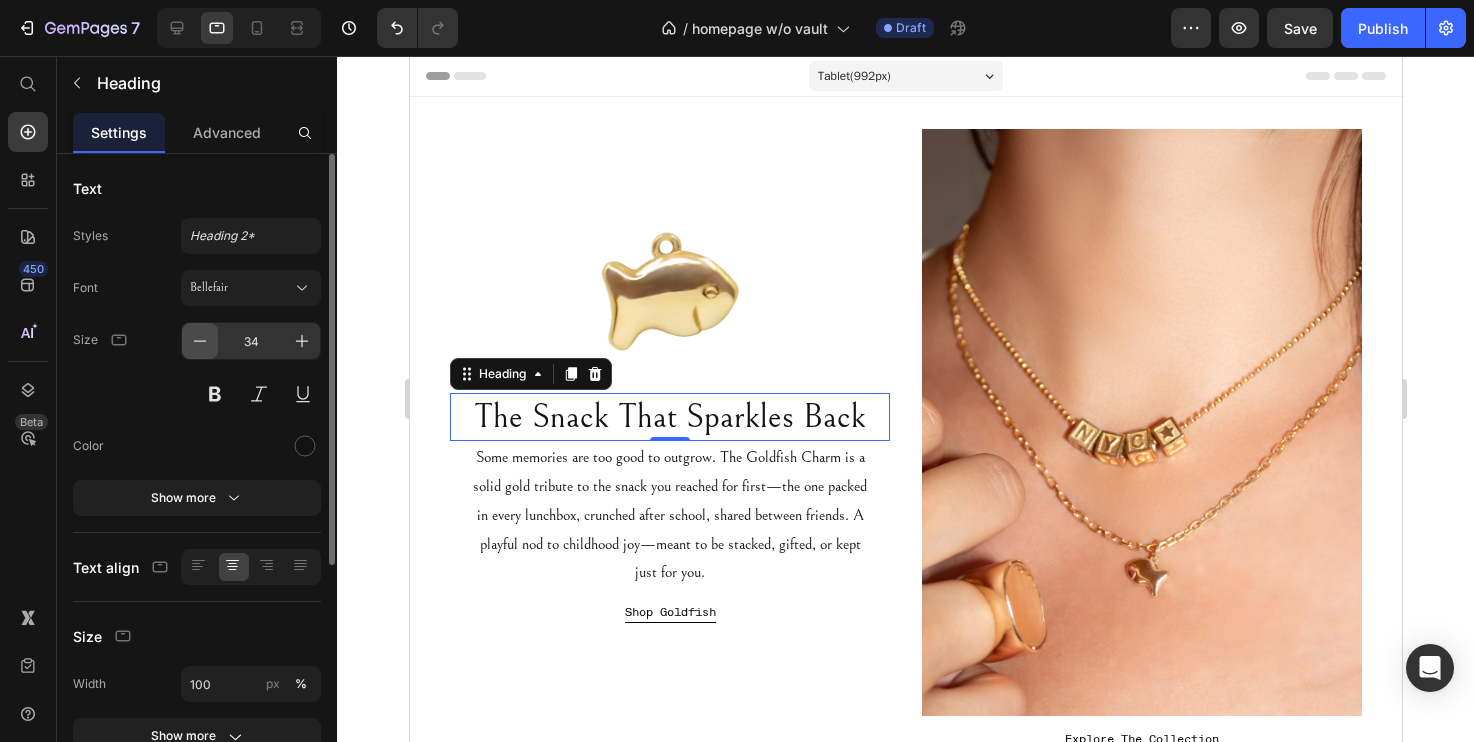 click 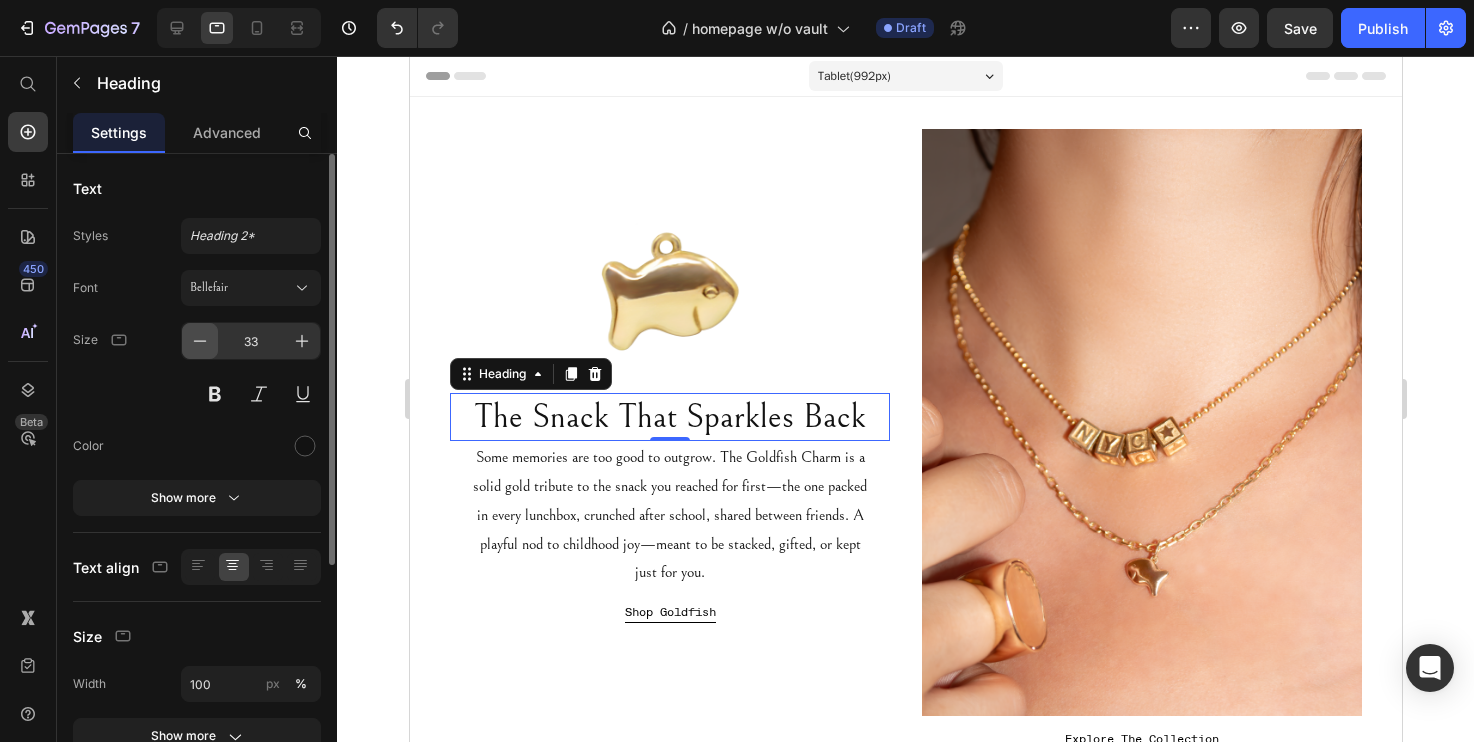 click 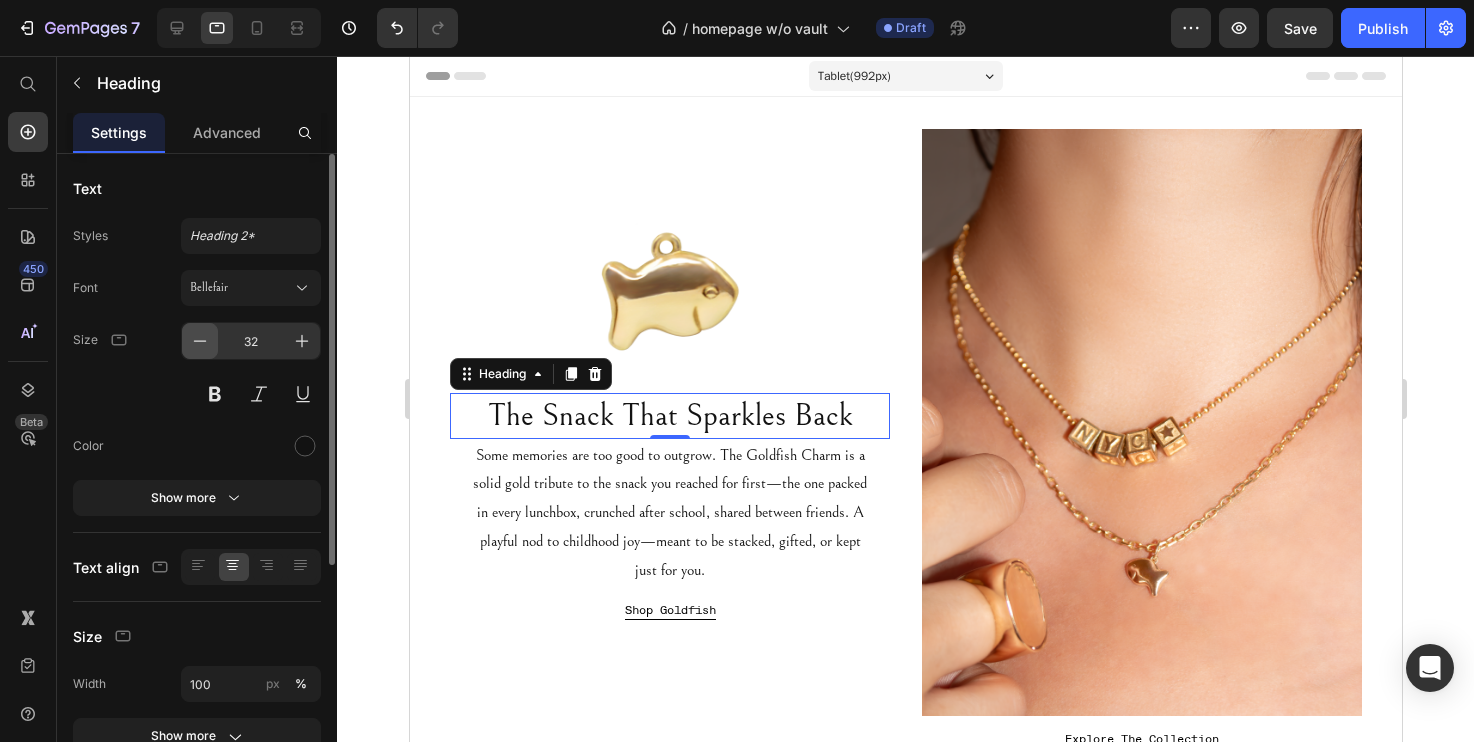 click 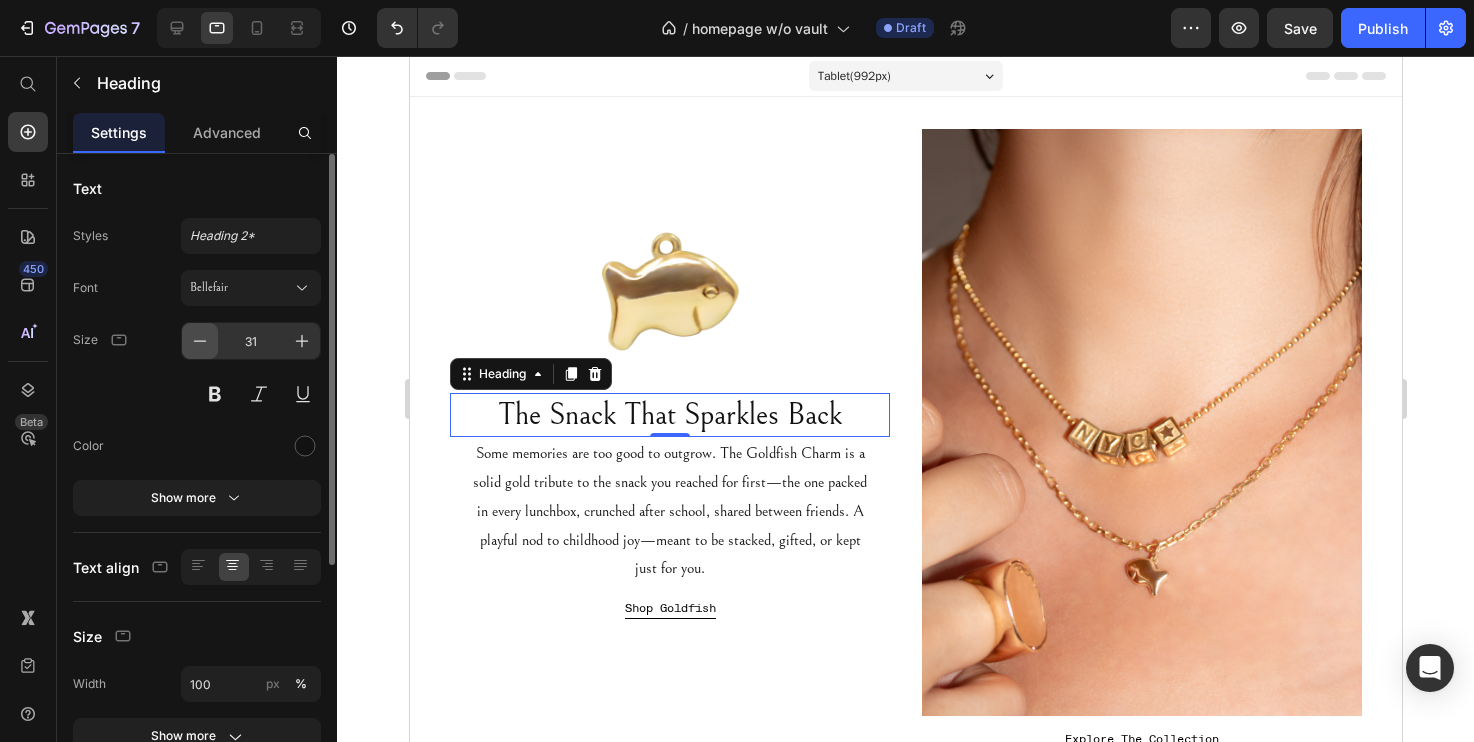 click 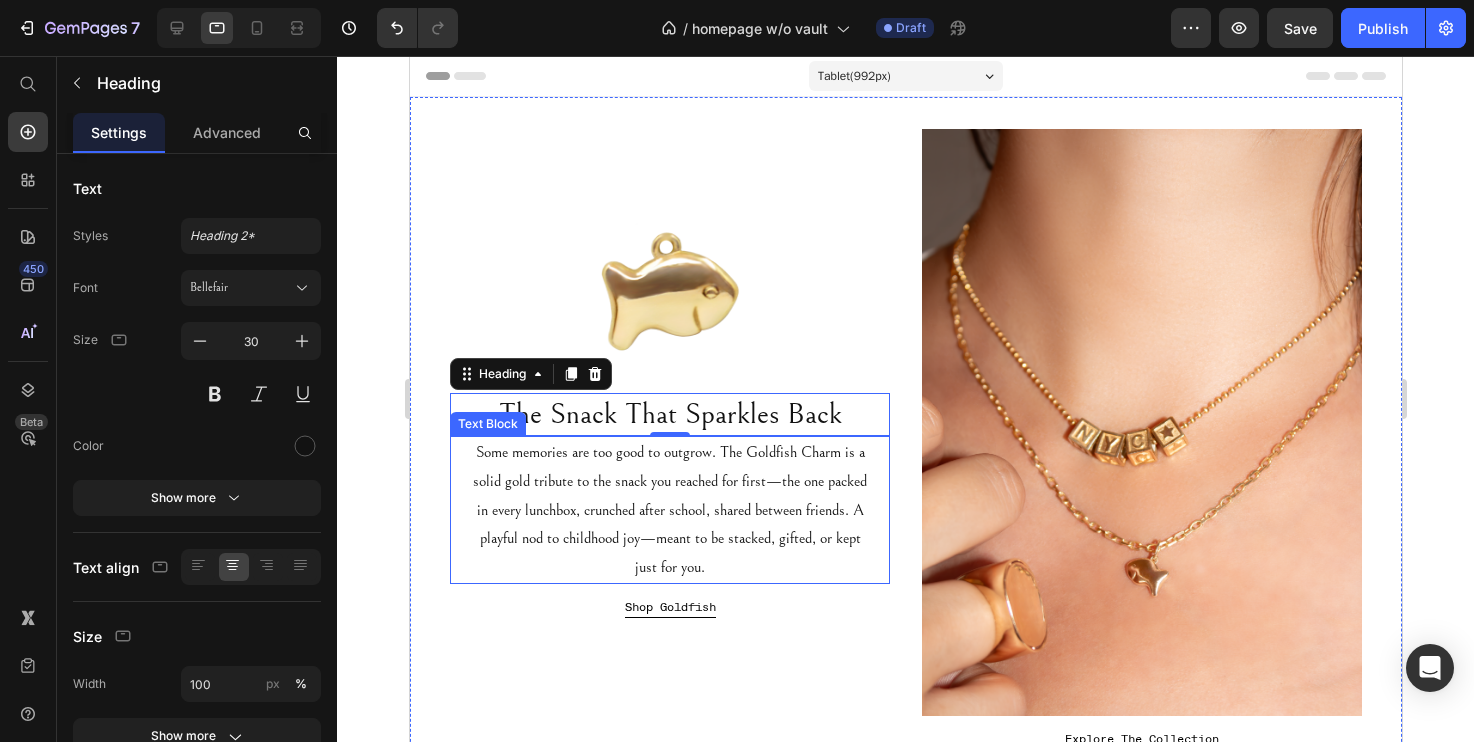 click on "Some memories are too good to outgrow. The Goldfish Charm is a solid gold tribute to the snack you reached for first—the one packed in every lunchbox, crunched after school, shared between friends. A playful nod to childhood joy—meant to be stacked, gifted, or kept just for you." at bounding box center (669, 510) 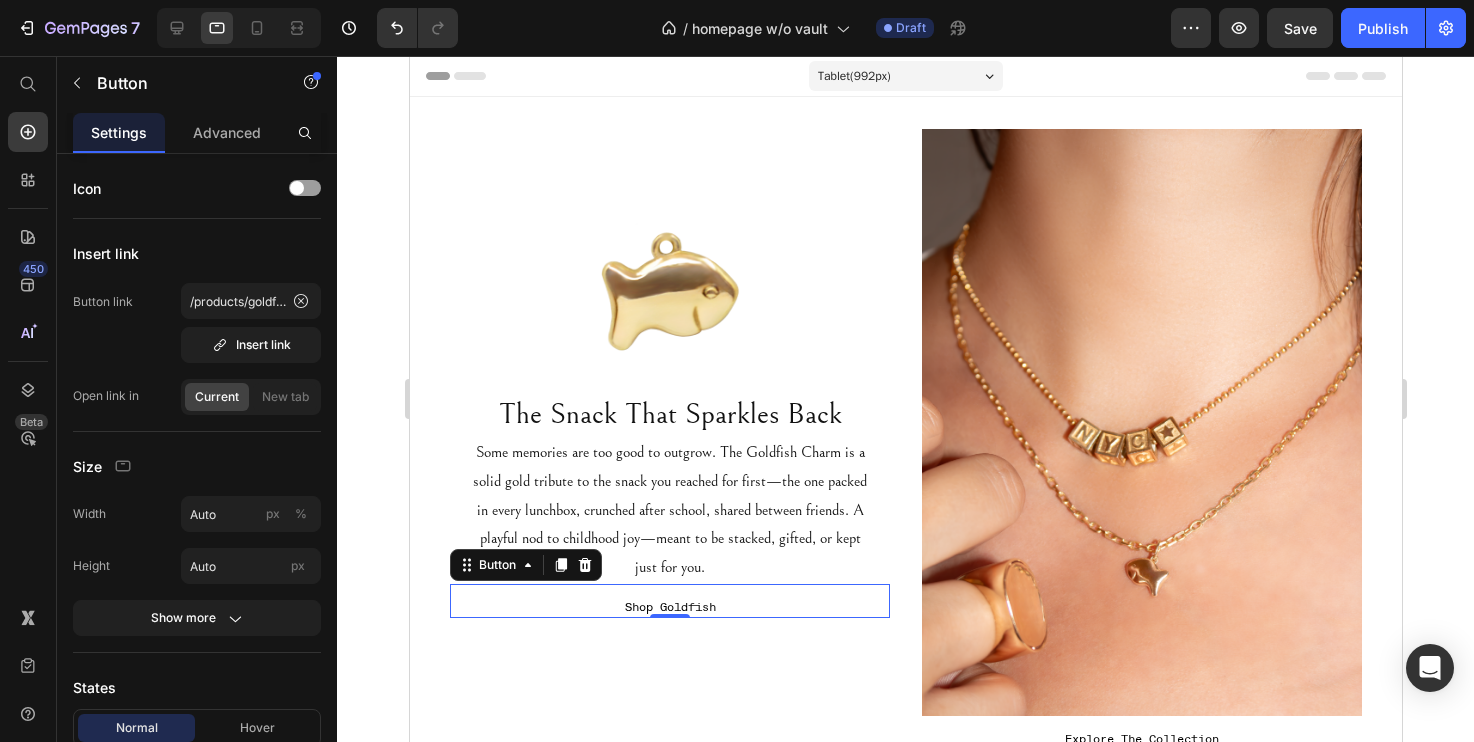 click on "Shop Goldfish Button   0" at bounding box center (669, 601) 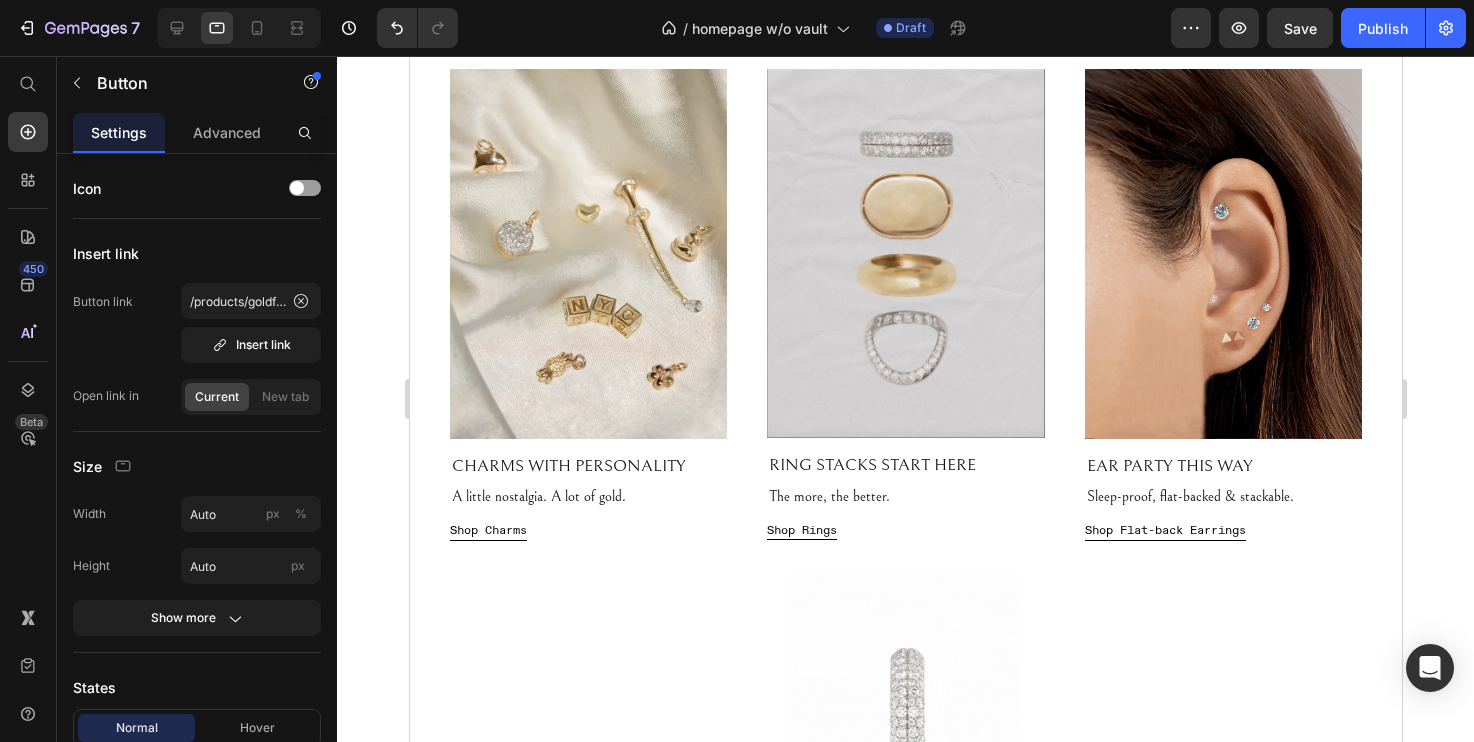 scroll, scrollTop: 737, scrollLeft: 0, axis: vertical 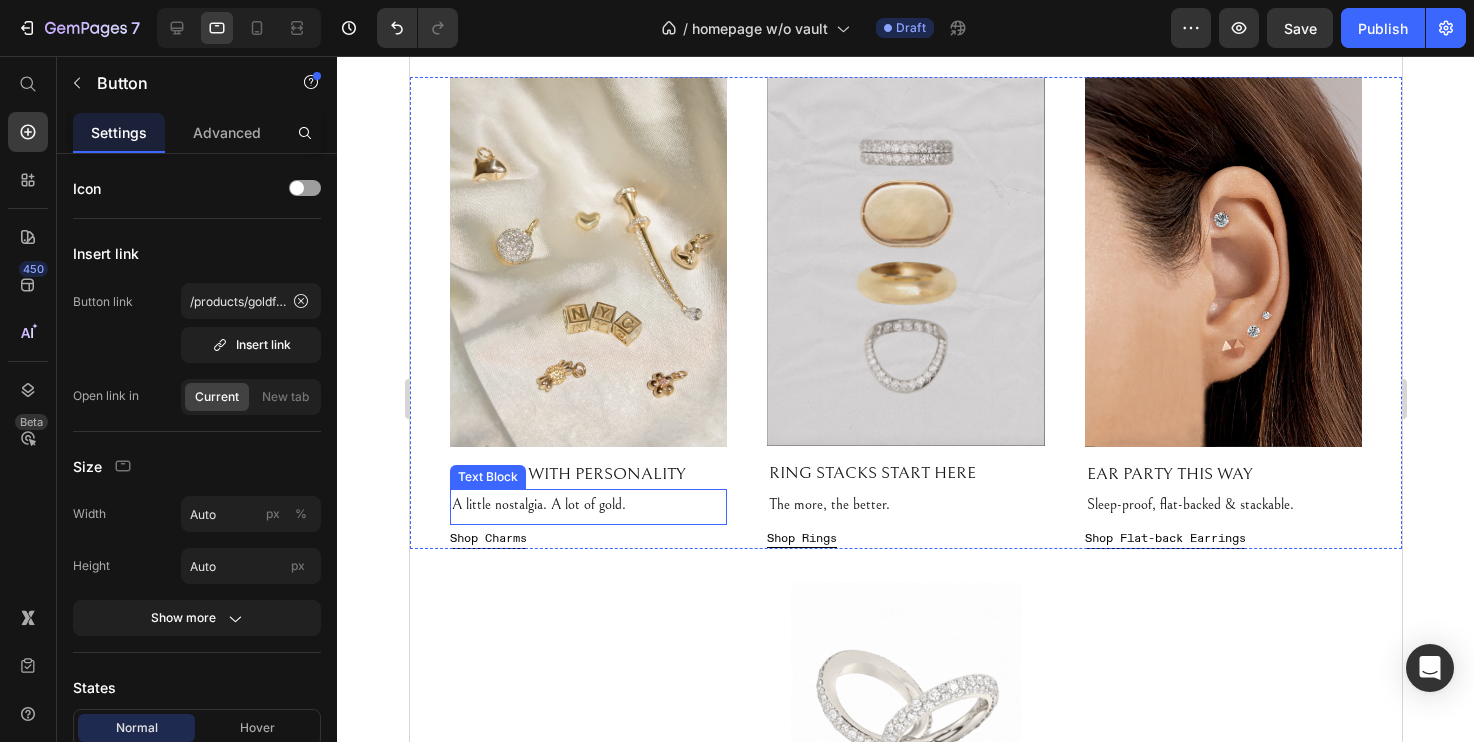 click on "A little nostalgia. A lot of gold." at bounding box center [587, 504] 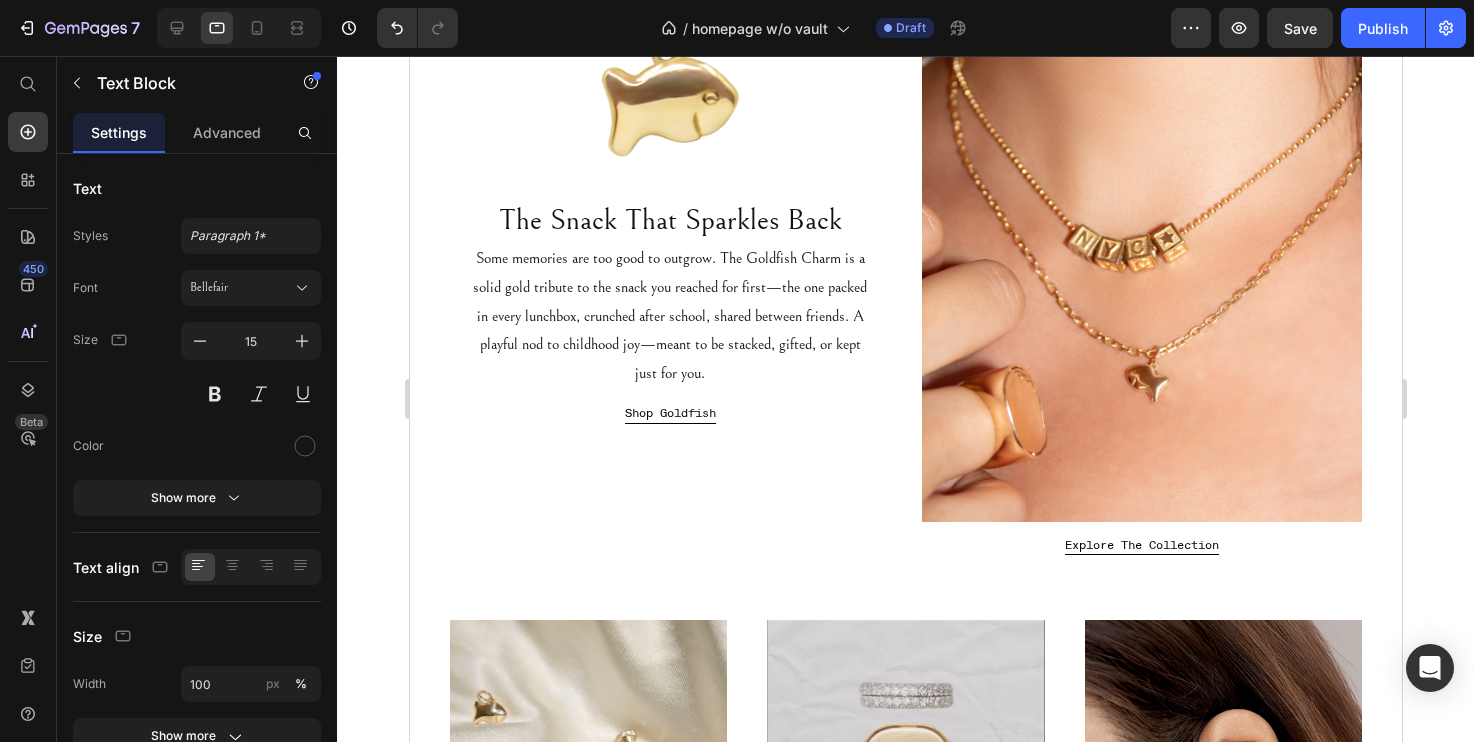 scroll, scrollTop: 116, scrollLeft: 0, axis: vertical 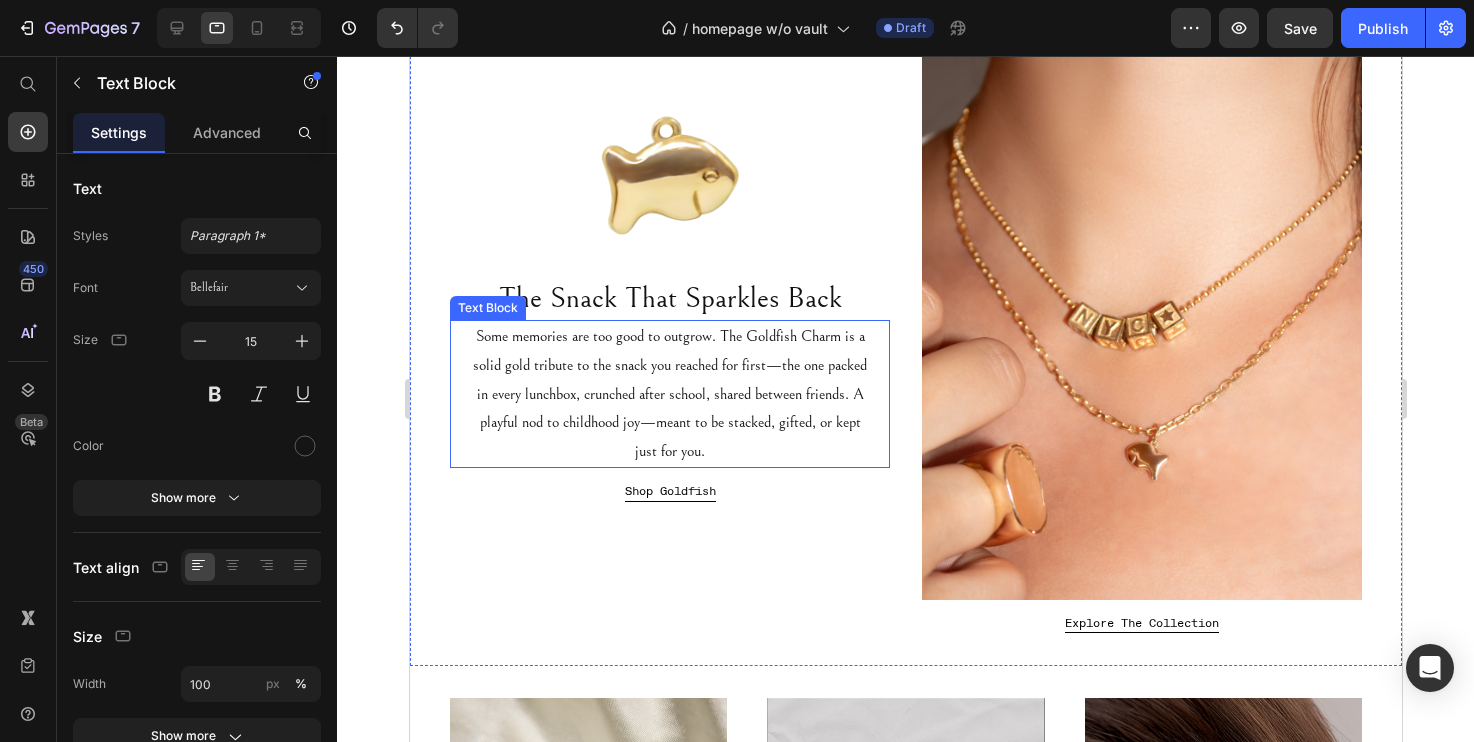 click on "Some memories are too good to outgrow. The Goldfish Charm is a solid gold tribute to the snack you reached for first—the one packed in every lunchbox, crunched after school, shared between friends. A playful nod to childhood joy—meant to be stacked, gifted, or kept just for you." at bounding box center [669, 394] 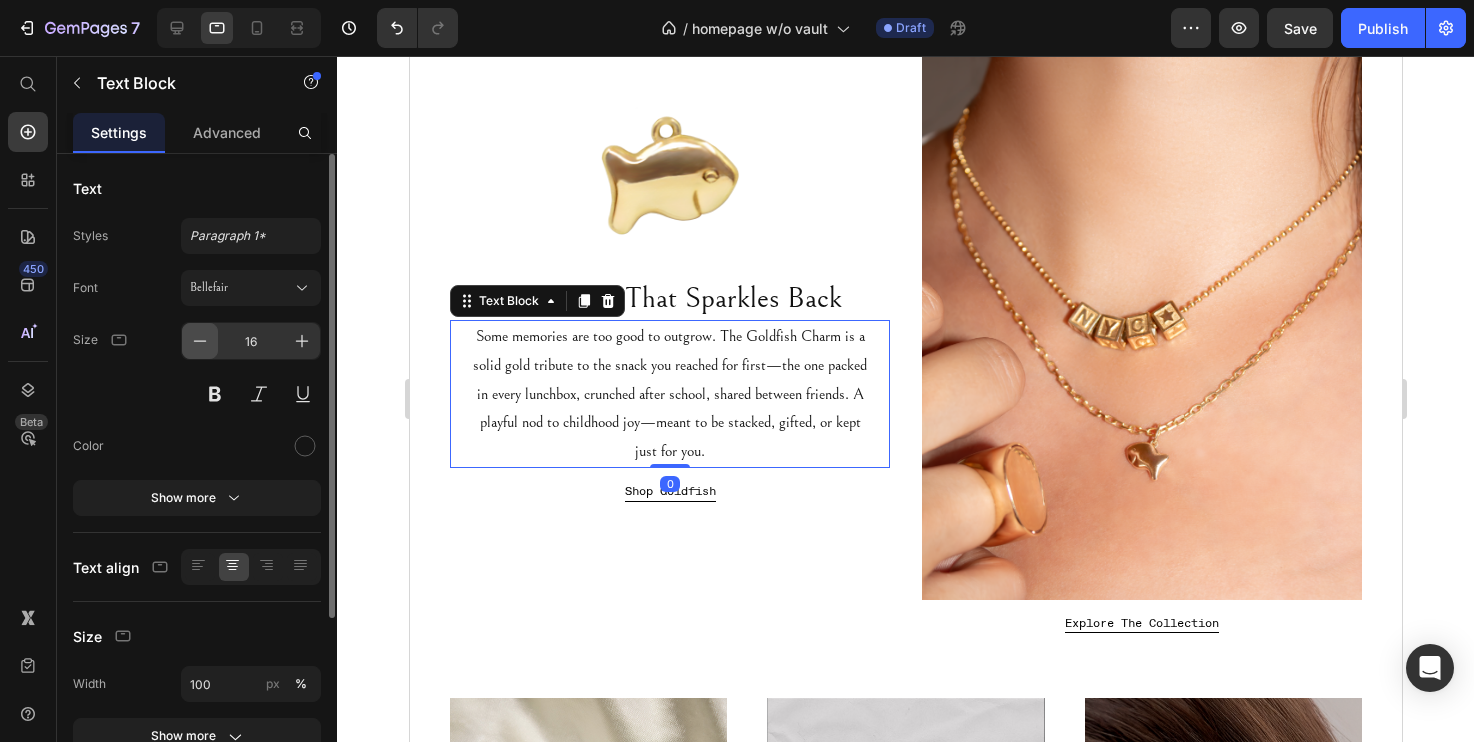click 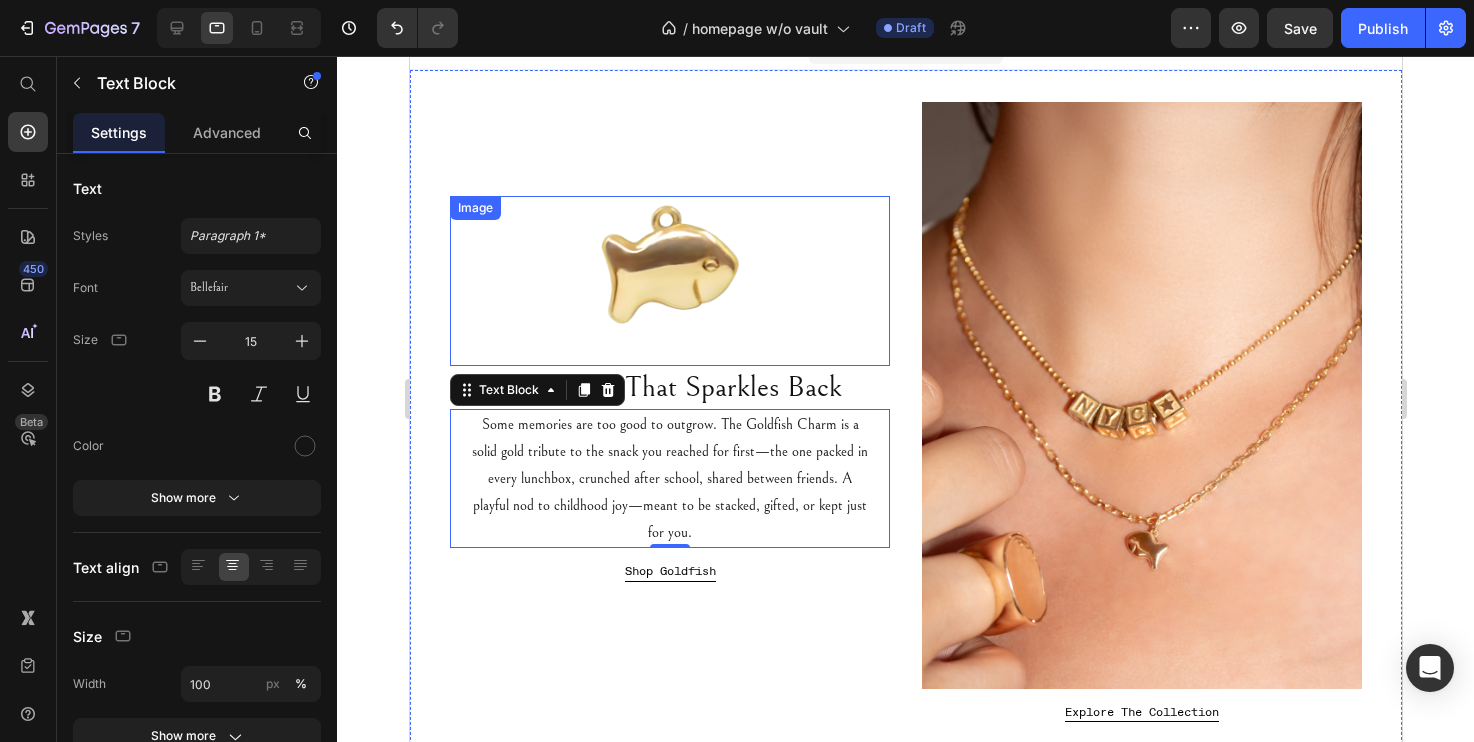 scroll, scrollTop: 14, scrollLeft: 0, axis: vertical 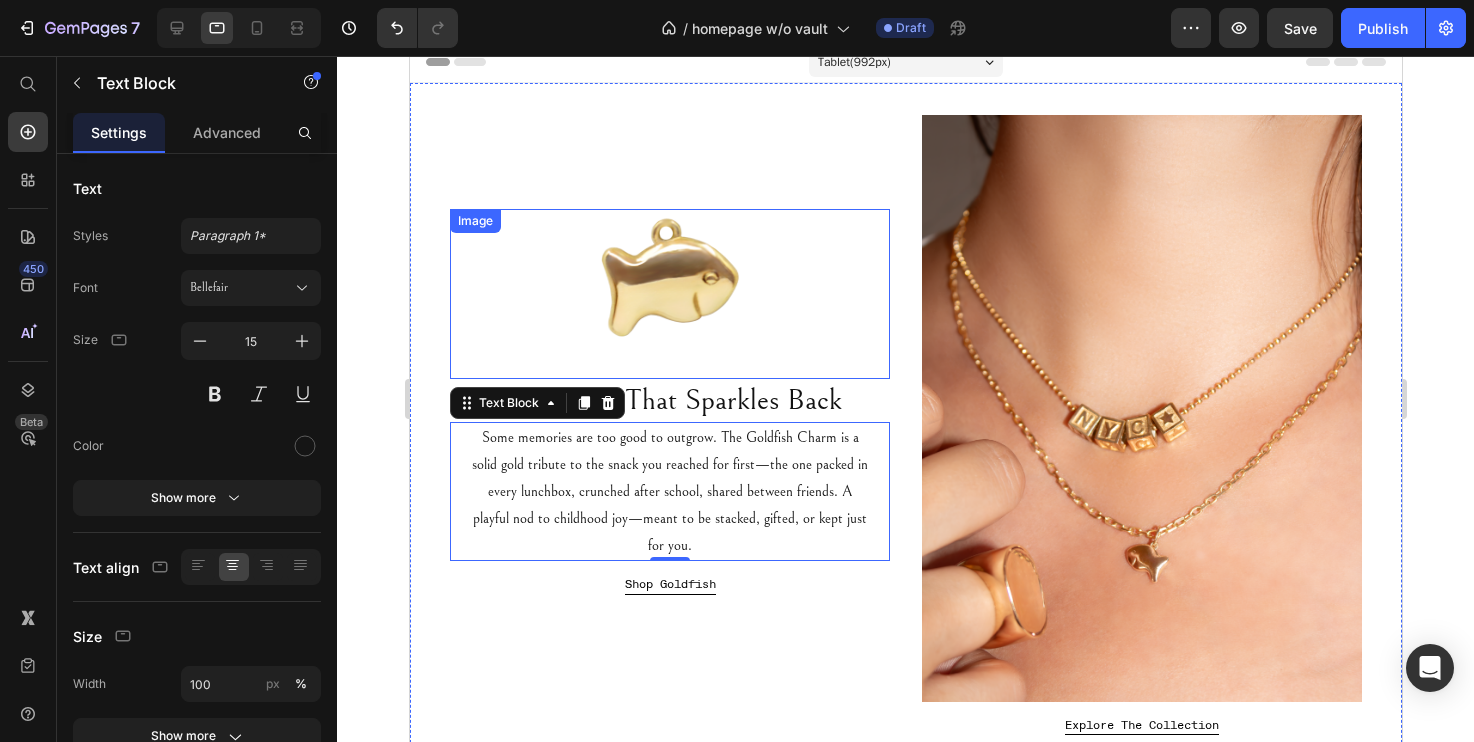 click at bounding box center [669, 294] 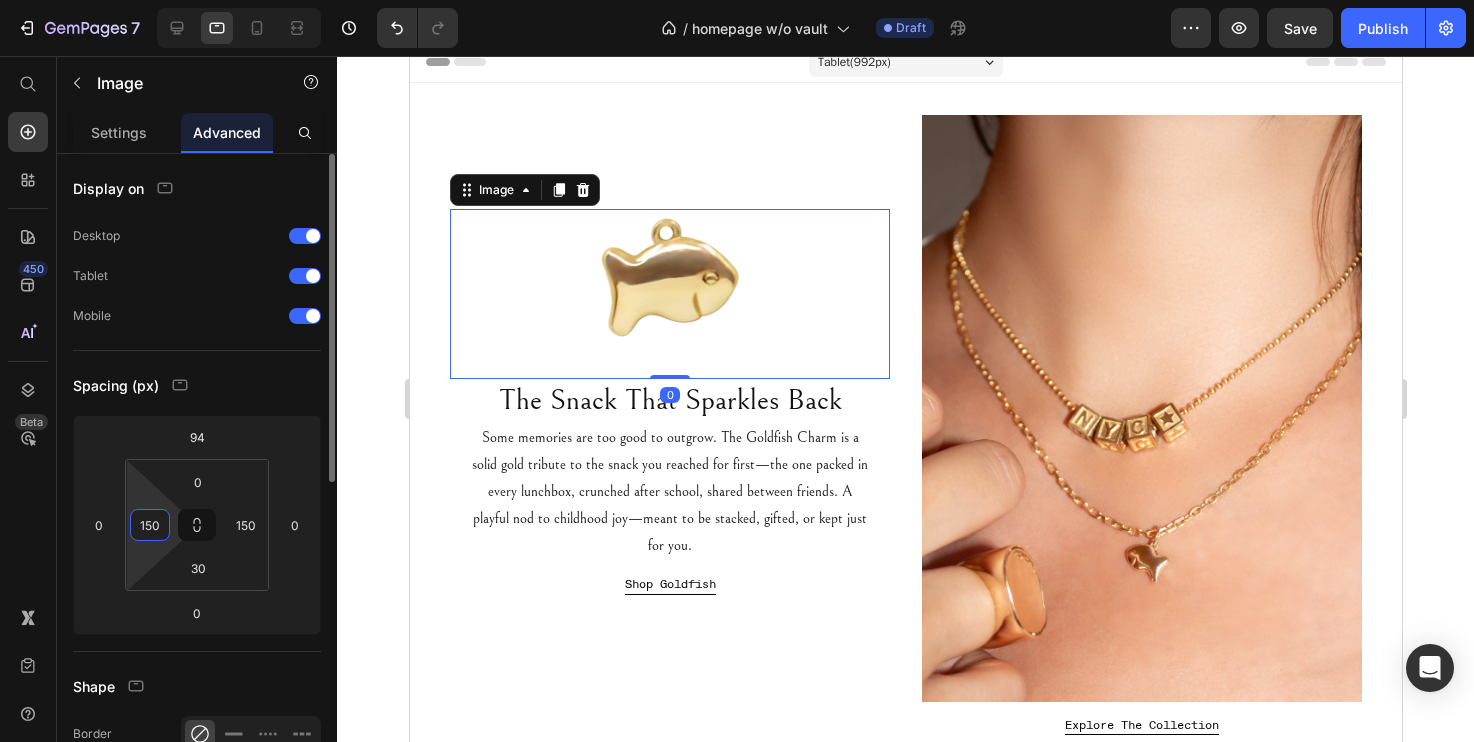 click on "150" at bounding box center [150, 525] 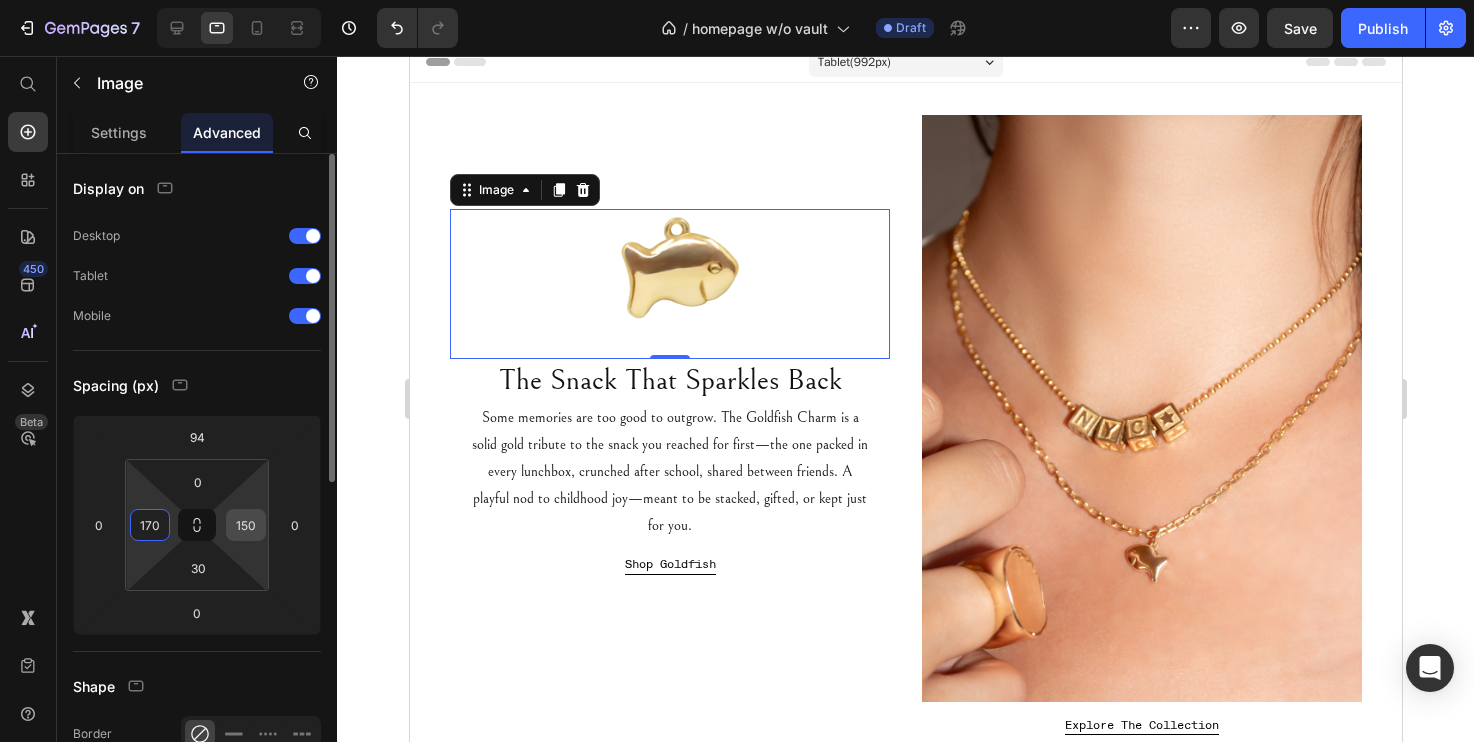 type on "170" 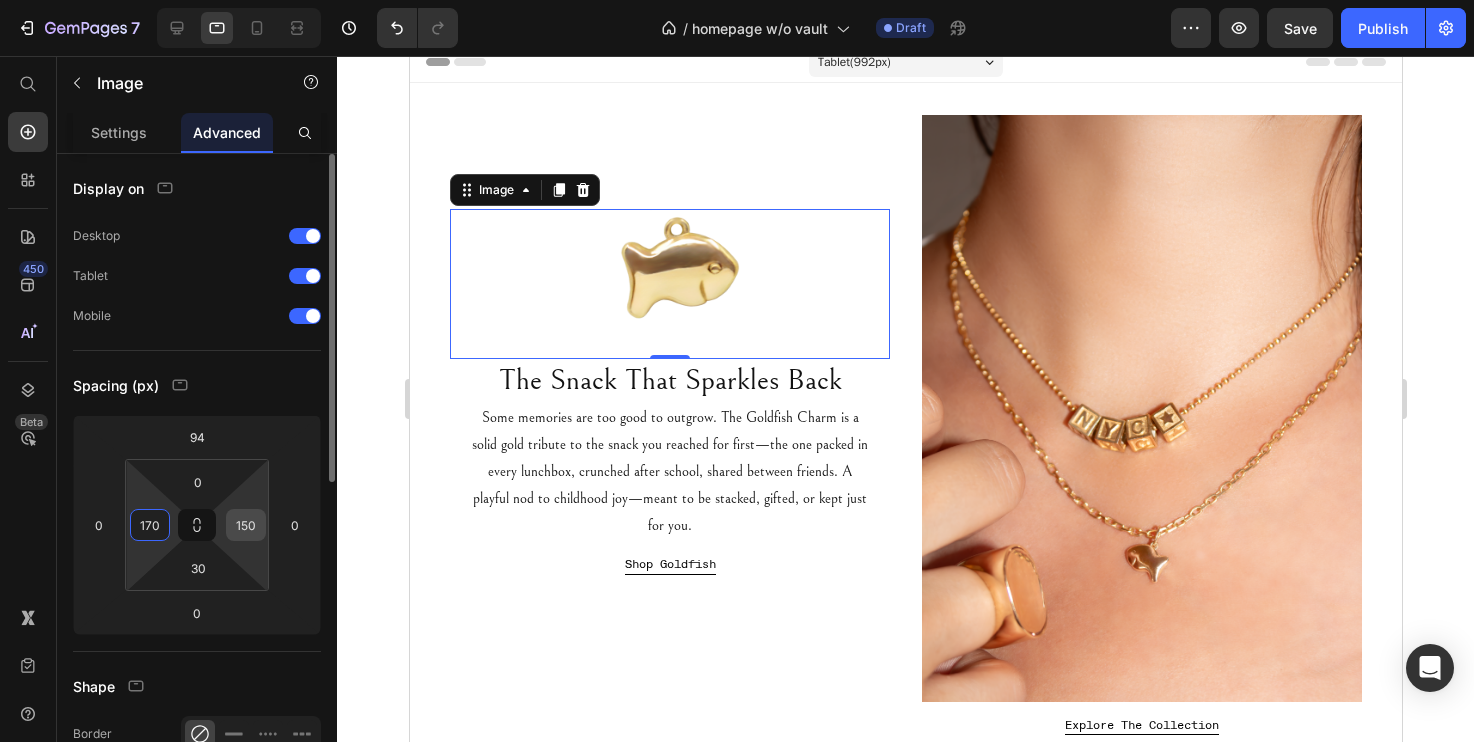 click on "150" at bounding box center (246, 525) 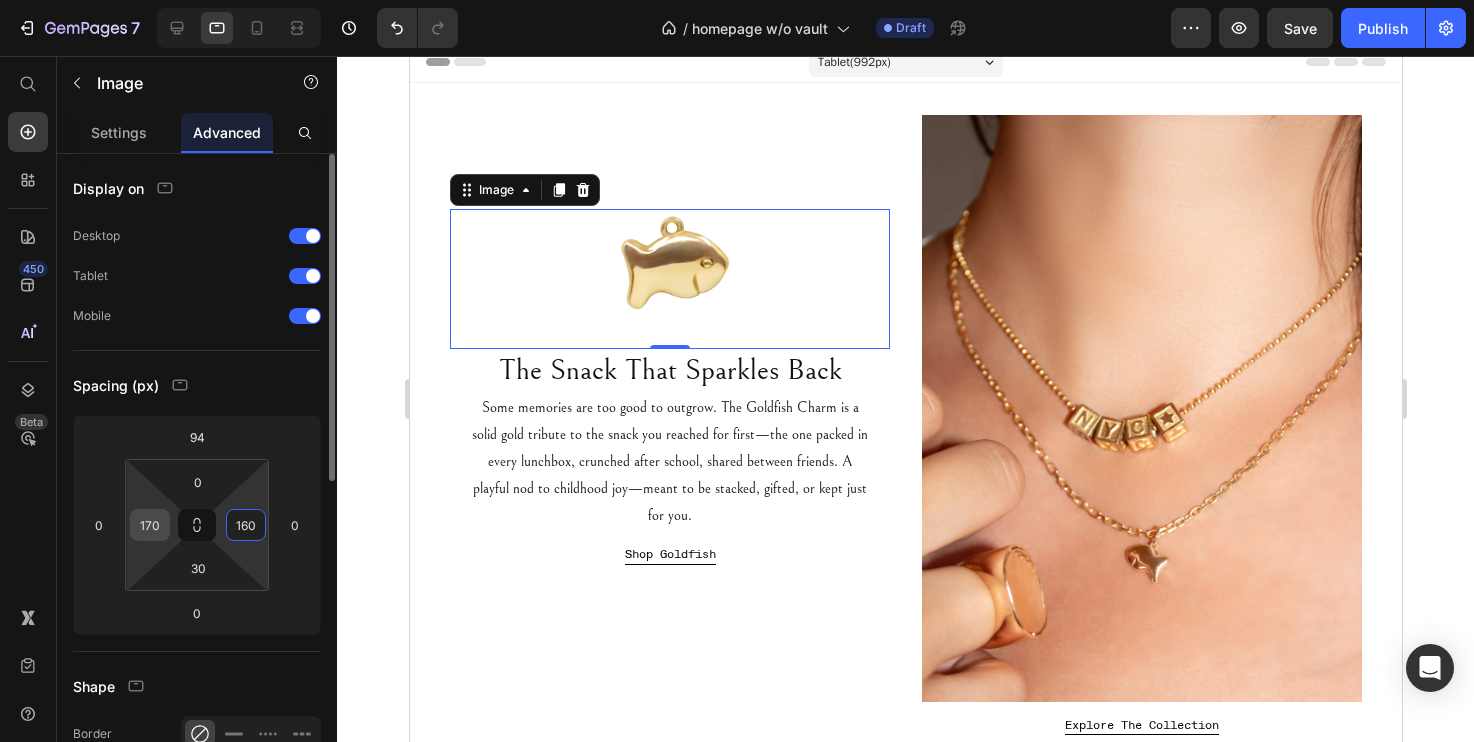 type on "160" 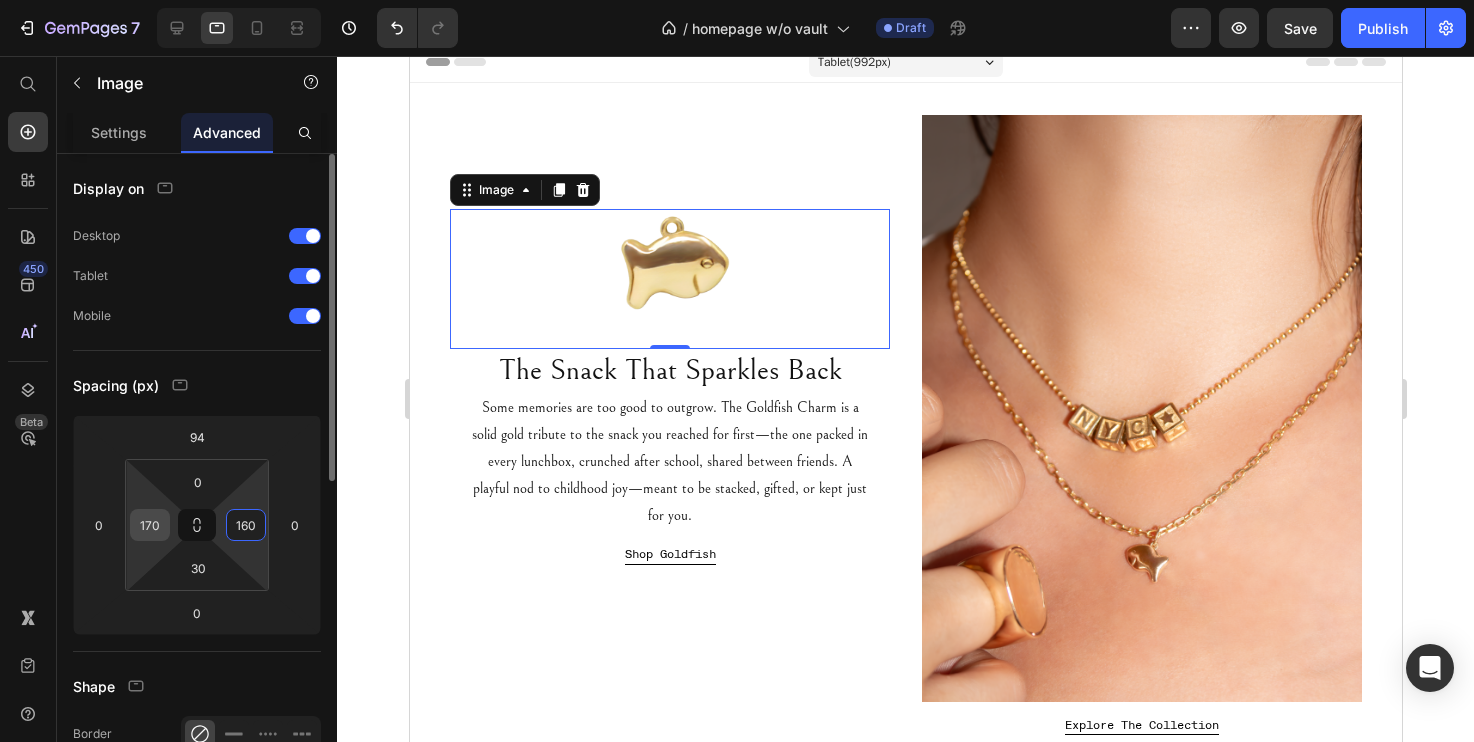 click on "170" at bounding box center [150, 525] 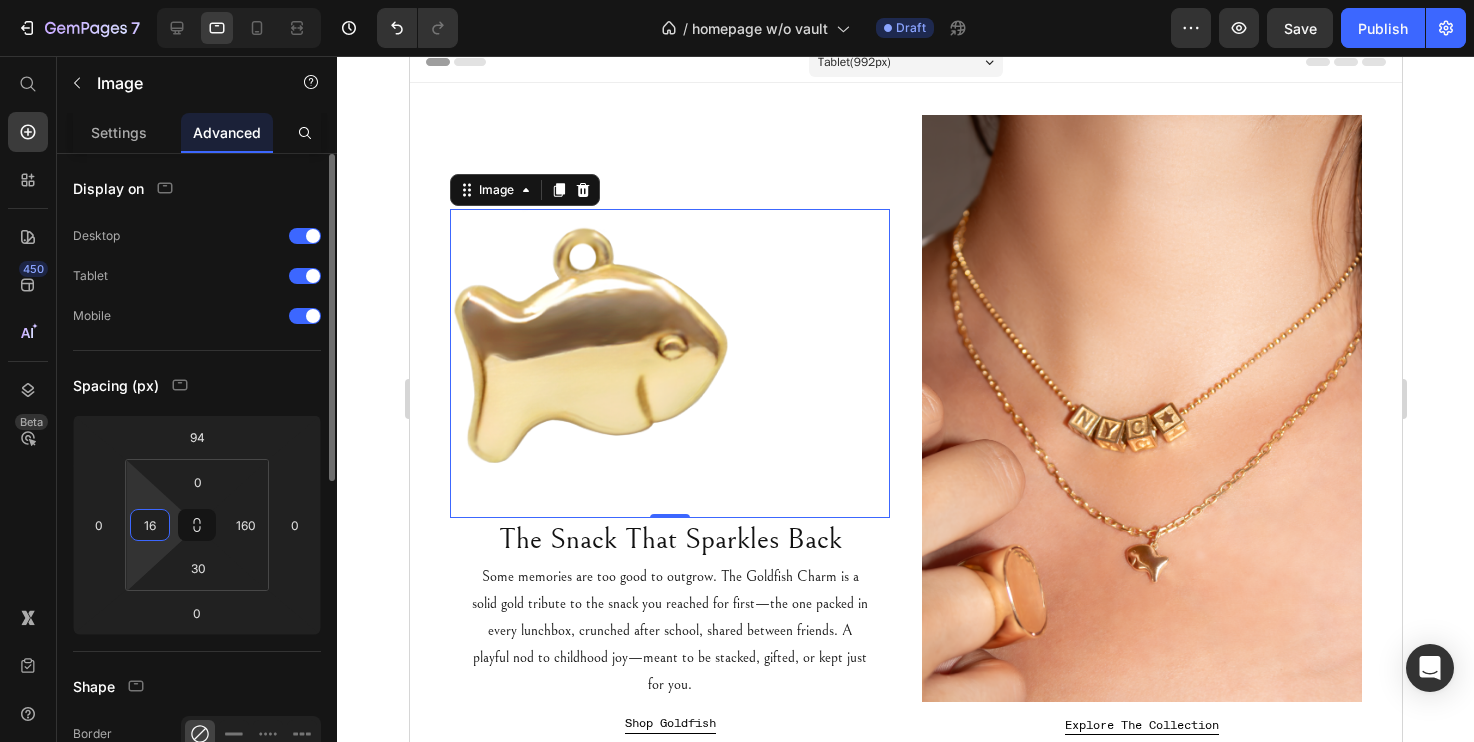 type on "160" 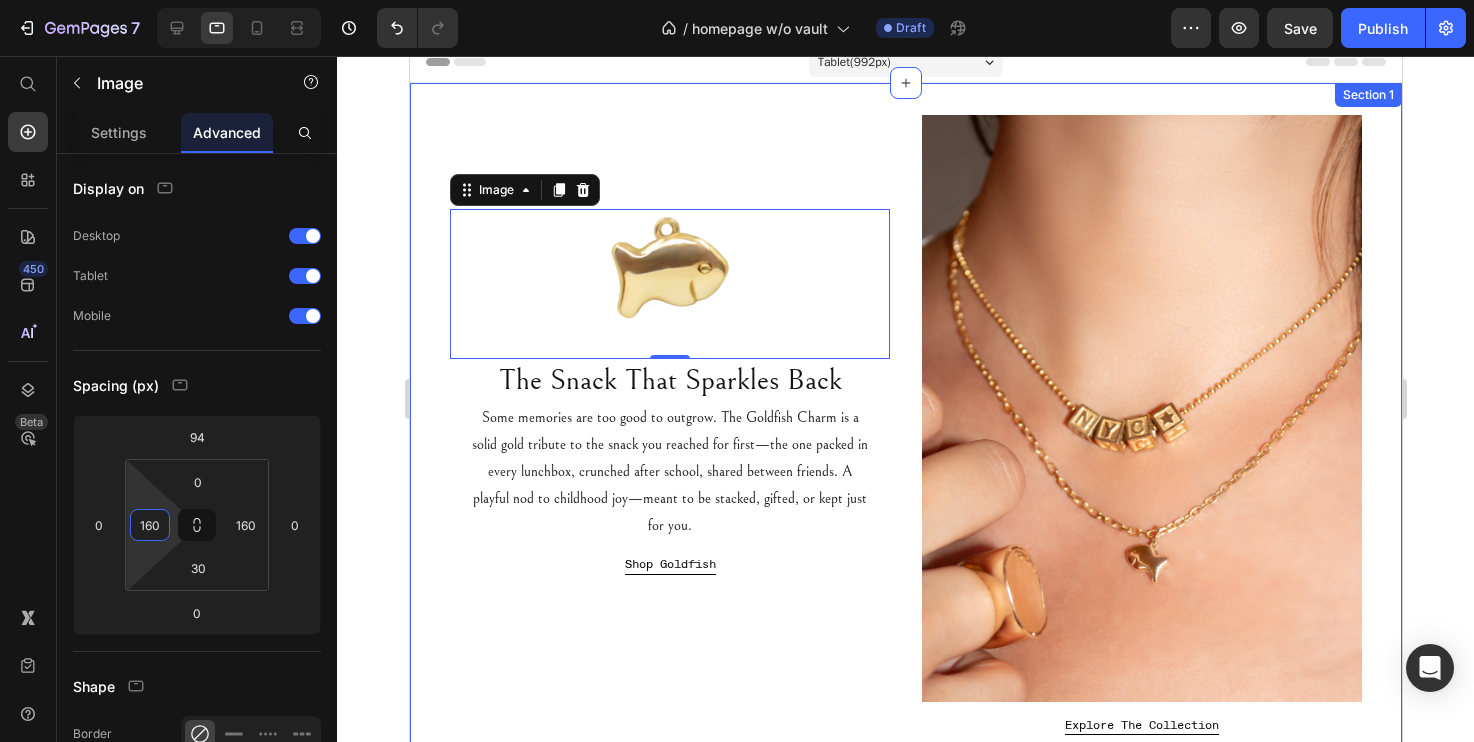click on "Image 0 The Snack That Sparkles Back Heading Some memories are too good to outgrow. The Goldfish Charm is a solid gold tribute to the snack you reached for first—the one packed in every lunchbox, crunched after school, shared between friends. A playful nod to childhood joy—meant to be stacked, gifted, or kept just for you. Text Block Shop Goldfish Button" at bounding box center (669, 425) 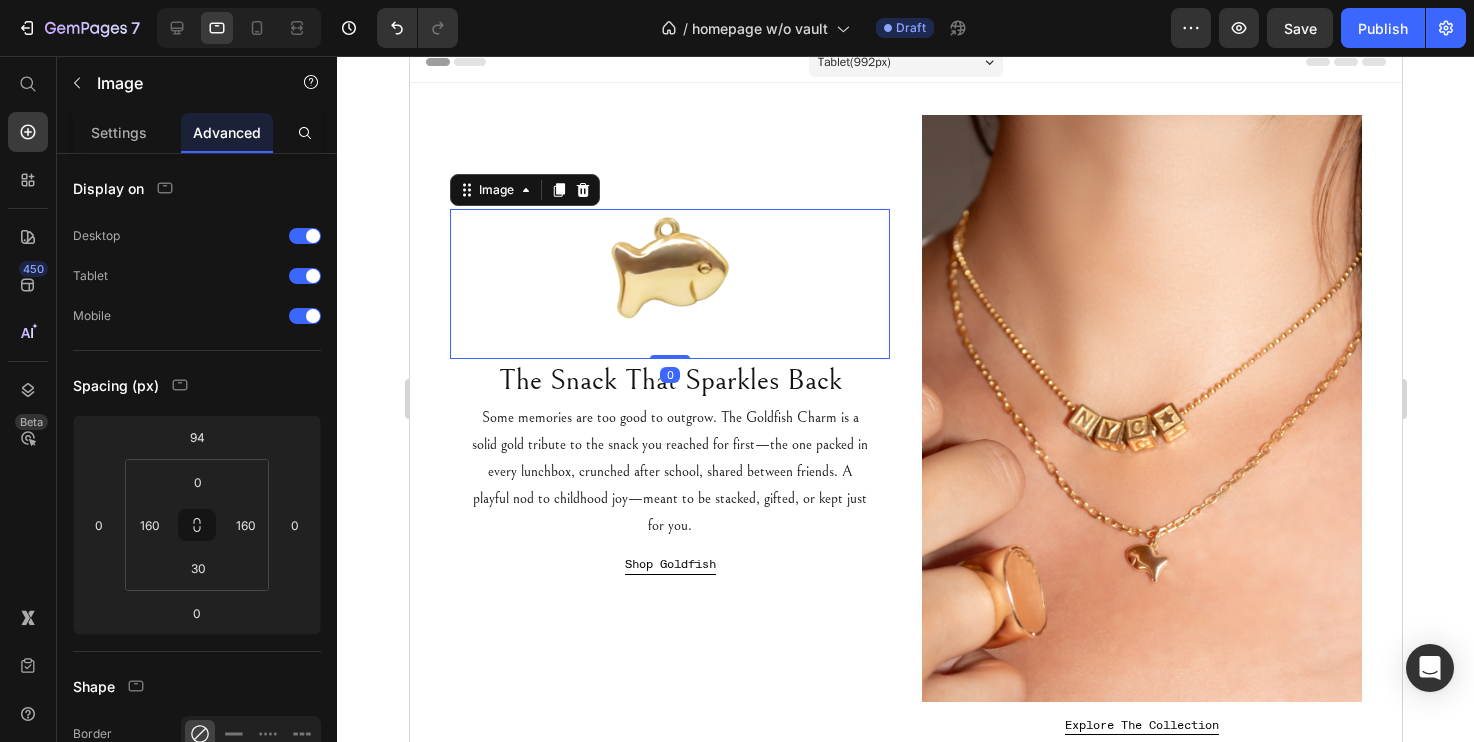click at bounding box center [669, 284] 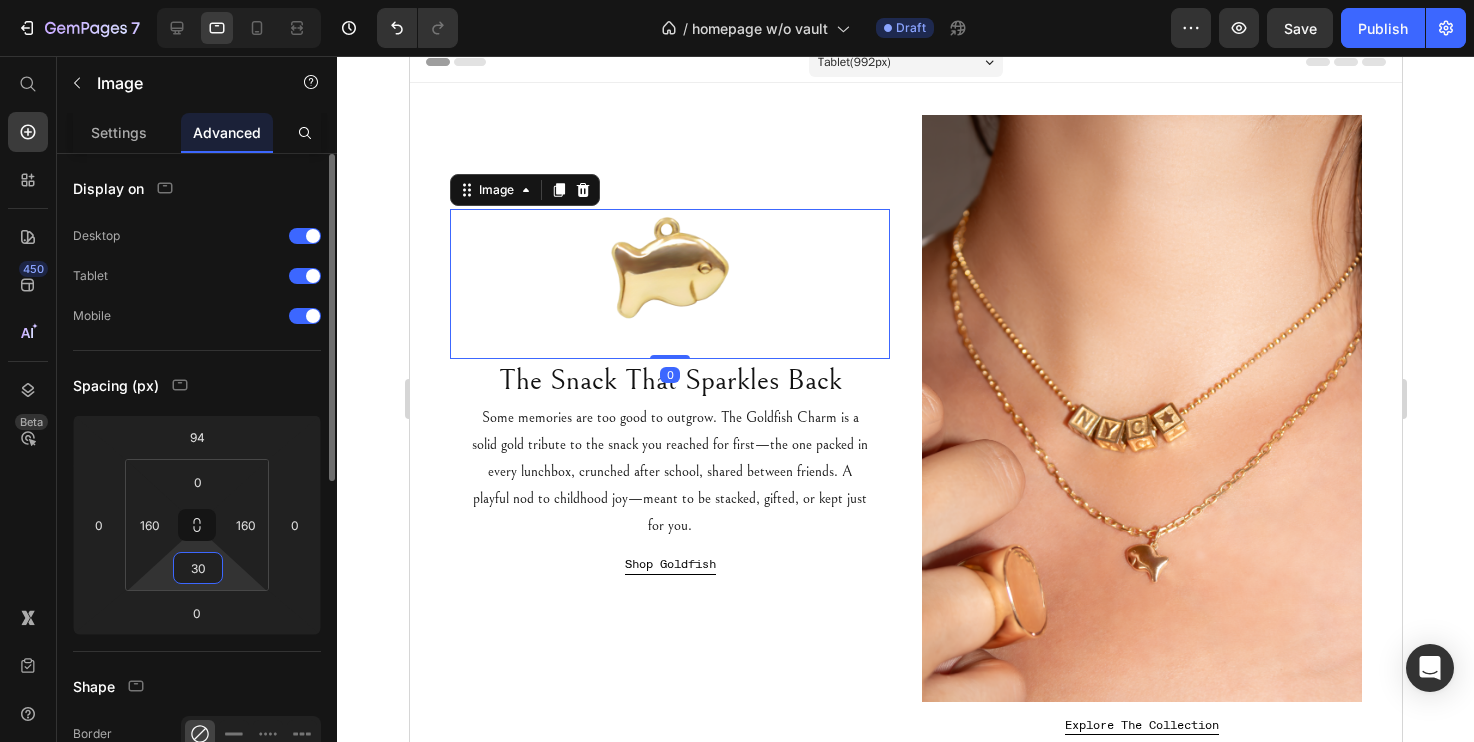click on "30" at bounding box center [198, 568] 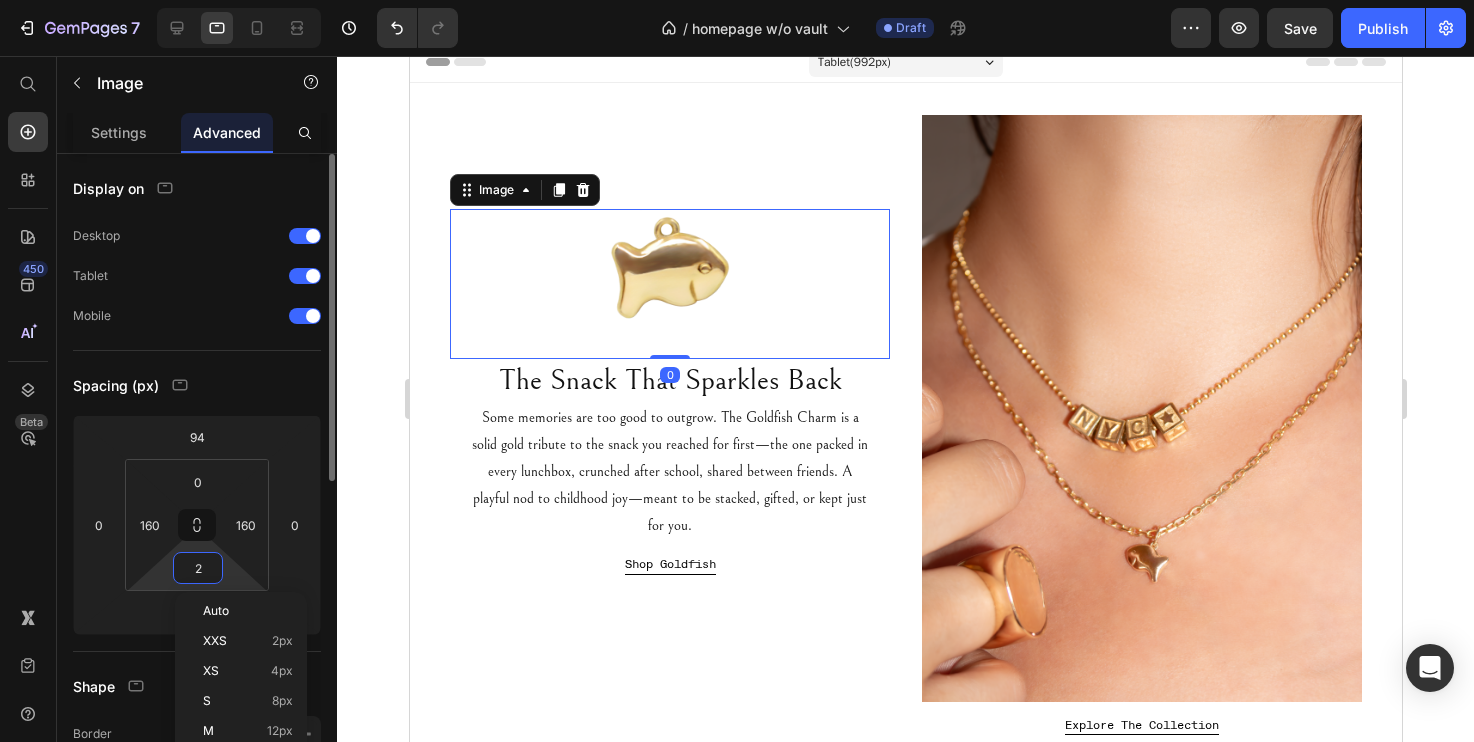 type on "20" 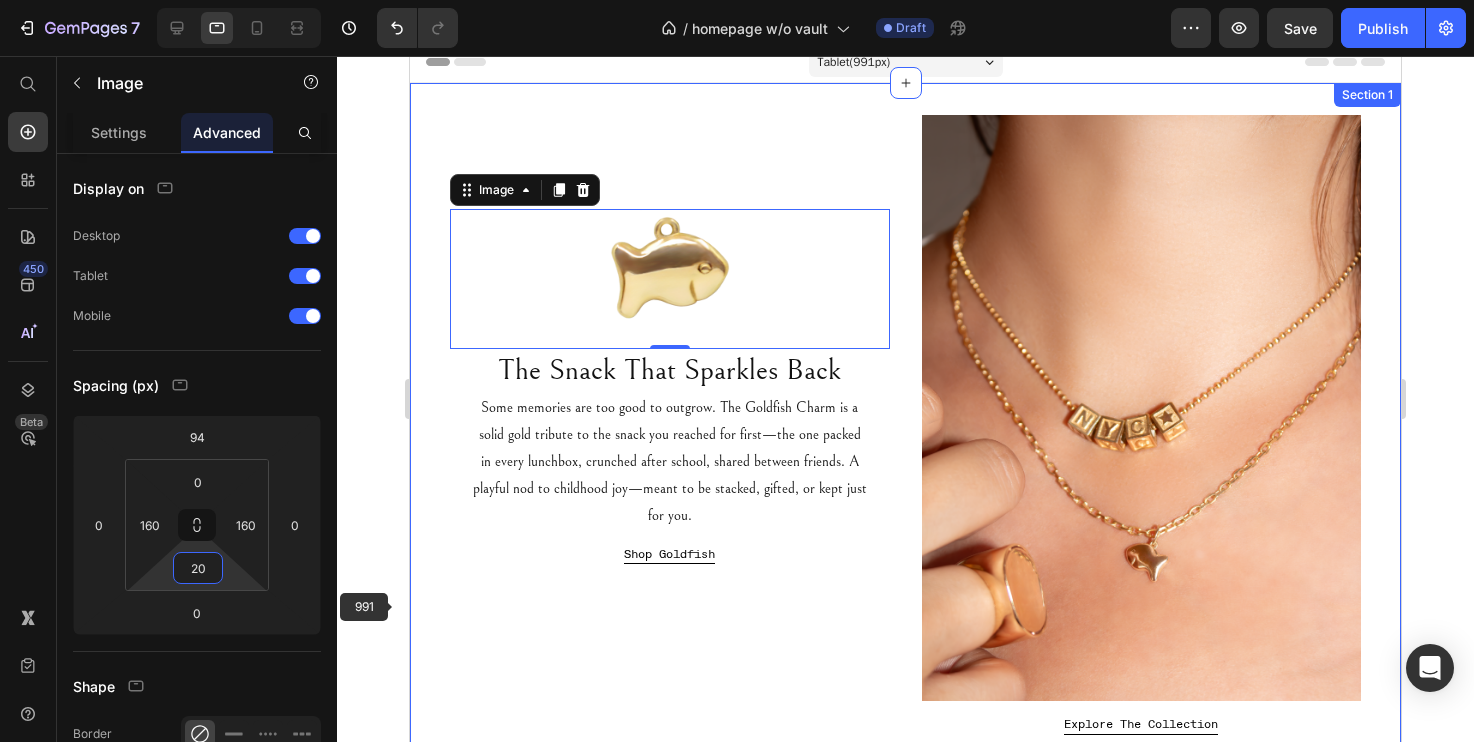 click on "Image 0 The Snack That Sparkles Back Heading Some memories are too good to outgrow. The Goldfish Charm is a solid gold tribute to the snack you reached for first—the one packed in every lunchbox, crunched after school, shared between friends. A playful nod to childhood joy—meant to be stacked, gifted, or kept just for you. Text Block Shop Goldfish Button" at bounding box center [670, 425] 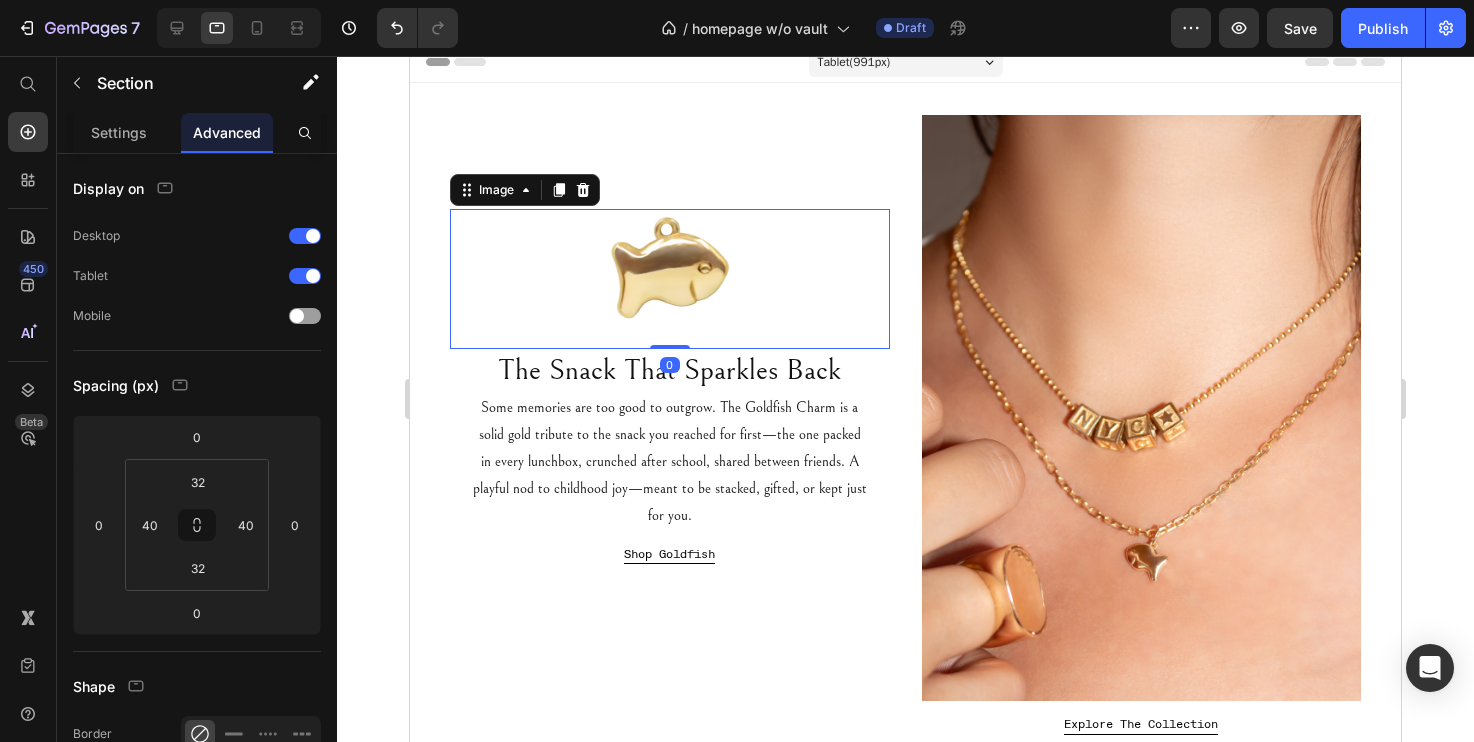 click at bounding box center (670, 279) 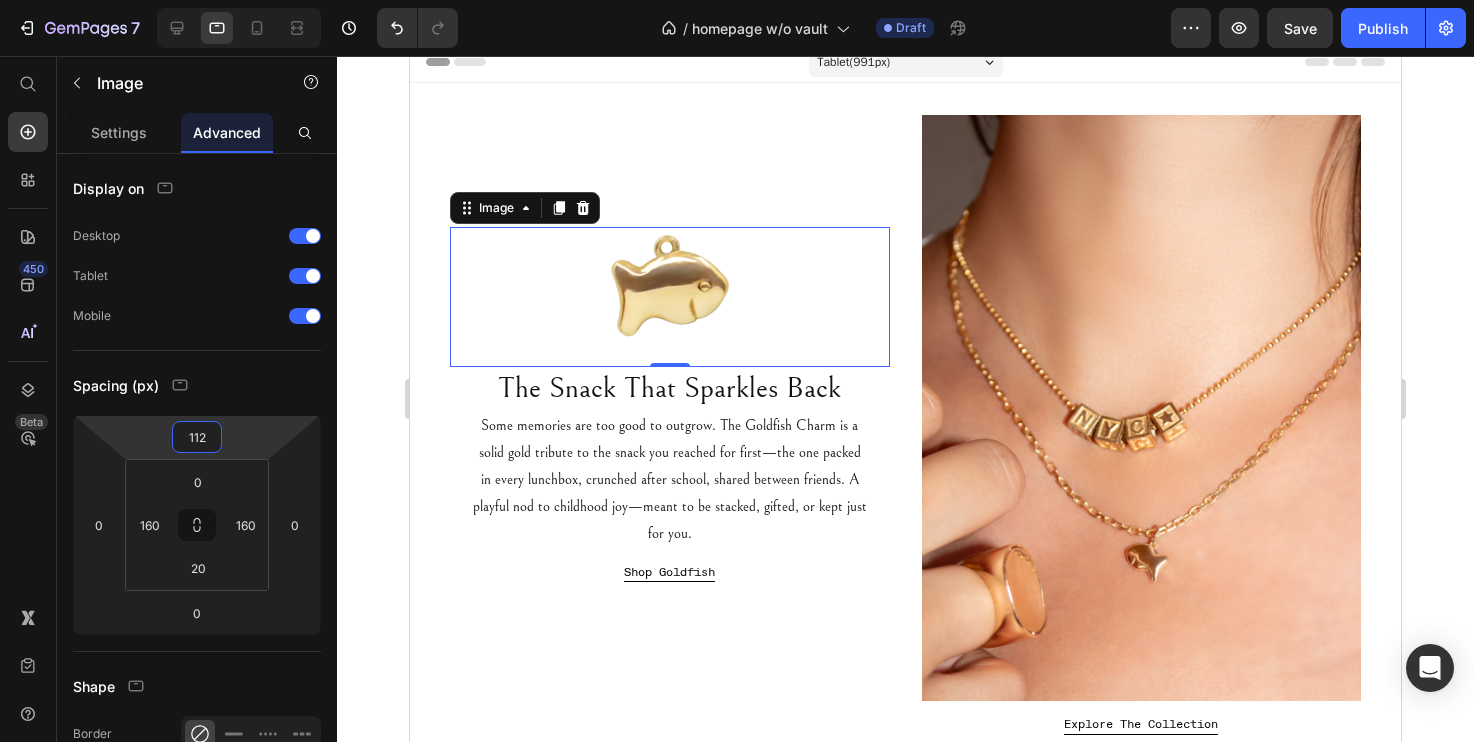 type on "110" 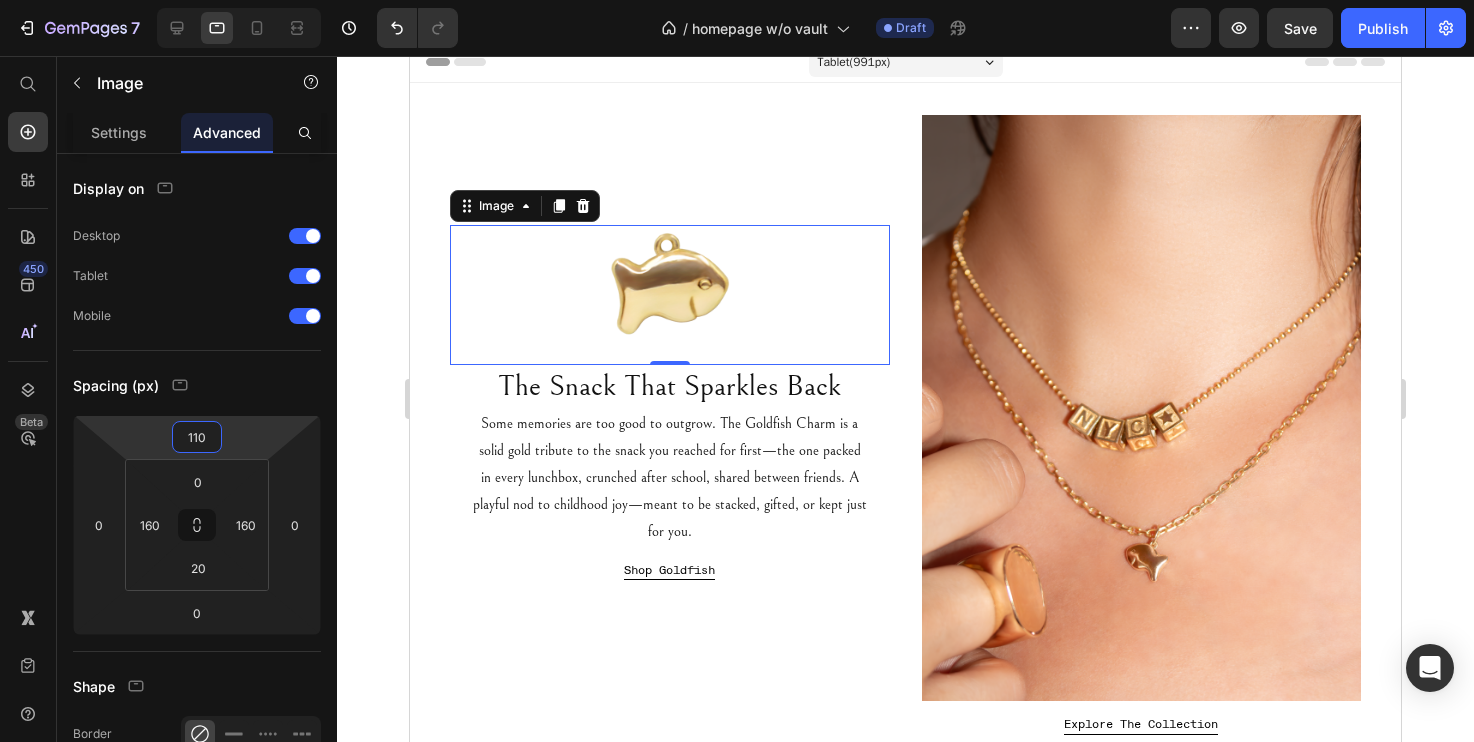 click on "7  Version history  /  homepage w/o vault Draft Preview  Save   Publish  450 Beta Start with Sections Elements Hero Section Product Detail Brands Trusted Badges Guarantee Product Breakdown How to use Testimonials Compare Bundle FAQs Social Proof Brand Story Product List Collection Blog List Contact Sticky Add to Cart Custom Footer Browse Library 450 Layout
Row
Row
Row
Row Text
Heading
Text Block Button
Button
Button
Sticky Back to top Media
Image
Image" at bounding box center [737, 0] 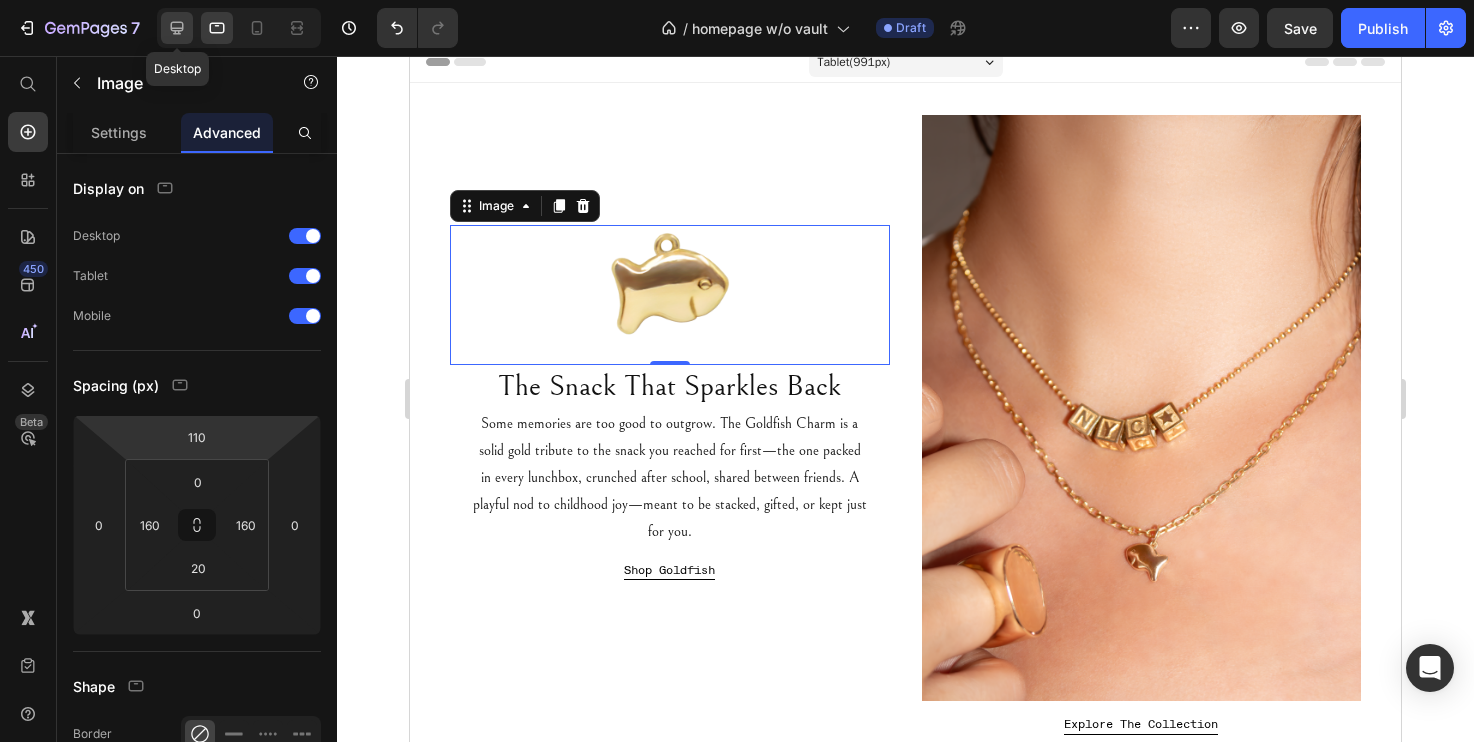 click 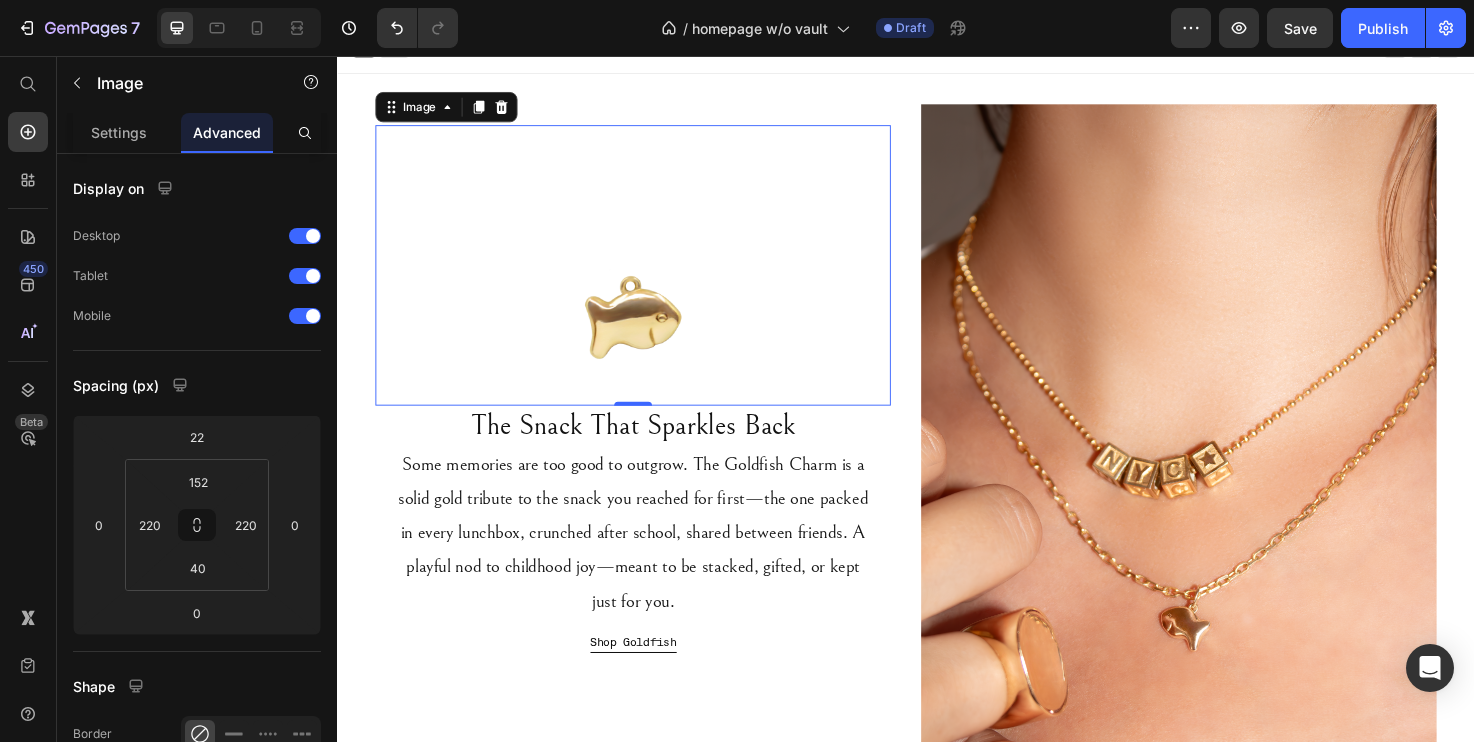 scroll, scrollTop: 25, scrollLeft: 0, axis: vertical 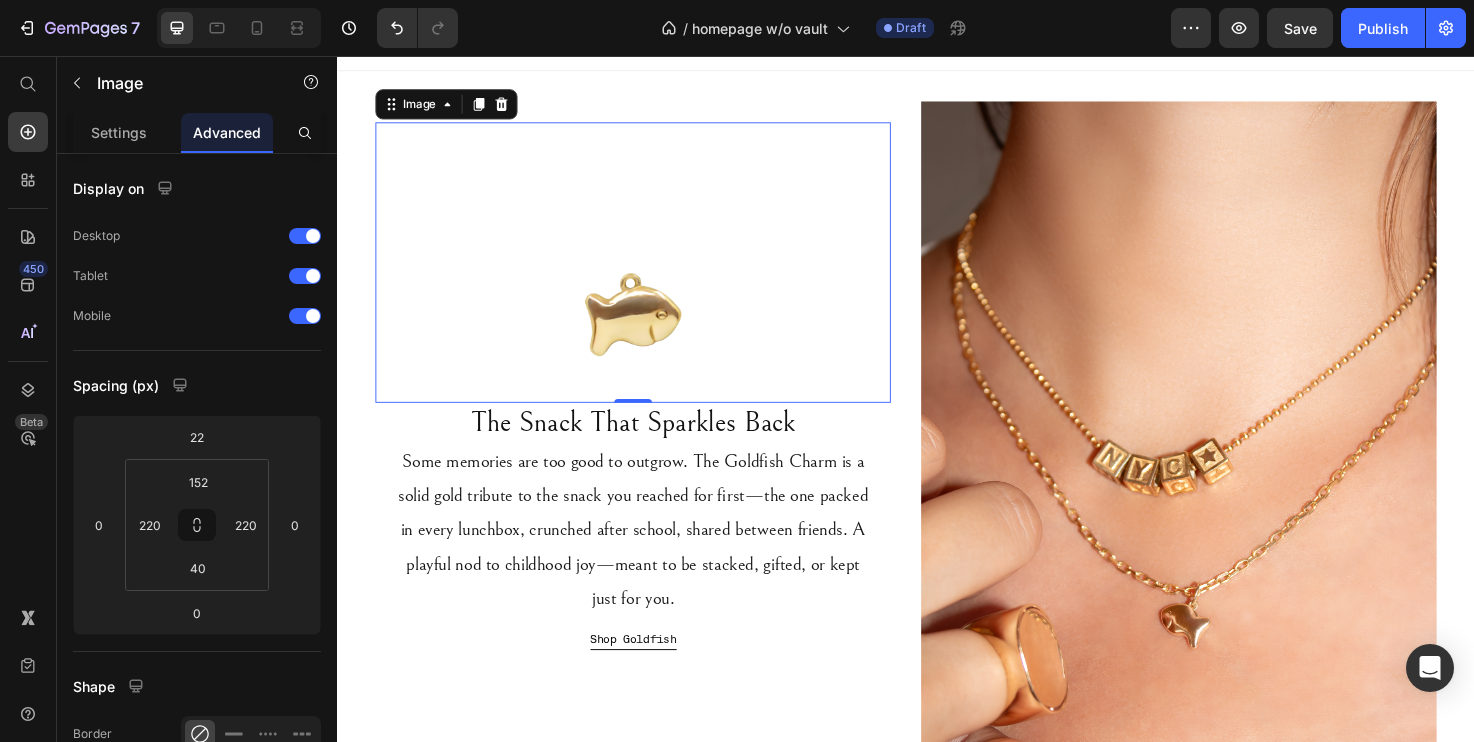 click at bounding box center (649, 274) 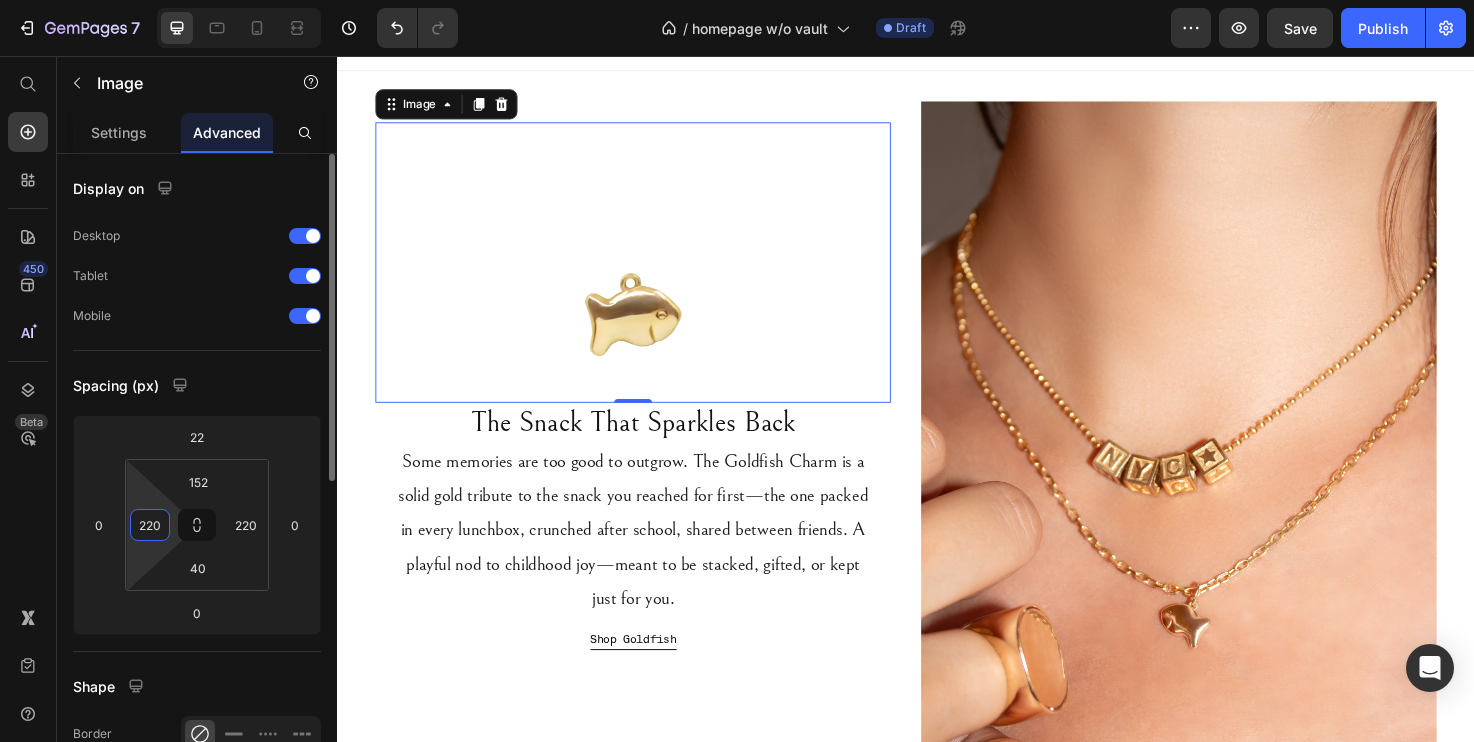 click on "220" at bounding box center [150, 525] 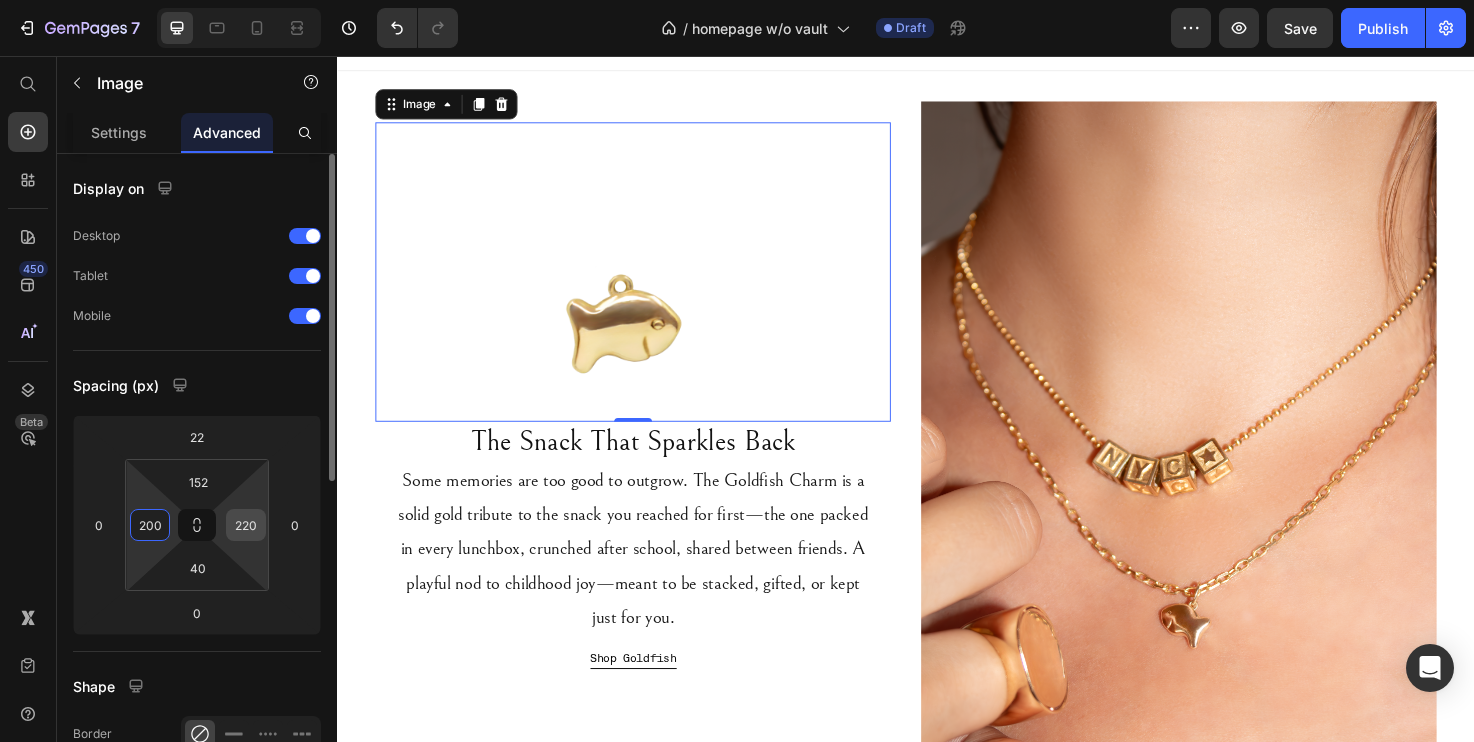 type on "200" 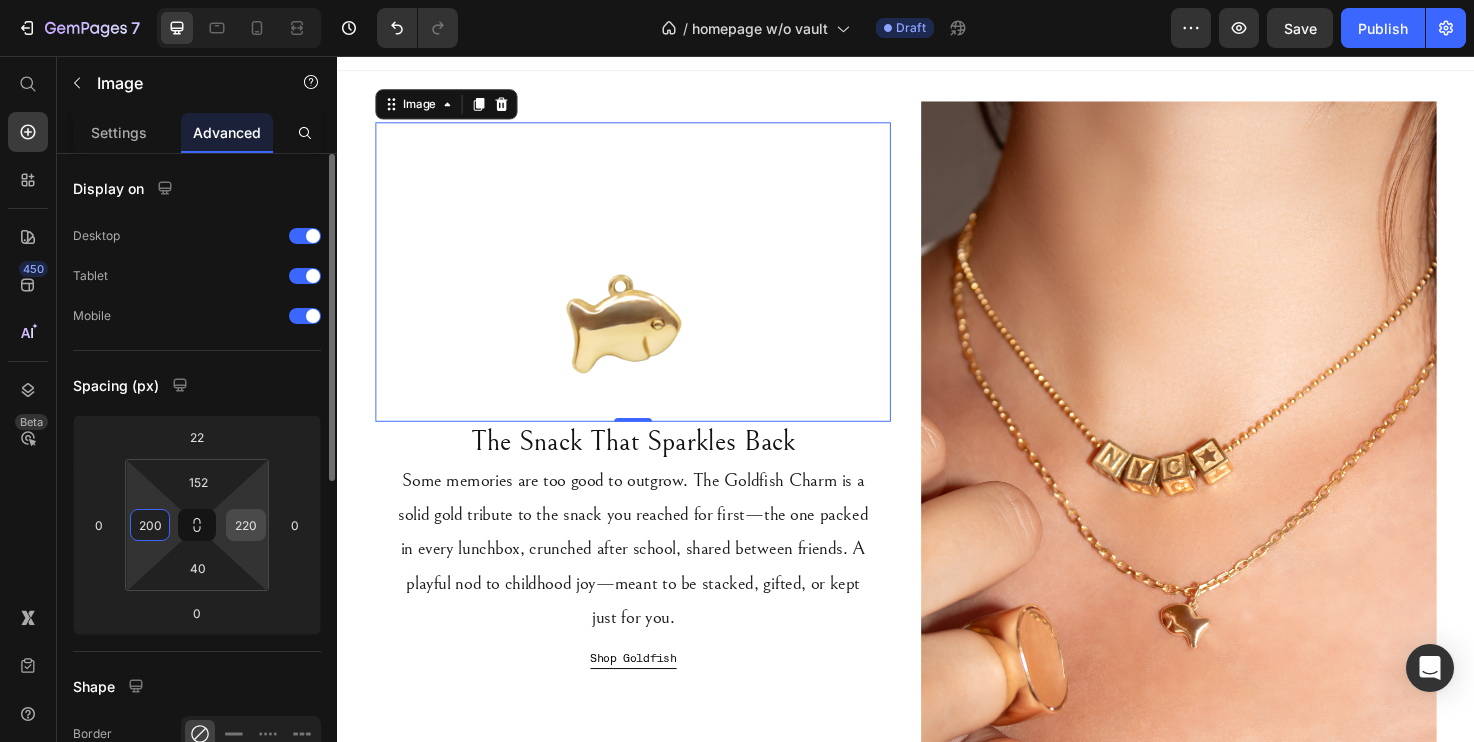 click on "220" at bounding box center [246, 525] 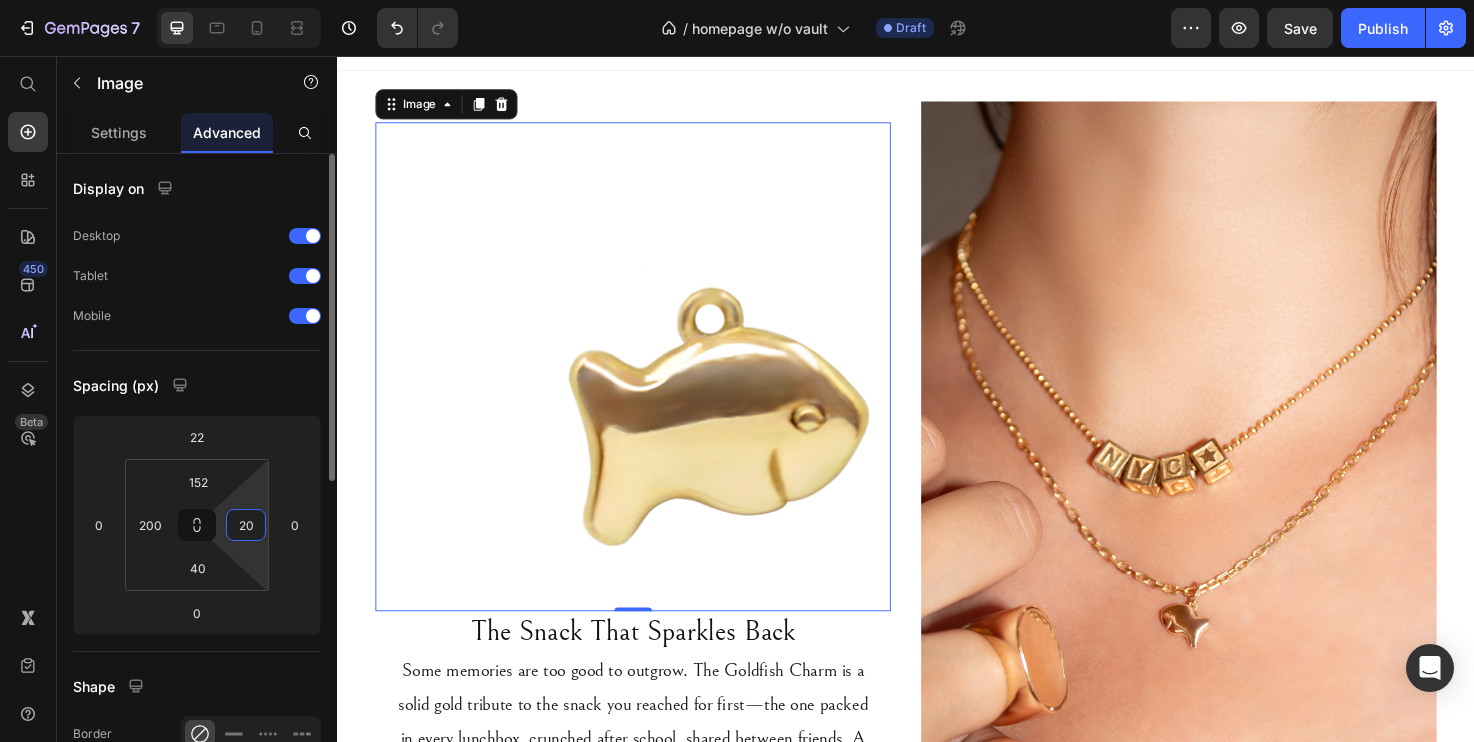 type on "200" 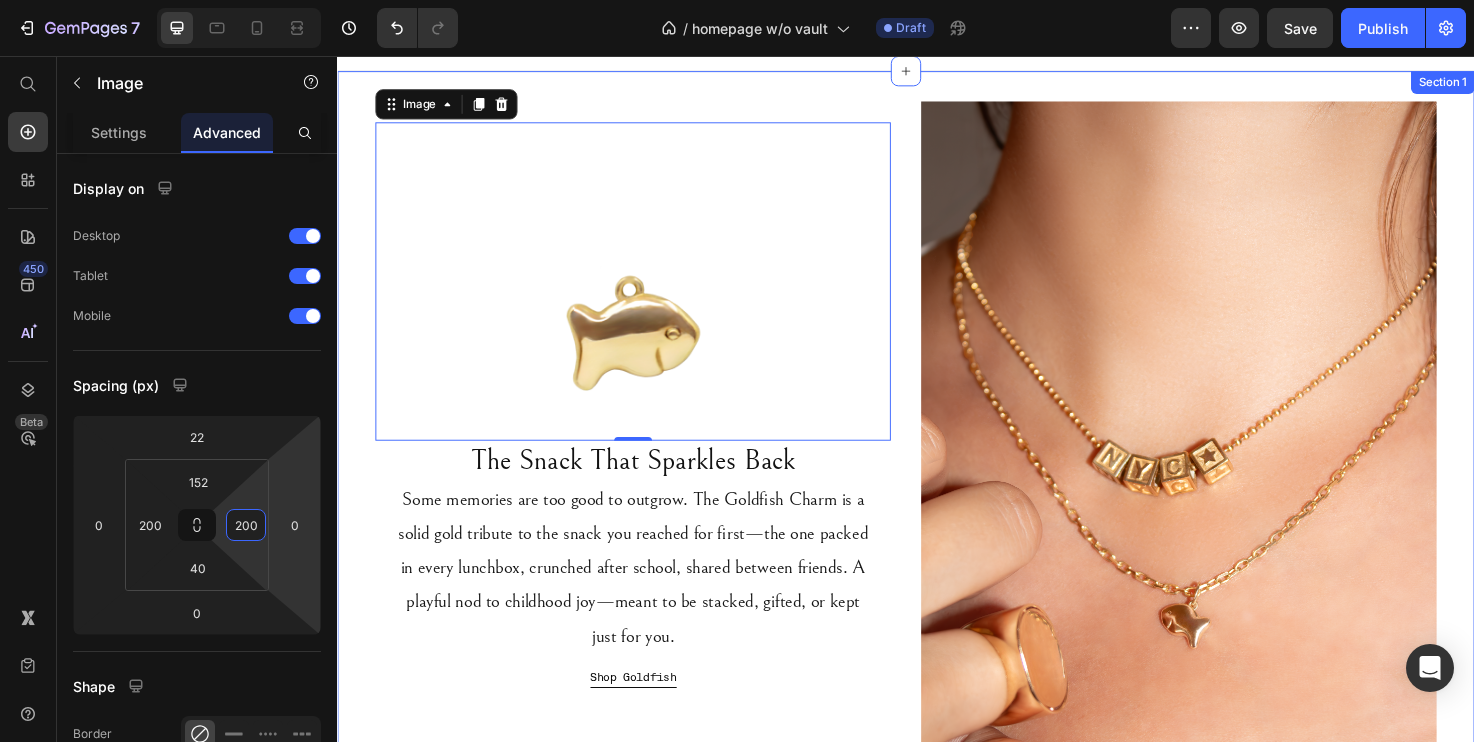 click on "The Snack That Sparkles Back" at bounding box center [649, 483] 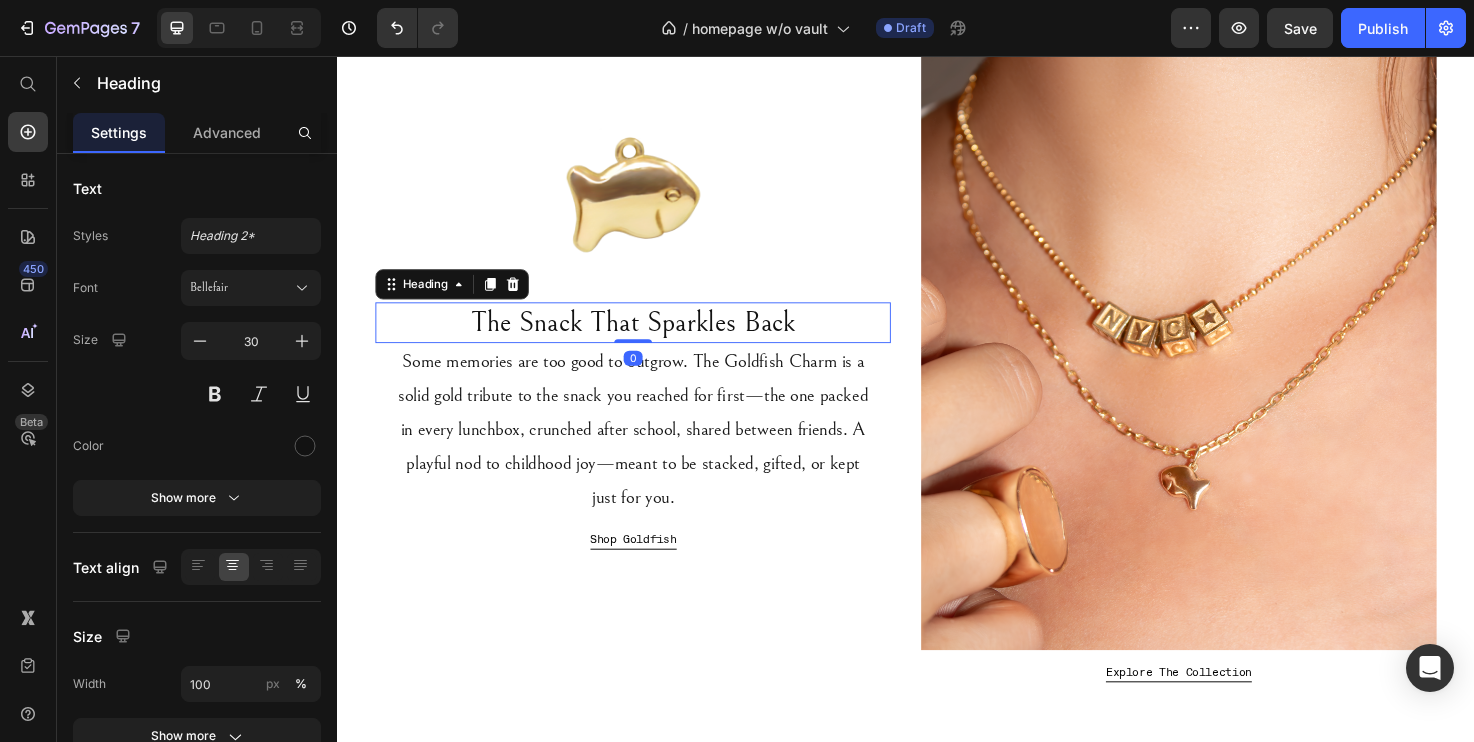 scroll, scrollTop: 182, scrollLeft: 0, axis: vertical 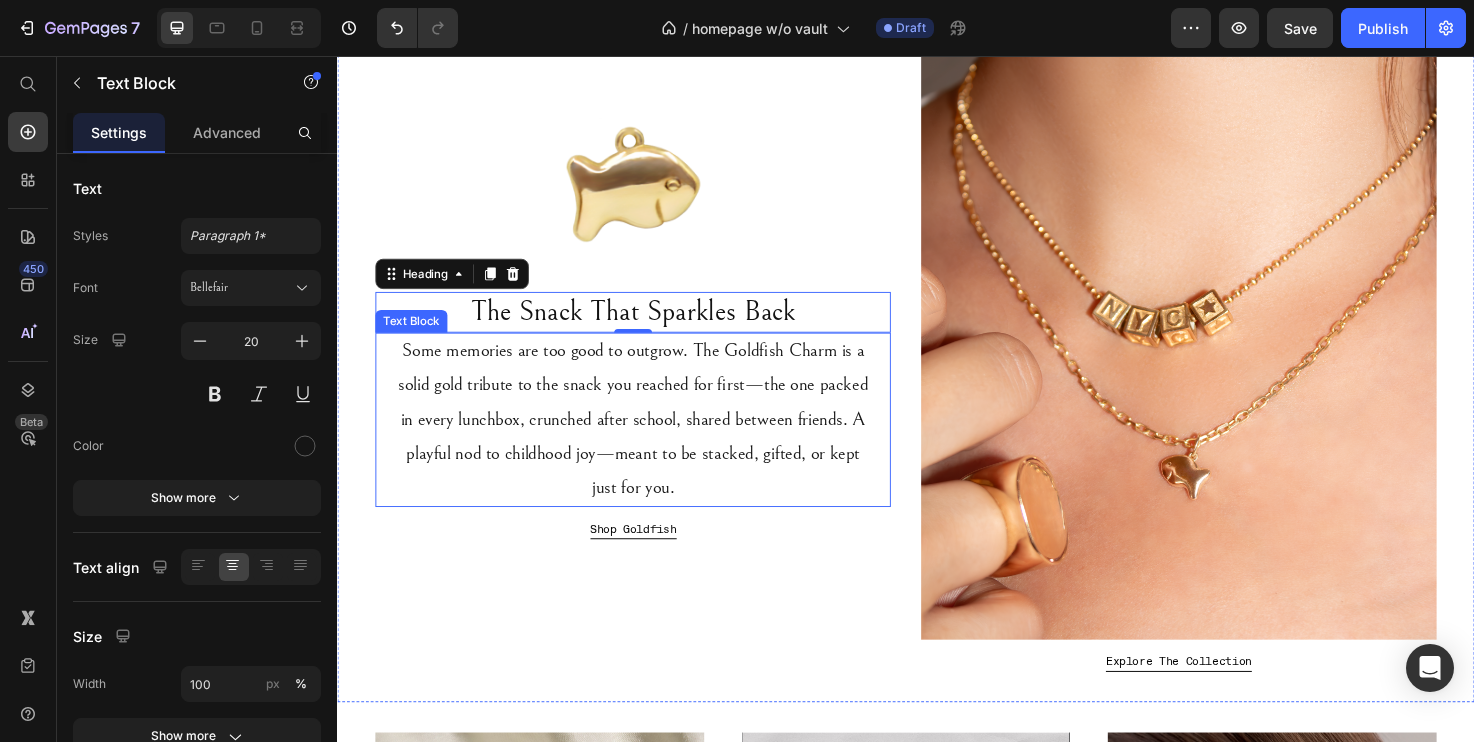 click on "Some memories are too good to outgrow. The Goldfish Charm is a solid gold tribute to the snack you reached for first—the one packed in every lunchbox, crunched after school, shared between friends. A playful nod to childhood joy—meant to be stacked, gifted, or kept just for you." at bounding box center (649, 440) 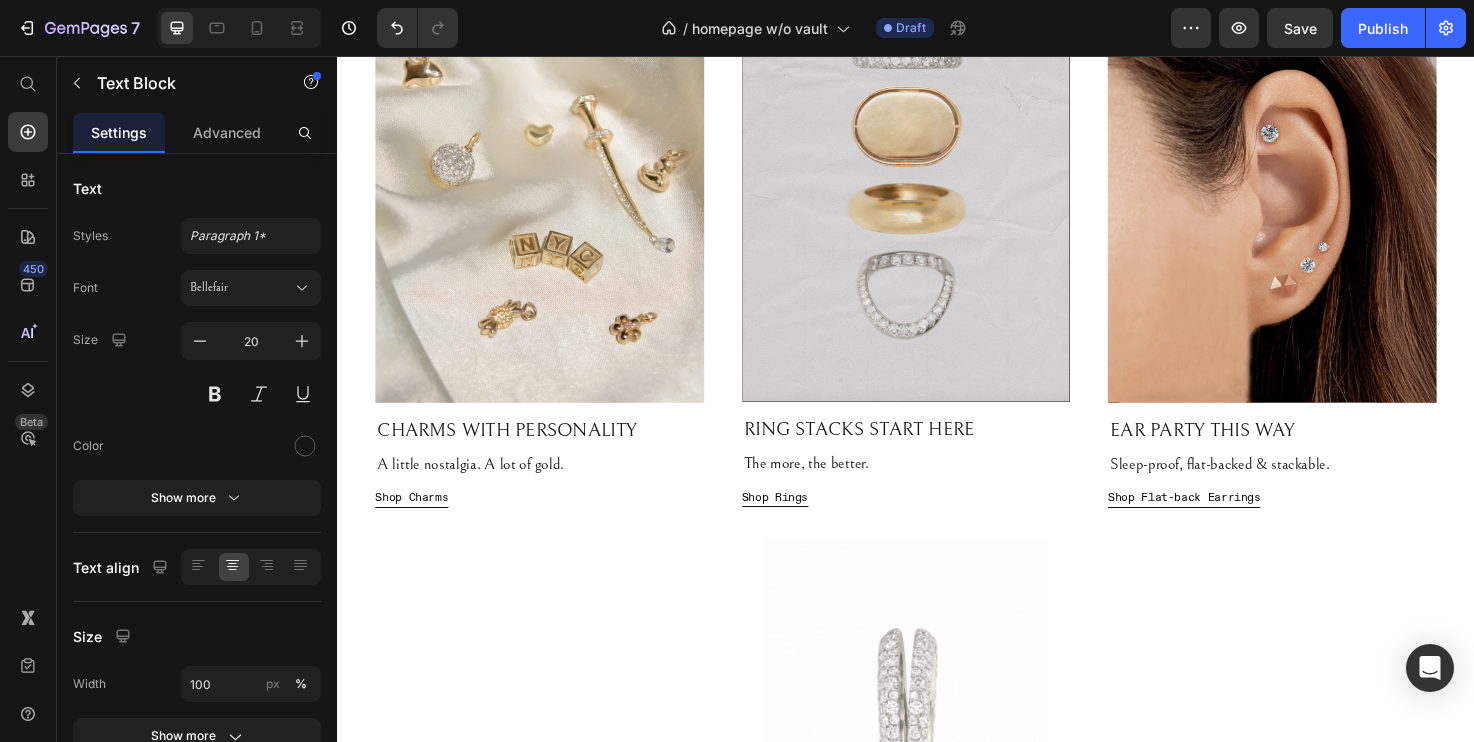 scroll, scrollTop: 999, scrollLeft: 0, axis: vertical 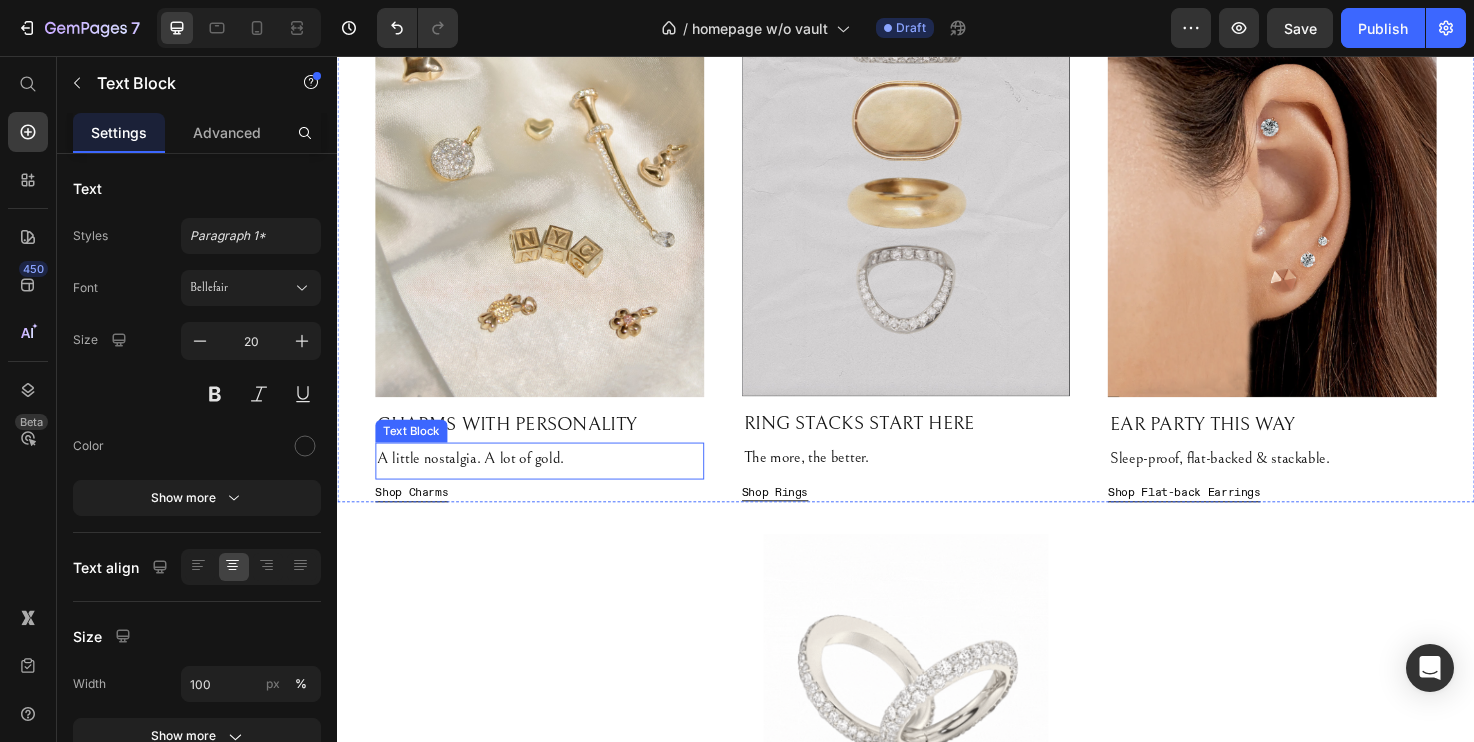 click on "A little nostalgia. A lot of gold." at bounding box center [550, 481] 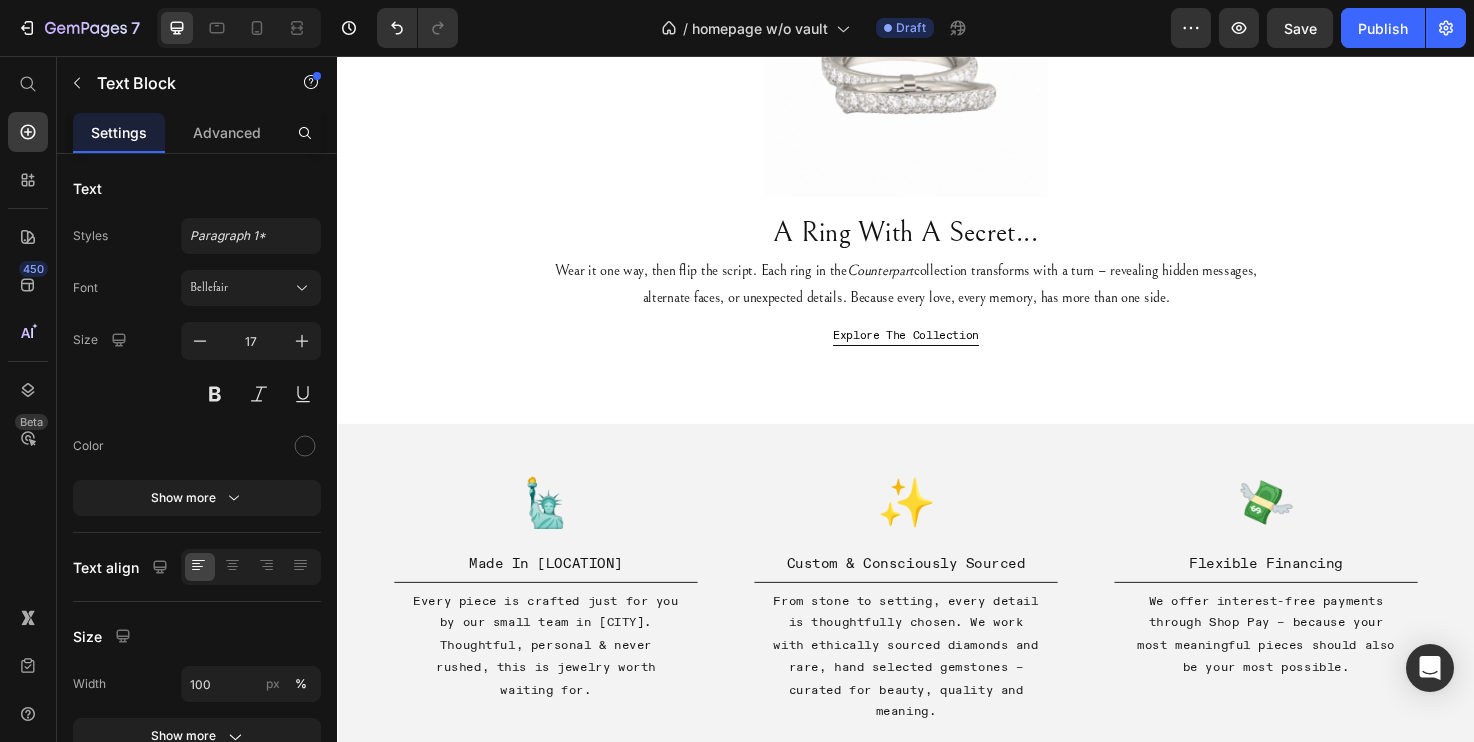 scroll, scrollTop: 1544, scrollLeft: 0, axis: vertical 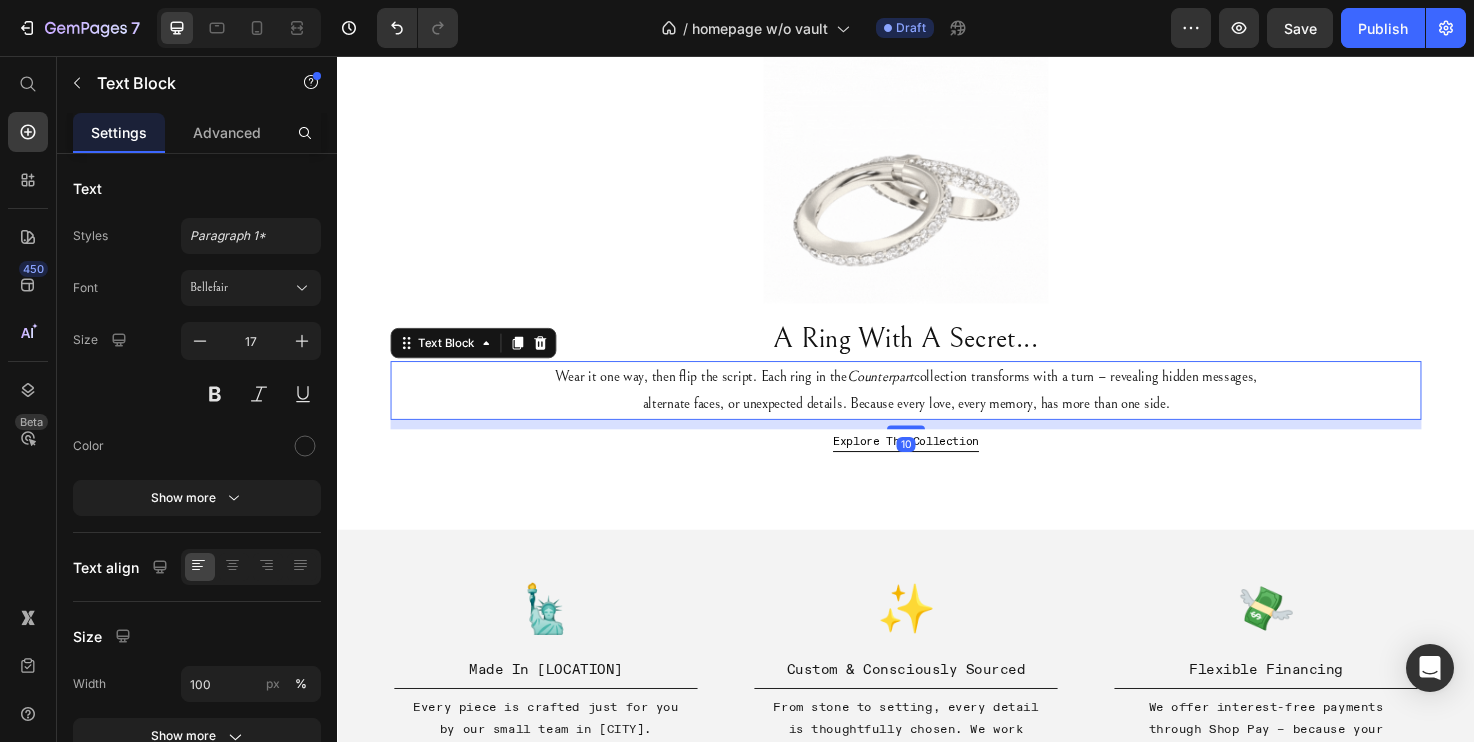 click on "Wear it one way, then flip the script. Each ring in the Counterpart collection transforms with a turn – revealing hidden messages, alternate faces, or unexpected details. Because every love, every memory, has more than one side." at bounding box center (937, 409) 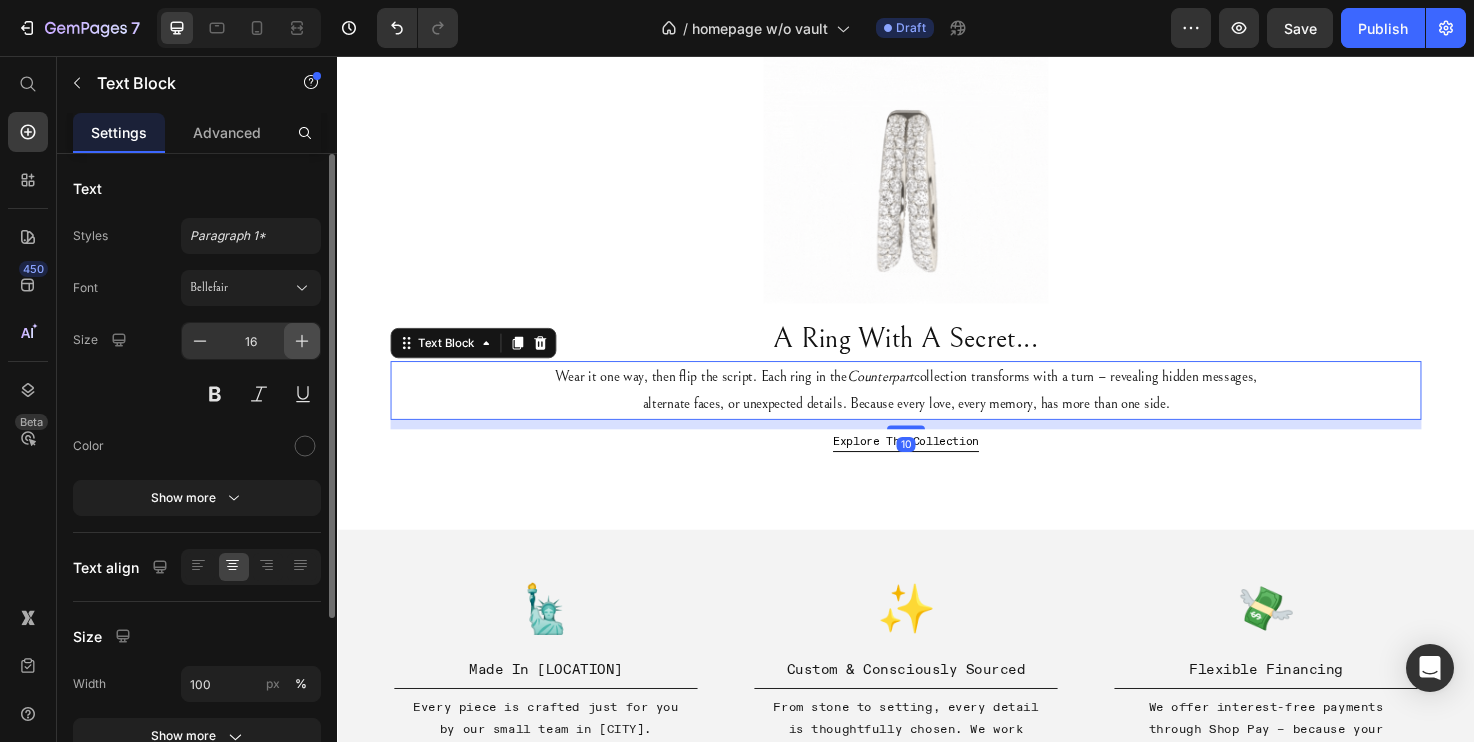 click 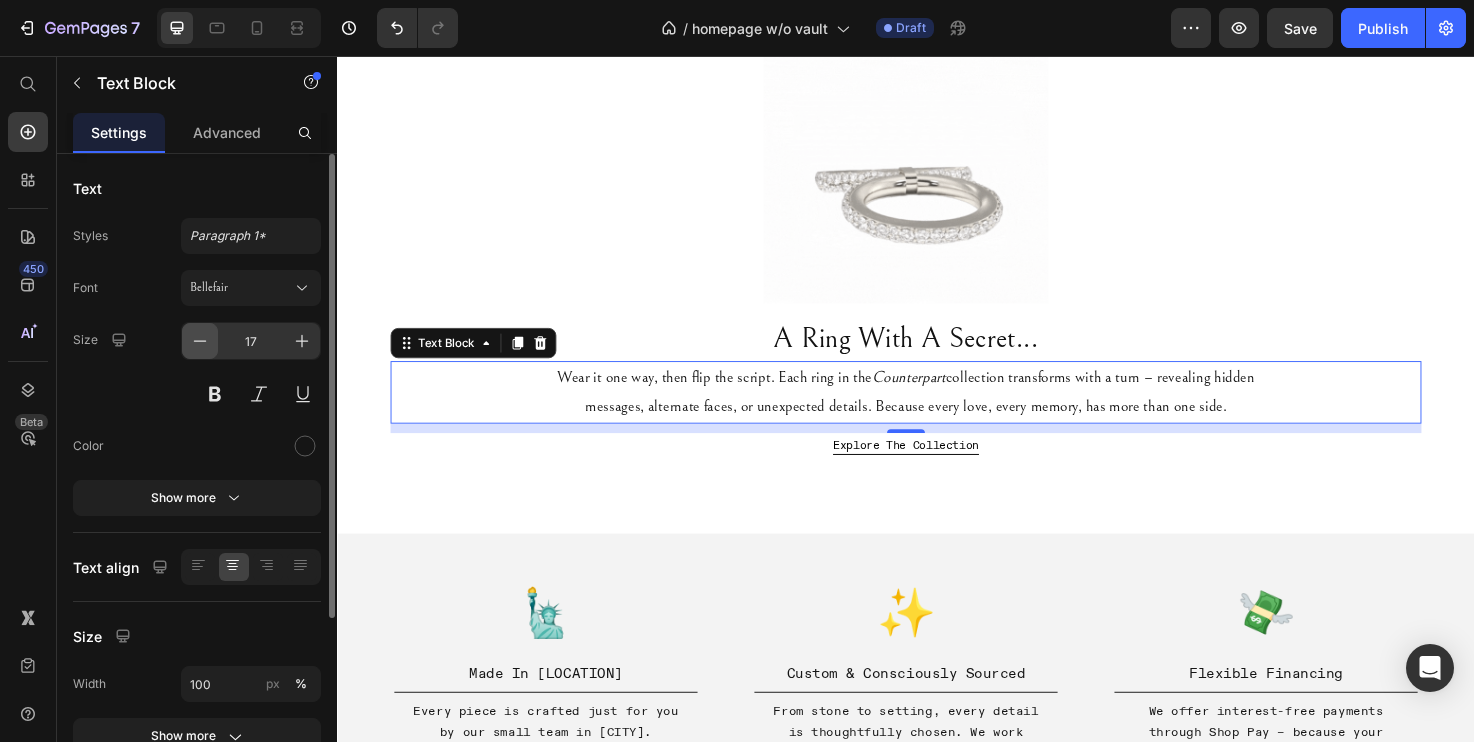 click 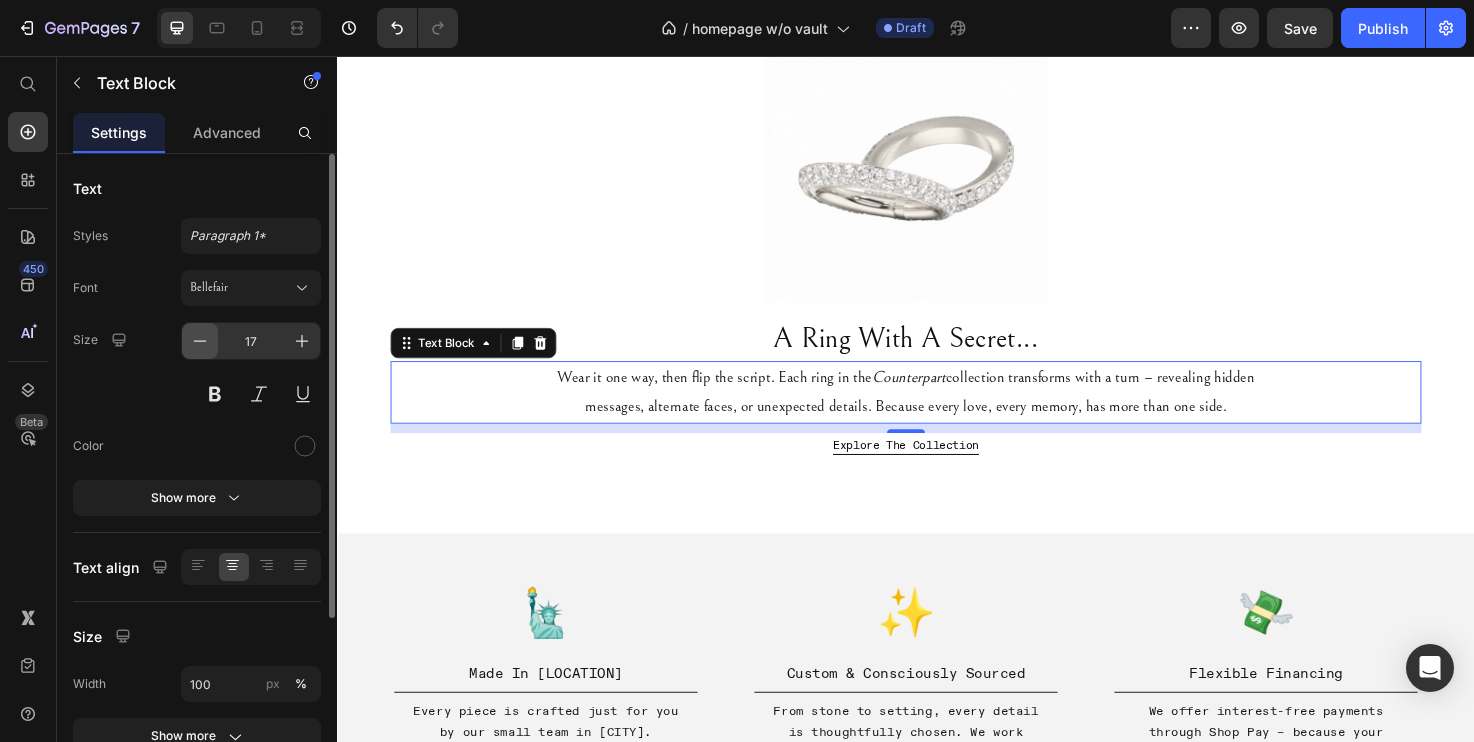 type on "16" 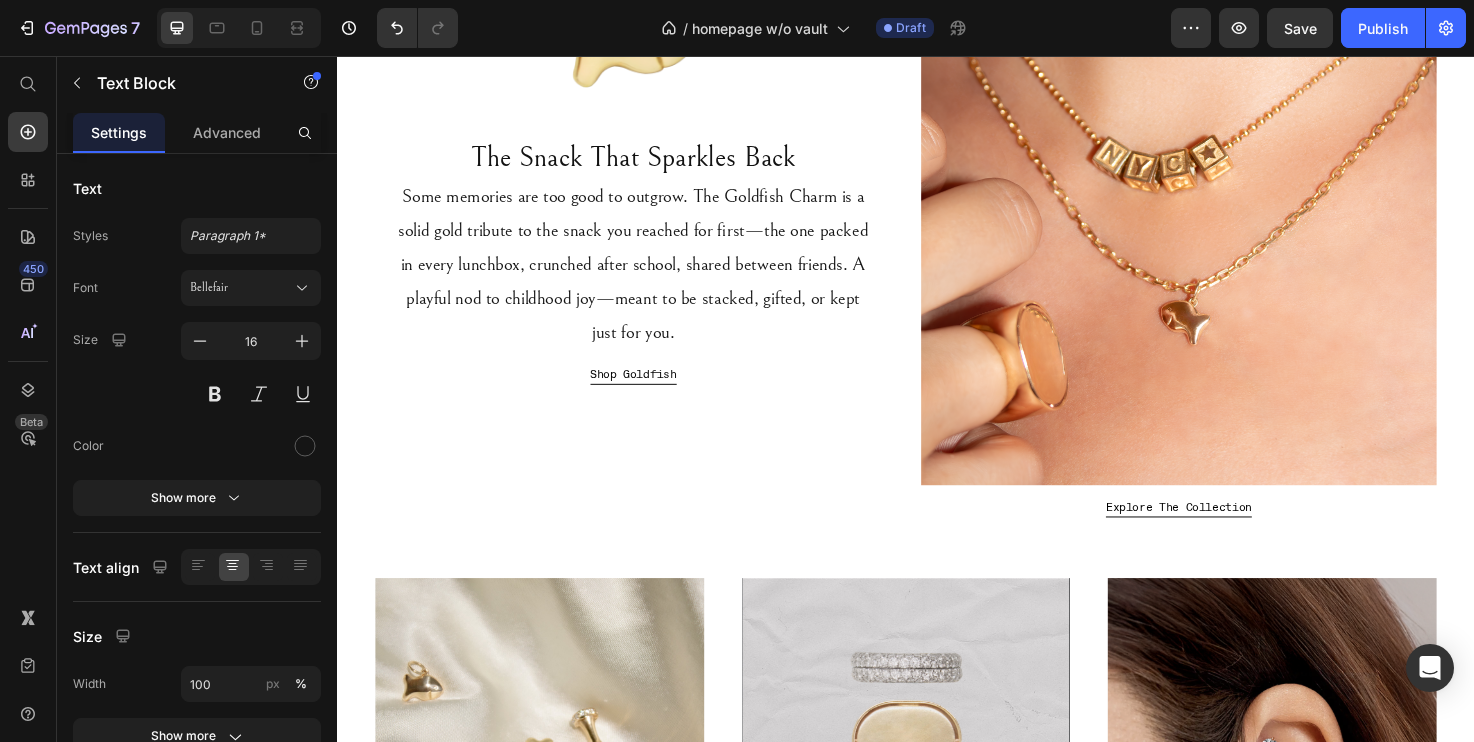 scroll, scrollTop: 328, scrollLeft: 0, axis: vertical 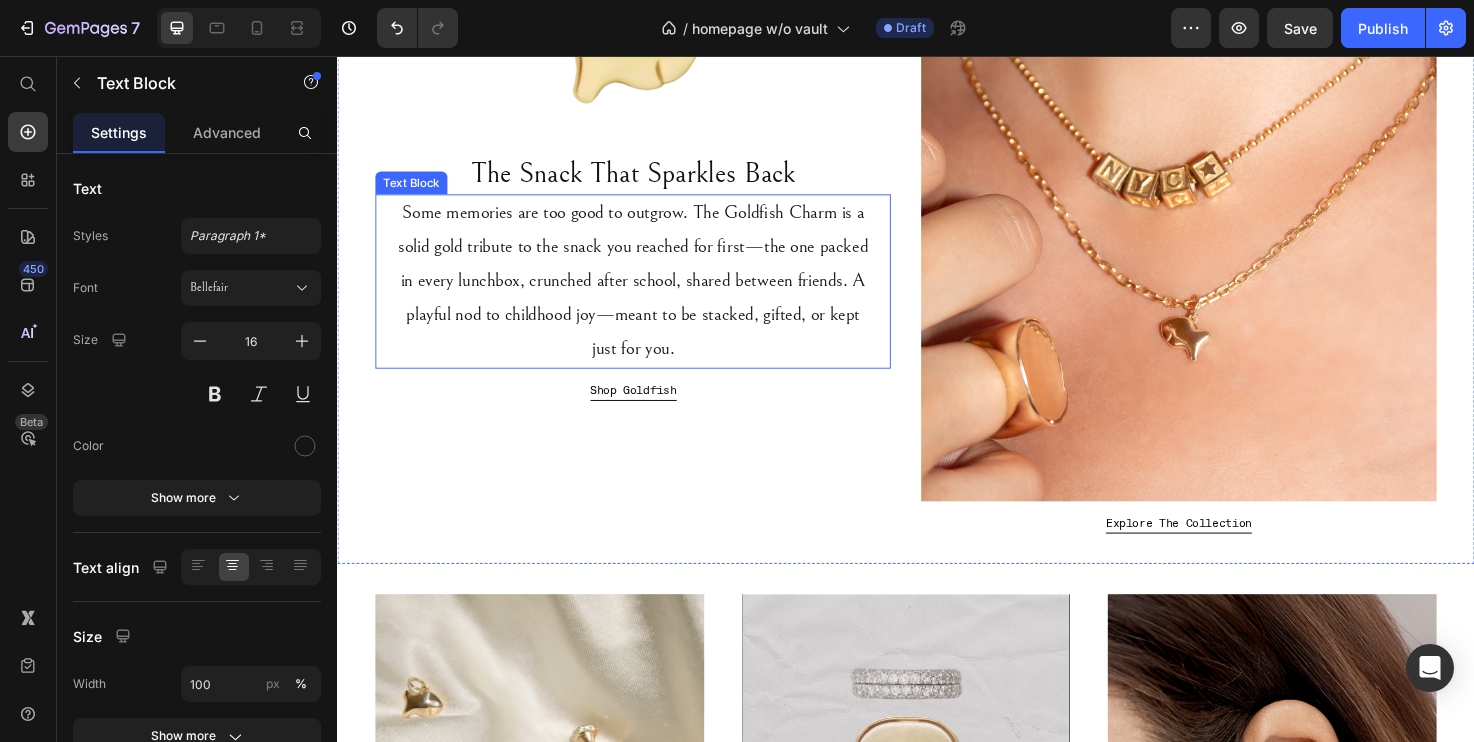 click on "Some memories are too good to outgrow. The Goldfish Charm is a solid gold tribute to the snack you reached for first—the one packed in every lunchbox, crunched after school, shared between friends. A playful nod to childhood joy—meant to be stacked, gifted, or kept just for you." at bounding box center (649, 294) 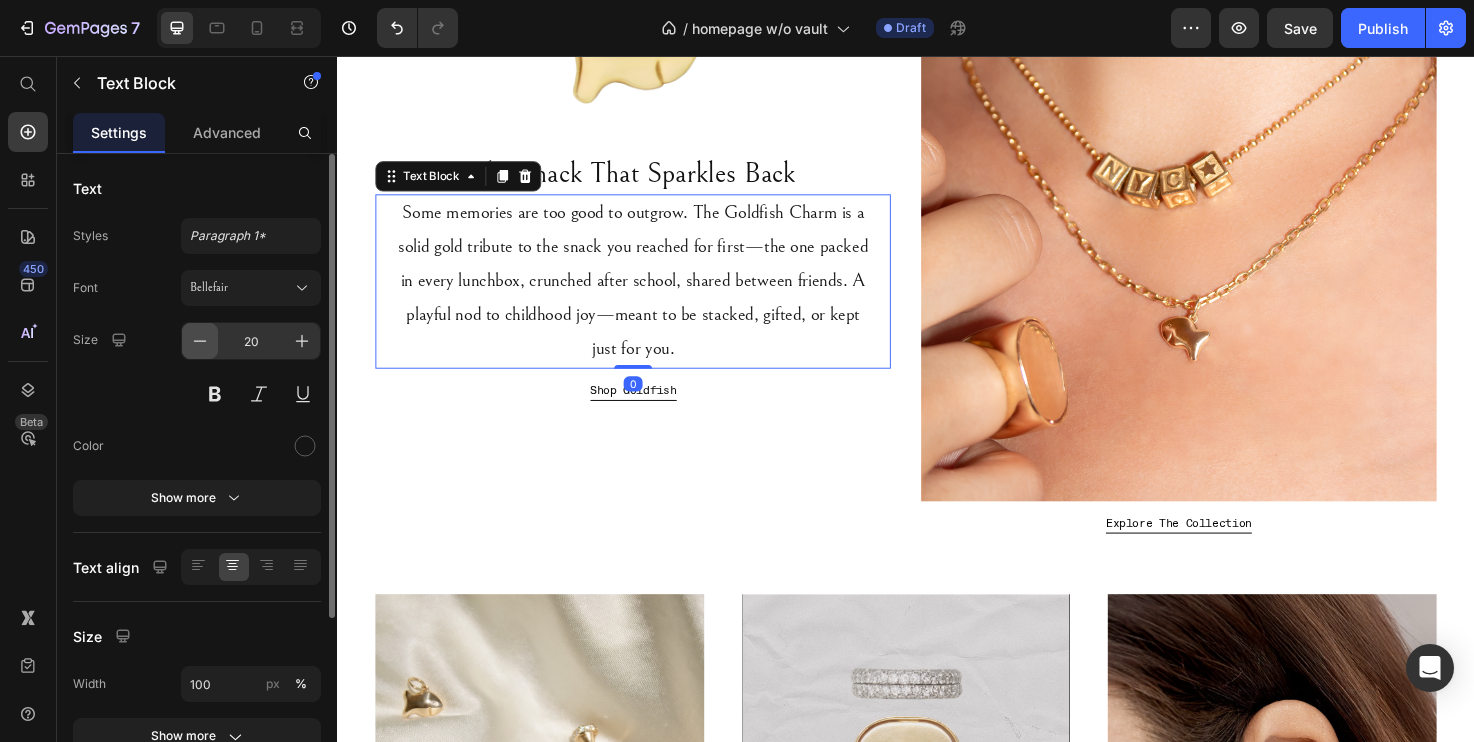 click 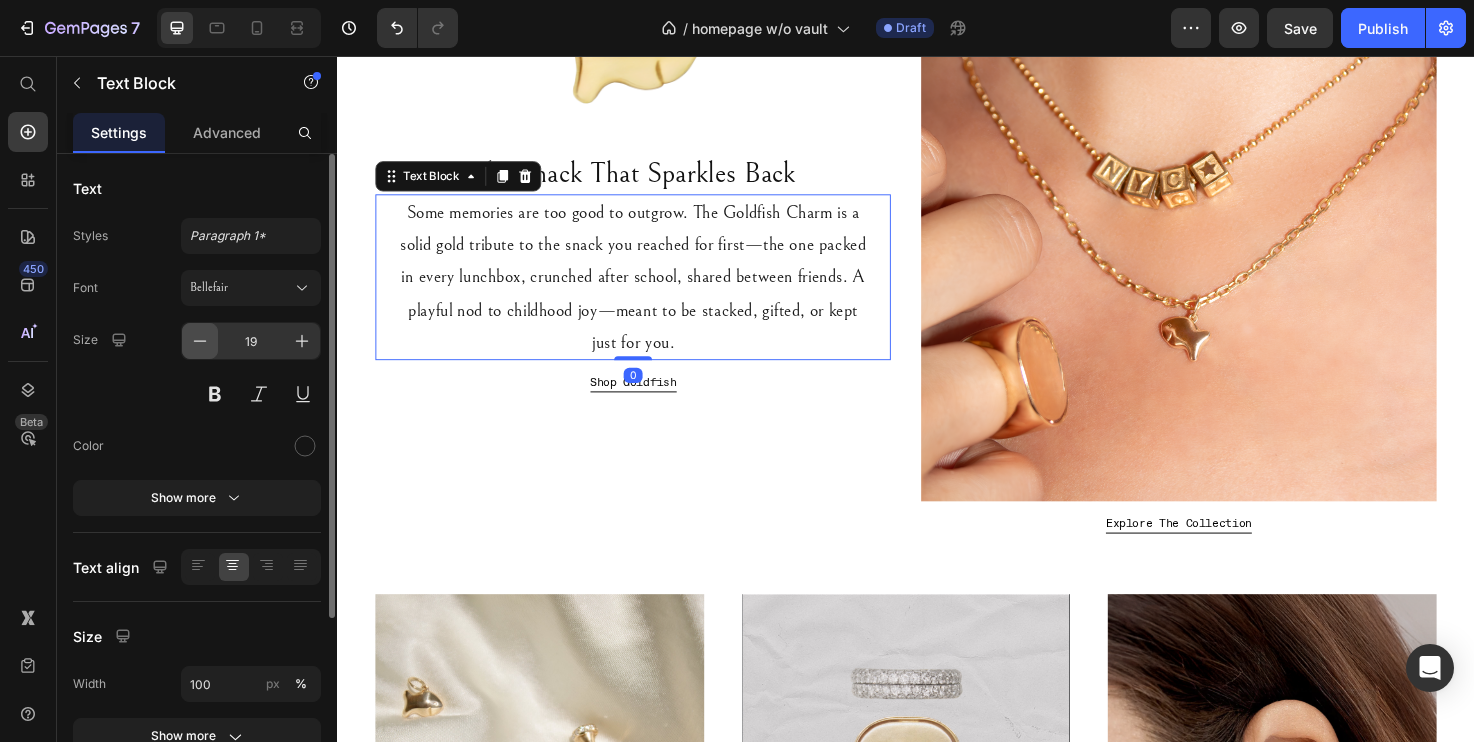 click 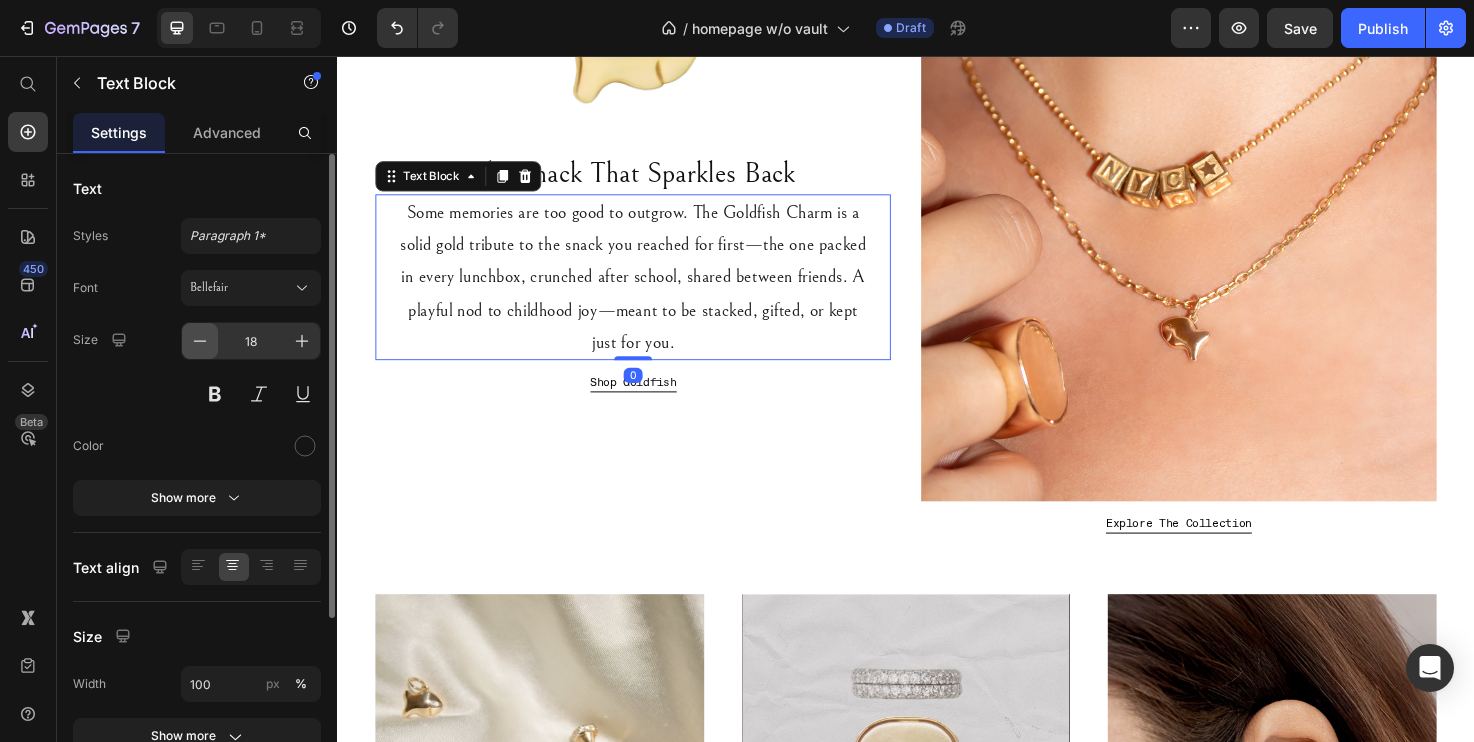 click 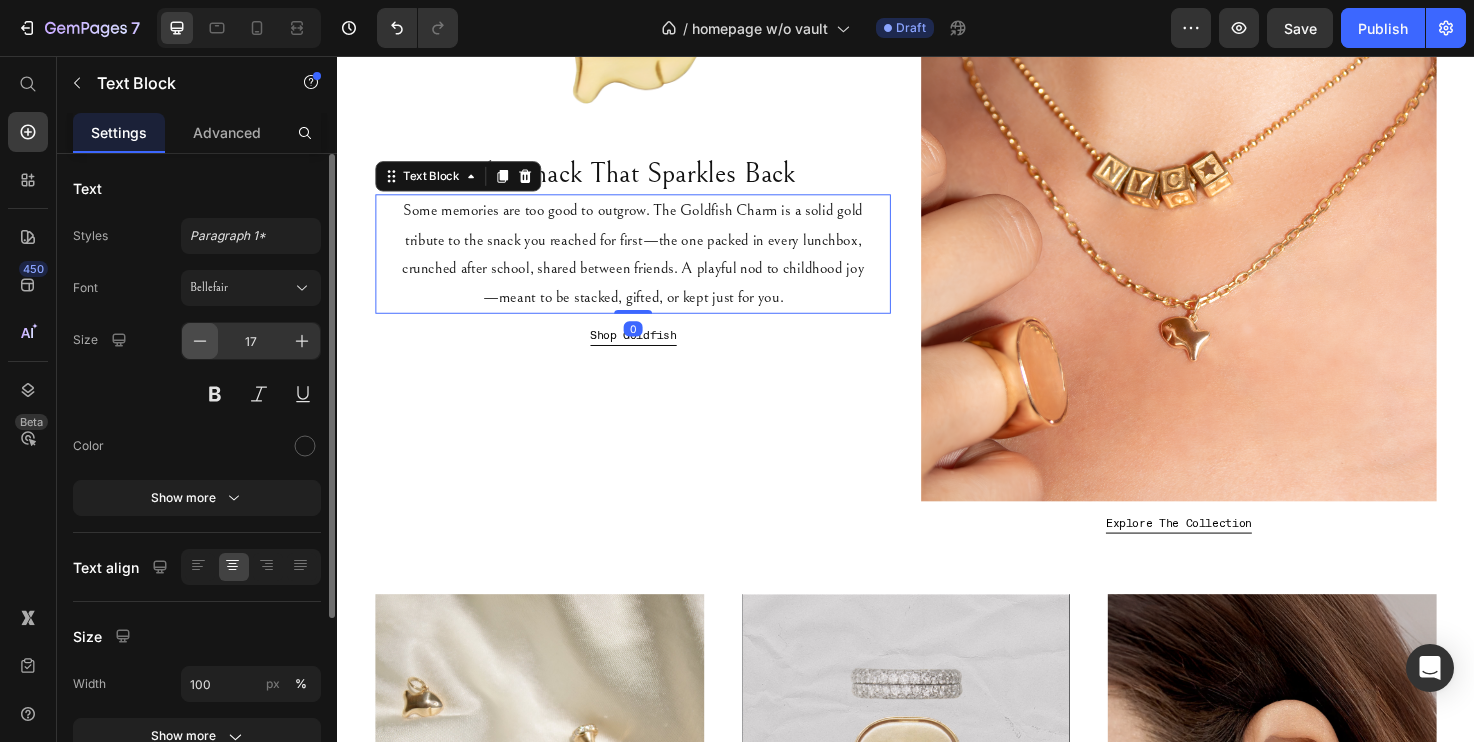 click 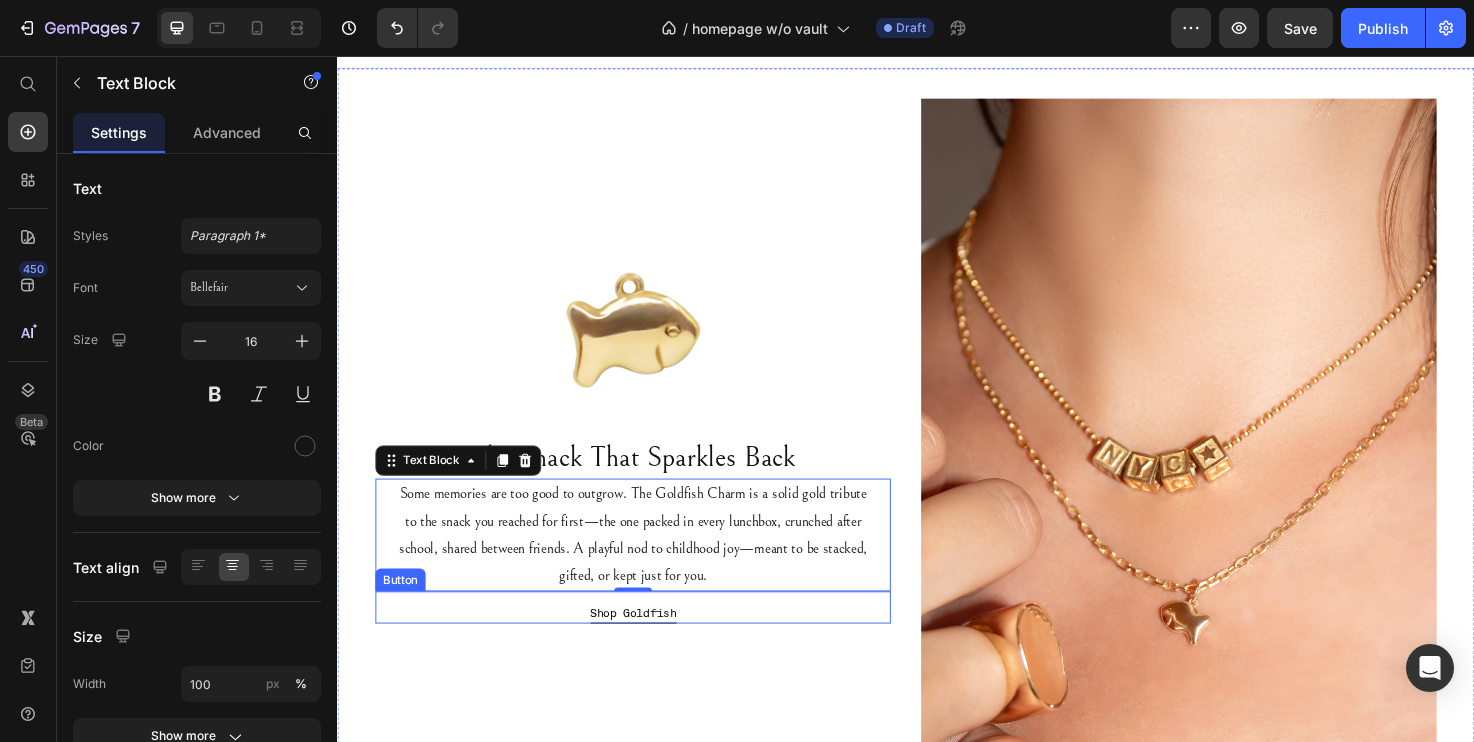 scroll, scrollTop: 9, scrollLeft: 0, axis: vertical 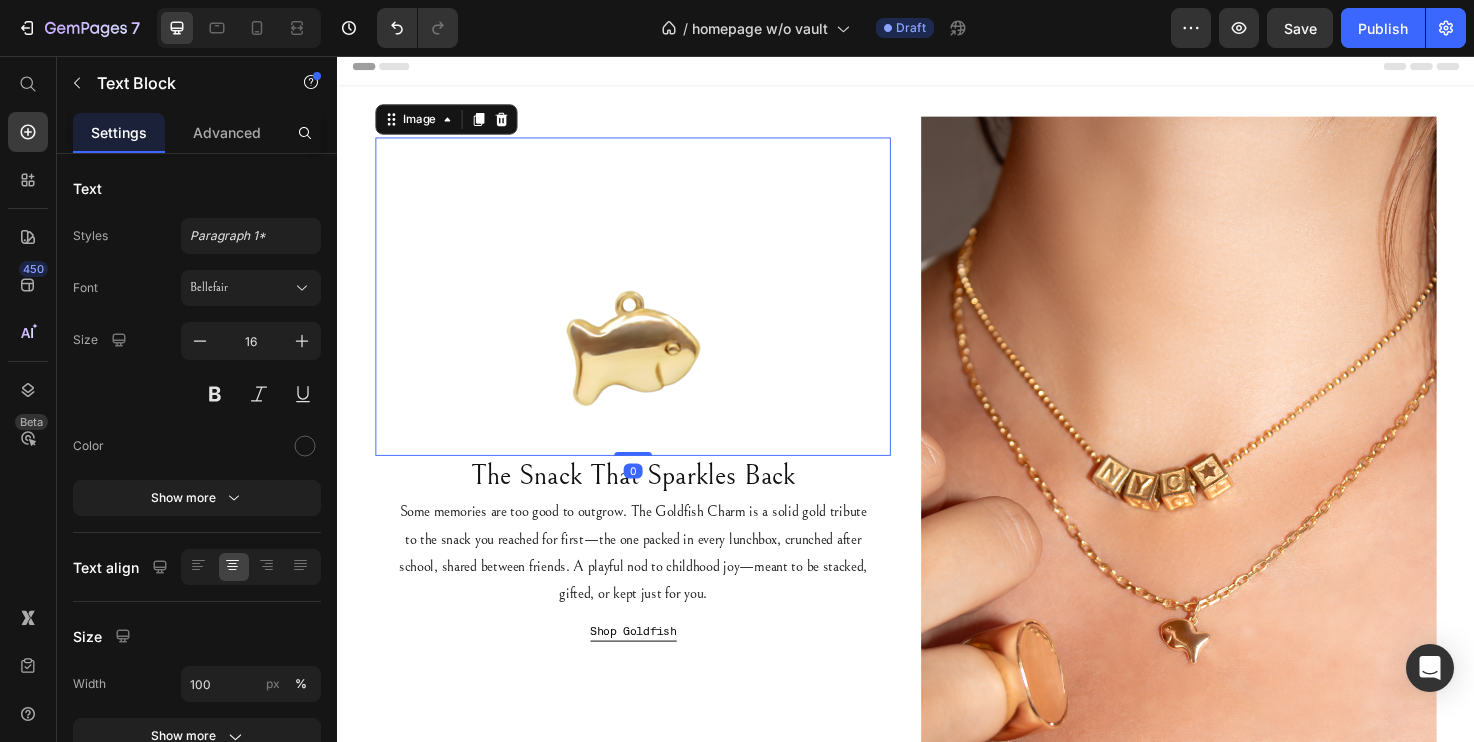 click at bounding box center (649, 310) 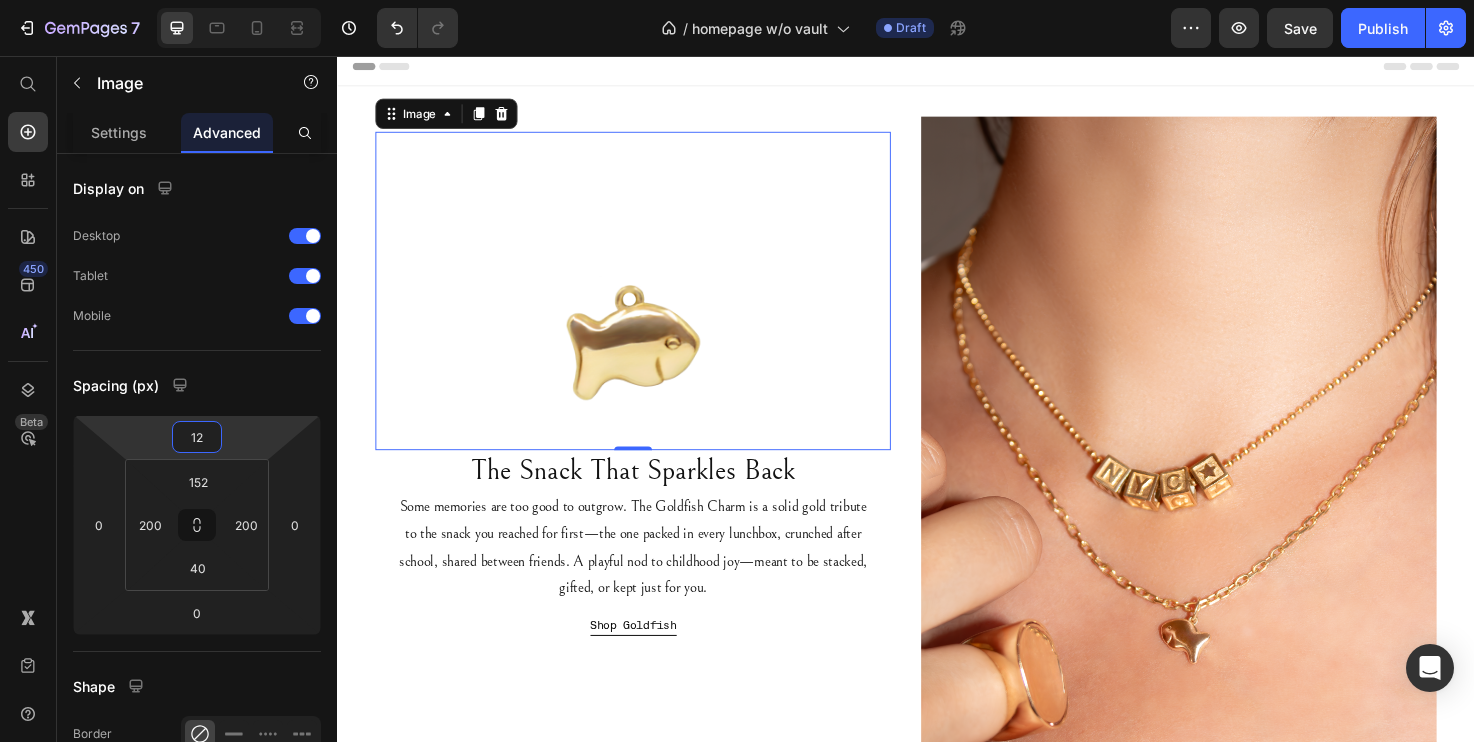 type on "10" 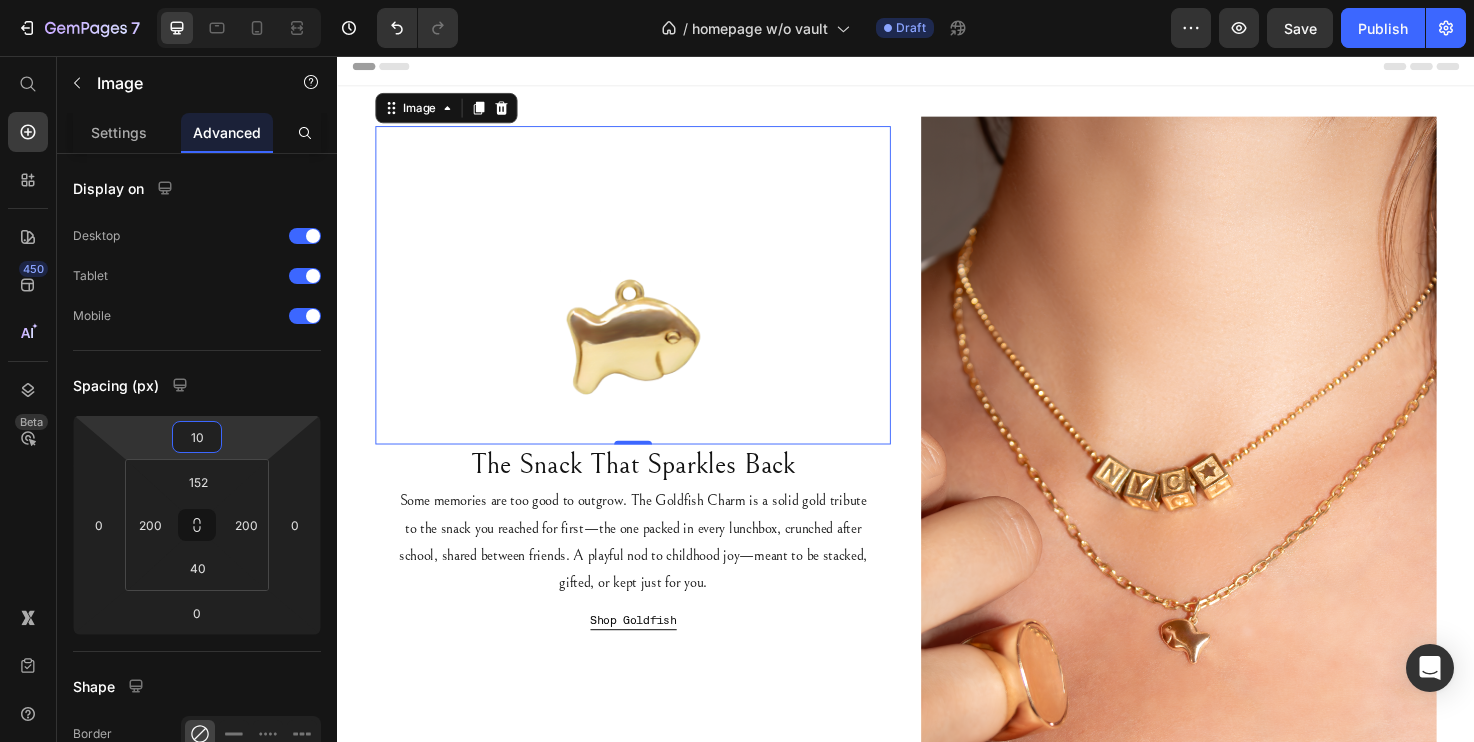 click on "7  Version history  /  homepage w/o vault Draft Preview  Save   Publish  450 Beta Start with Sections Elements Hero Section Product Detail Brands Trusted Badges Guarantee Product Breakdown How to use Testimonials Compare Bundle FAQs Social Proof Brand Story Product List Collection Blog List Contact Sticky Add to Cart Custom Footer Browse Library 450 Layout
Row
Row
Row
Row Text
Heading
Text Block Button
Button
Button
Sticky Back to top Media
Image
Image" at bounding box center (737, 0) 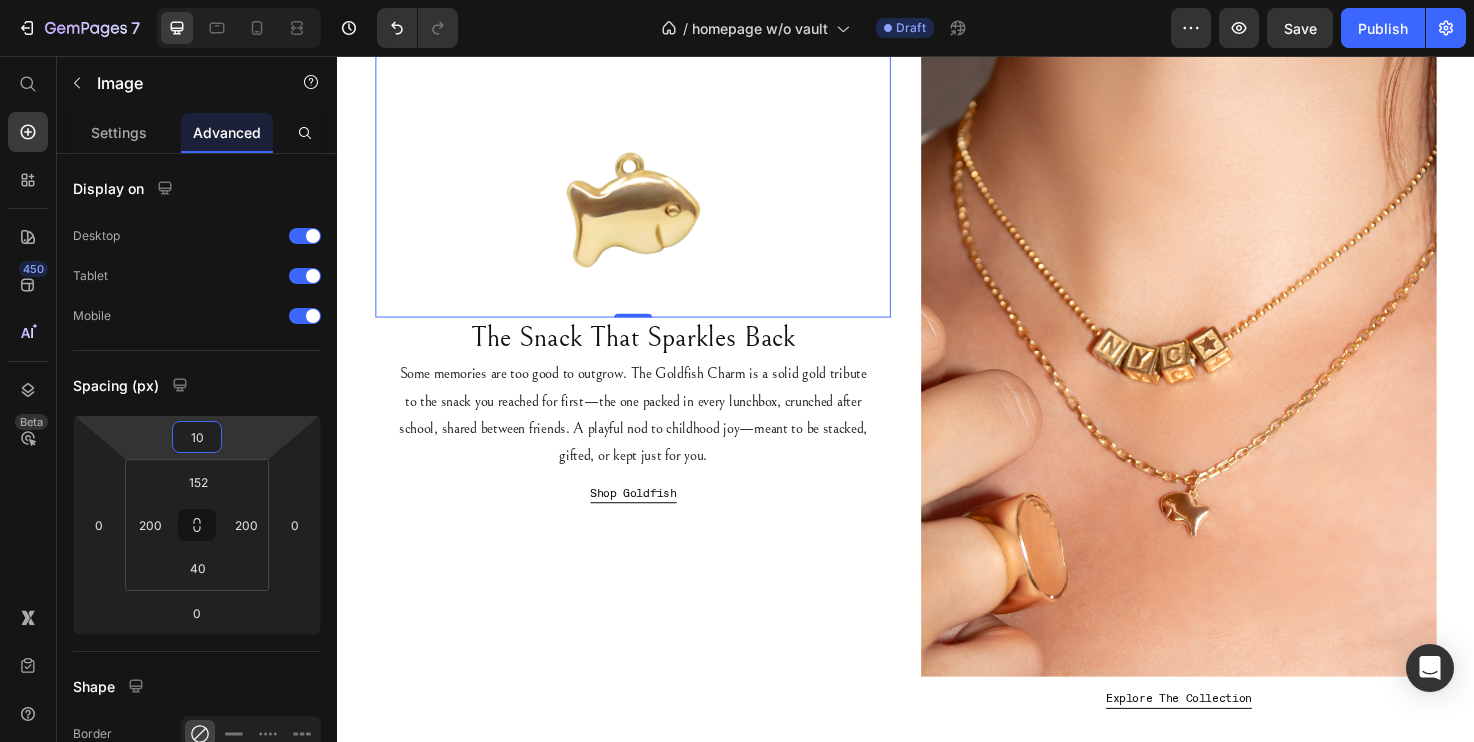 scroll, scrollTop: 161, scrollLeft: 0, axis: vertical 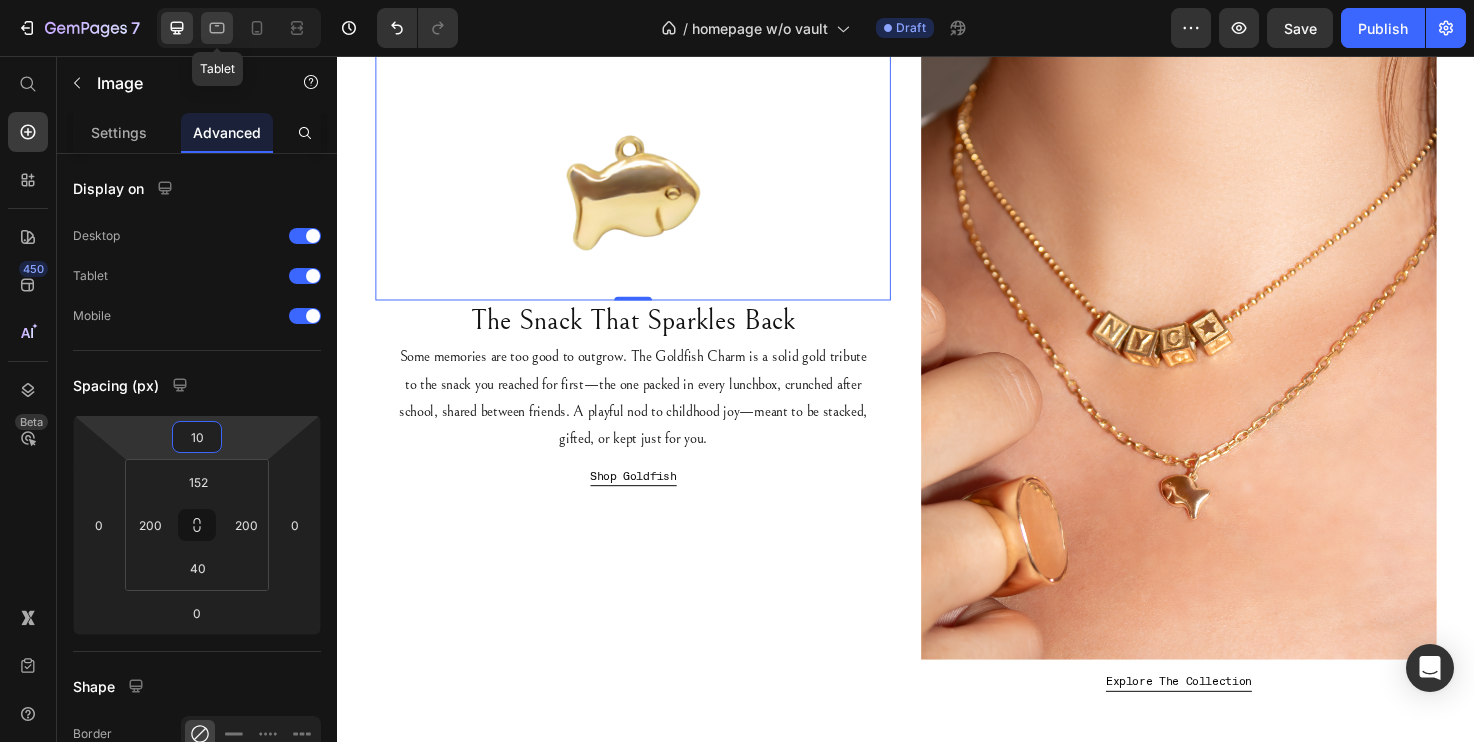 click 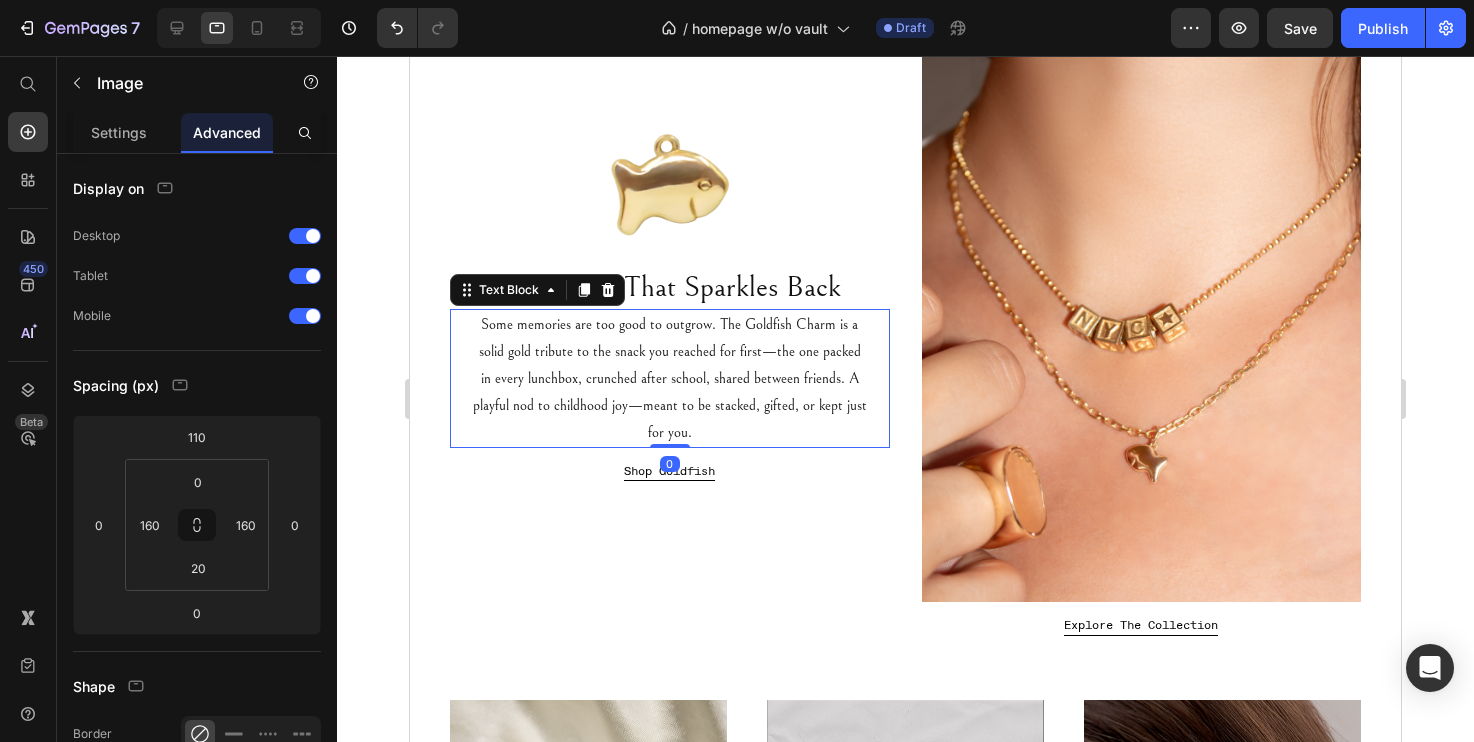 click on "Some memories are too good to outgrow. The Goldfish Charm is a solid gold tribute to the snack you reached for first—the one packed in every lunchbox, crunched after school, shared between friends. A playful nod to childhood joy—meant to be stacked, gifted, or kept just for you." at bounding box center [670, 378] 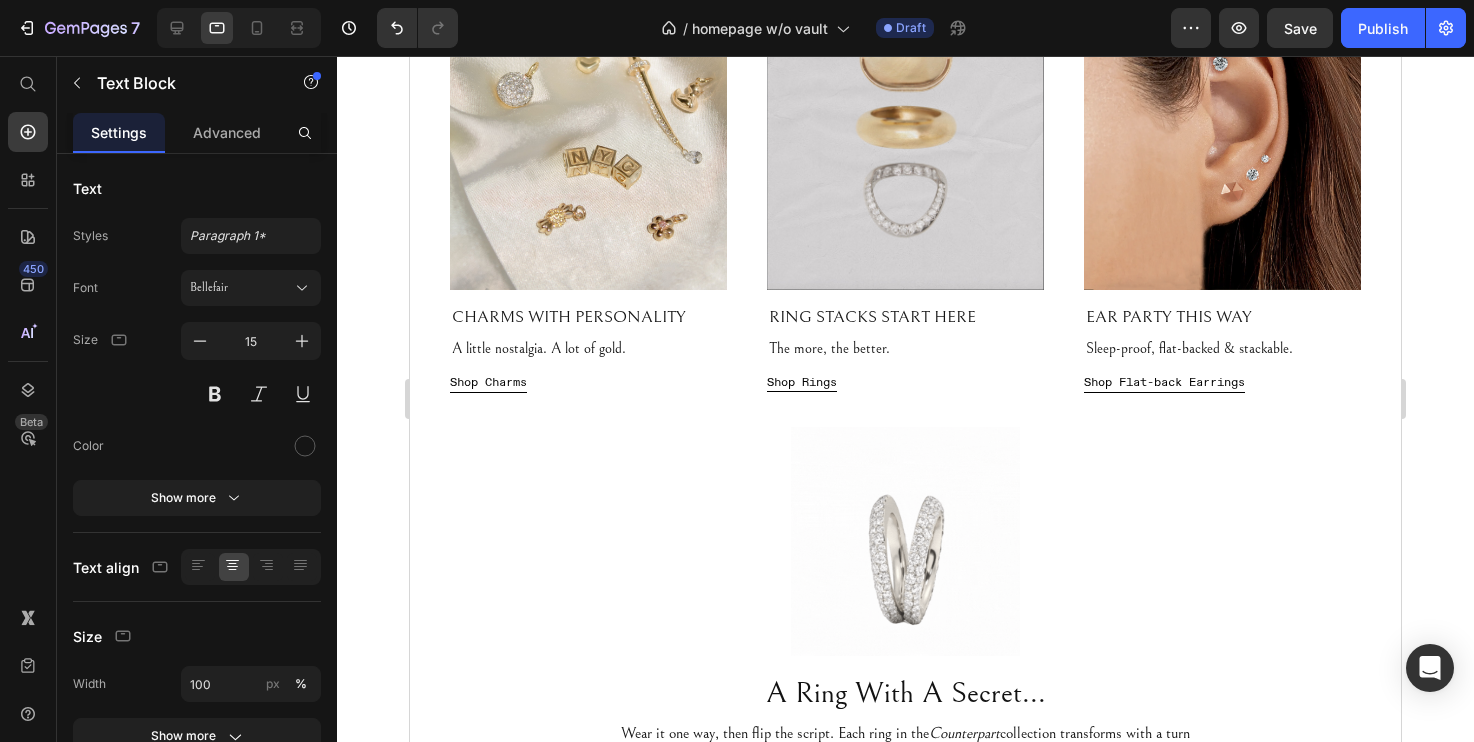 scroll, scrollTop: 1196, scrollLeft: 0, axis: vertical 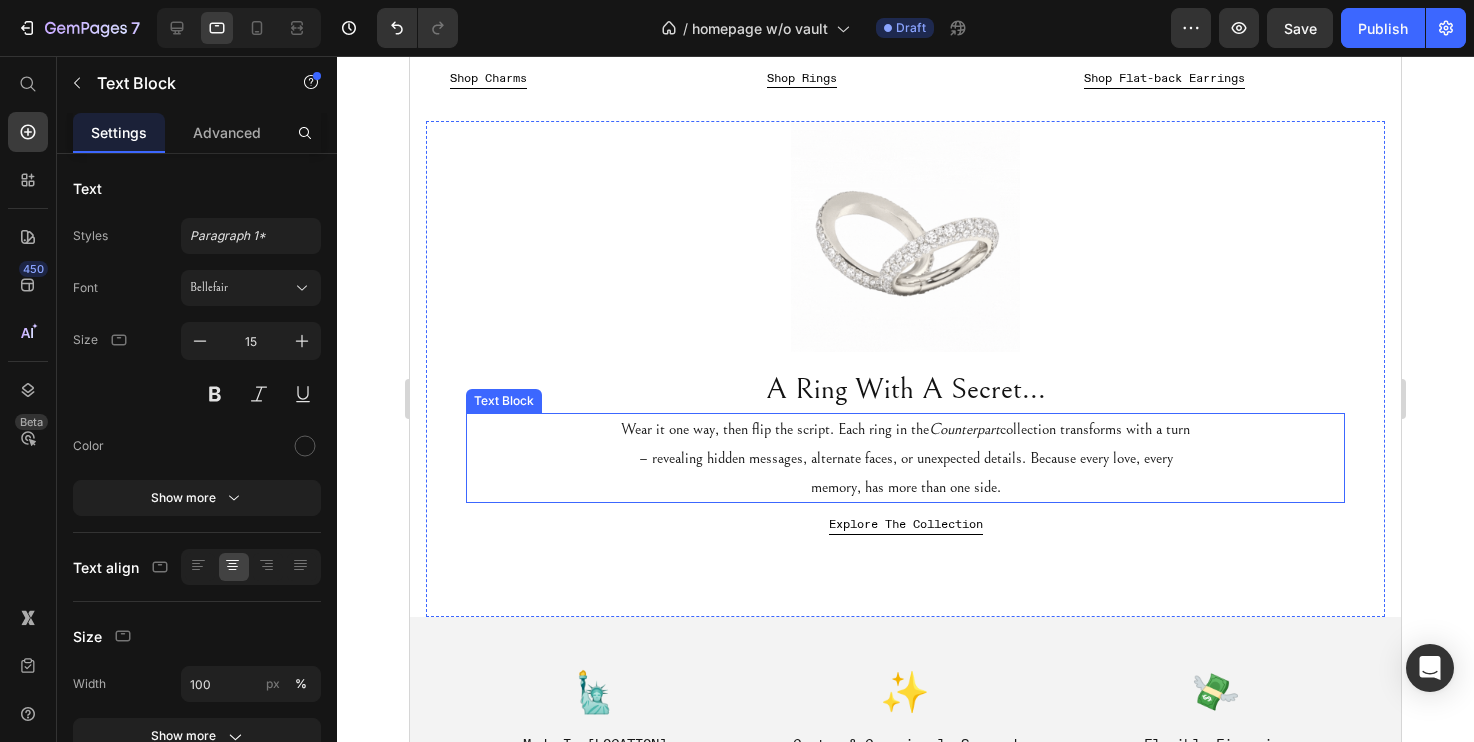 click on "Wear it one way, then flip the script. Each ring in the Counterpart collection transforms with a turn – revealing hidden messages, alternate faces, or unexpected details. Because every love, every memory, has more than one side." at bounding box center [905, 458] 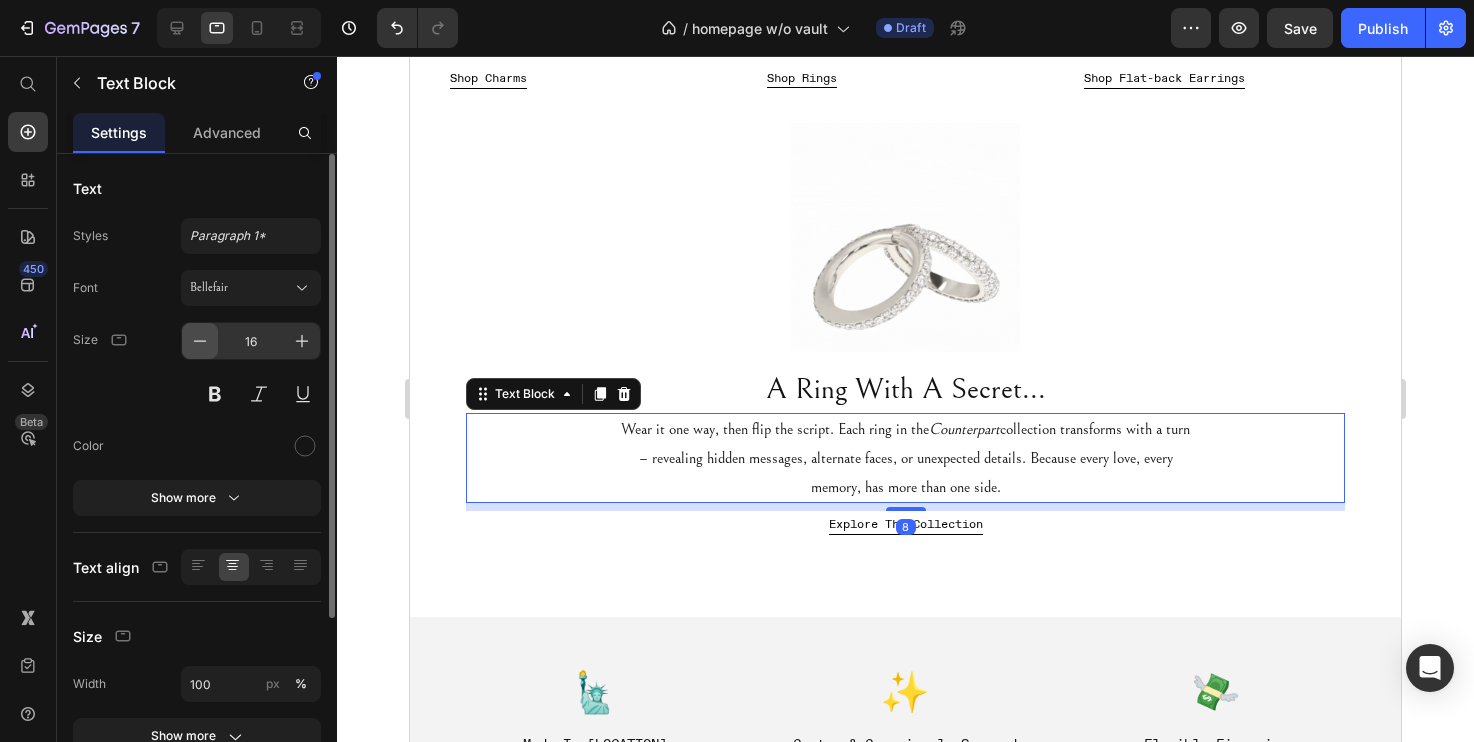 click 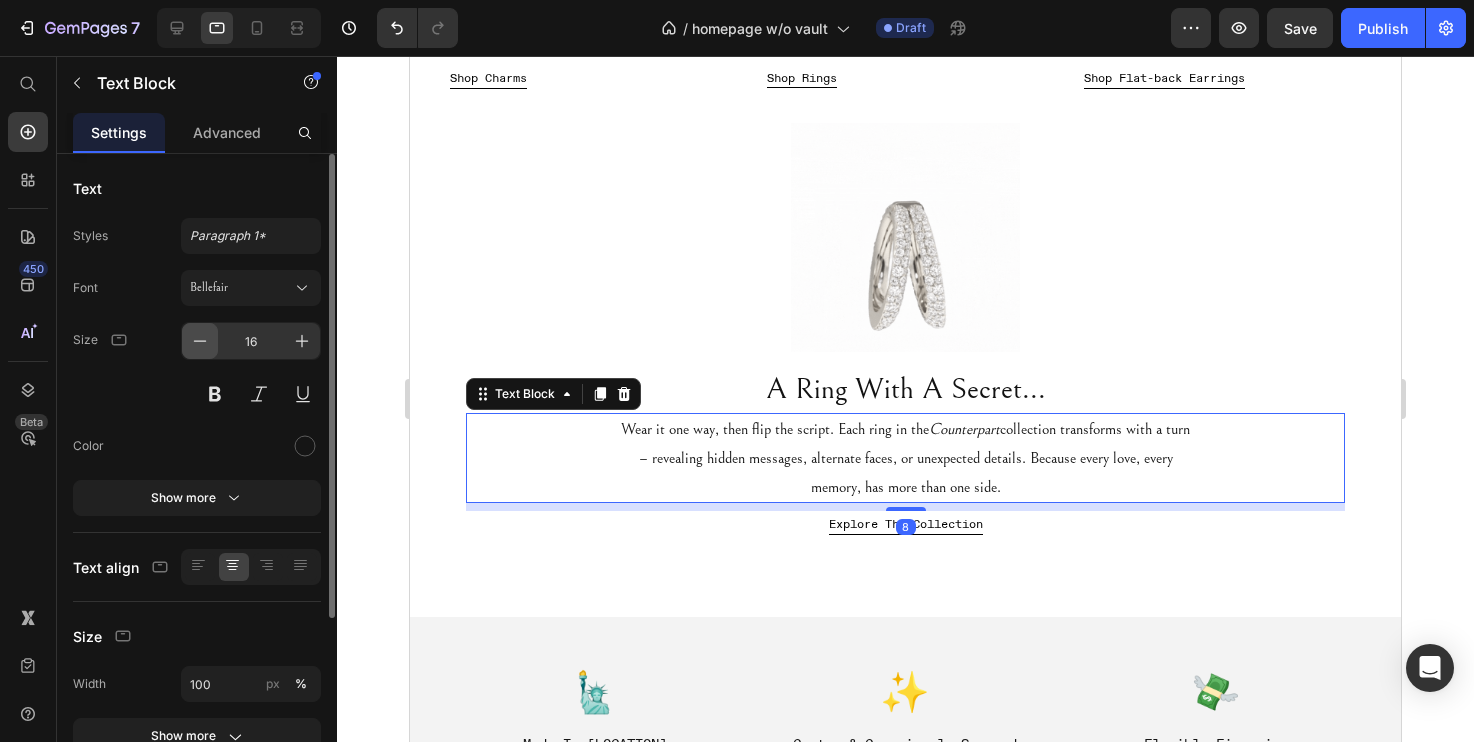 type on "15" 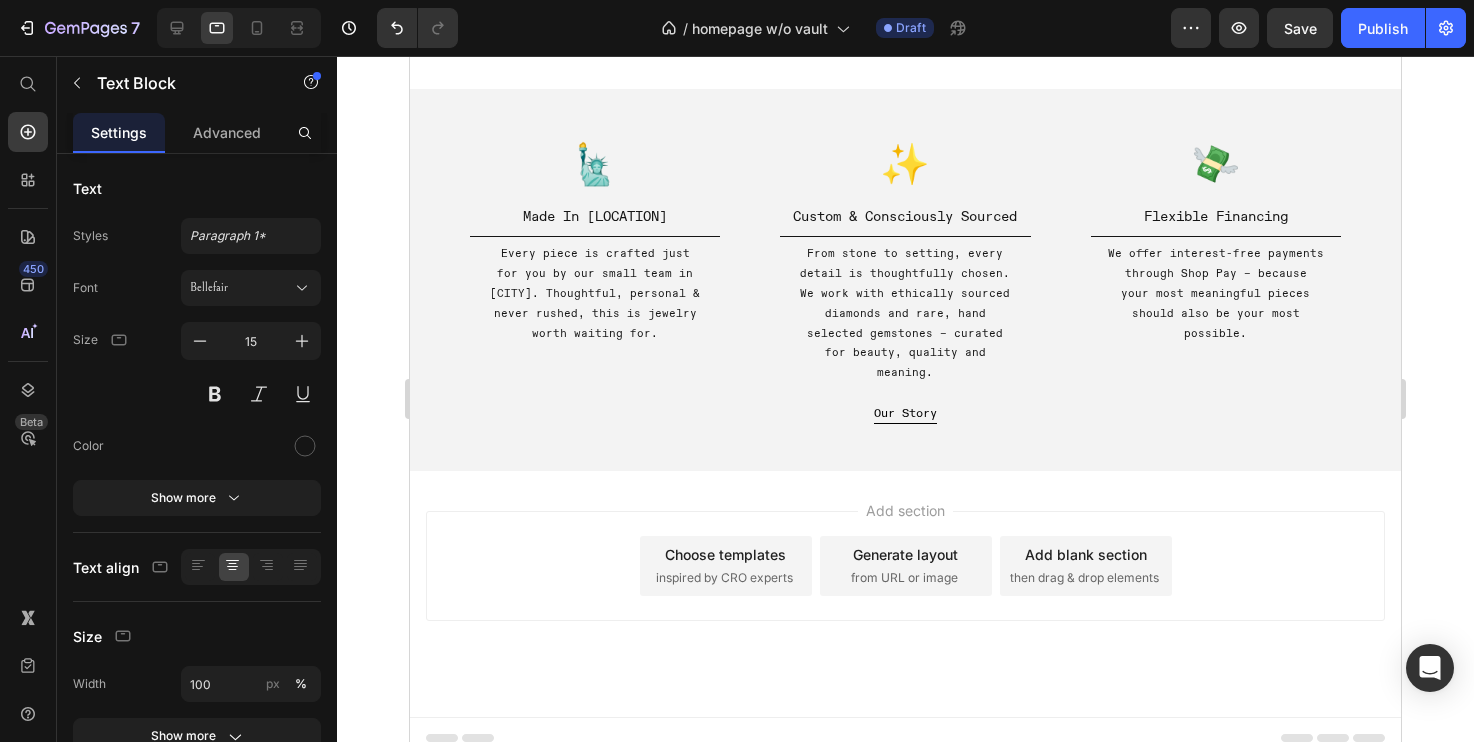 scroll, scrollTop: 1399, scrollLeft: 0, axis: vertical 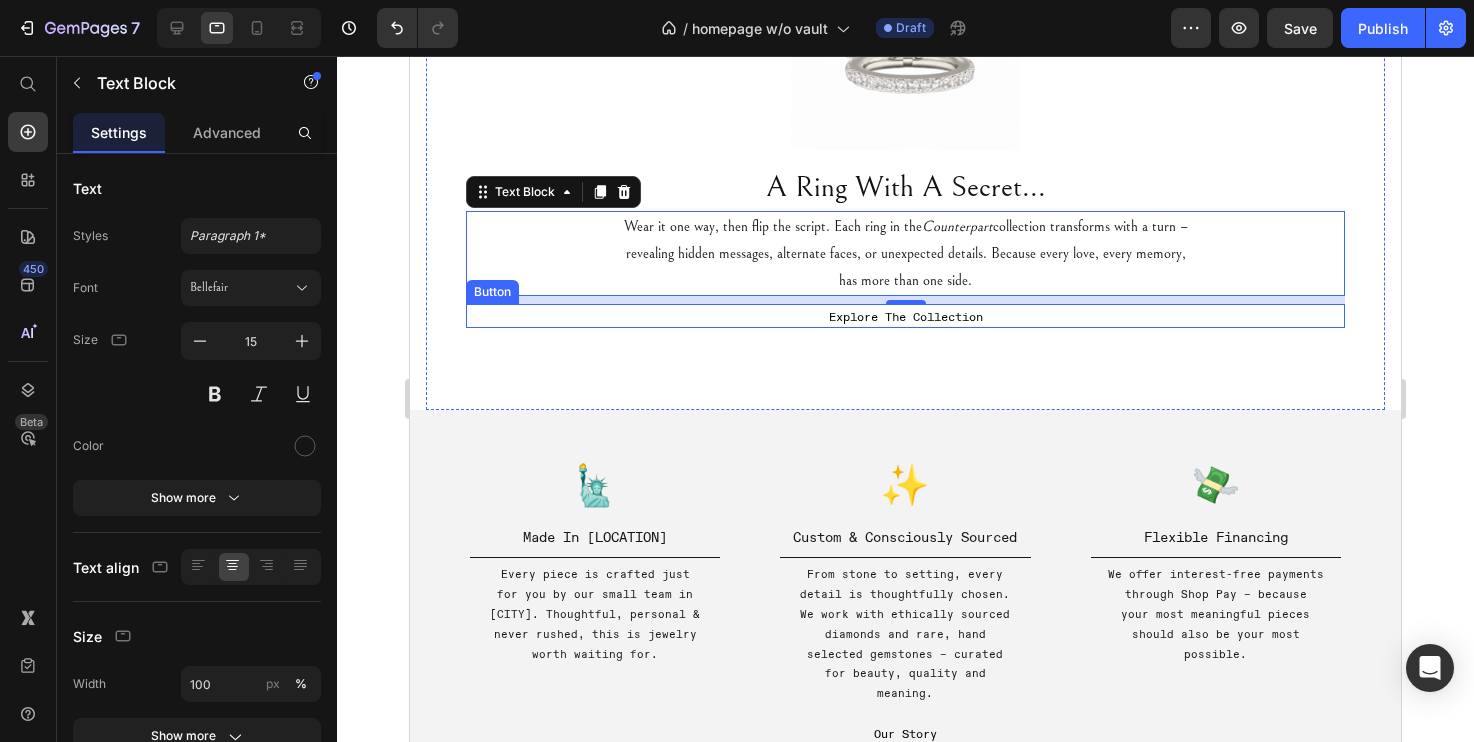 click on "Explore The Collection Button" at bounding box center (905, 316) 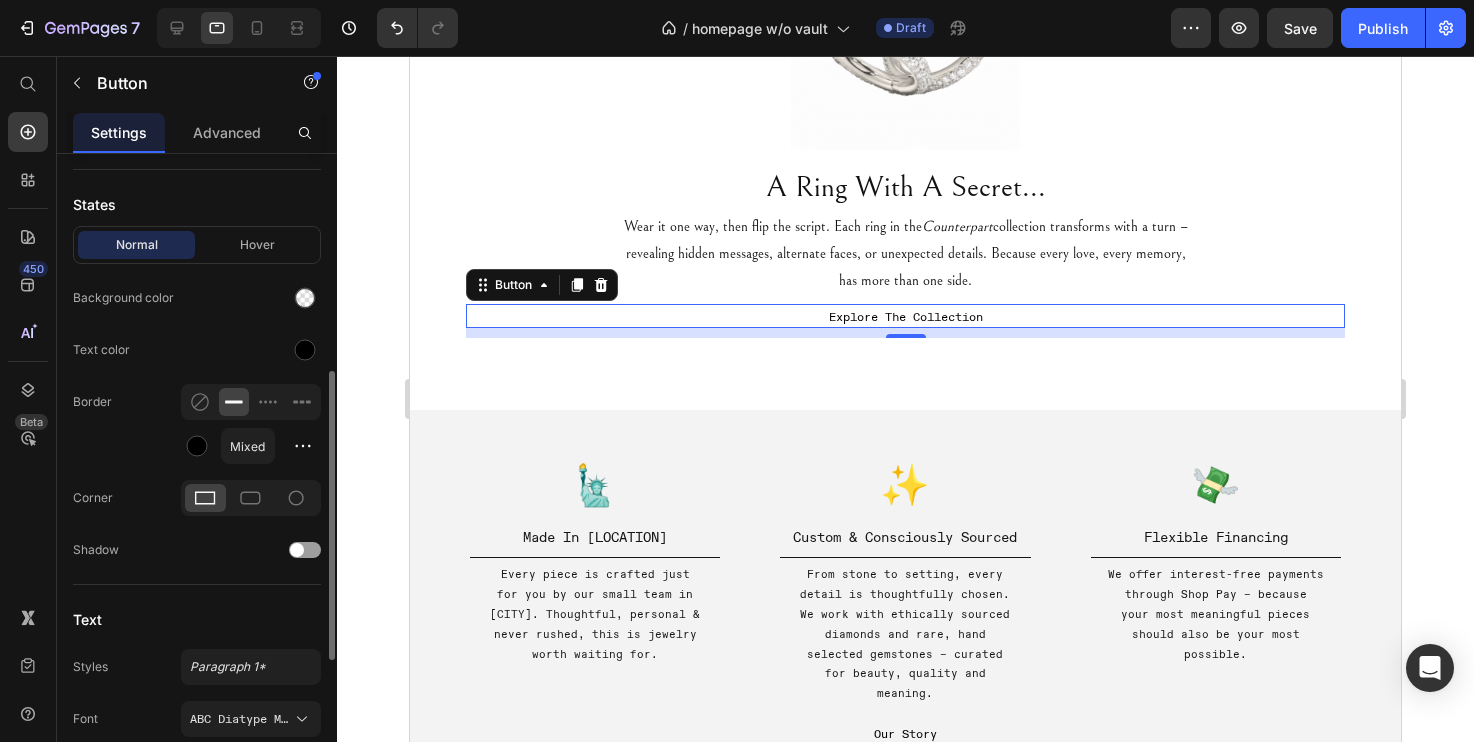 scroll, scrollTop: 557, scrollLeft: 0, axis: vertical 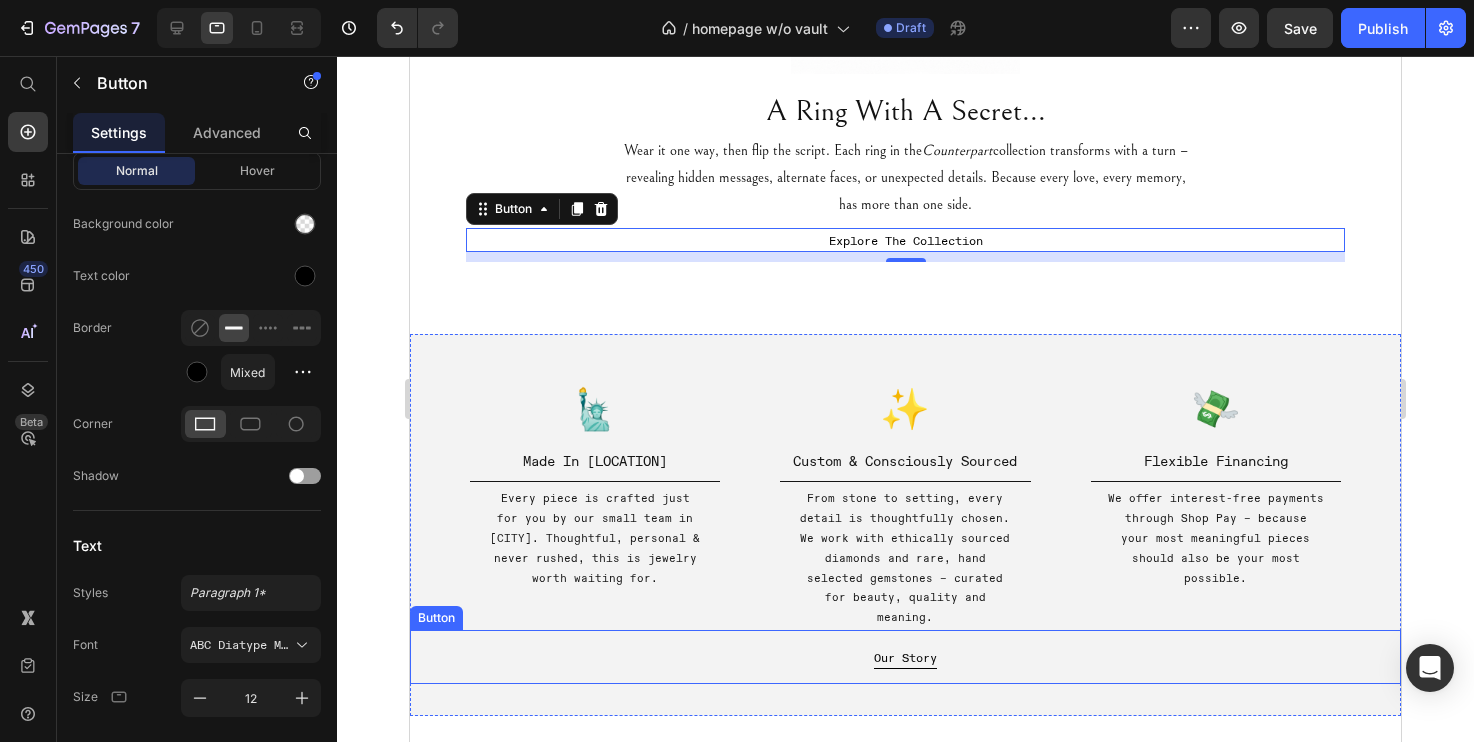 click on "Our Story Button" at bounding box center [905, 657] 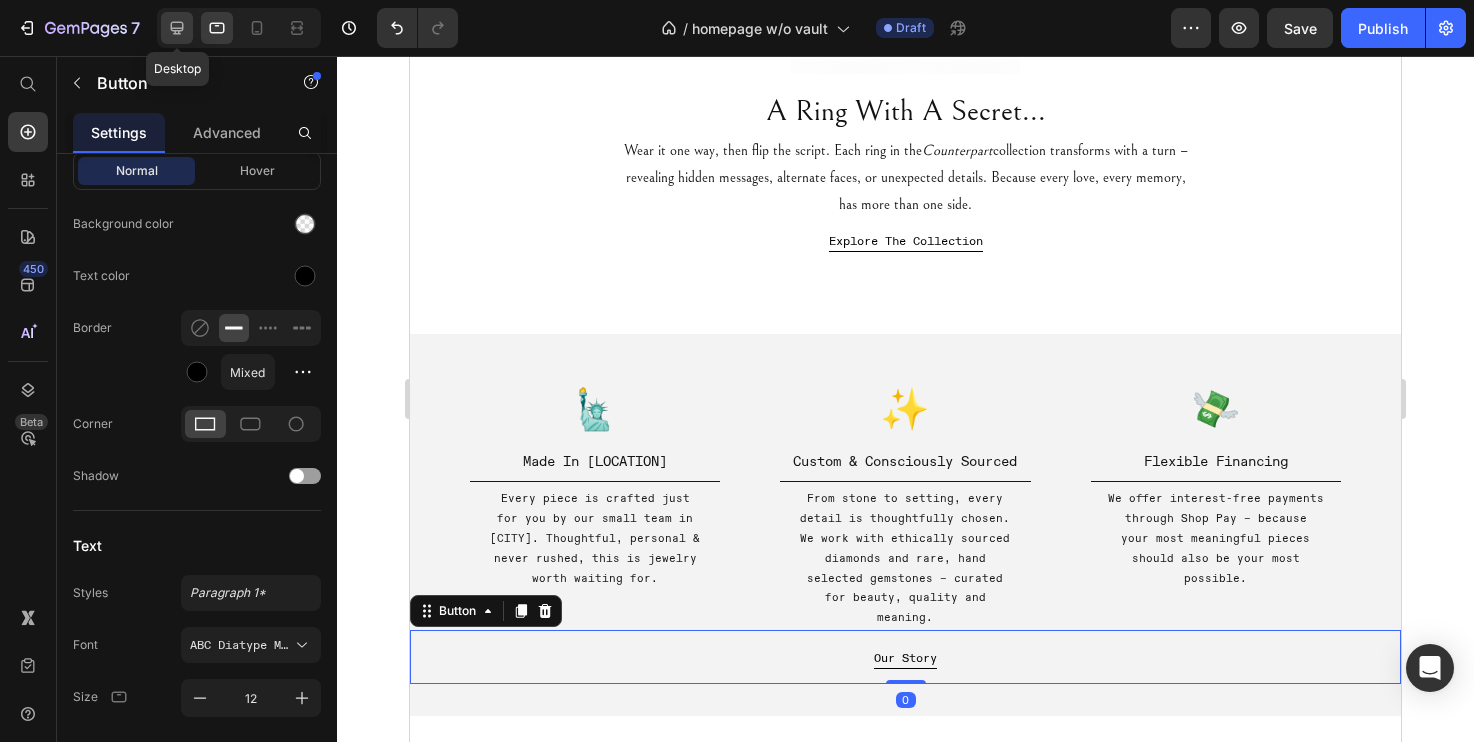 click 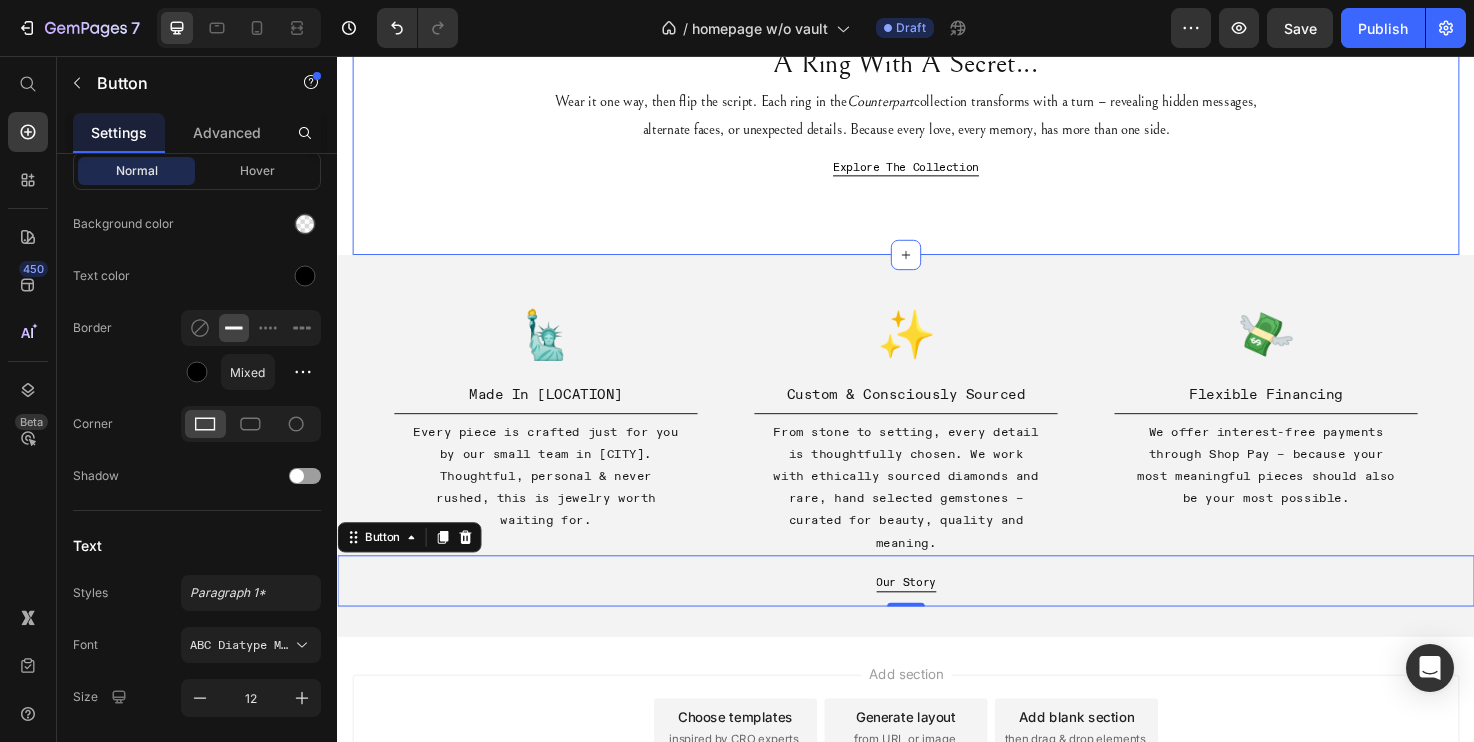 scroll, scrollTop: 1707, scrollLeft: 0, axis: vertical 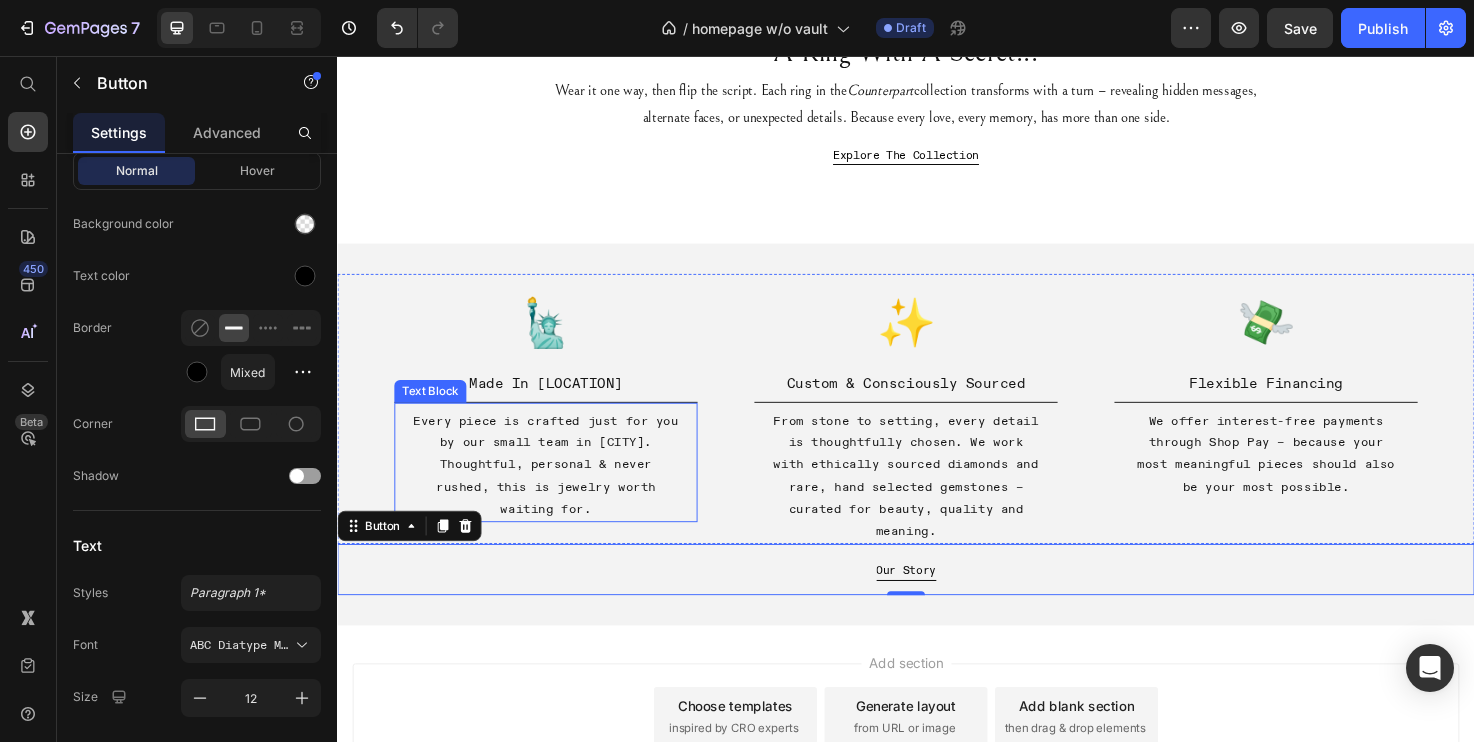 click on "Every piece is crafted just for you by our small team in [CITY]. Thoughtful, personal & never rushed, this is jewelry worth waiting for." at bounding box center (557, 487) 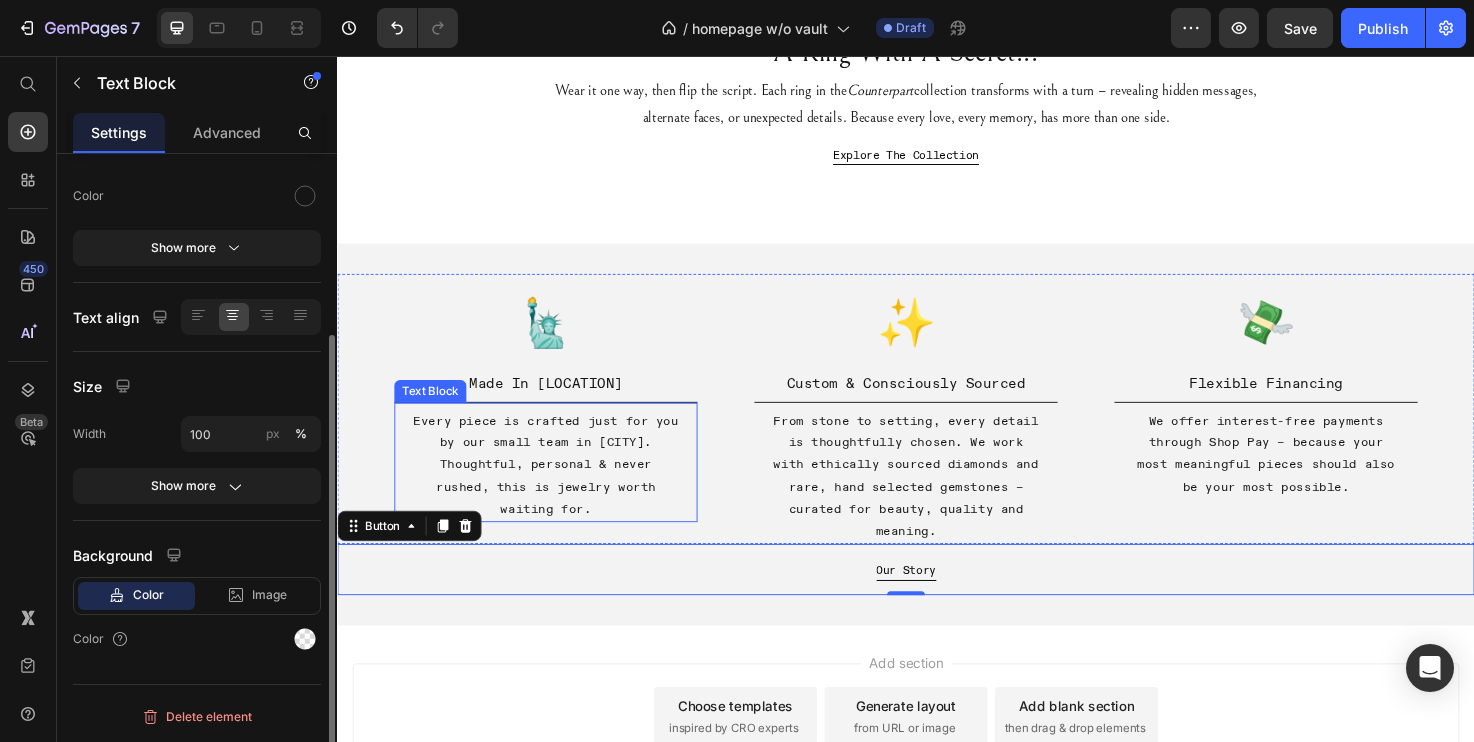 scroll, scrollTop: 0, scrollLeft: 0, axis: both 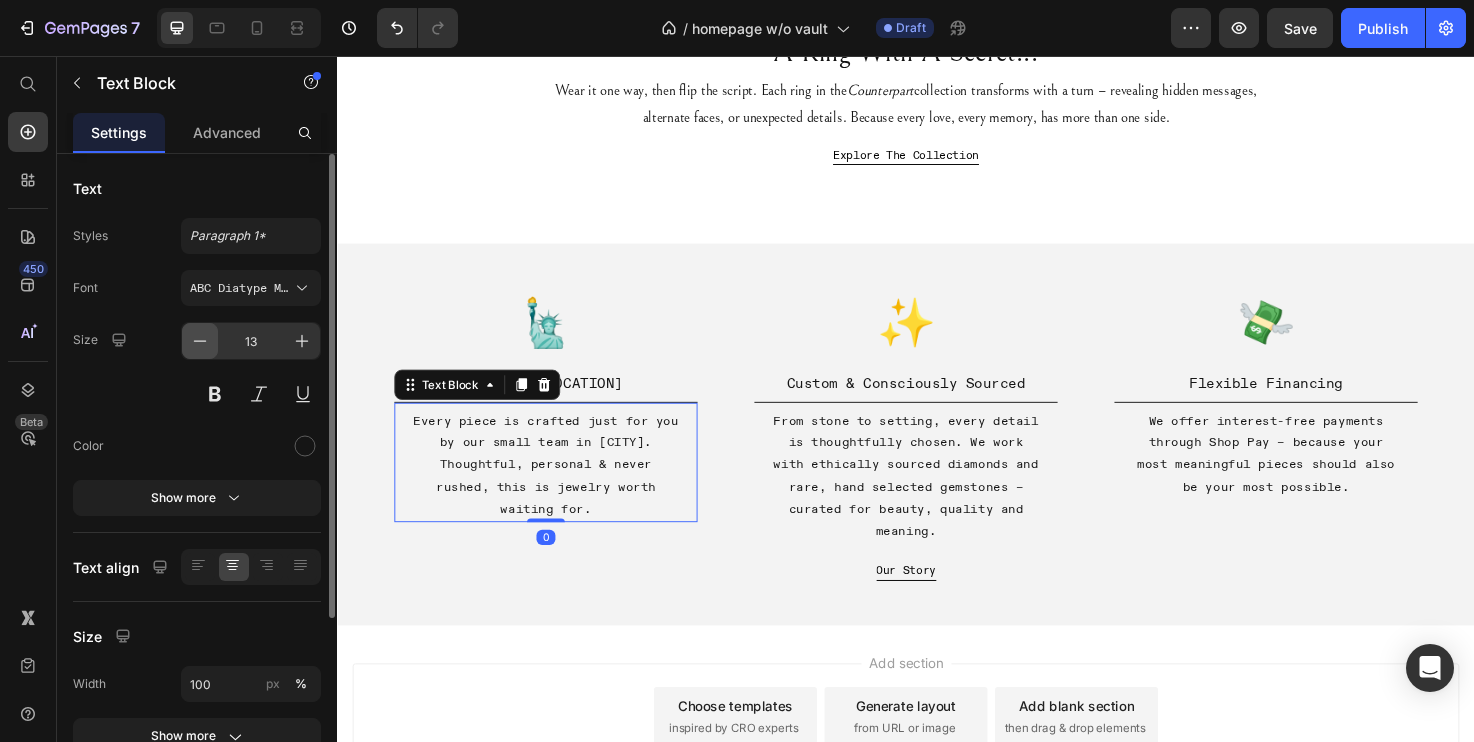 click at bounding box center [200, 341] 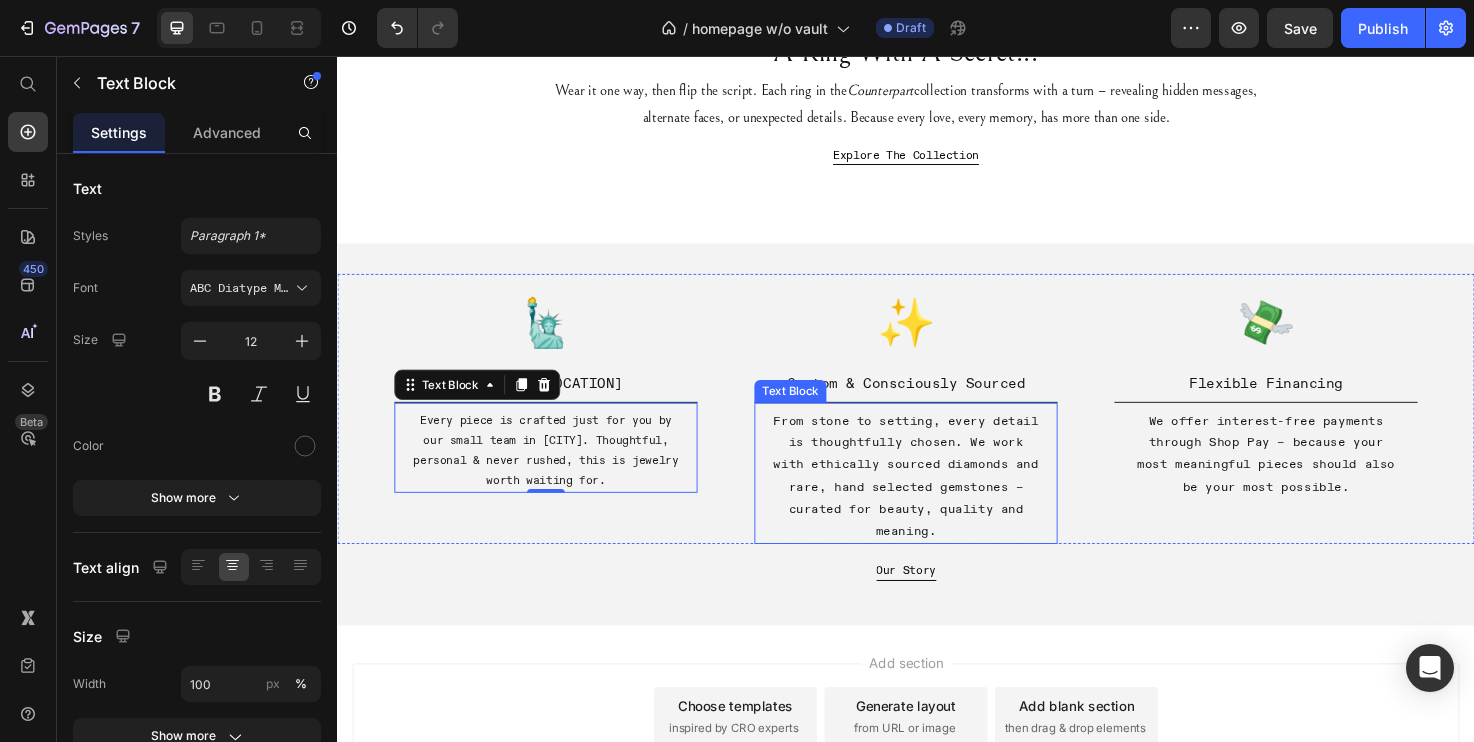 click on "From stone to setting, every detail is thoughtfully chosen. We work with ethically sourced diamonds and rare, hand selected gemstones – curated for beauty, quality and meaning." at bounding box center (937, 499) 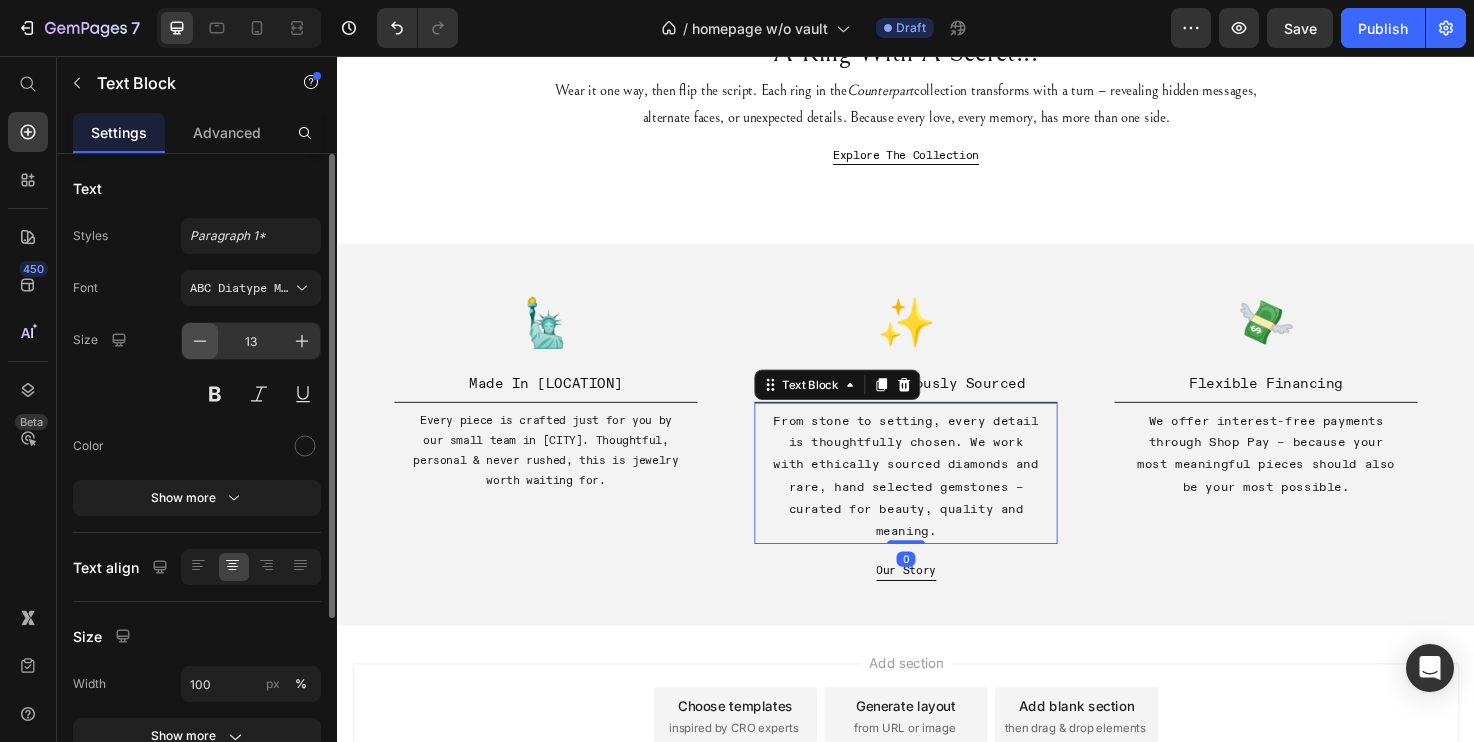 click 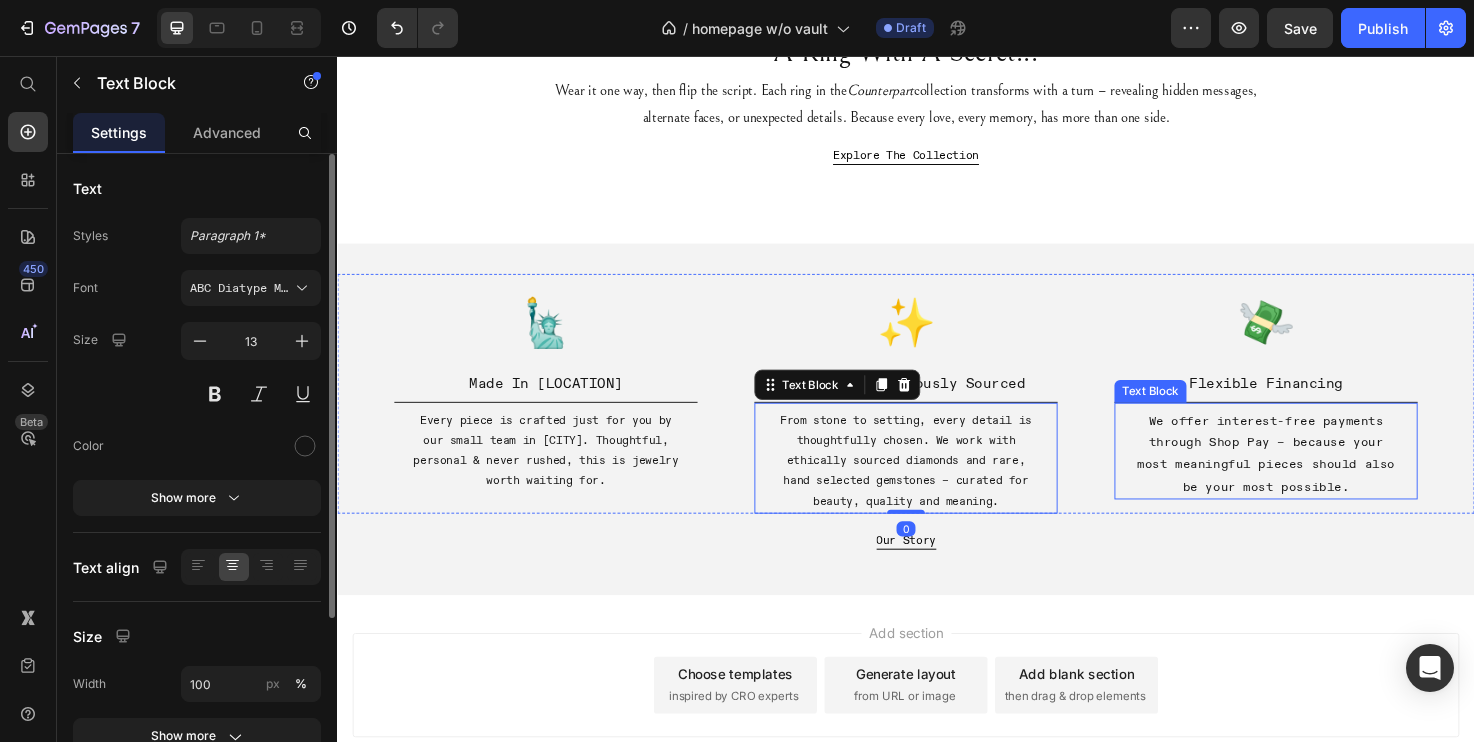 click on "We offer interest-free payments through Shop Pay – because your most meaningful pieces should also be your most possible." at bounding box center (1317, 476) 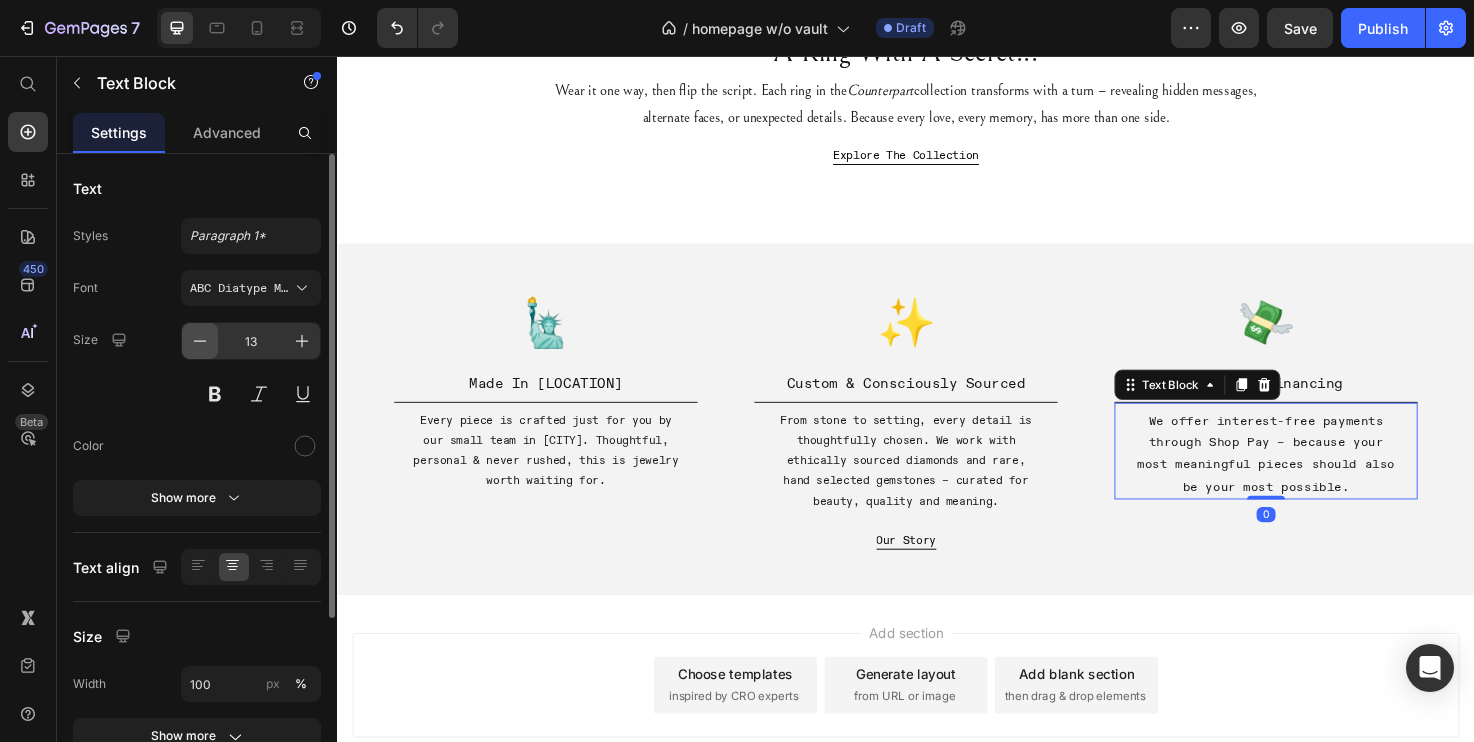 click 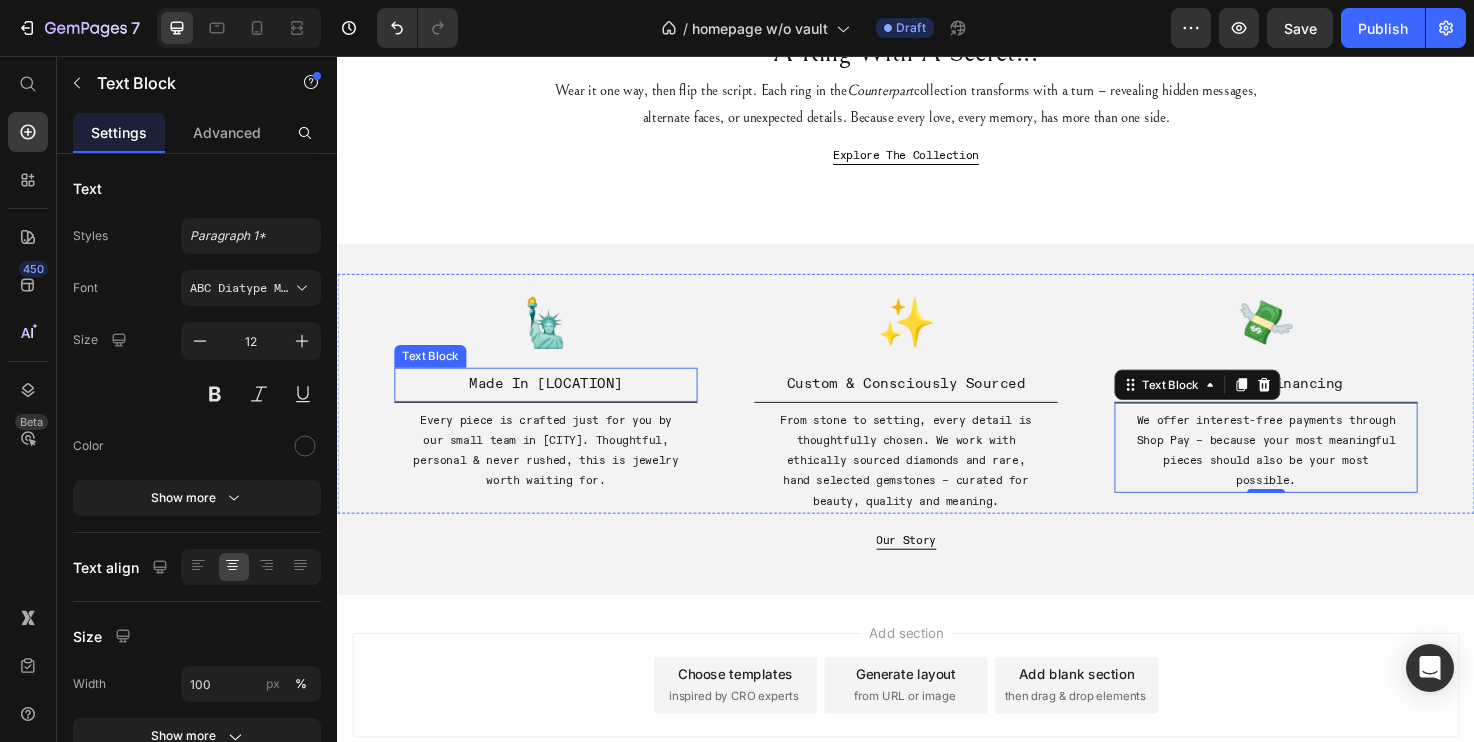 click on "Made In NYC" at bounding box center (557, 400) 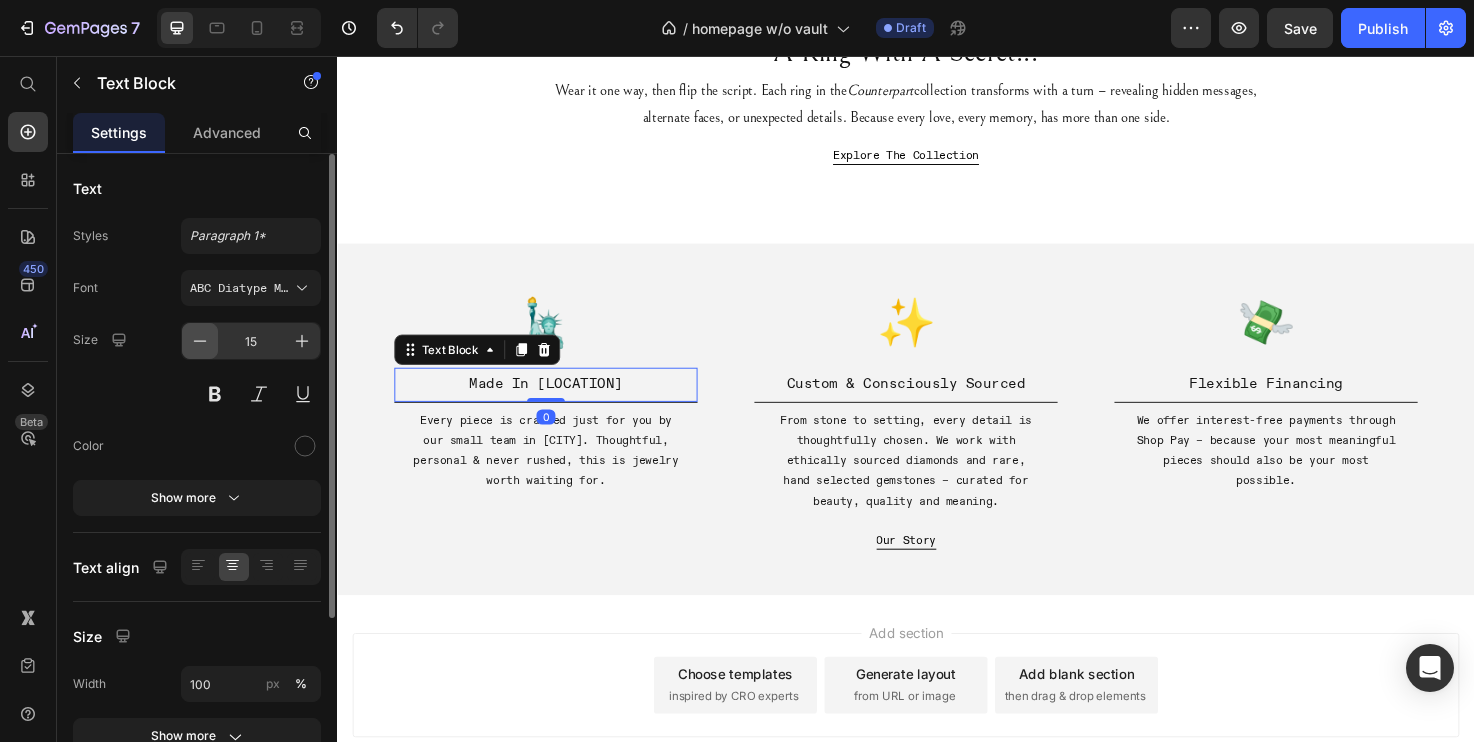 click 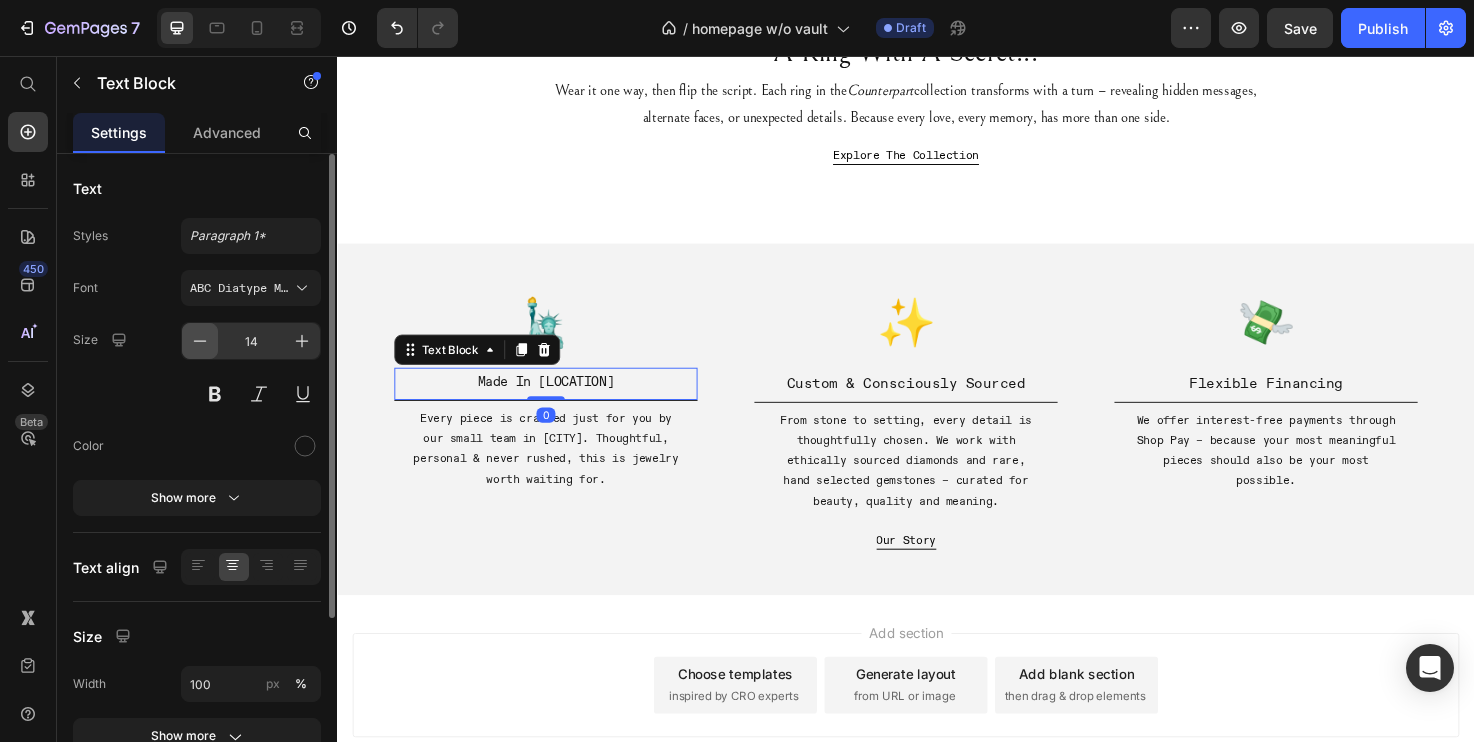 click 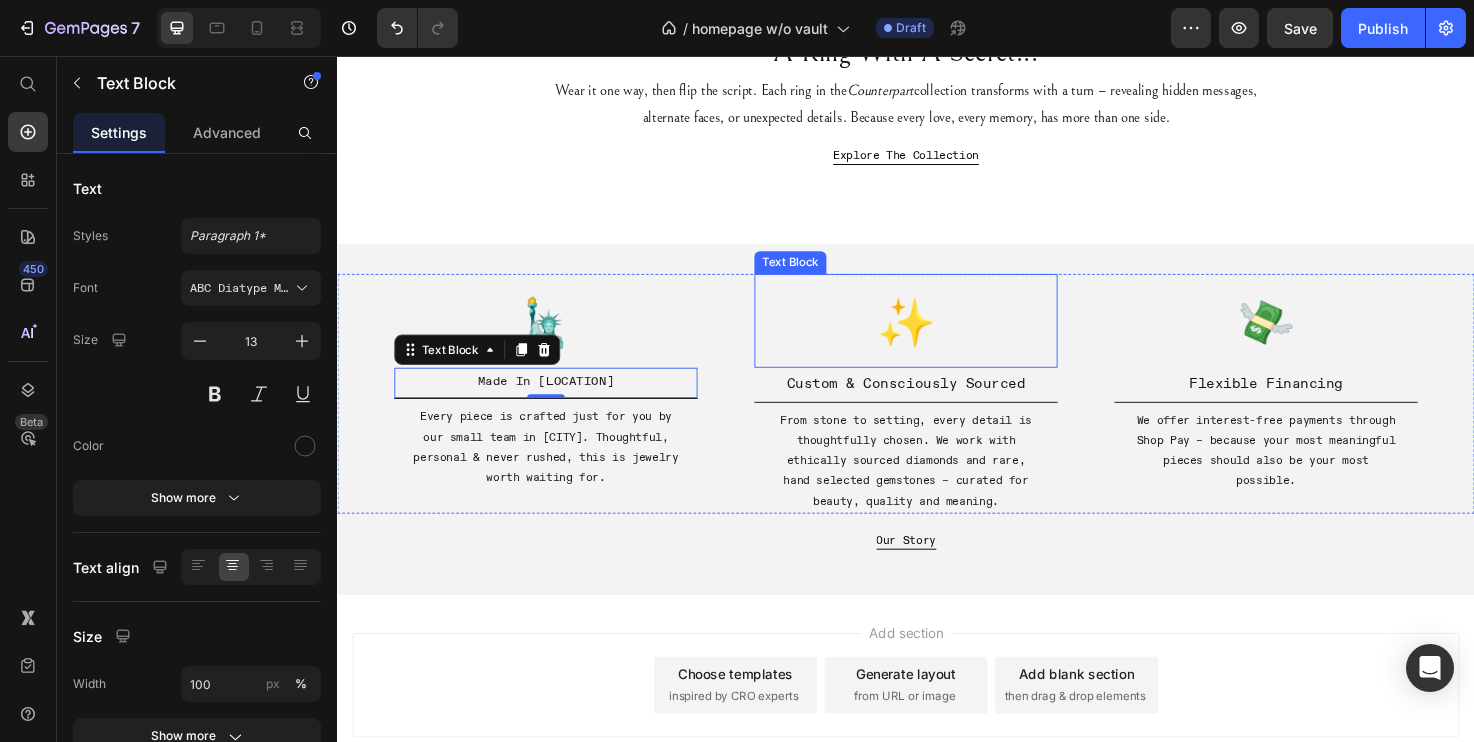 click on "✨" at bounding box center [937, 338] 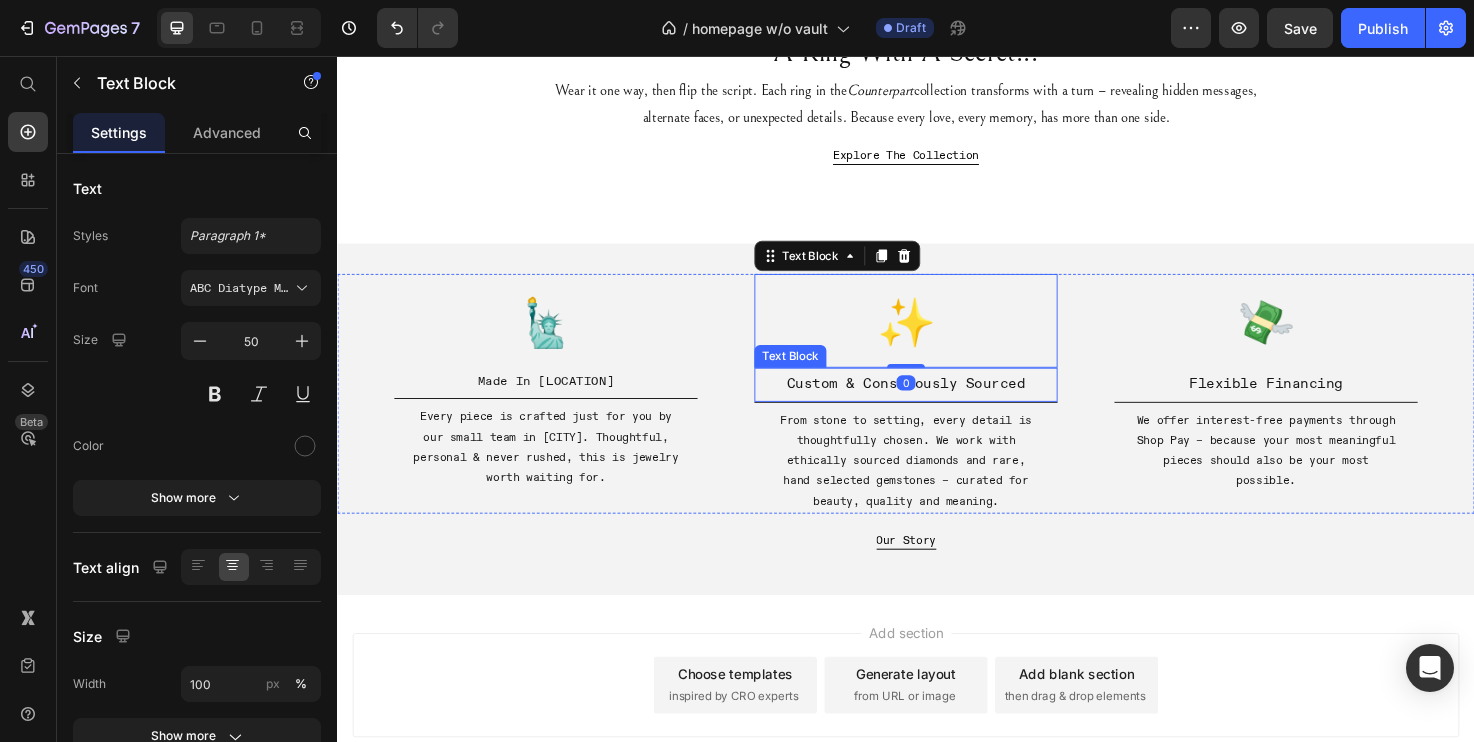 click on "Custom & Consciously Sourced" at bounding box center (937, 400) 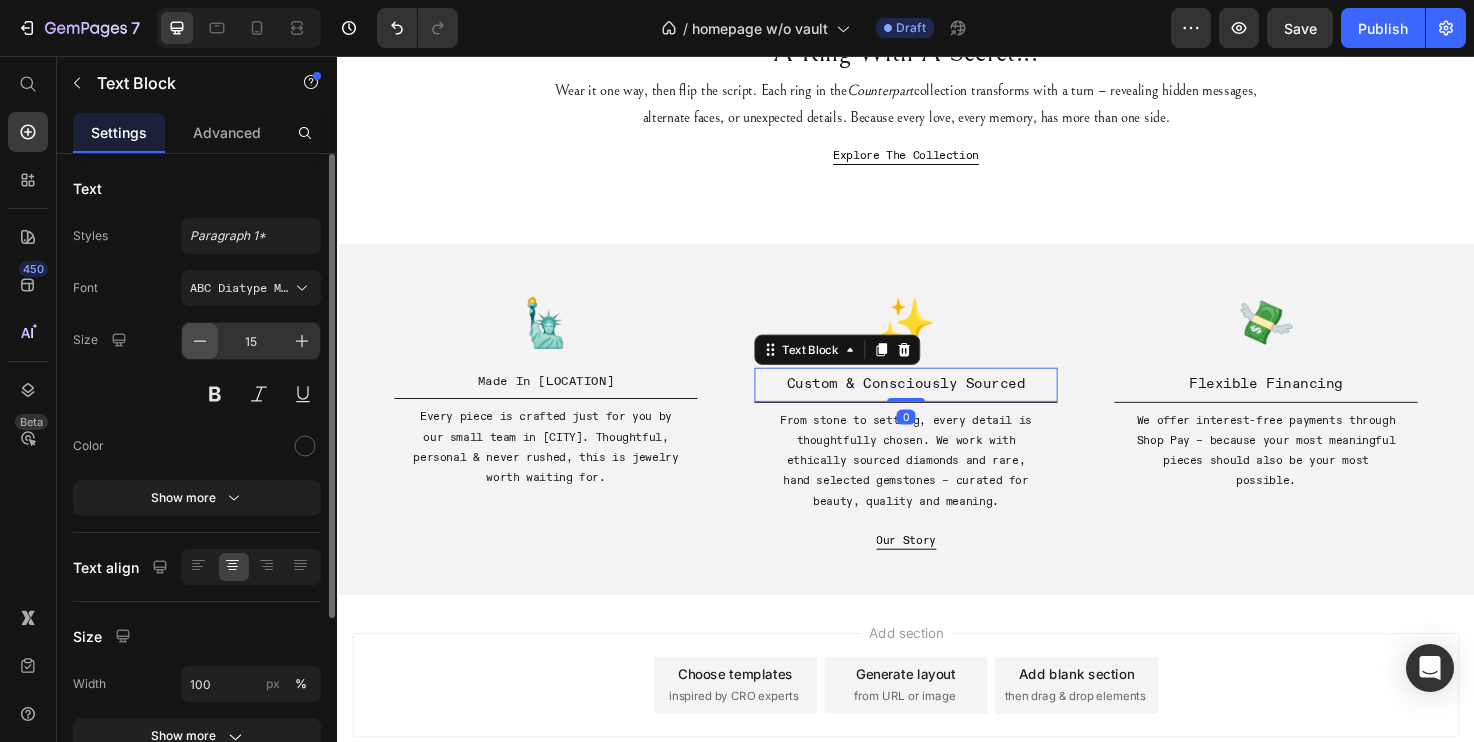 click 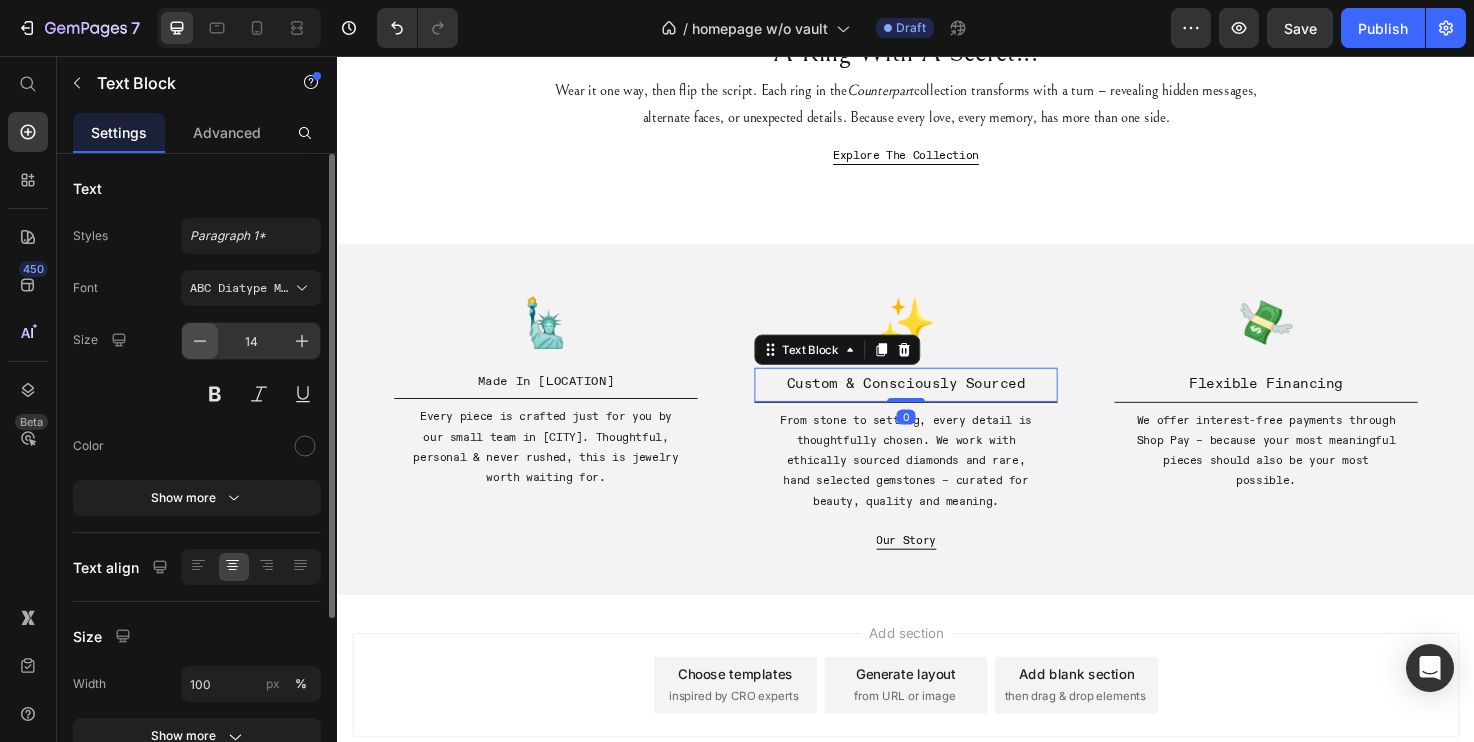 click 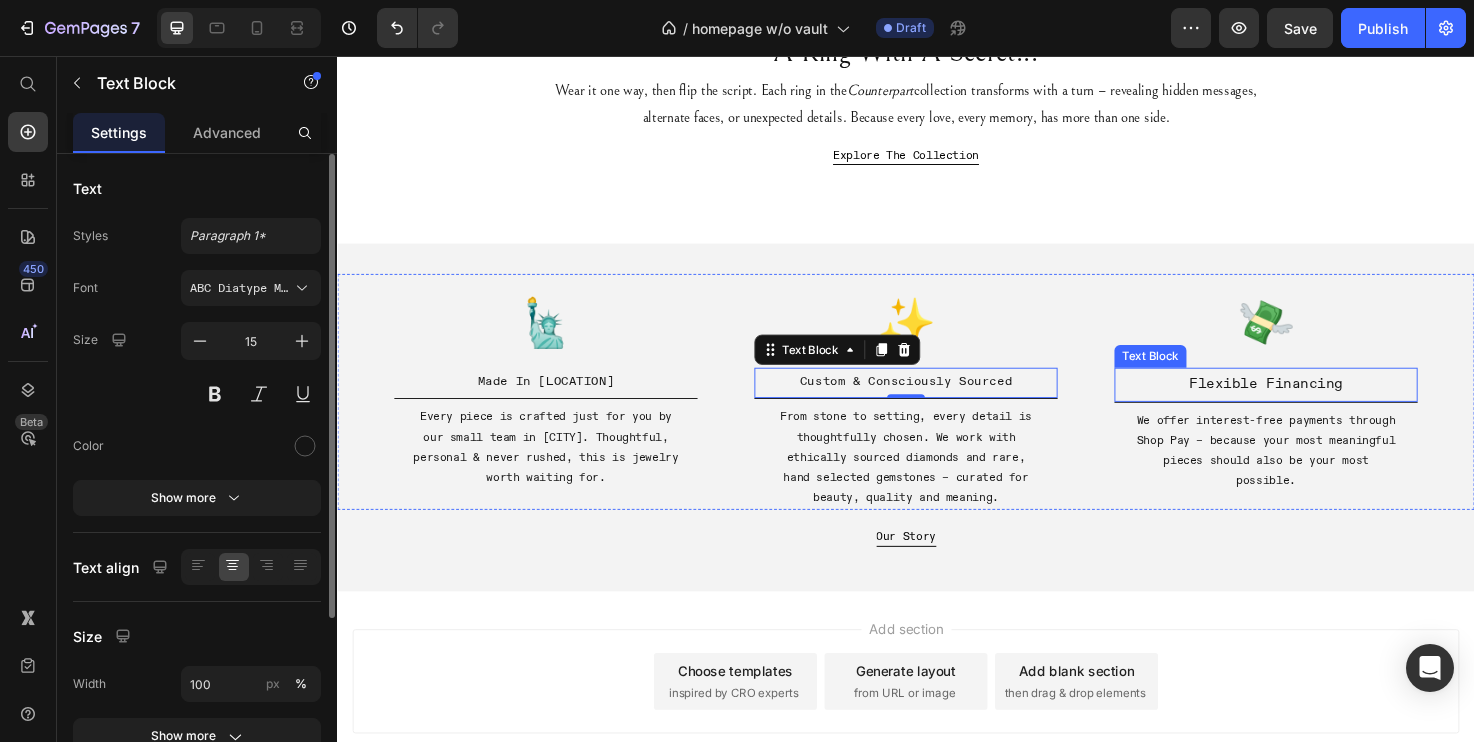 click on "Flexible Financing" at bounding box center [1317, 400] 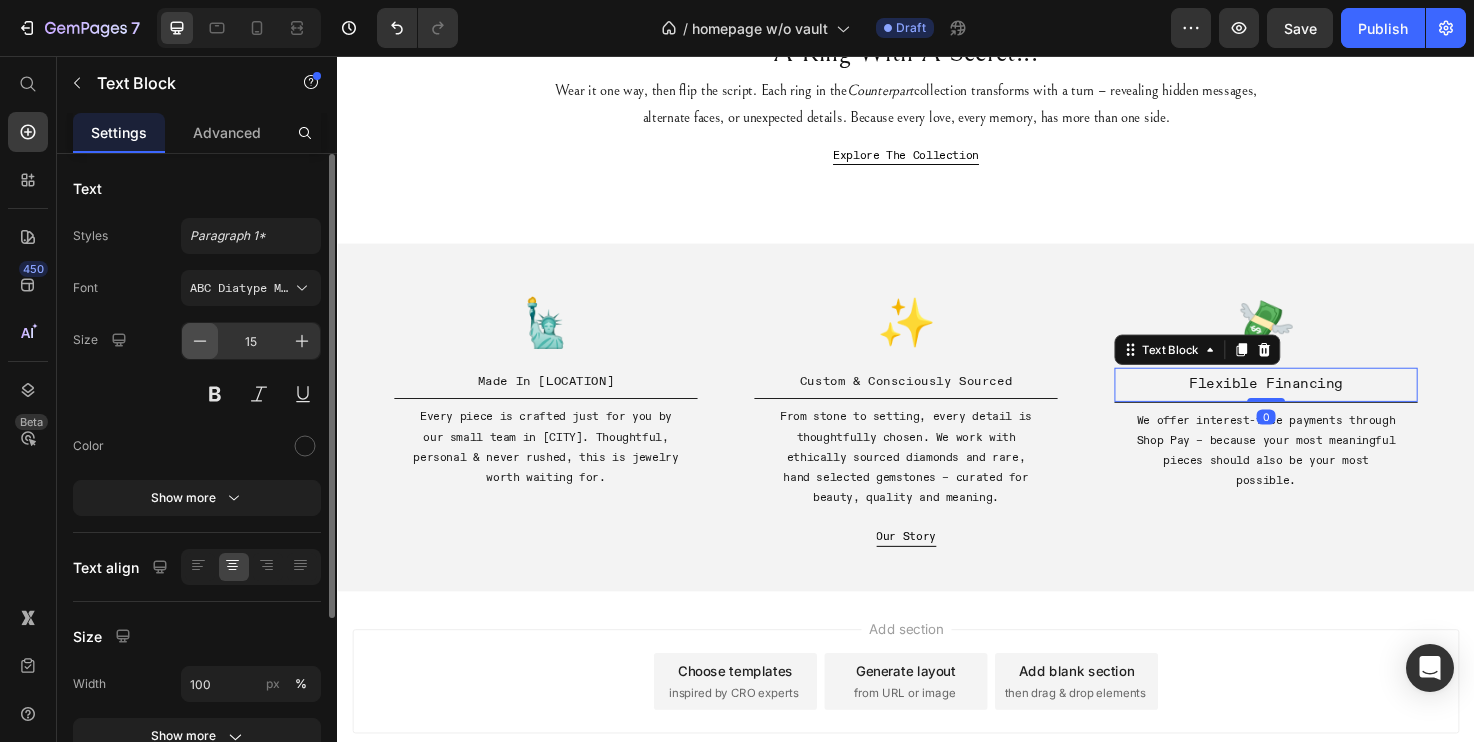 click 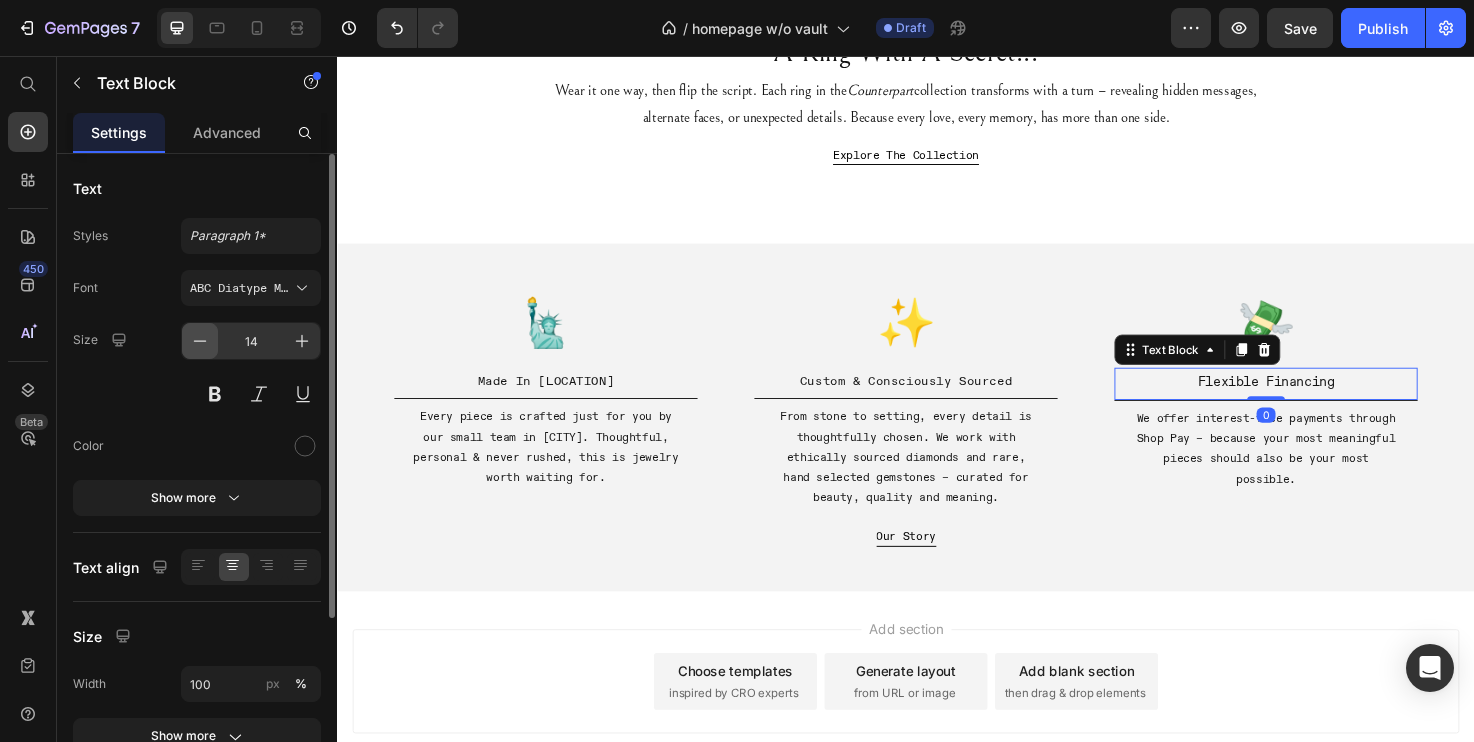 click 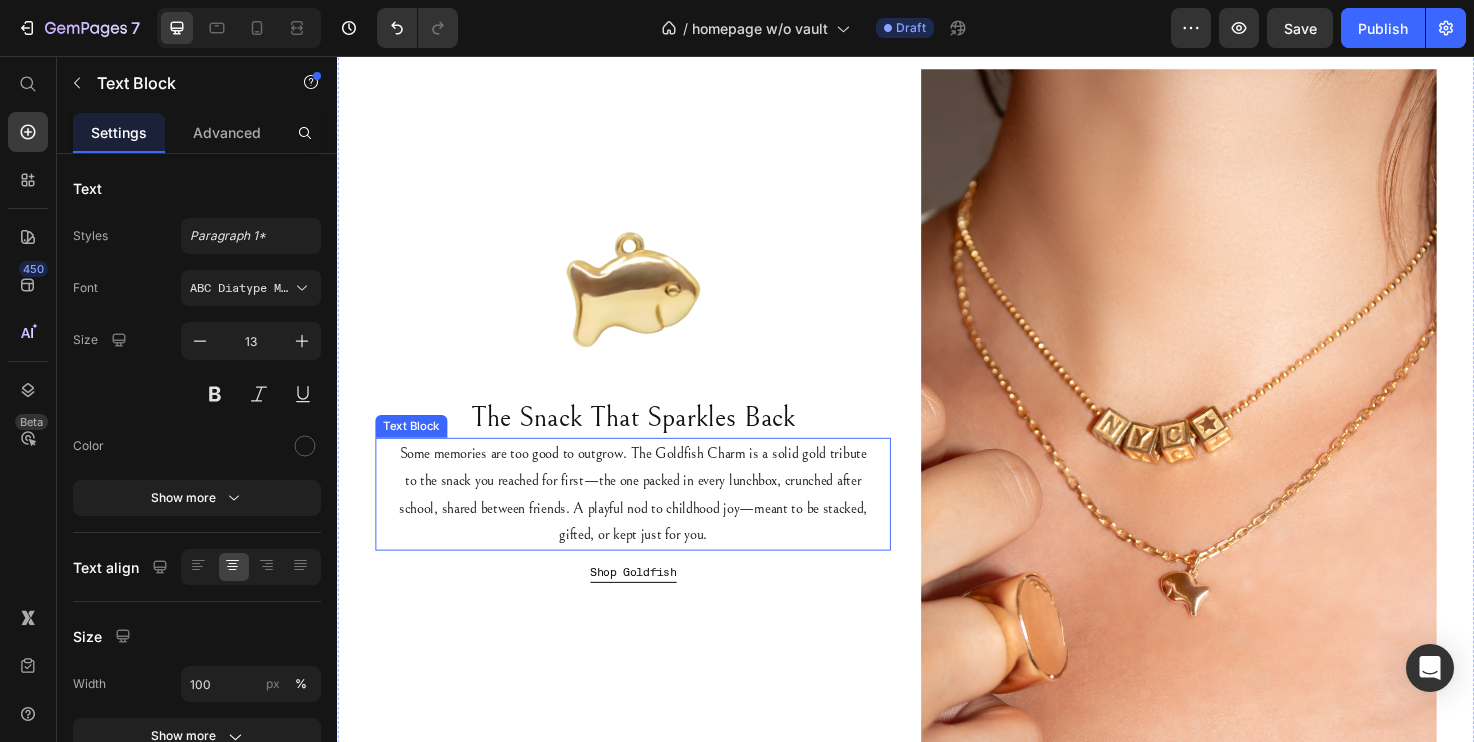 scroll, scrollTop: 30, scrollLeft: 0, axis: vertical 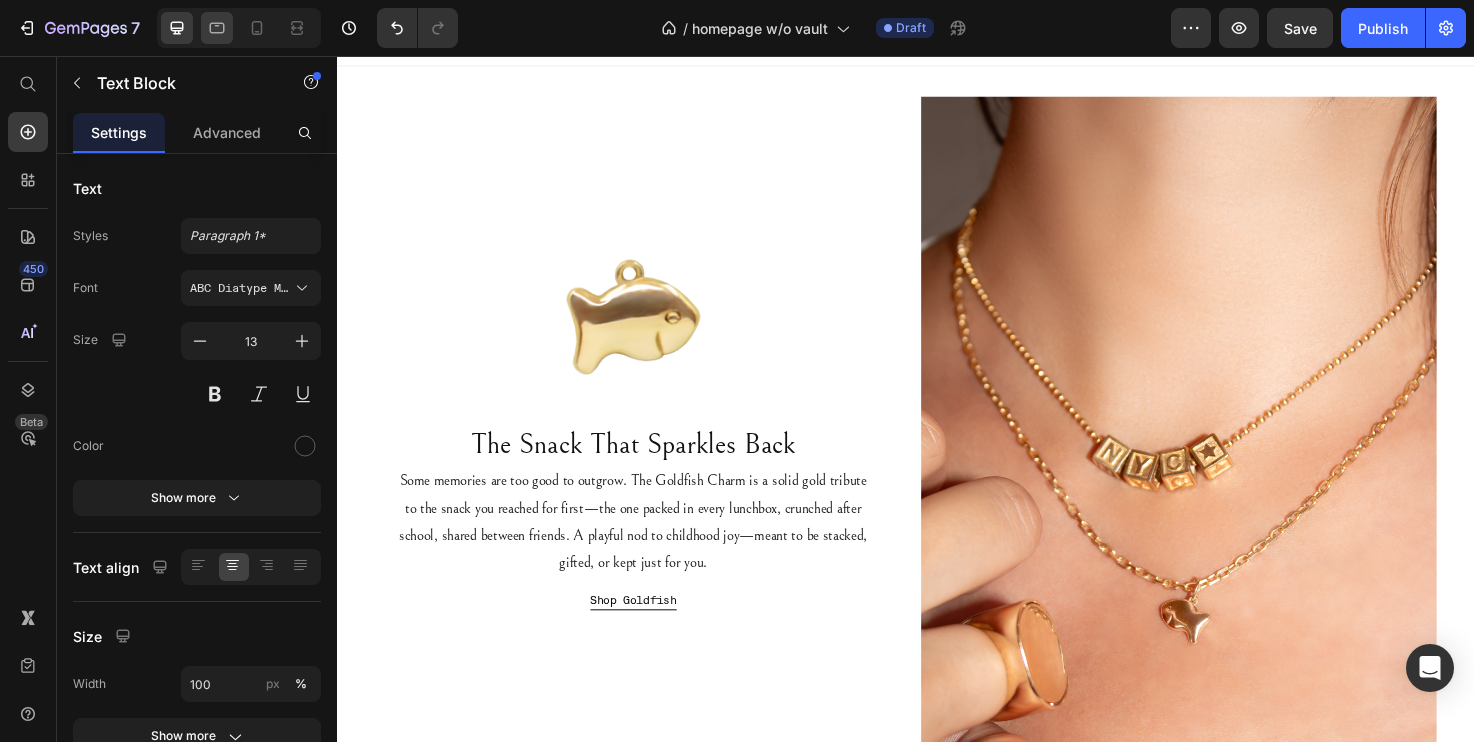 click 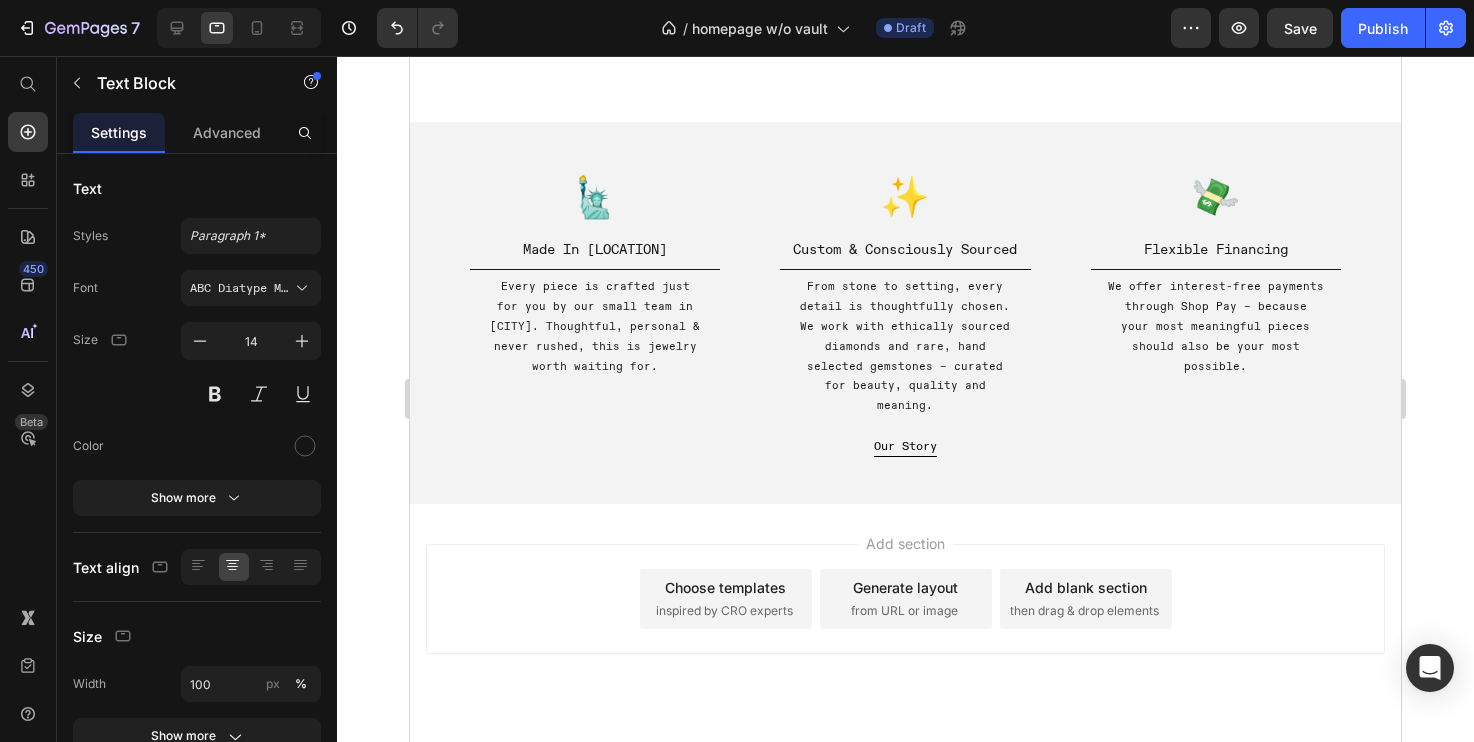 scroll, scrollTop: 1701, scrollLeft: 0, axis: vertical 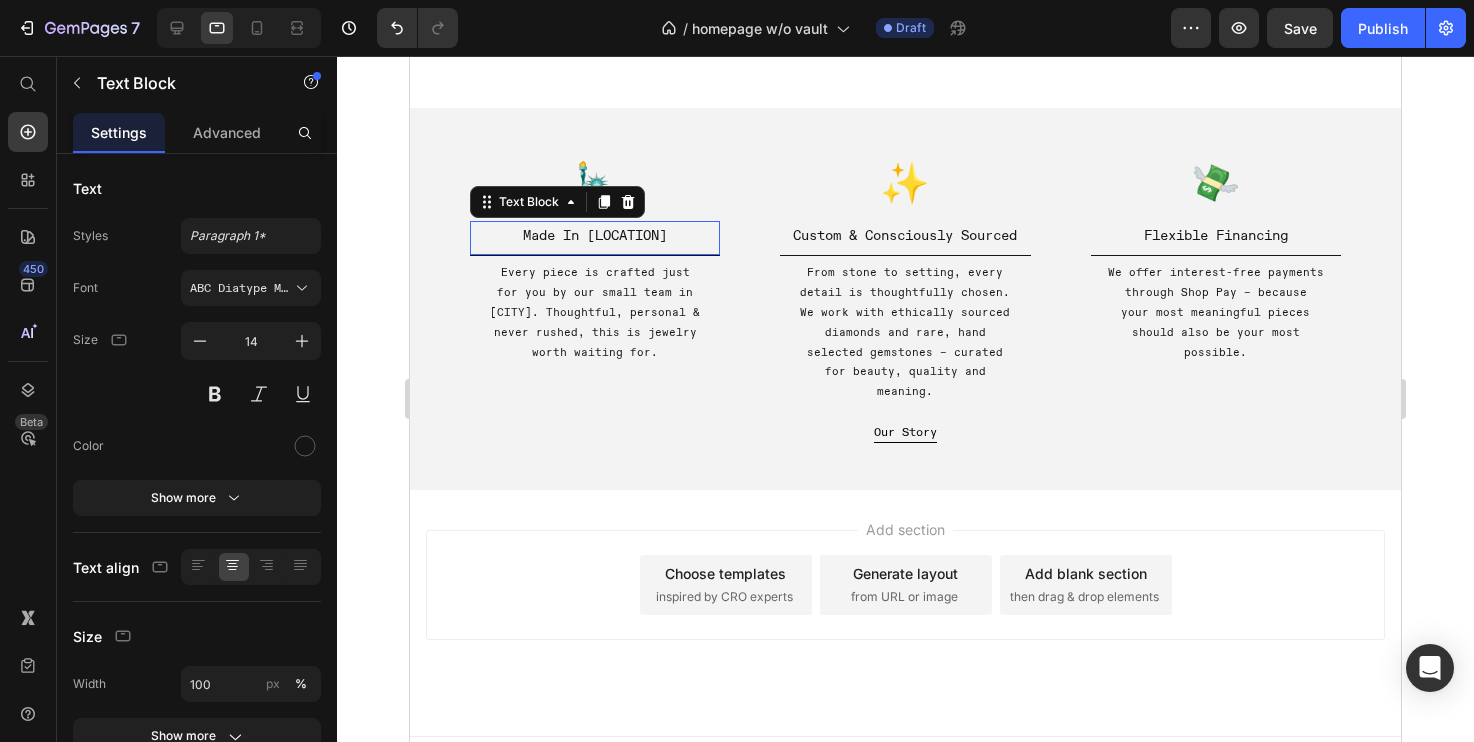 click on "Made In NYC" at bounding box center [595, 235] 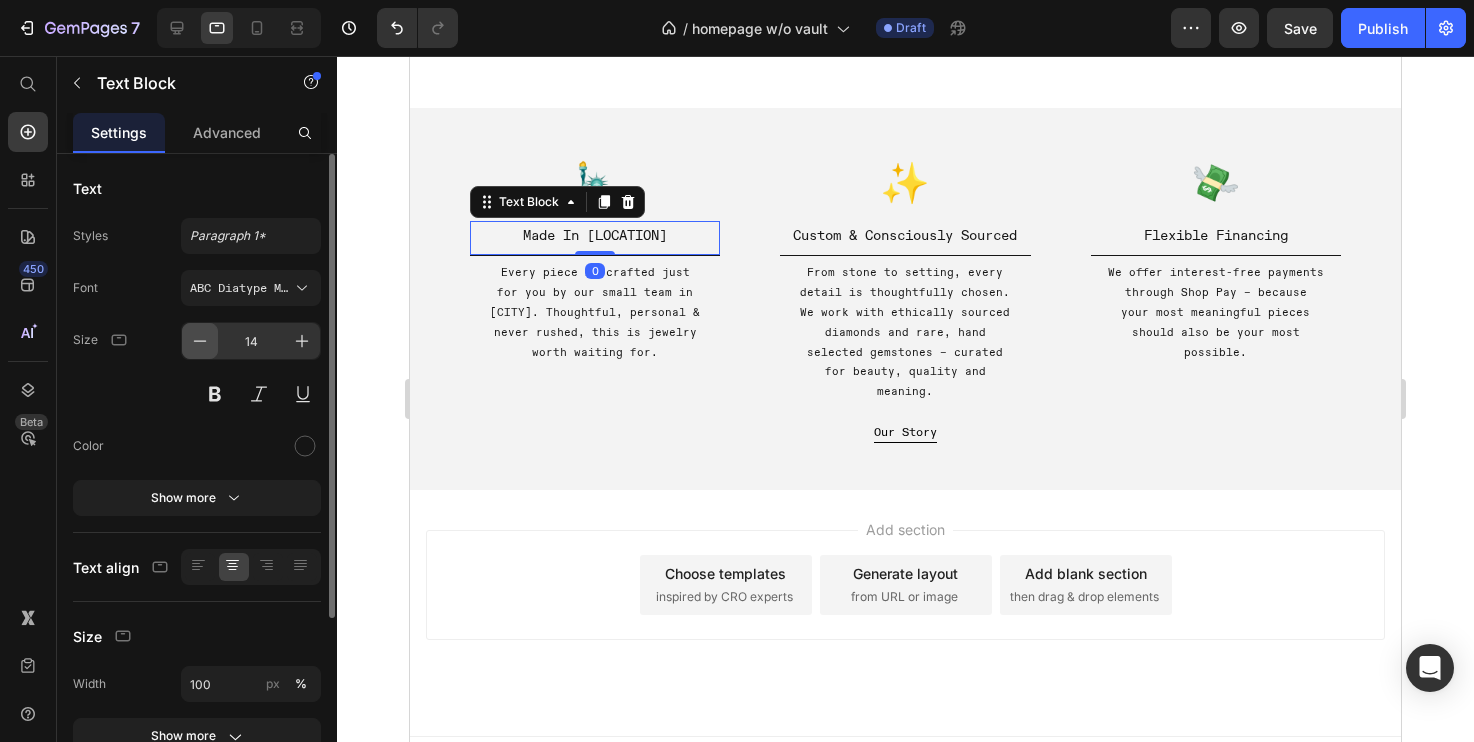 click 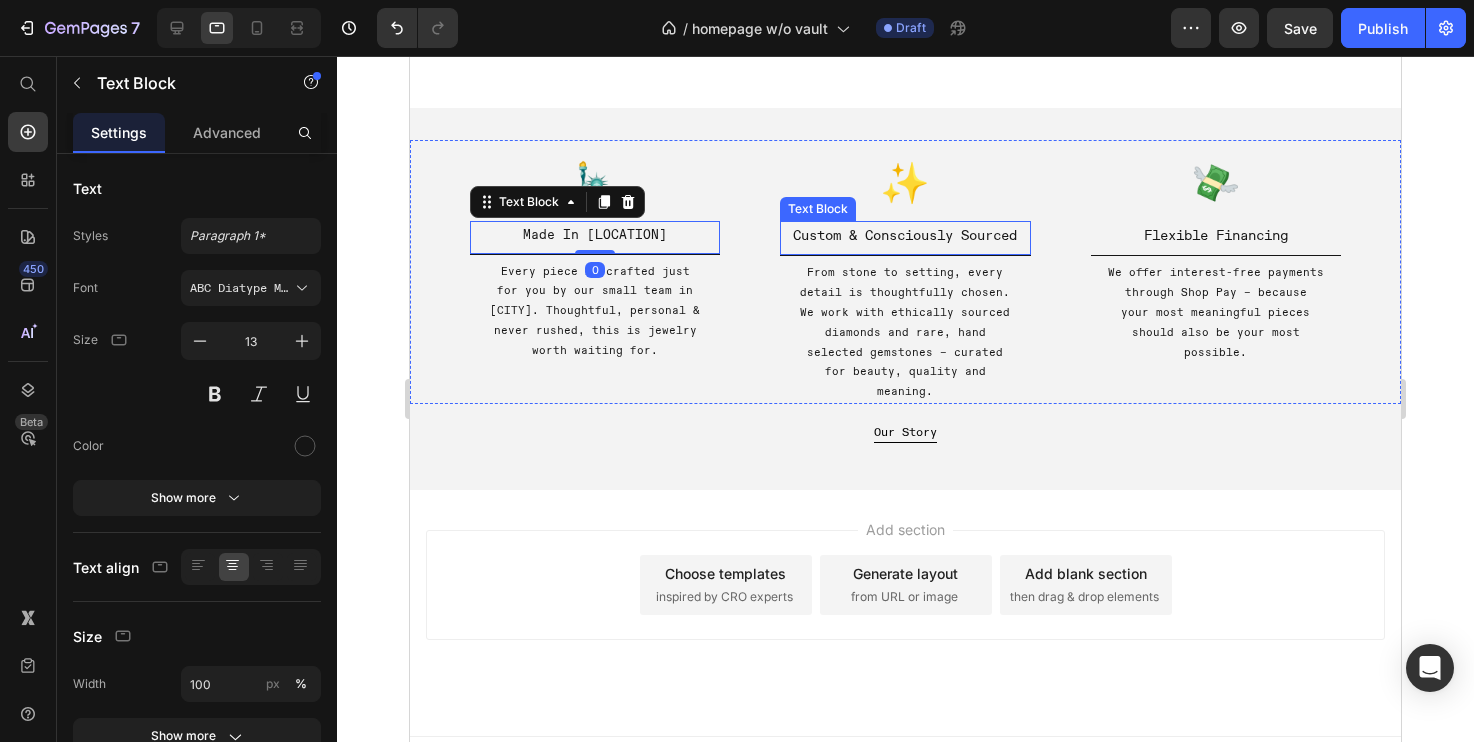 click on "Custom & Consciously Sourced" at bounding box center (905, 235) 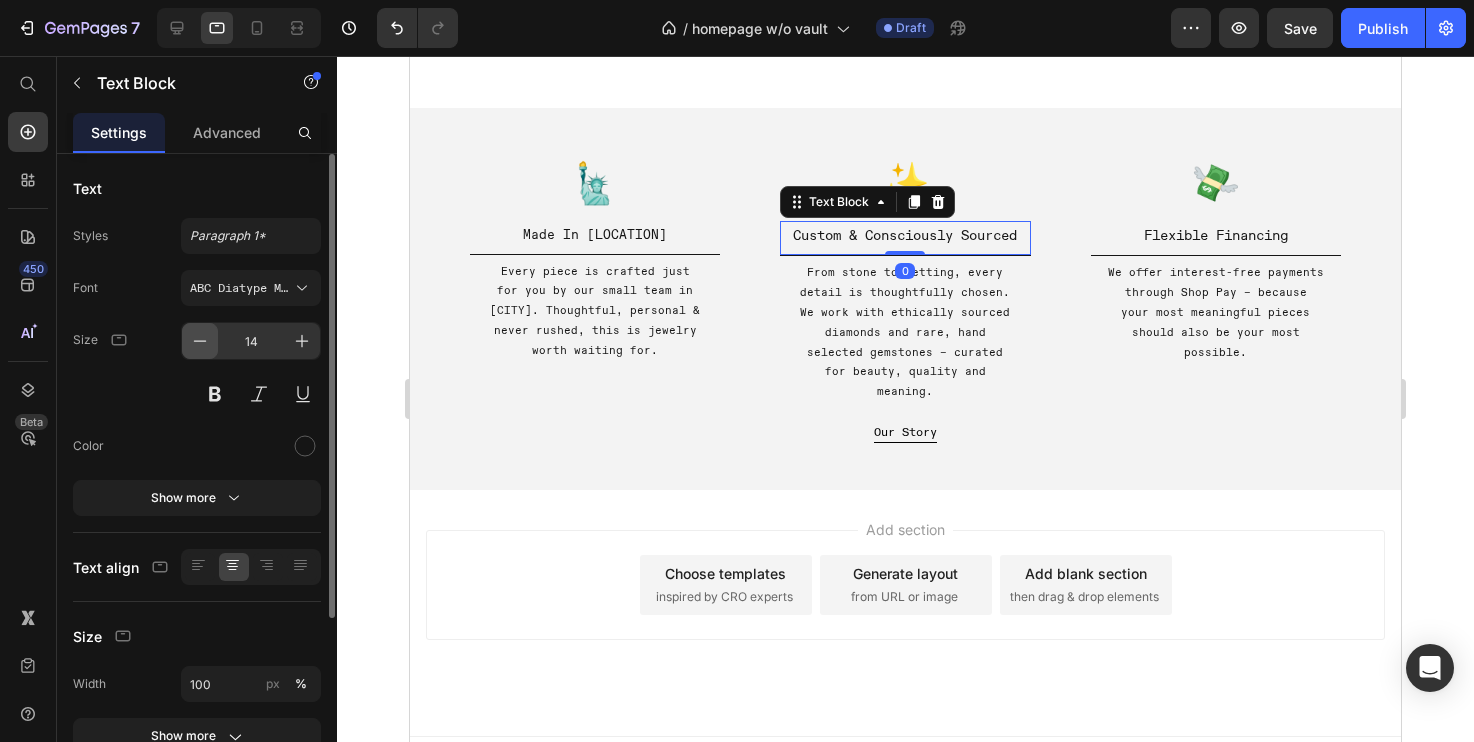 click 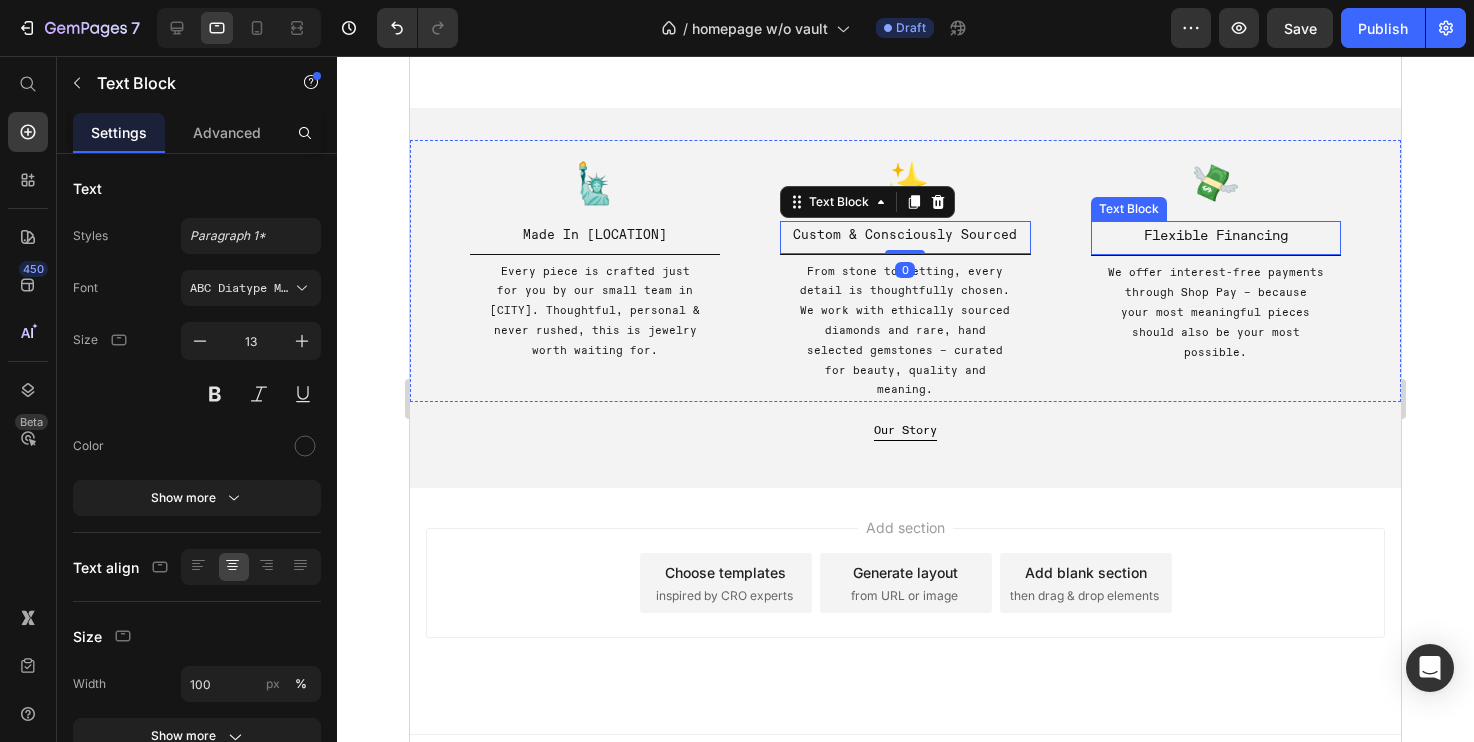 click on "Flexible Financing" at bounding box center (1216, 235) 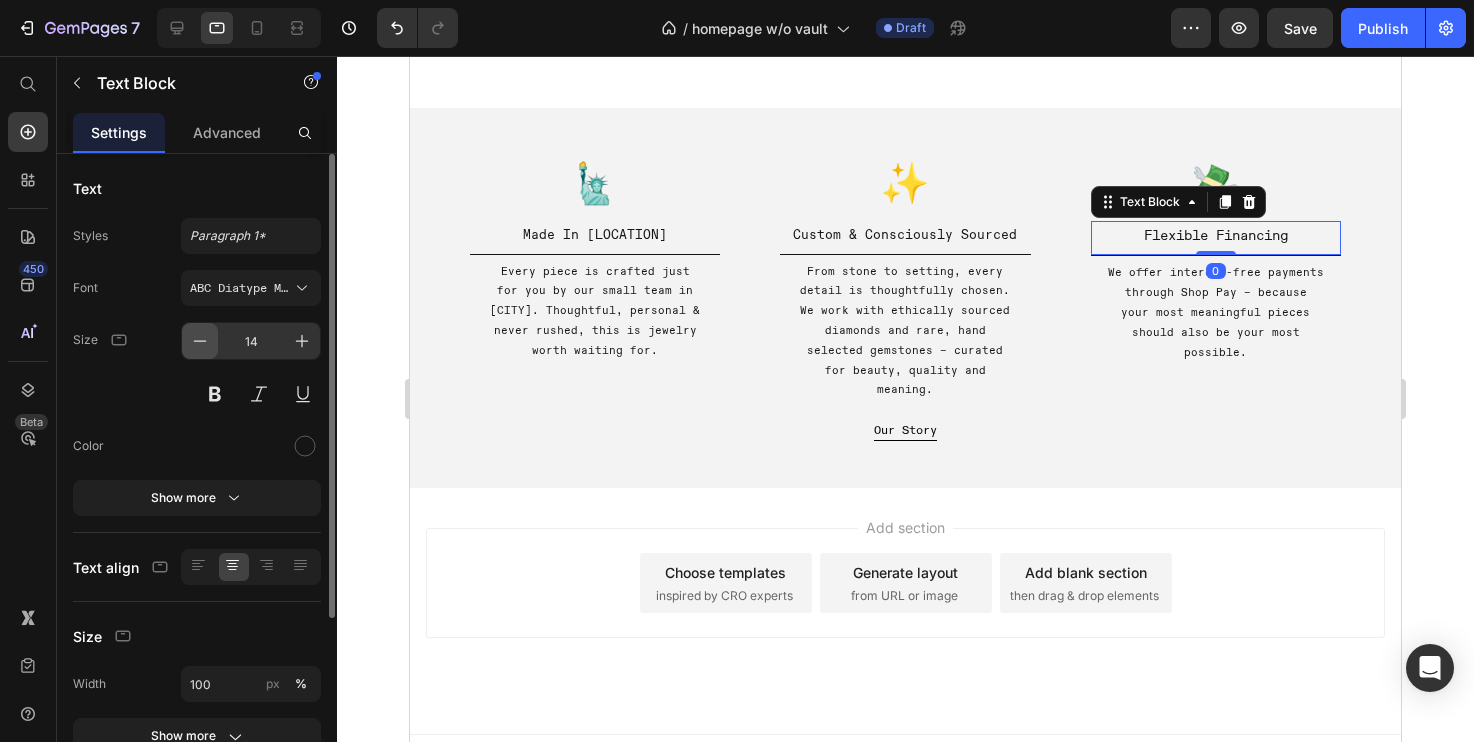 click 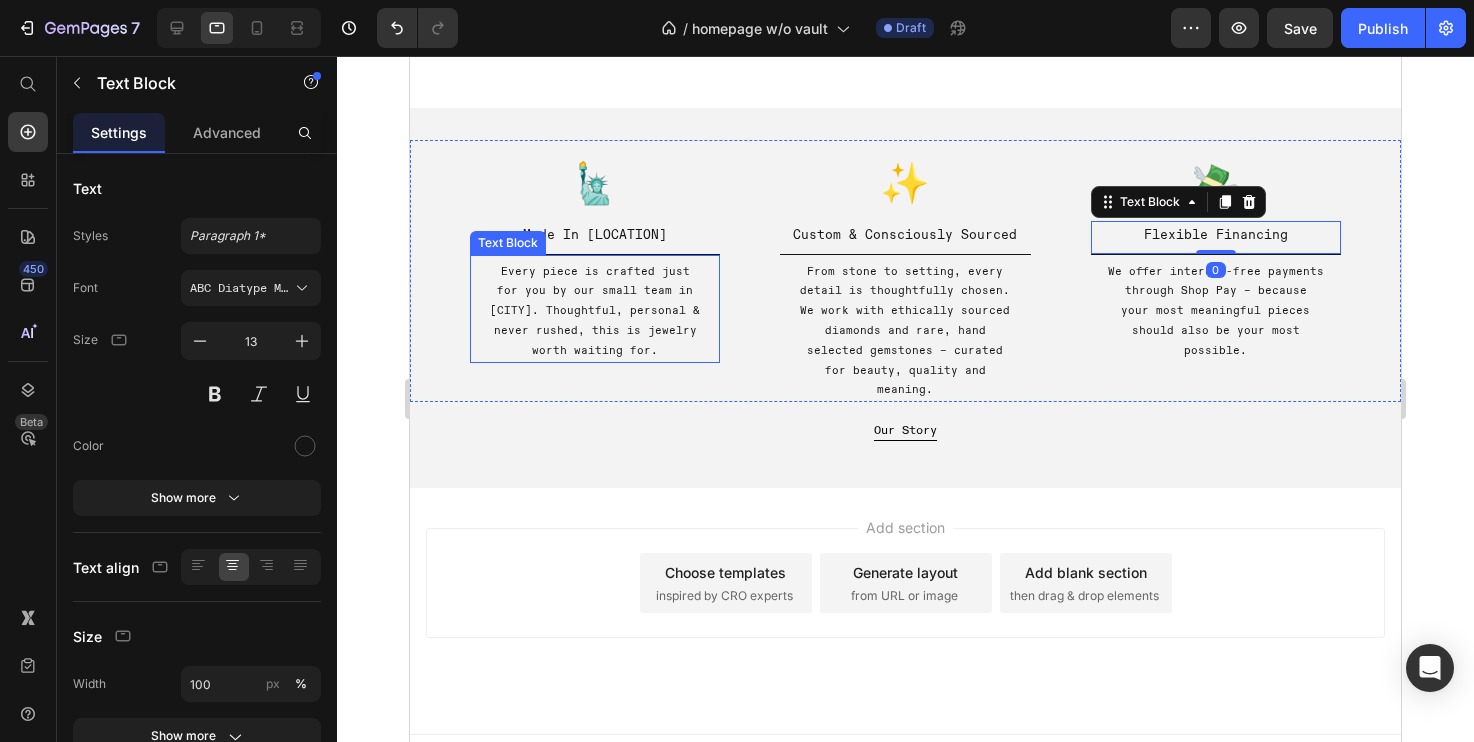 click on "Every piece is crafted just for you by our small team in [CITY]. Thoughtful, personal & never rushed, this is jewelry worth waiting for." at bounding box center (595, 311) 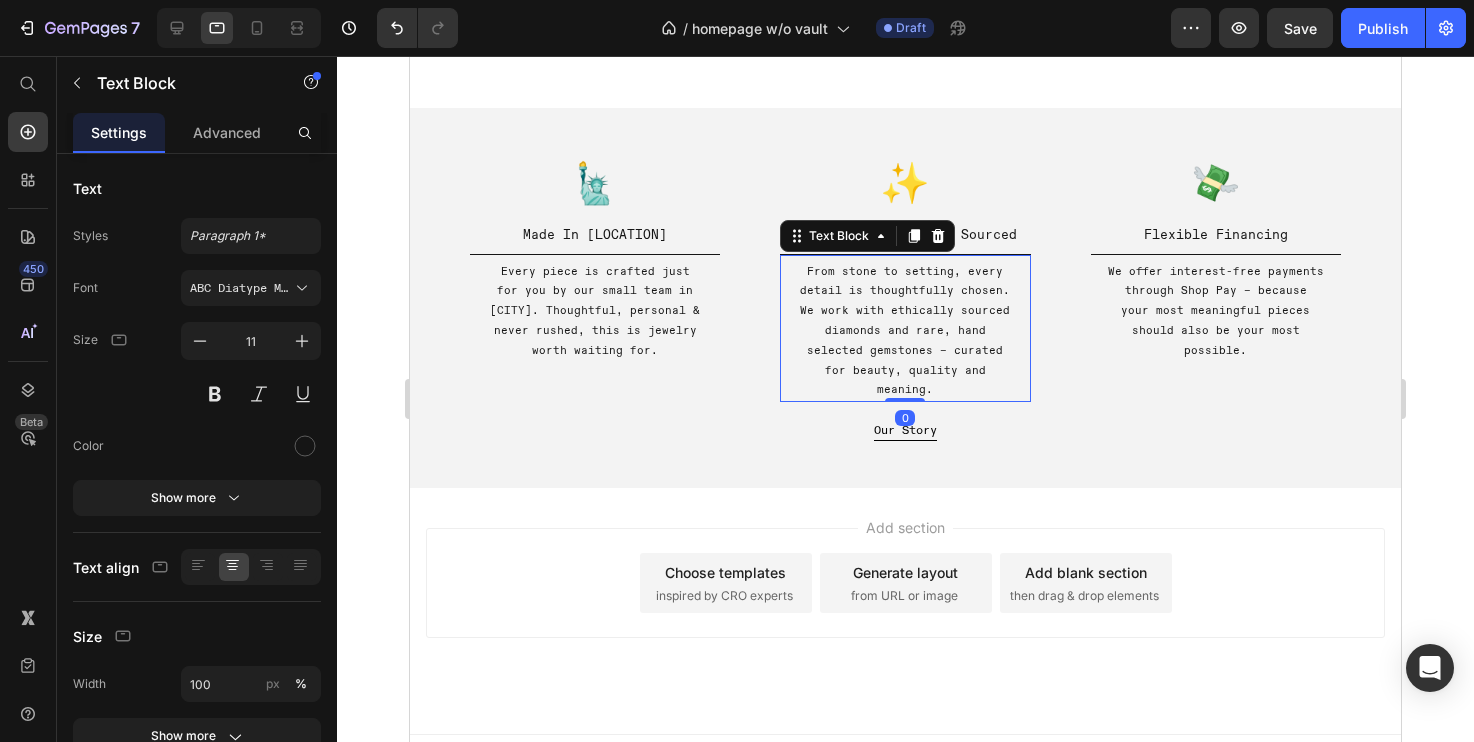 click on "From stone to setting, every detail is thoughtfully chosen. We work with ethically sourced diamonds and rare, hand selected gemstones – curated for beauty, quality and meaning." at bounding box center [905, 331] 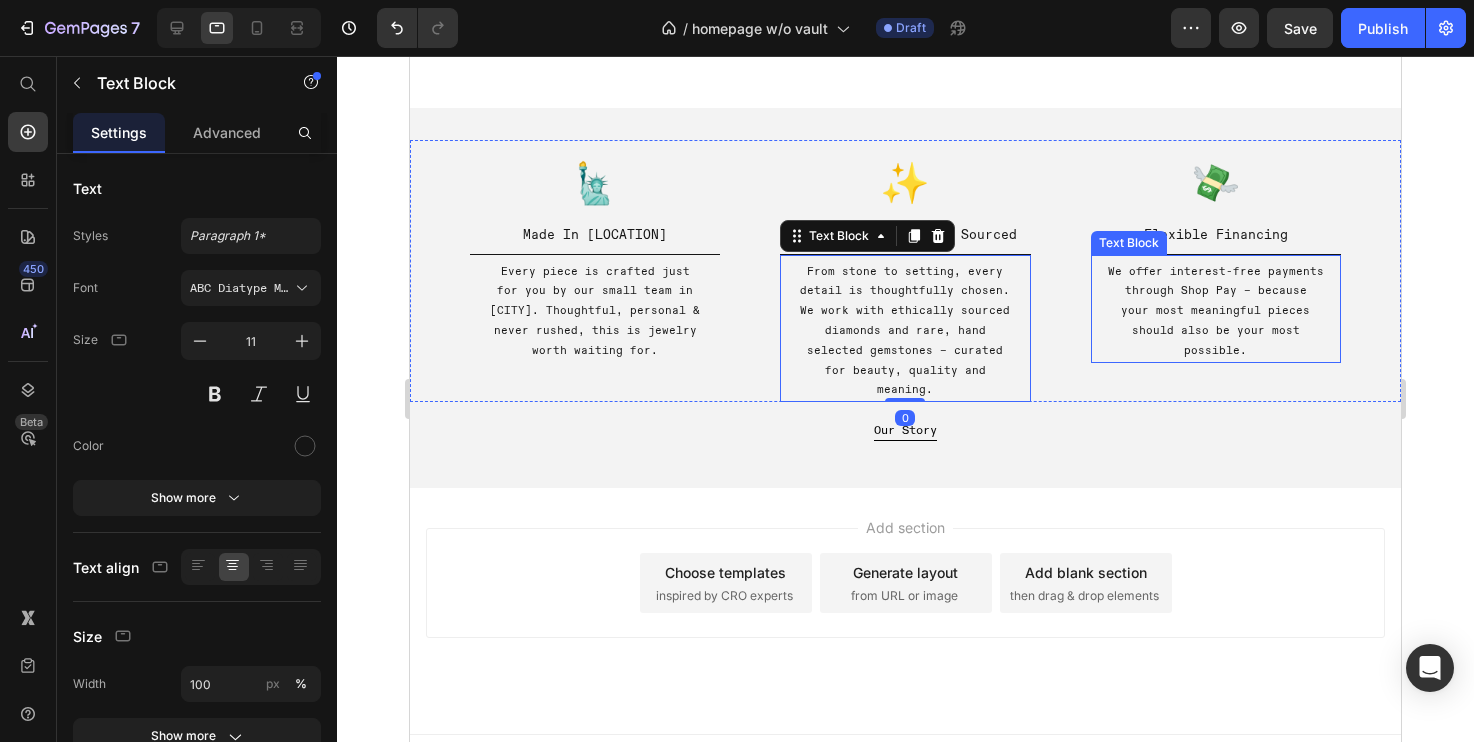 click on "We offer interest-free payments through Shop Pay – because your most meaningful pieces should also be your most possible." at bounding box center (1216, 311) 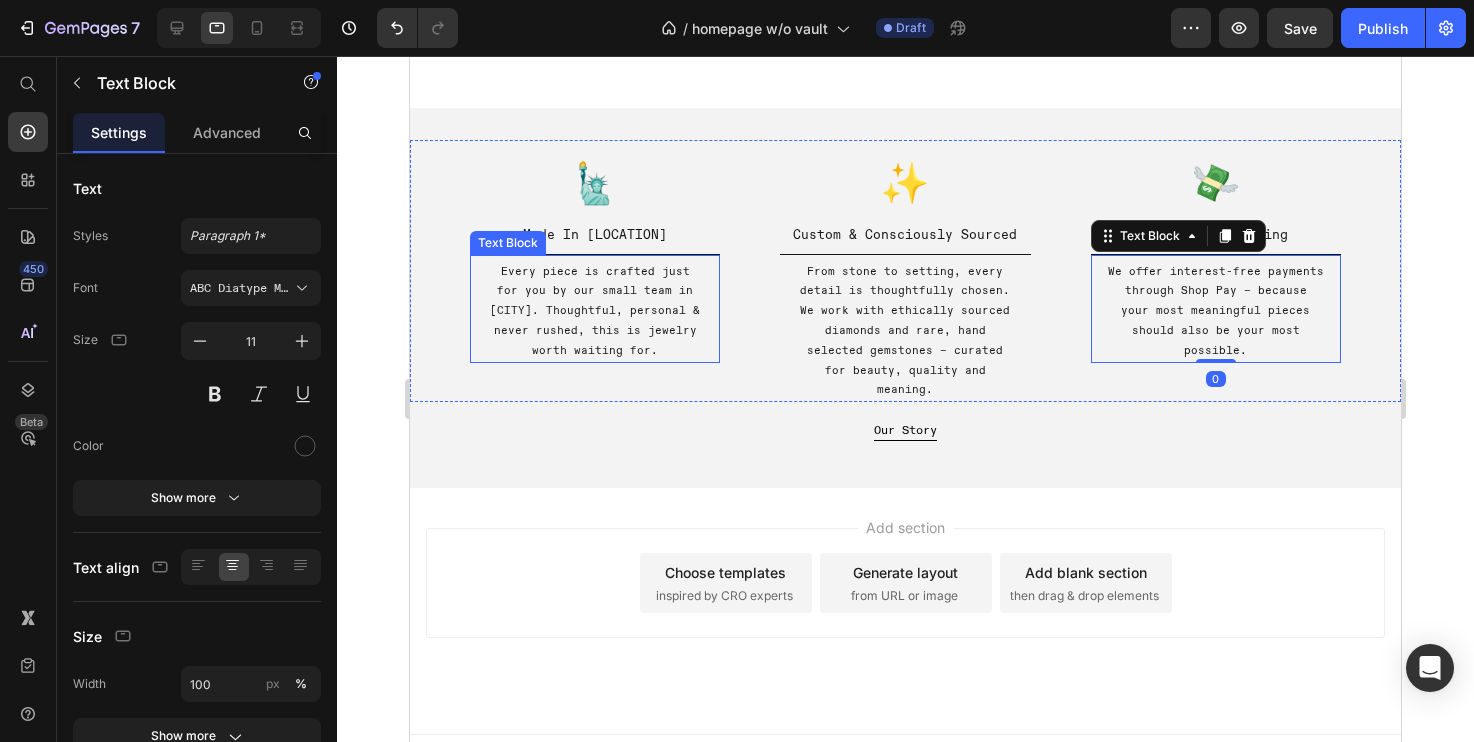 click on "Every piece is crafted just for you by our small team in [CITY]. Thoughtful, personal & never rushed, this is jewelry worth waiting for." at bounding box center (595, 311) 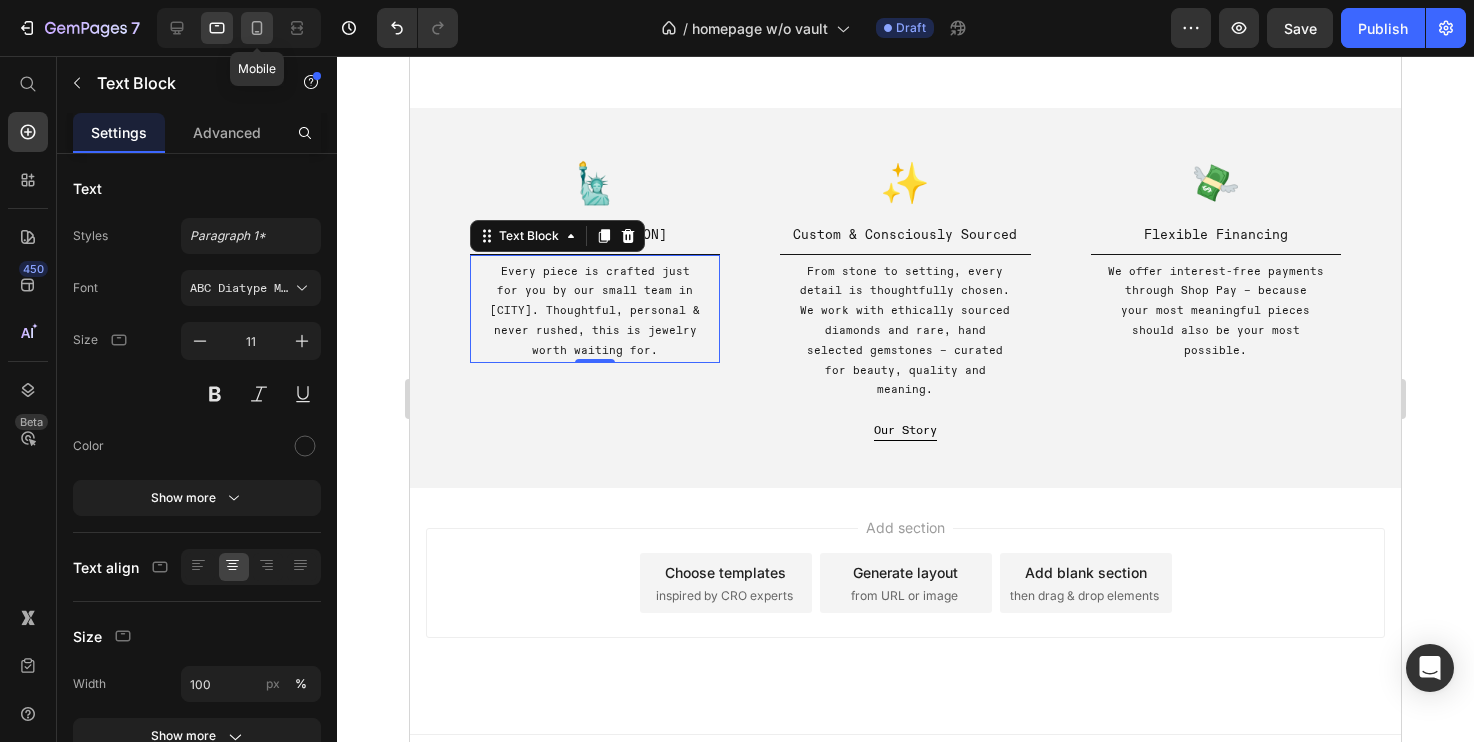 click 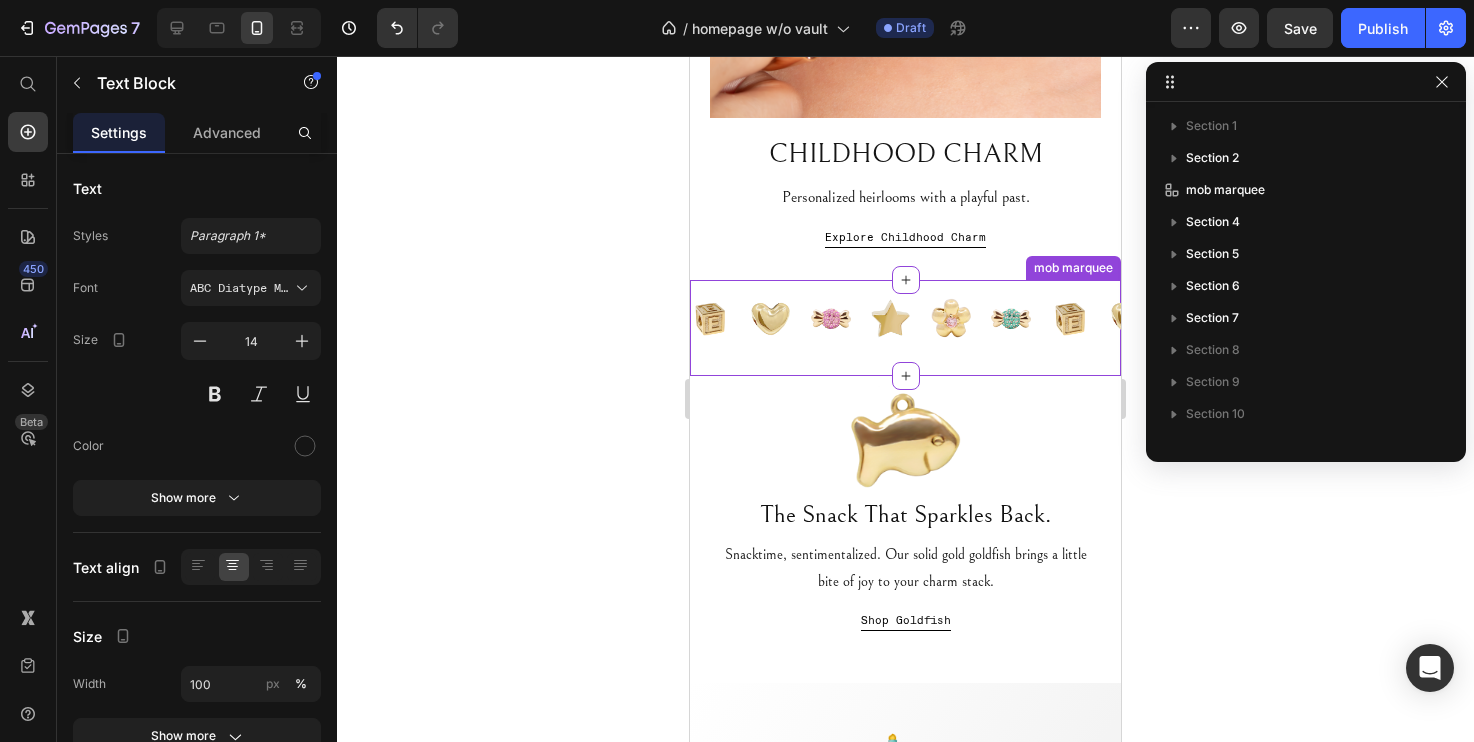scroll, scrollTop: 612, scrollLeft: 0, axis: vertical 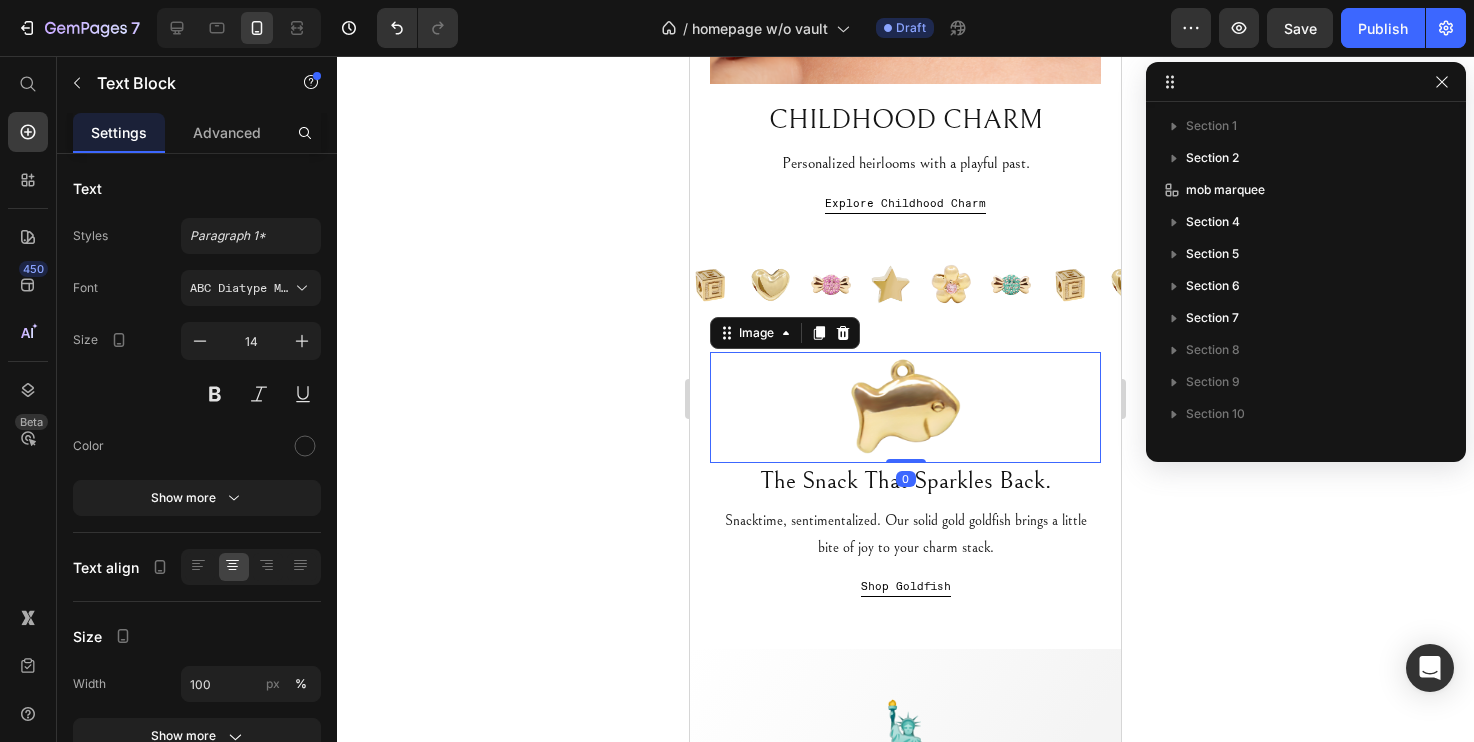 click at bounding box center [905, 407] 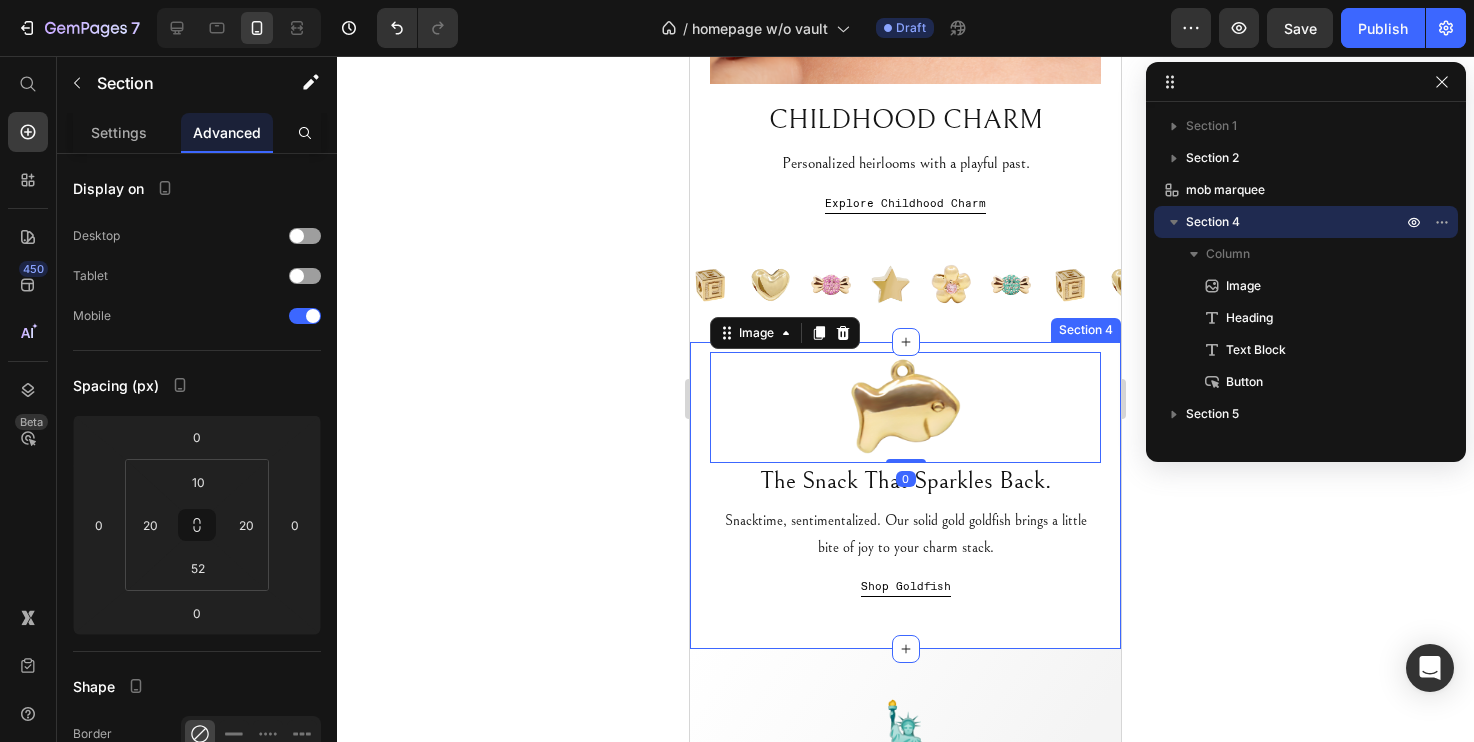 click on "Image   0 The Snack That Sparkles Back. Heading Snacktime, sentimentalized. Our solid gold goldfish brings a little bite of joy to your charm stack. Text Block Shop Goldfish Button Section 4" at bounding box center [905, 496] 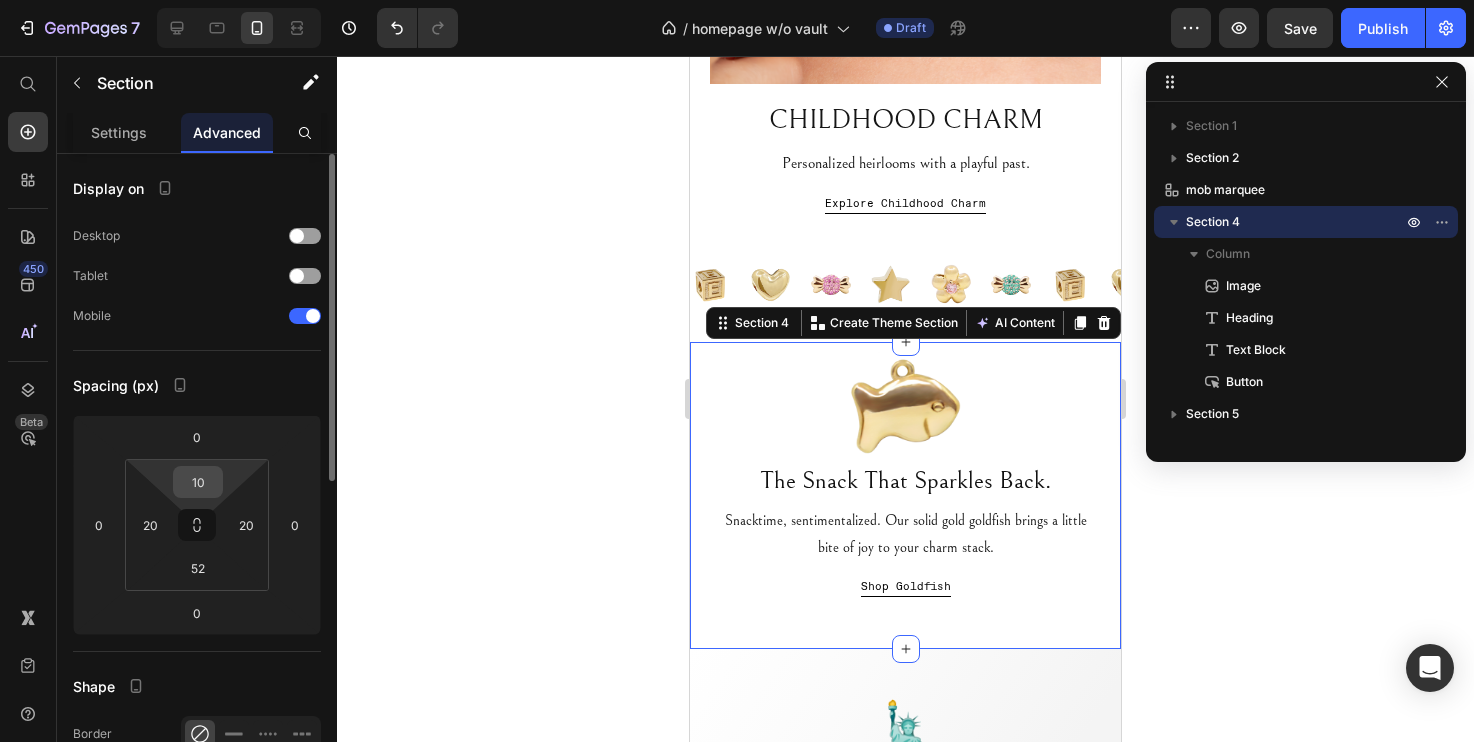 click on "10" at bounding box center (198, 482) 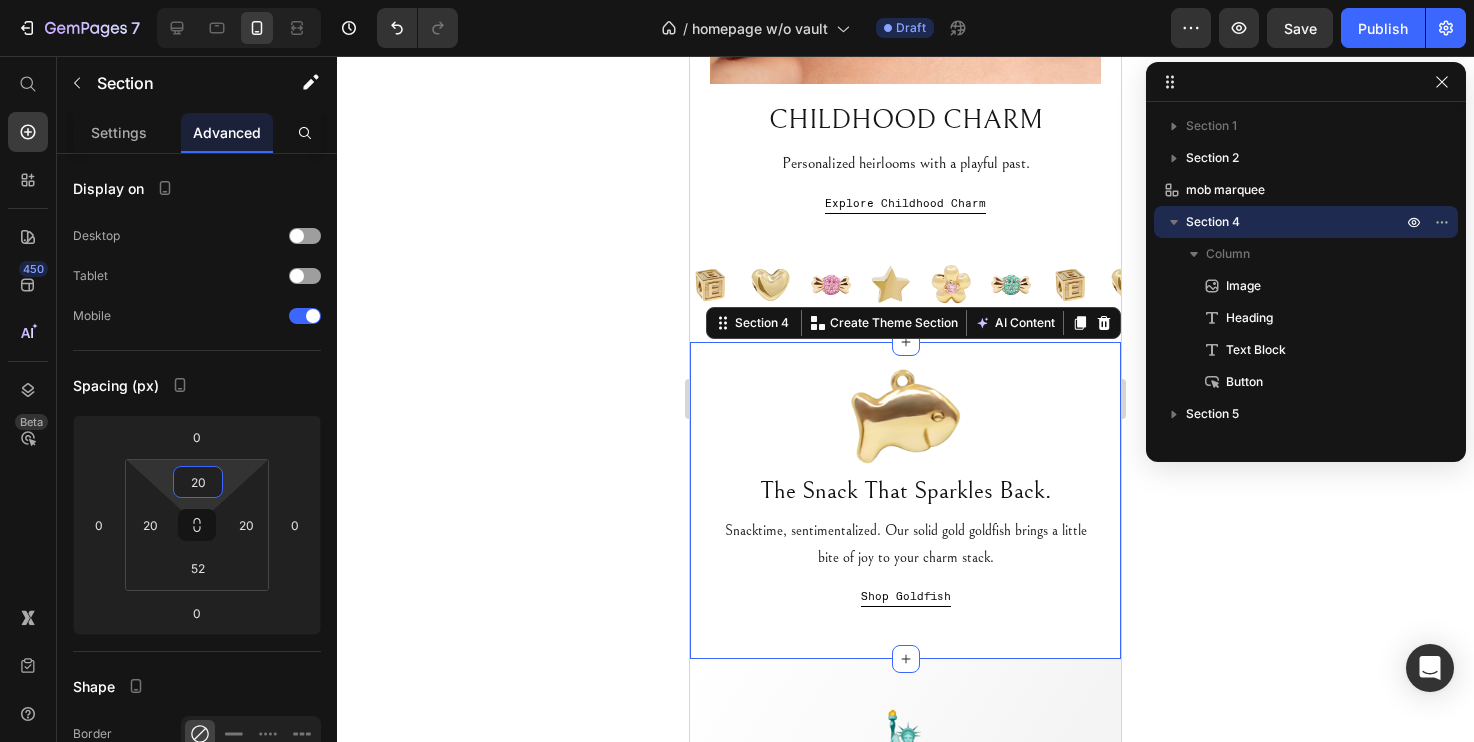 type on "20" 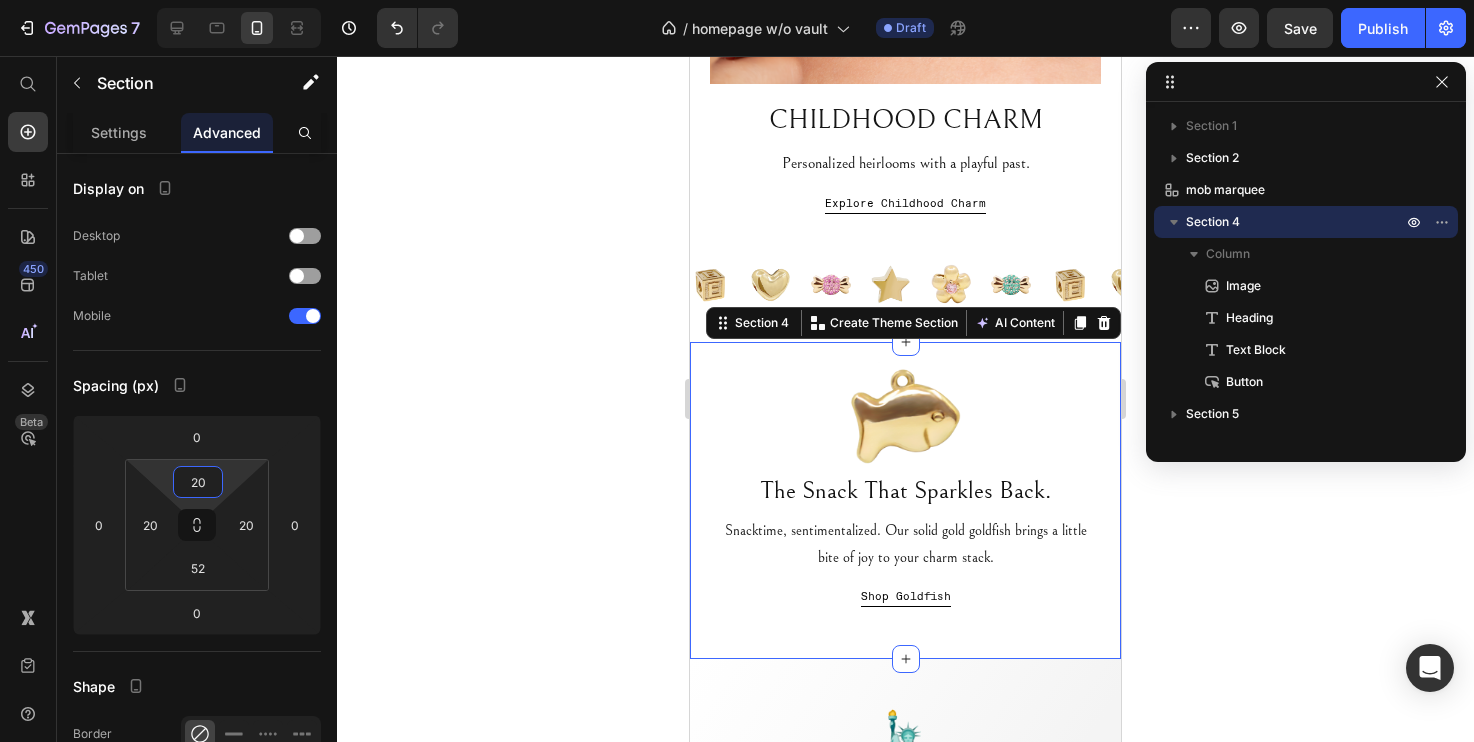 click 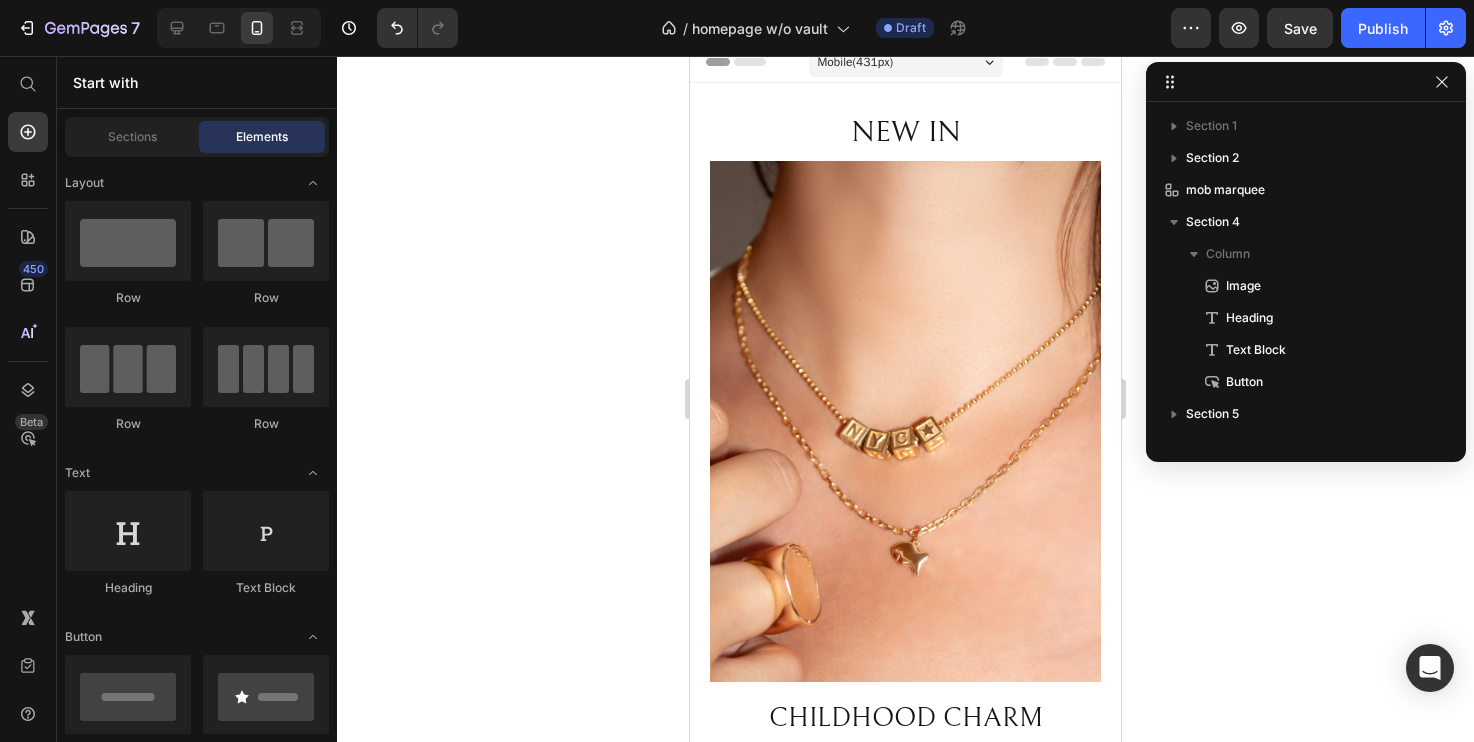 scroll, scrollTop: 0, scrollLeft: 0, axis: both 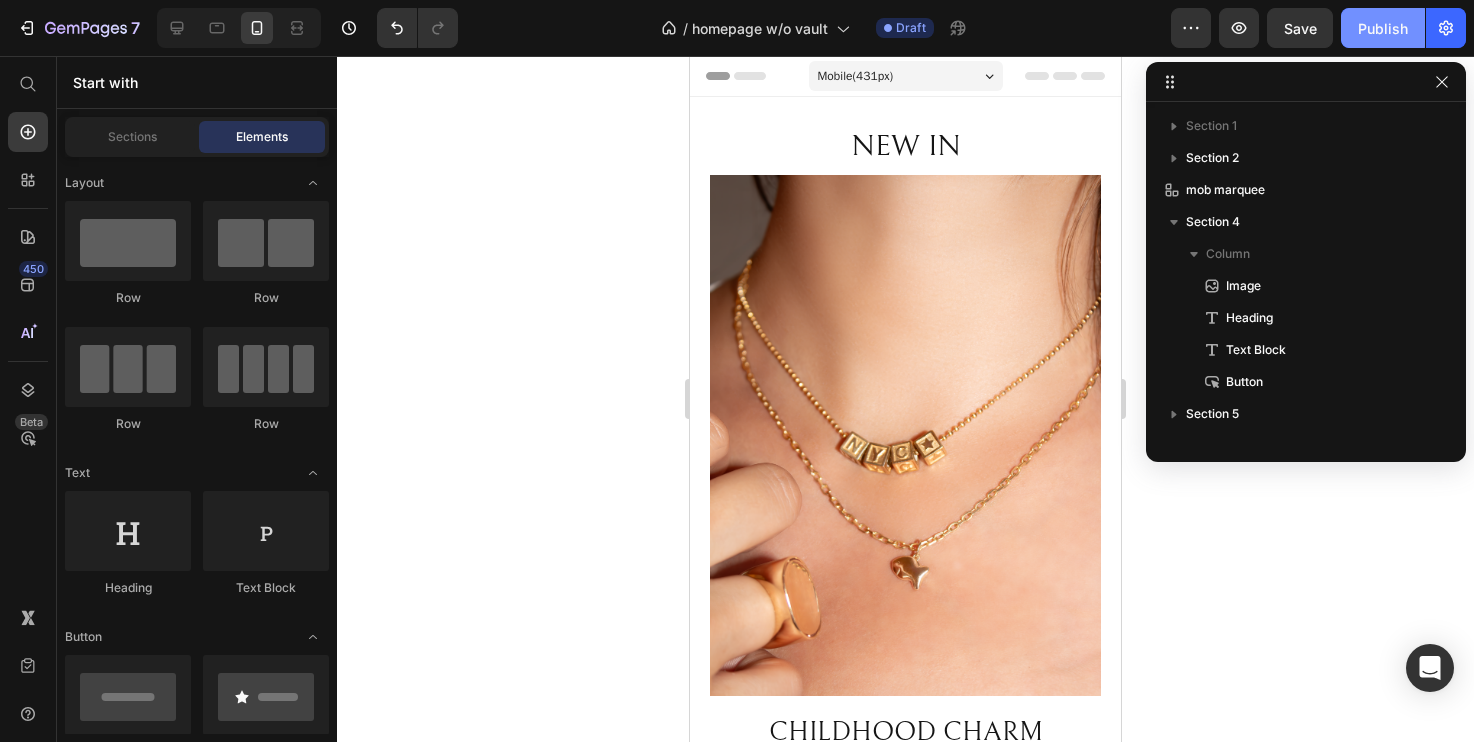 click on "Publish" at bounding box center (1383, 28) 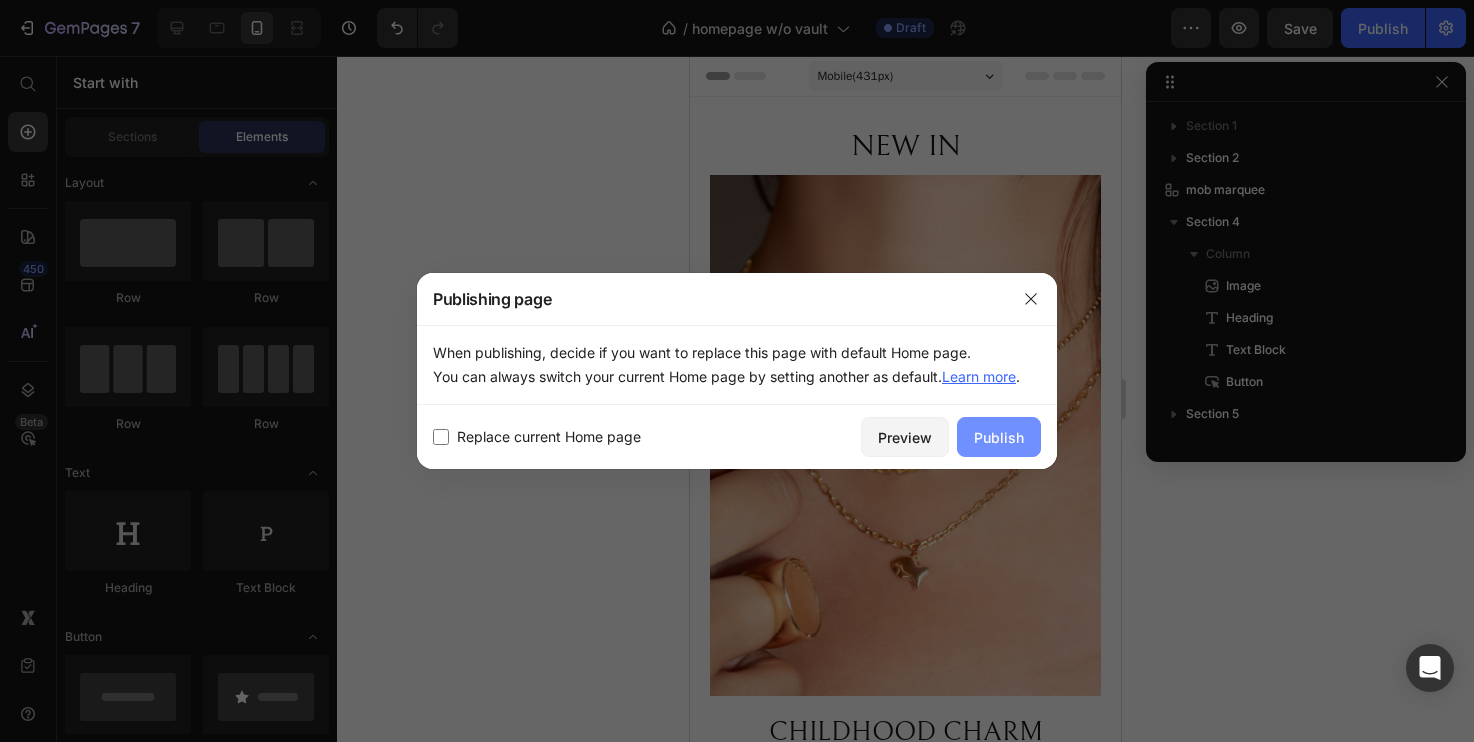 click on "Publish" at bounding box center [999, 437] 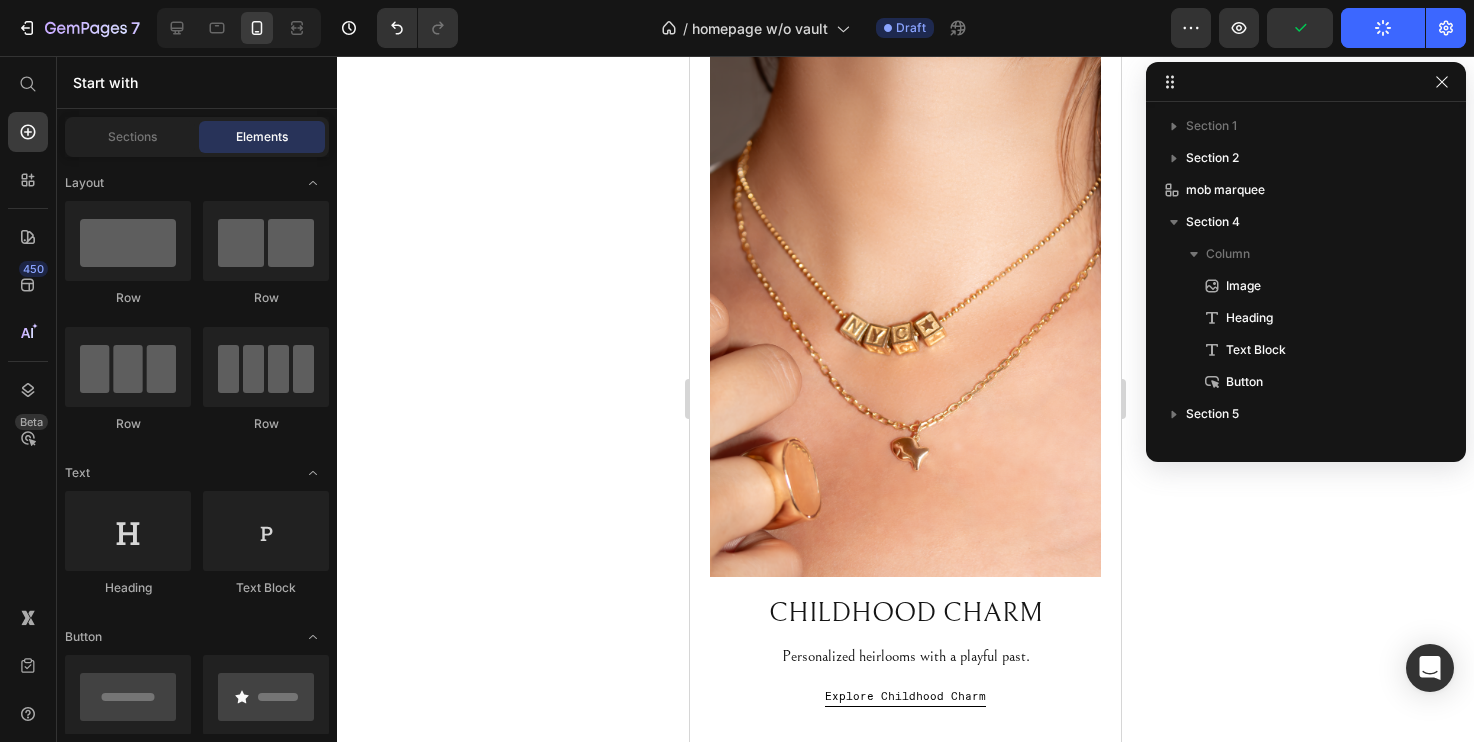 scroll, scrollTop: 131, scrollLeft: 0, axis: vertical 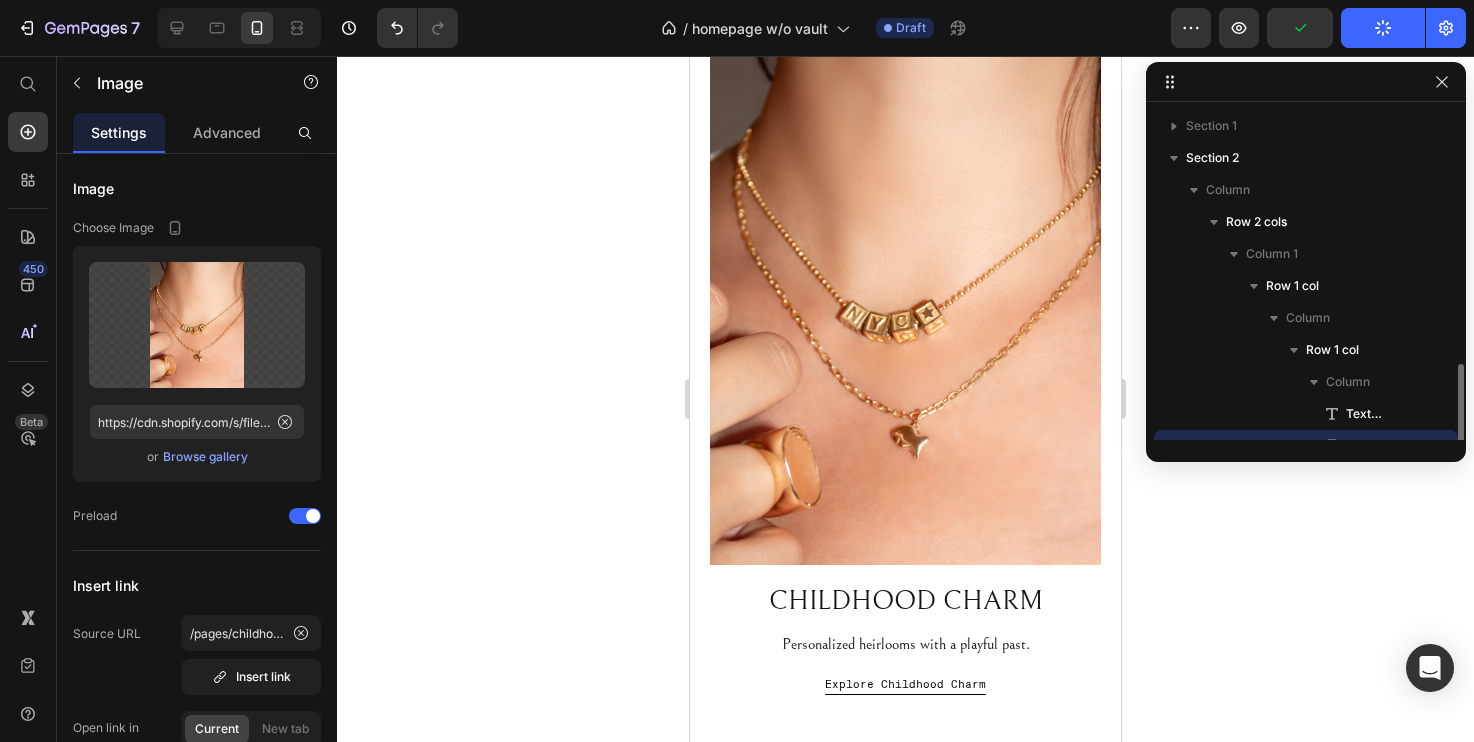 click at bounding box center (905, 304) 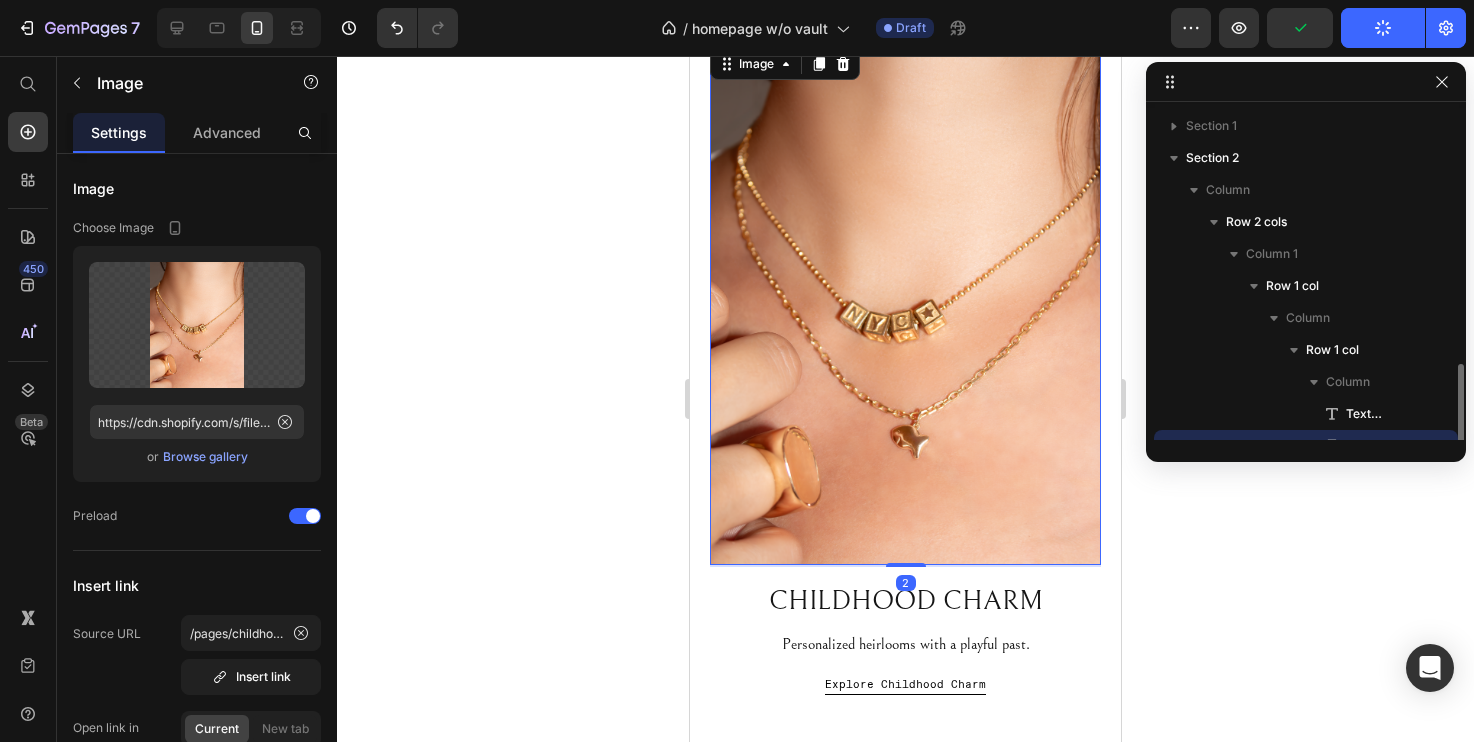 scroll, scrollTop: 186, scrollLeft: 0, axis: vertical 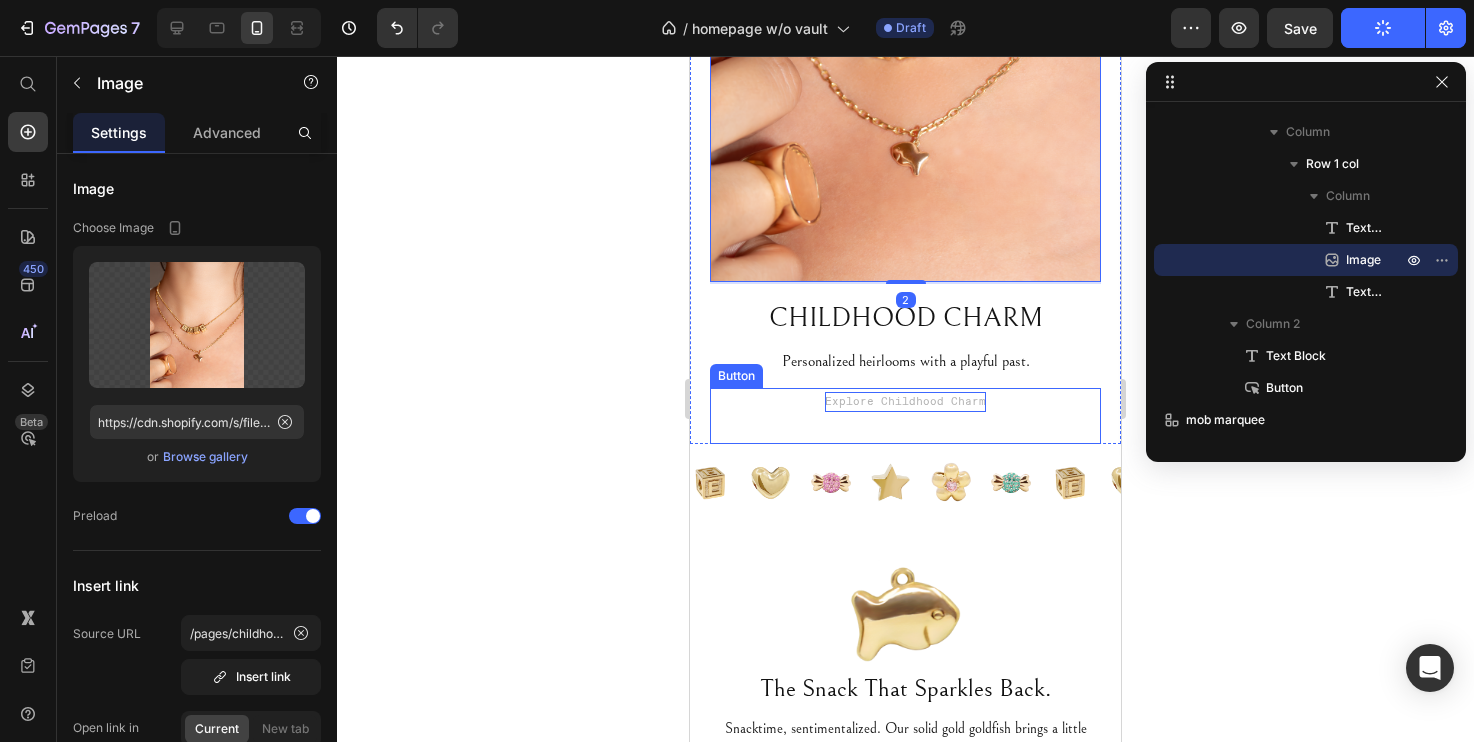 click on "Explore Childhood Charm" at bounding box center [905, 402] 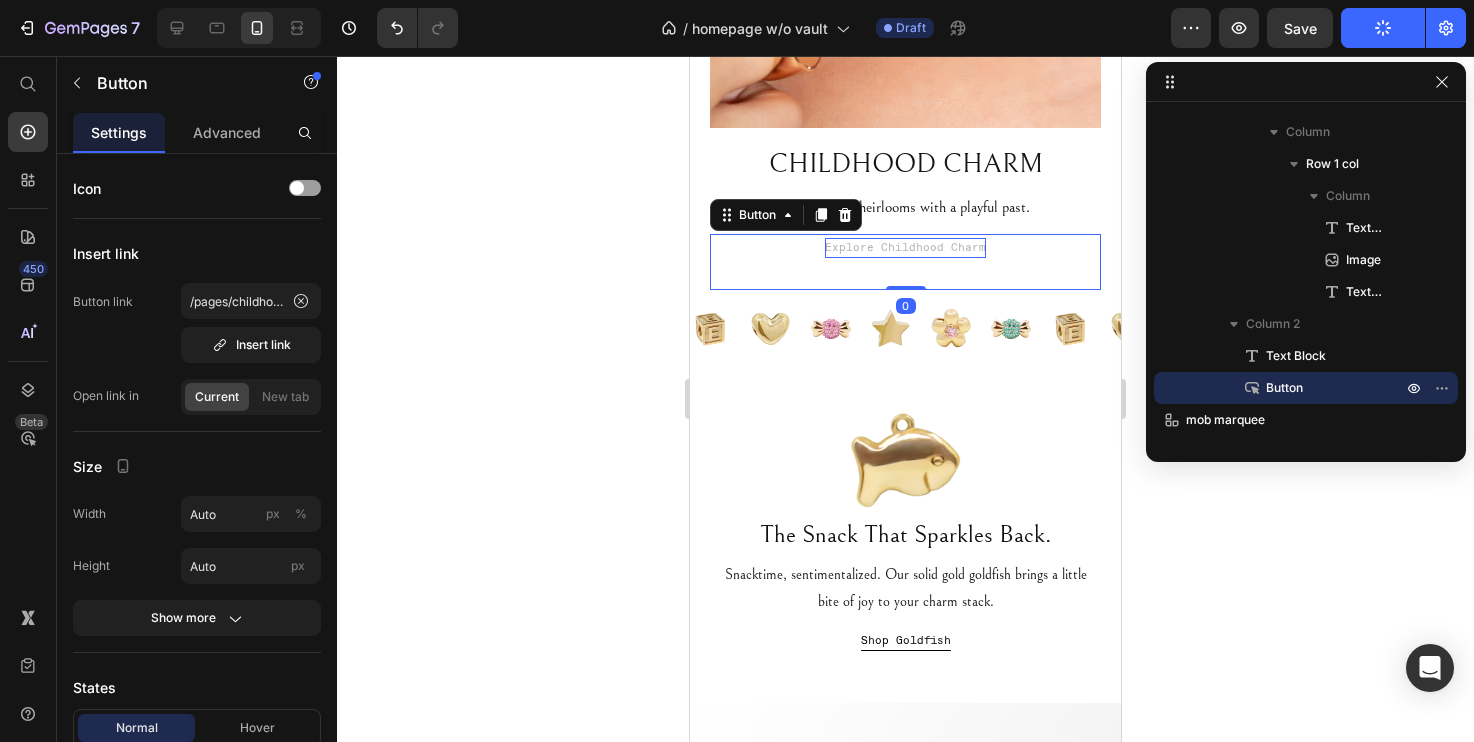 scroll, scrollTop: 607, scrollLeft: 0, axis: vertical 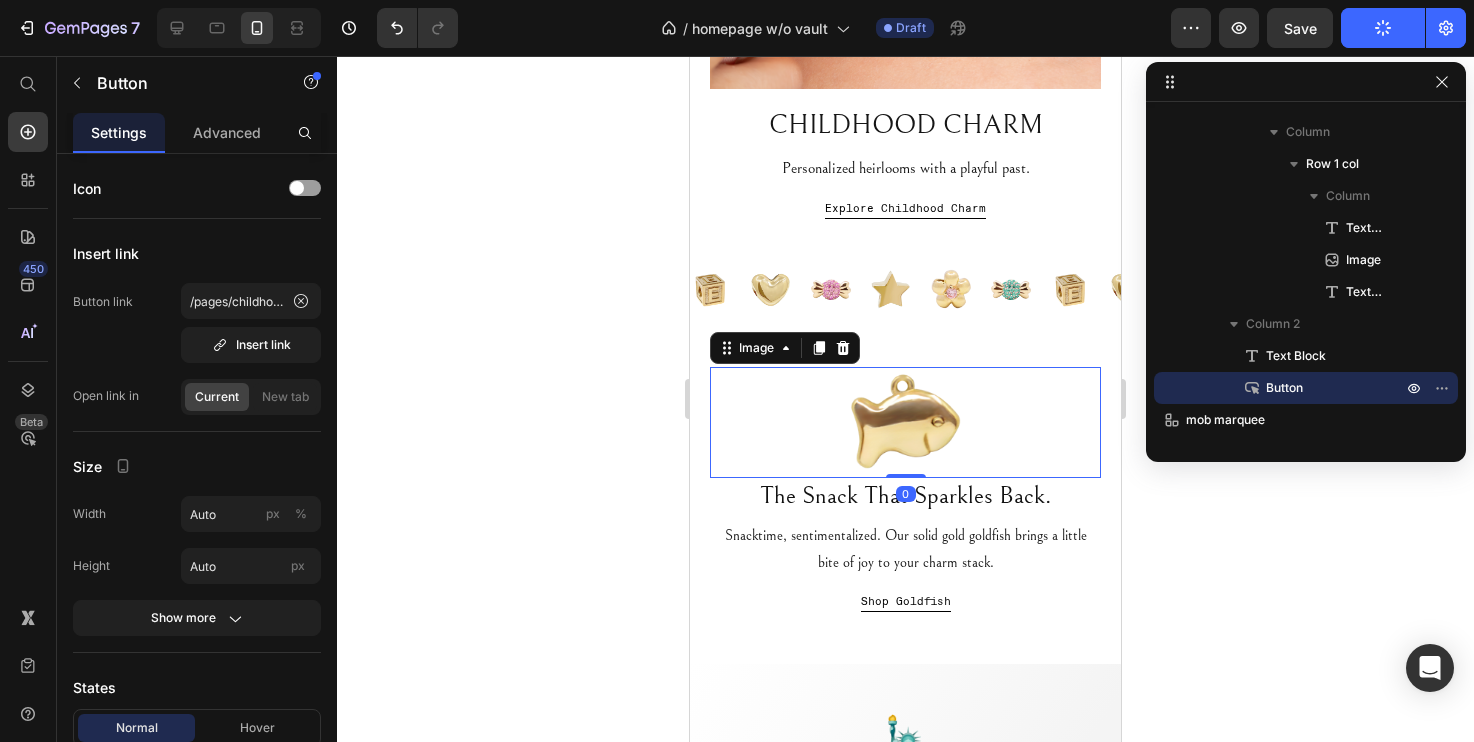 click at bounding box center [905, 422] 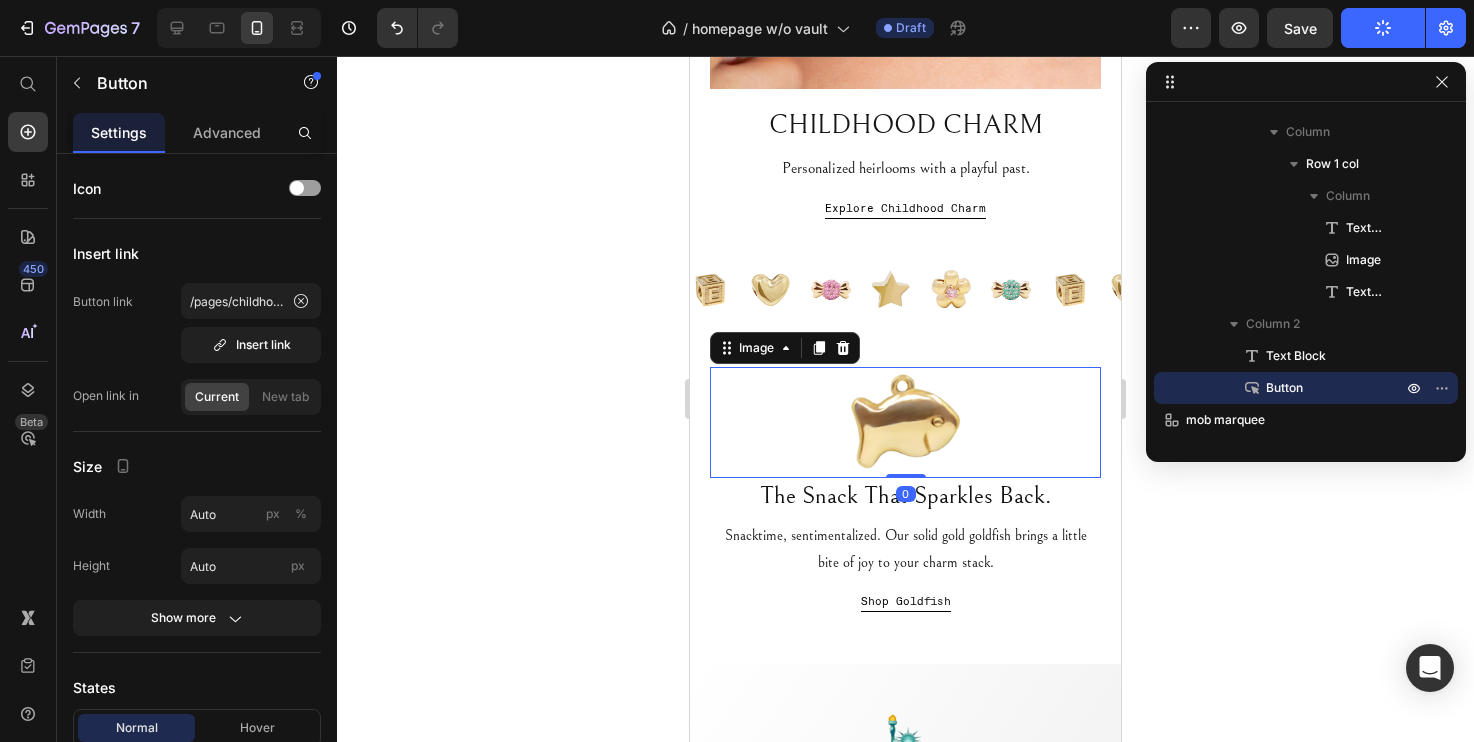 scroll, scrollTop: 442, scrollLeft: 0, axis: vertical 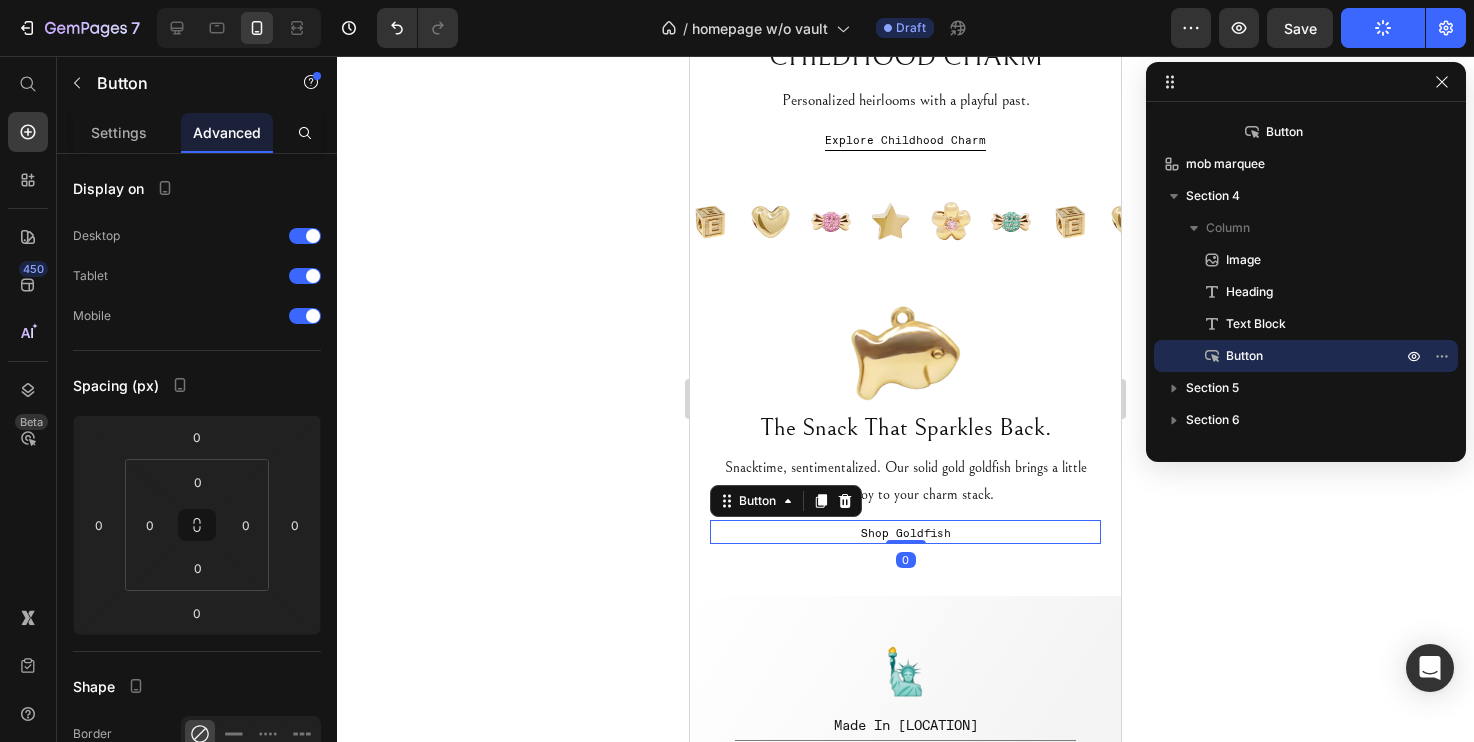 click on "Shop Goldfish Button   0" at bounding box center [905, 532] 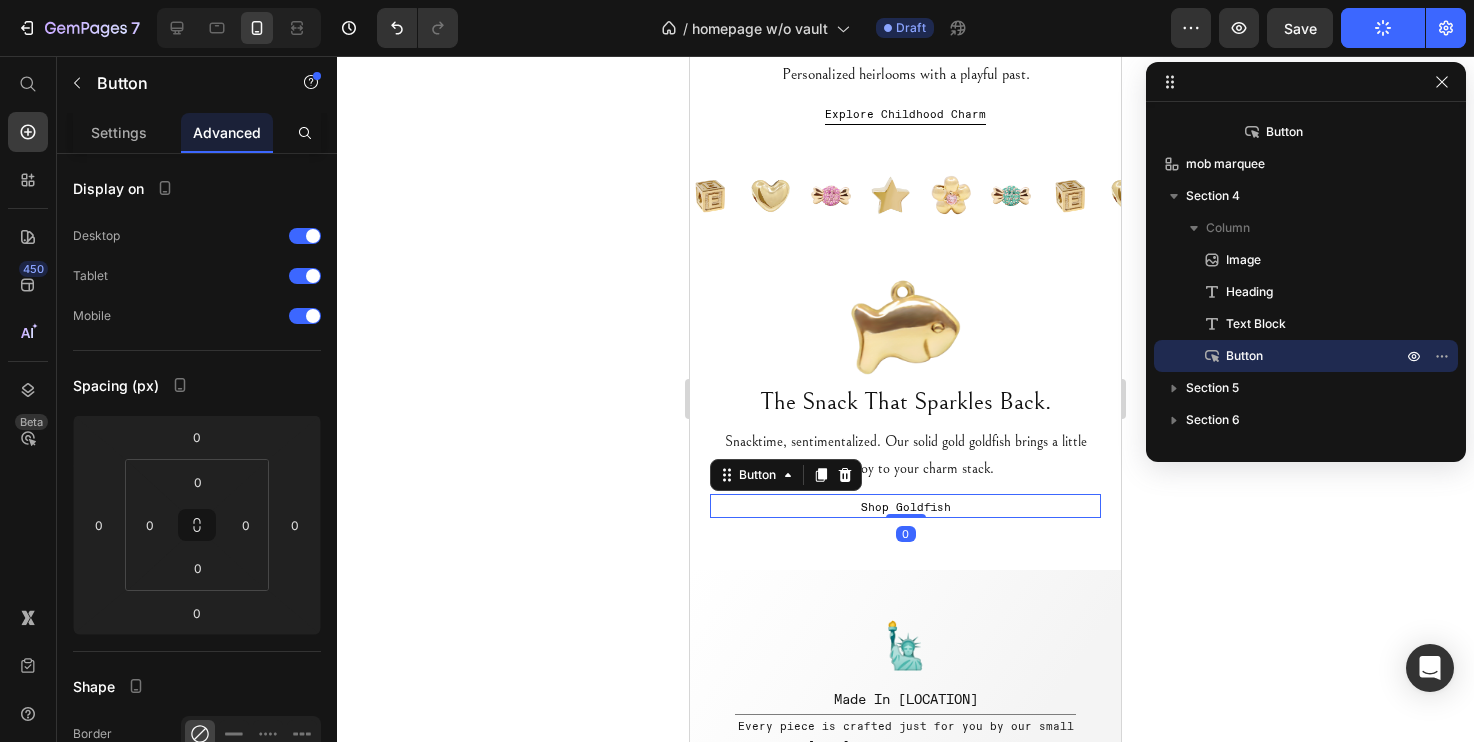 scroll, scrollTop: 702, scrollLeft: 0, axis: vertical 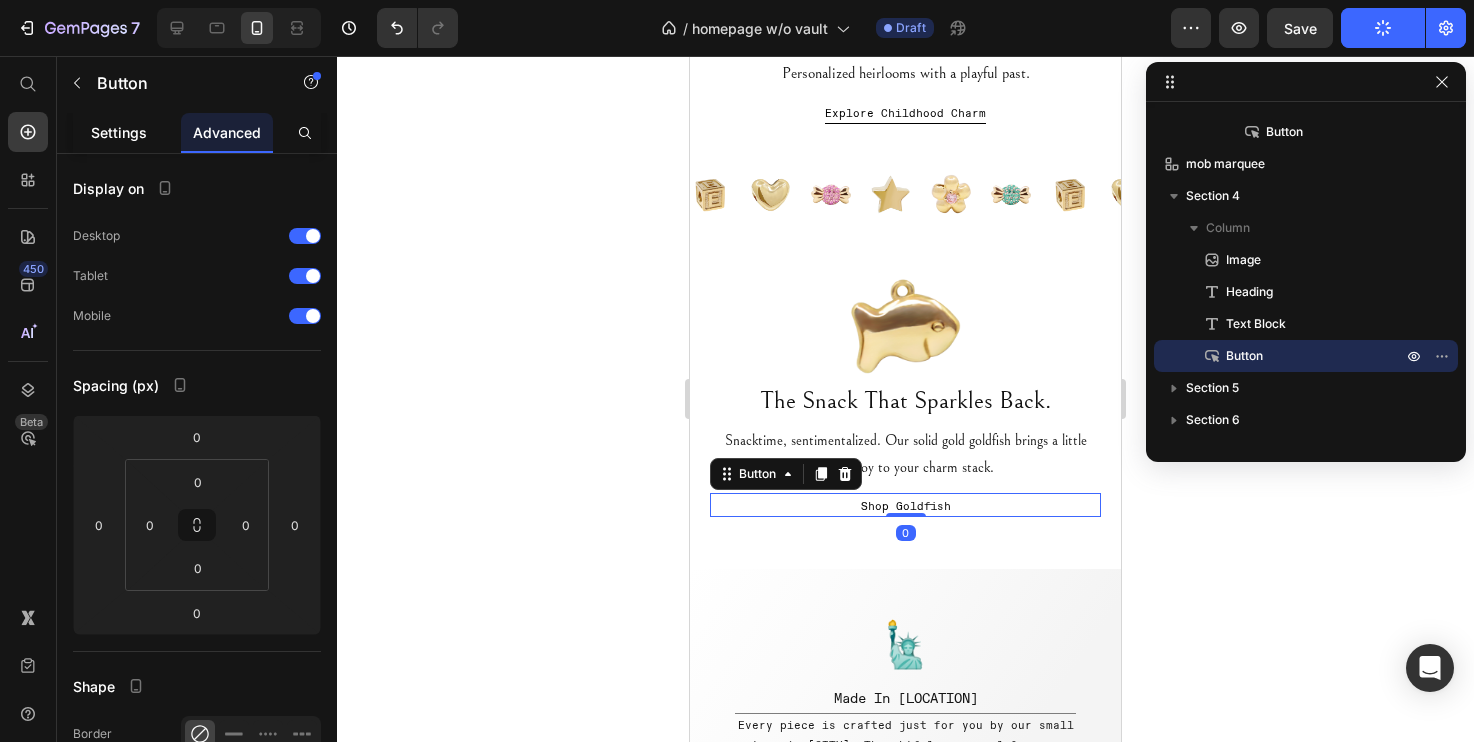 click on "Settings" at bounding box center (119, 132) 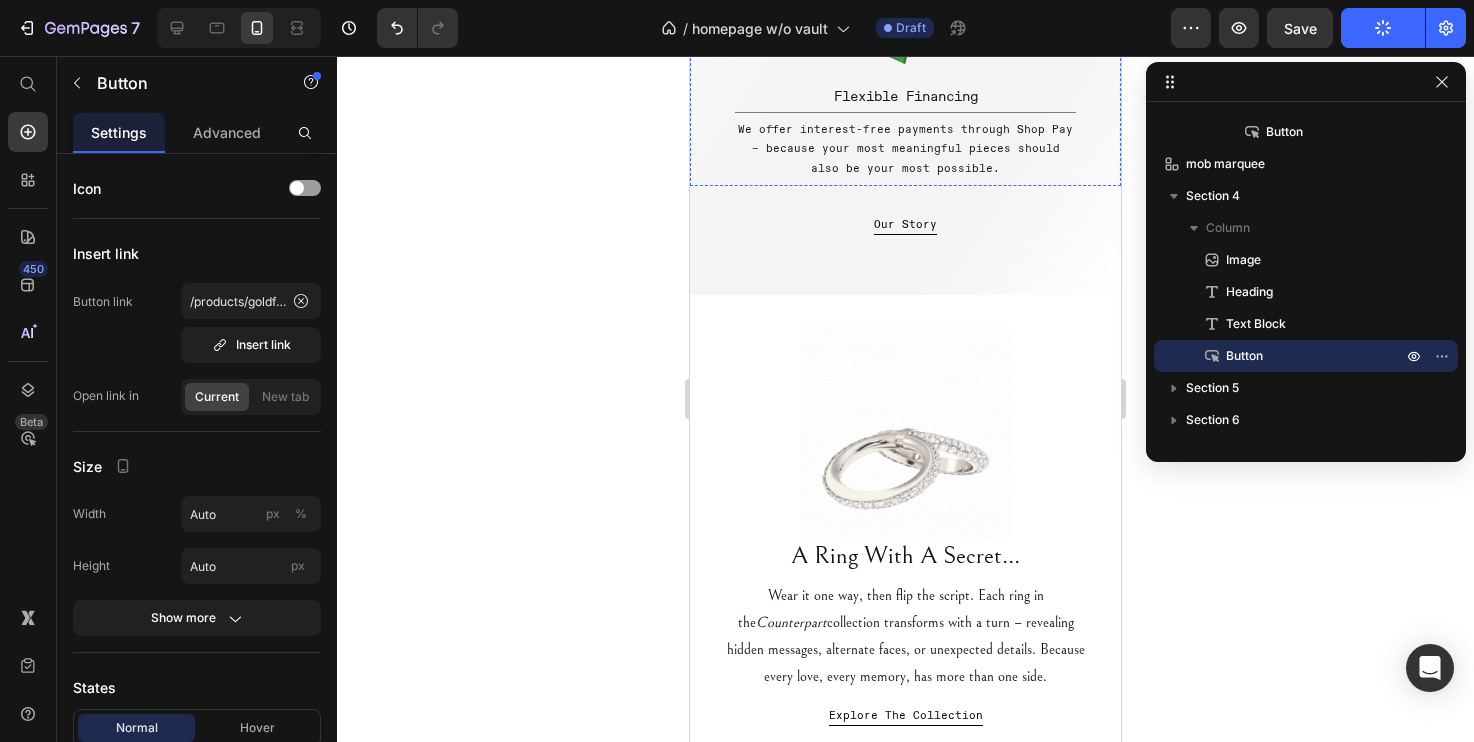scroll, scrollTop: 1785, scrollLeft: 0, axis: vertical 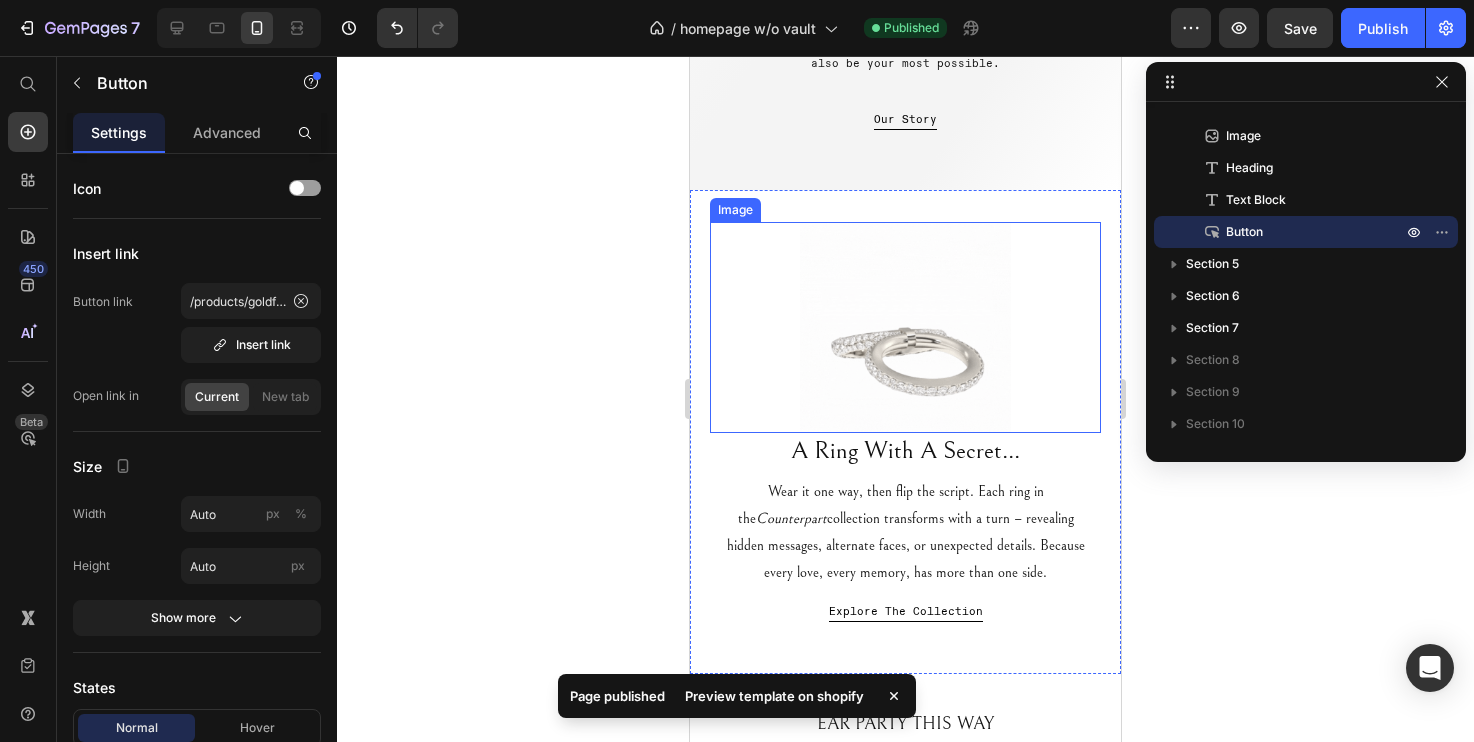 click at bounding box center [905, 327] 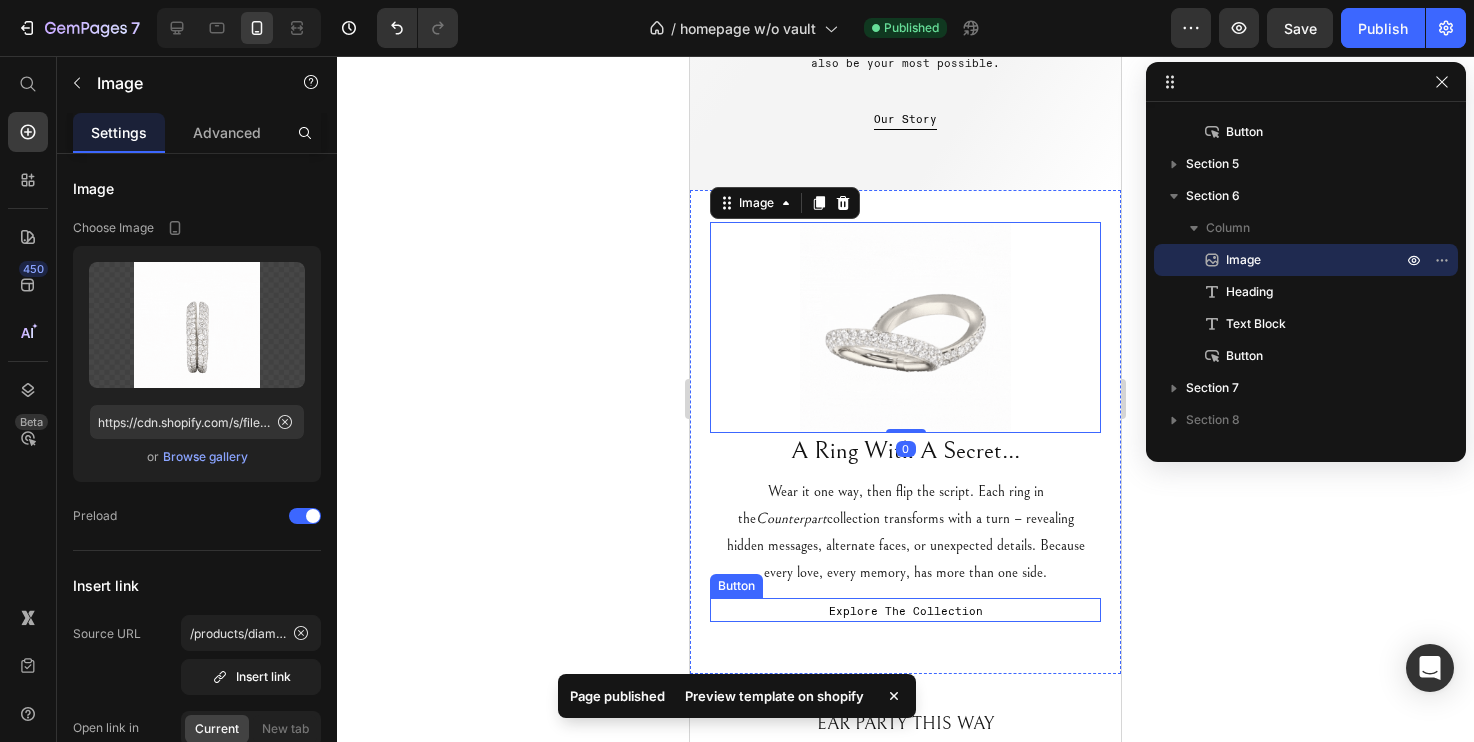 click on "Explore The Collection Button" at bounding box center [905, 610] 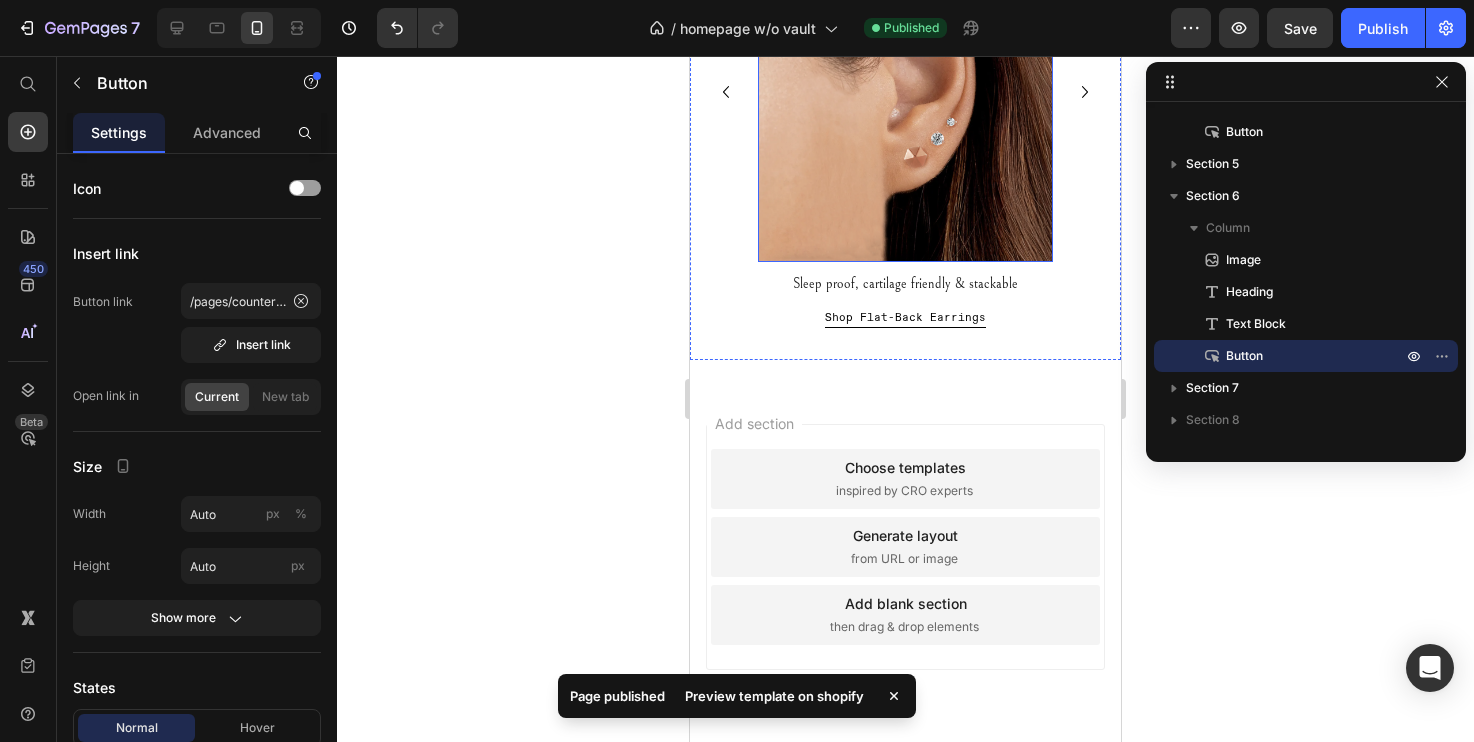 scroll, scrollTop: 2713, scrollLeft: 0, axis: vertical 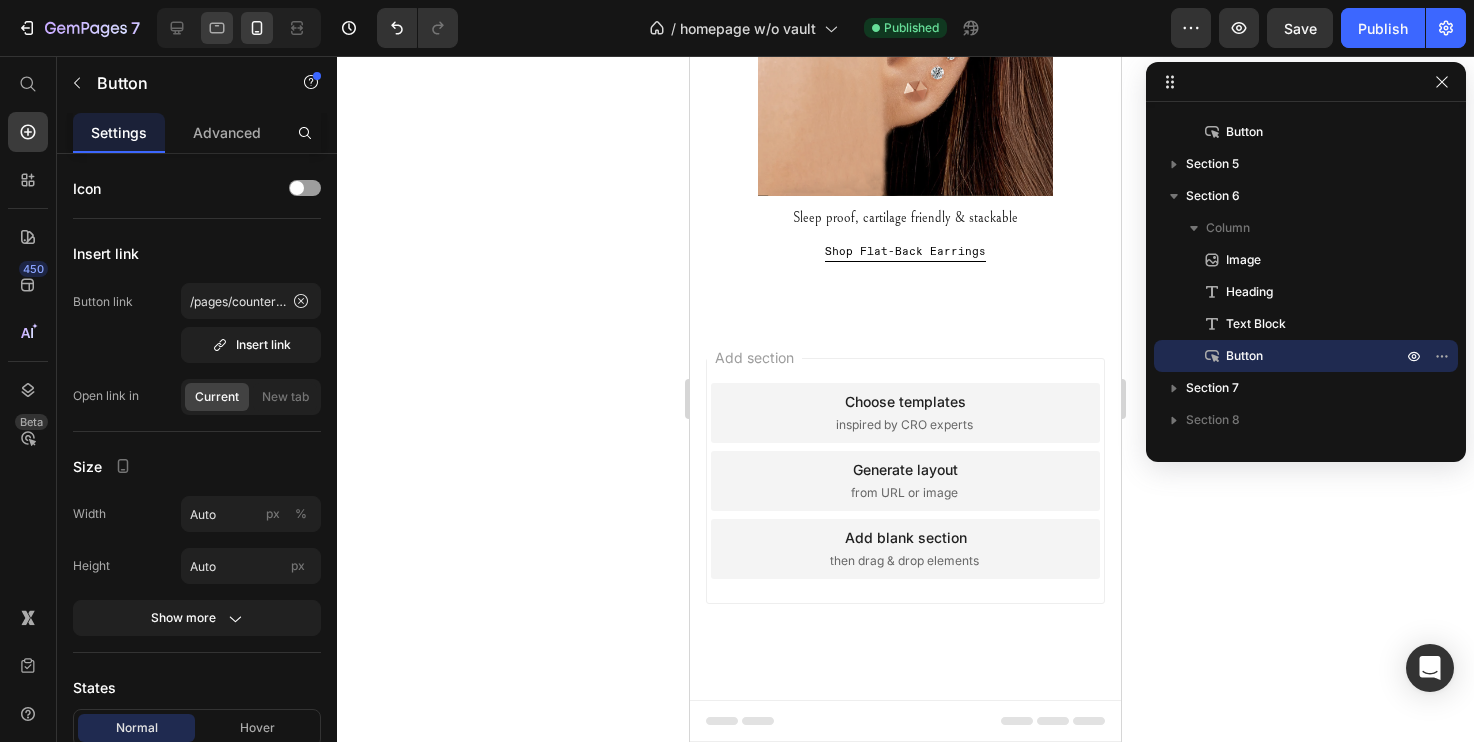 click 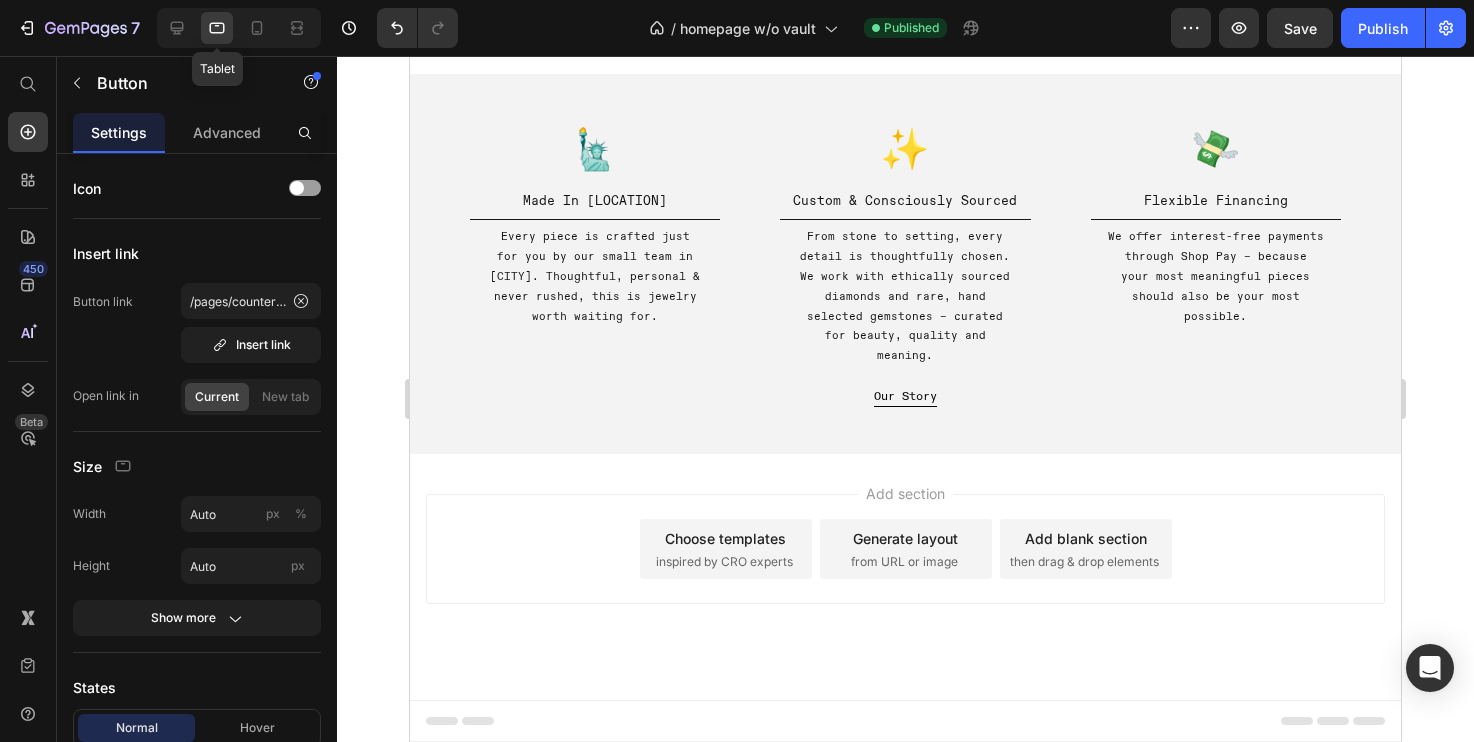 type on "12" 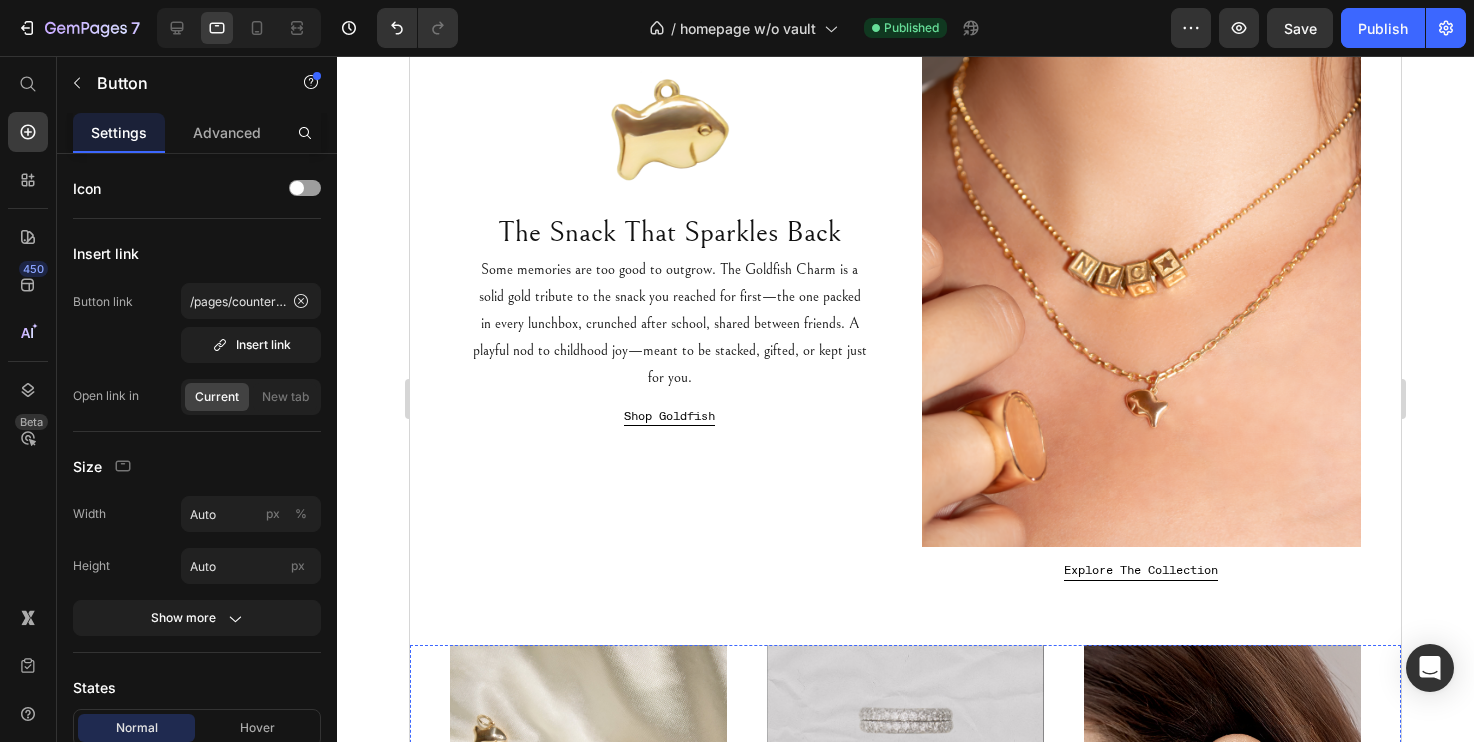 scroll, scrollTop: 0, scrollLeft: 0, axis: both 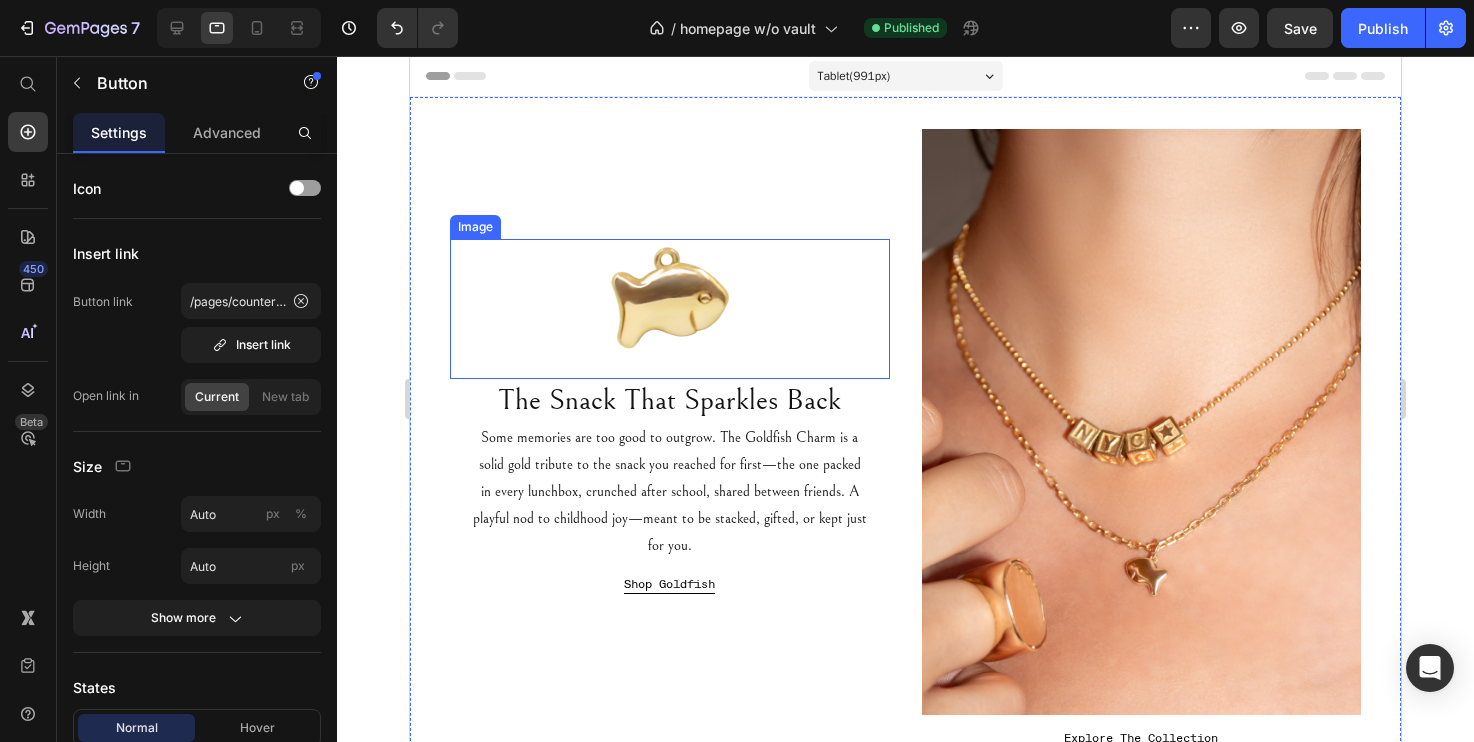 click at bounding box center (670, 309) 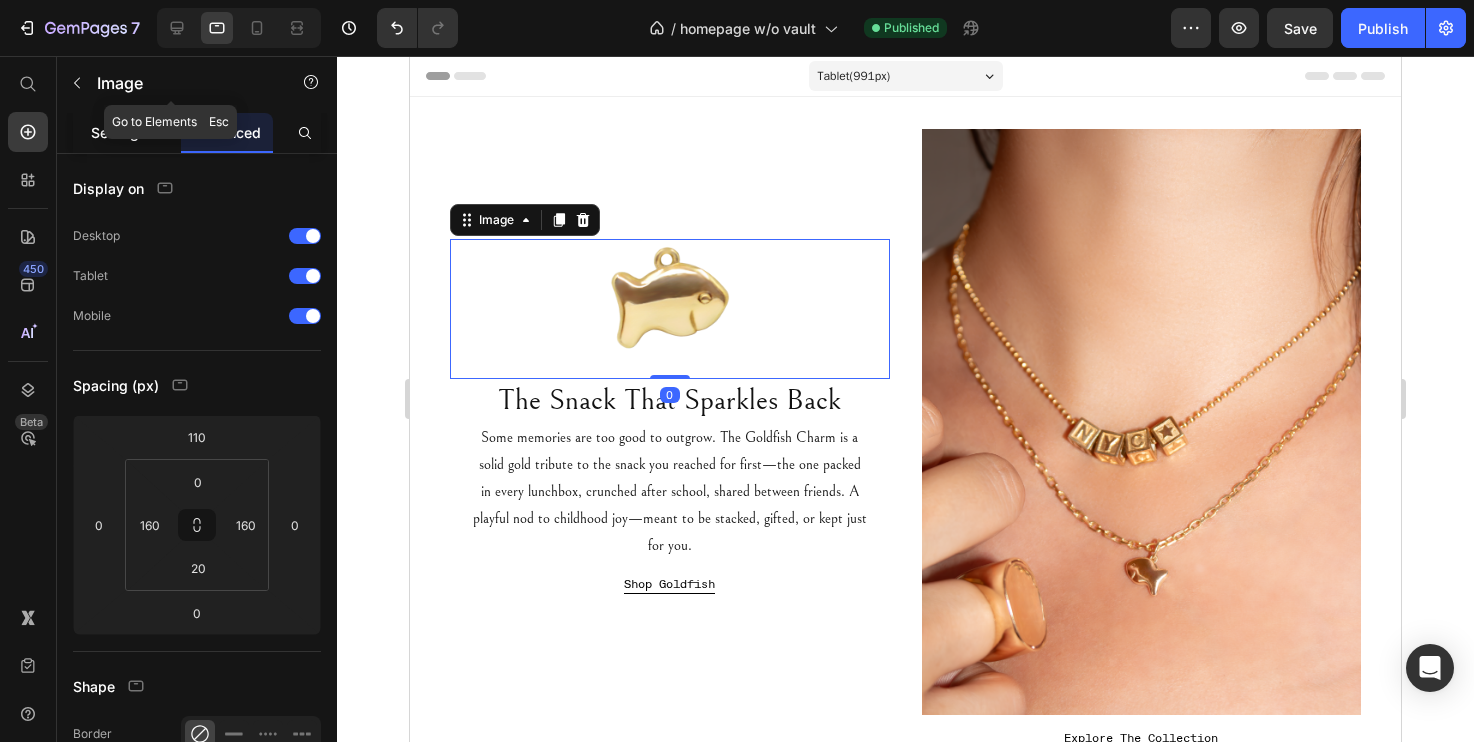 click on "Settings" 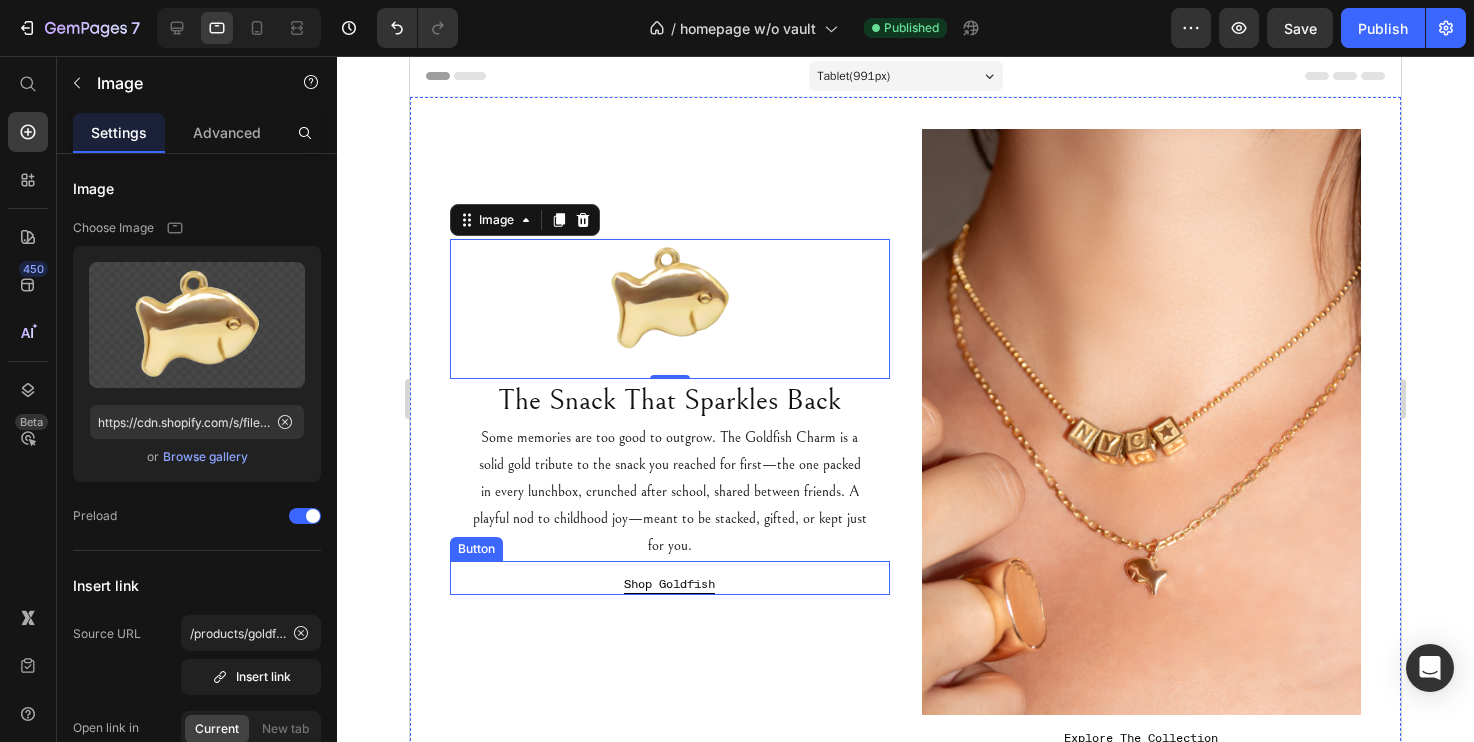 click on "Shop Goldfish Button" at bounding box center [670, 578] 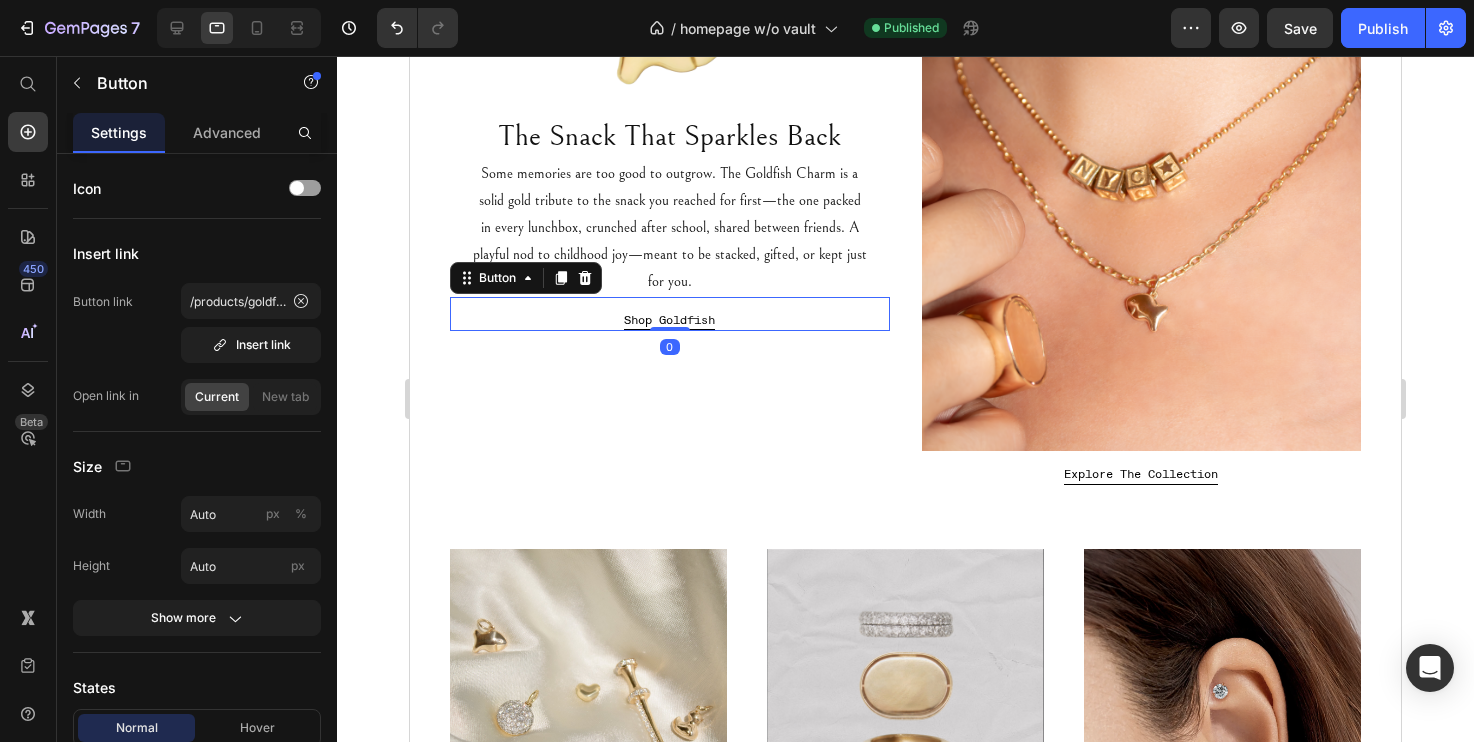 scroll, scrollTop: 282, scrollLeft: 0, axis: vertical 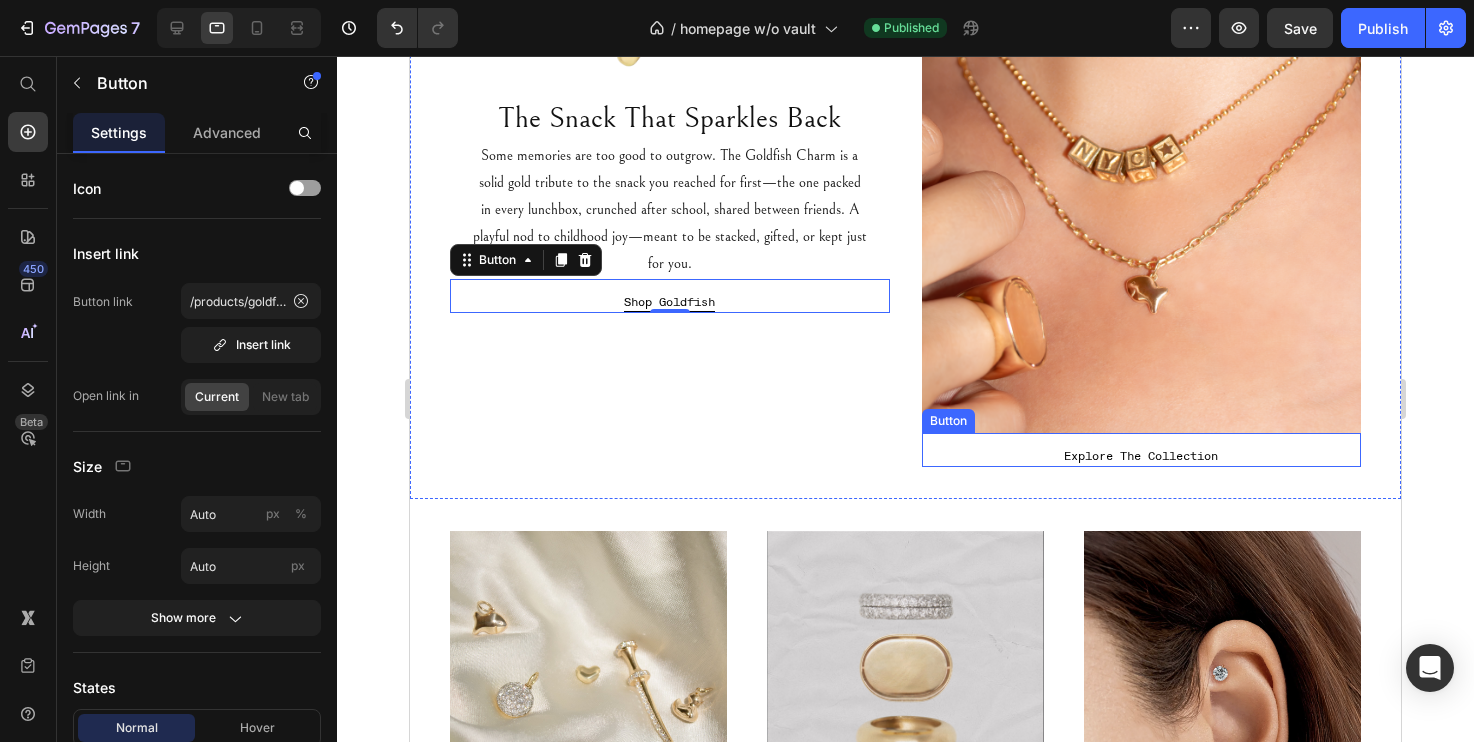 click on "Explore The Collection Button" at bounding box center [1142, 450] 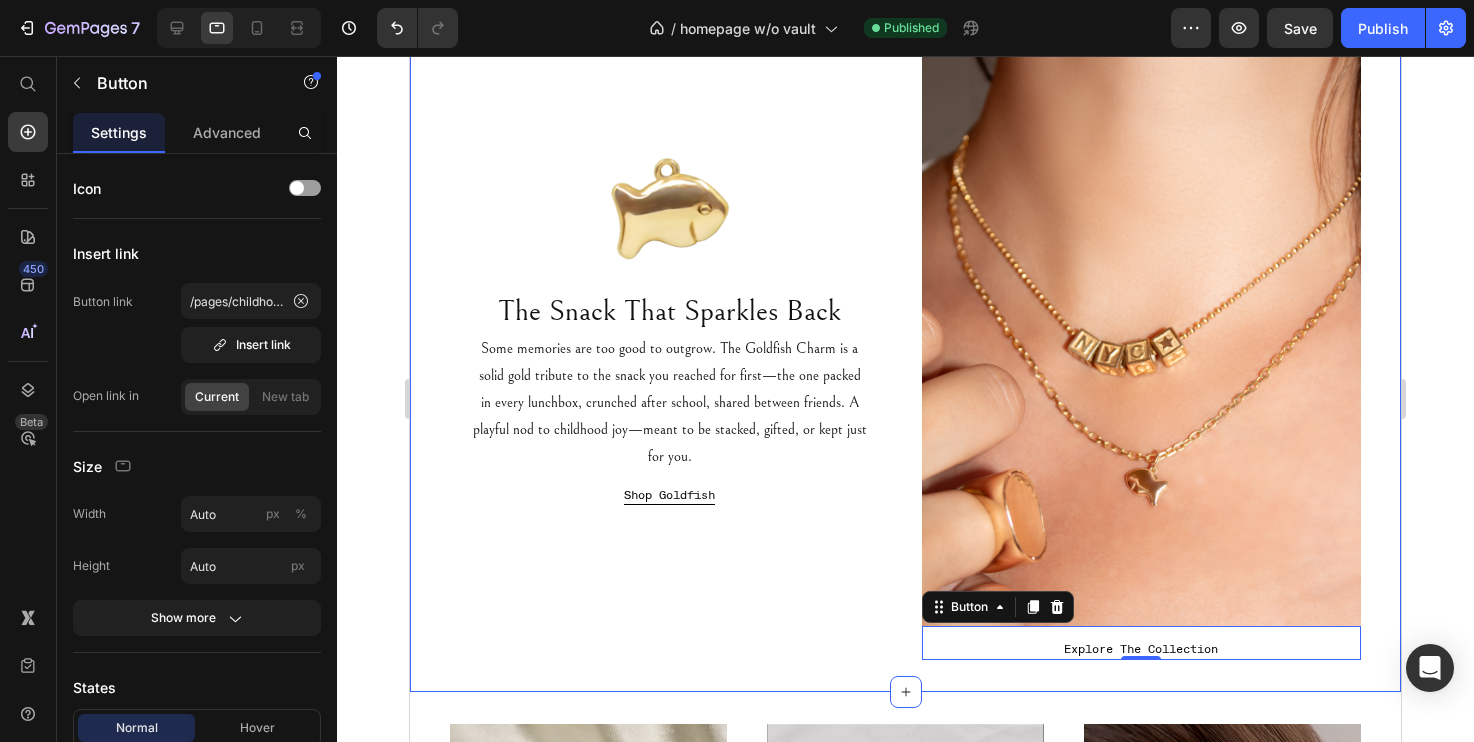 scroll, scrollTop: 0, scrollLeft: 0, axis: both 